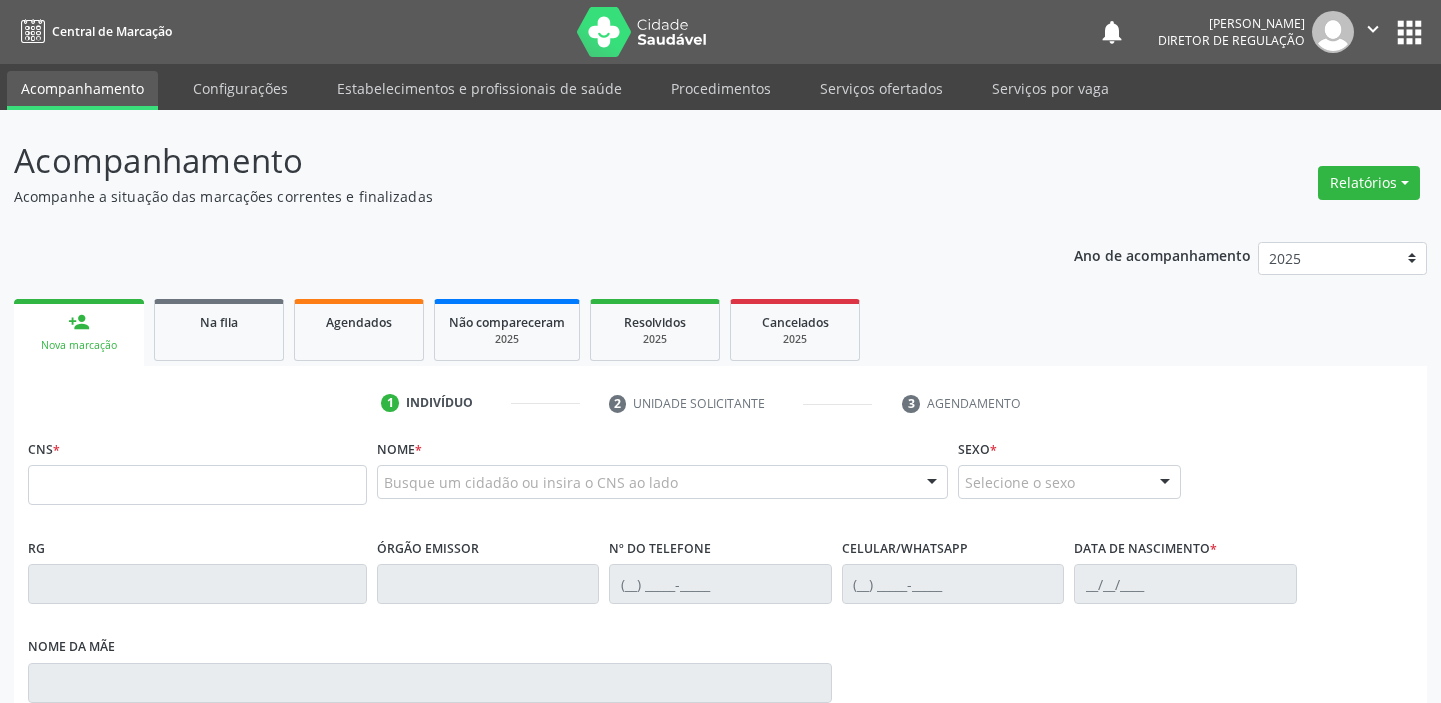 scroll, scrollTop: 0, scrollLeft: 0, axis: both 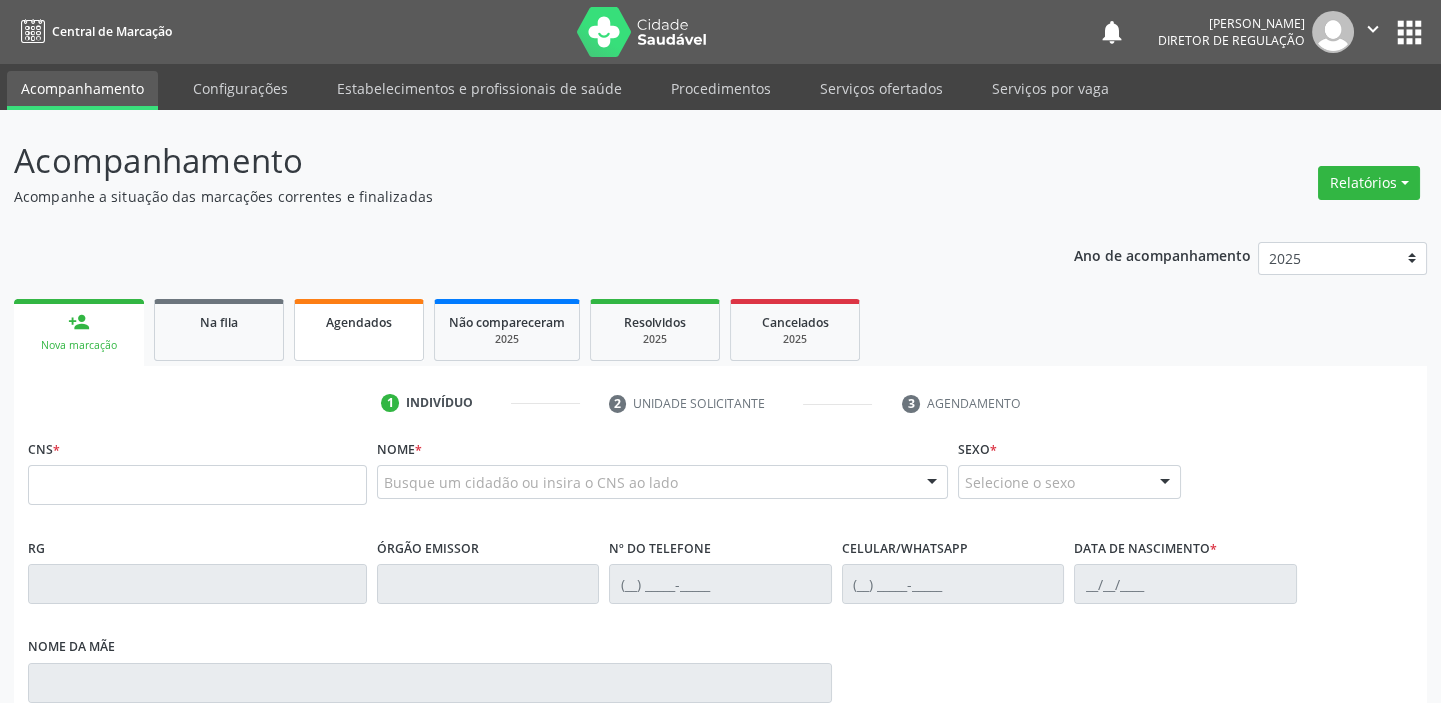 click on "Agendados" at bounding box center [359, 330] 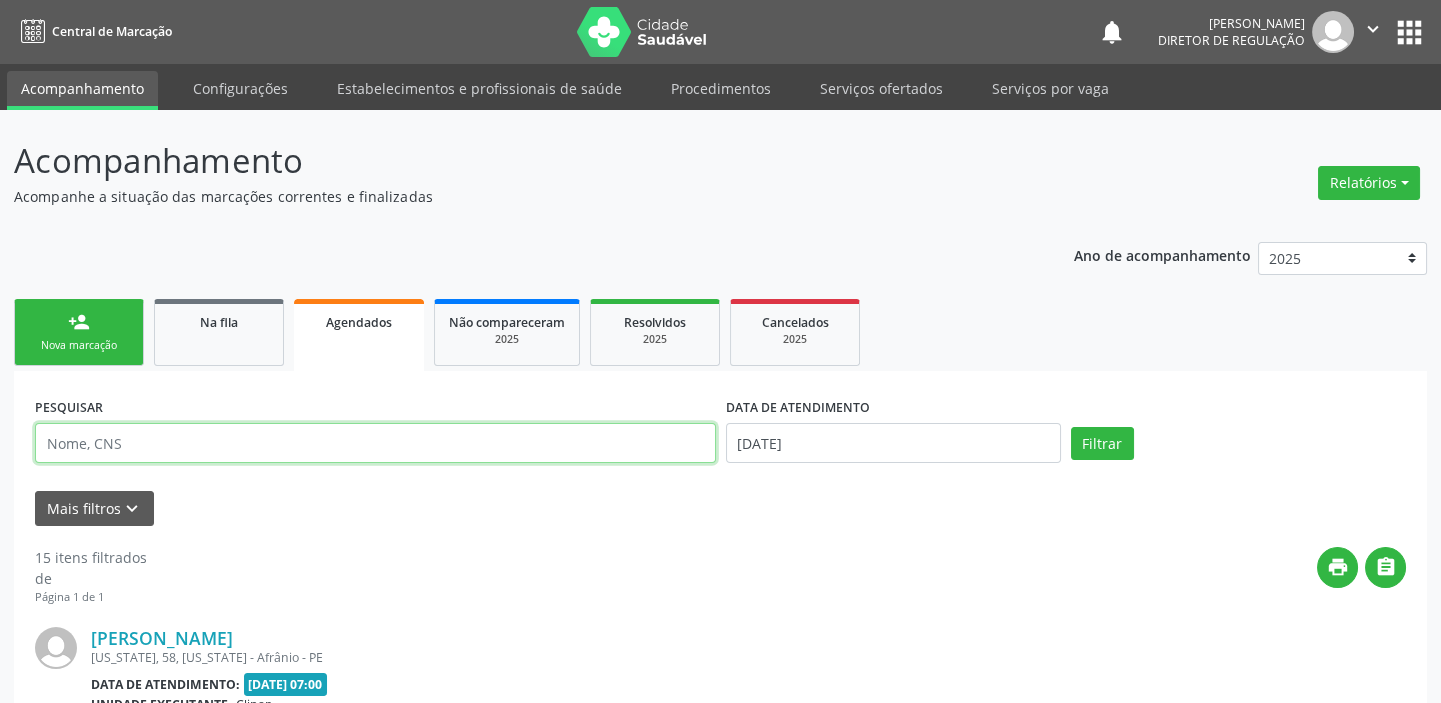 click at bounding box center (375, 443) 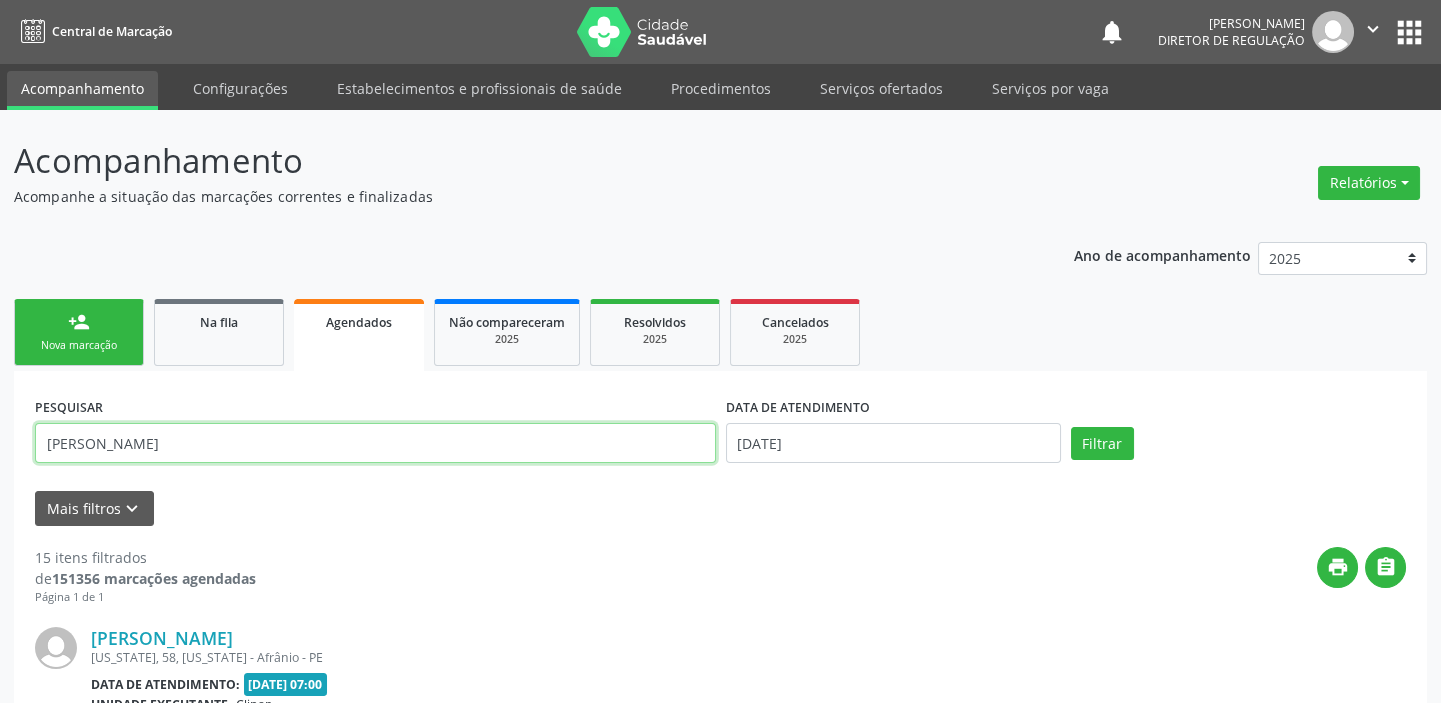 type on "daiane de sousa quirino" 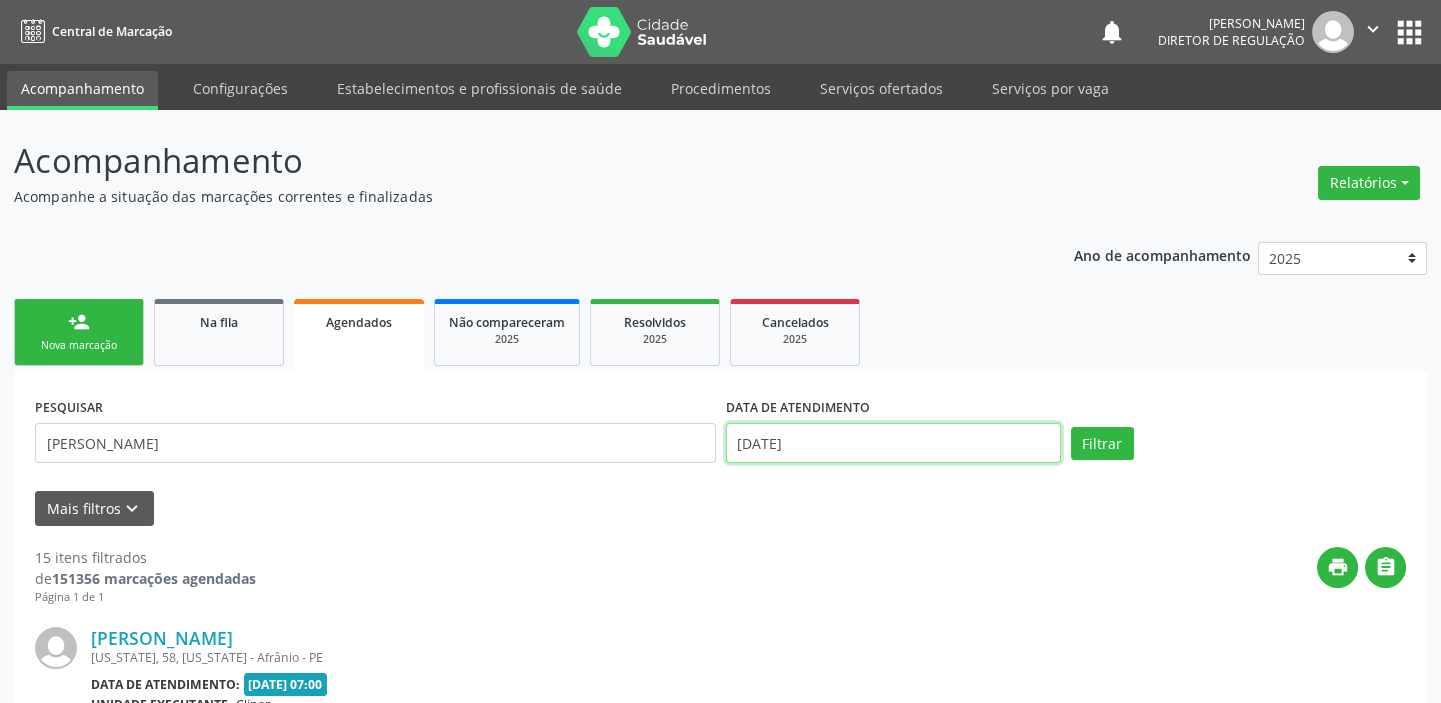 click on "[DATE]" at bounding box center [893, 443] 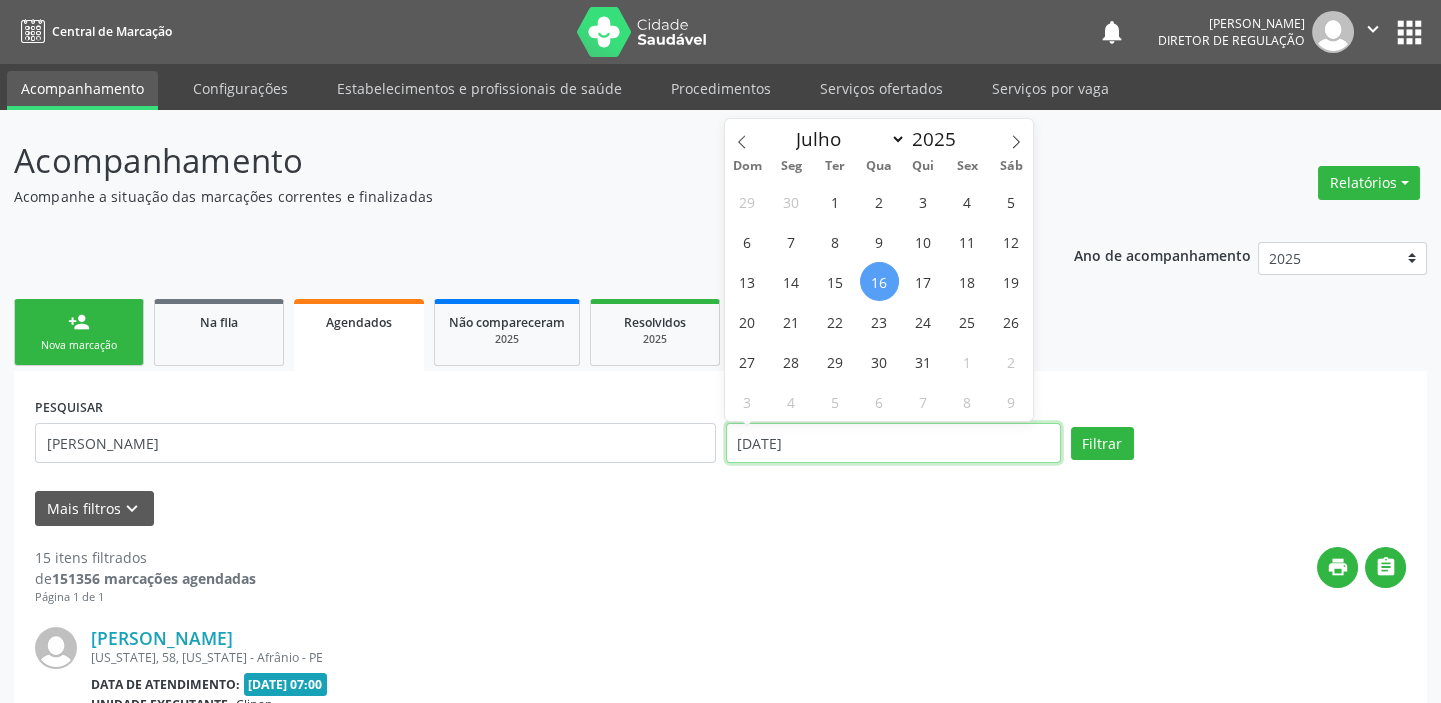 type 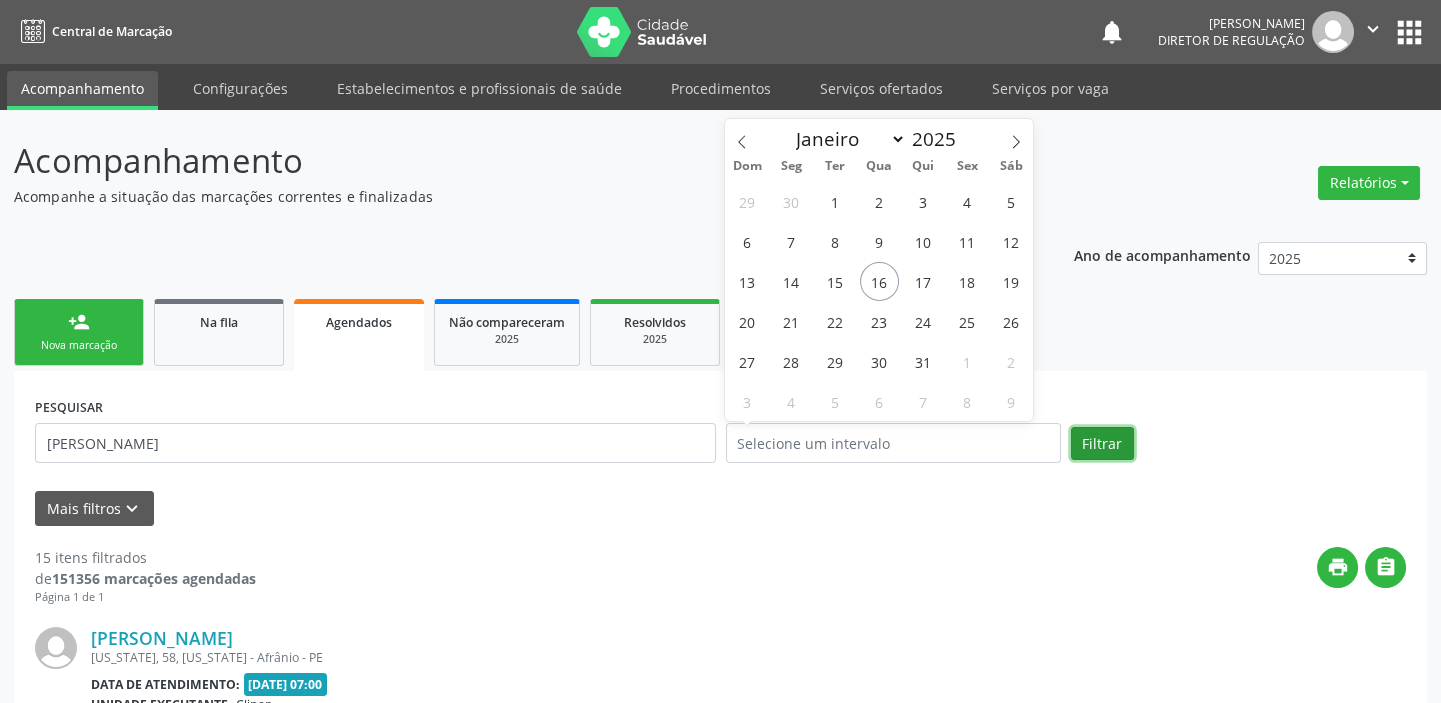 click on "Filtrar" at bounding box center [1102, 444] 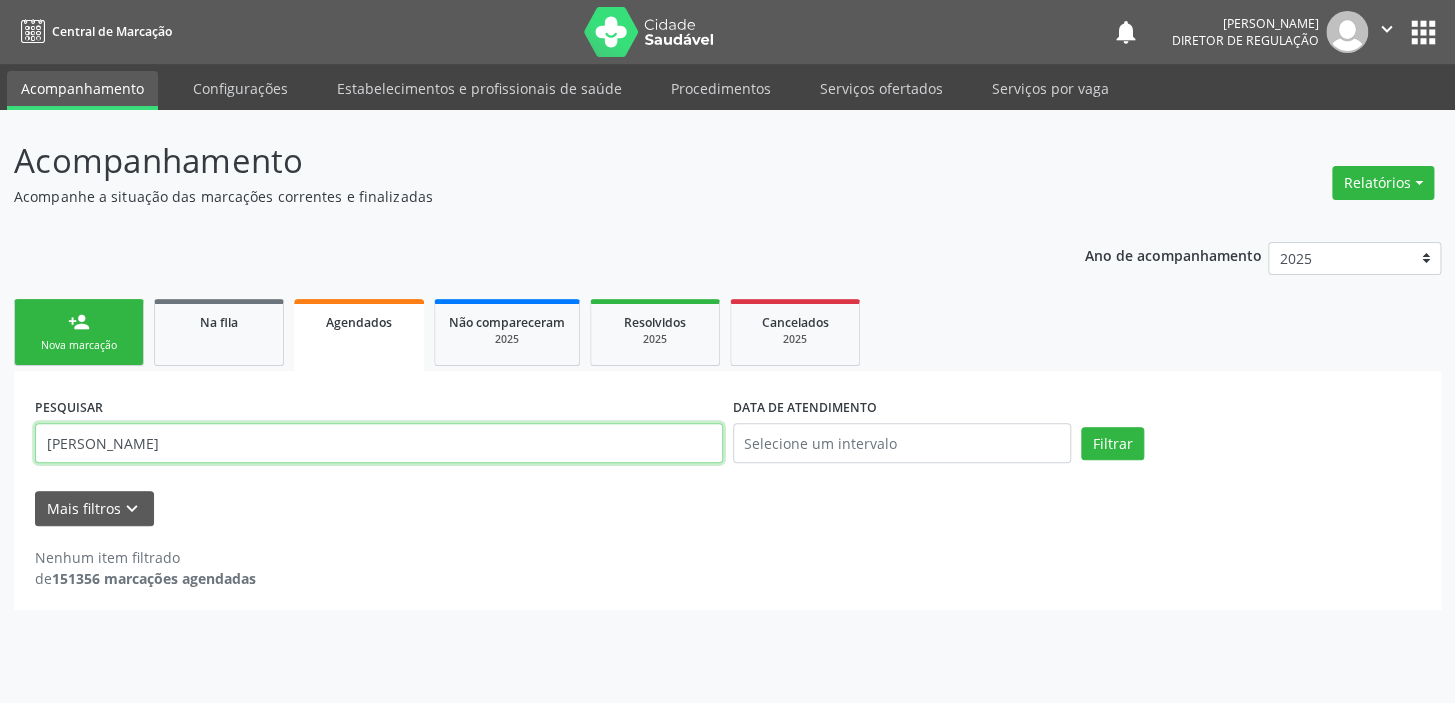 click on "daiane de sousa quirino" at bounding box center (379, 443) 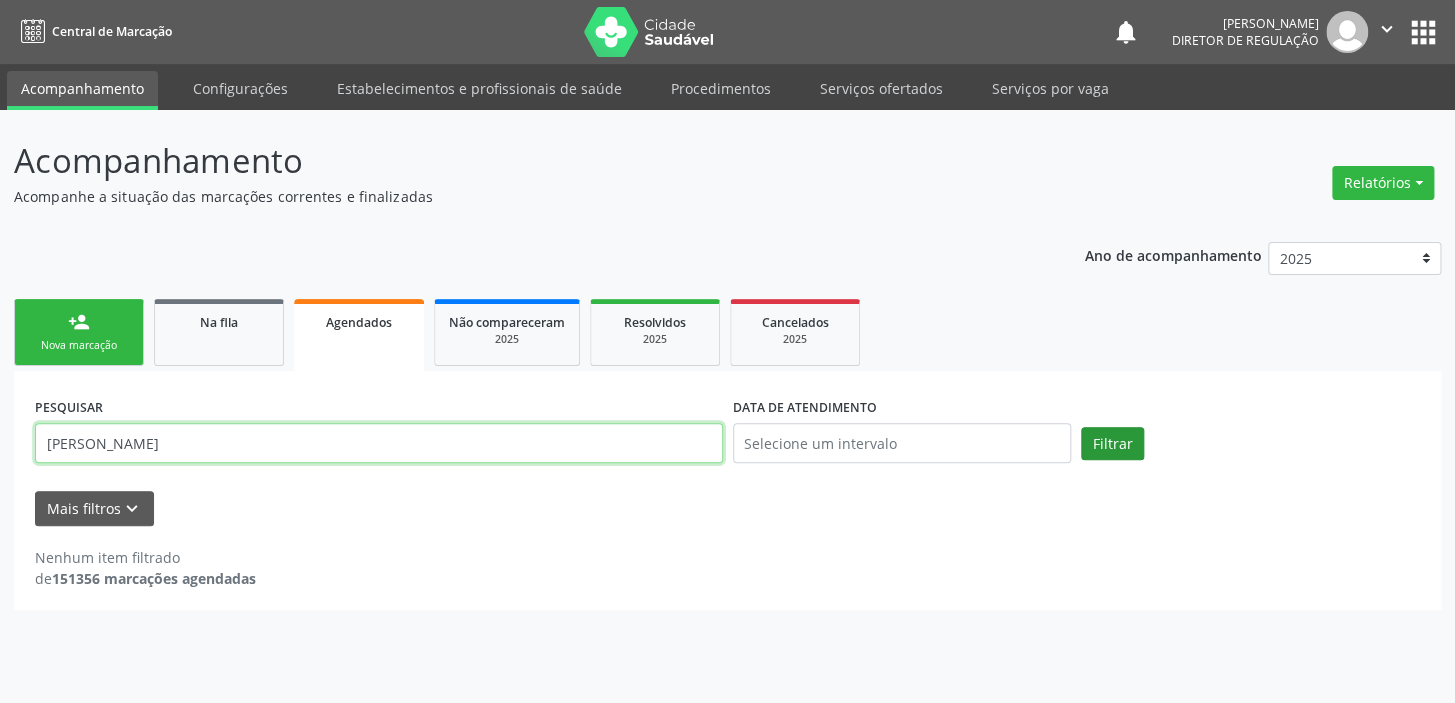 type on "[PERSON_NAME]" 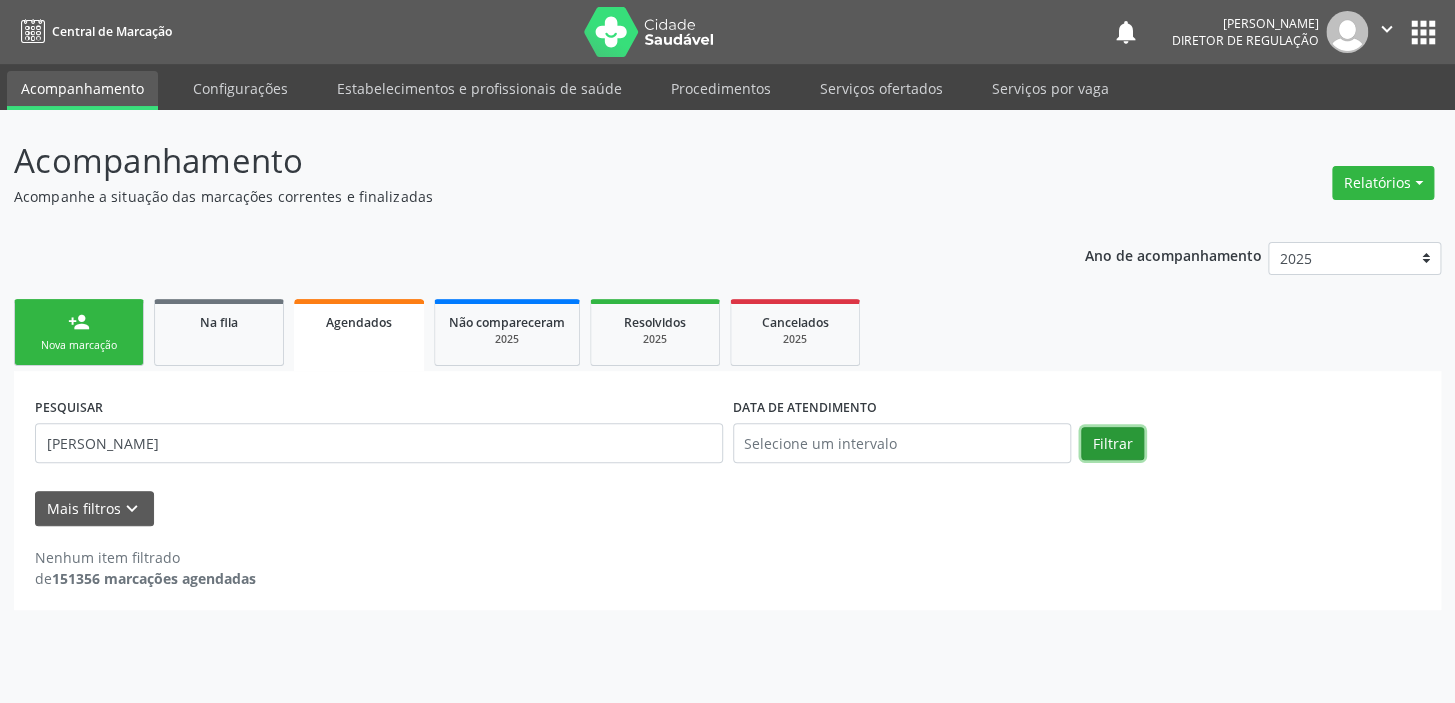 click on "Filtrar" at bounding box center (1112, 444) 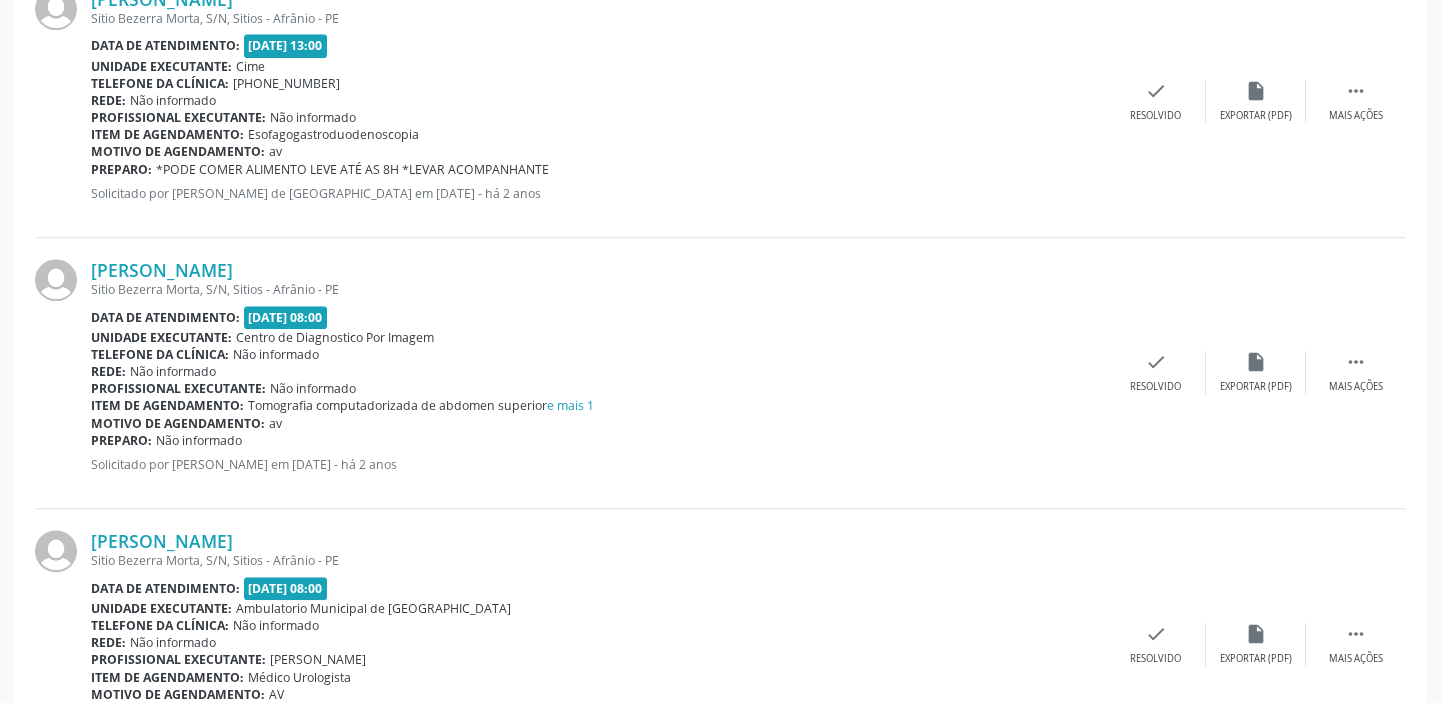 scroll, scrollTop: 4072, scrollLeft: 0, axis: vertical 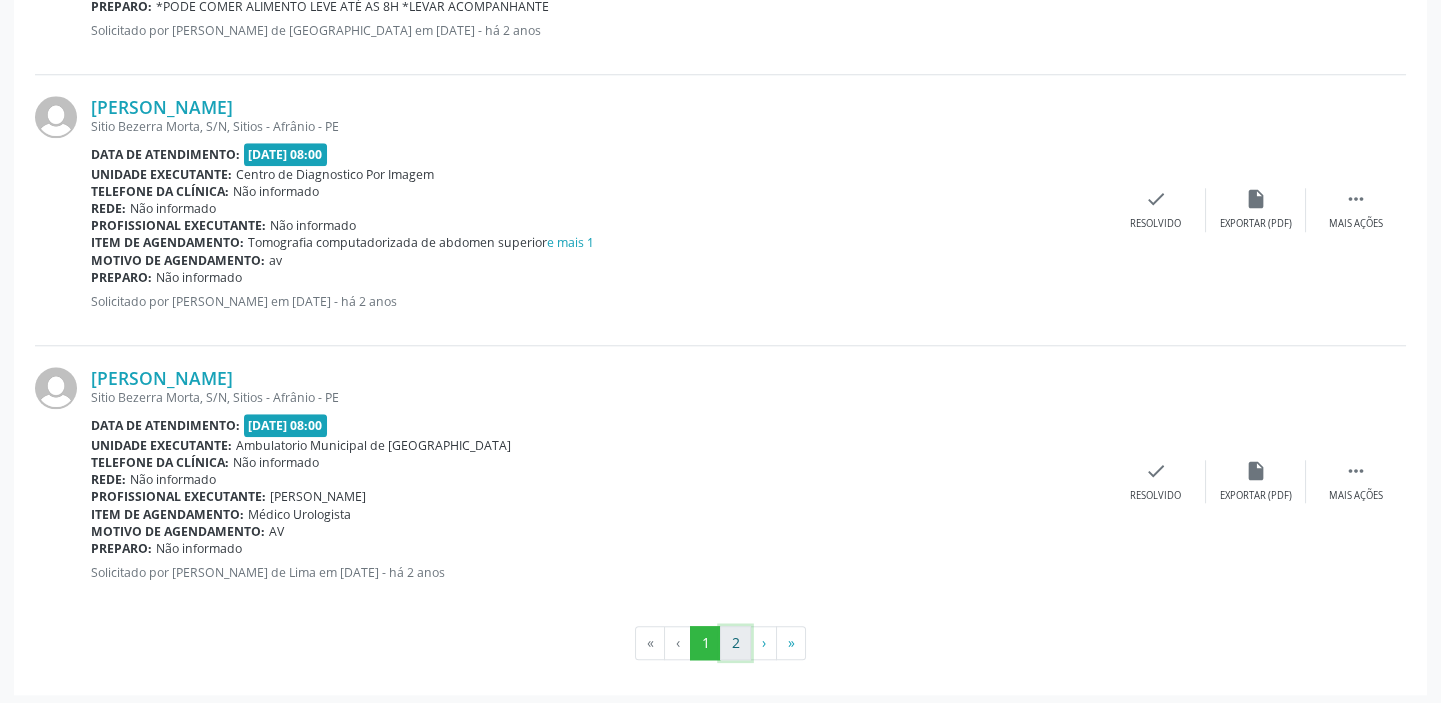 click on "2" at bounding box center [735, 643] 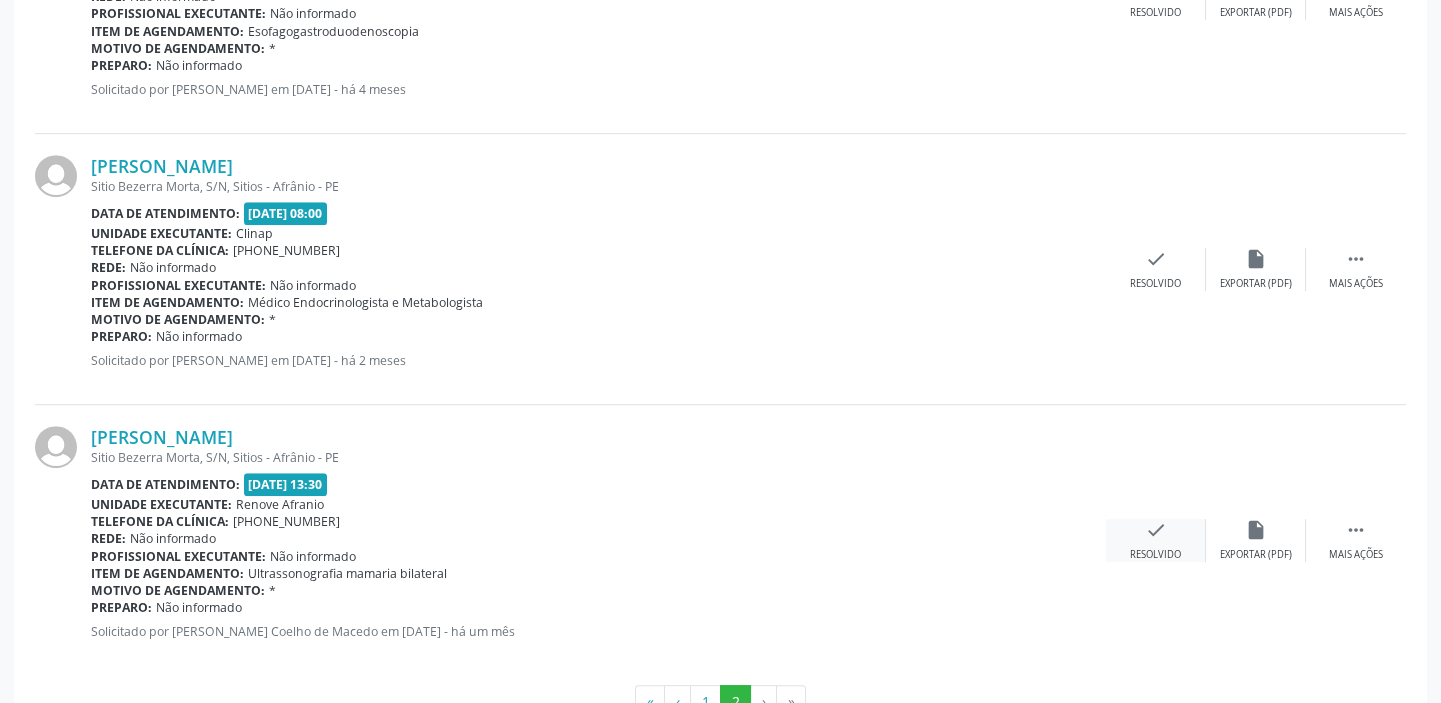 scroll, scrollTop: 2430, scrollLeft: 0, axis: vertical 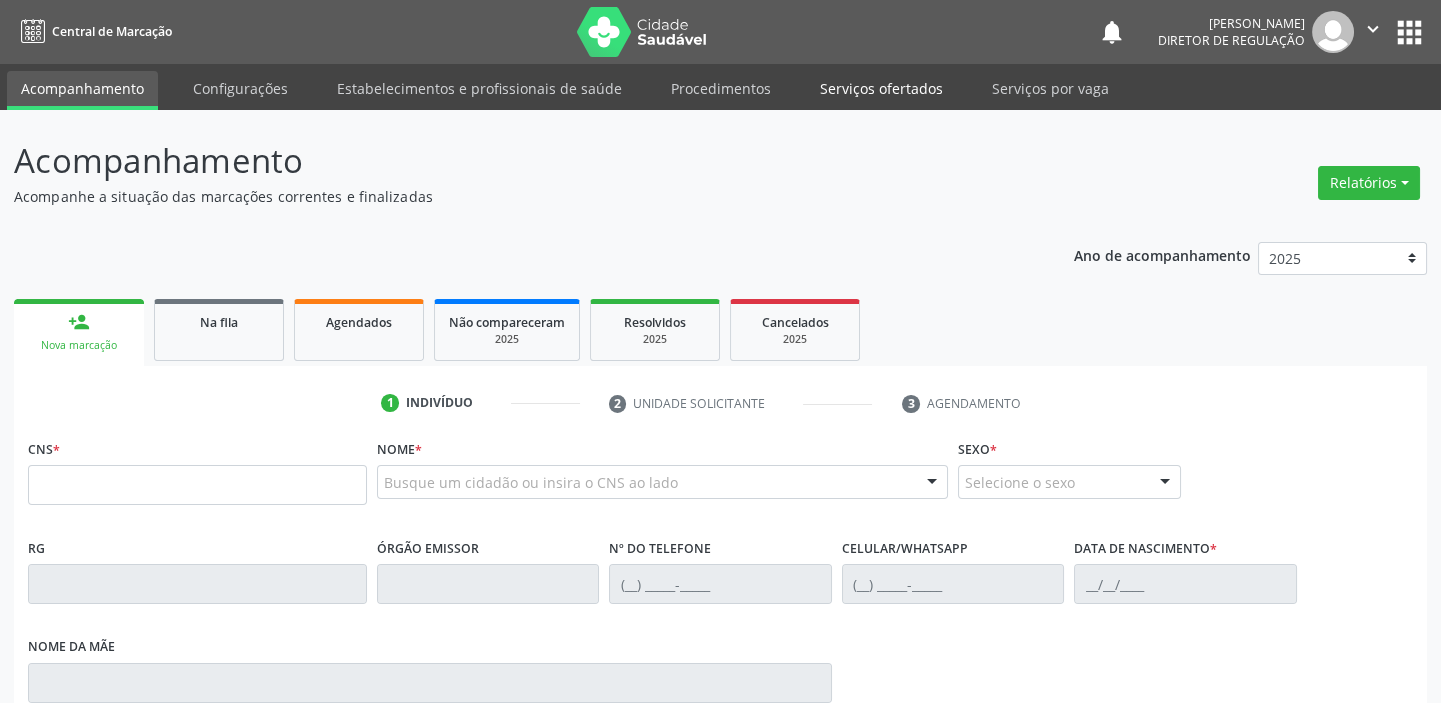 click on "Serviços ofertados" at bounding box center [881, 88] 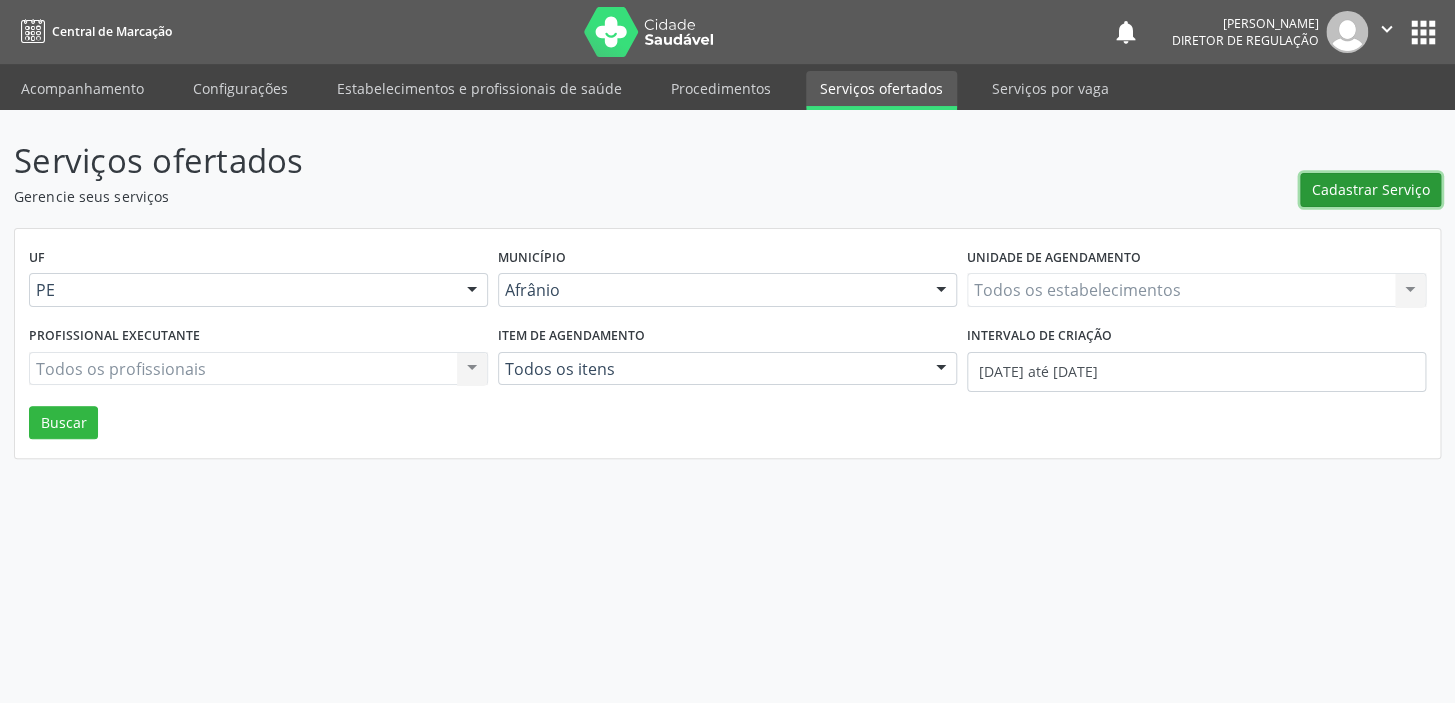 click on "Cadastrar Serviço" at bounding box center (1371, 189) 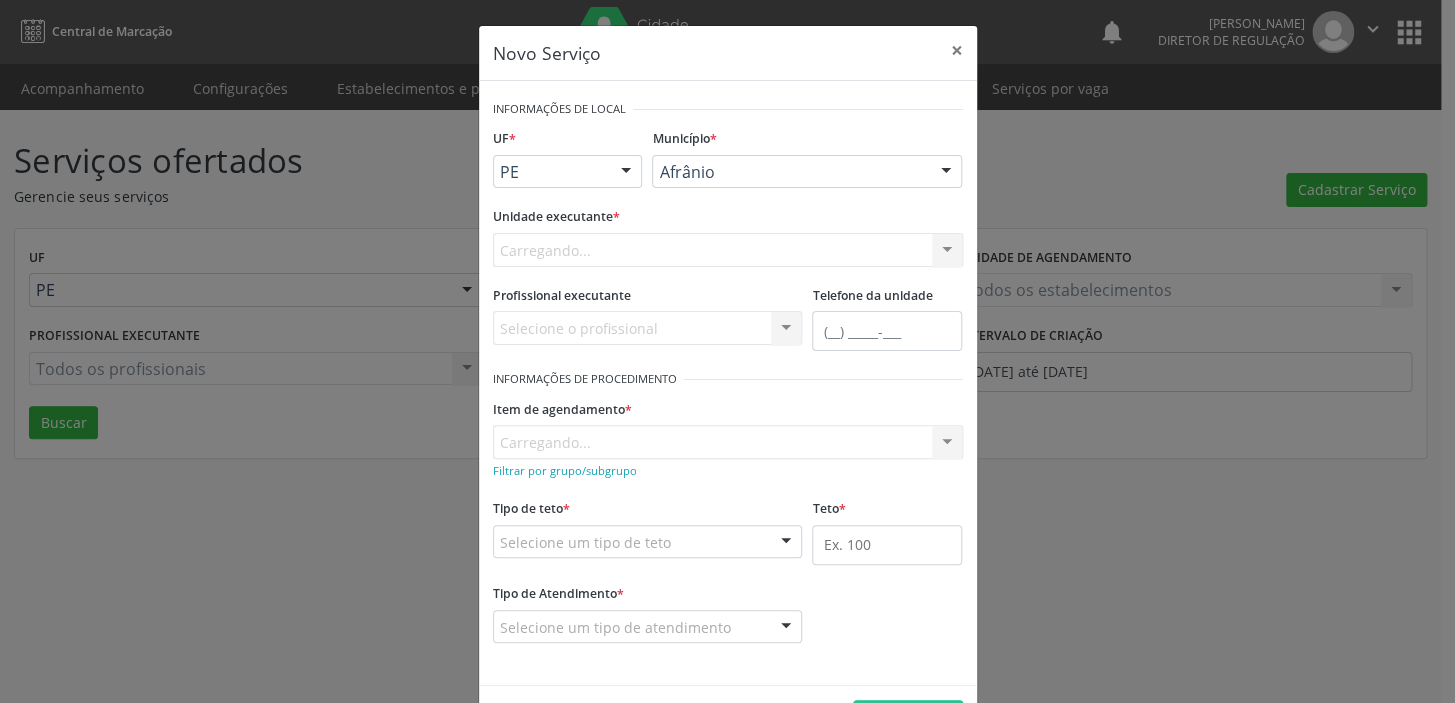 scroll, scrollTop: 0, scrollLeft: 0, axis: both 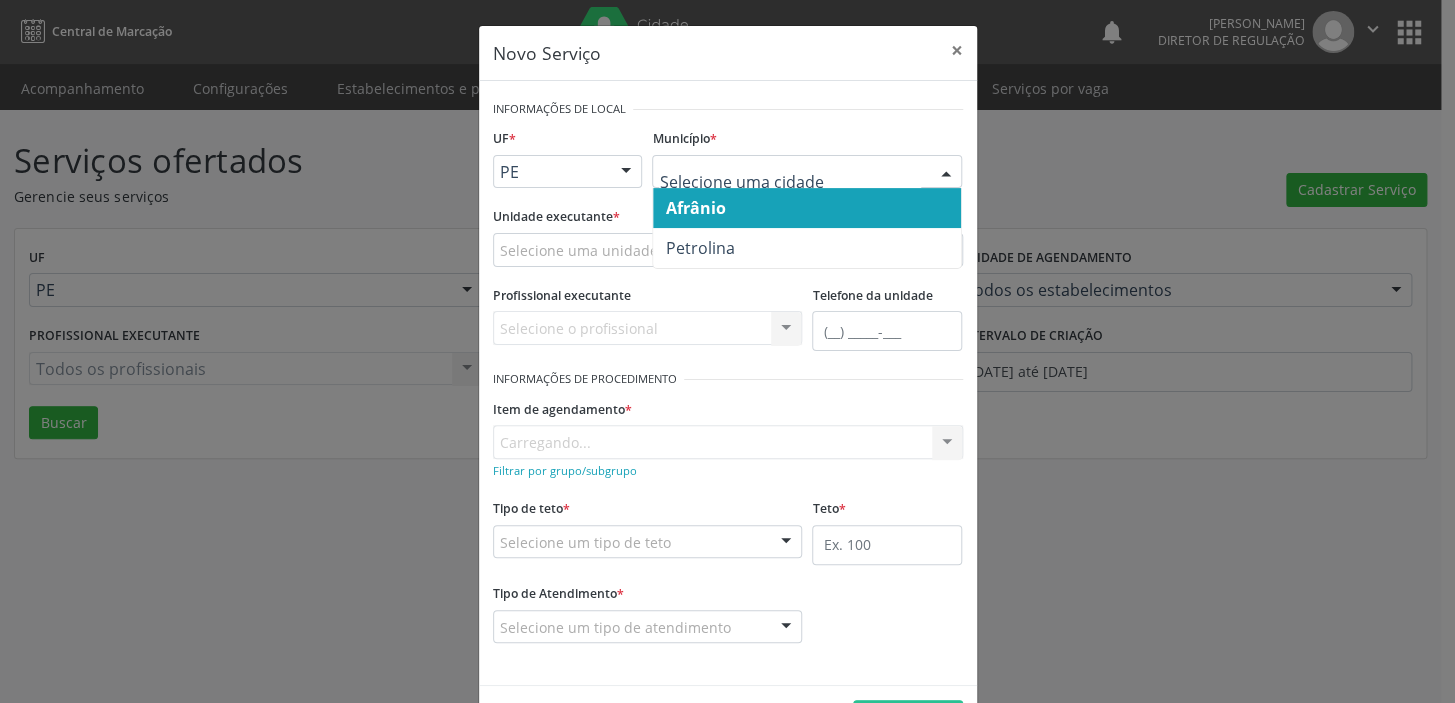 click on "Afrânio" at bounding box center [807, 208] 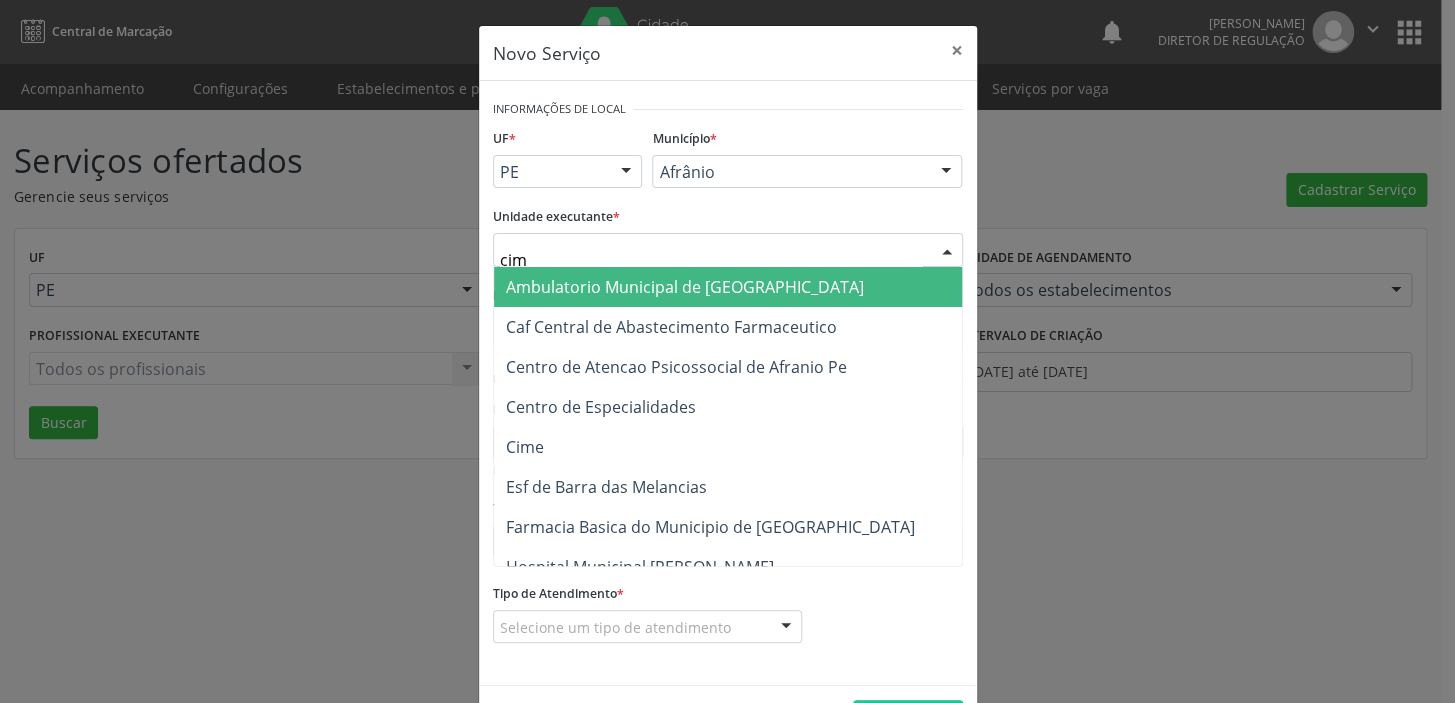 type on "cime" 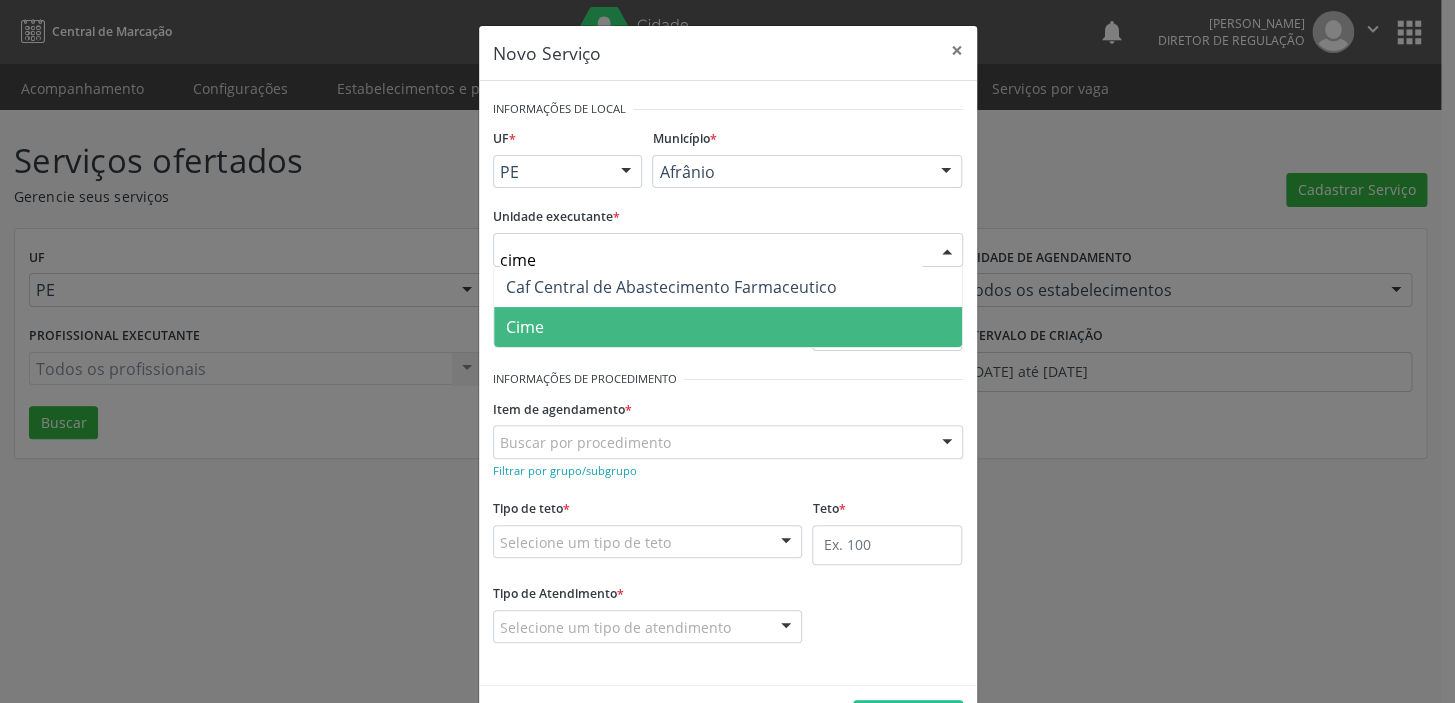 click on "Cime" at bounding box center [728, 327] 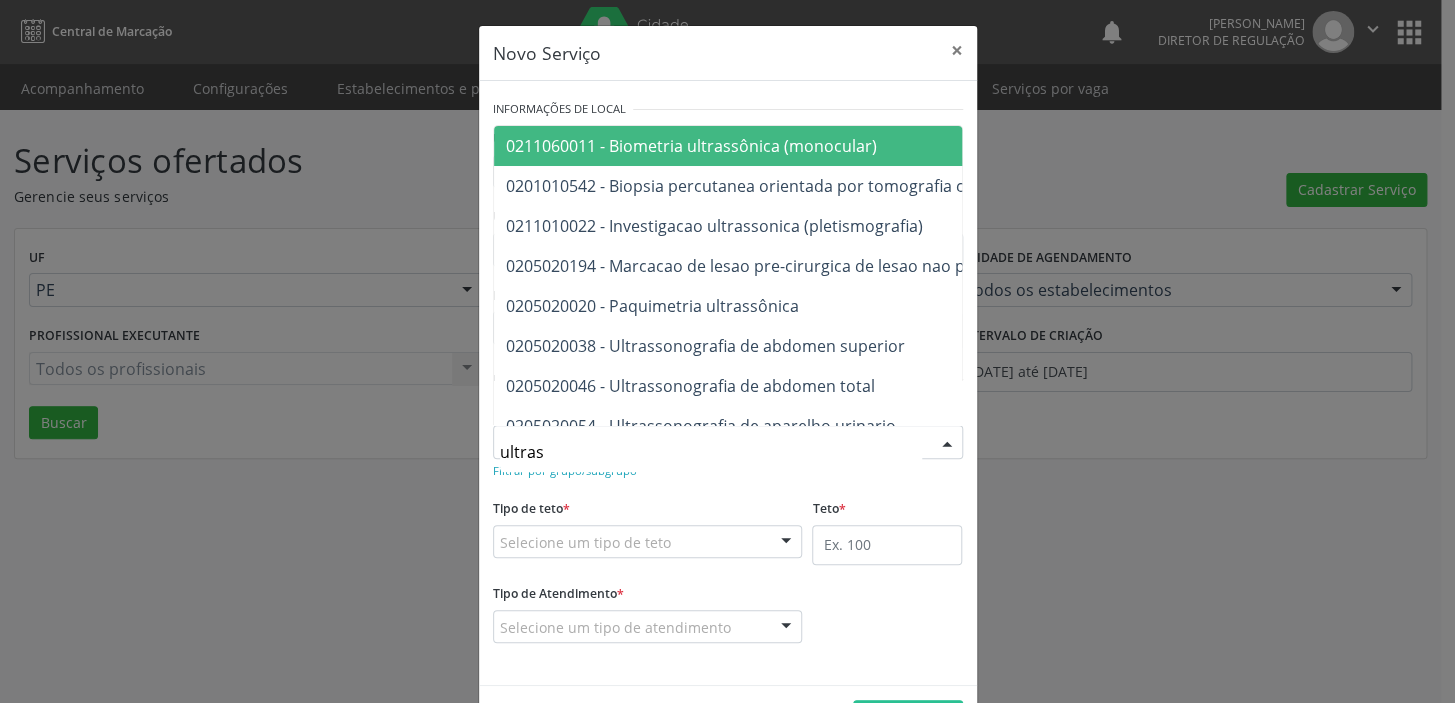 type on "ultrass" 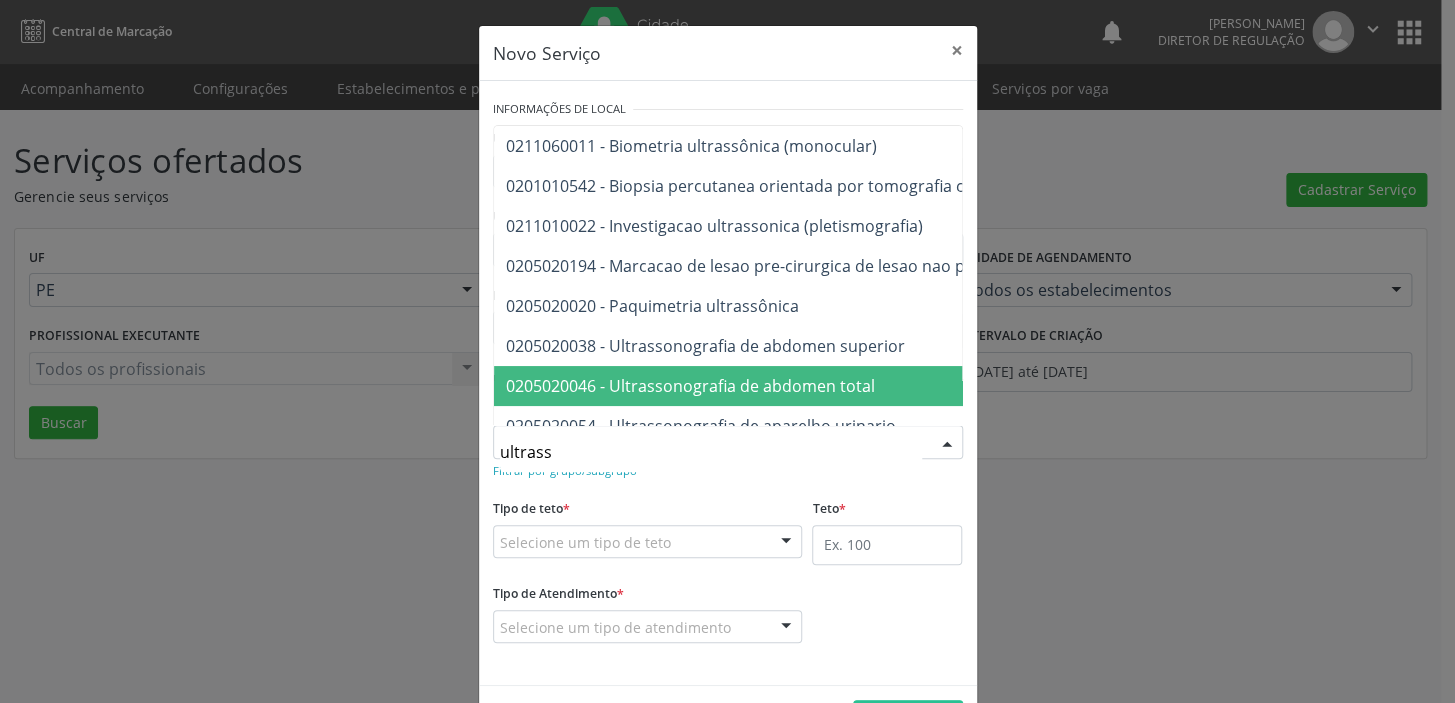 click on "0205020046 - Ultrassonografia de abdomen total" at bounding box center (690, 386) 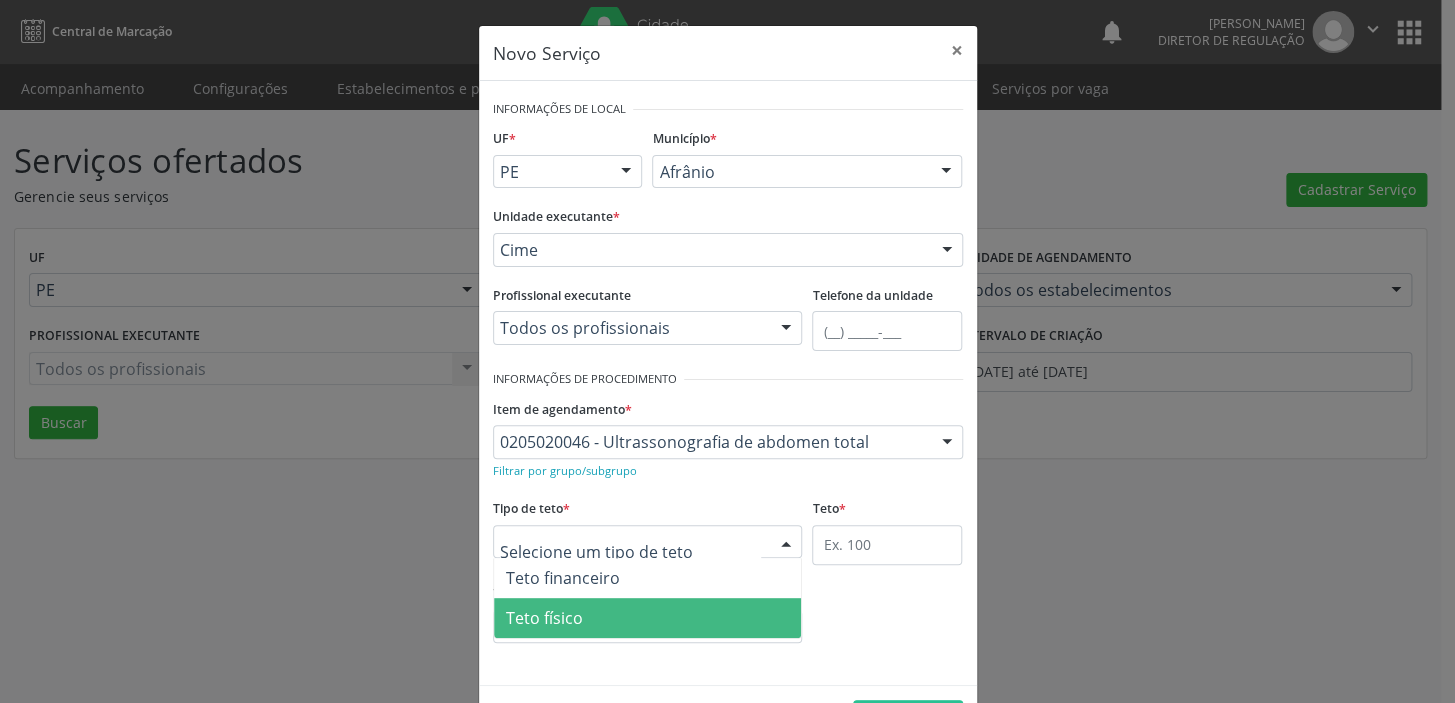 click on "Teto físico" at bounding box center (648, 618) 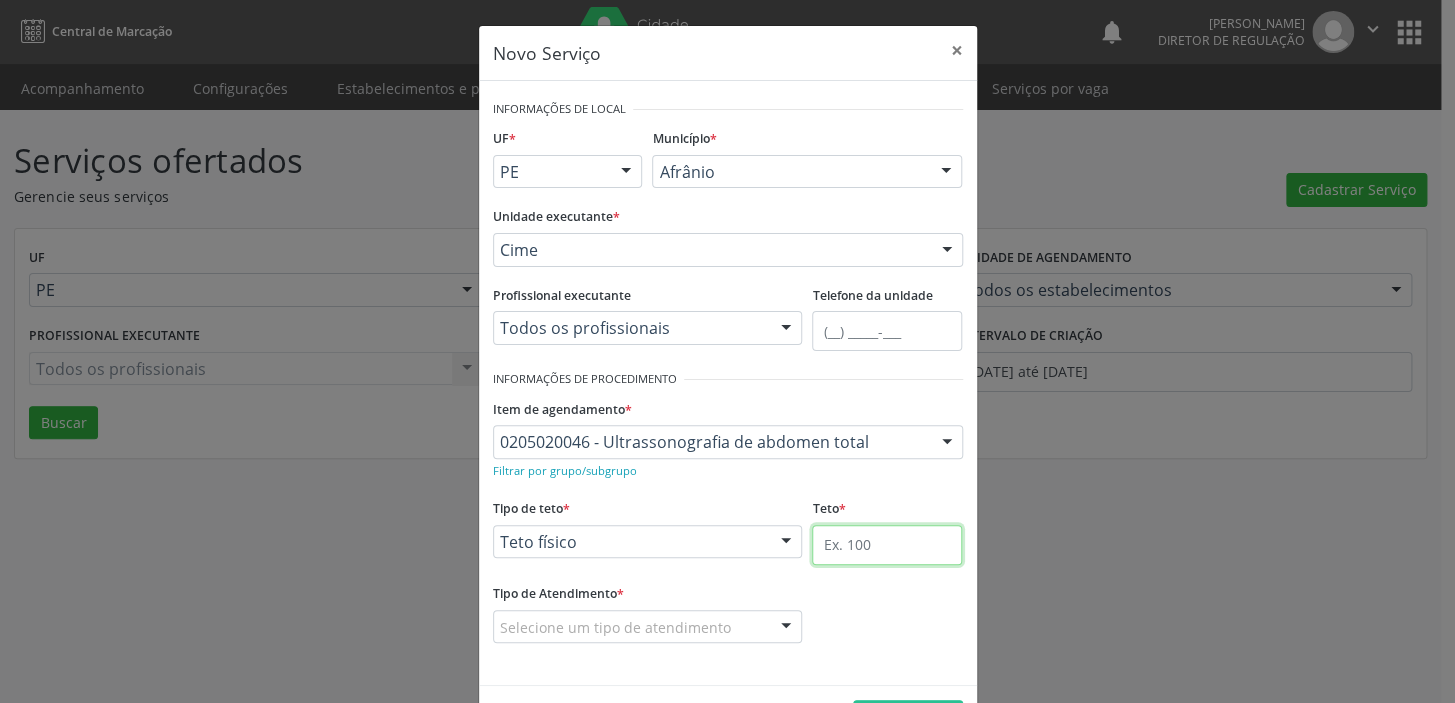 click at bounding box center [887, 545] 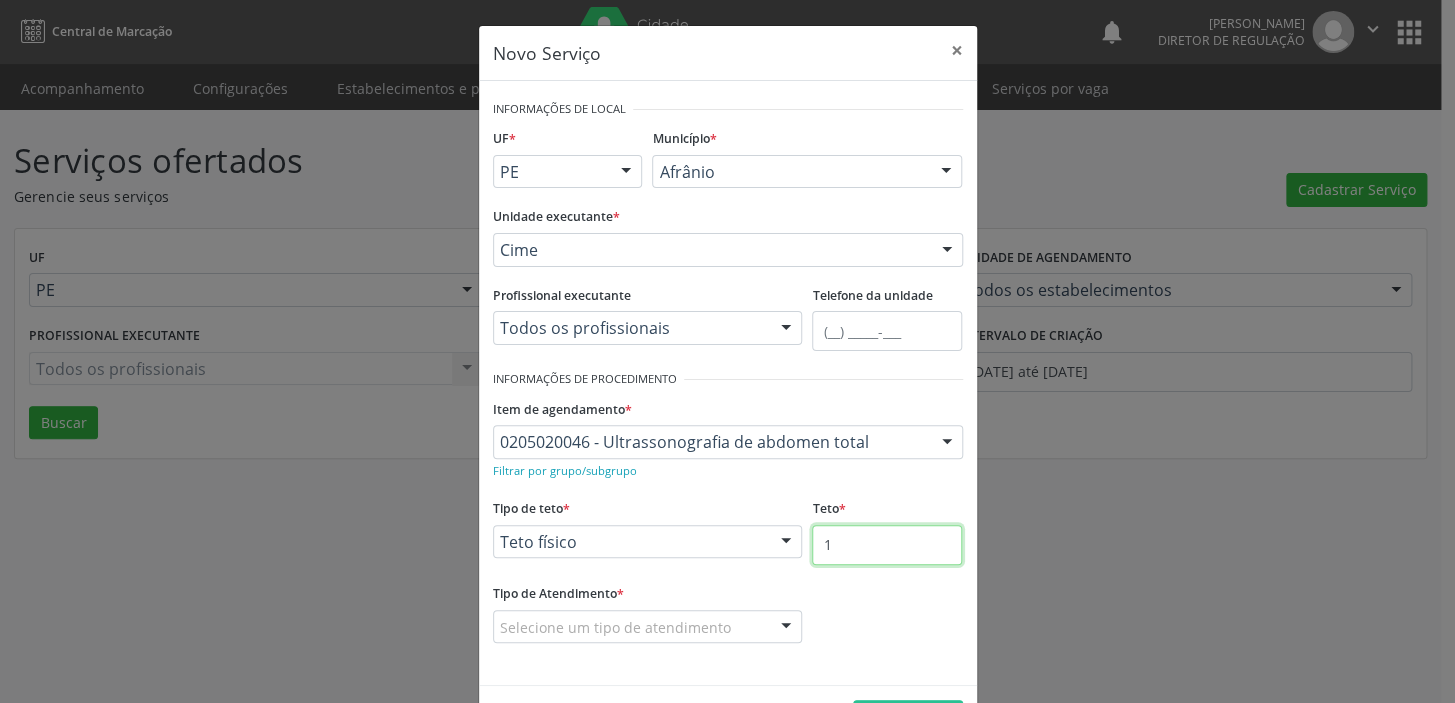 type on "1" 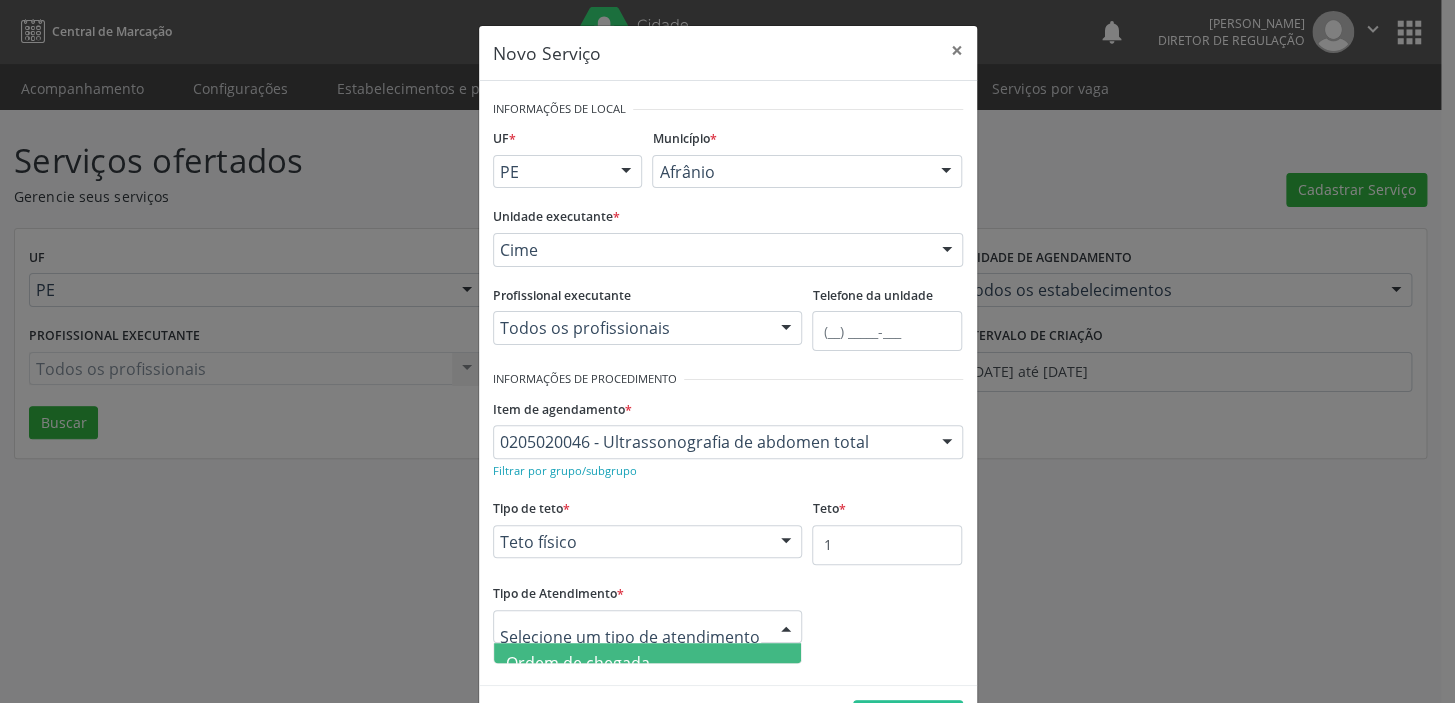 click on "Ordem de chegada" at bounding box center [578, 663] 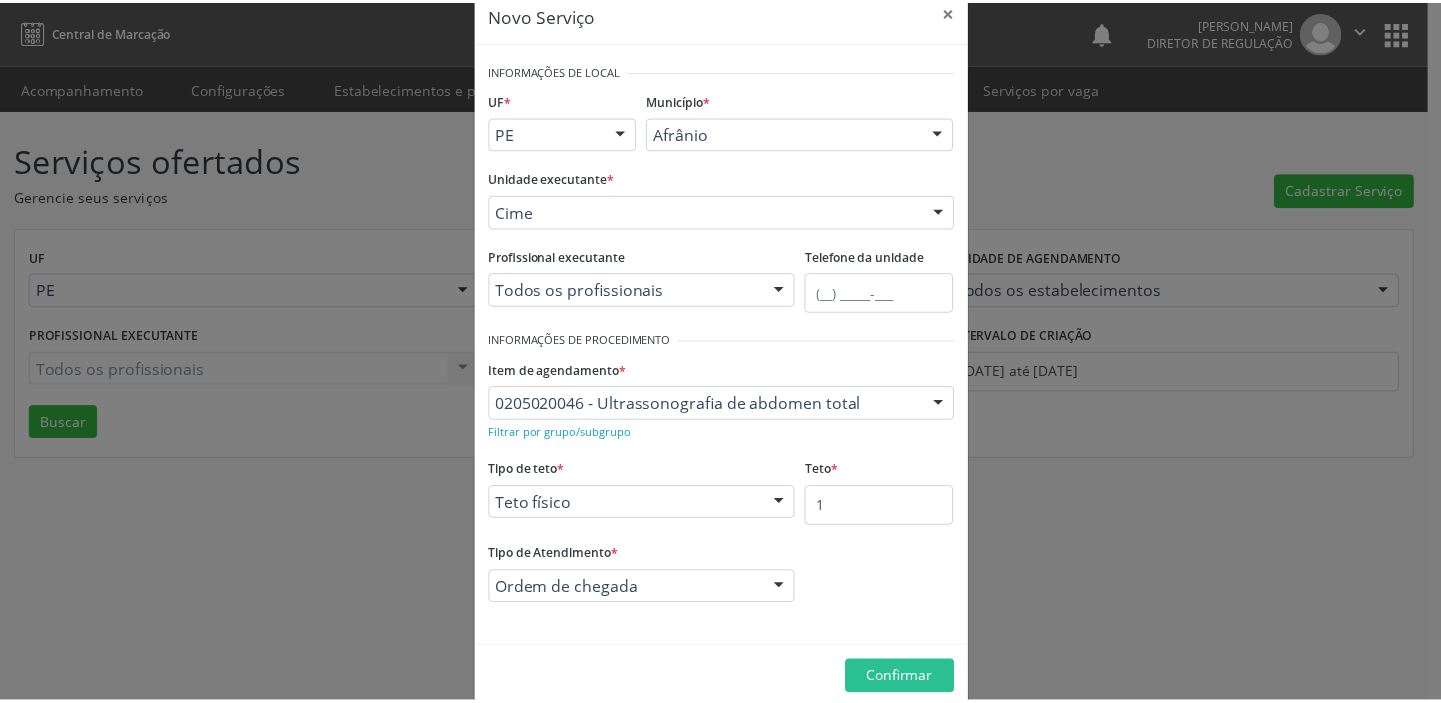scroll, scrollTop: 69, scrollLeft: 0, axis: vertical 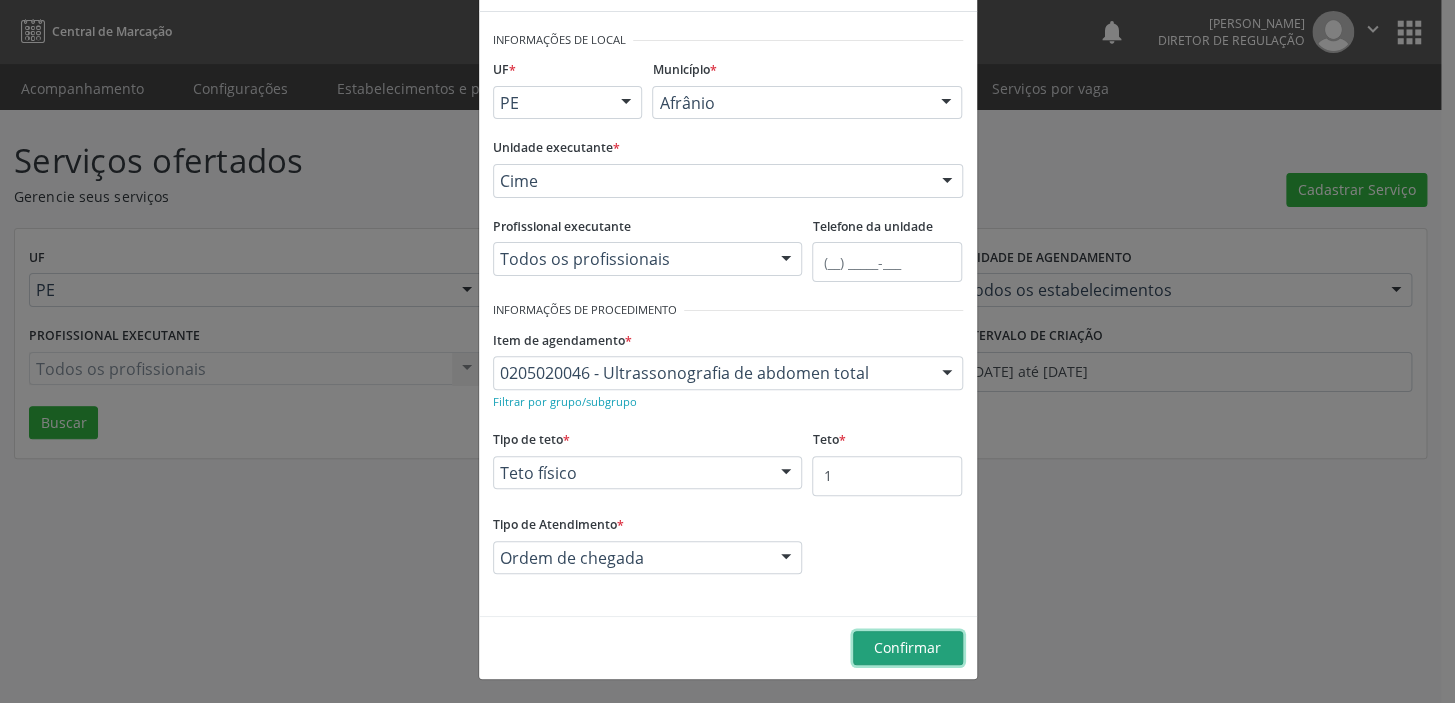 click on "Confirmar" at bounding box center [907, 647] 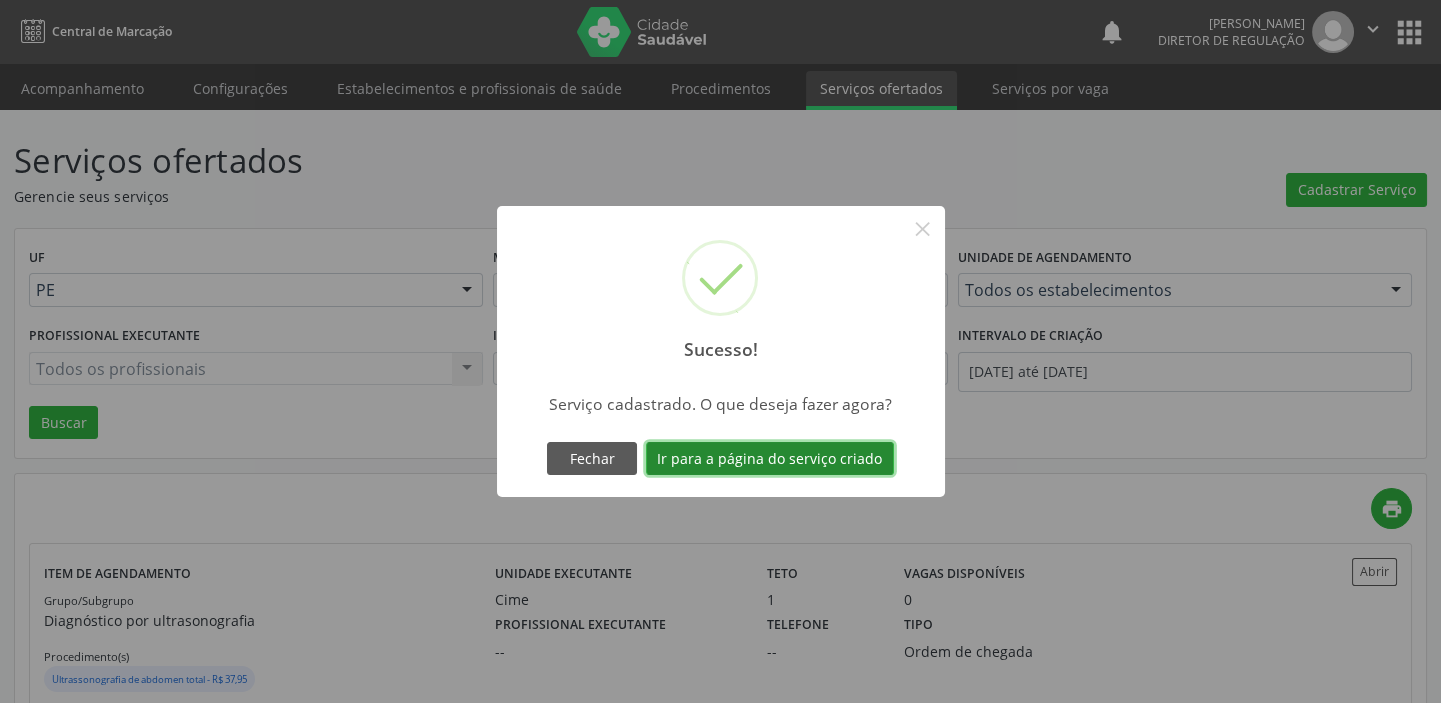 click on "Ir para a página do serviço criado" at bounding box center (770, 459) 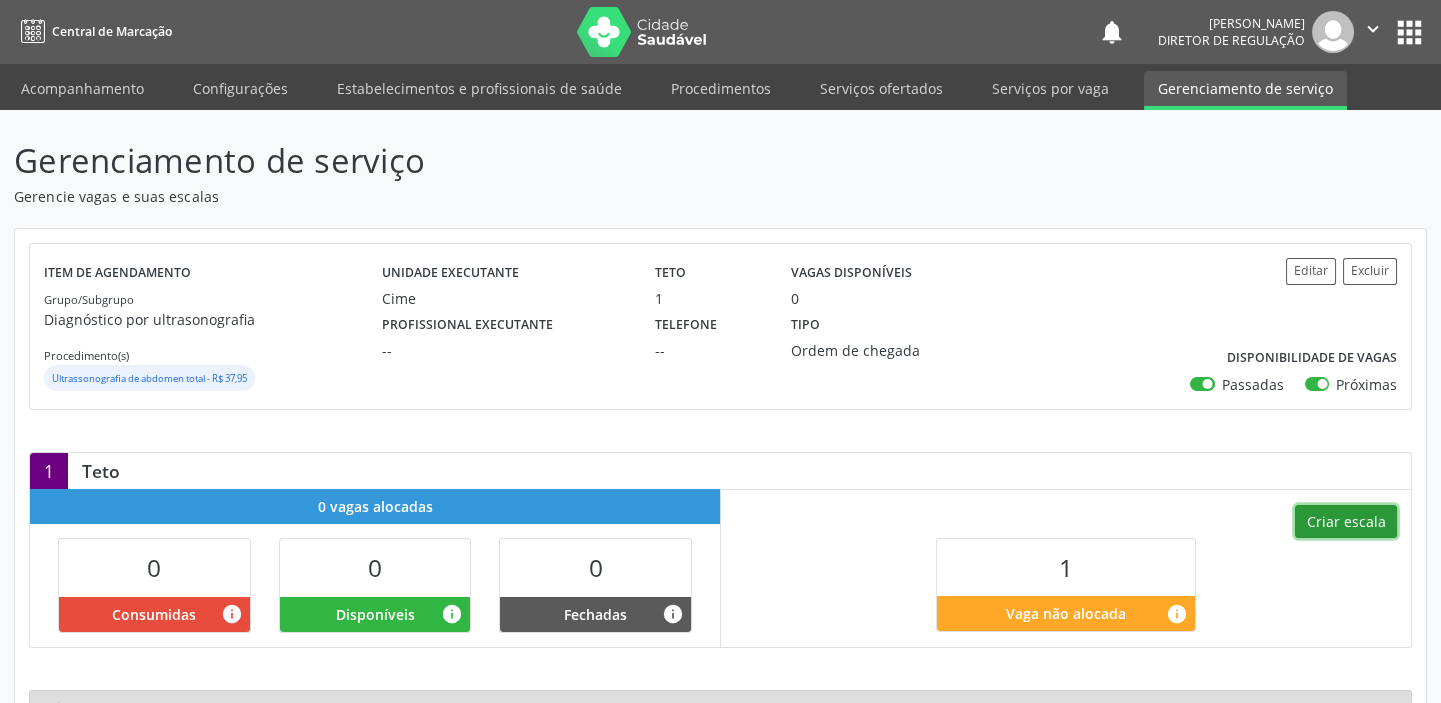 click on "Criar escala" at bounding box center (1346, 522) 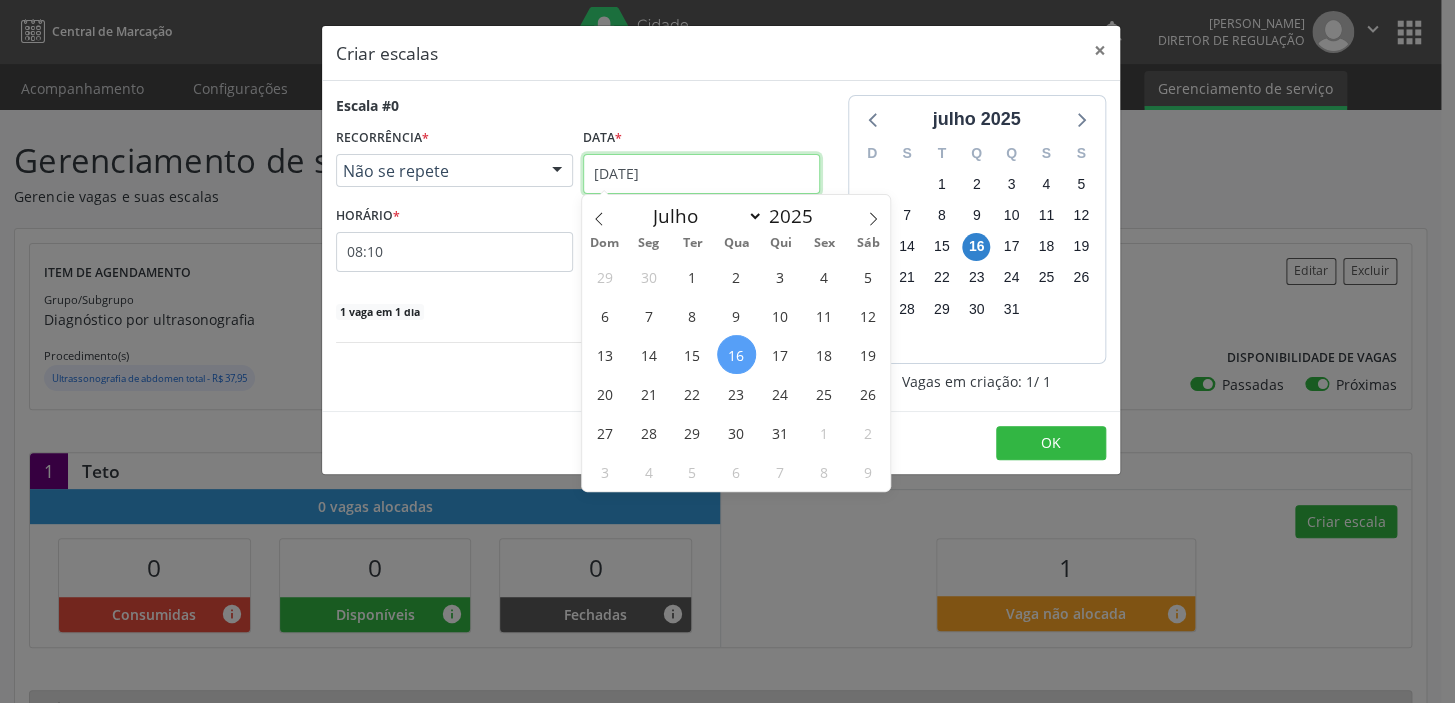 click on "16[DATE]" at bounding box center [701, 174] 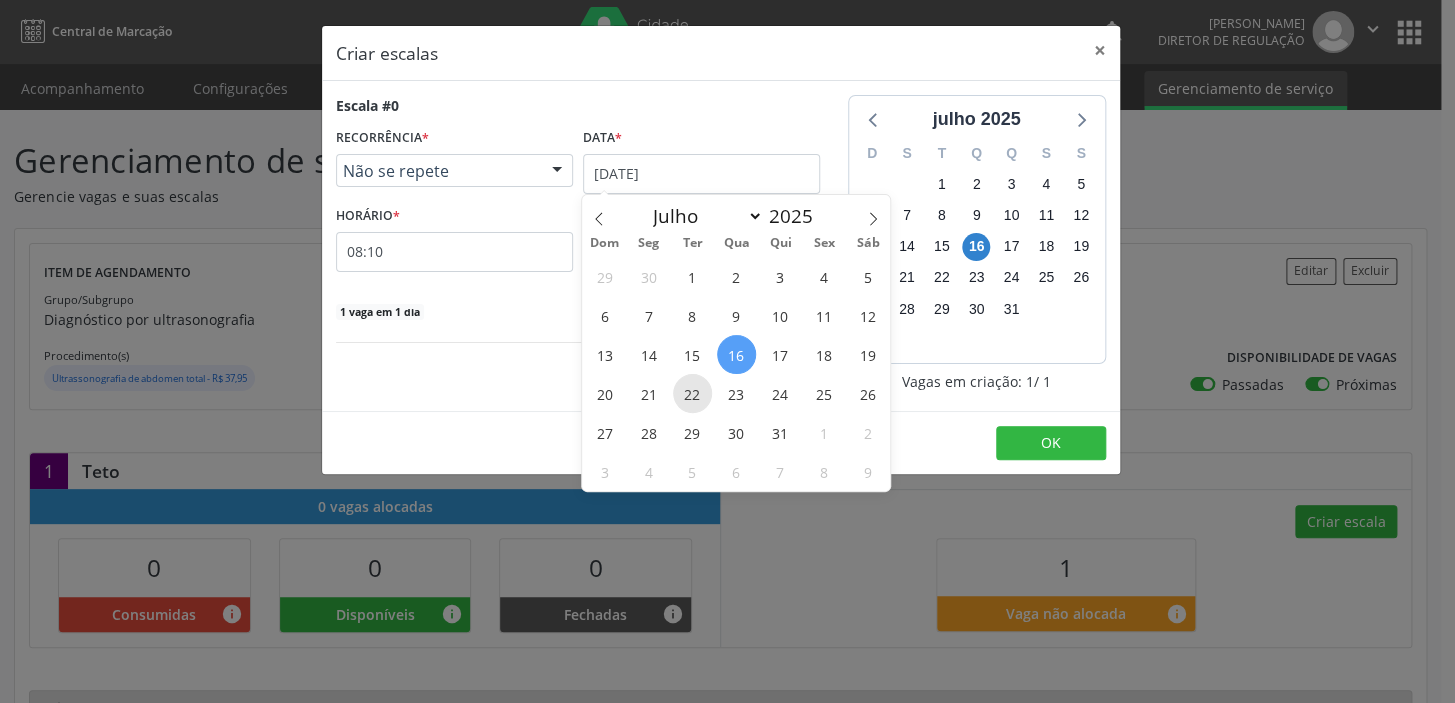 click on "22" at bounding box center [692, 393] 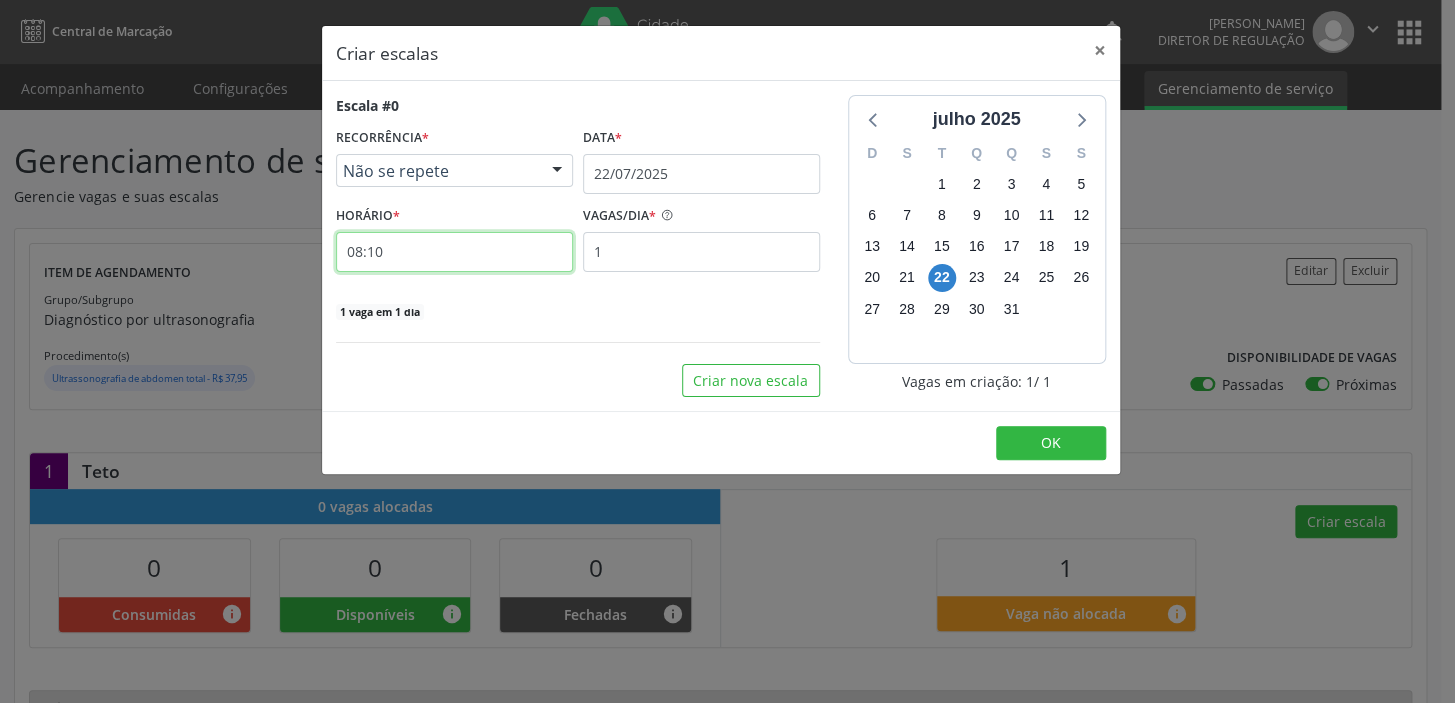 click on "08:10" at bounding box center [454, 252] 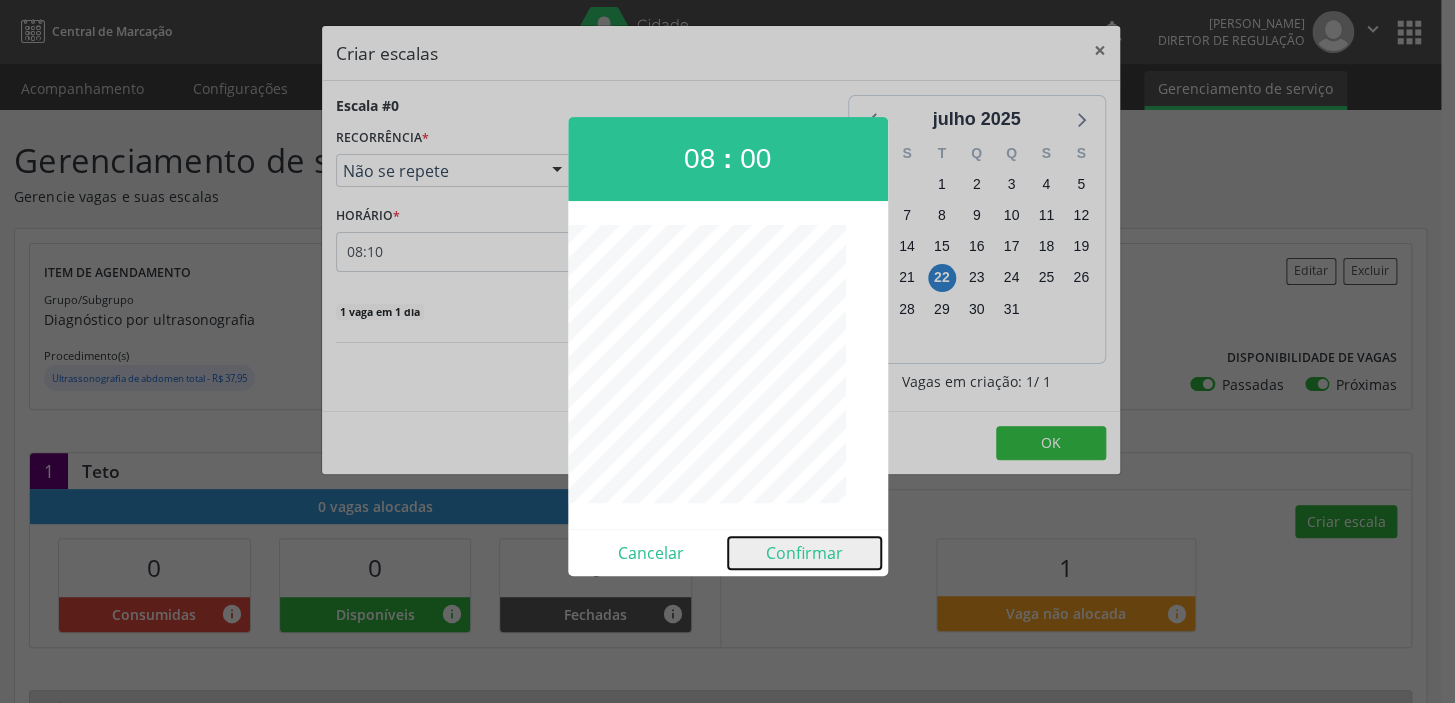 click on "Confirmar" at bounding box center [804, 553] 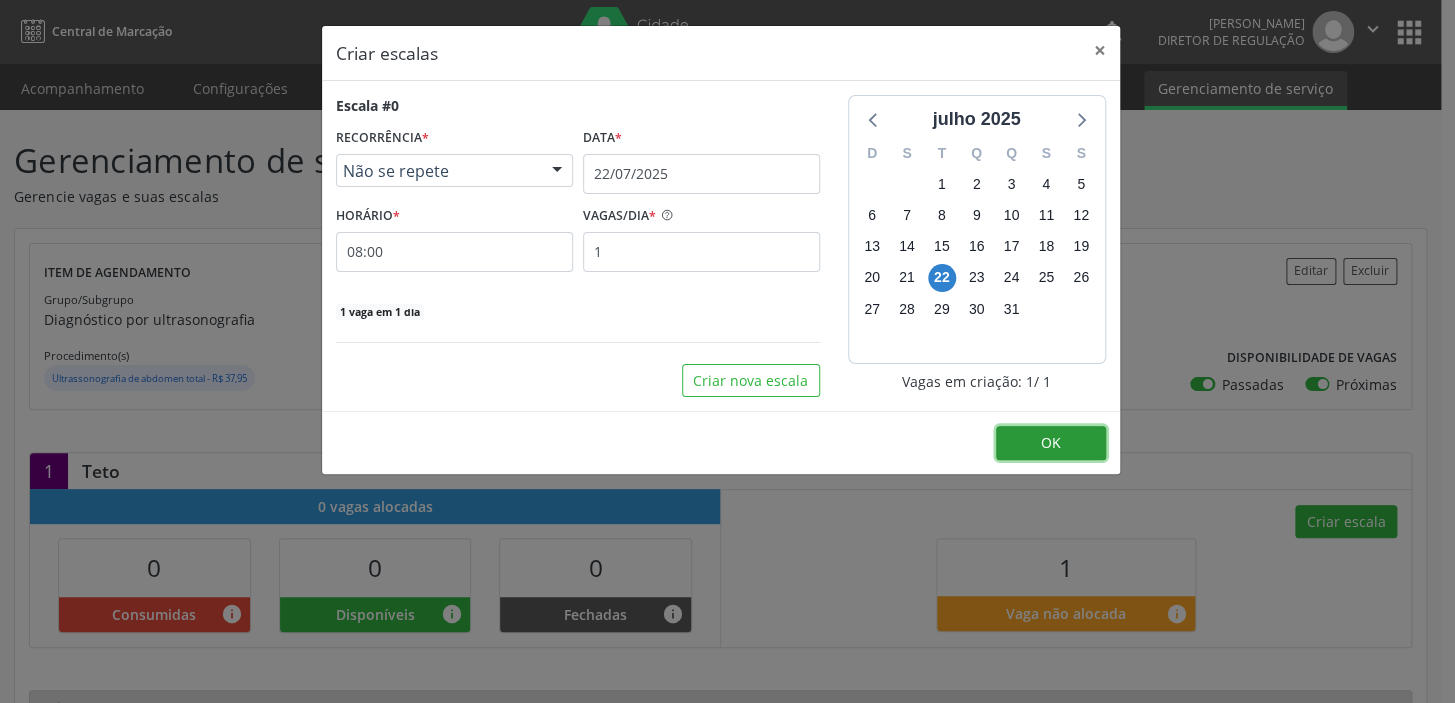 click on "OK" at bounding box center (1051, 443) 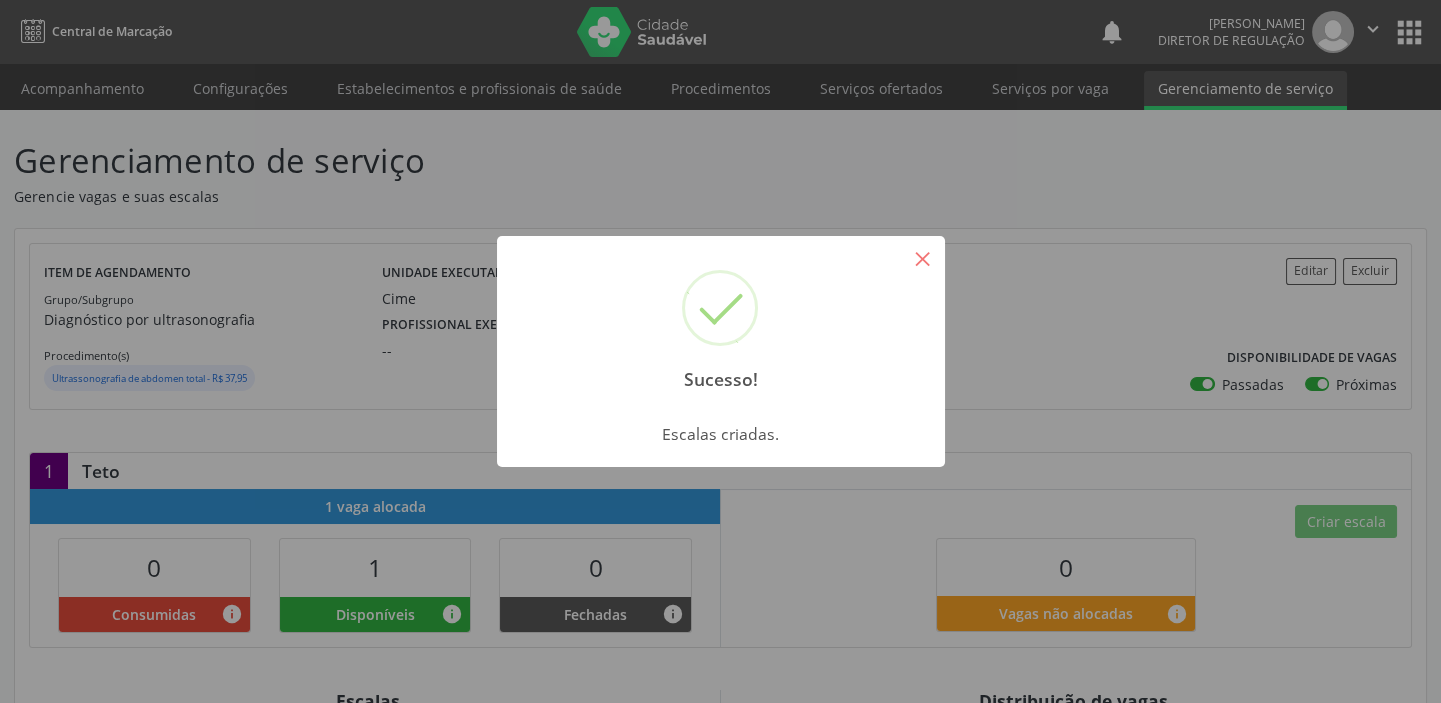 click on "×" at bounding box center (923, 258) 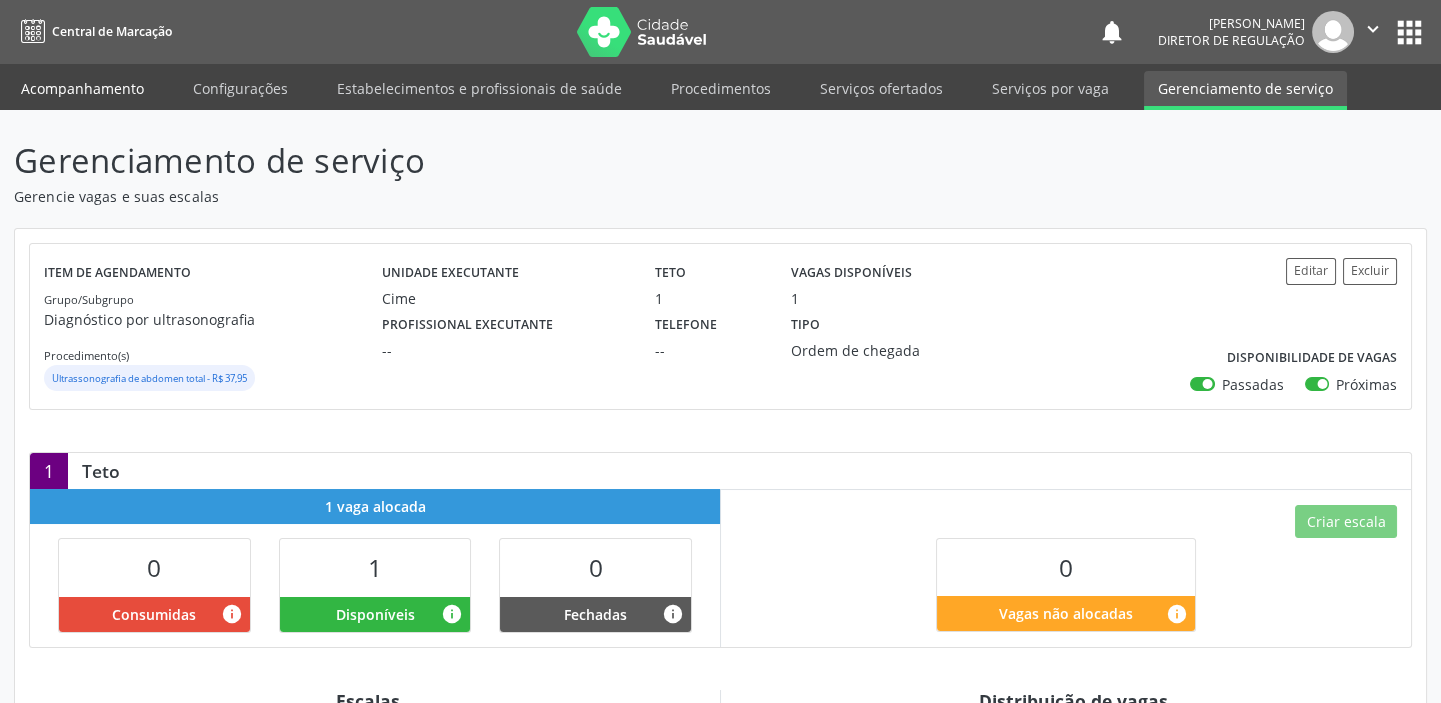 click on "Acompanhamento" at bounding box center [82, 88] 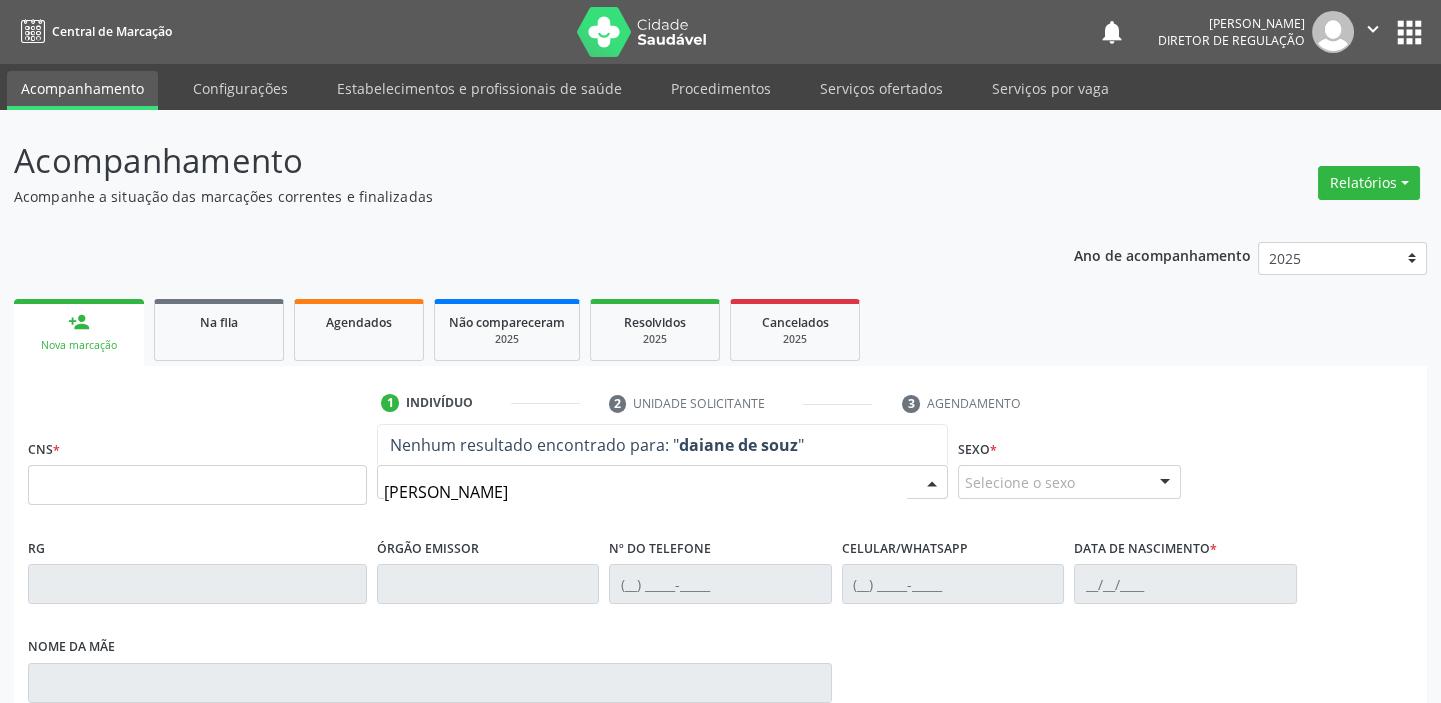 type on "daiane de souza" 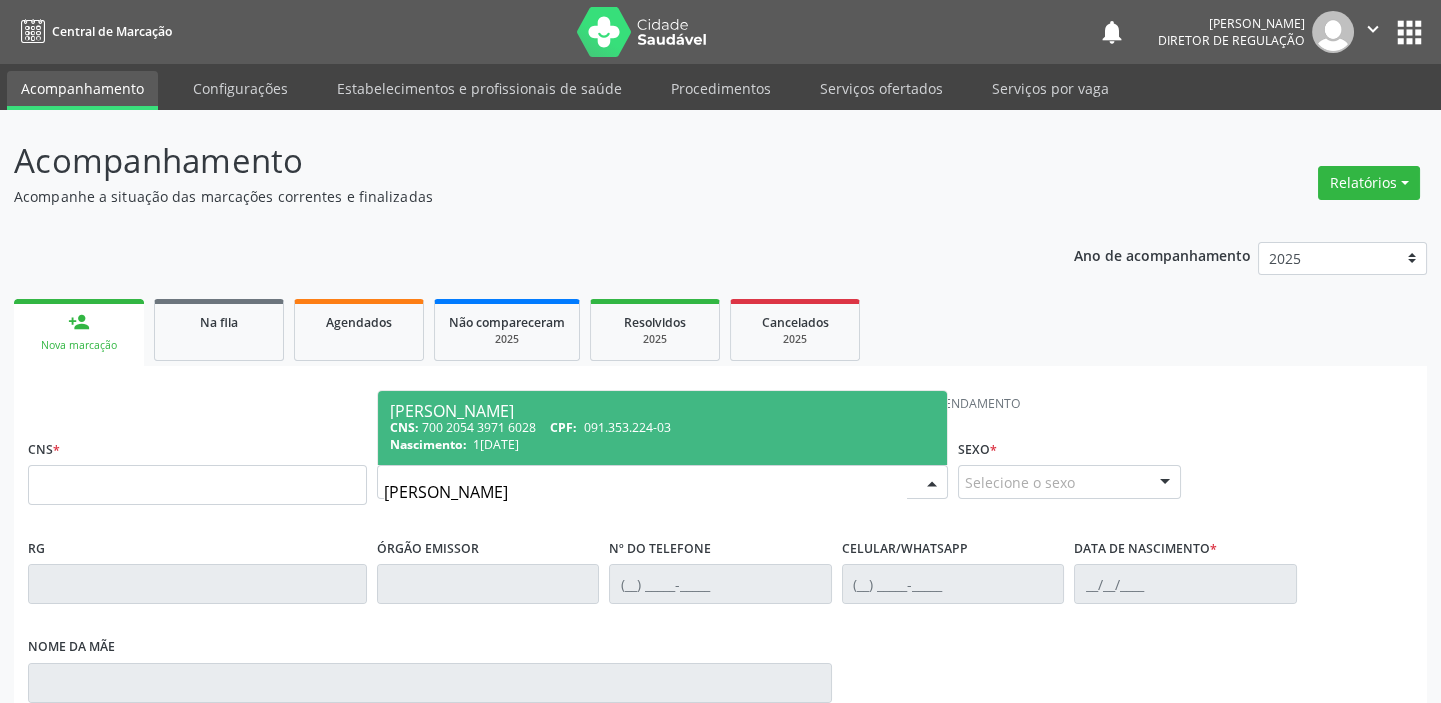 click on "Nascimento:
14/11/1990" at bounding box center [662, 444] 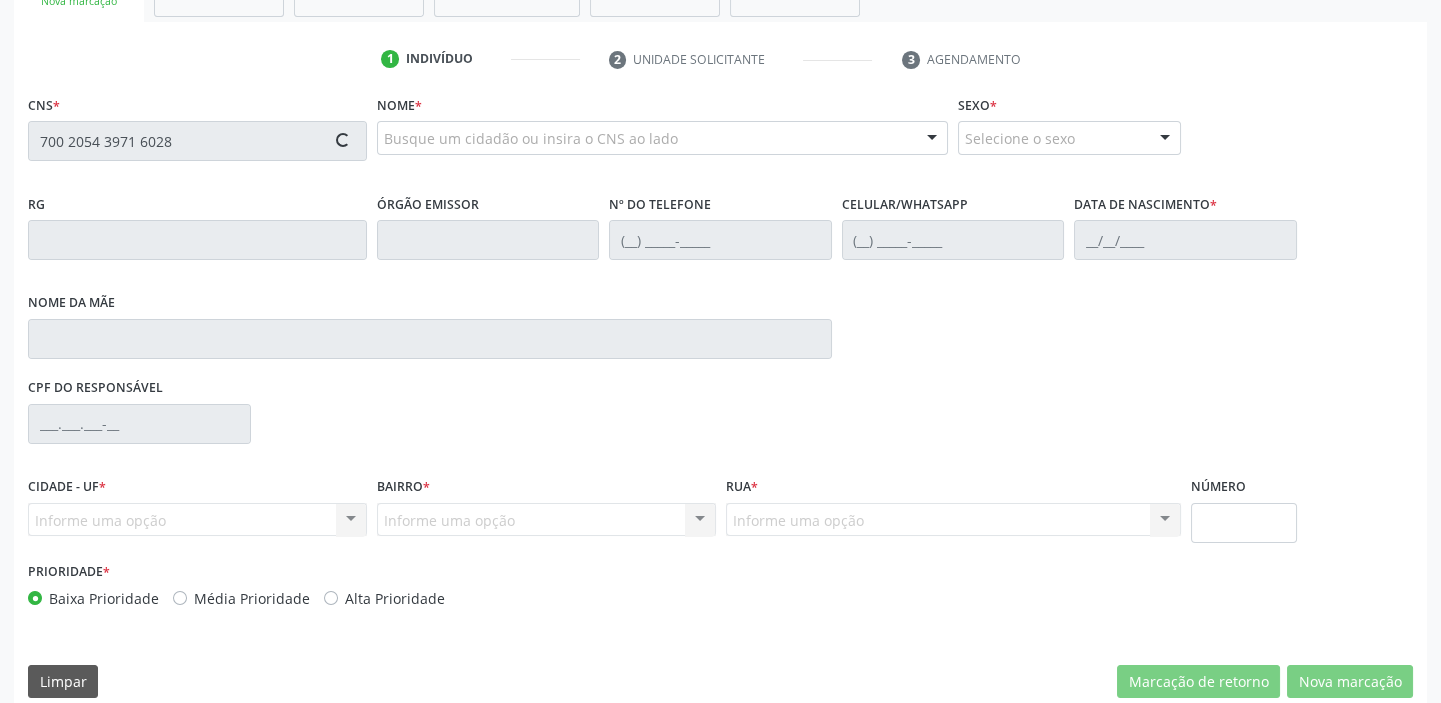 scroll, scrollTop: 366, scrollLeft: 0, axis: vertical 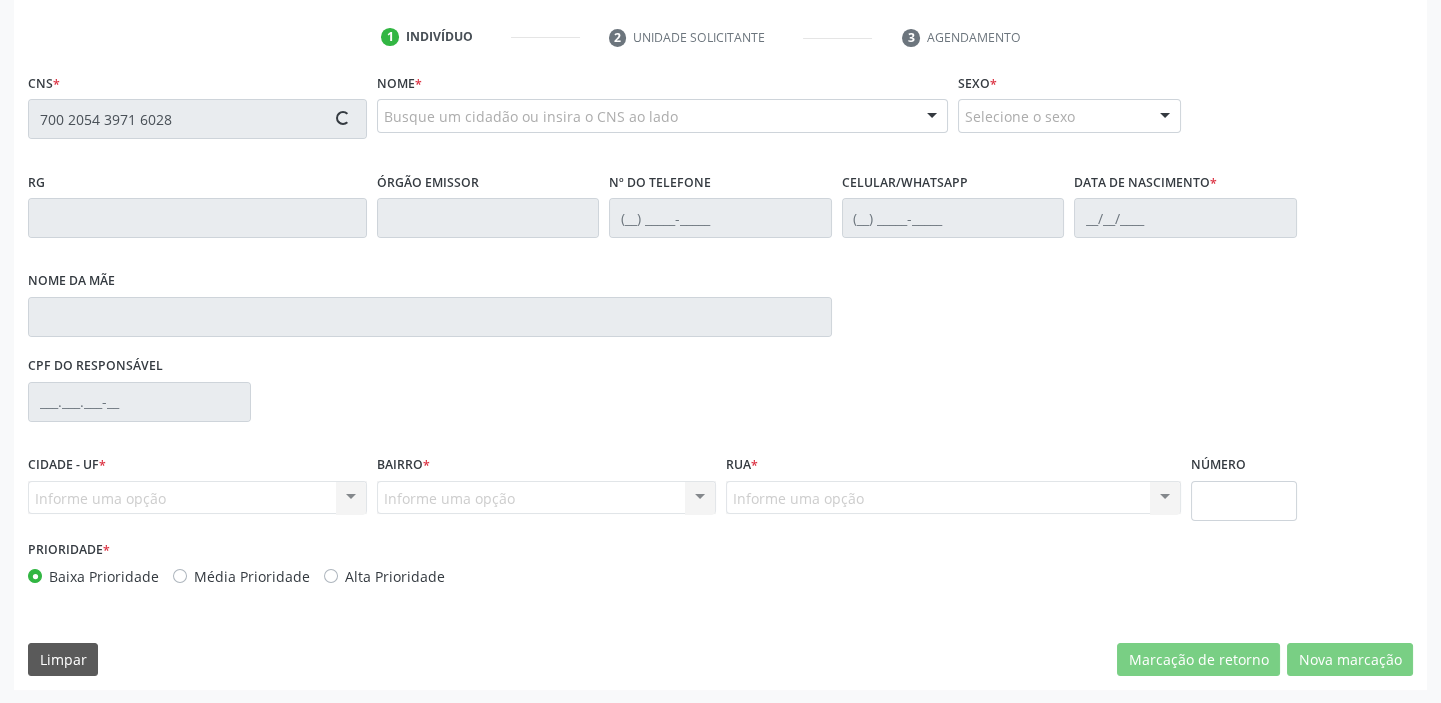 type on "700 2054 3971 6028" 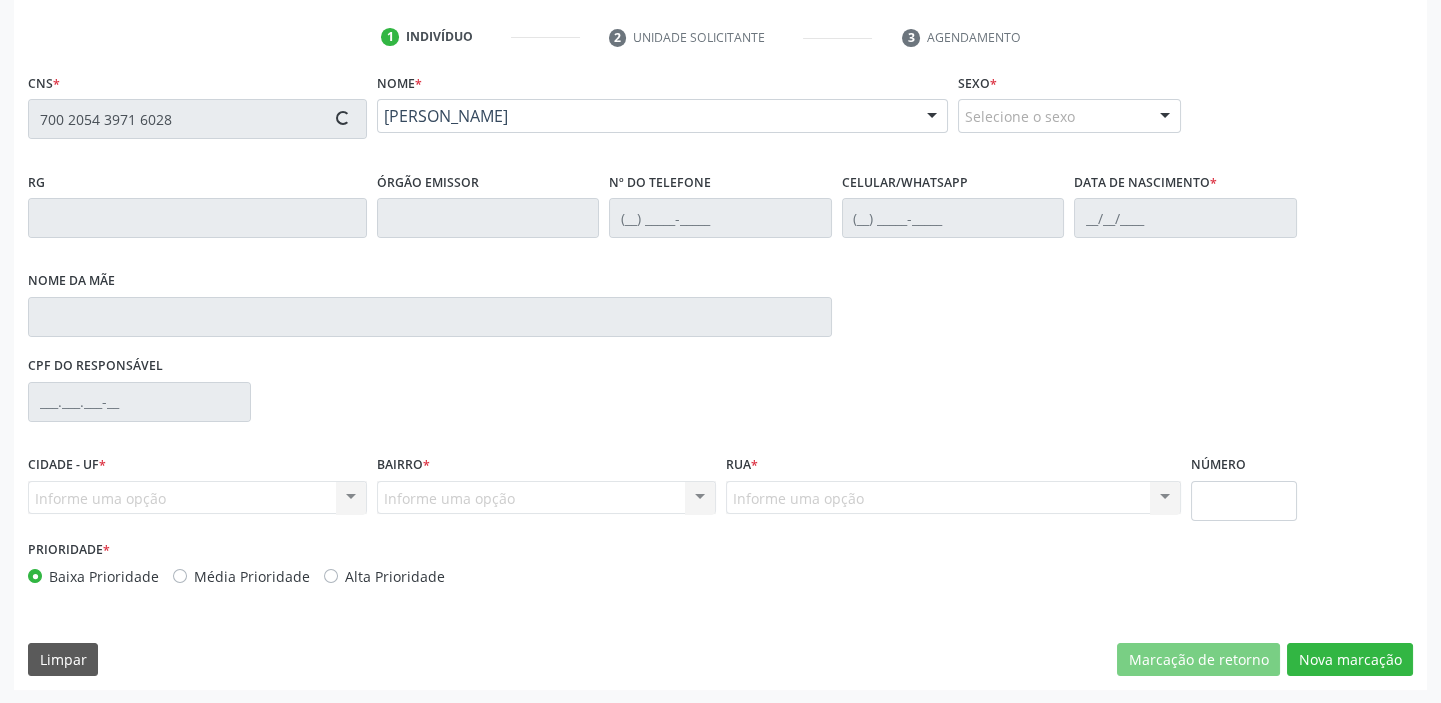 type on "(87) 98172-9815" 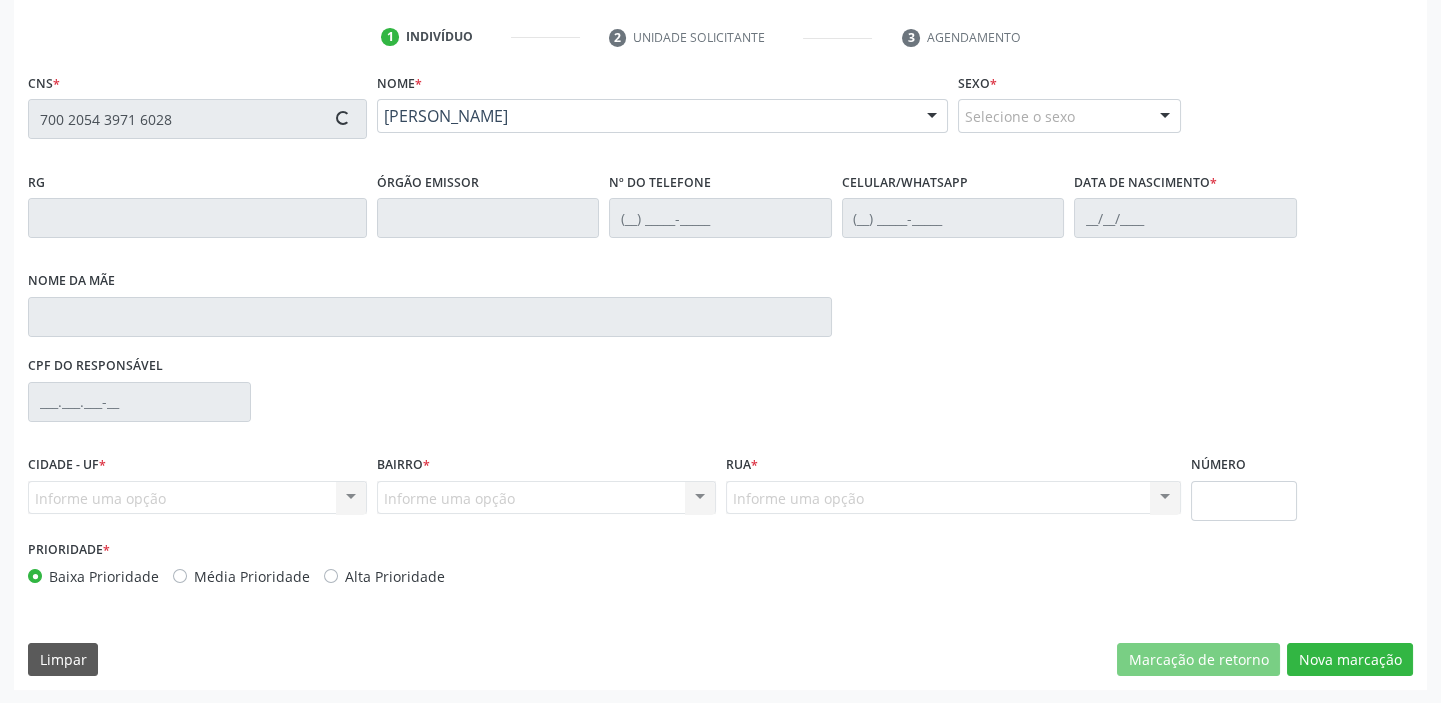 type on "(87) 98172-9815" 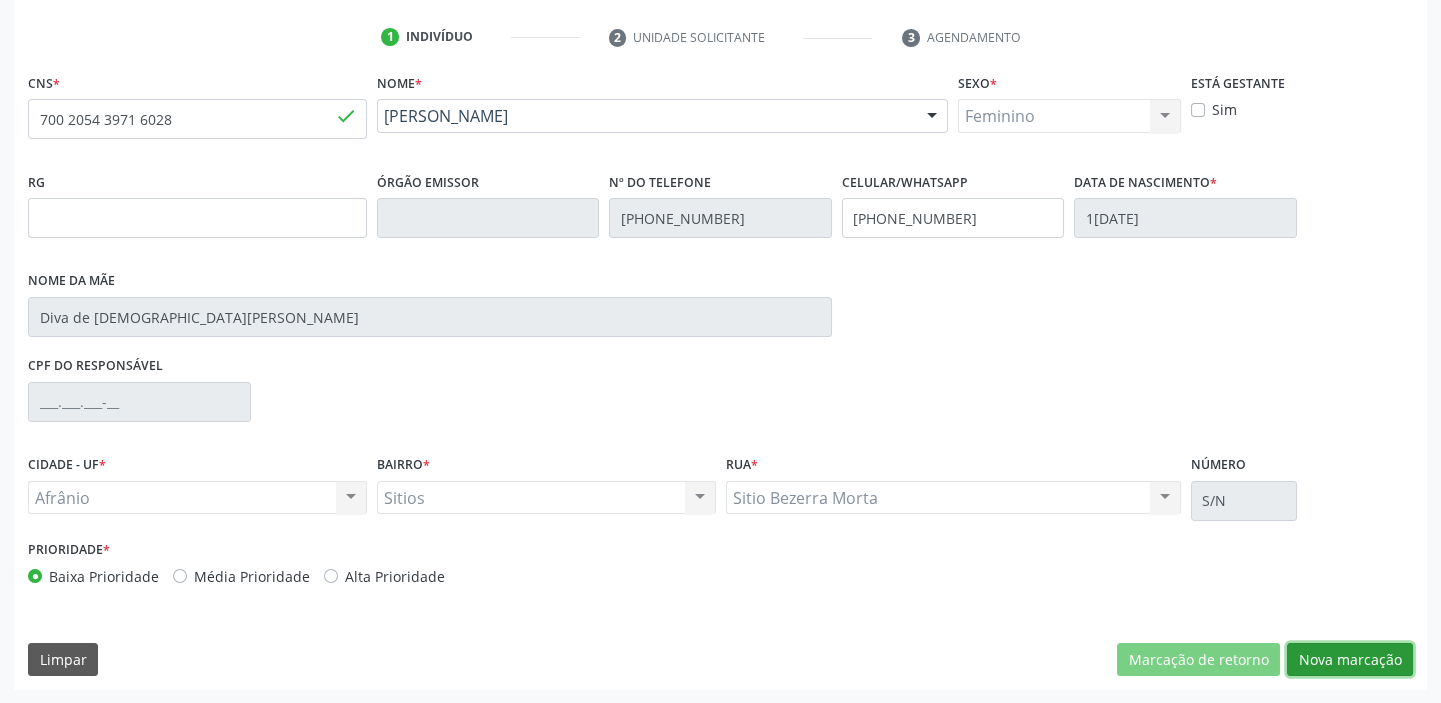 click on "Nova marcação" at bounding box center [1350, 660] 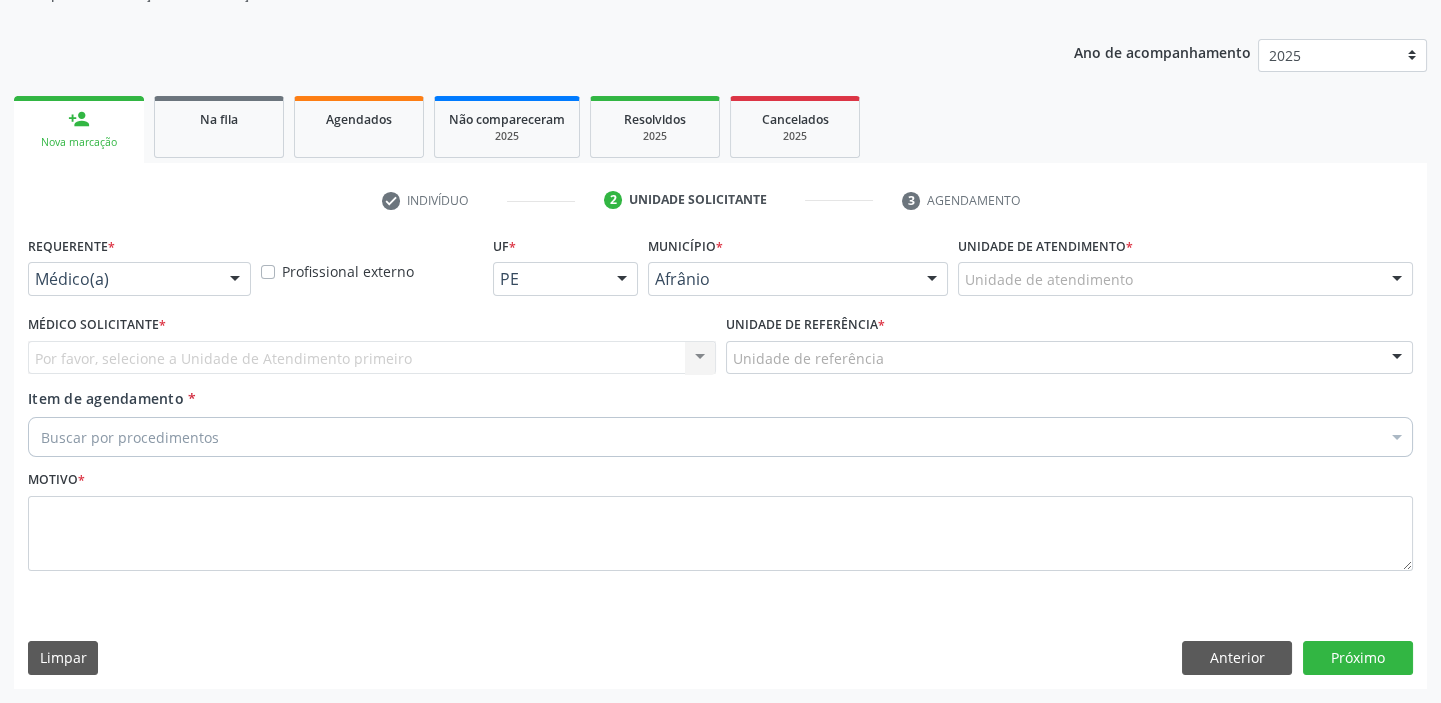 scroll, scrollTop: 201, scrollLeft: 0, axis: vertical 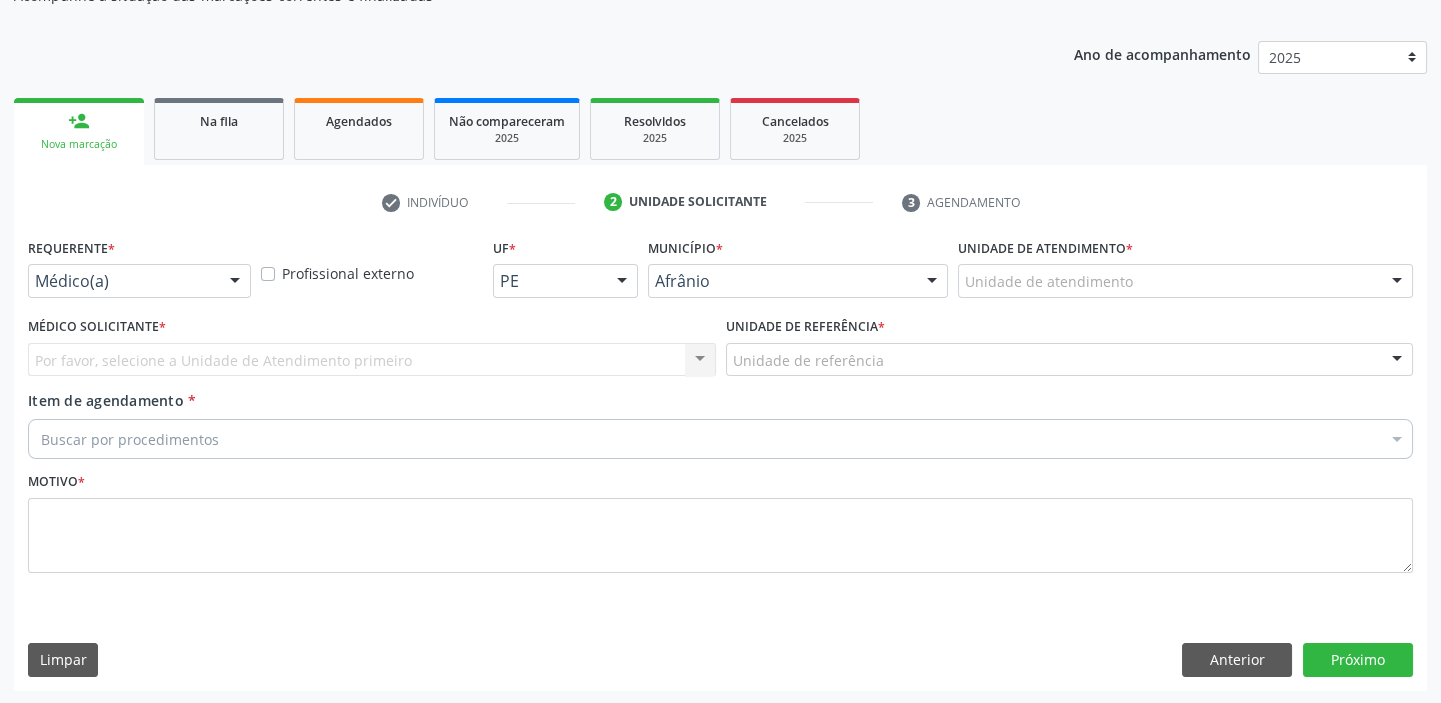 drag, startPoint x: 993, startPoint y: 280, endPoint x: 997, endPoint y: 329, distance: 49.162994 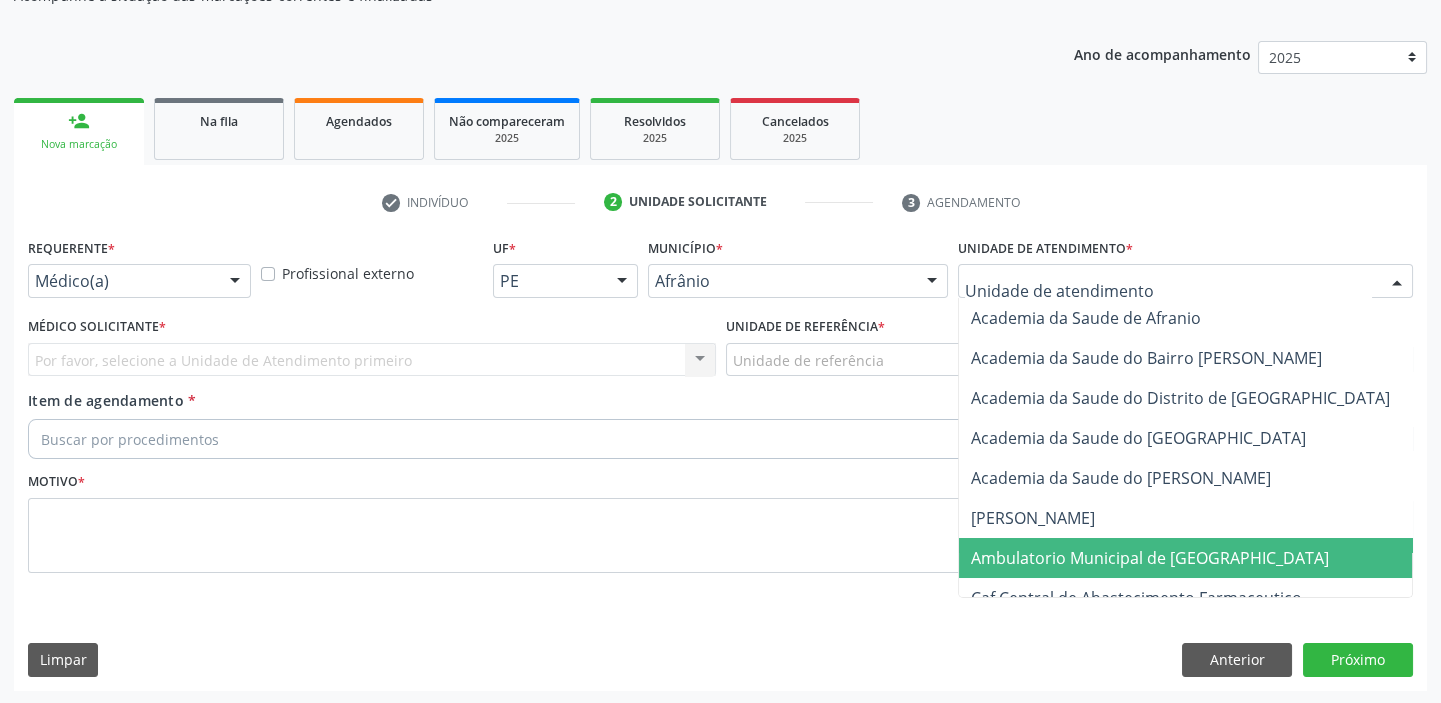 click on "Ambulatorio Municipal de [GEOGRAPHIC_DATA]" at bounding box center (1150, 558) 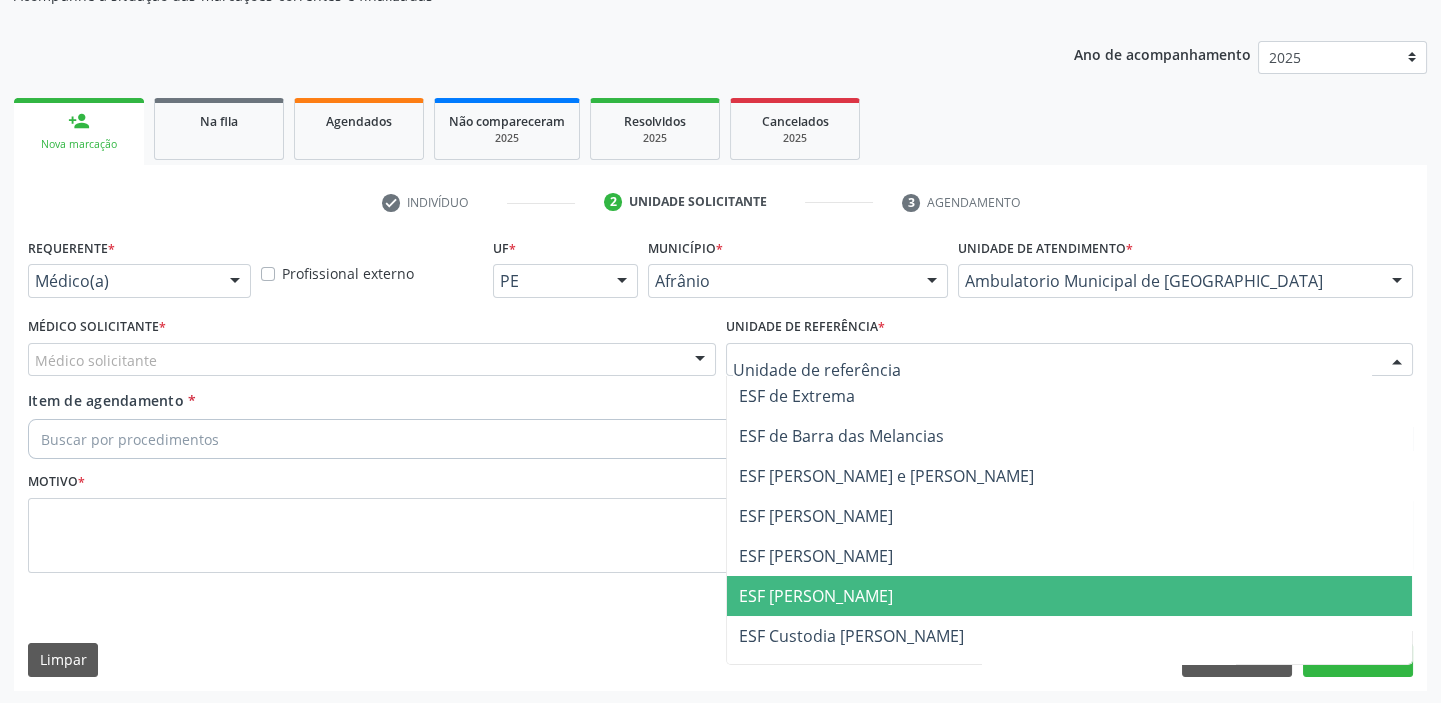 click on "ESF [PERSON_NAME]" at bounding box center [816, 596] 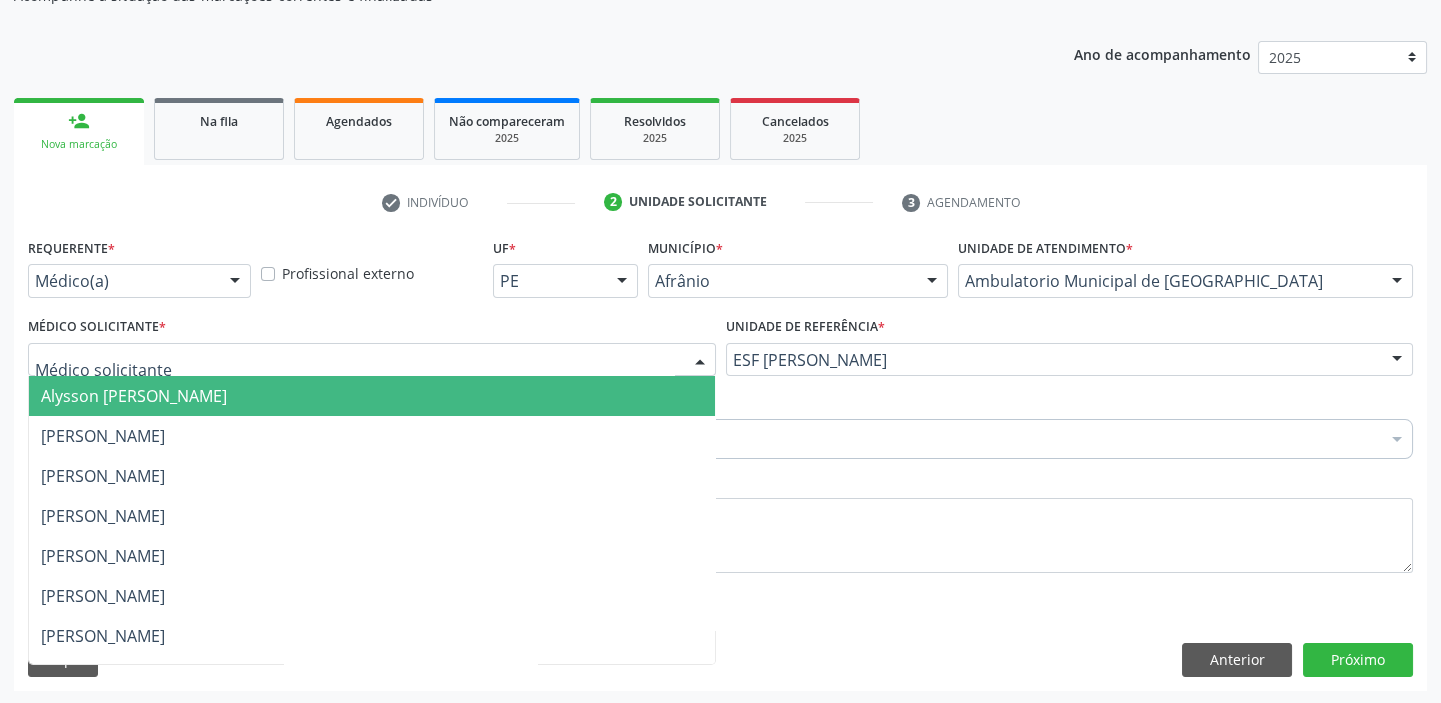 drag, startPoint x: 91, startPoint y: 357, endPoint x: 87, endPoint y: 401, distance: 44.181442 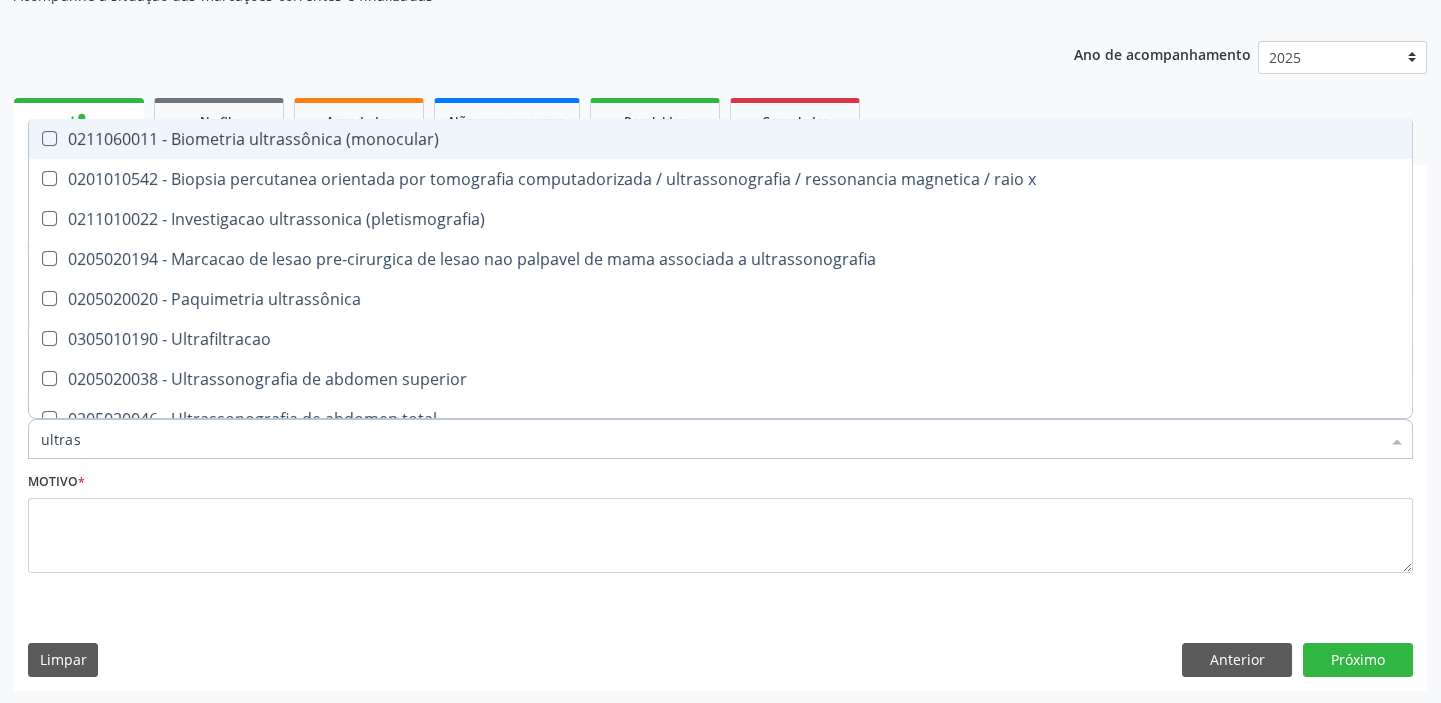 type on "ultrass" 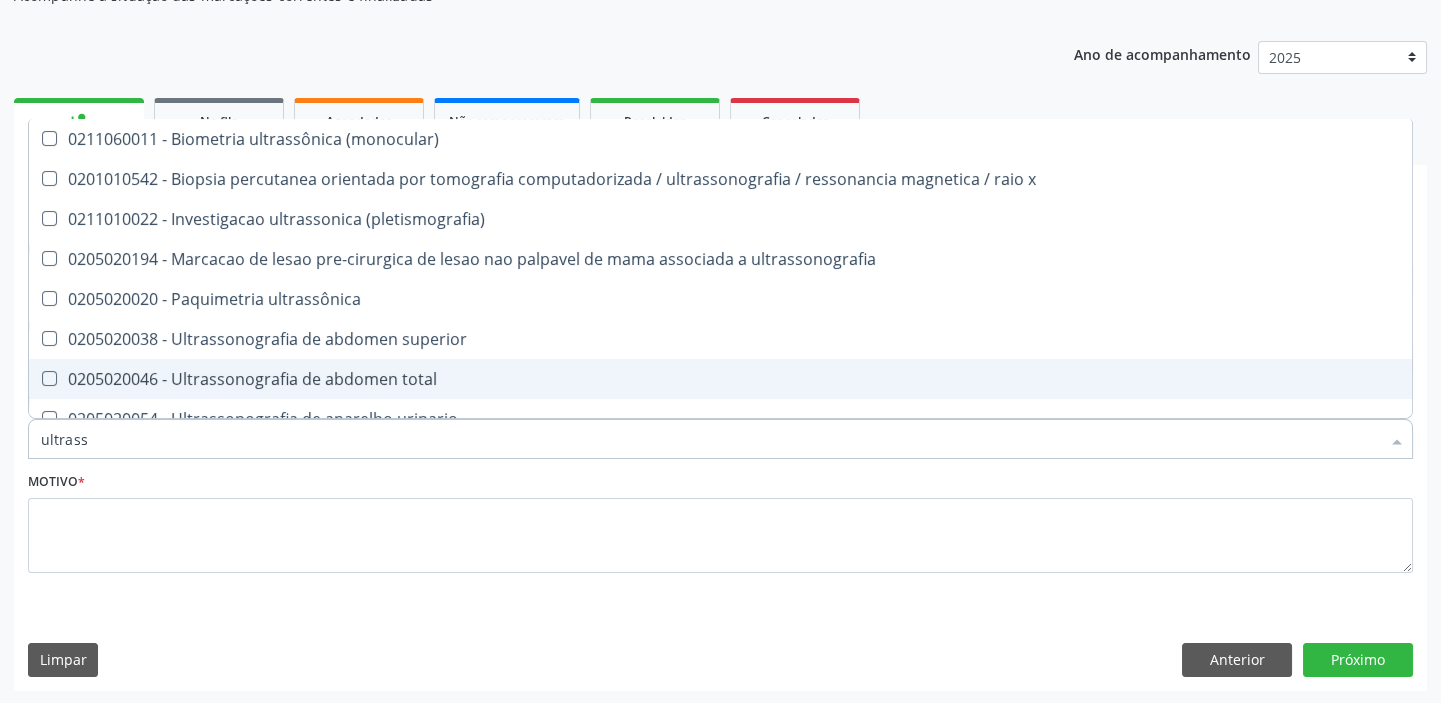 click on "0205020046 - Ultrassonografia de abdomen total" at bounding box center [720, 379] 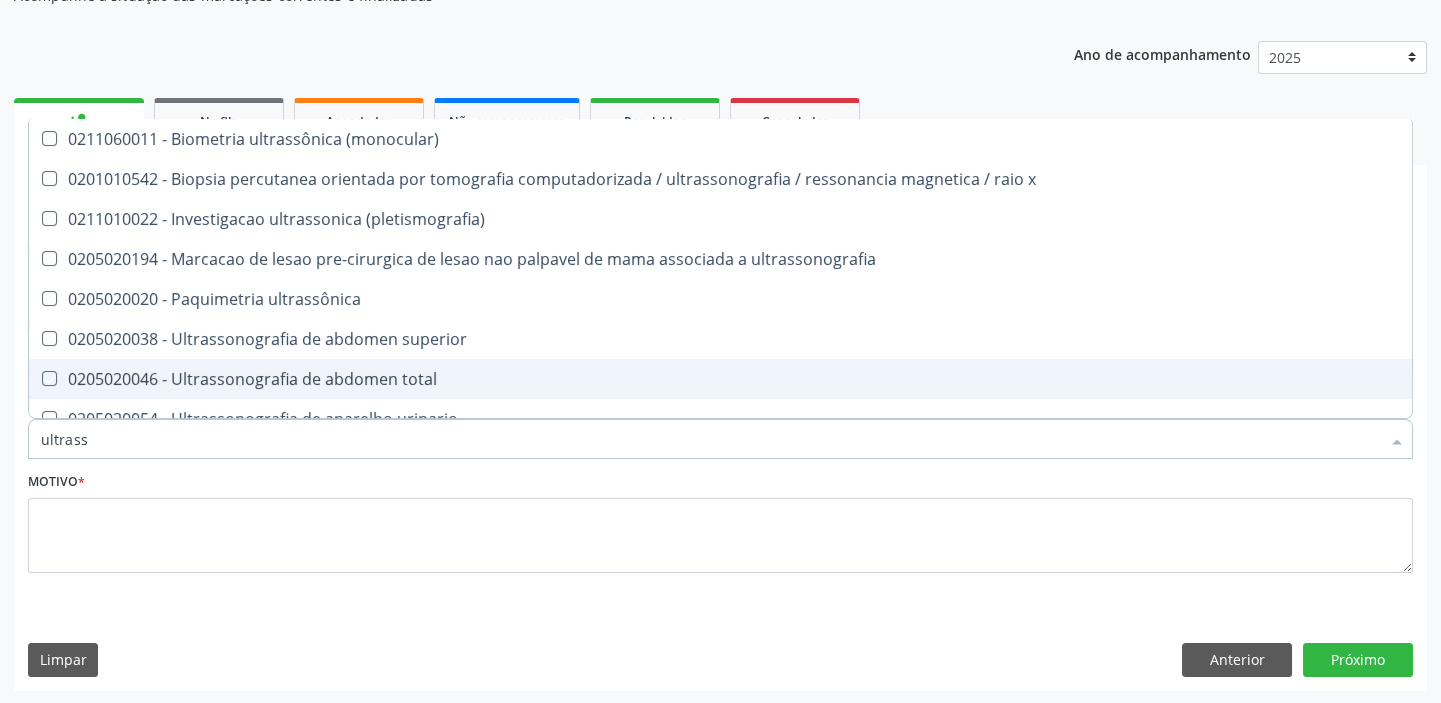checkbox on "true" 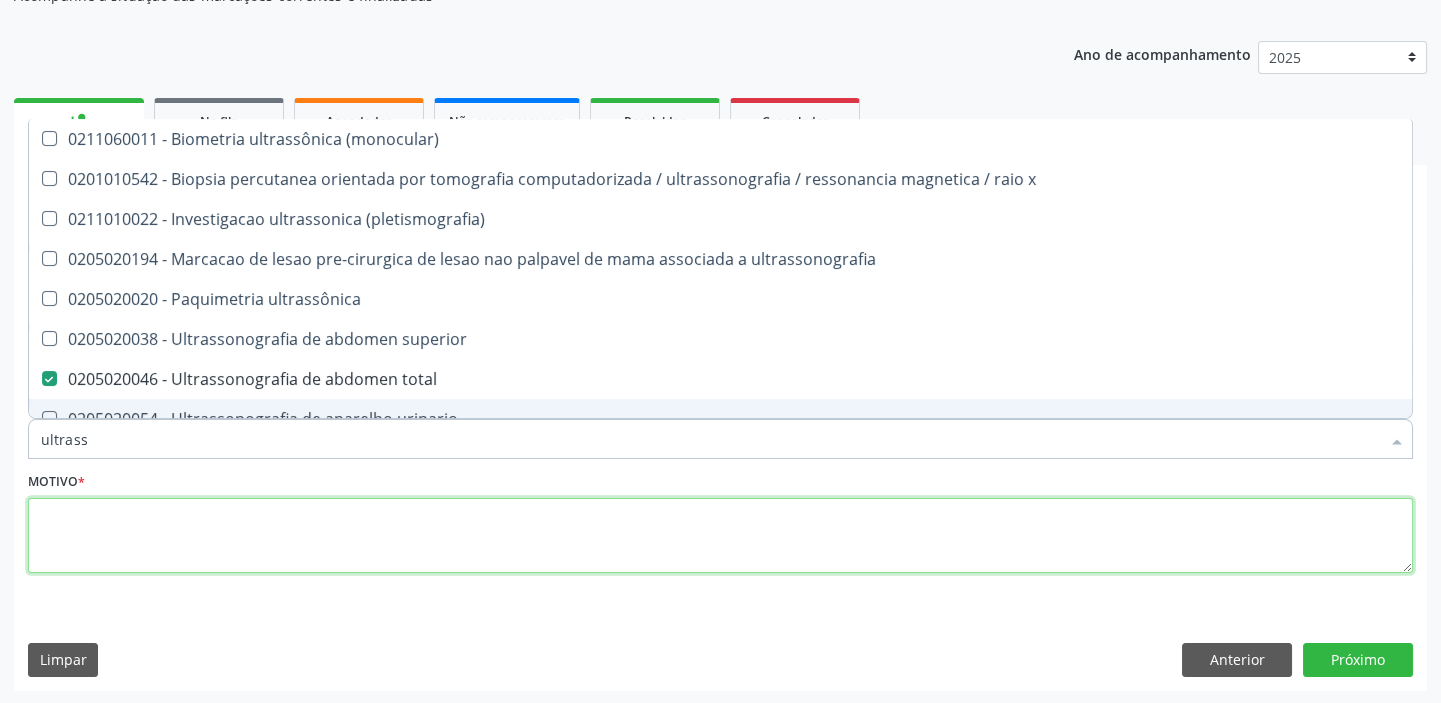 click at bounding box center (720, 536) 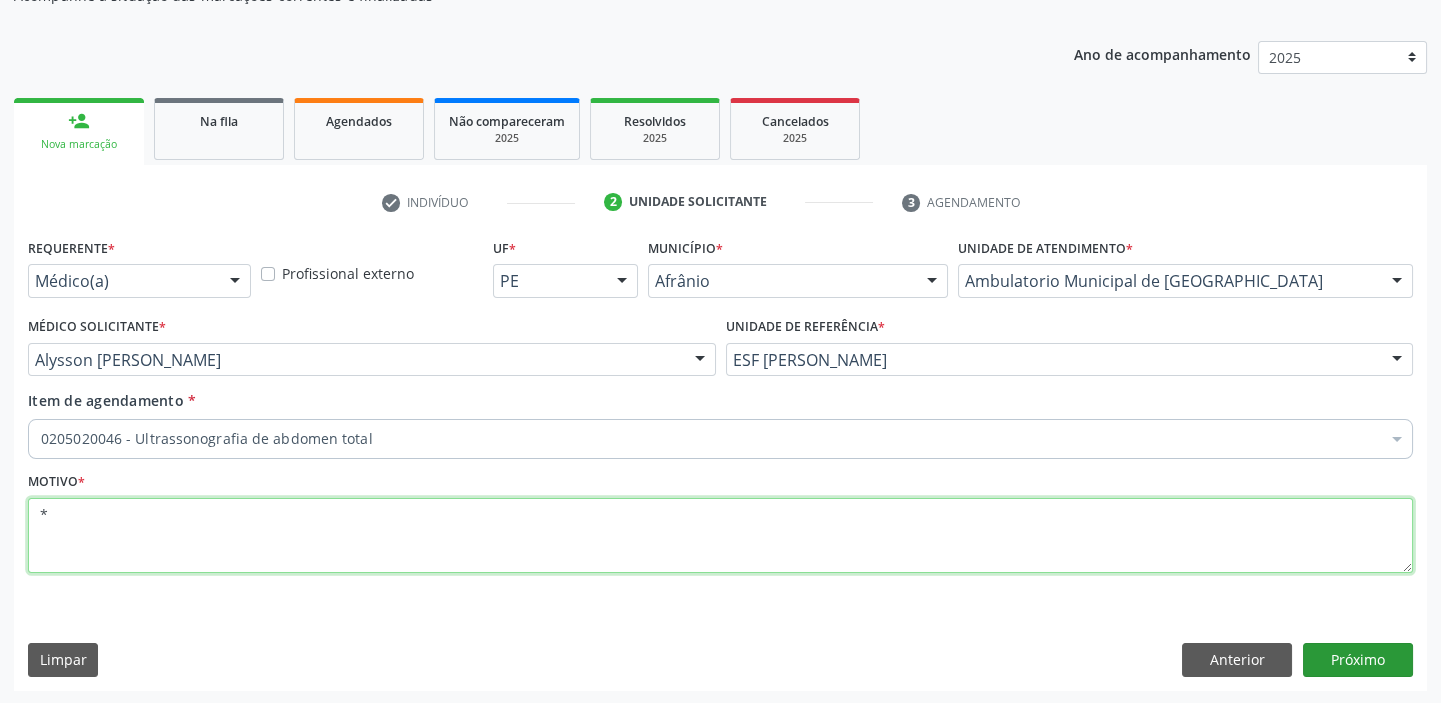 type on "*" 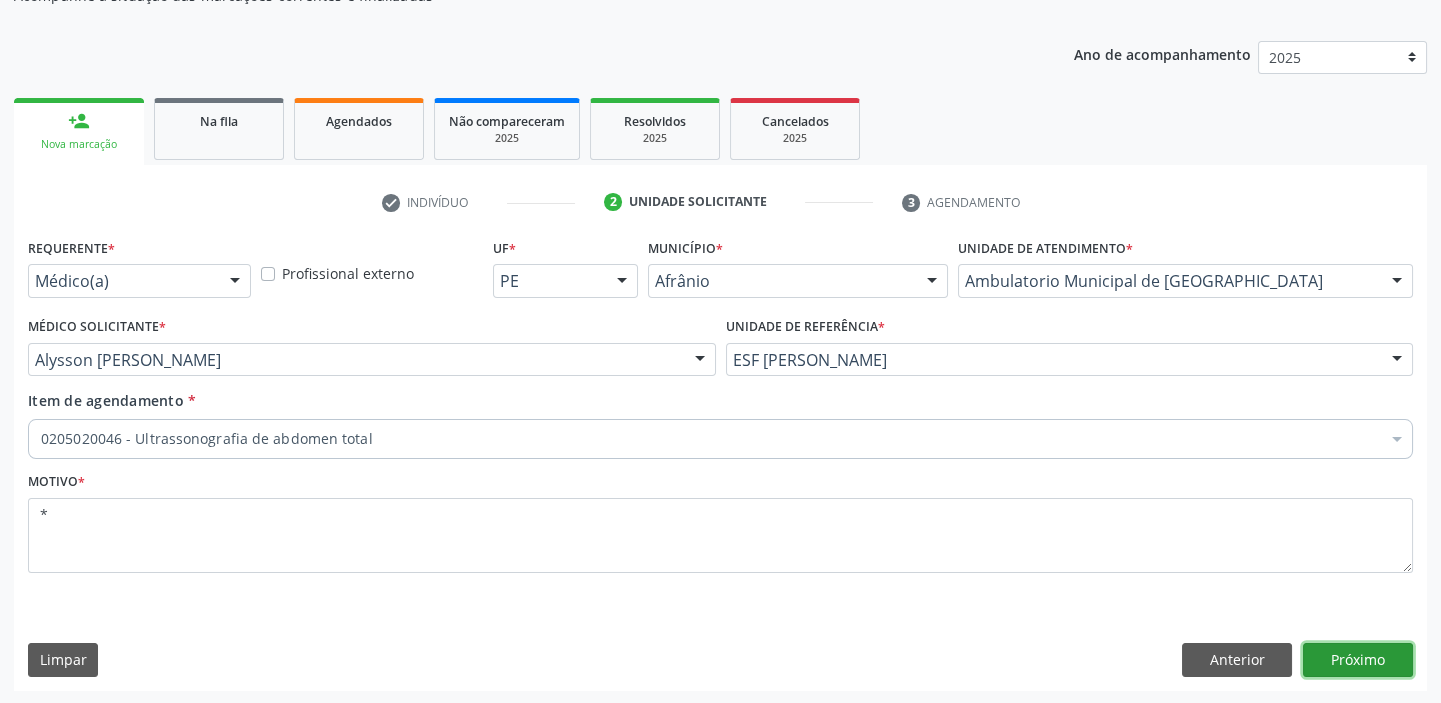 click on "Próximo" at bounding box center [1358, 660] 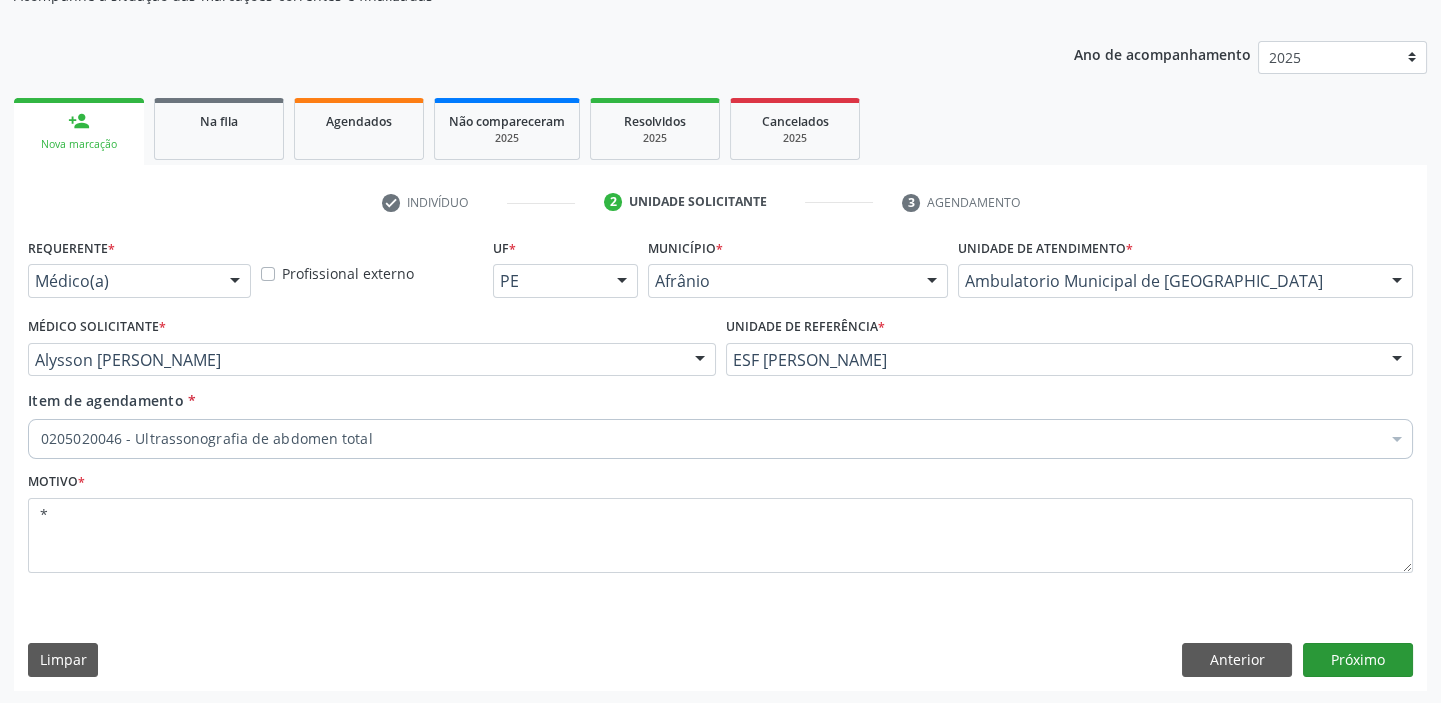 scroll, scrollTop: 166, scrollLeft: 0, axis: vertical 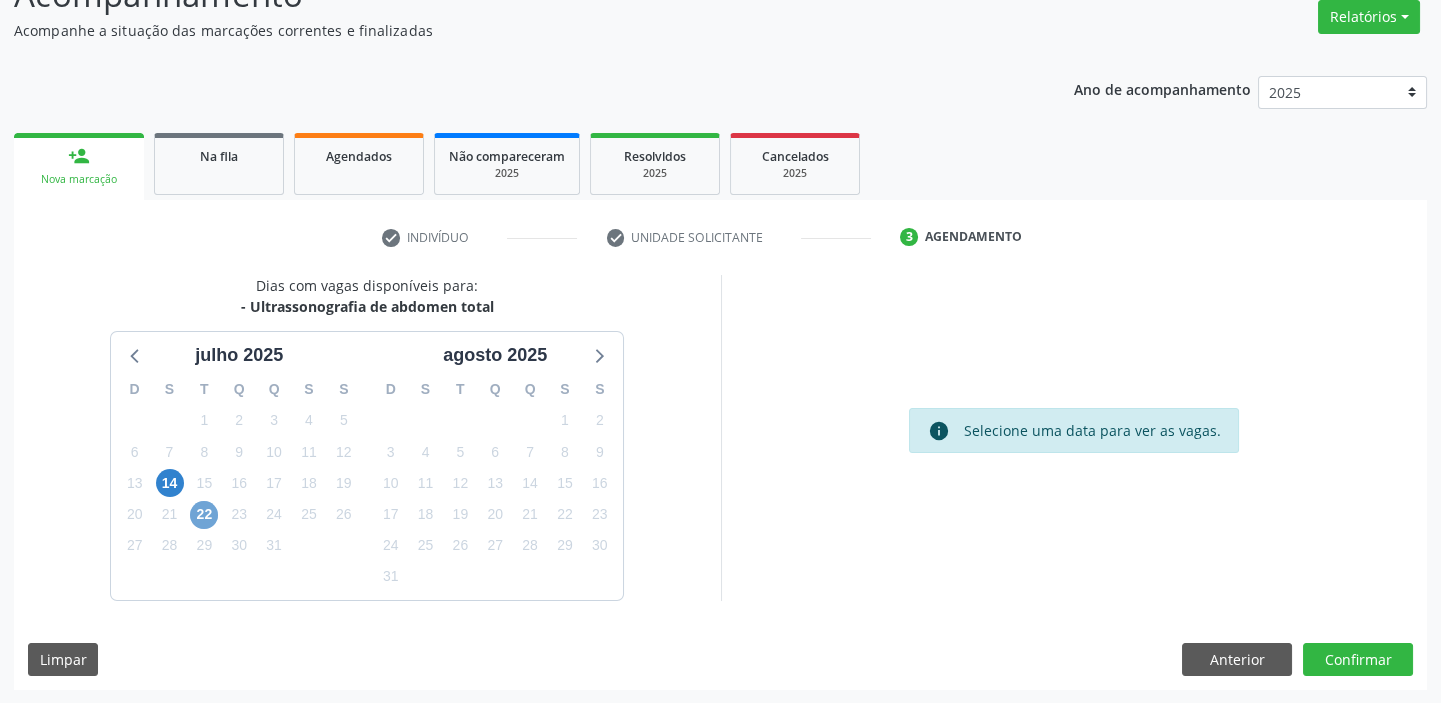 click on "22" at bounding box center (204, 515) 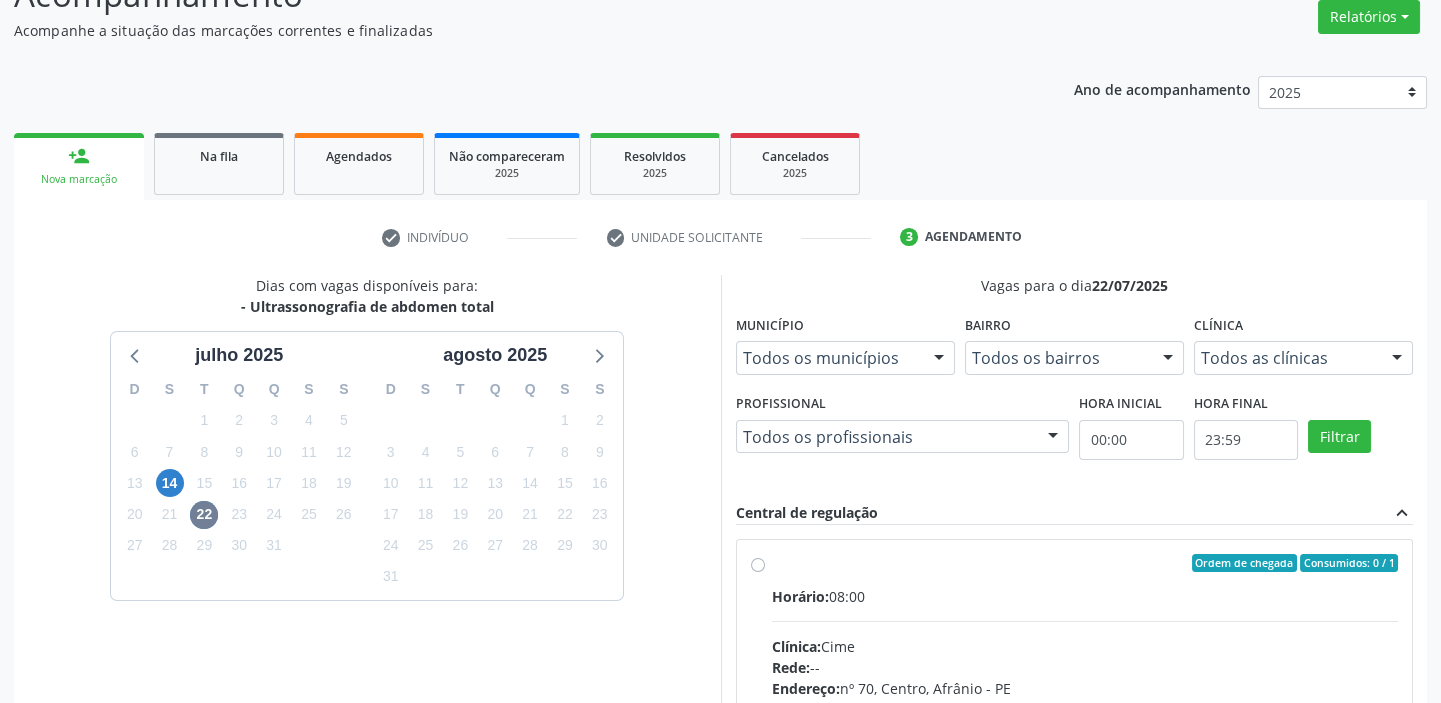 click on "Rede:
--" at bounding box center (1085, 667) 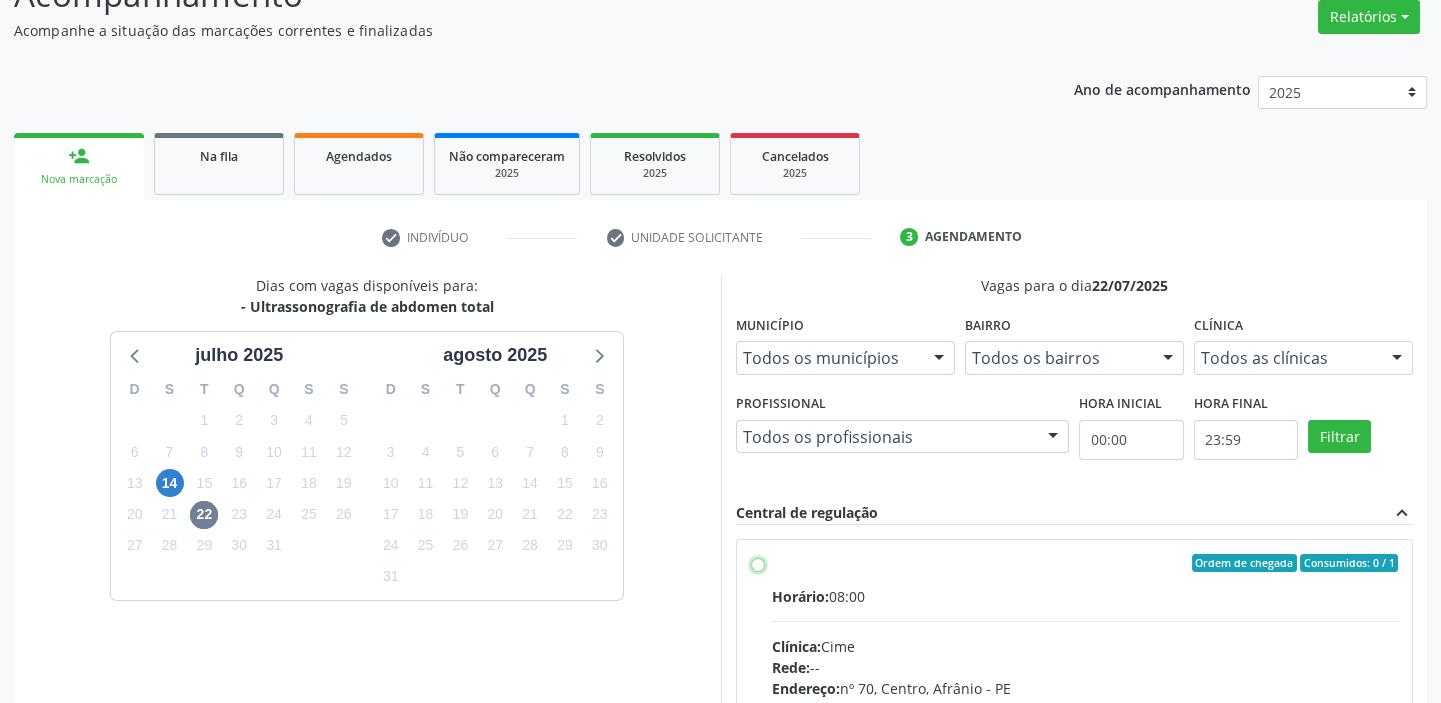 click on "Ordem de chegada
Consumidos: 0 / 1
Horário:   08:00
Clínica:  Cime
Rede:
--
Endereço:   nº 70, Centro, Afrânio - PE
Telefone:   (87) 88416145
Profissional:
--
Informações adicionais sobre o atendimento
Idade de atendimento:
Sem restrição
Gênero(s) atendido(s):
Sem restrição
Informações adicionais:
--" at bounding box center (758, 563) 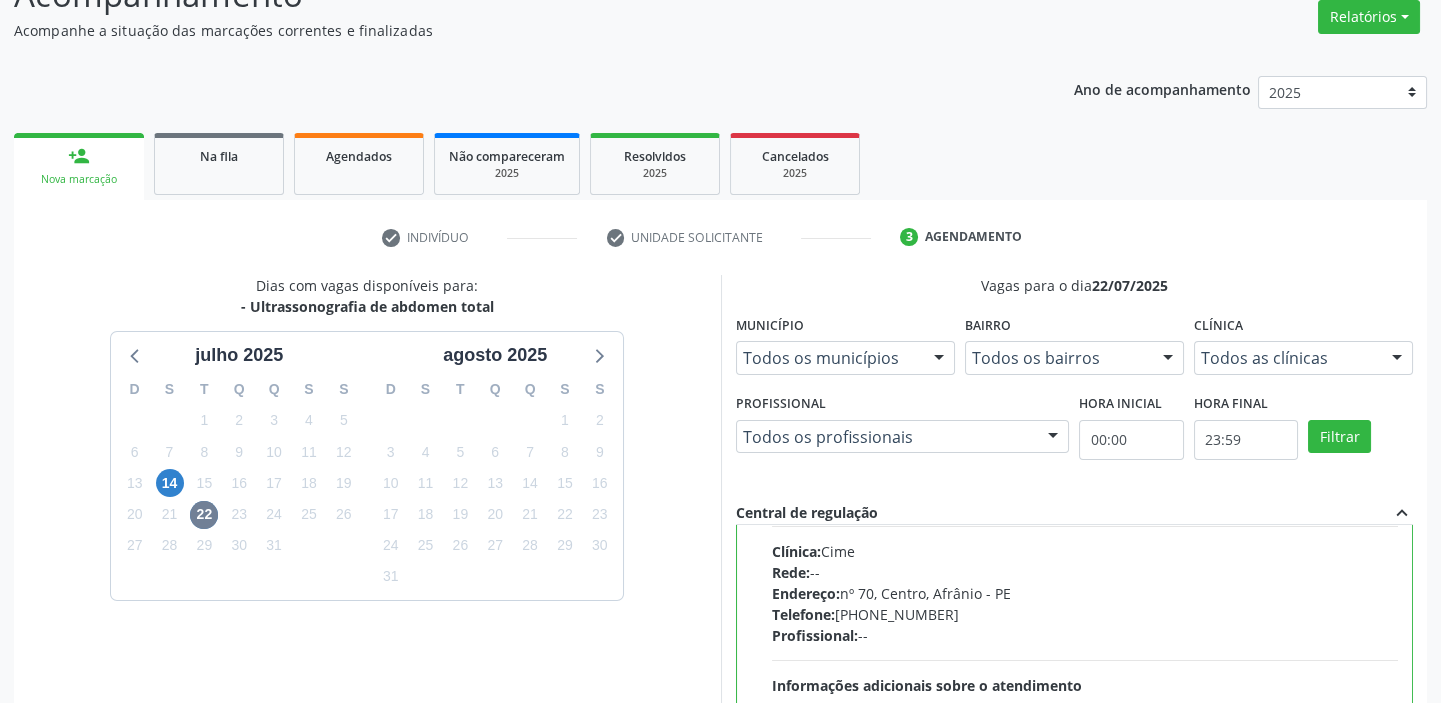 scroll, scrollTop: 99, scrollLeft: 0, axis: vertical 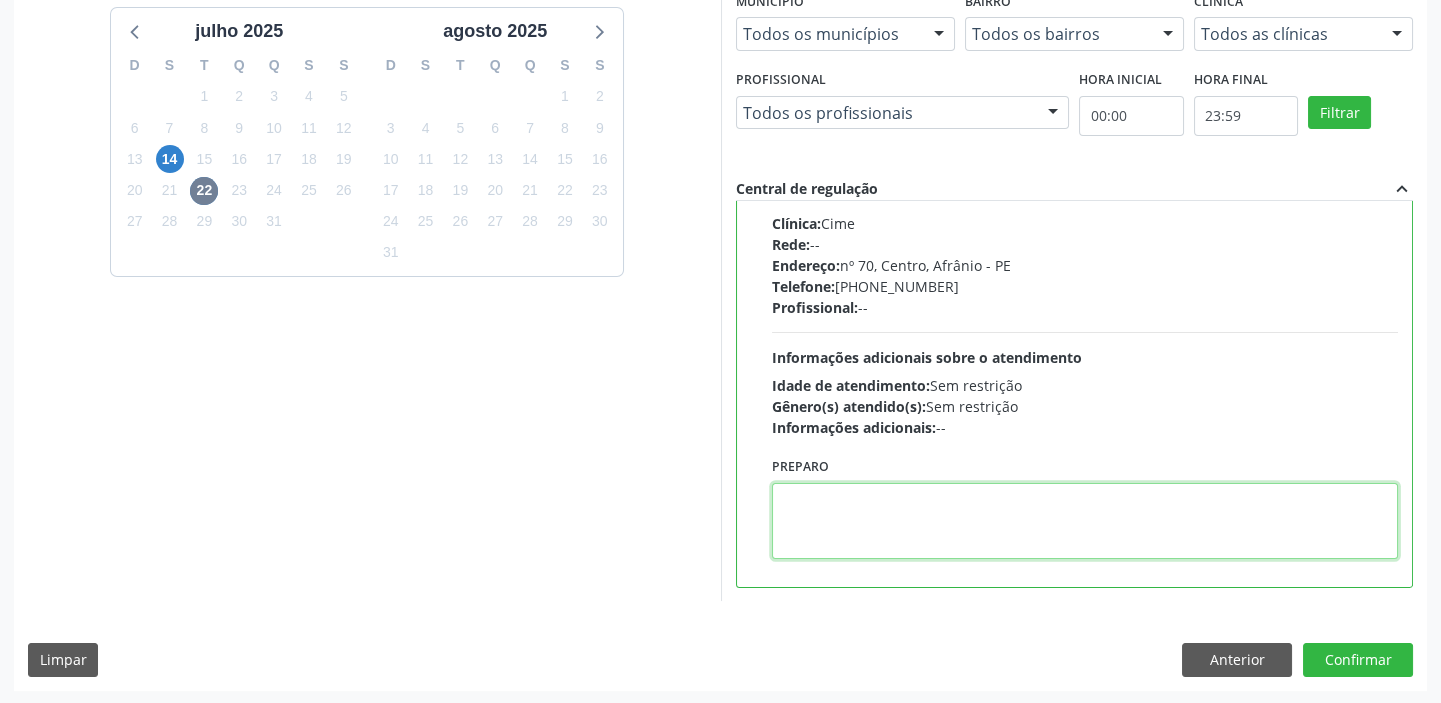 click at bounding box center (1085, 521) 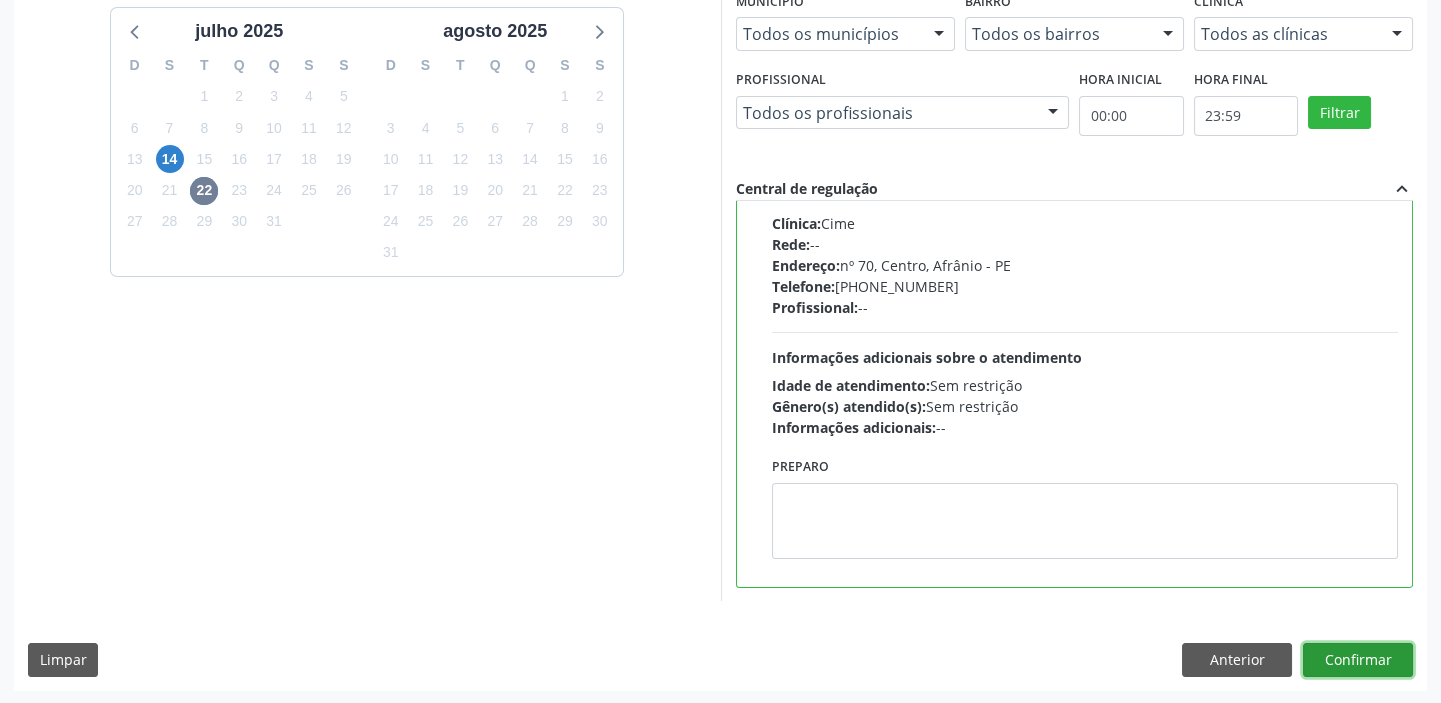 click on "Confirmar" at bounding box center (1358, 660) 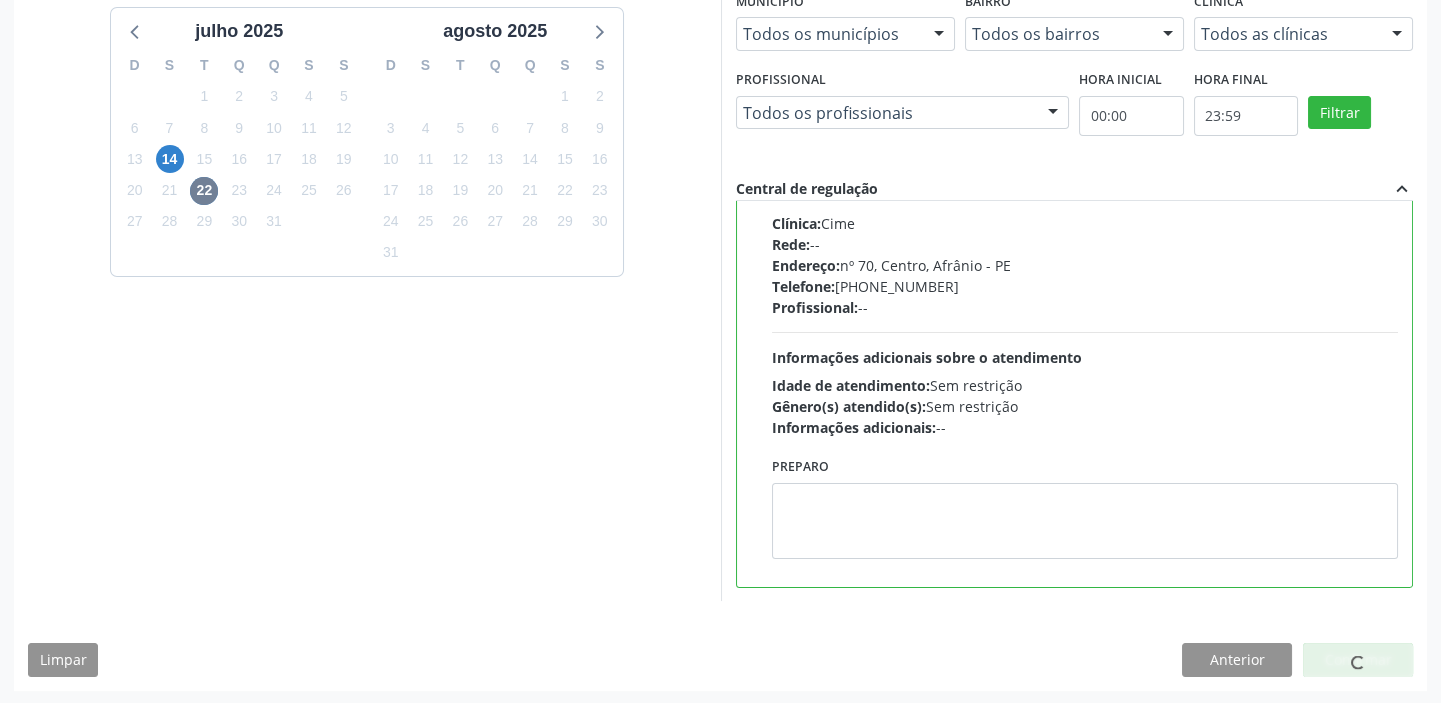 scroll, scrollTop: 0, scrollLeft: 0, axis: both 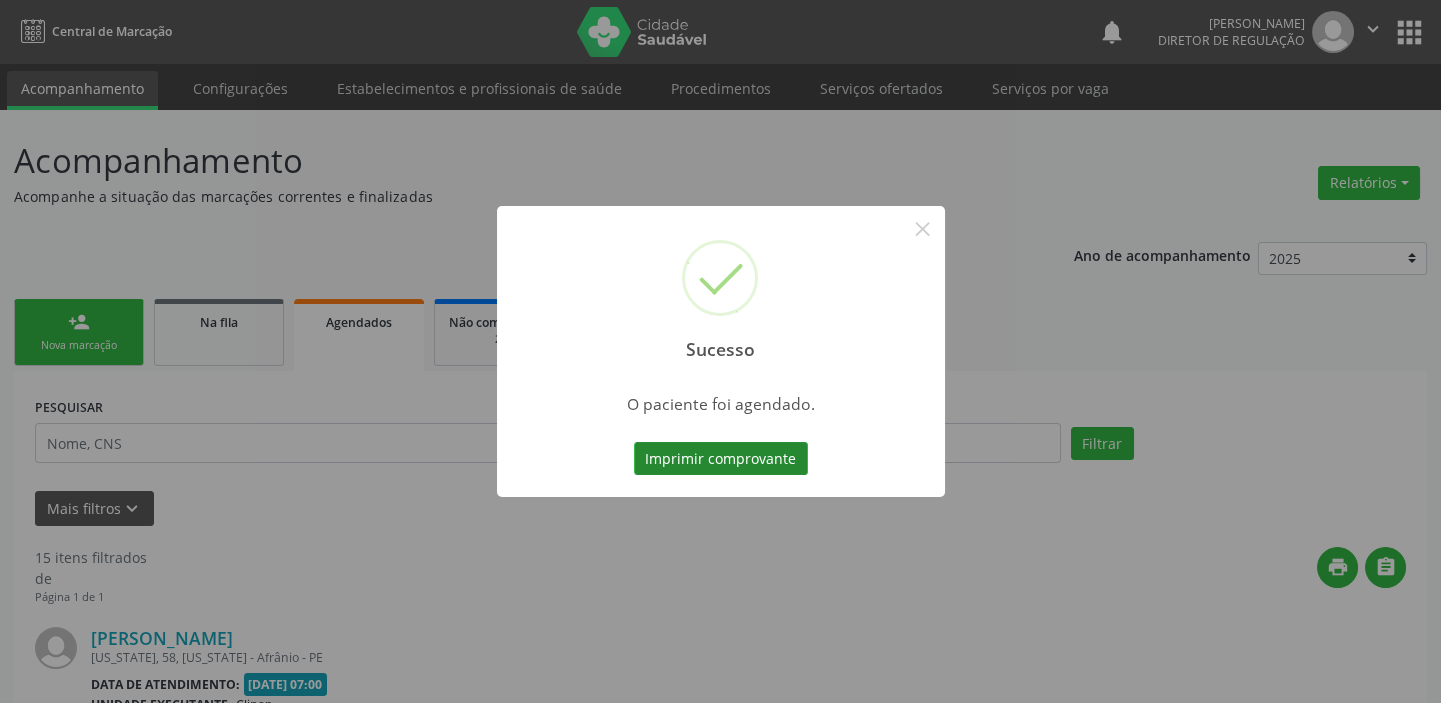 click on "Imprimir comprovante" at bounding box center [721, 459] 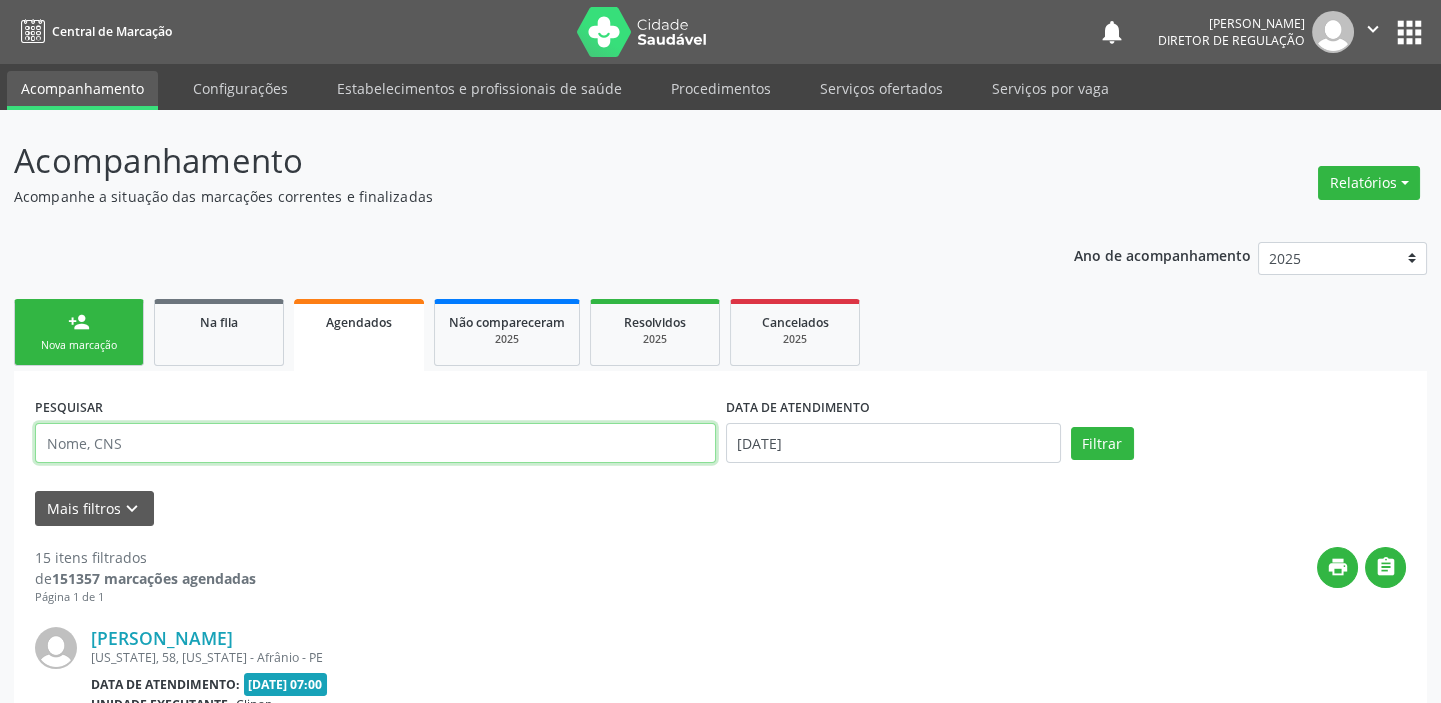click at bounding box center [375, 443] 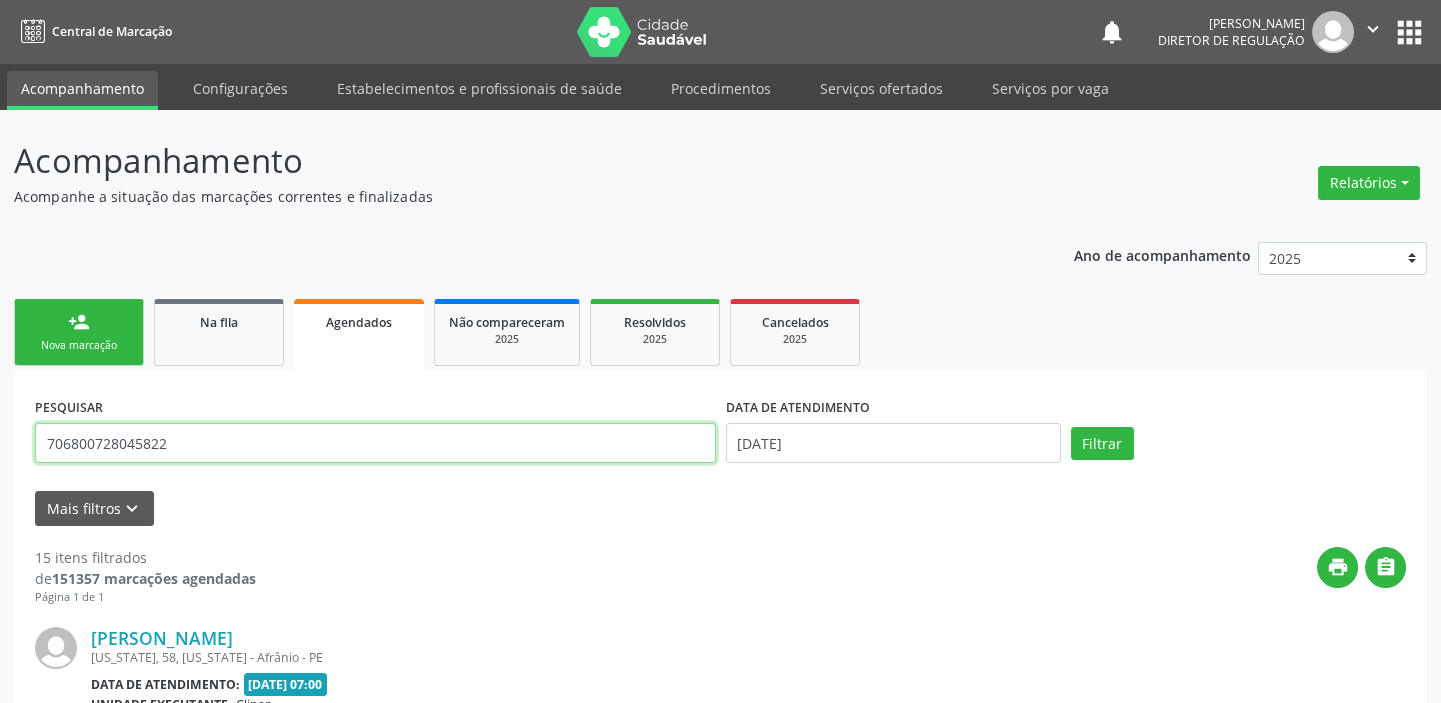 type on "706800728045822" 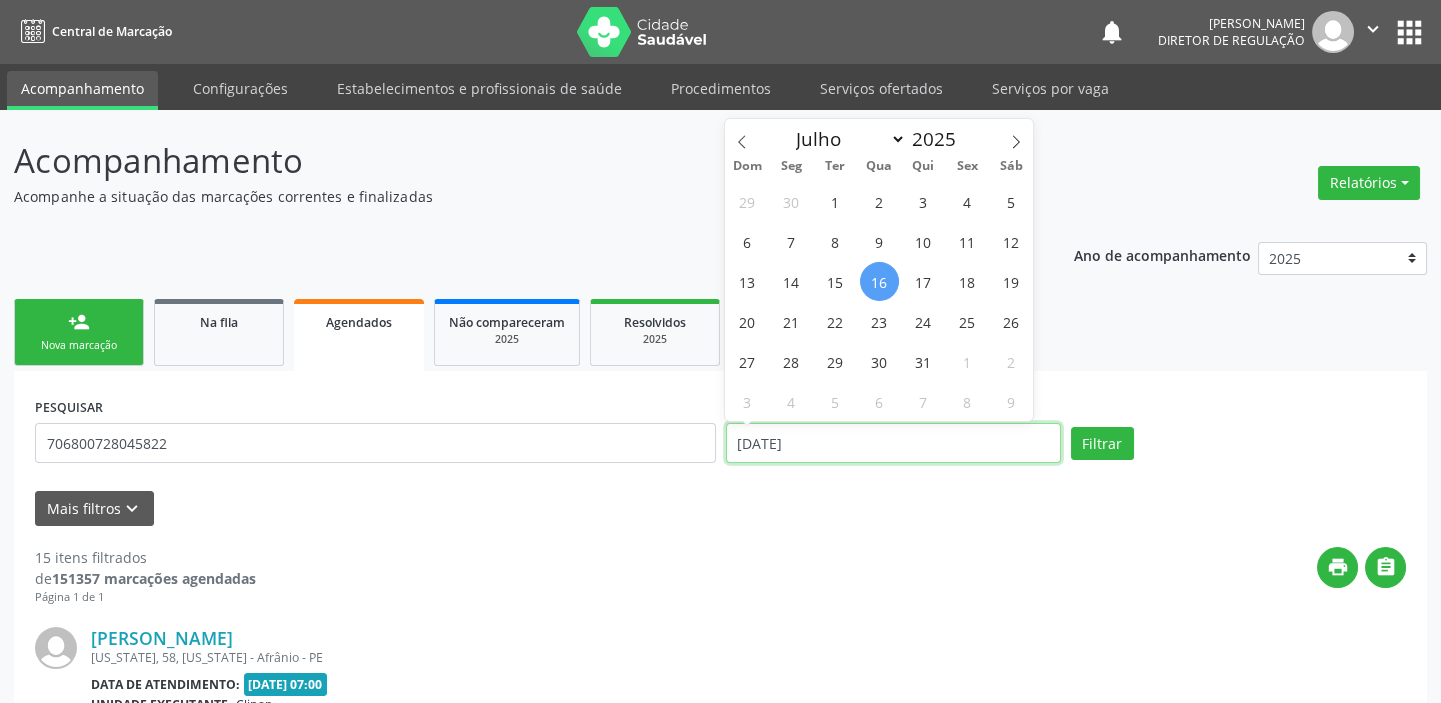 click on "16[DATE]" at bounding box center [893, 443] 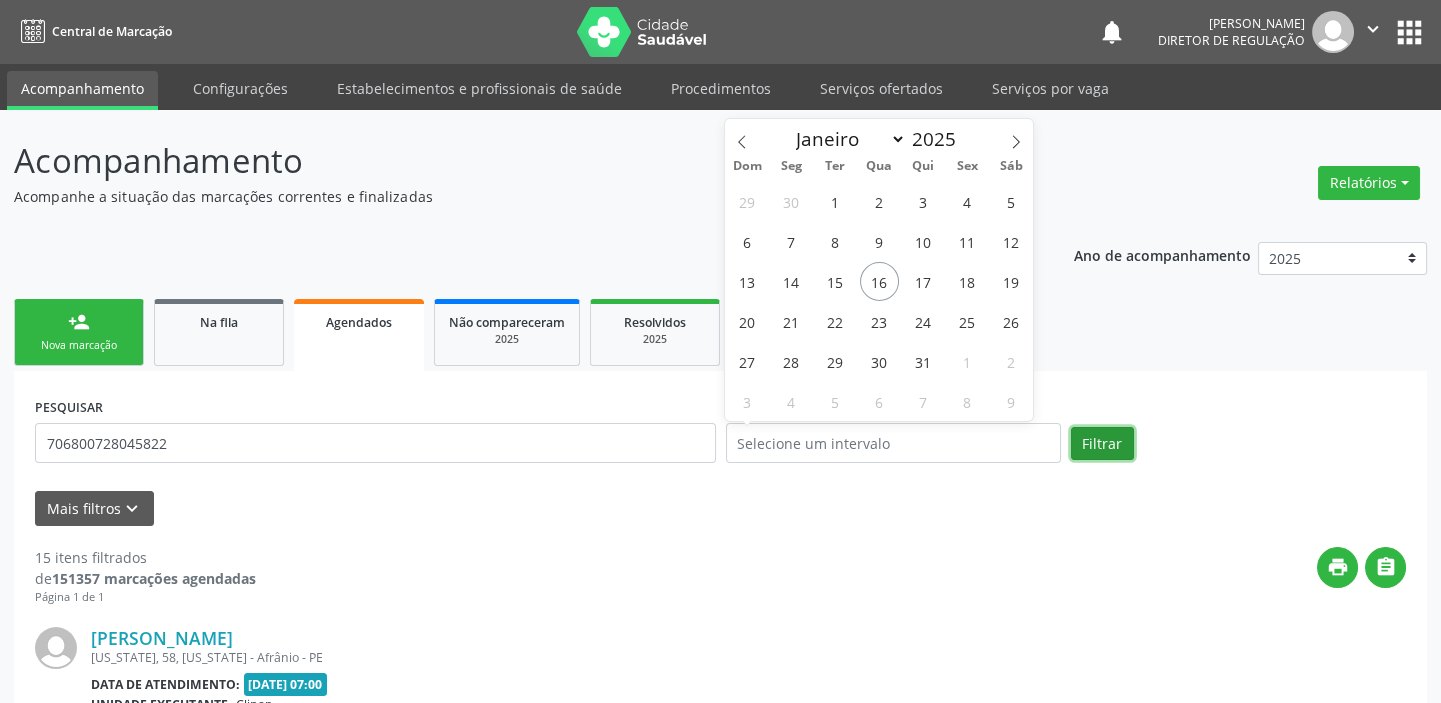 click on "Filtrar" at bounding box center (1102, 444) 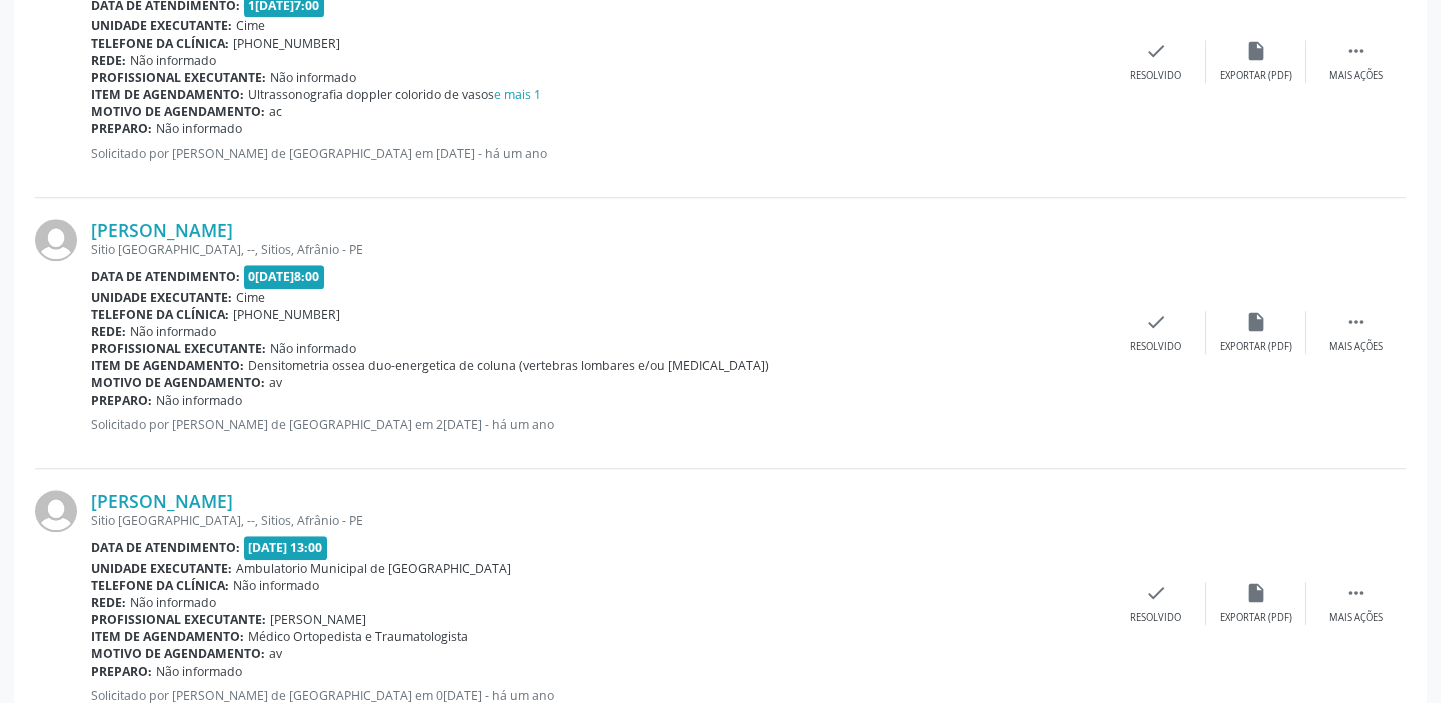 scroll, scrollTop: 4158, scrollLeft: 0, axis: vertical 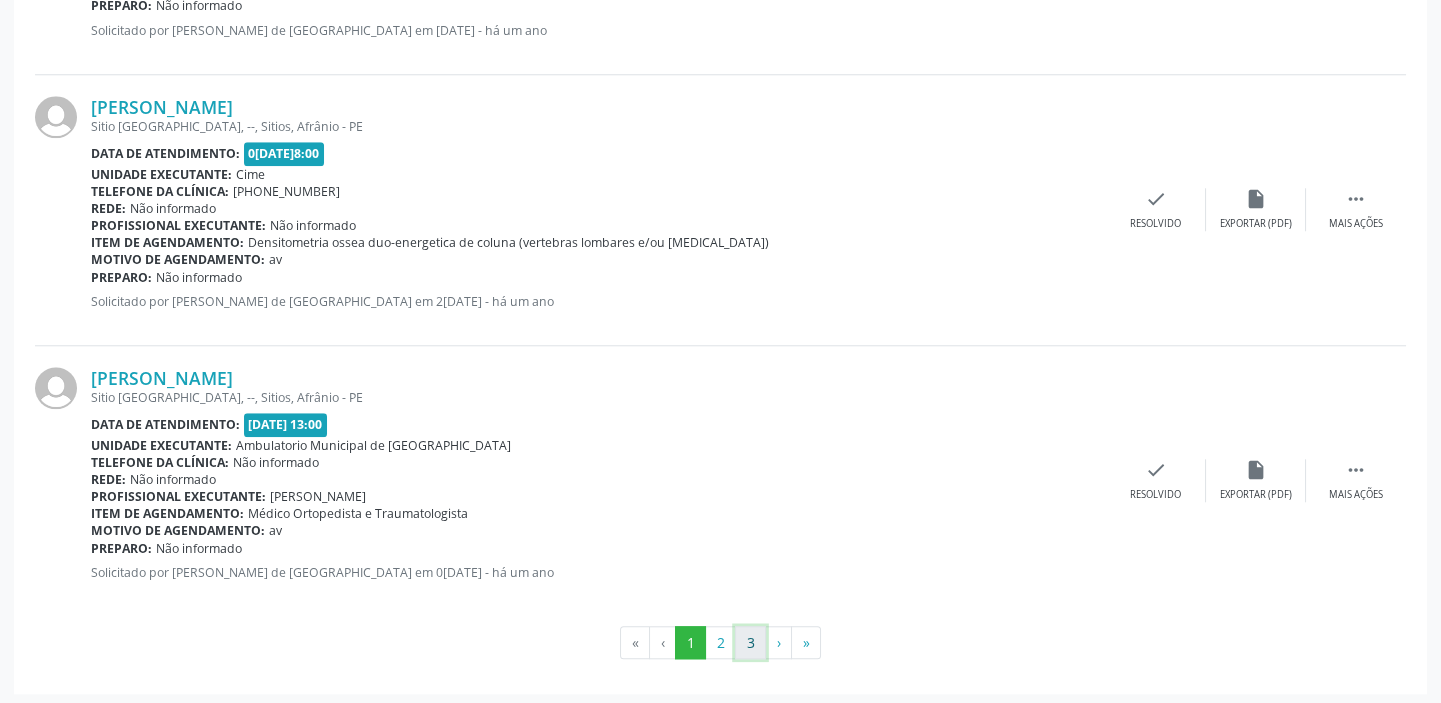 click on "3" at bounding box center [750, 643] 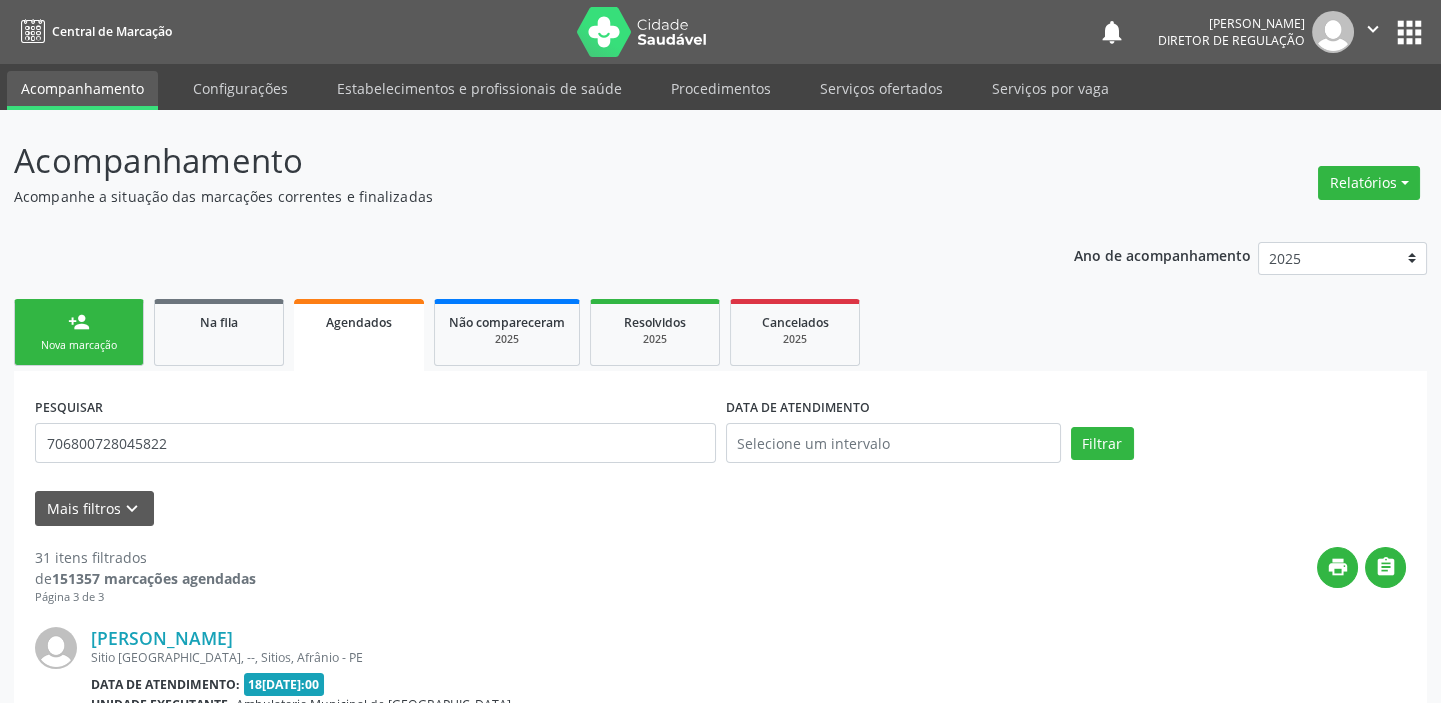 scroll, scrollTop: 264, scrollLeft: 0, axis: vertical 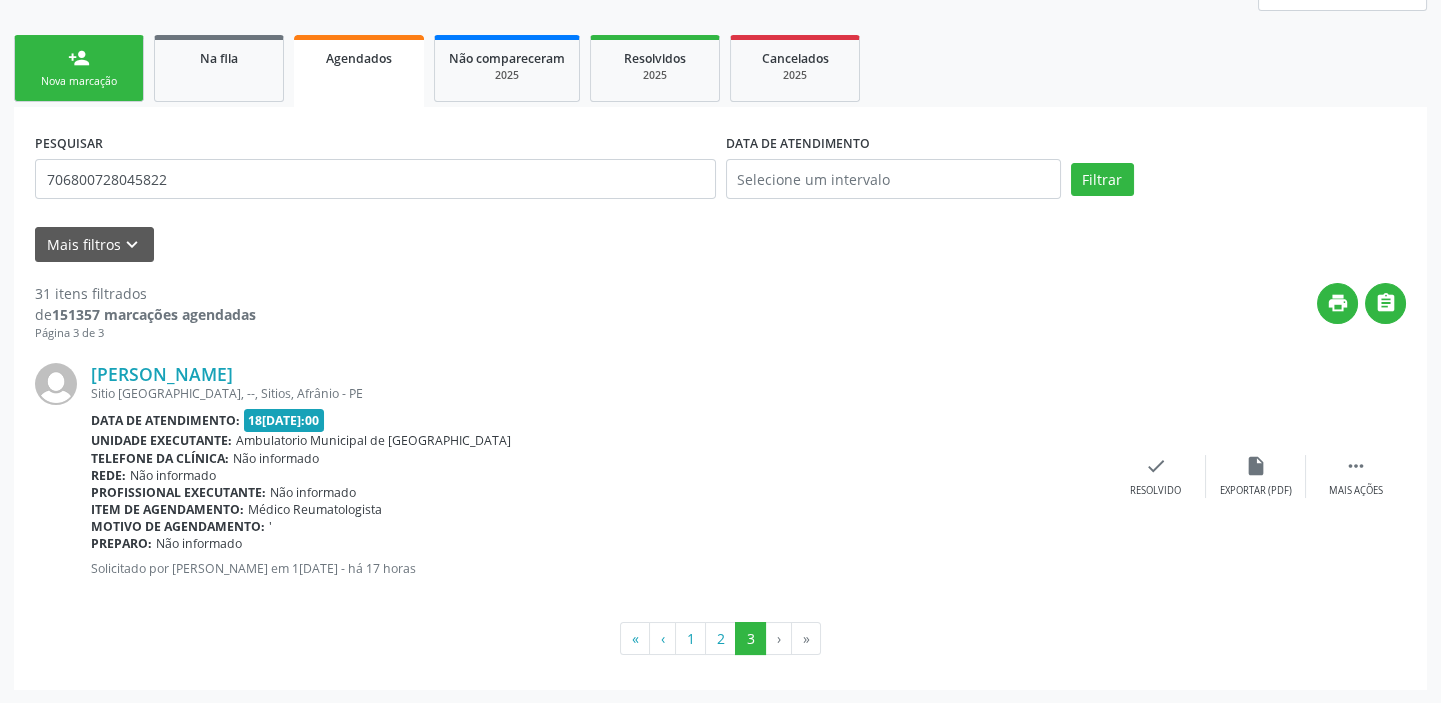 click on "Nova marcação" at bounding box center [79, 81] 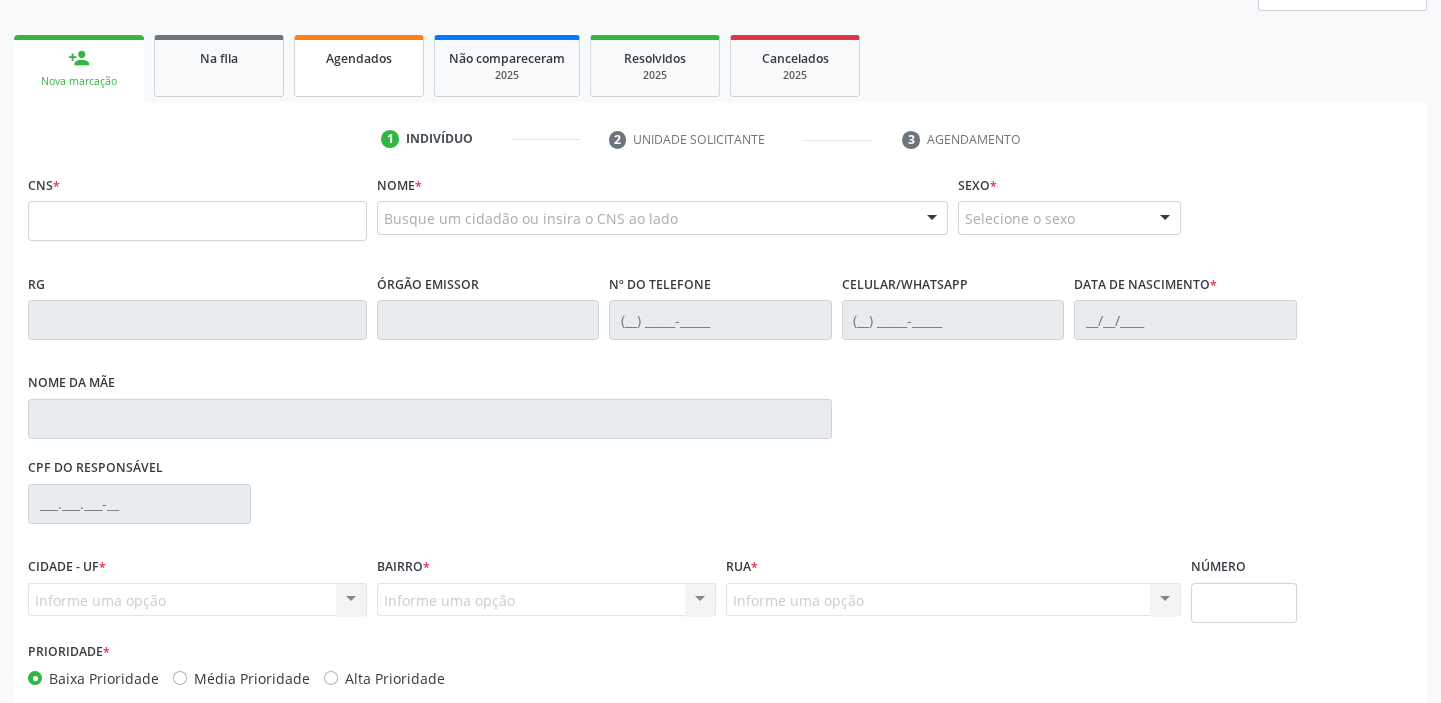 click on "Agendados" at bounding box center (359, 66) 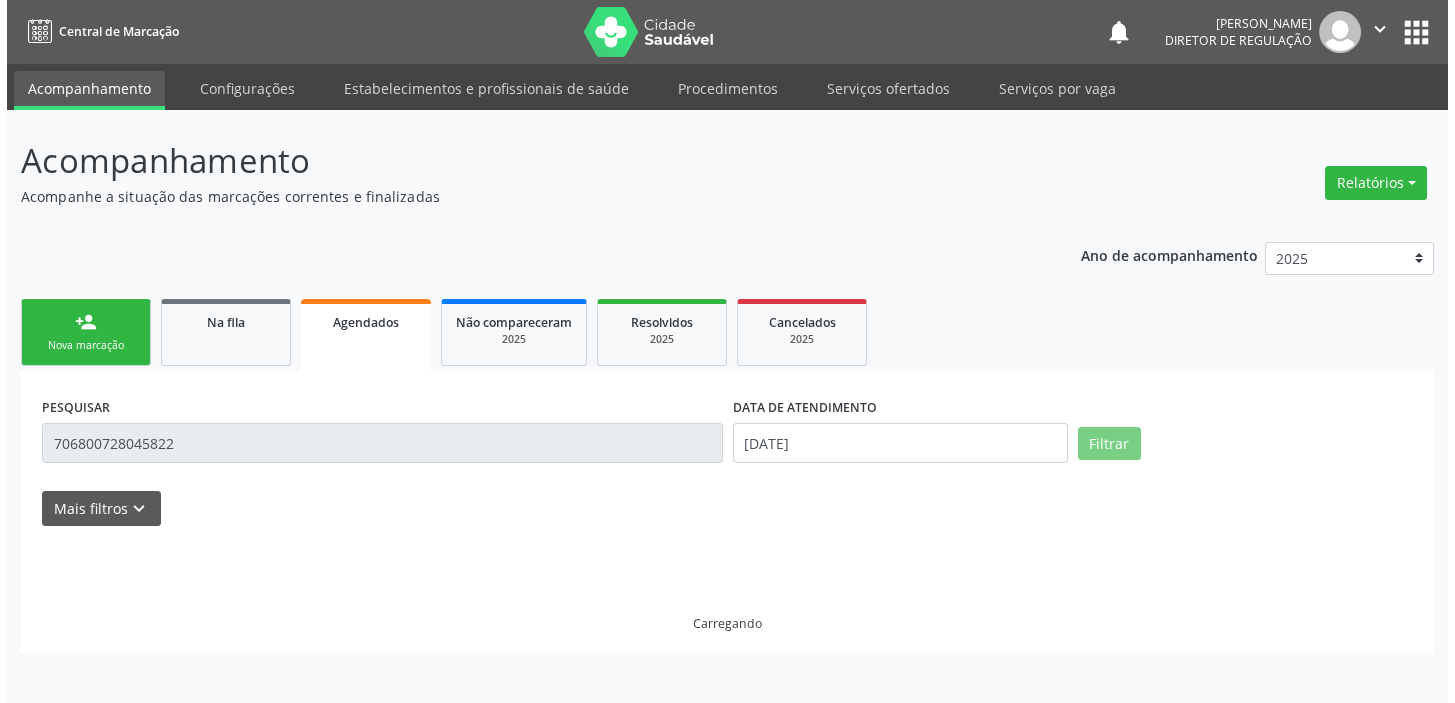 scroll, scrollTop: 0, scrollLeft: 0, axis: both 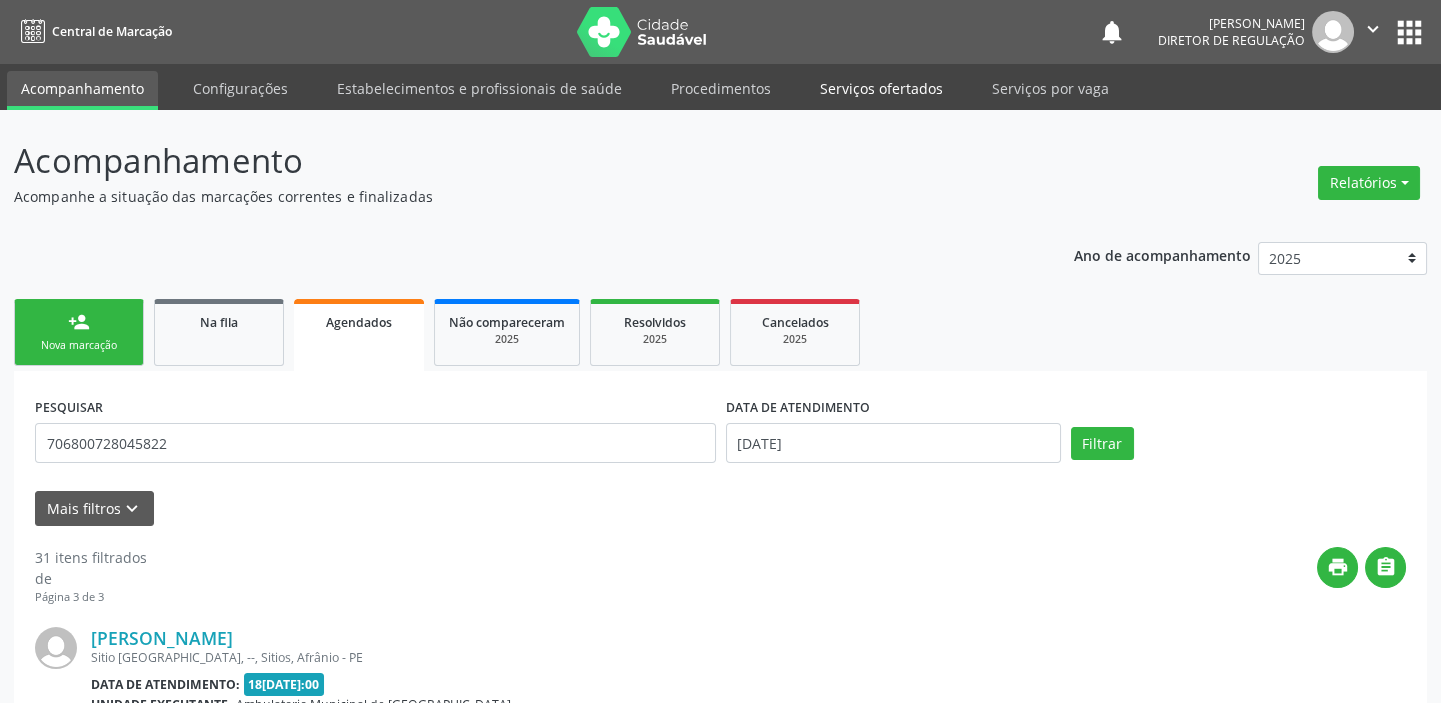 click on "Serviços ofertados" at bounding box center (881, 88) 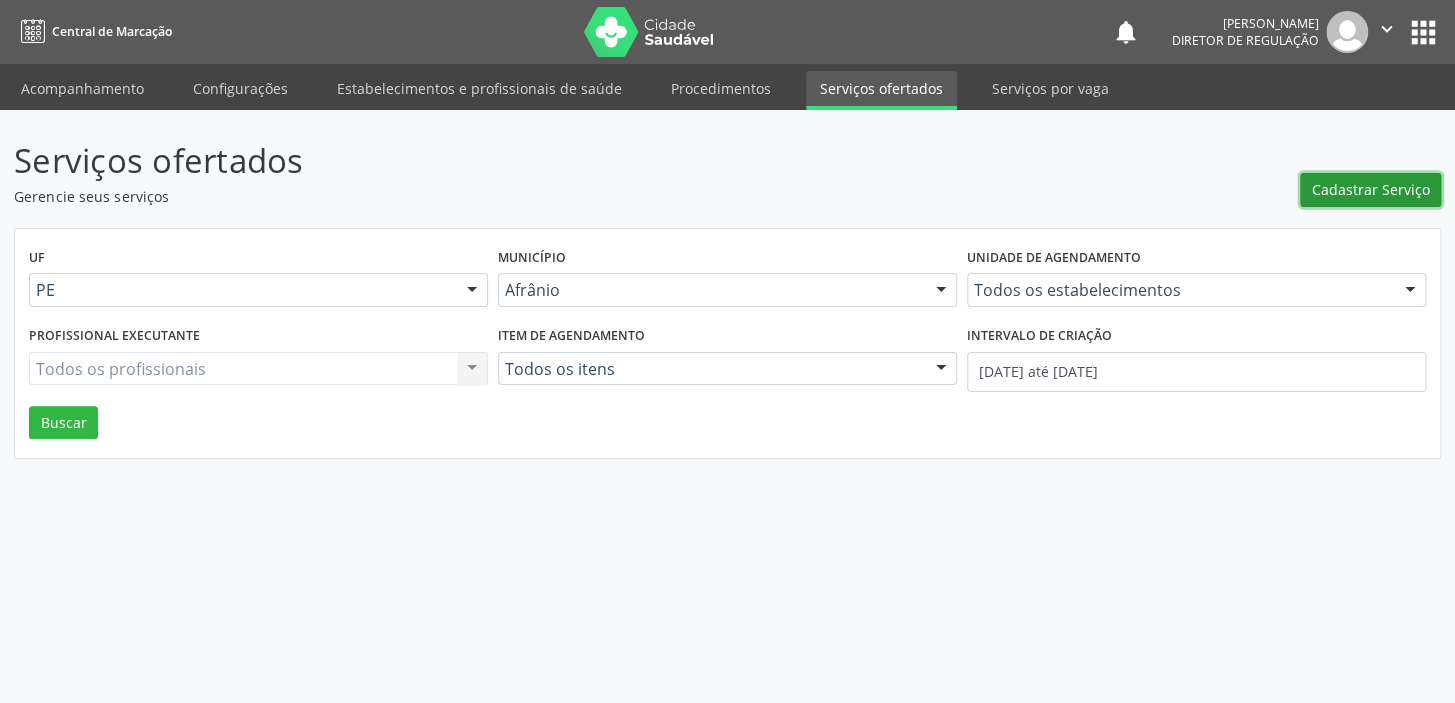 click on "Cadastrar Serviço" at bounding box center (1371, 189) 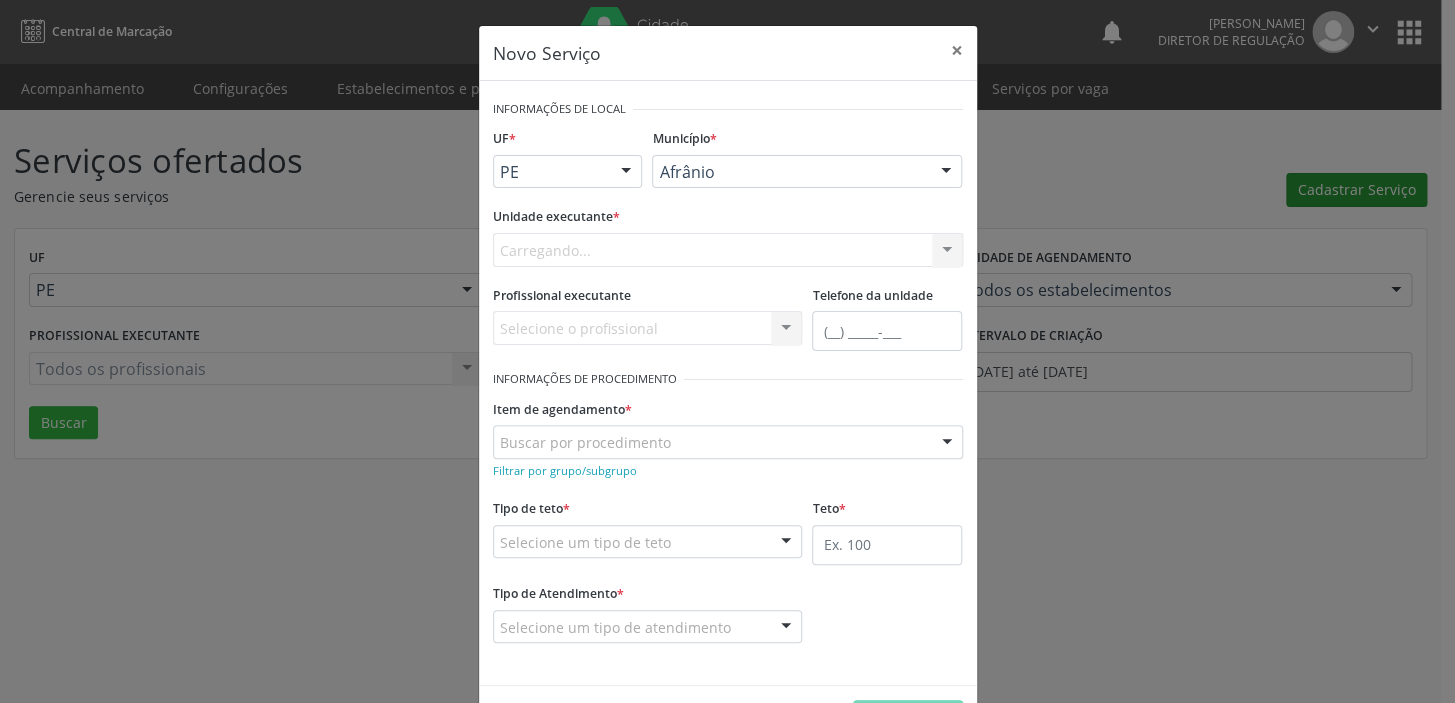 scroll, scrollTop: 0, scrollLeft: 0, axis: both 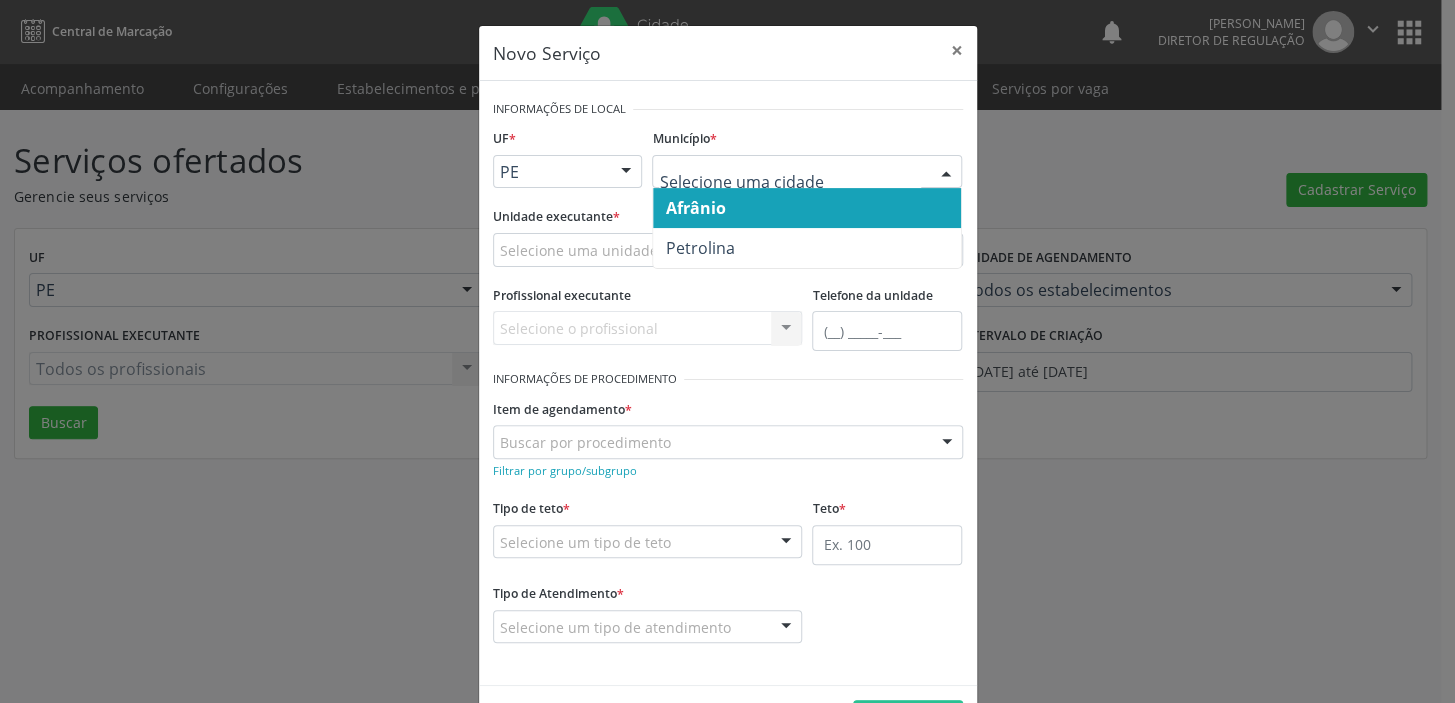 click on "Afrânio" at bounding box center (695, 208) 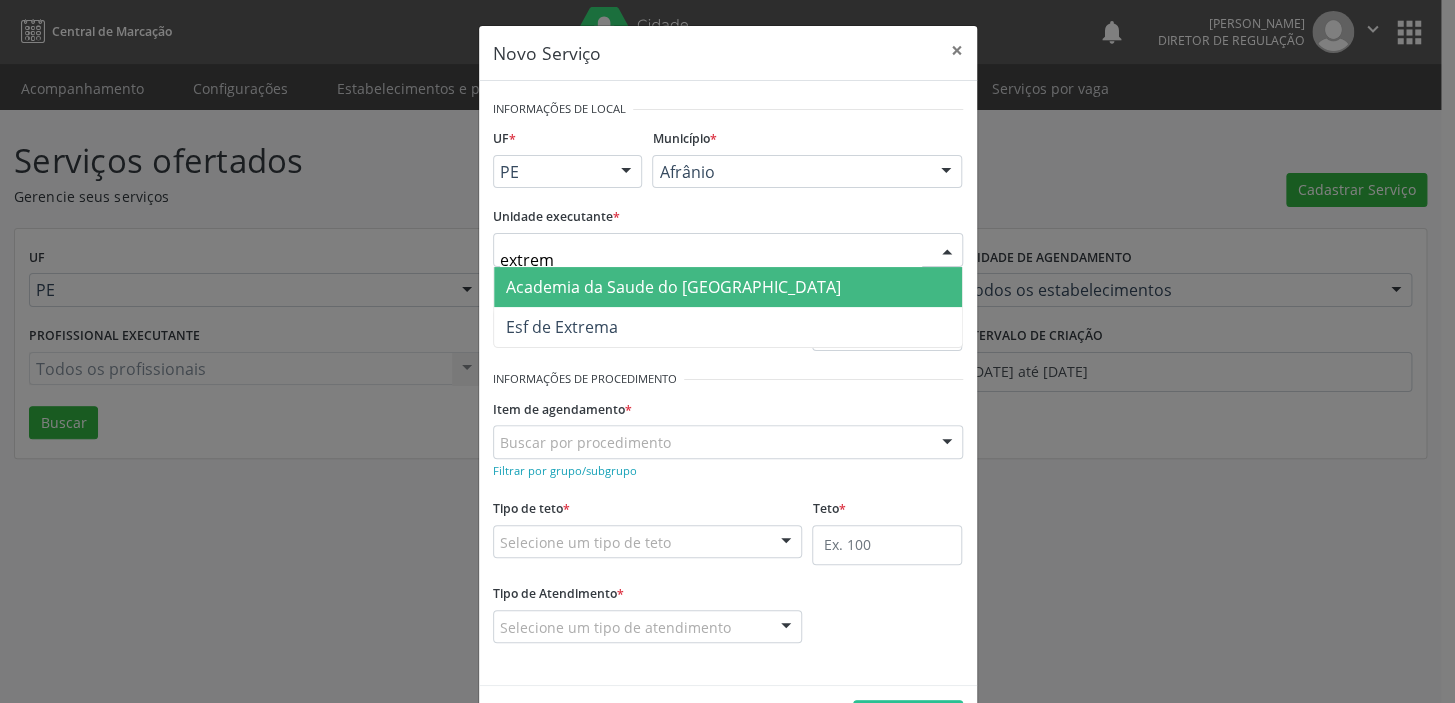 type on "extrema" 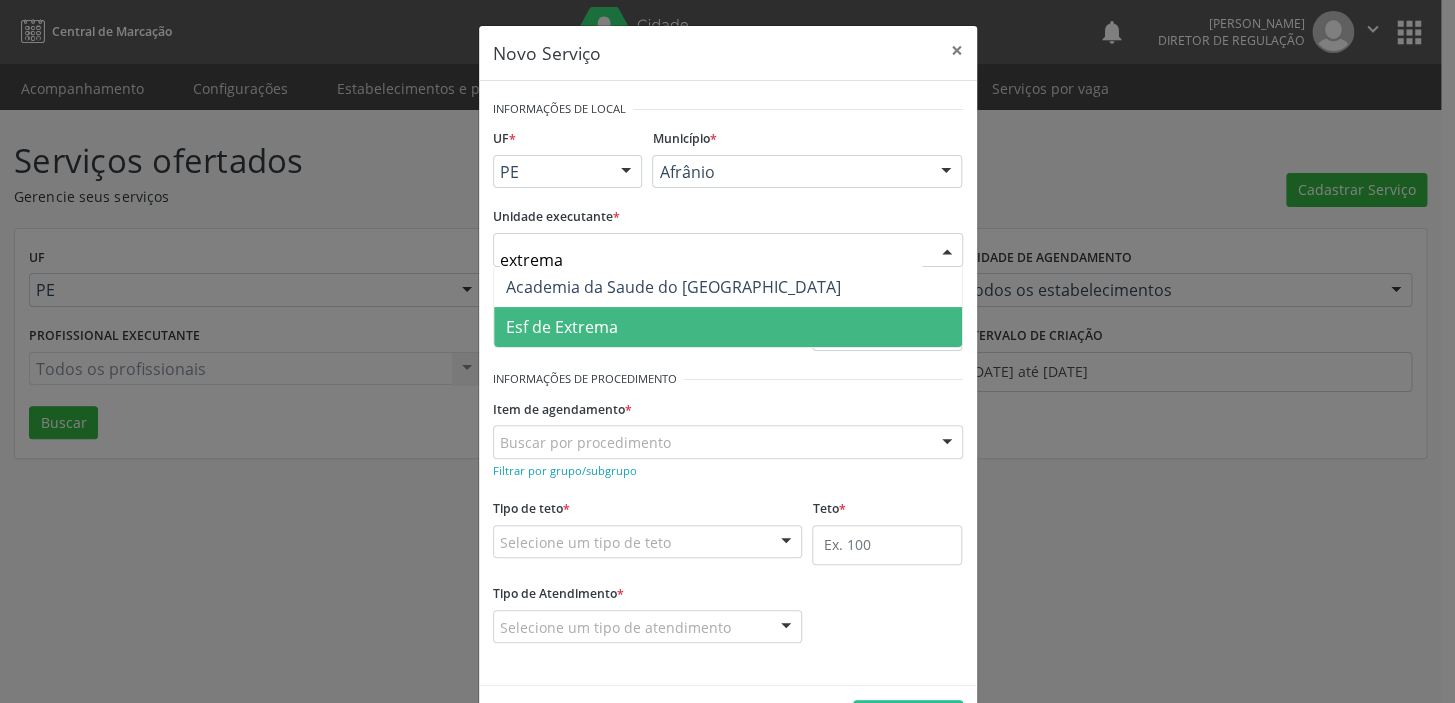 click on "Esf de Extrema" at bounding box center (562, 327) 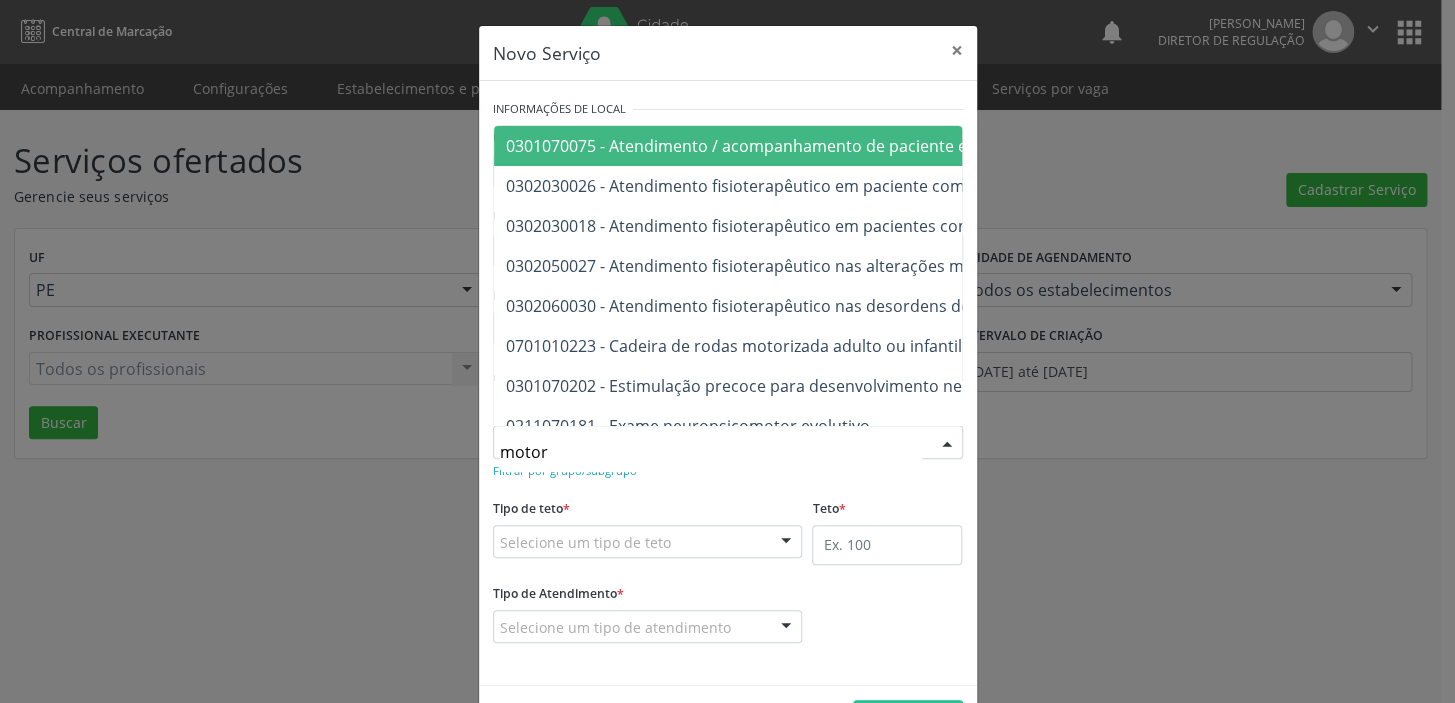 type on "motora" 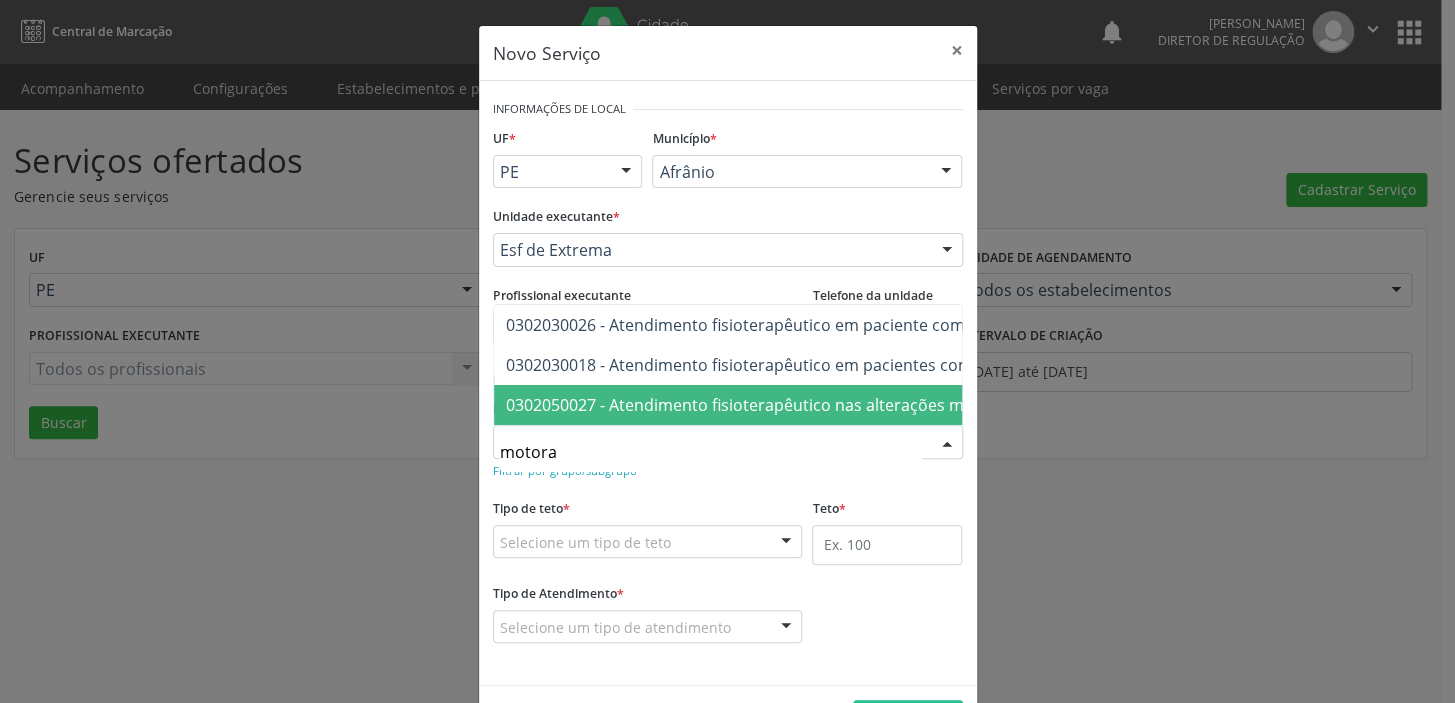 click on "0302050027 - Atendimento fisioterapêutico nas alterações motoras" at bounding box center (760, 405) 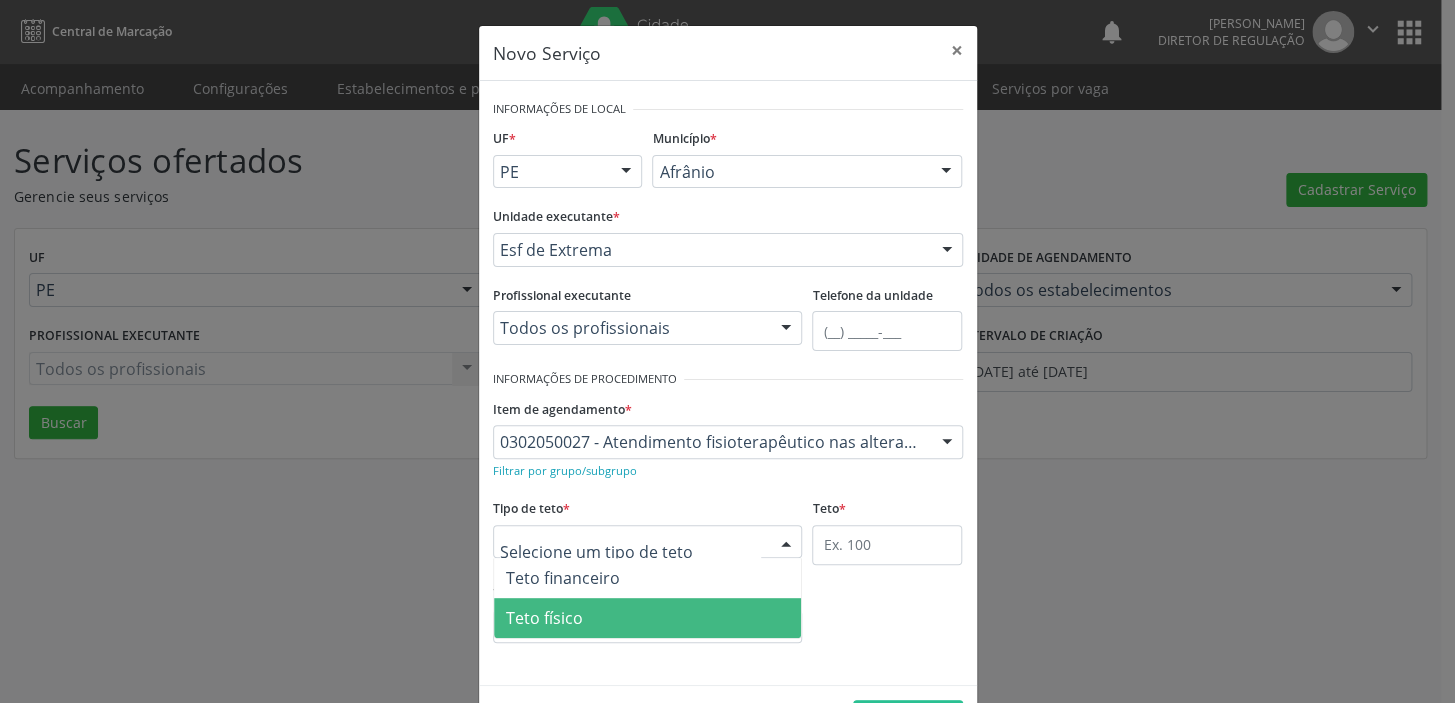 click on "Teto físico" at bounding box center [544, 618] 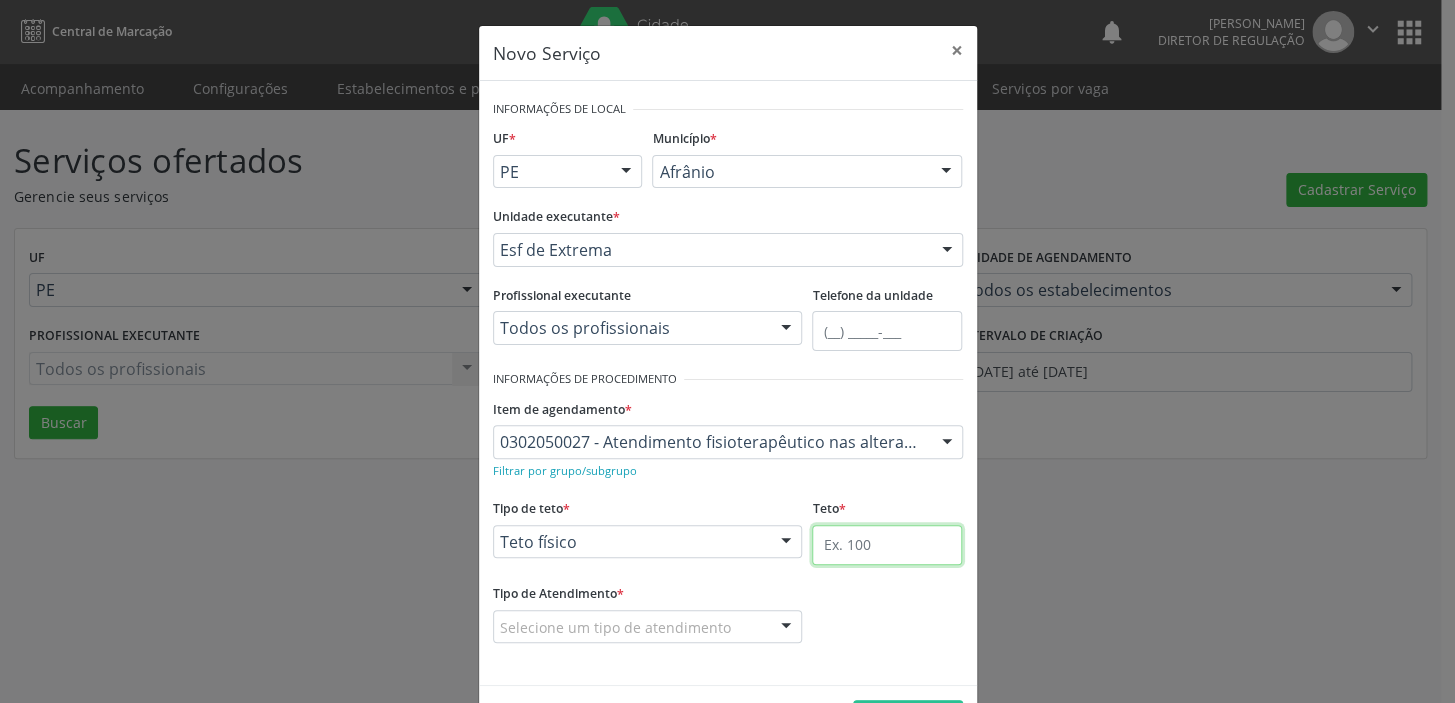 click at bounding box center [887, 545] 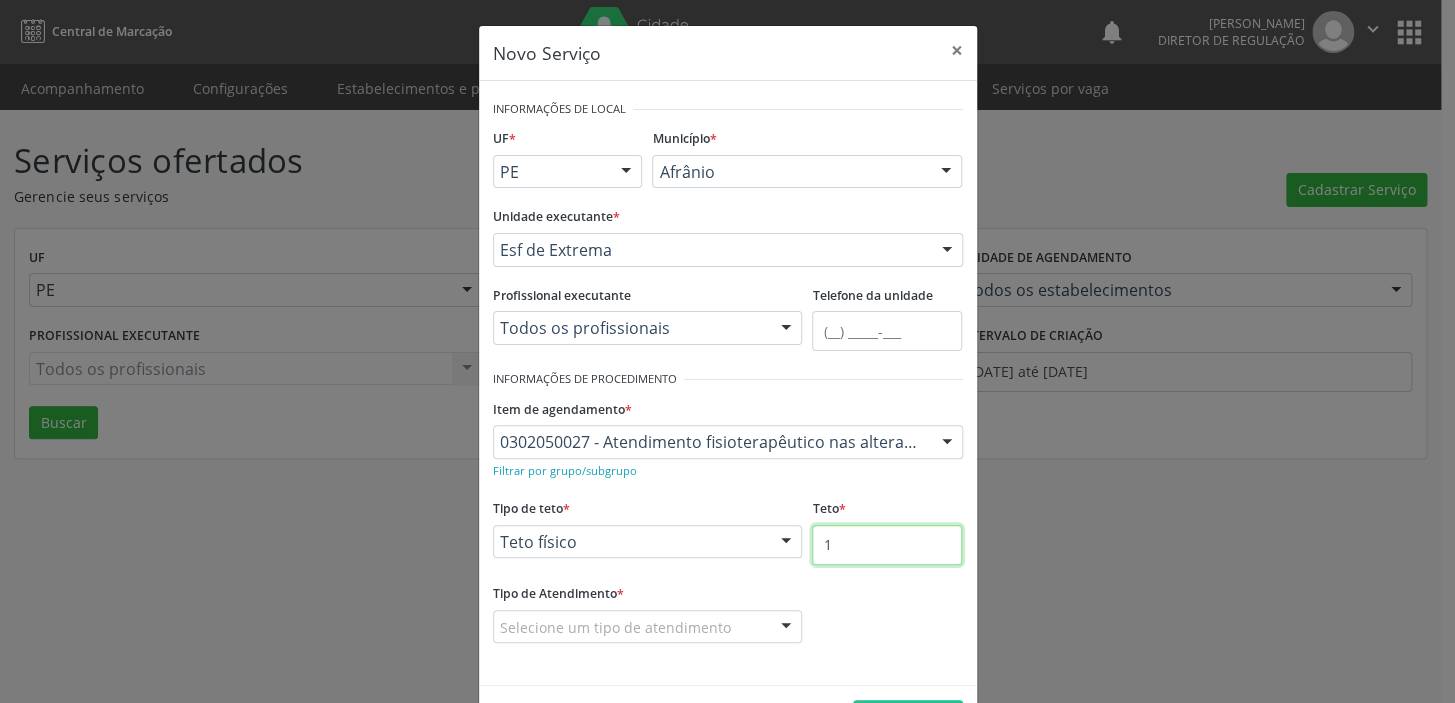 type on "1" 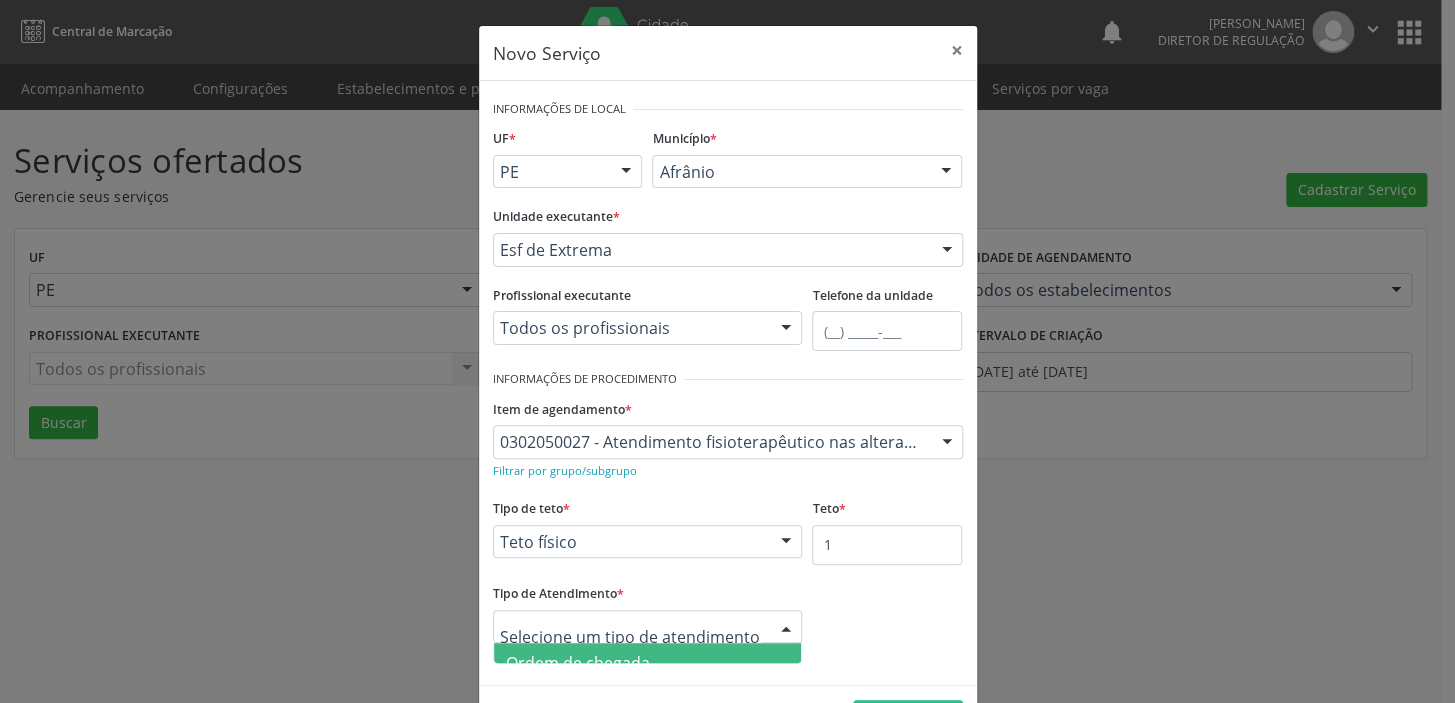click on "Ordem de chegada" at bounding box center (578, 663) 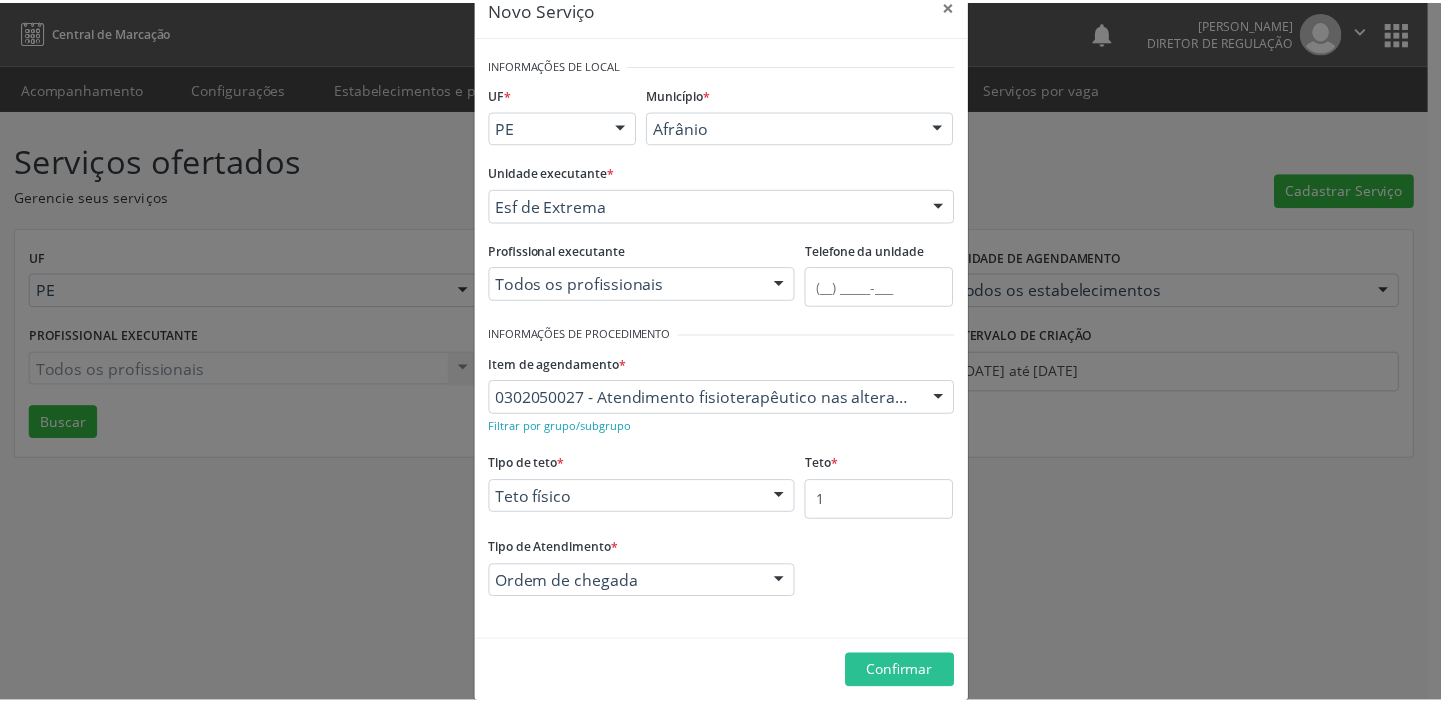 scroll, scrollTop: 69, scrollLeft: 0, axis: vertical 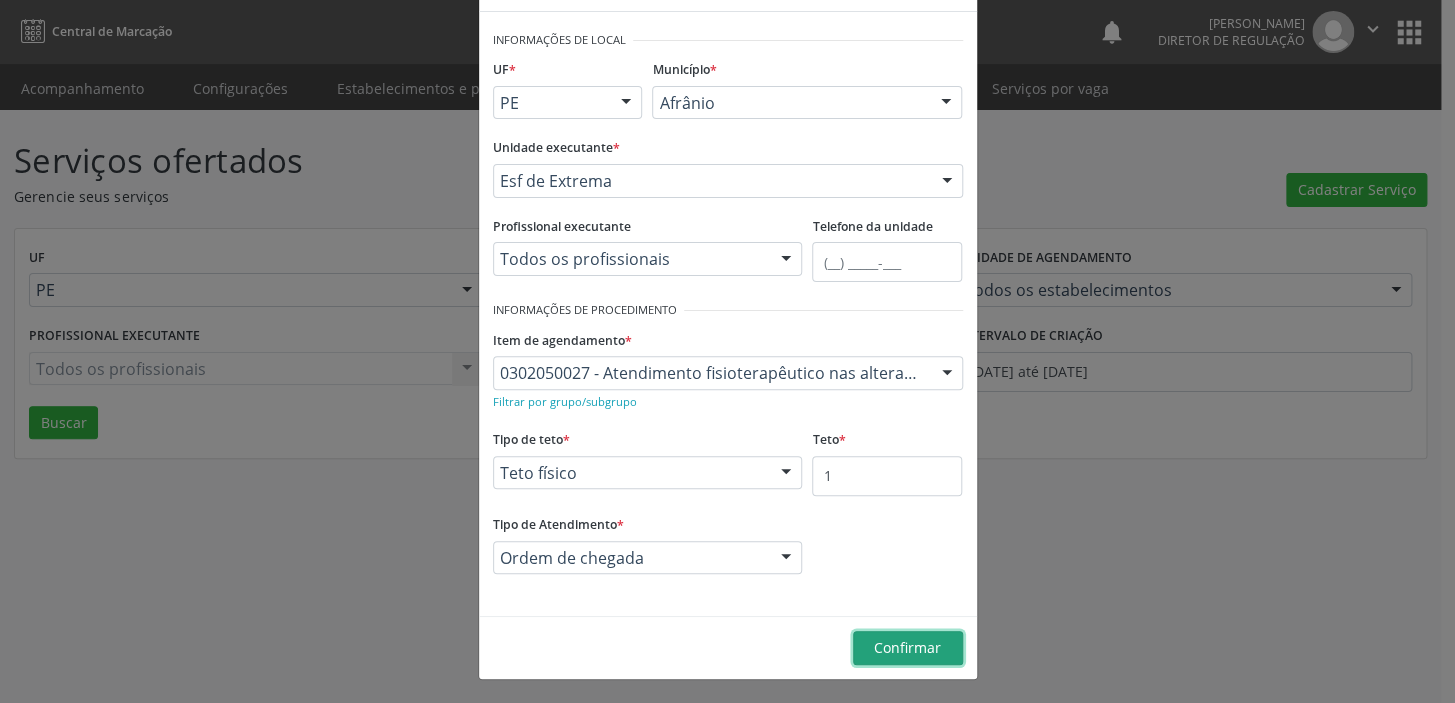 click on "Confirmar" at bounding box center [907, 647] 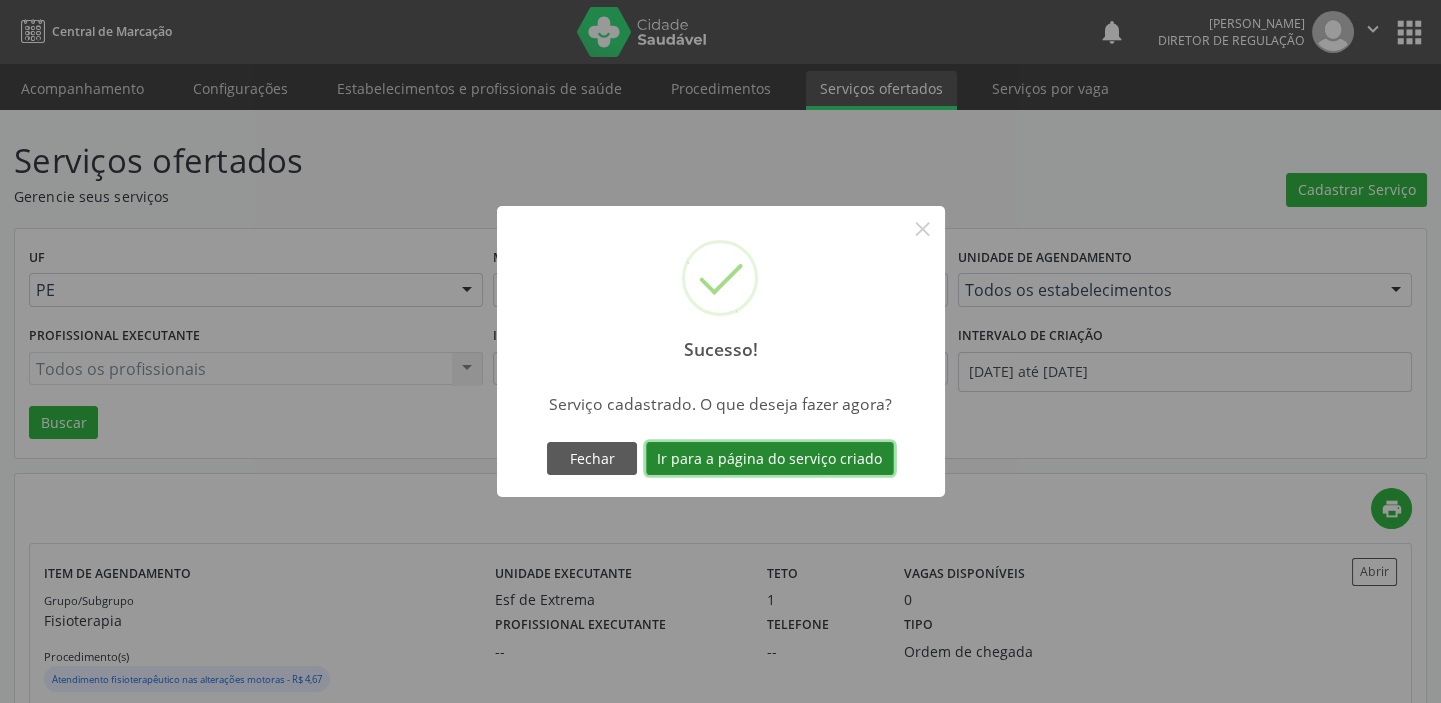 click on "Ir para a página do serviço criado" at bounding box center (770, 459) 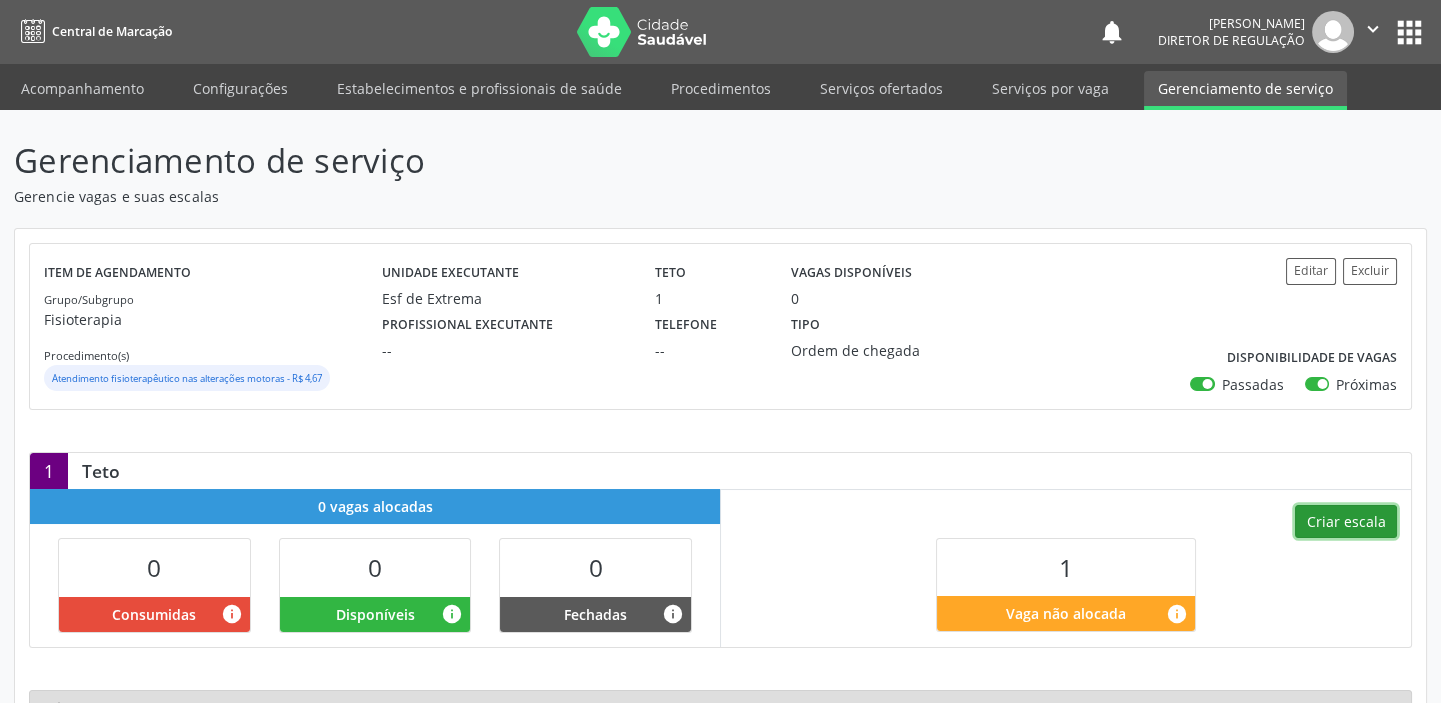click on "Criar escala" at bounding box center [1346, 522] 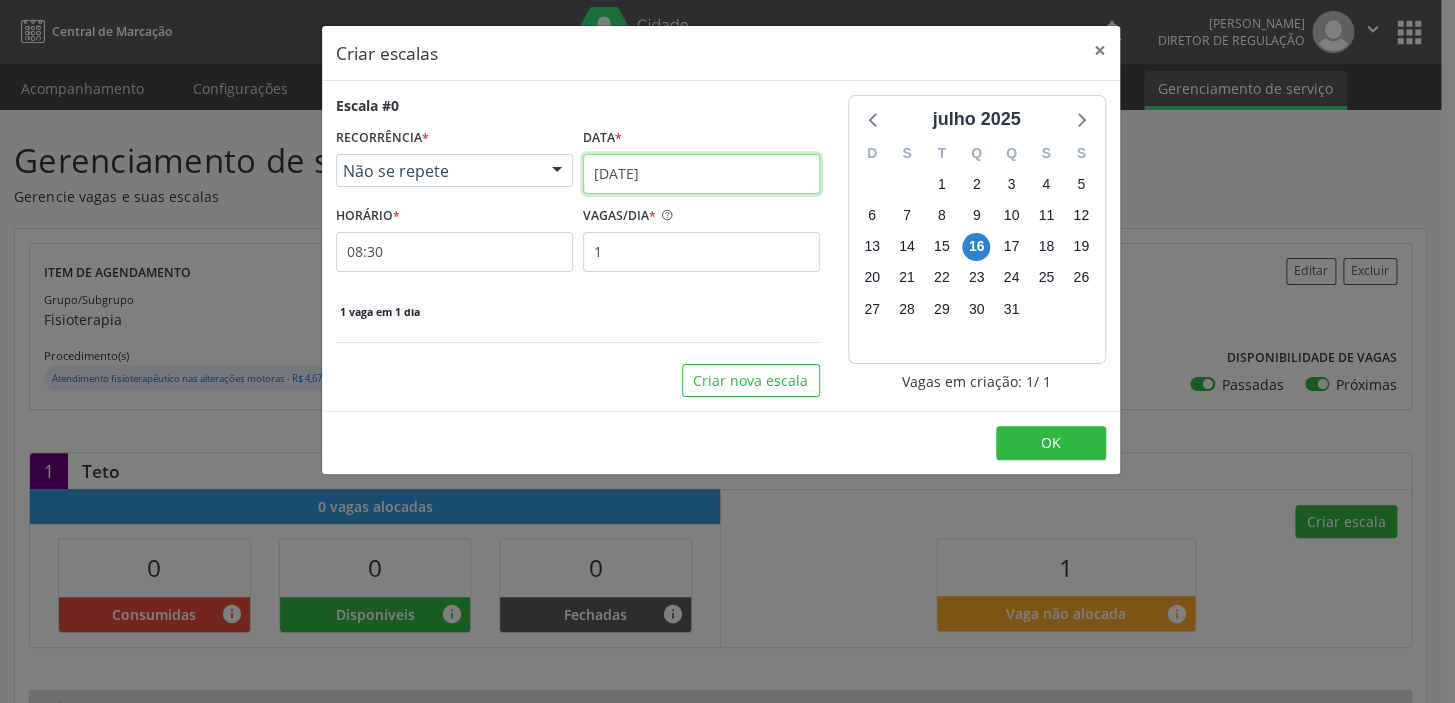 click on "[DATE]" at bounding box center (701, 174) 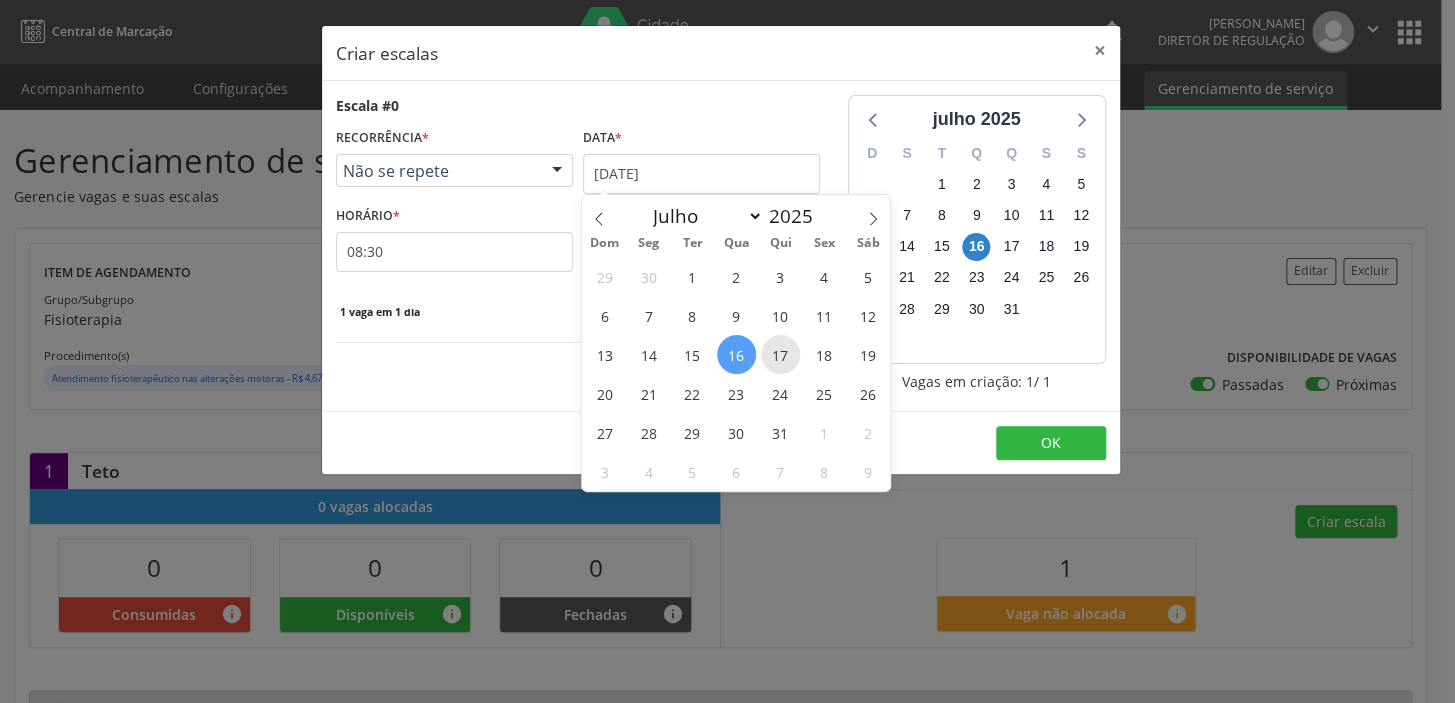 click on "17" at bounding box center [780, 354] 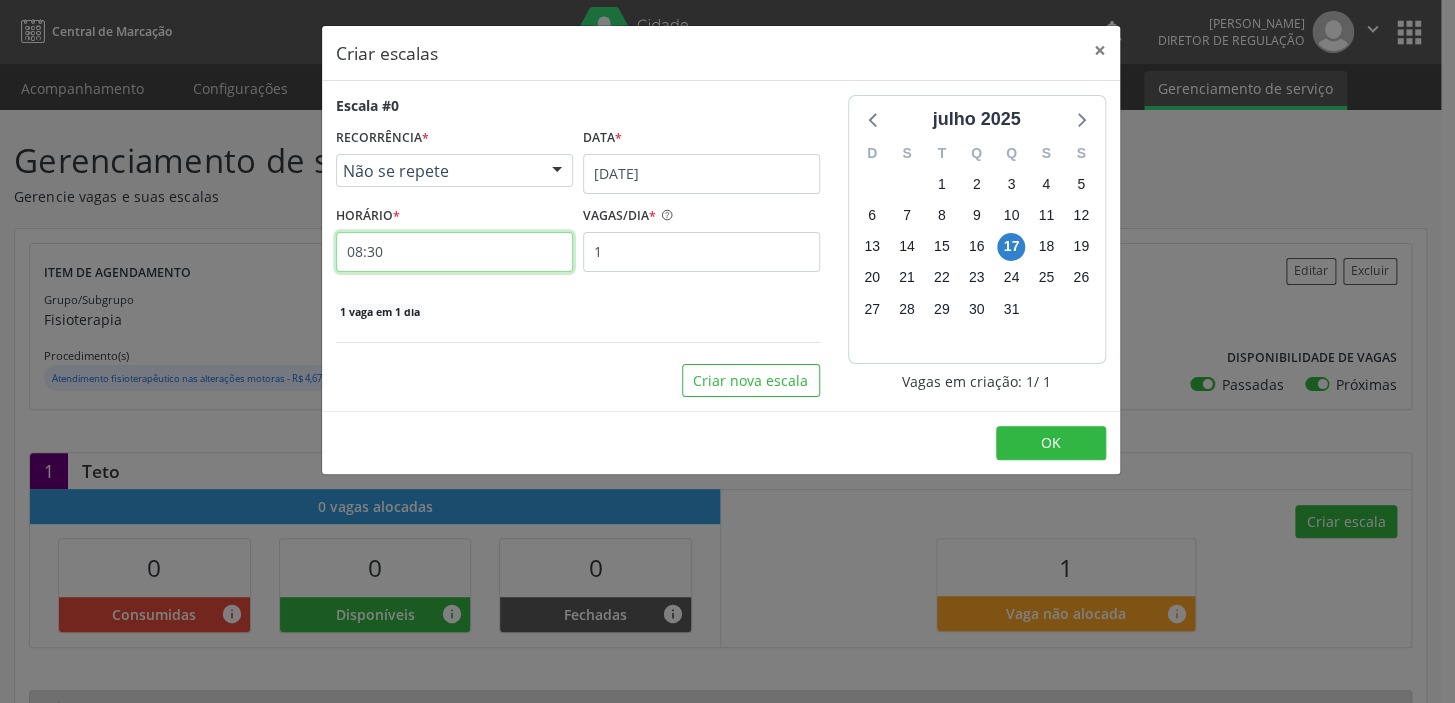 click on "08:30" at bounding box center (454, 252) 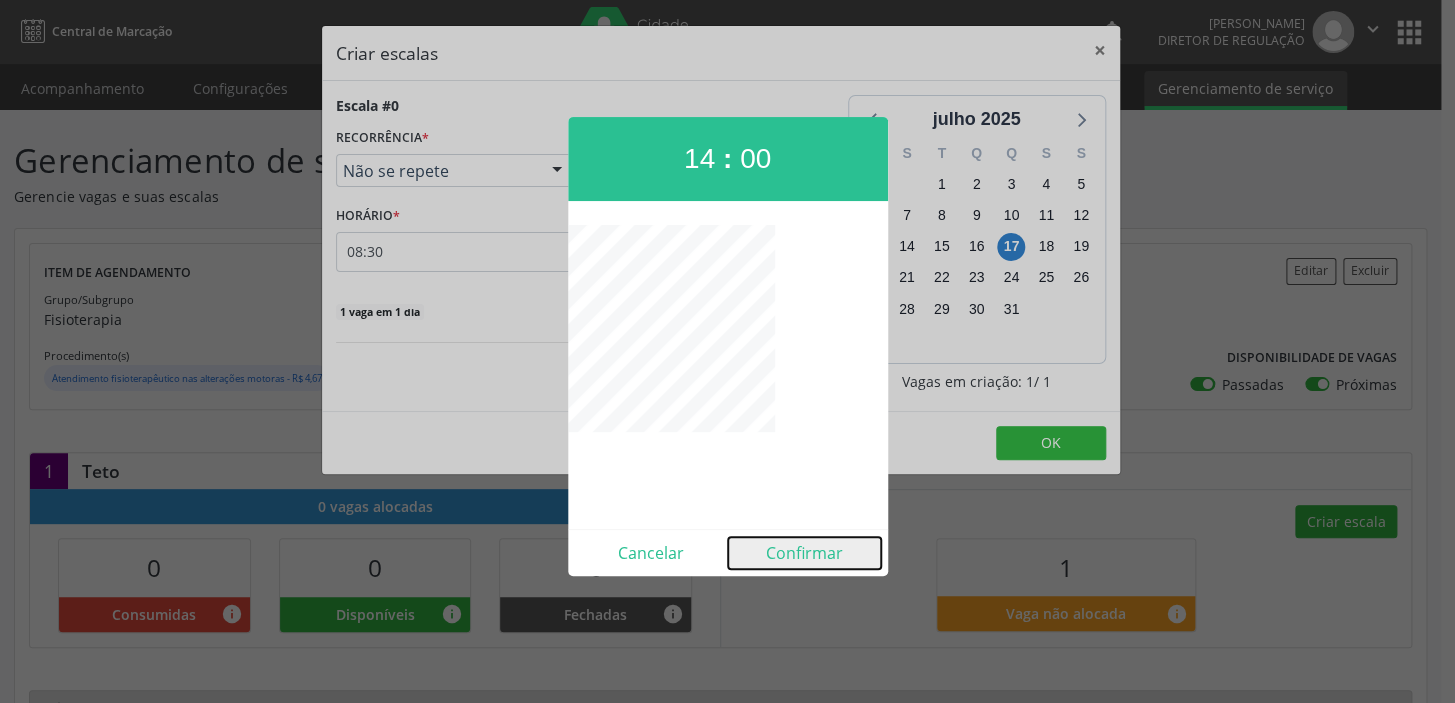 click on "Confirmar" at bounding box center (804, 553) 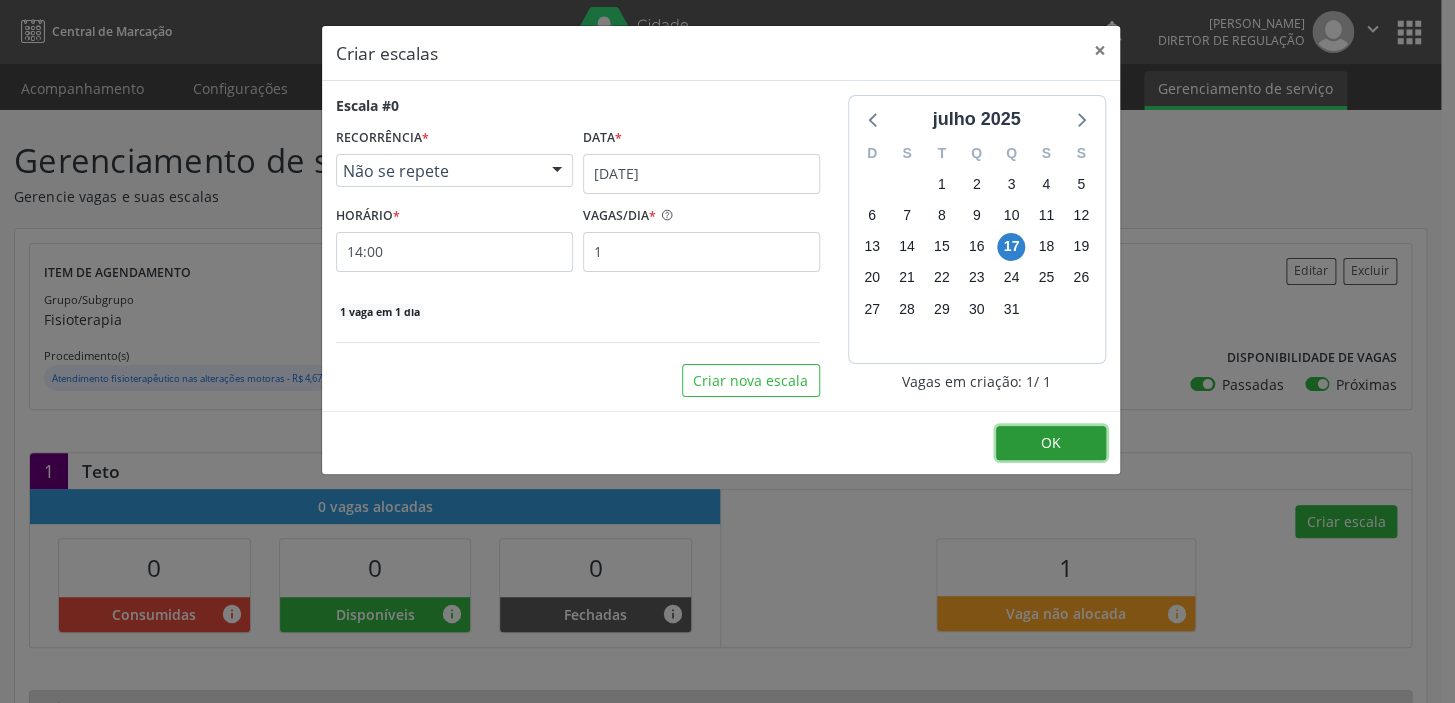 click on "OK" at bounding box center [1051, 442] 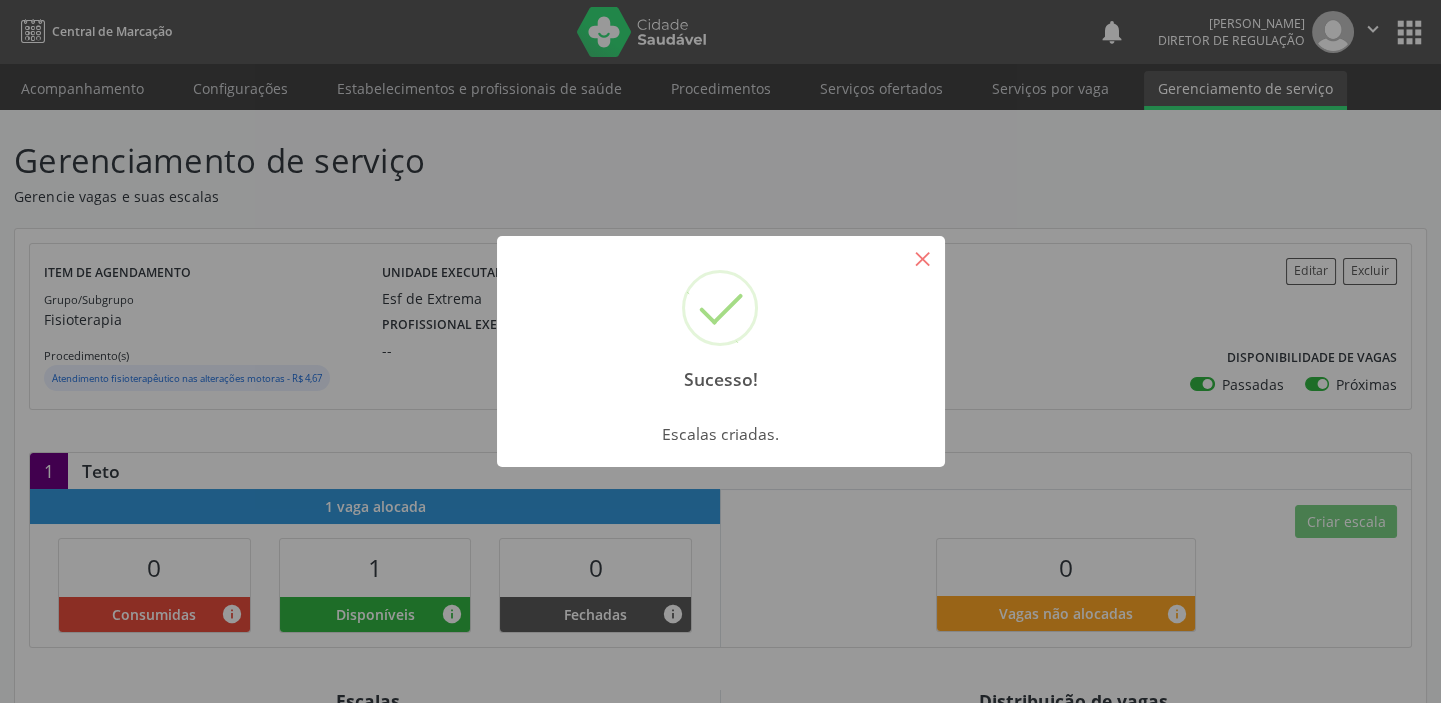 click on "×" at bounding box center (923, 258) 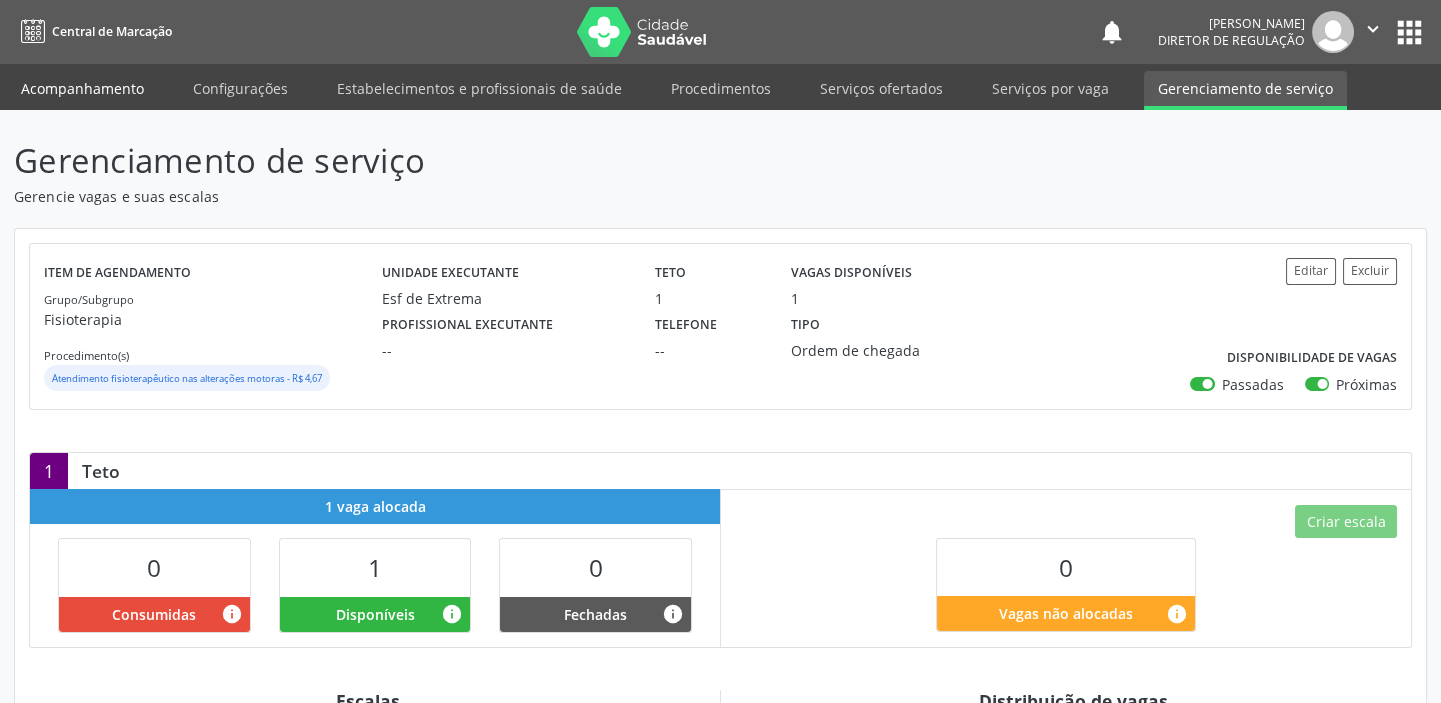 click on "Acompanhamento" at bounding box center (82, 88) 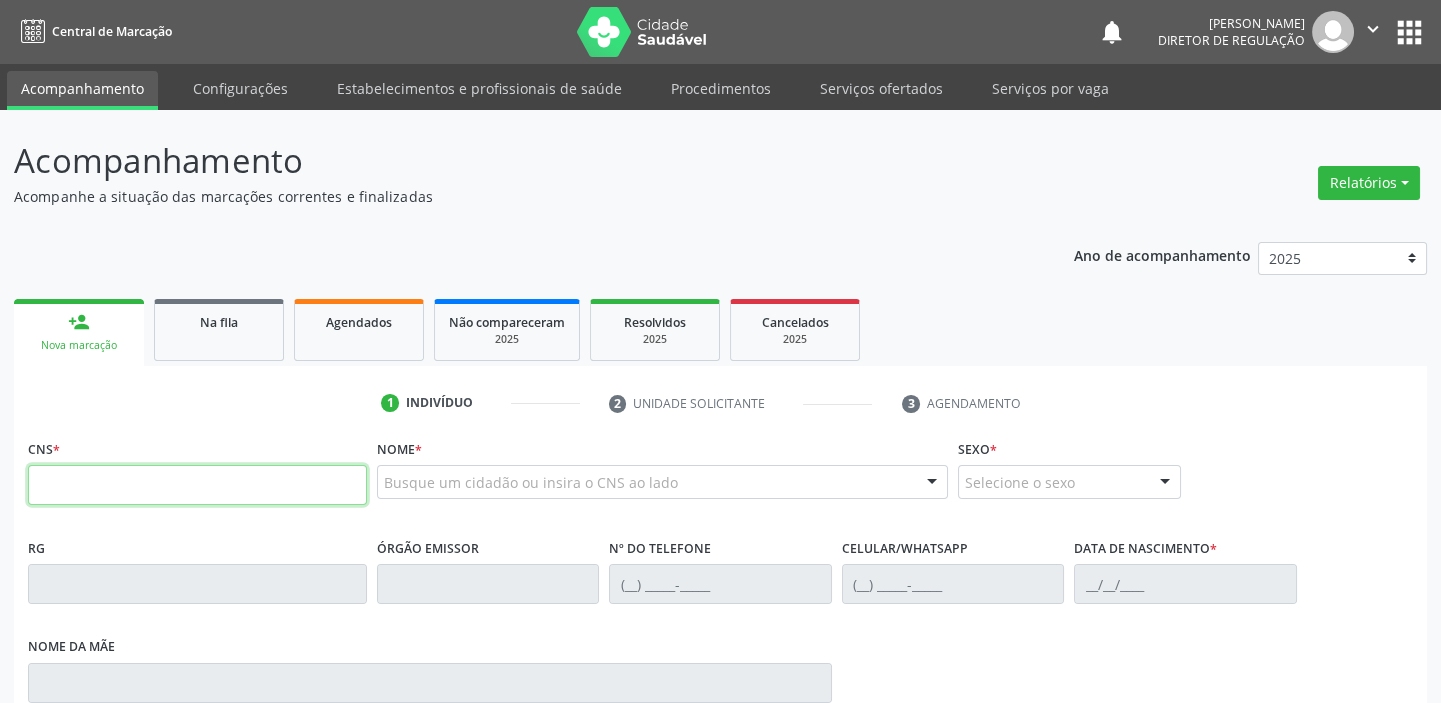click at bounding box center (197, 485) 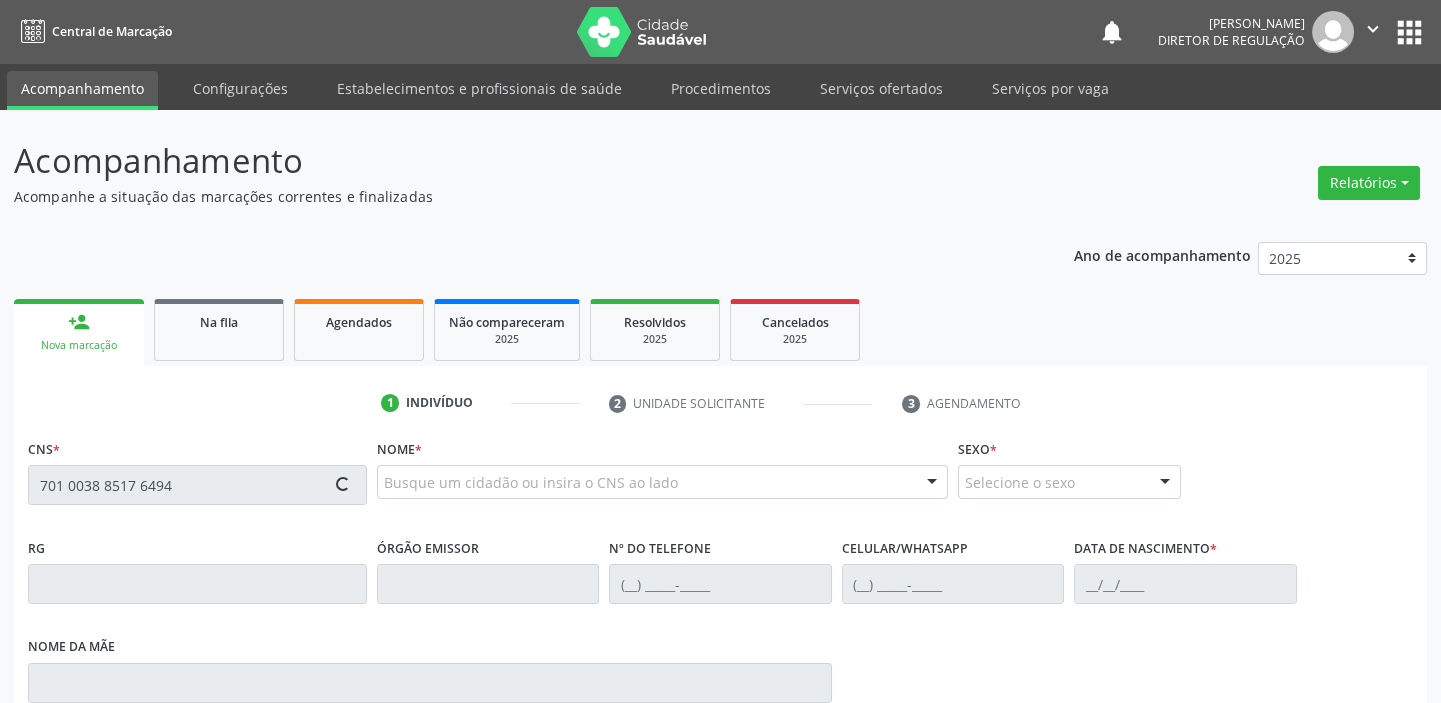 type on "701 0038 8517 6494" 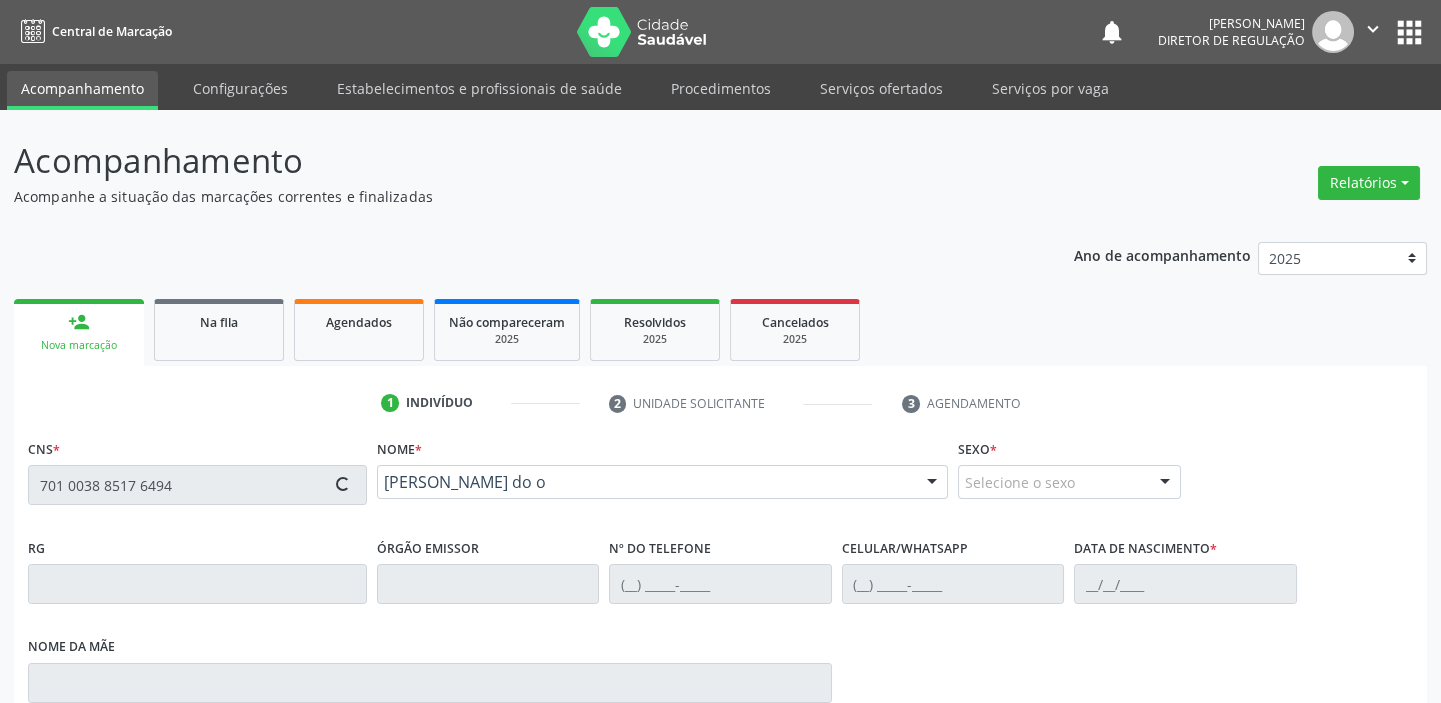 type on "(87) 98842-6988" 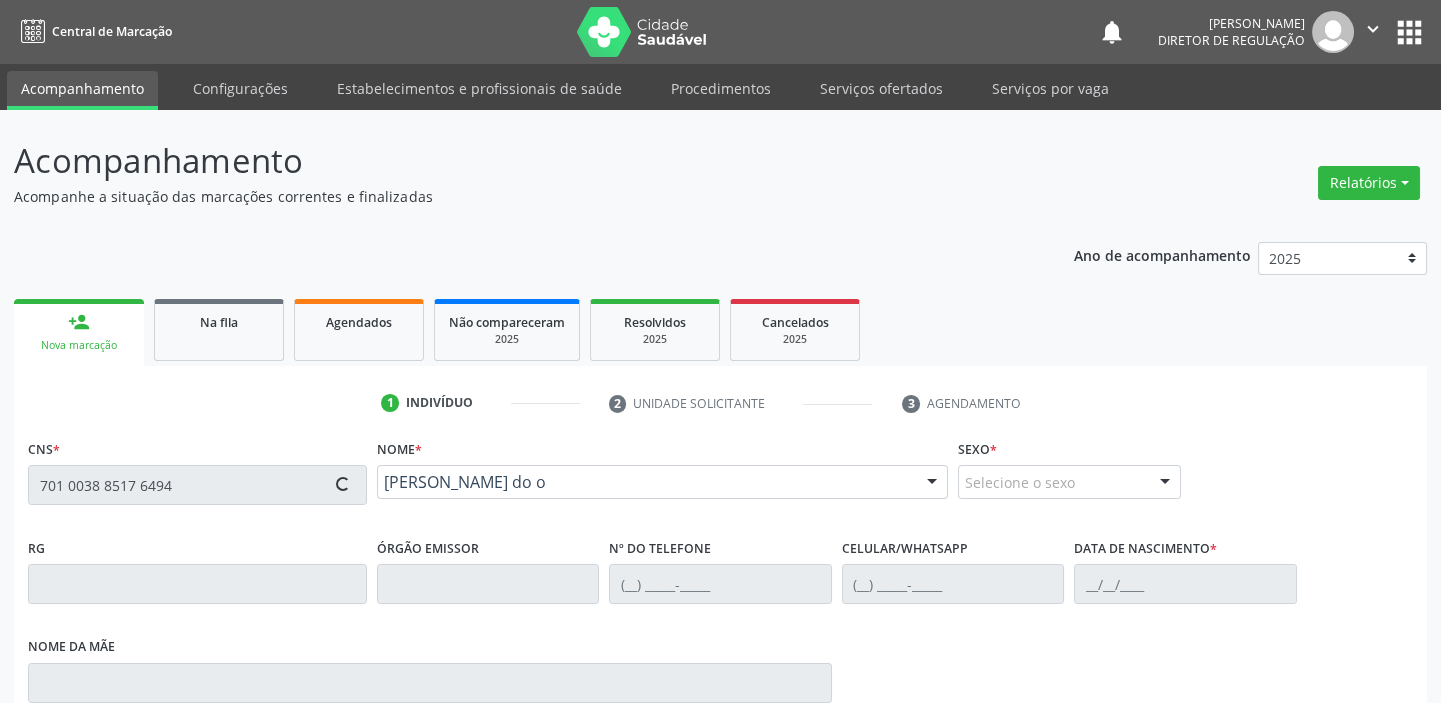 type on "05/08/1965" 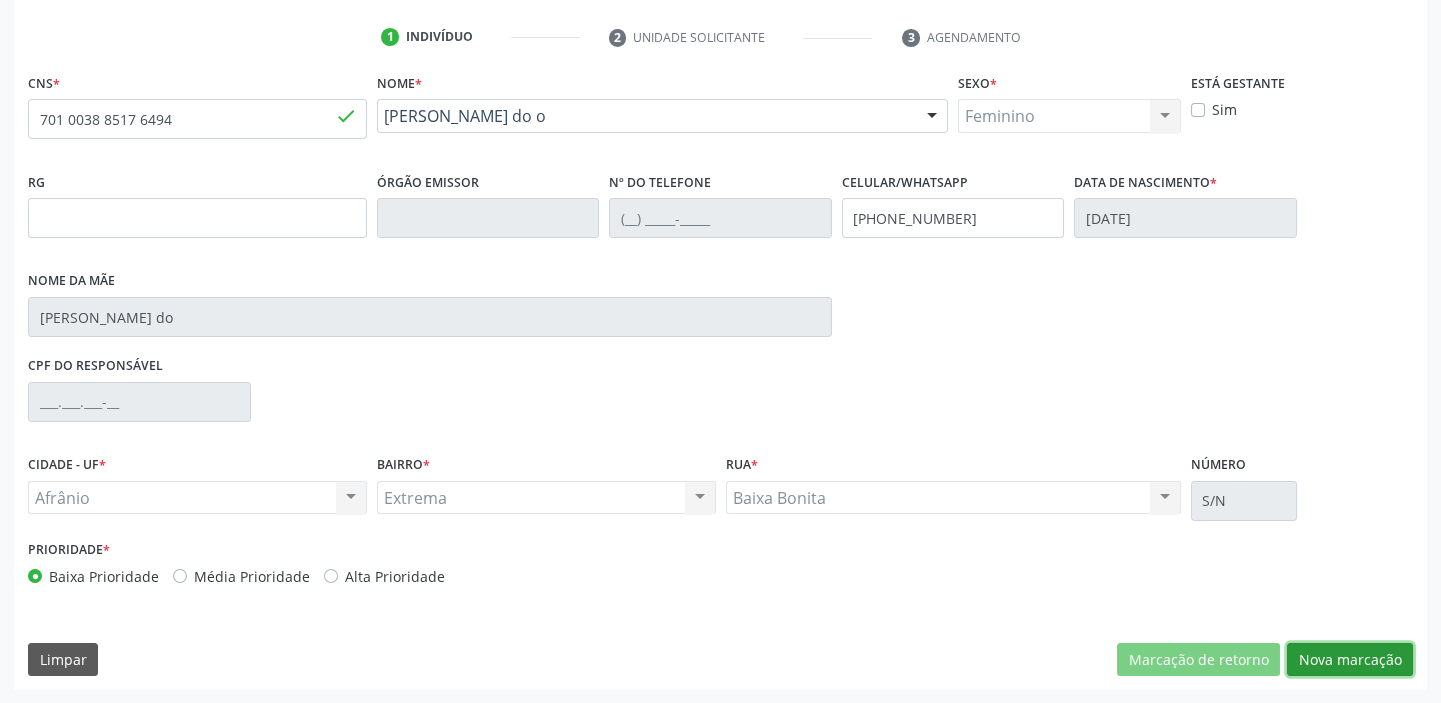 click on "Nova marcação" at bounding box center (1350, 660) 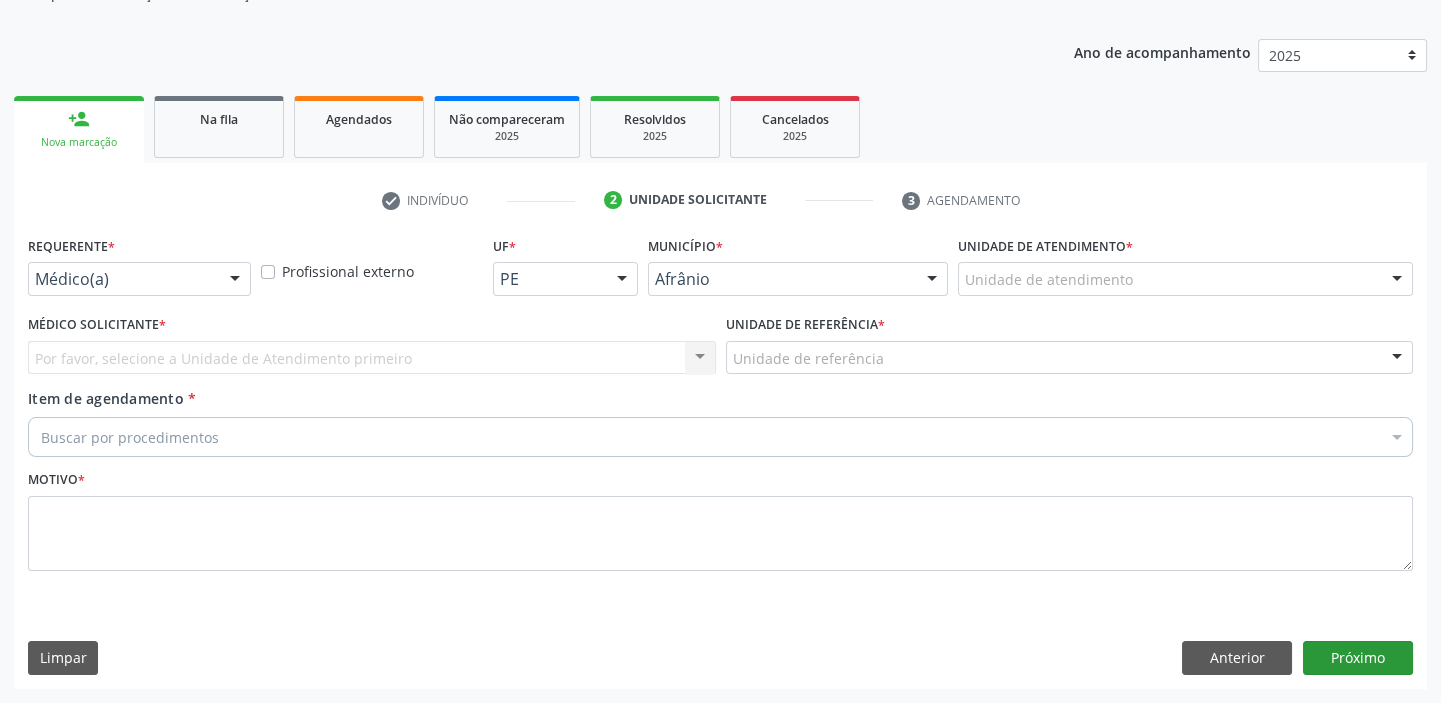 scroll, scrollTop: 201, scrollLeft: 0, axis: vertical 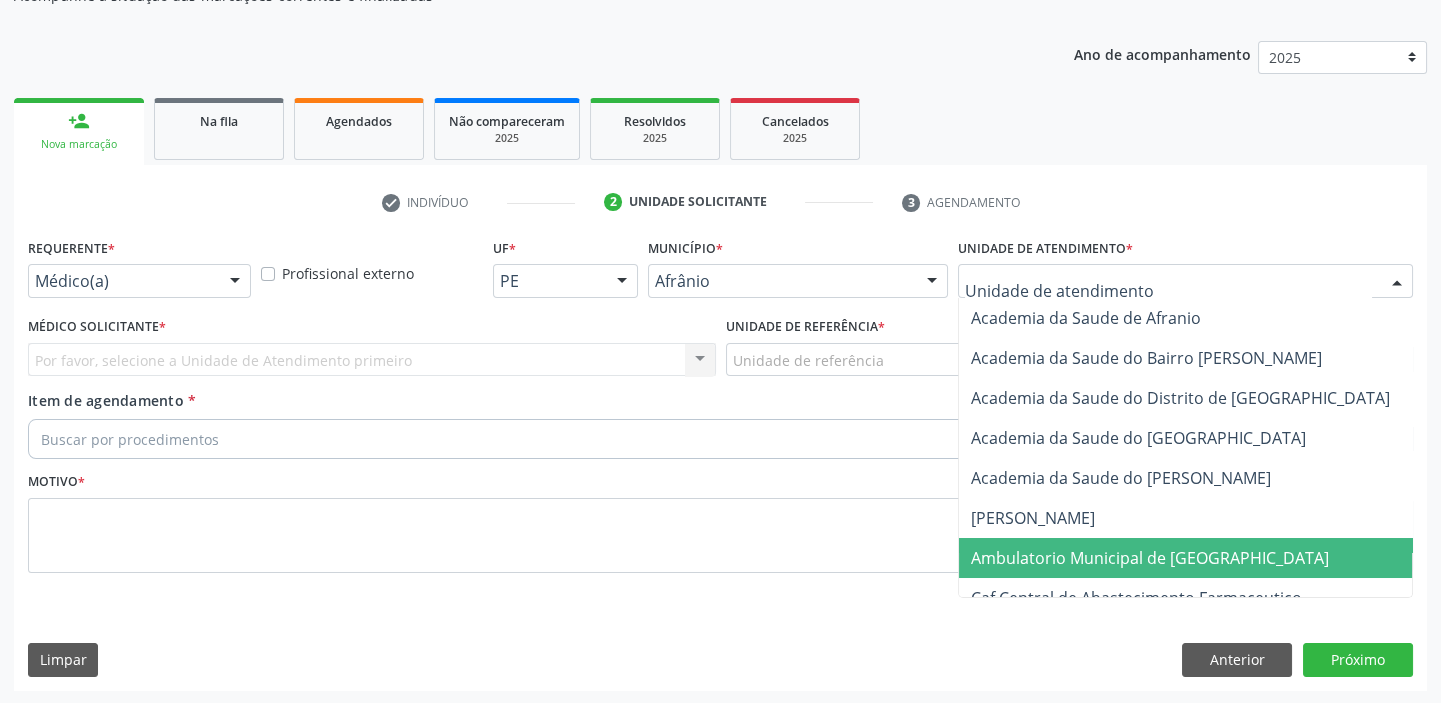 click on "Ambulatorio Municipal de [GEOGRAPHIC_DATA]" at bounding box center [1203, 558] 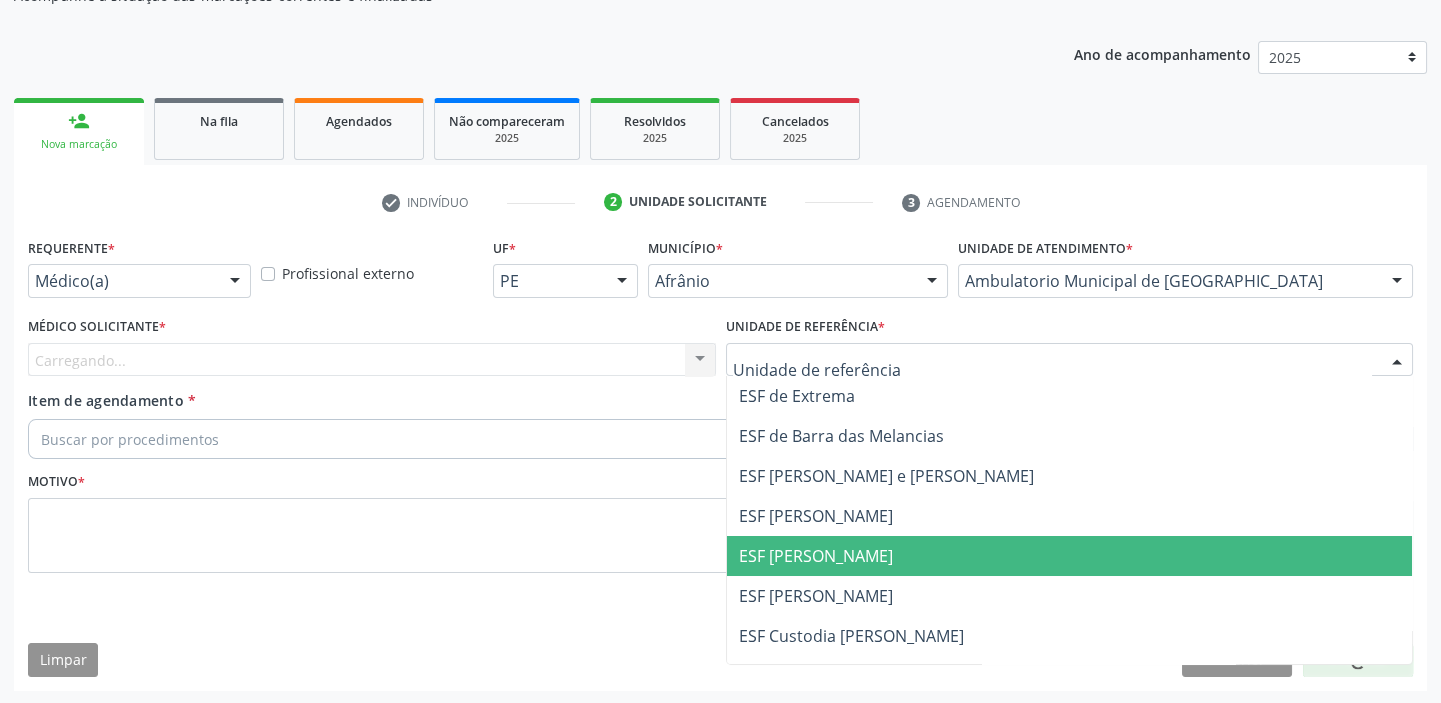 drag, startPoint x: 807, startPoint y: 563, endPoint x: 767, endPoint y: 550, distance: 42.059483 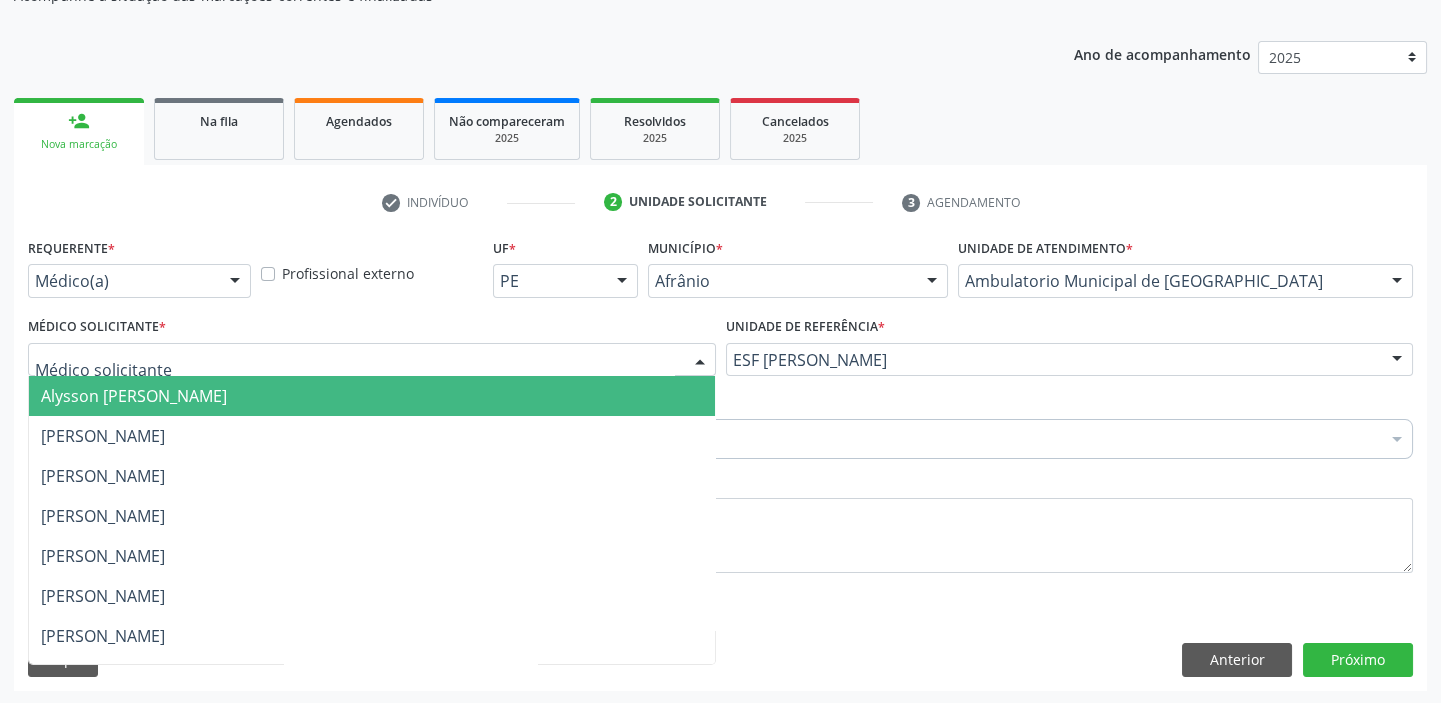 click on "Alysson [PERSON_NAME]" at bounding box center (134, 396) 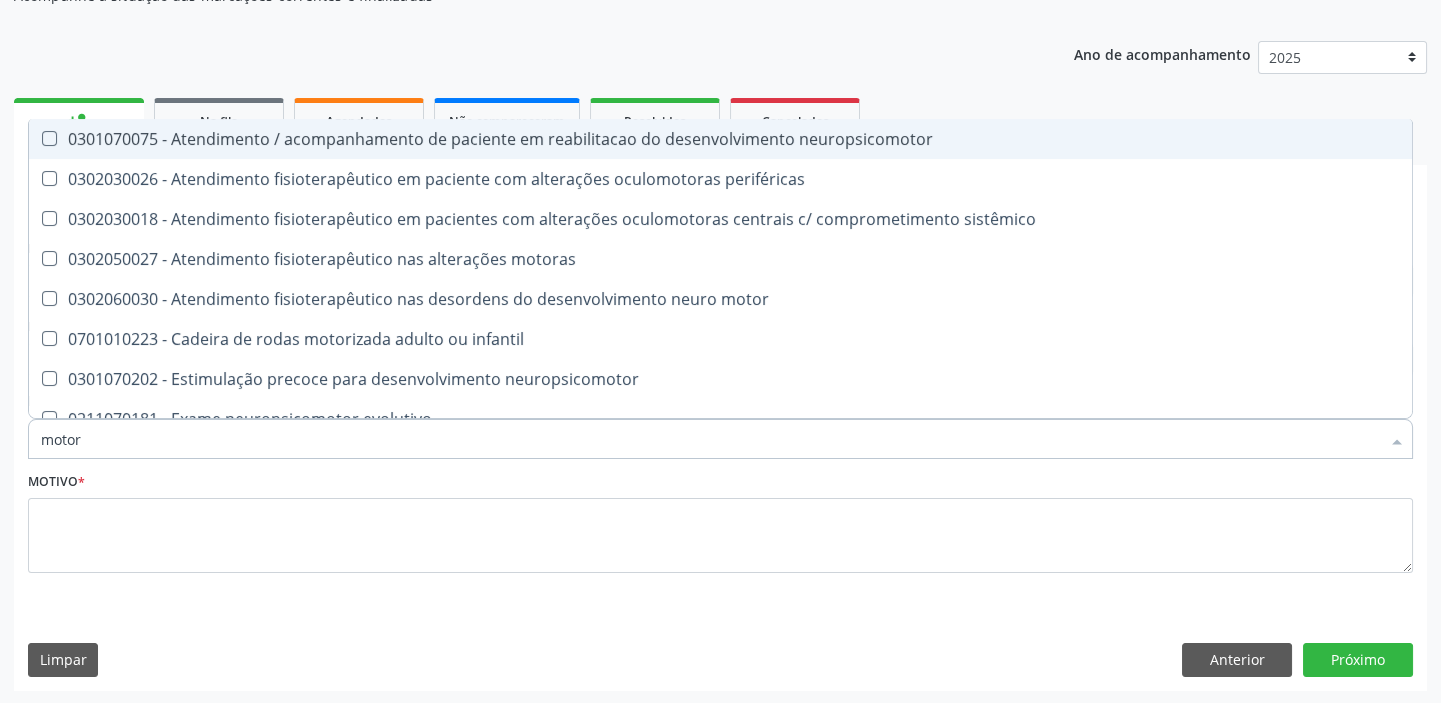 type on "motora" 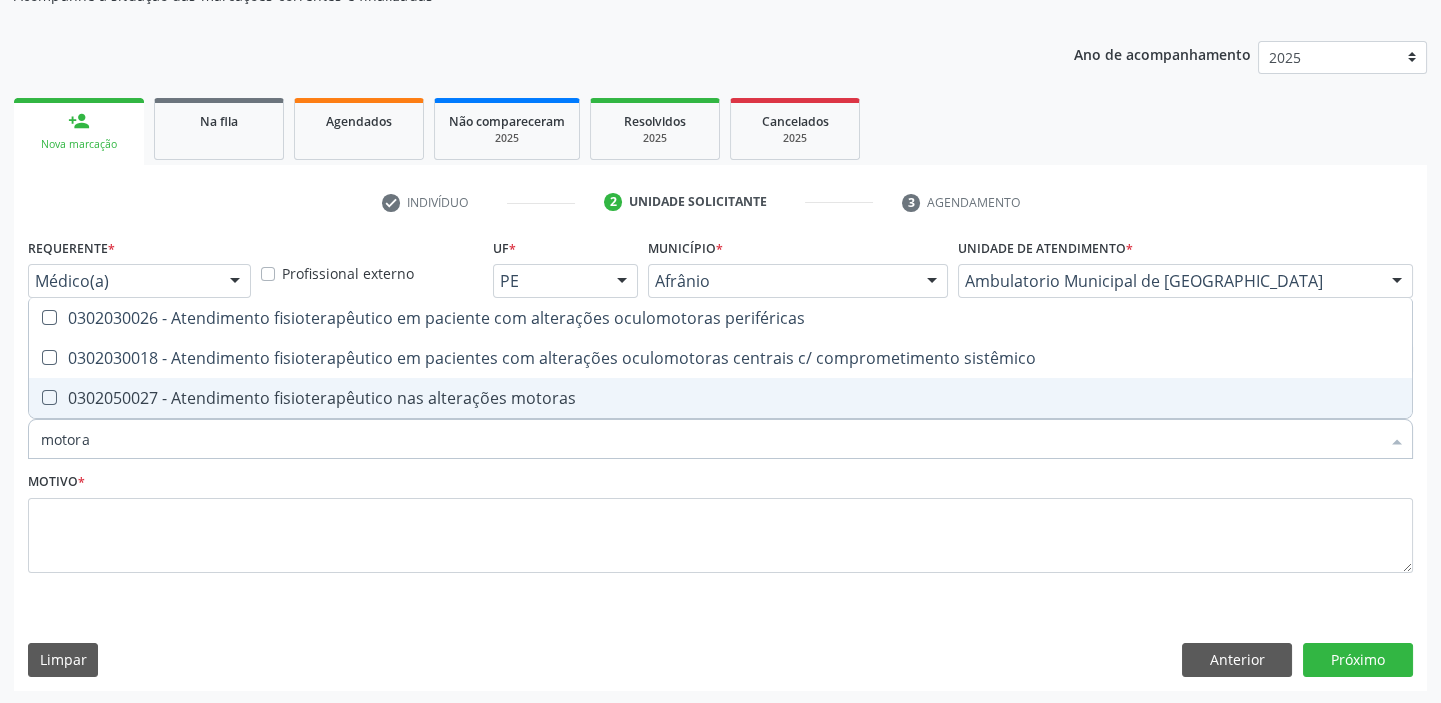 click on "0302050027 - Atendimento fisioterapêutico nas alterações motoras" at bounding box center (720, 398) 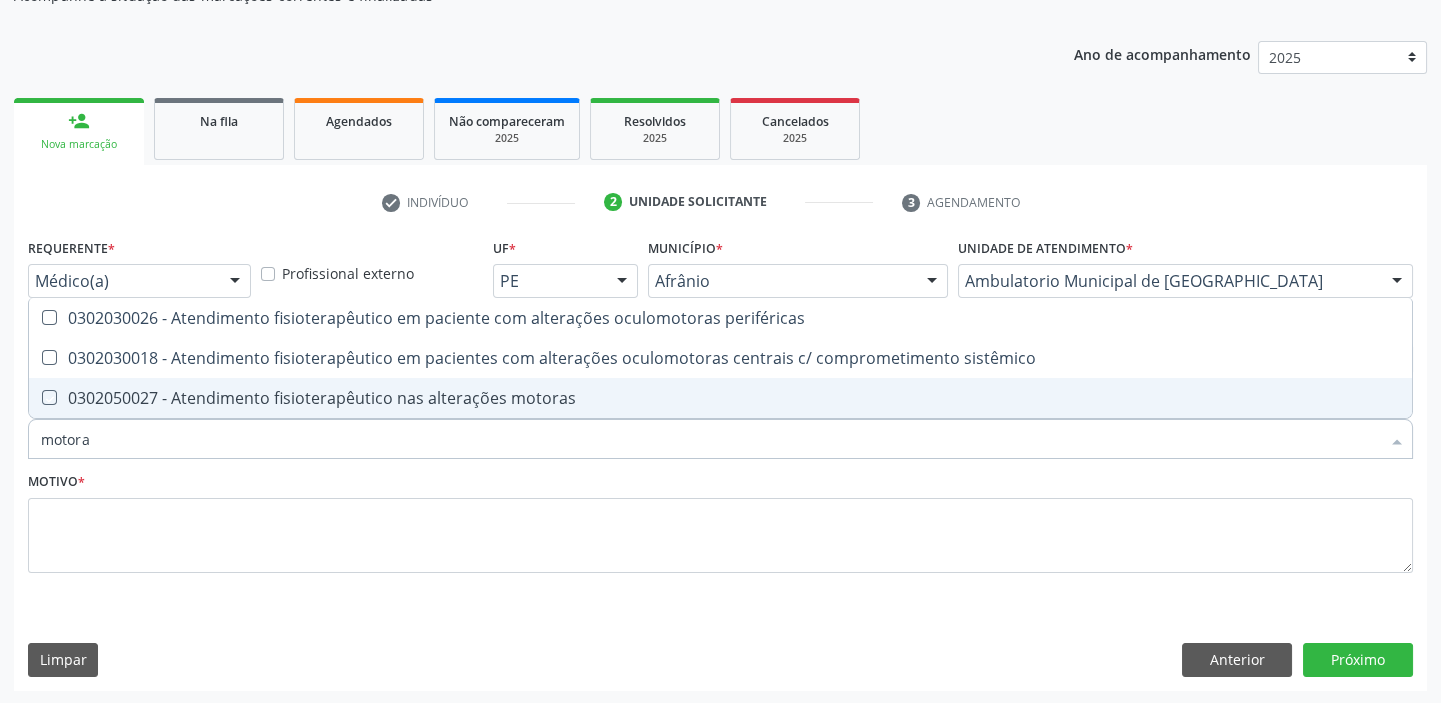 checkbox on "true" 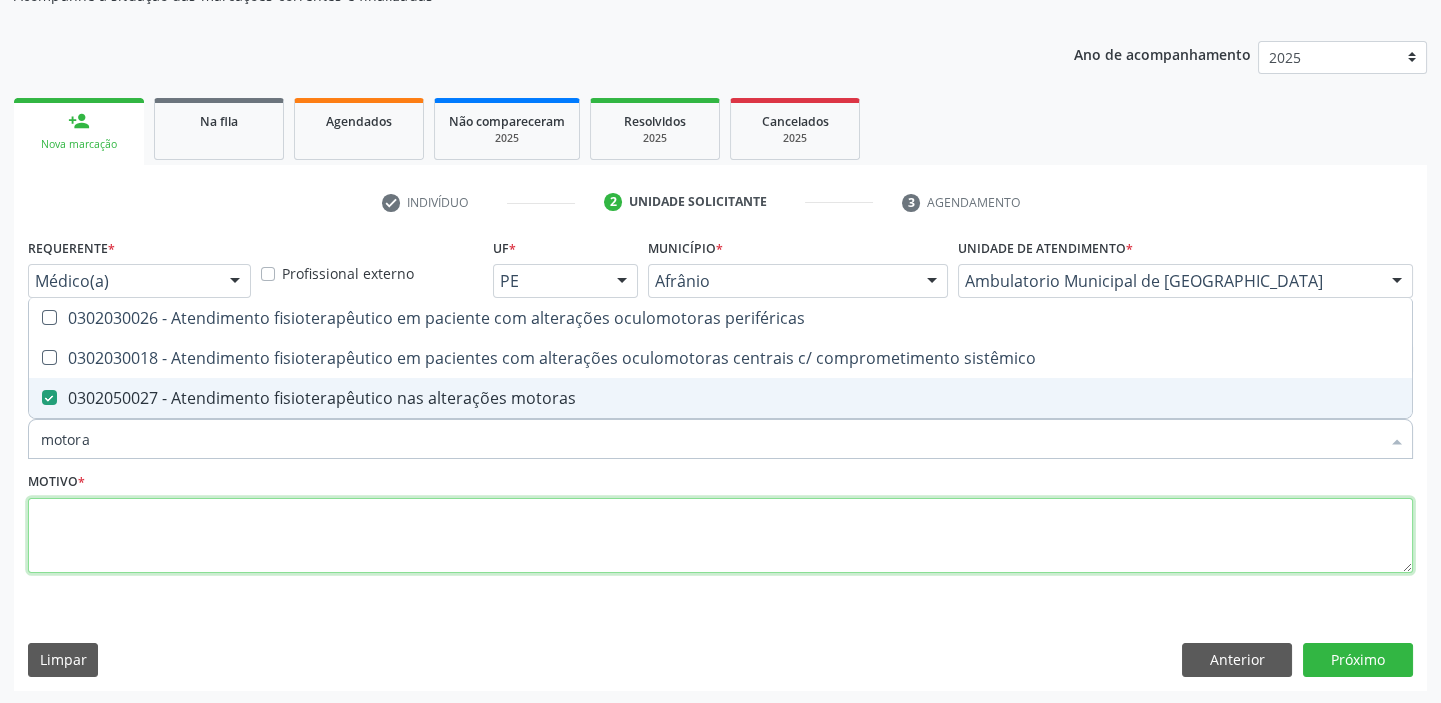 click at bounding box center [720, 536] 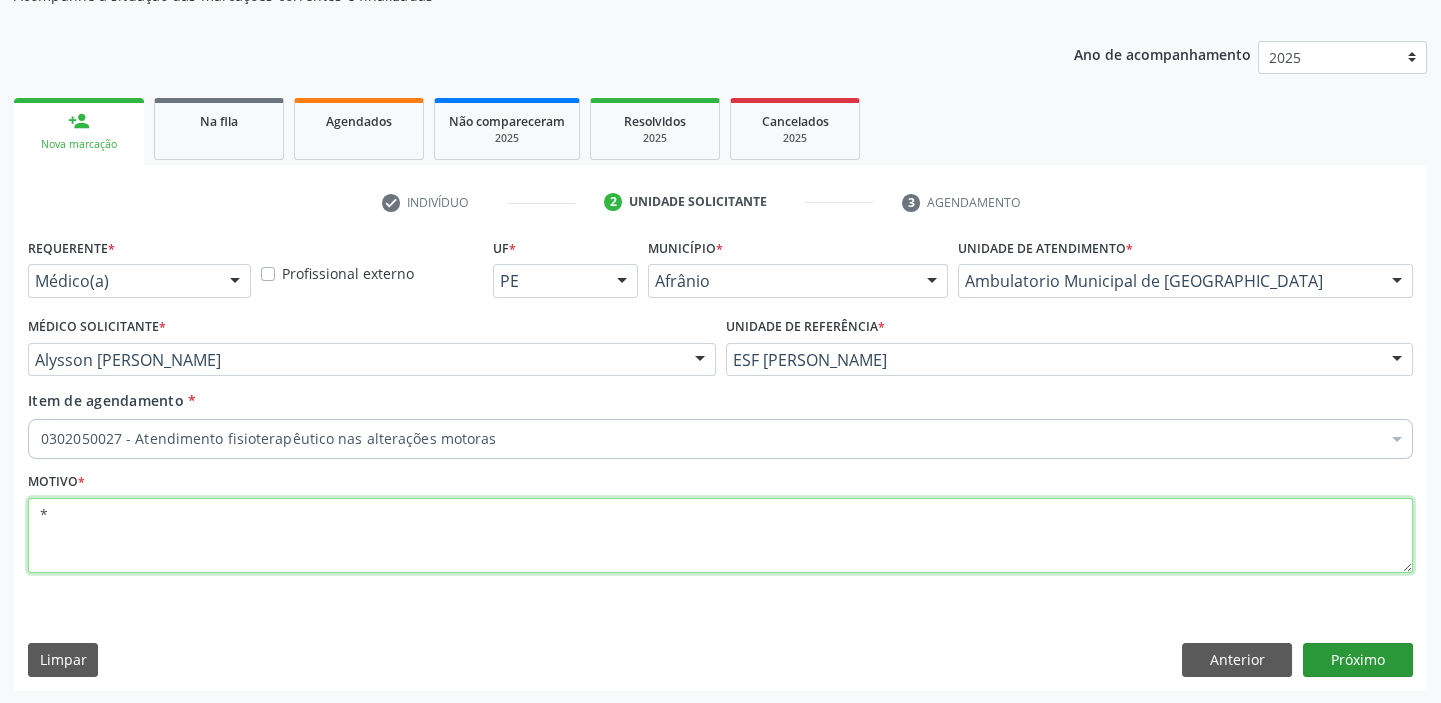 type on "*" 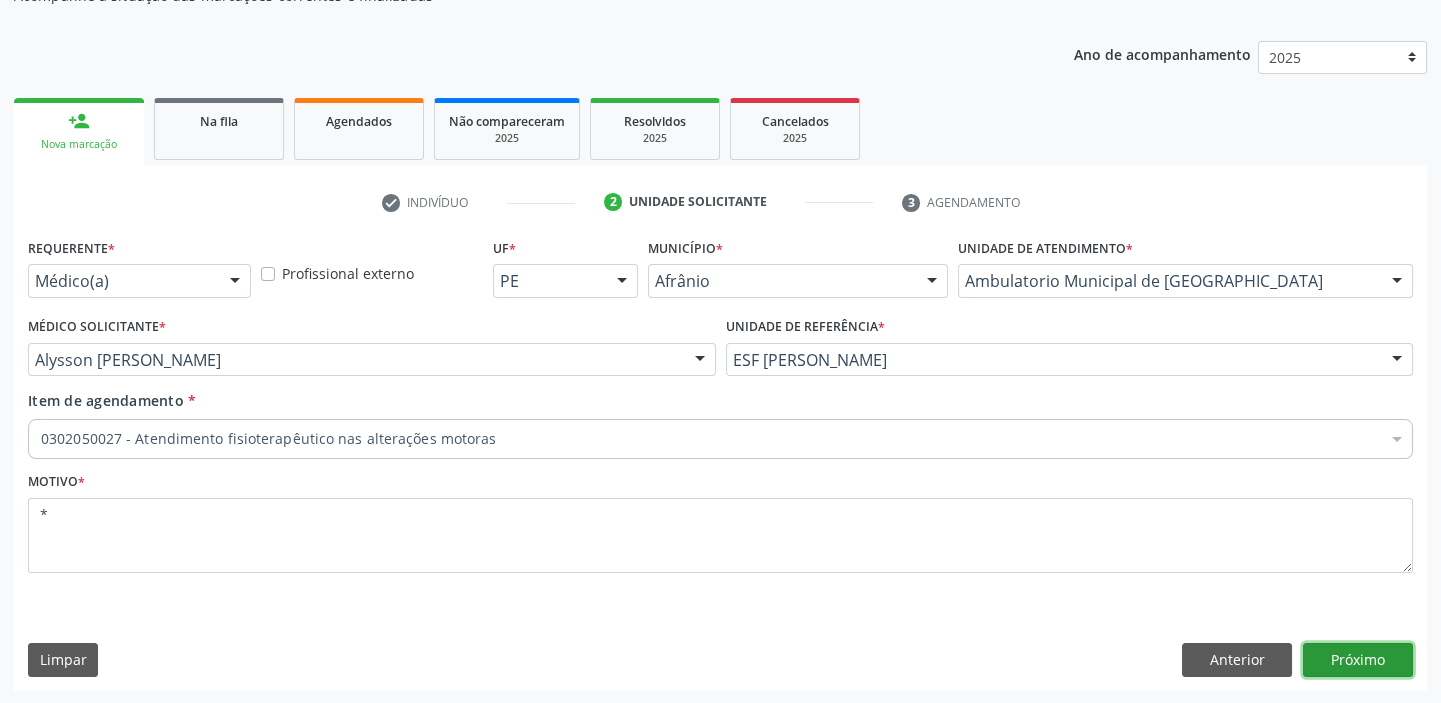 click on "Próximo" at bounding box center [1358, 660] 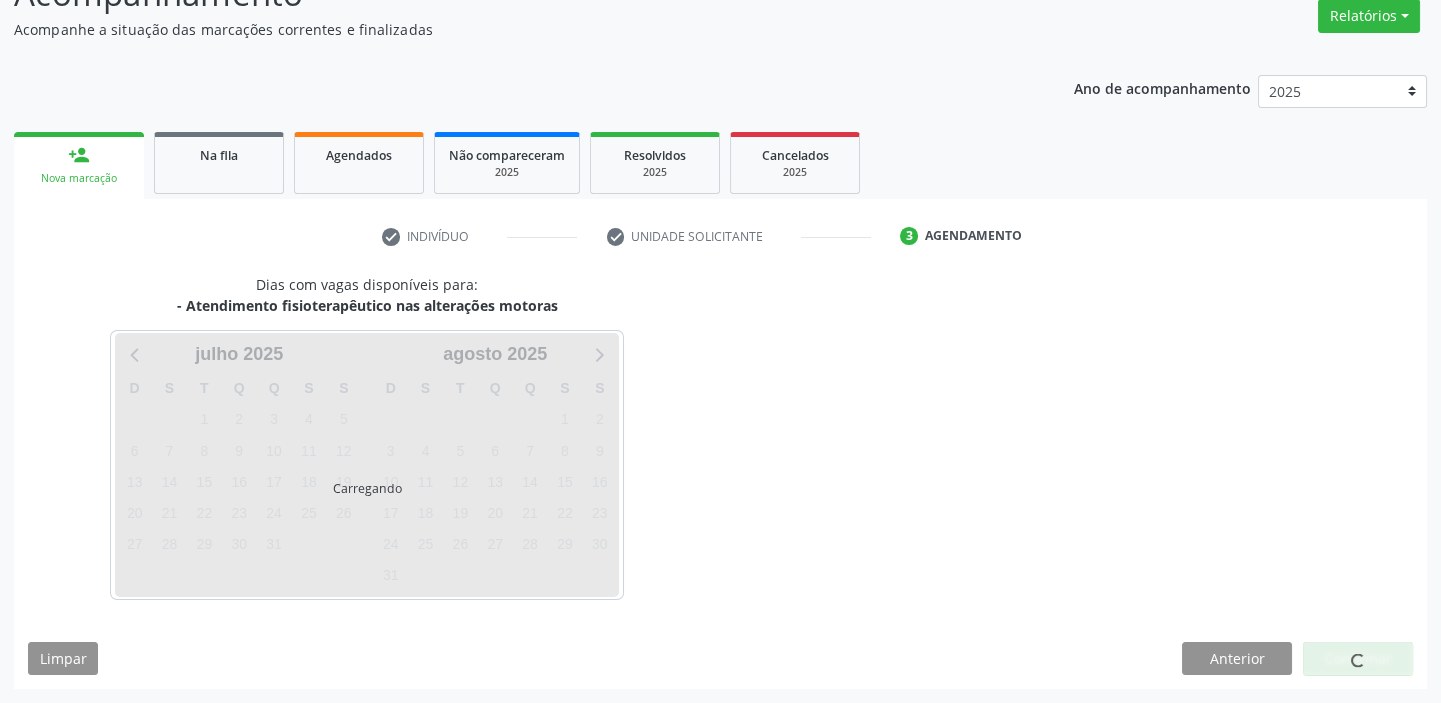 scroll, scrollTop: 166, scrollLeft: 0, axis: vertical 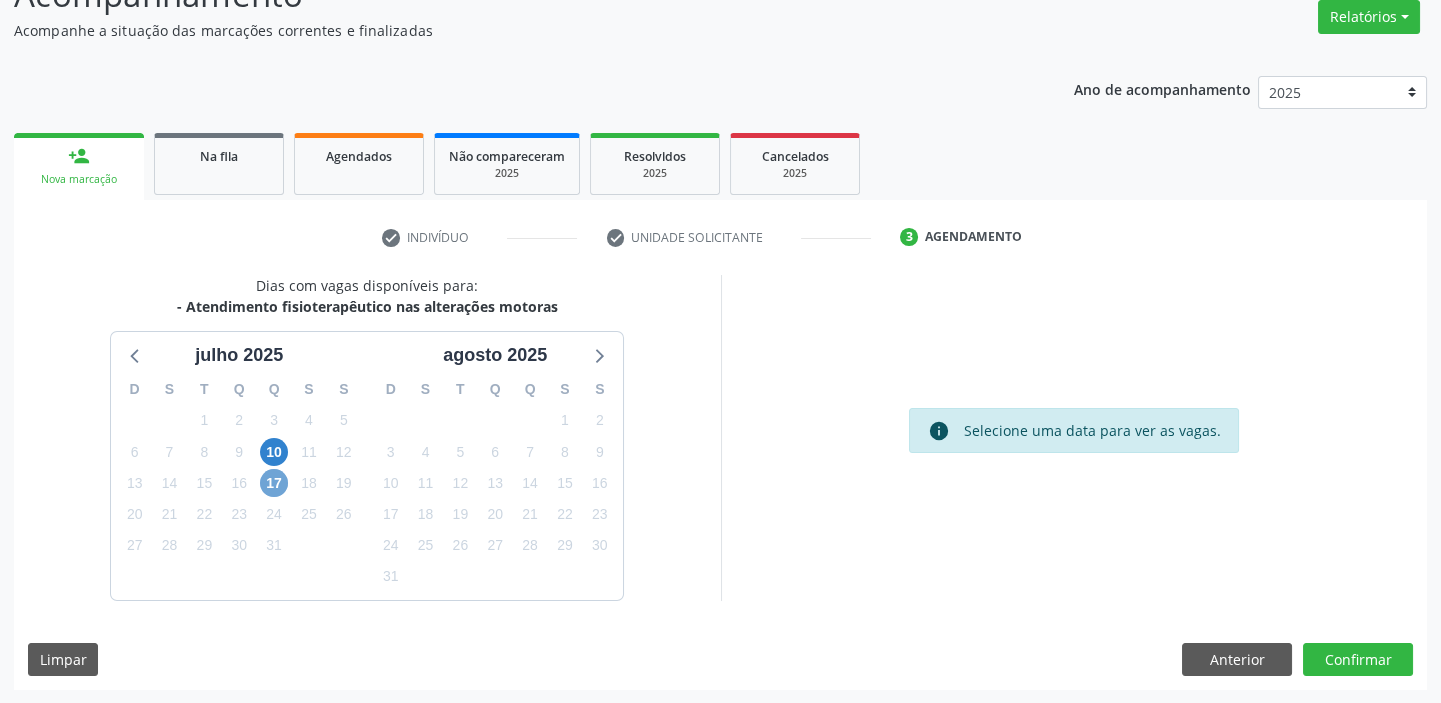 click on "17" at bounding box center [274, 483] 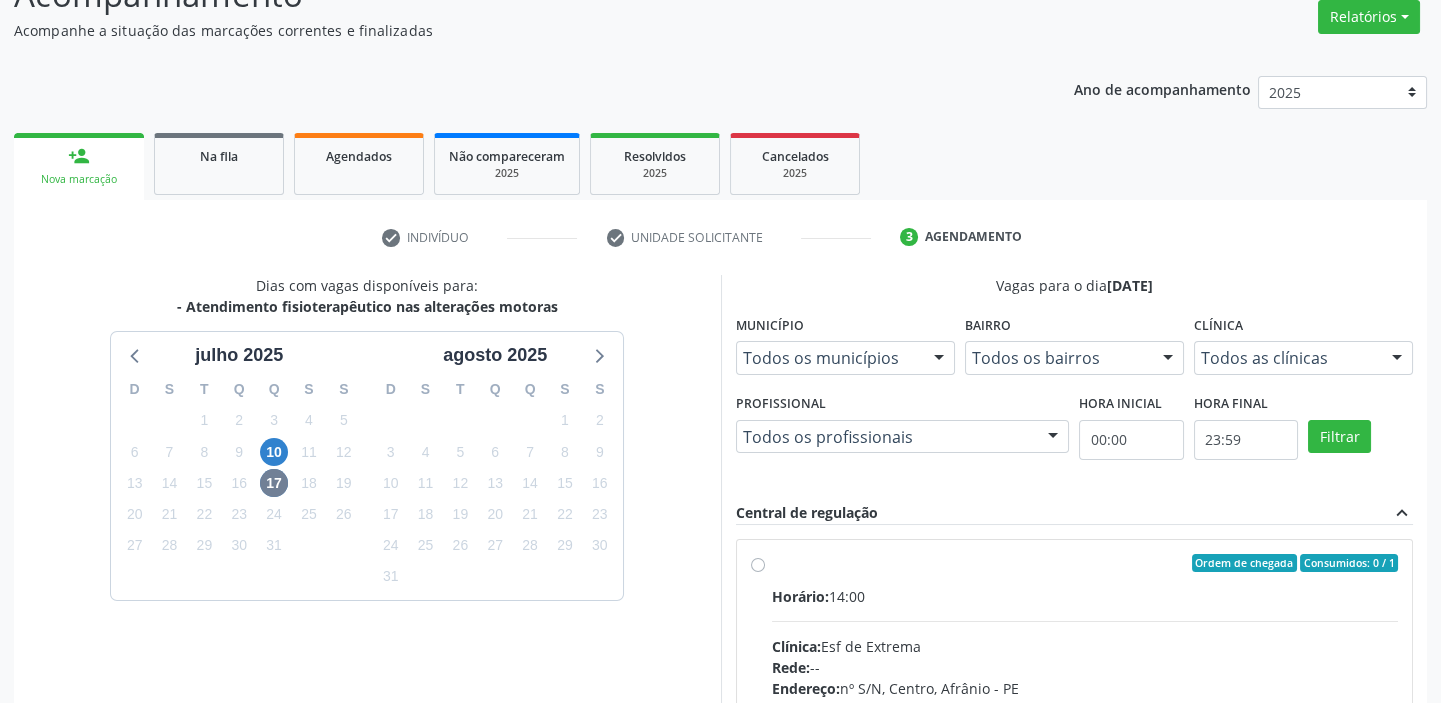 click on "Clínica:  Esf de Extrema" at bounding box center (1085, 646) 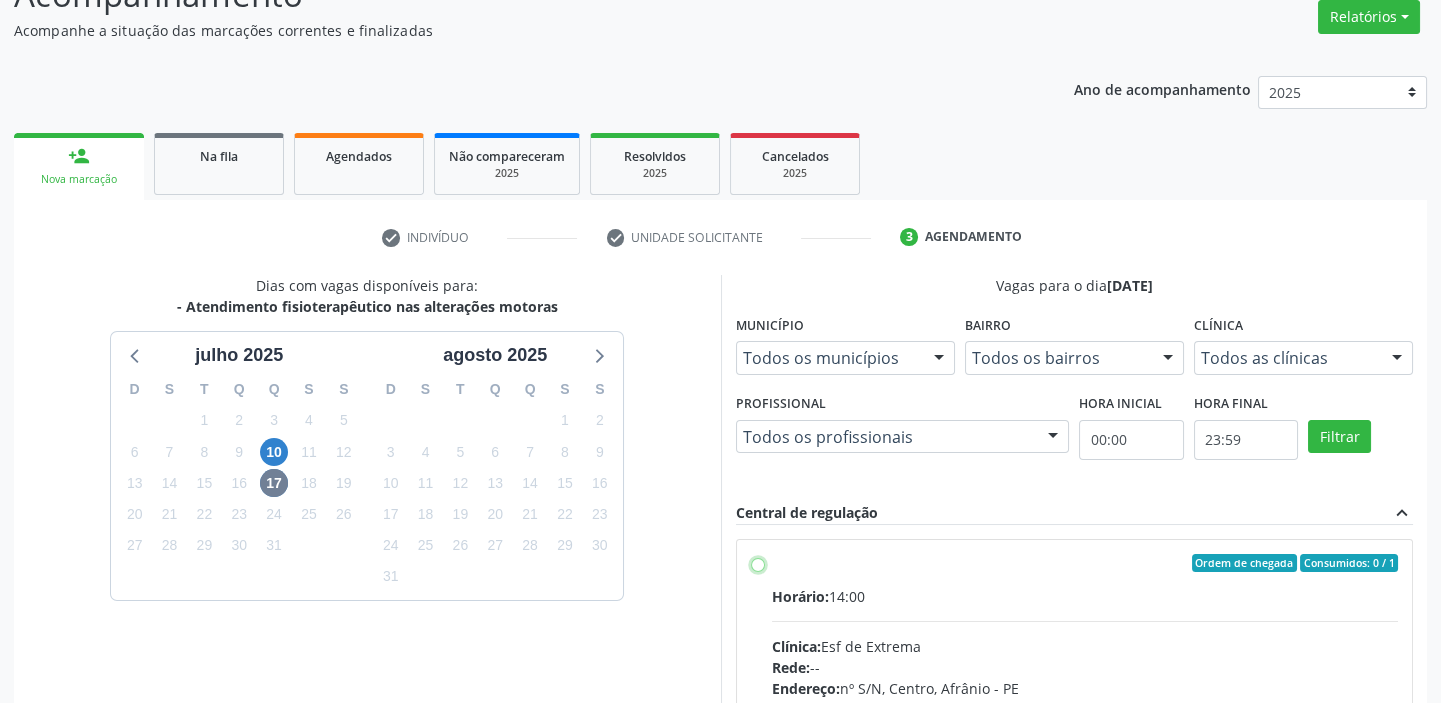 radio on "true" 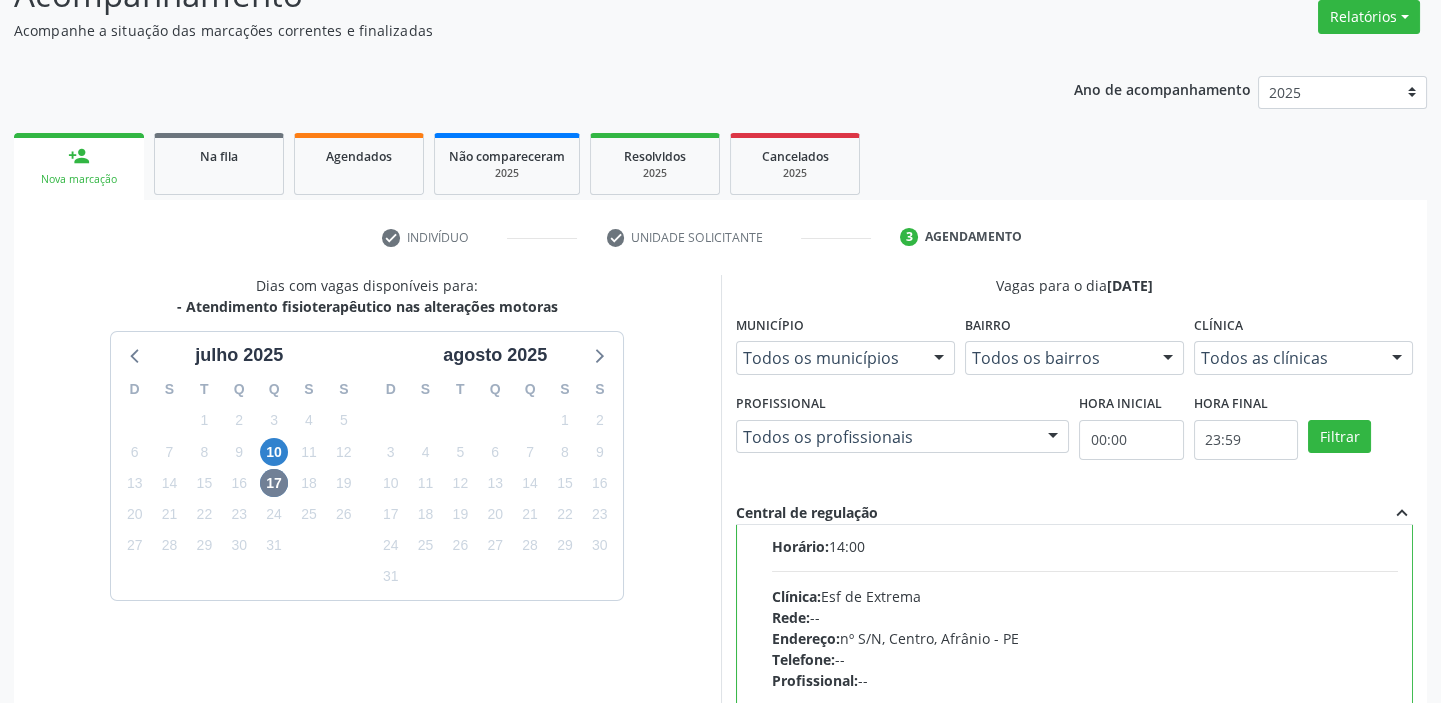scroll, scrollTop: 99, scrollLeft: 0, axis: vertical 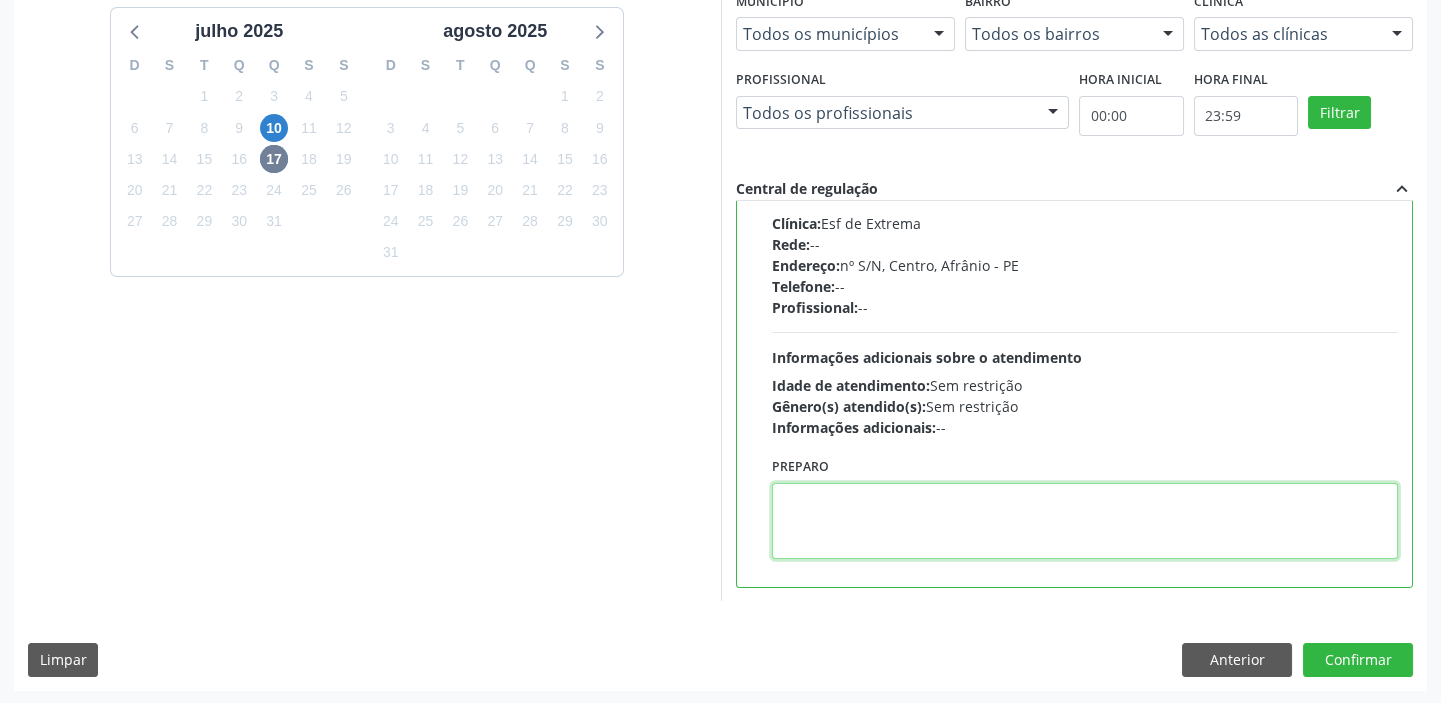click at bounding box center [1085, 521] 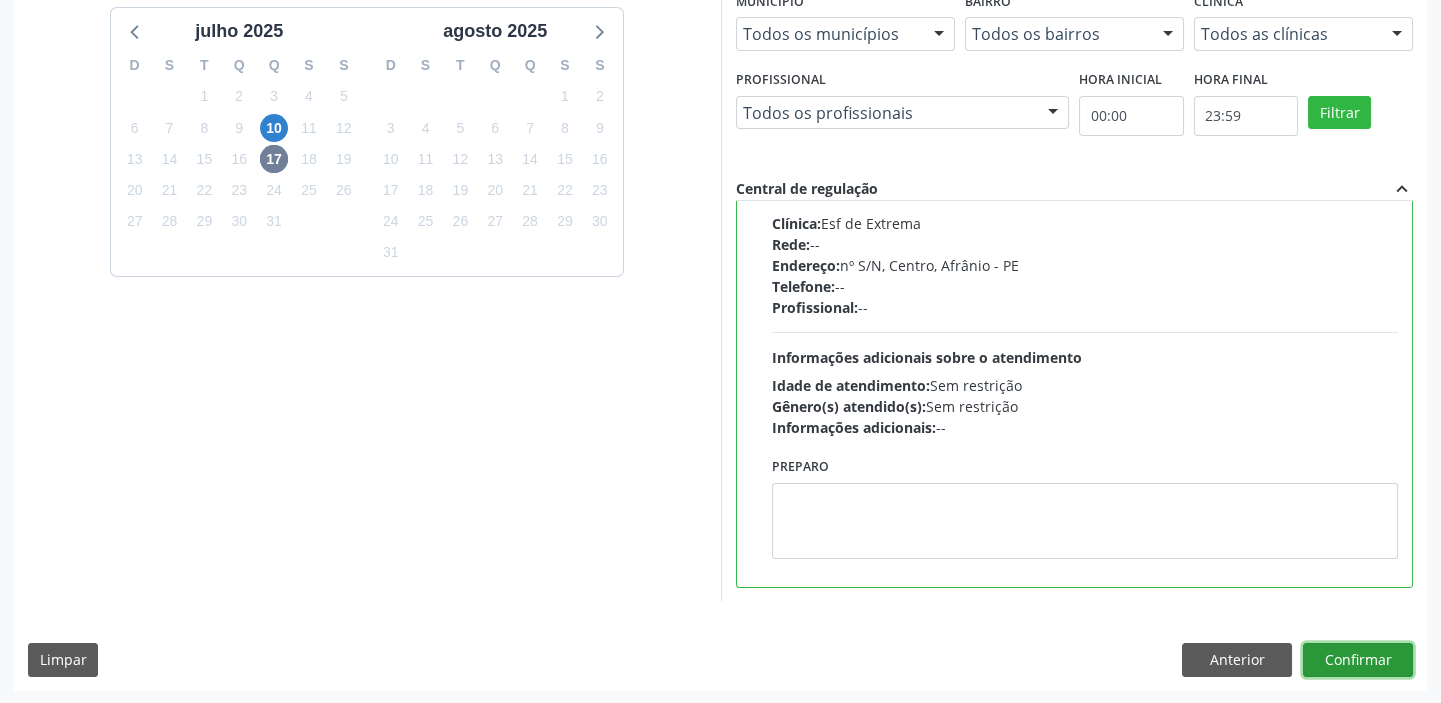 click on "Confirmar" at bounding box center [1358, 660] 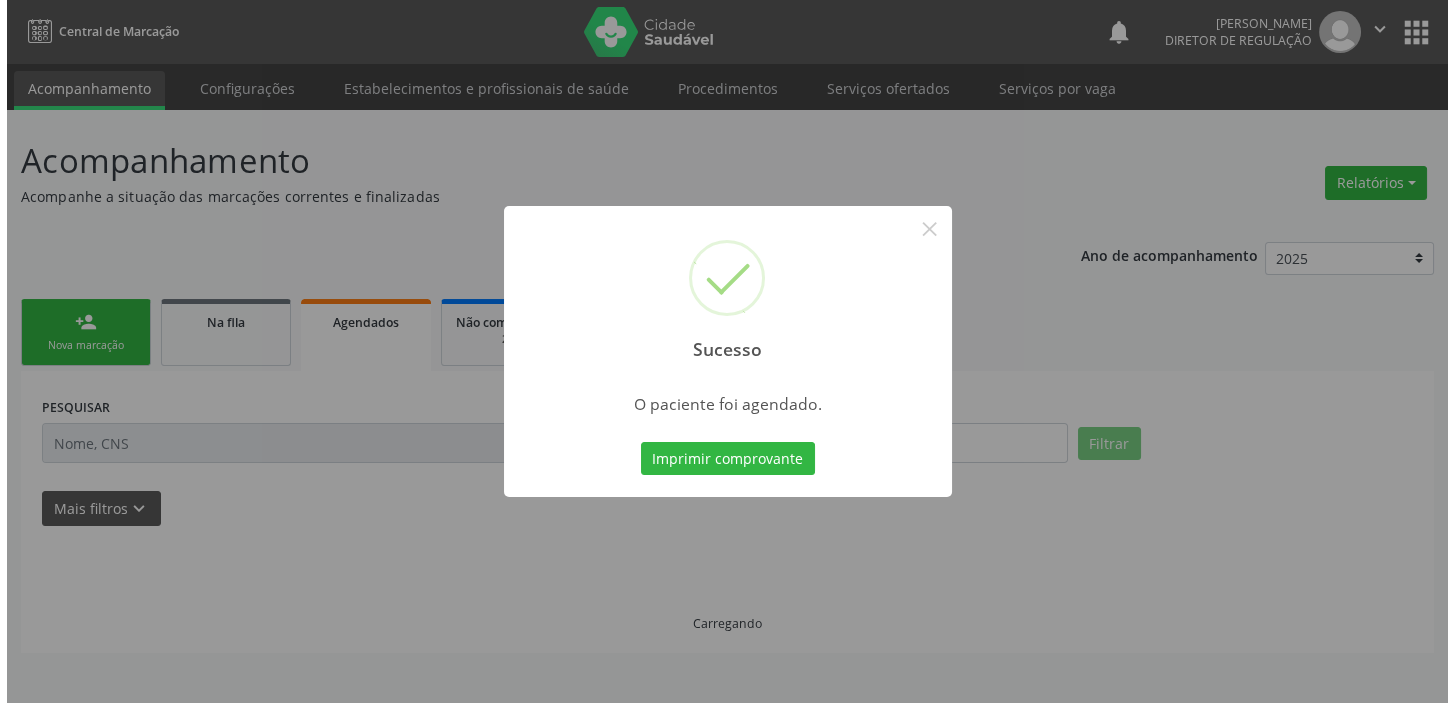 scroll, scrollTop: 0, scrollLeft: 0, axis: both 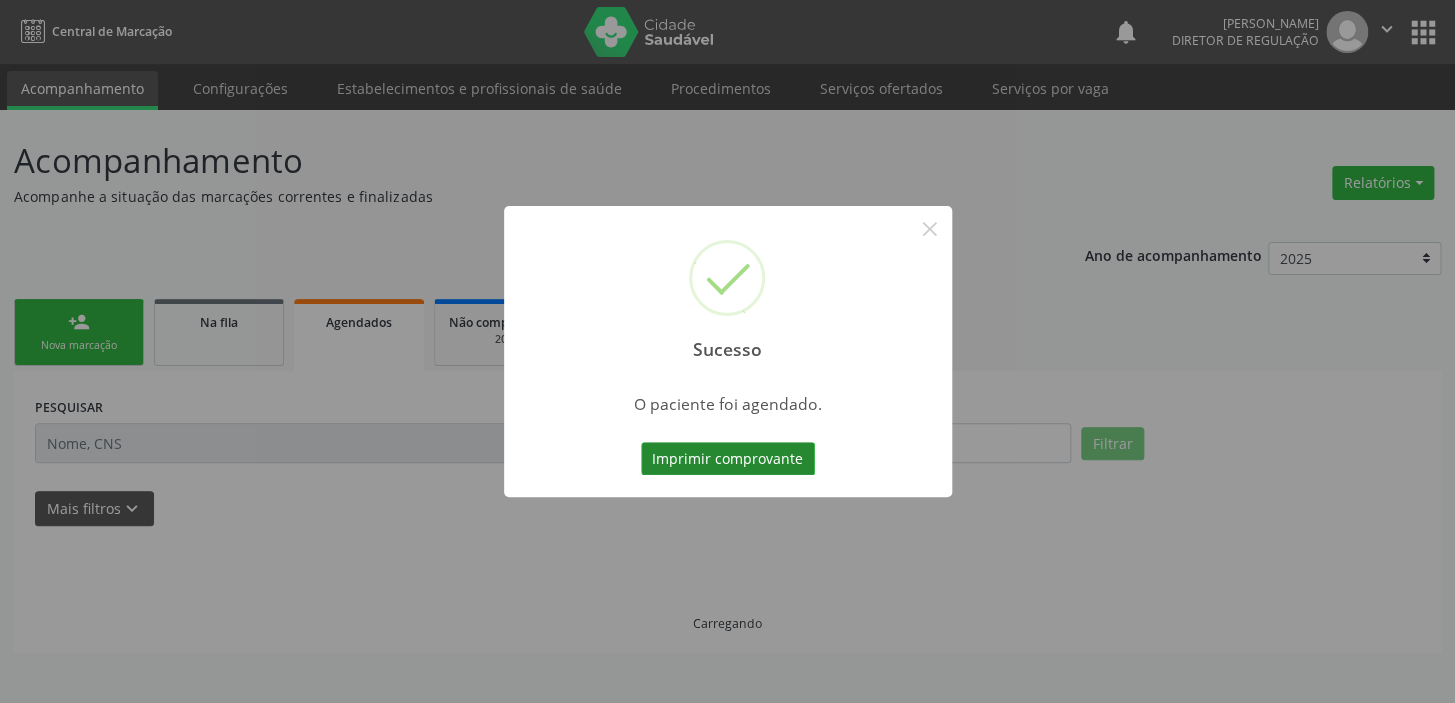 click on "Imprimir comprovante" at bounding box center (728, 459) 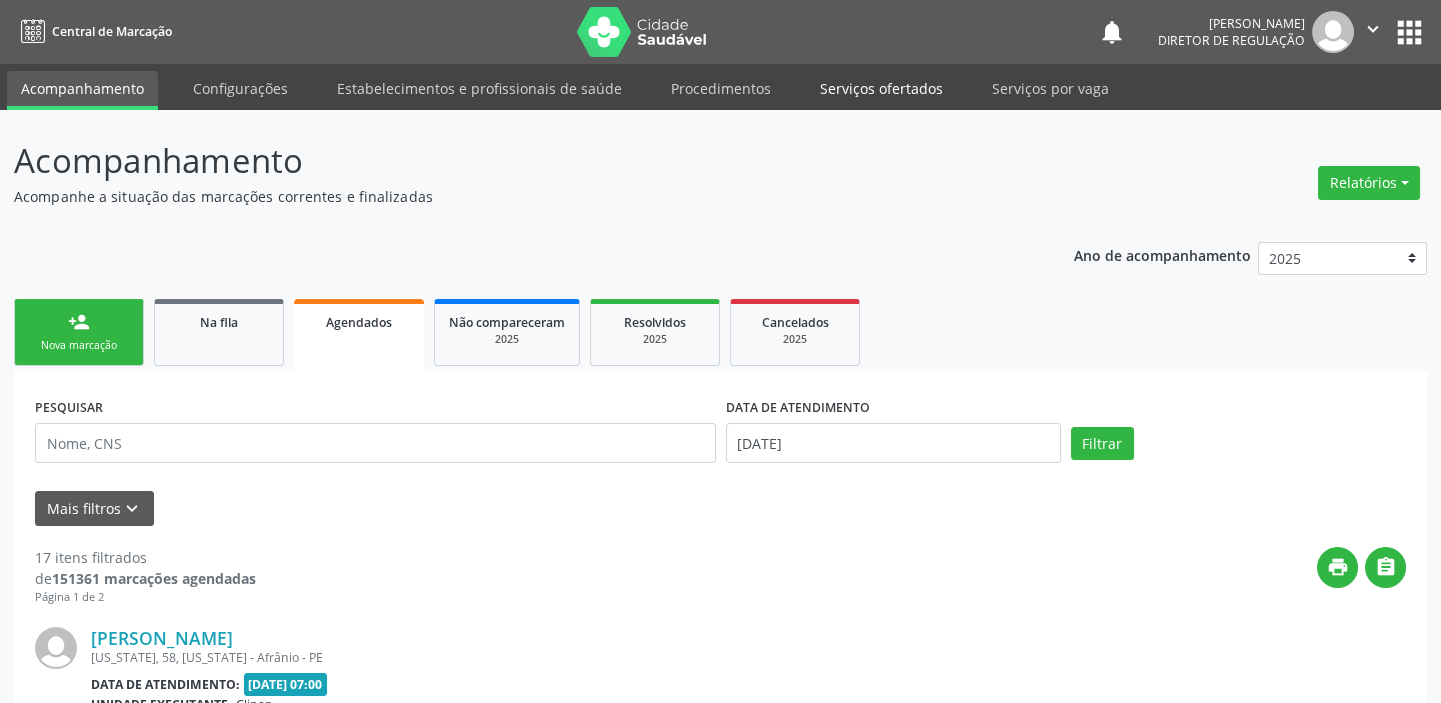 click on "Serviços ofertados" at bounding box center (881, 88) 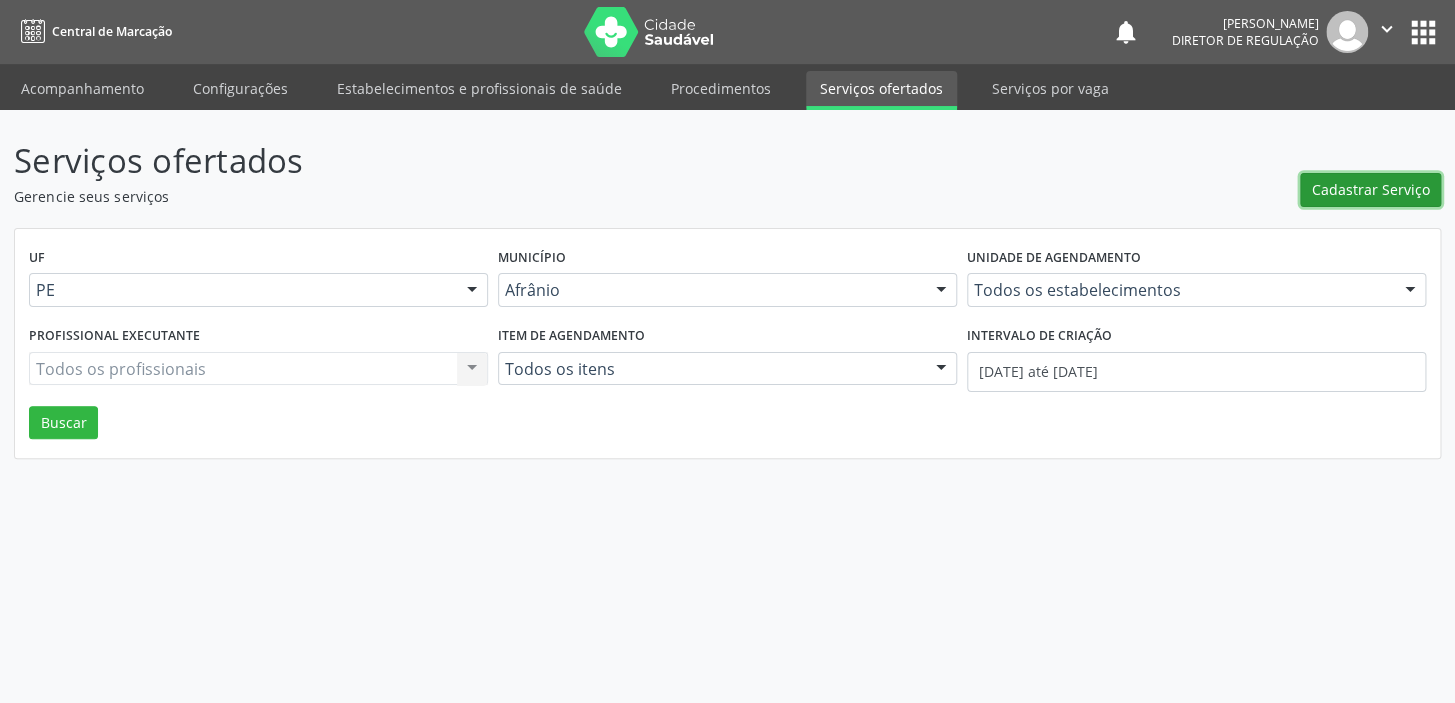 click on "Cadastrar Serviço" at bounding box center (1371, 189) 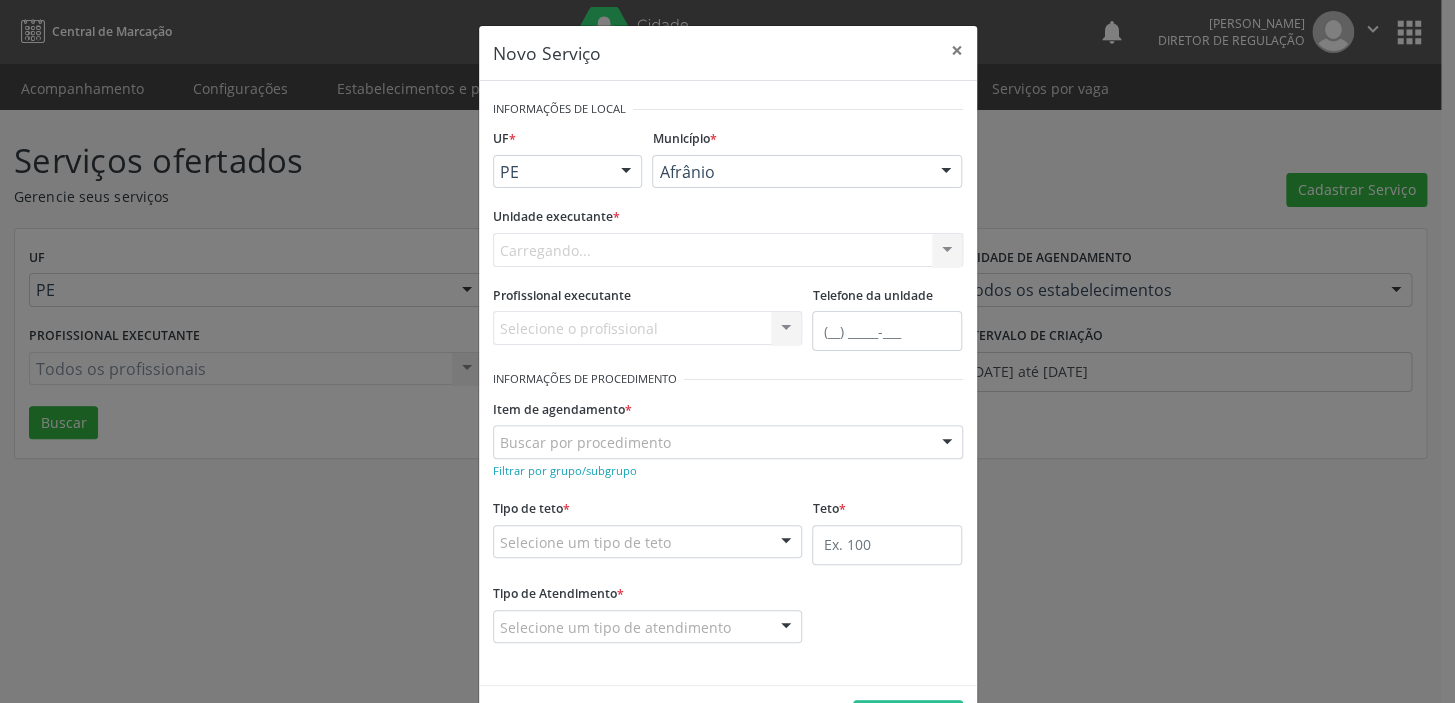 scroll, scrollTop: 0, scrollLeft: 0, axis: both 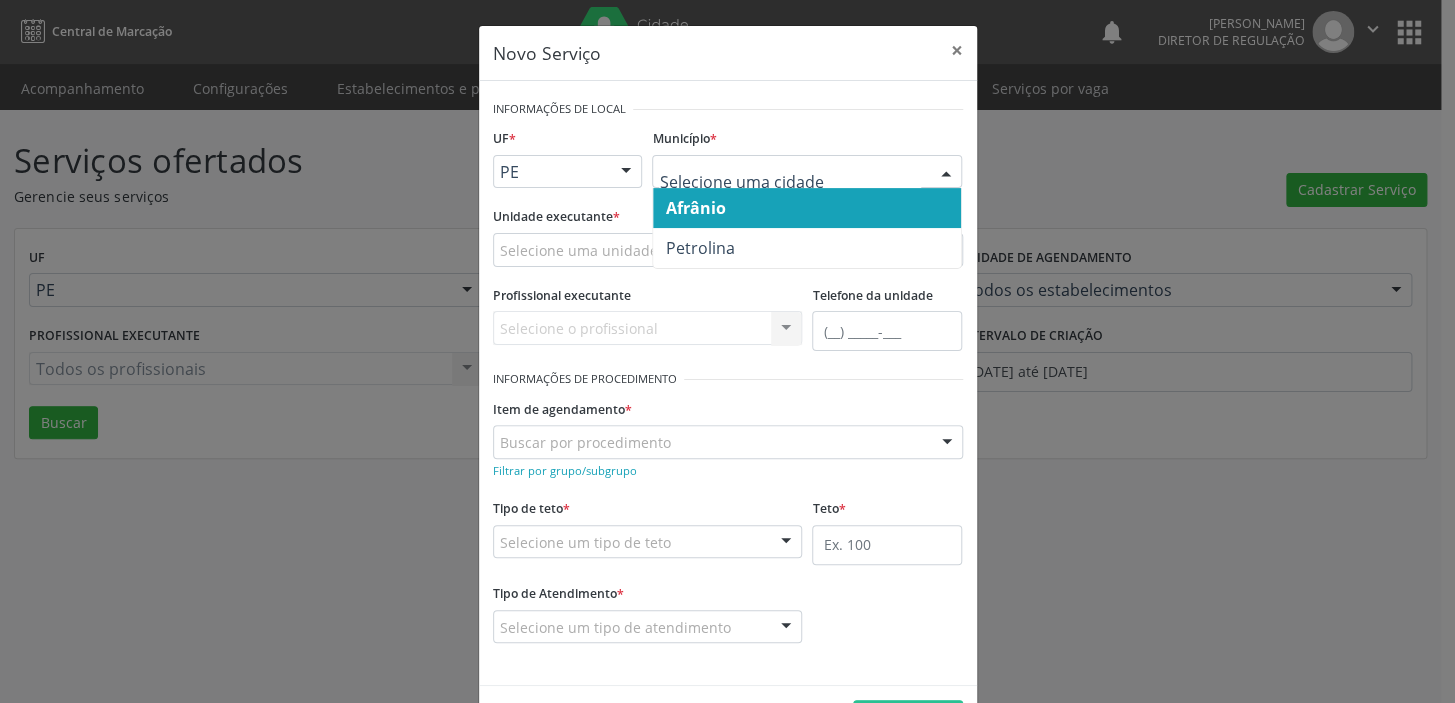click on "Afrânio" at bounding box center [695, 208] 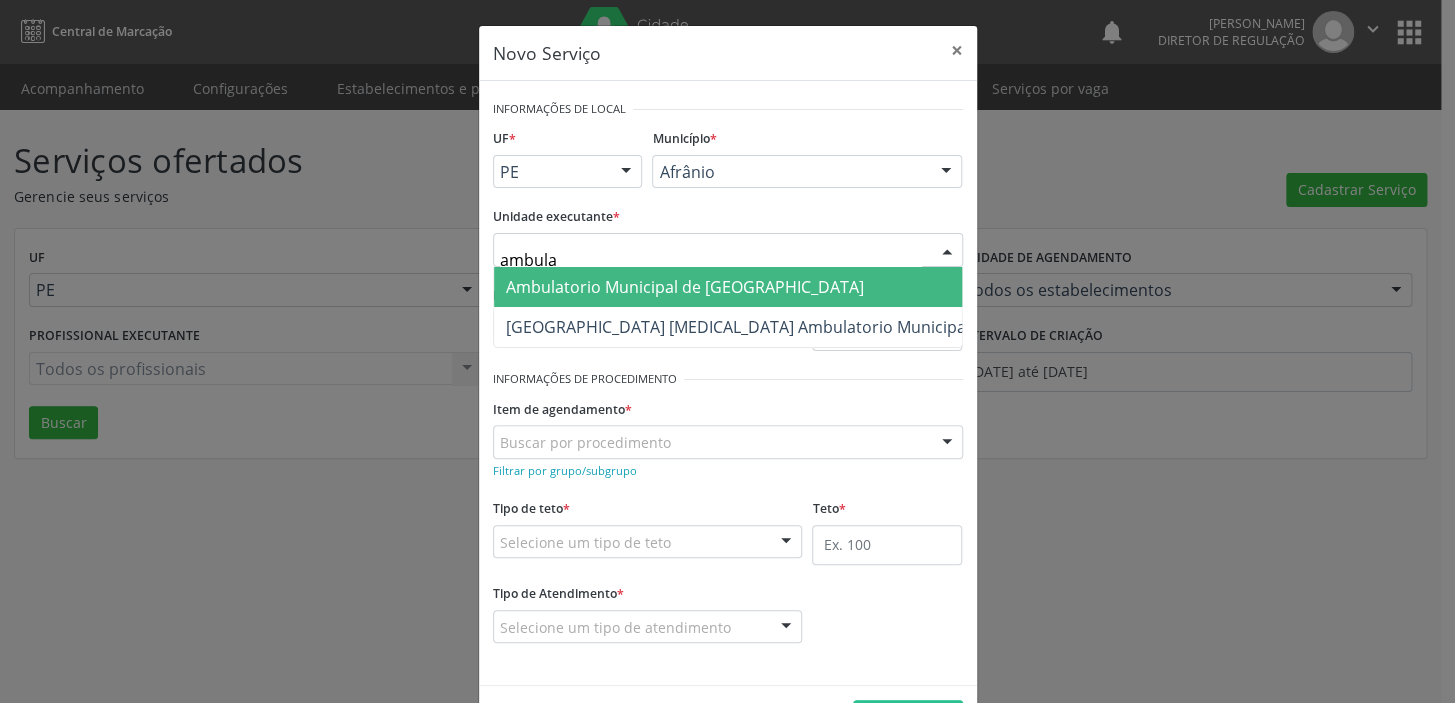 type on "ambulat" 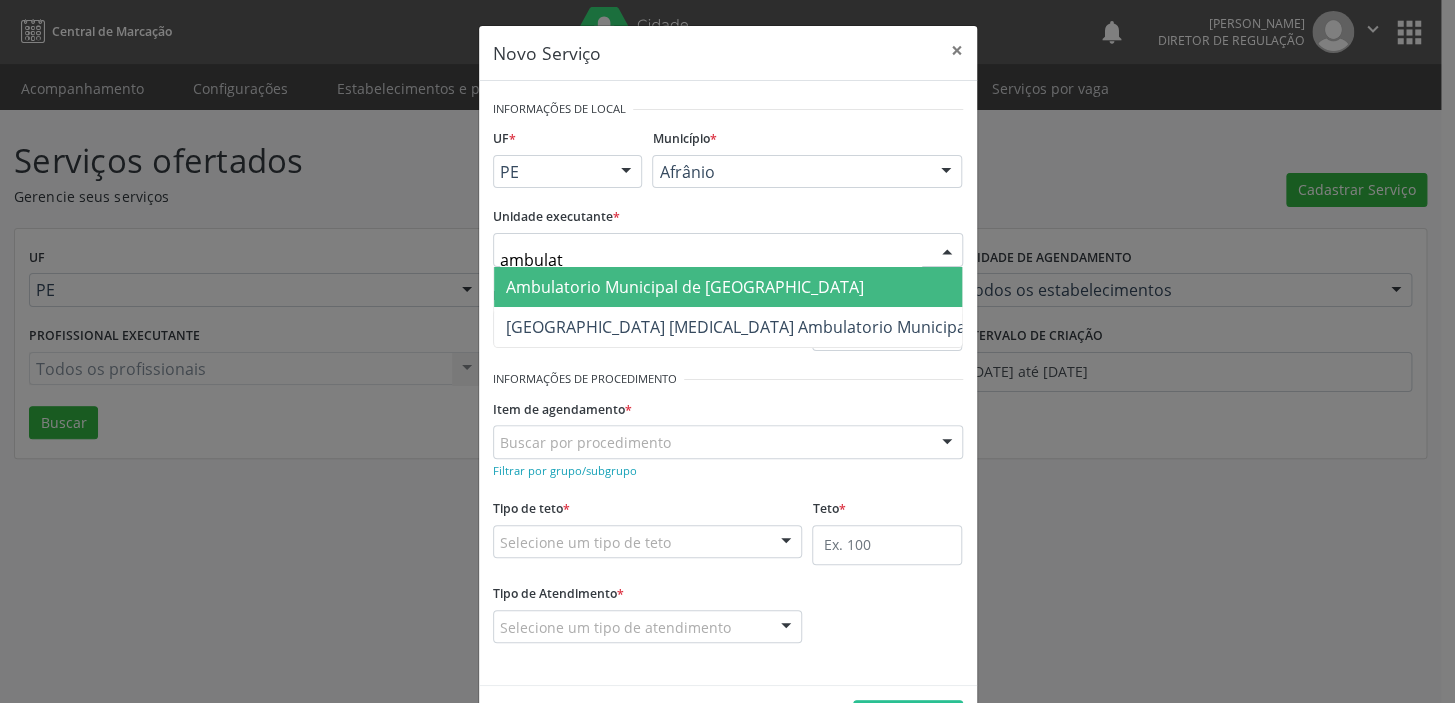 click on "Ambulatorio Municipal de [GEOGRAPHIC_DATA]" at bounding box center (685, 287) 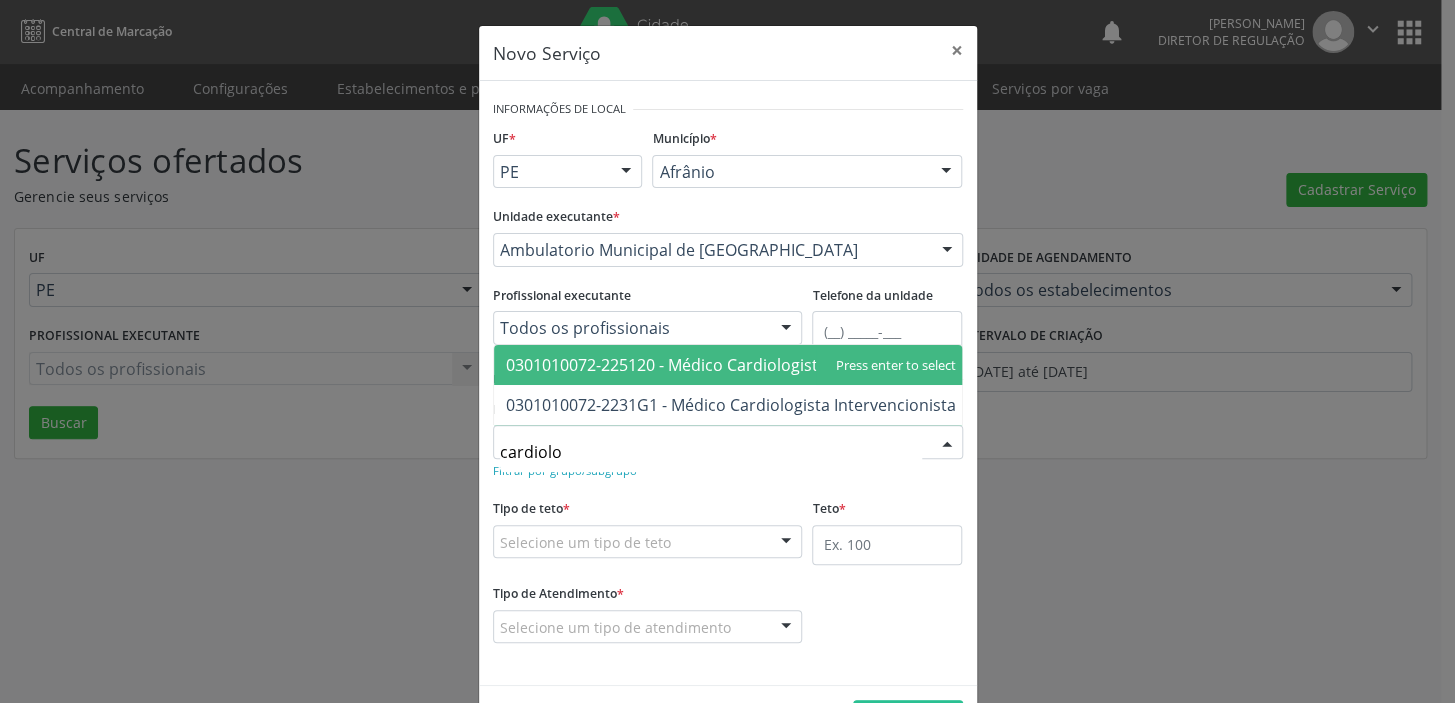 type on "cardiolog" 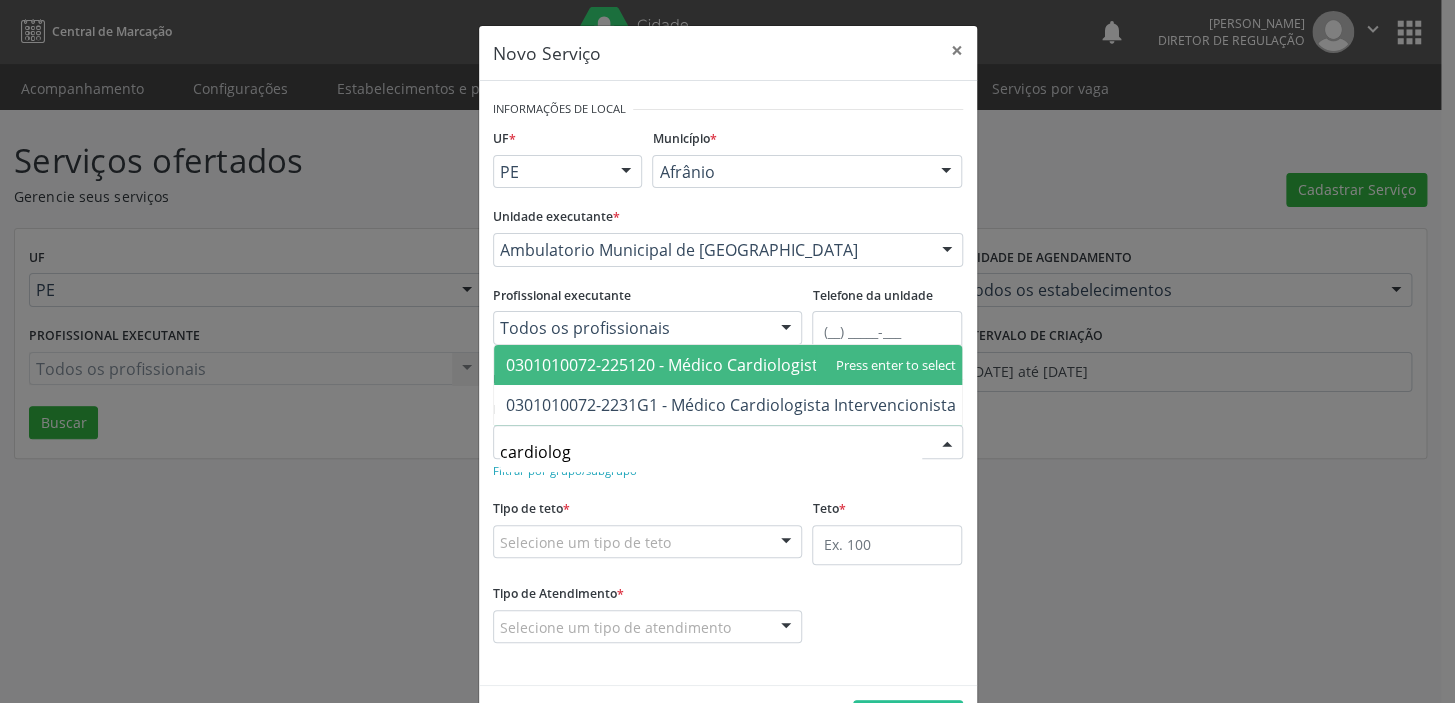 click on "0301010072-225120 - Médico Cardiologista" at bounding box center (731, 365) 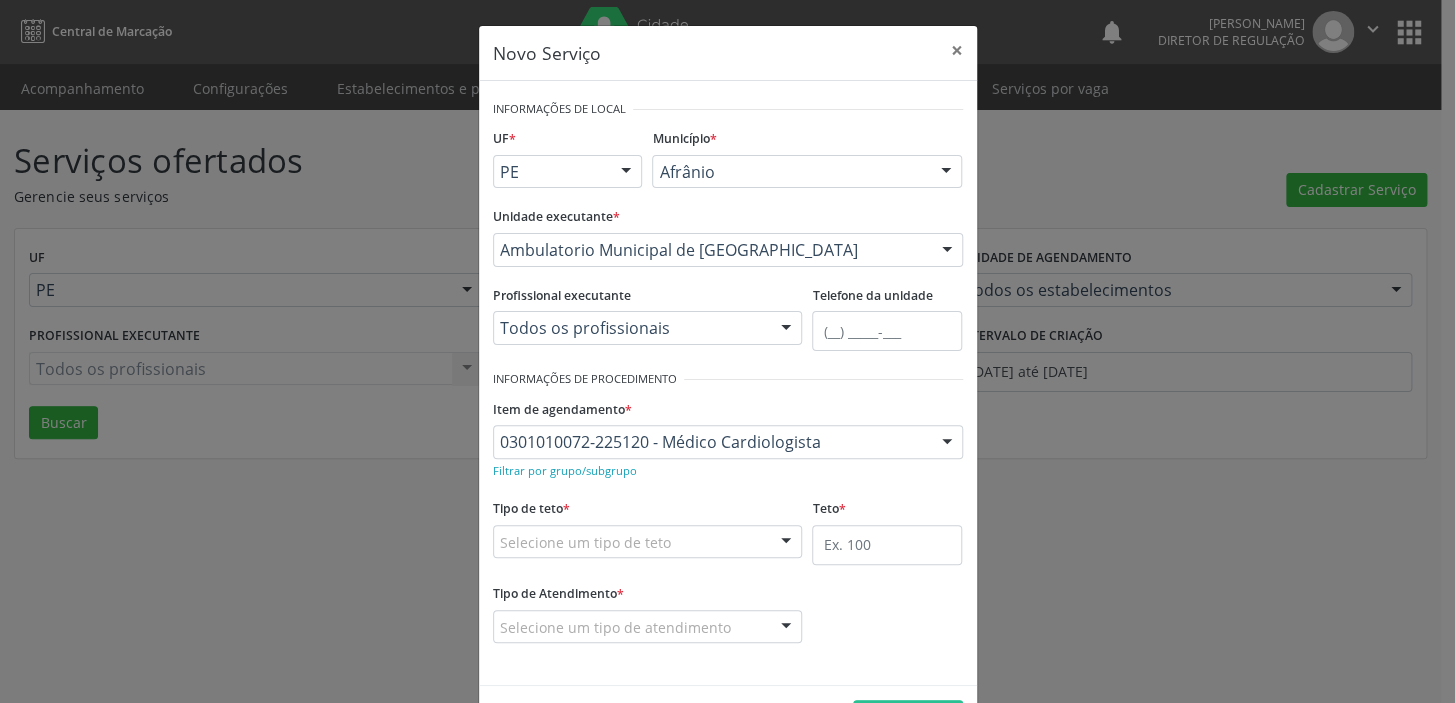 click on "Selecione um tipo de teto
Teto financeiro   Teto físico
Nenhum resultado encontrado para: "   "
Não há nenhuma opção para ser exibida." at bounding box center (648, 542) 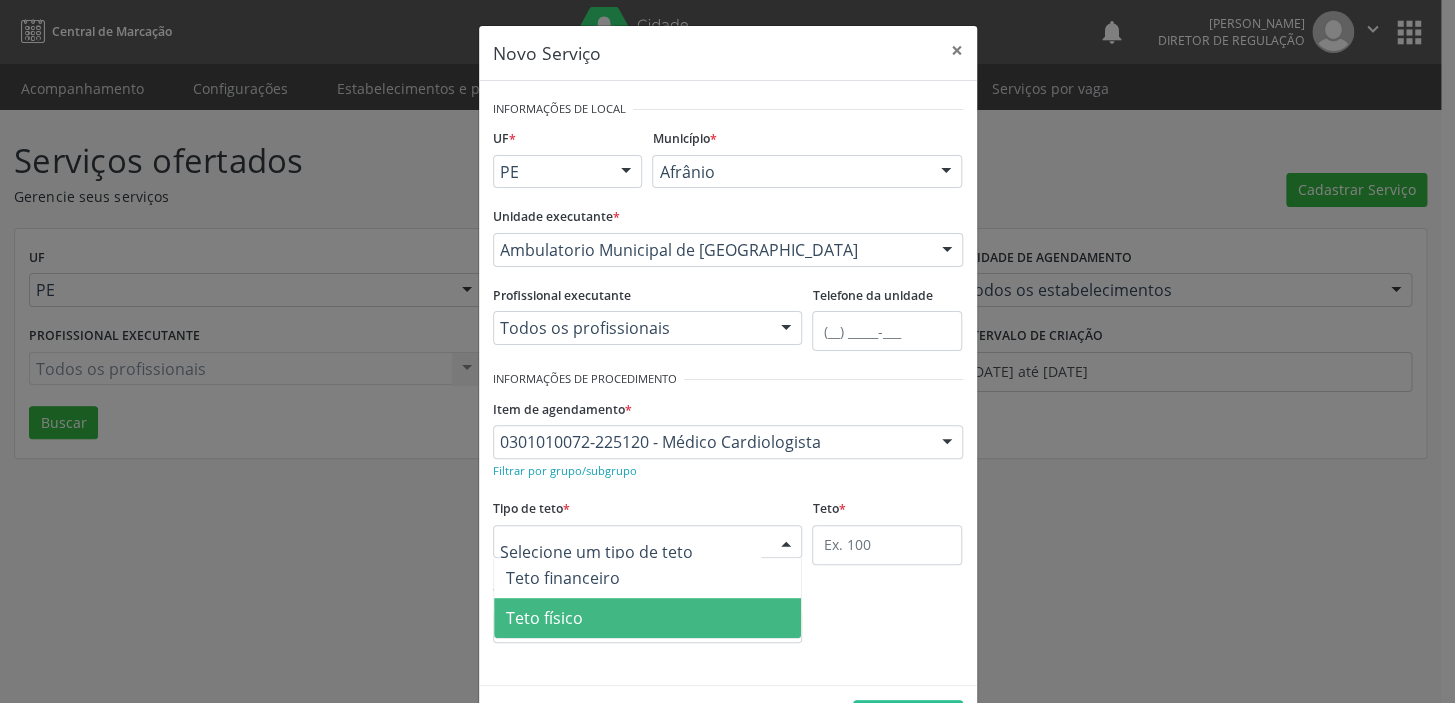 click on "Teto físico" at bounding box center [648, 618] 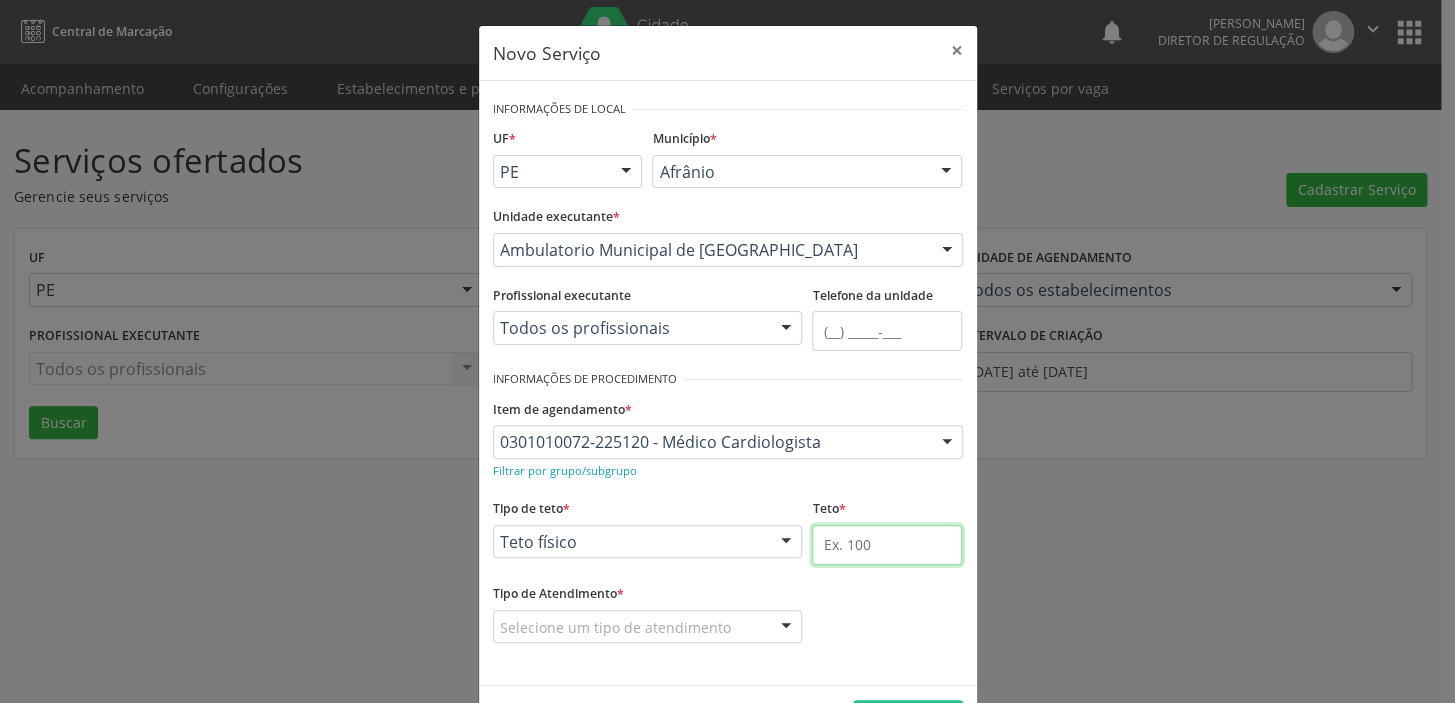 click at bounding box center (887, 545) 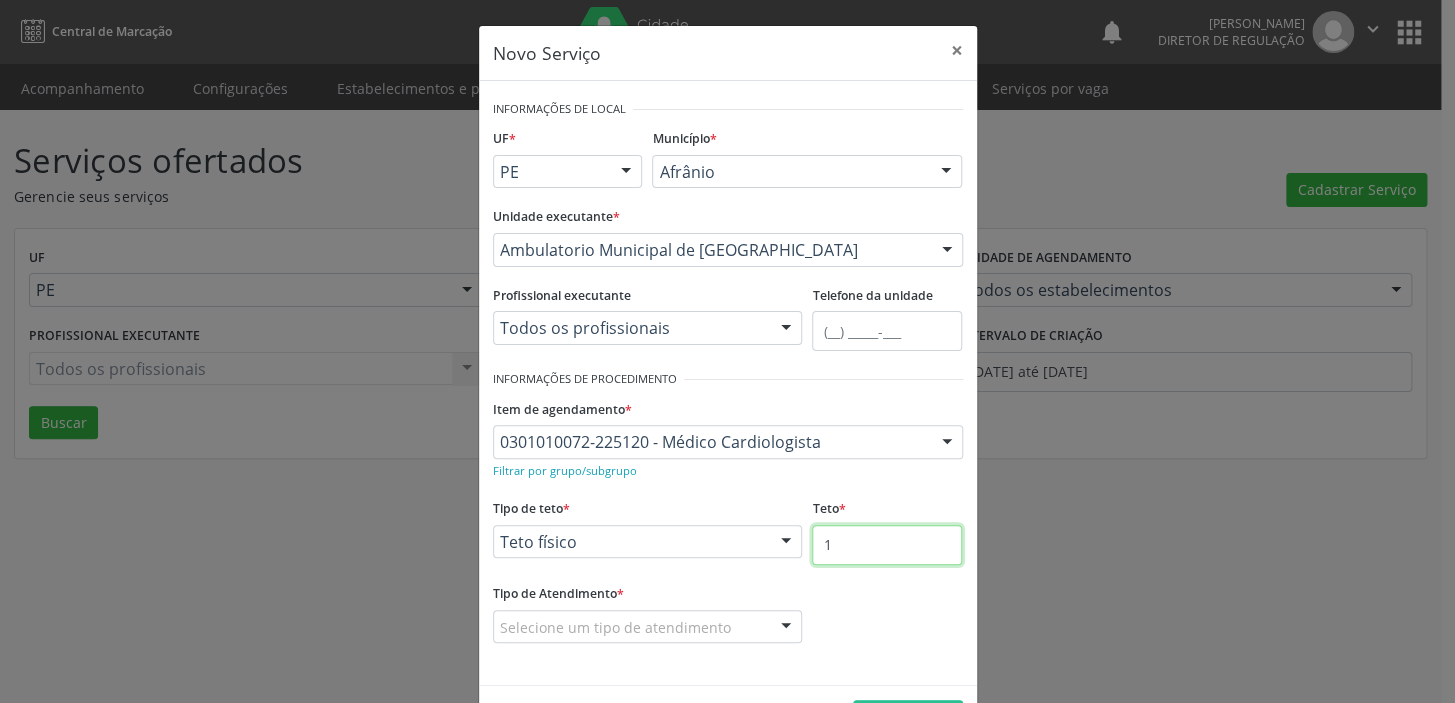 type on "1" 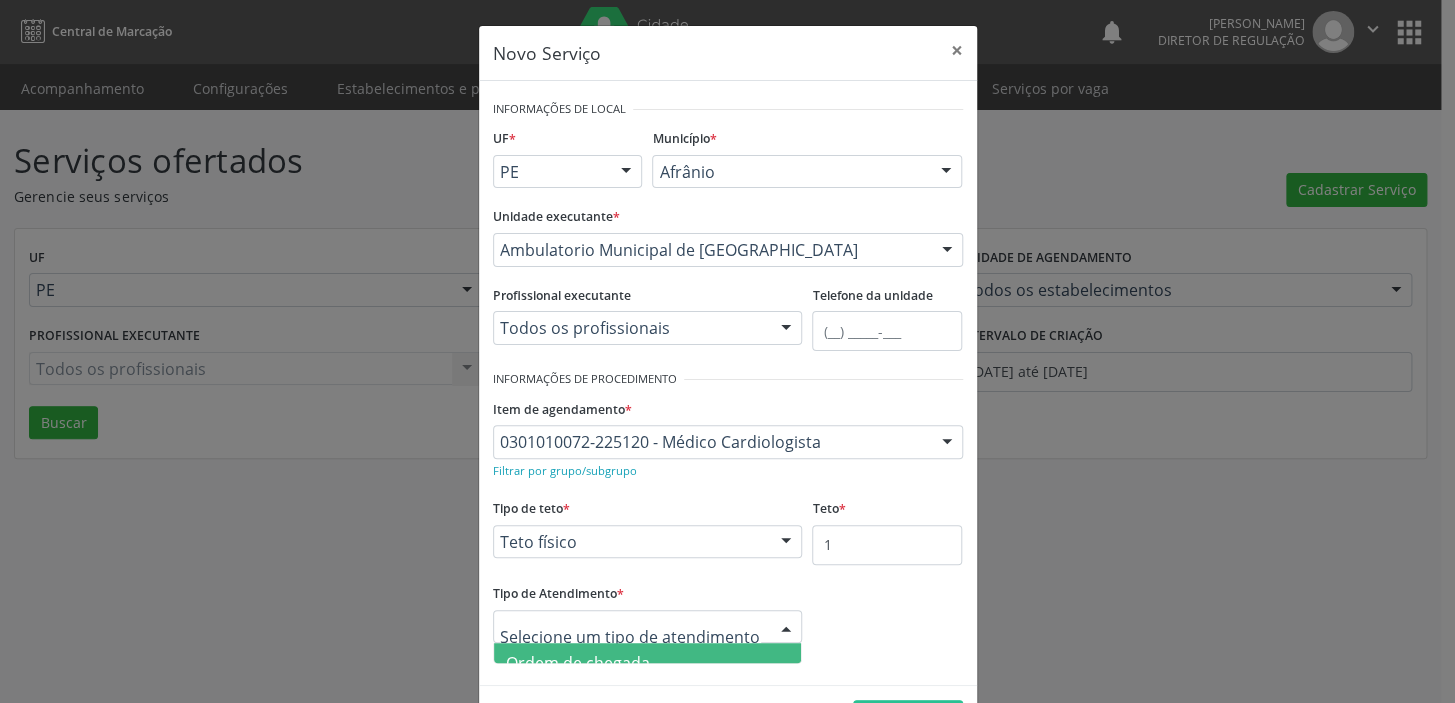click on "Ordem de chegada" at bounding box center (578, 663) 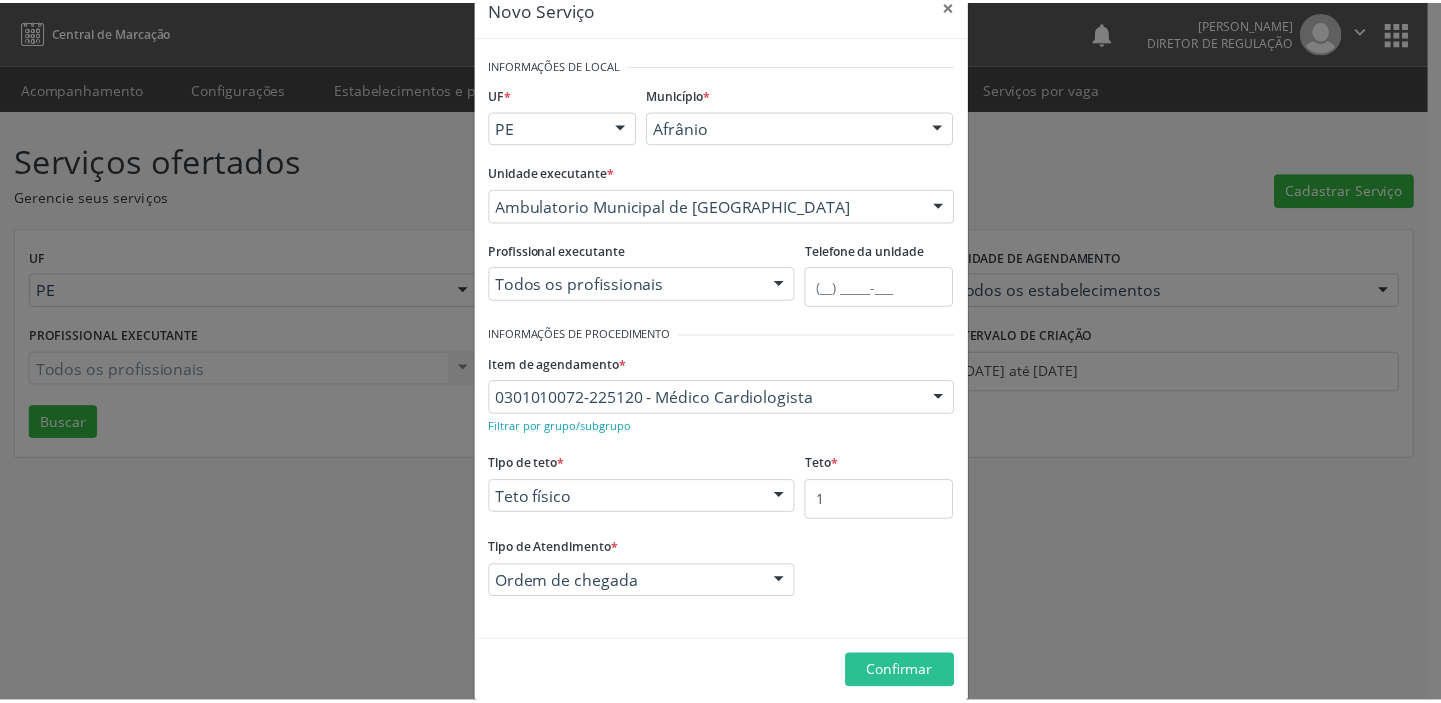 scroll, scrollTop: 69, scrollLeft: 0, axis: vertical 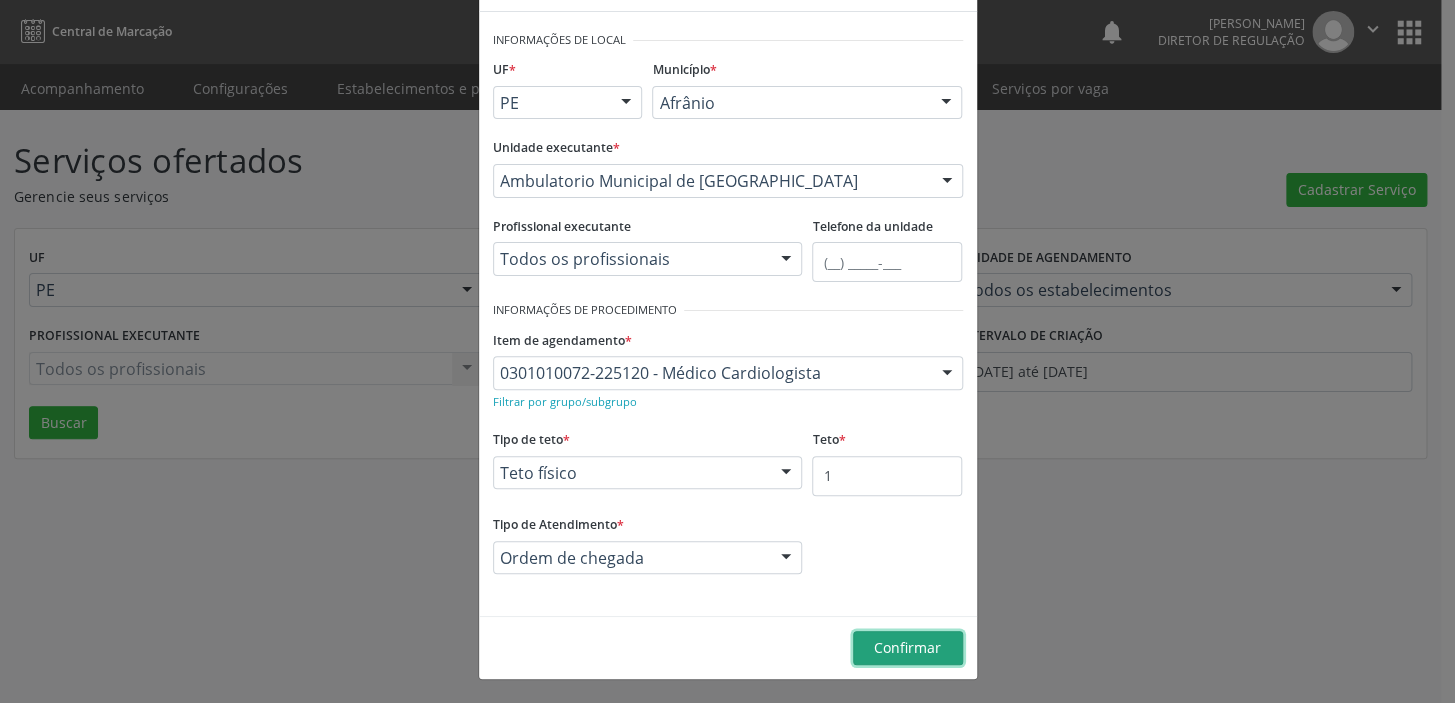 click on "Confirmar" at bounding box center [907, 647] 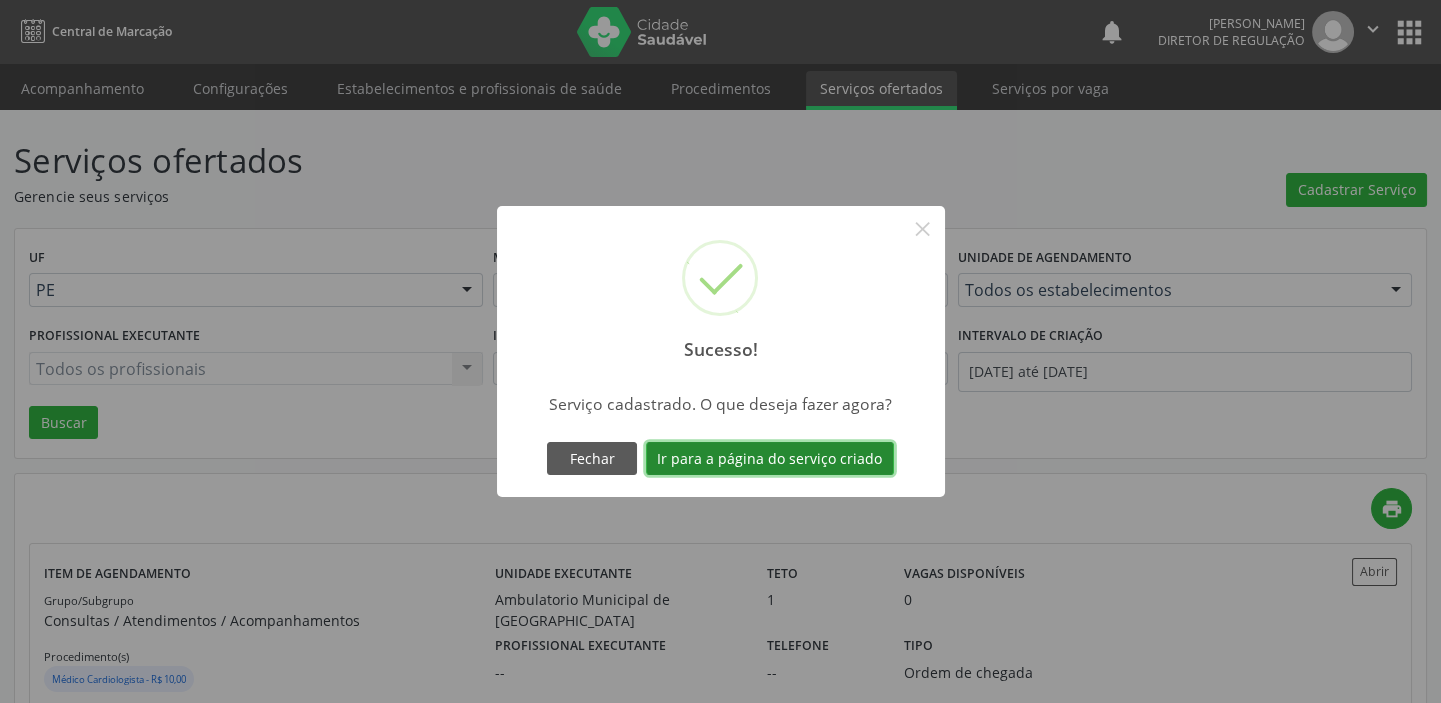 click on "Ir para a página do serviço criado" at bounding box center [770, 459] 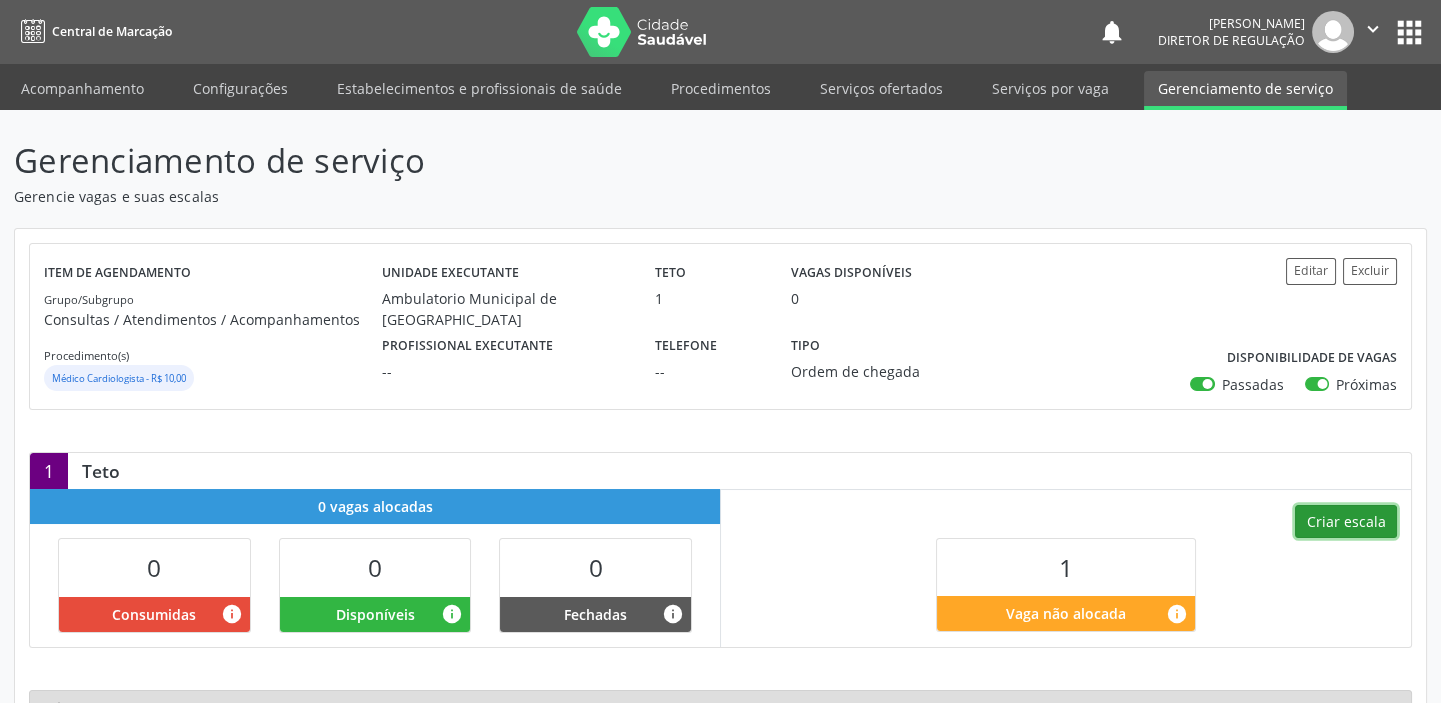 click on "Criar escala" at bounding box center (1346, 522) 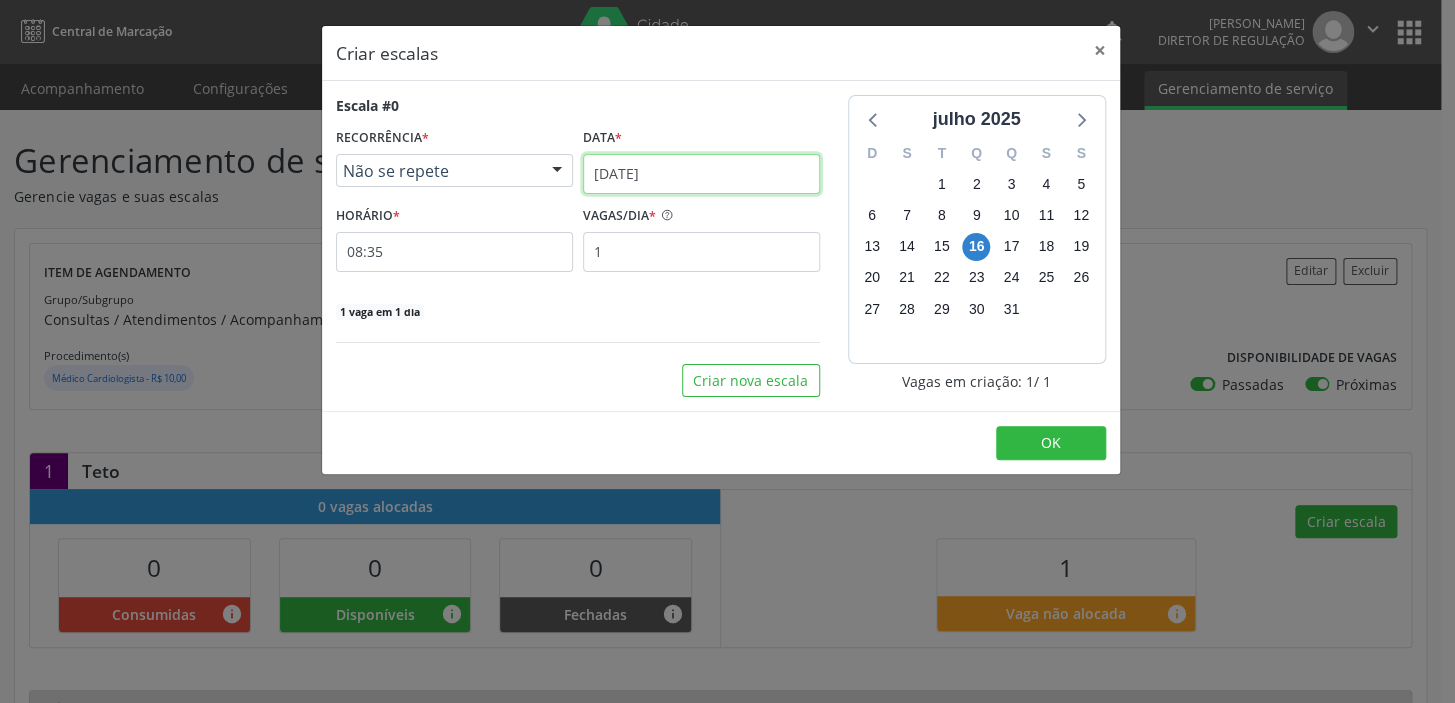 click on "[DATE]" at bounding box center [701, 174] 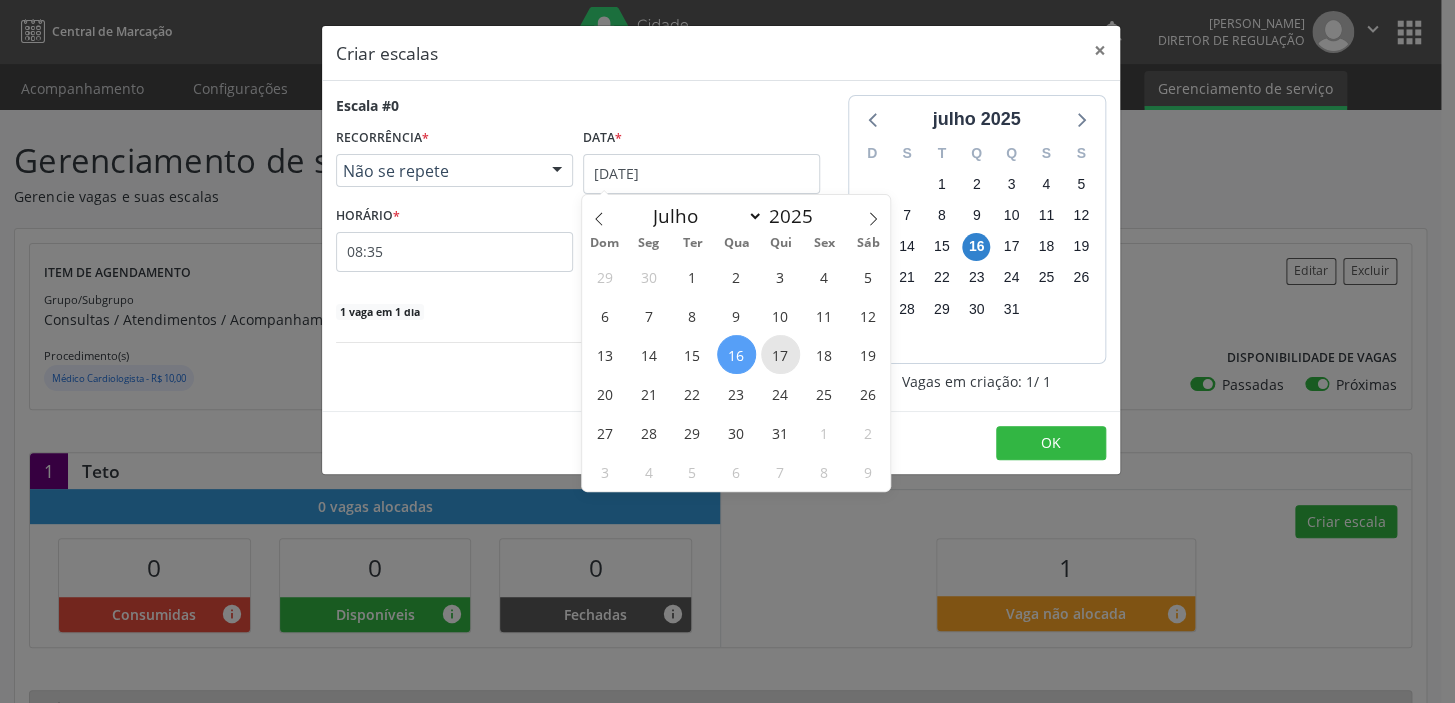 click on "17" at bounding box center (780, 354) 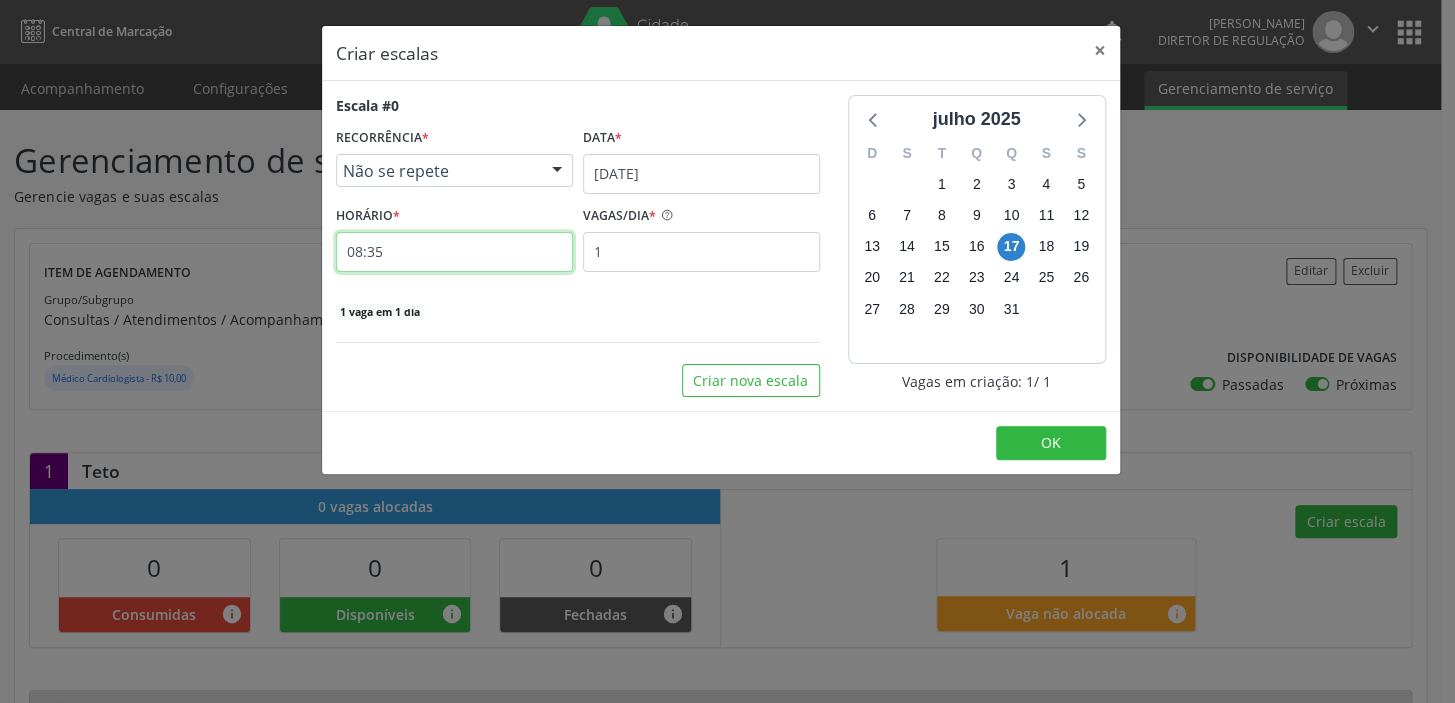 click on "08:35" at bounding box center [454, 252] 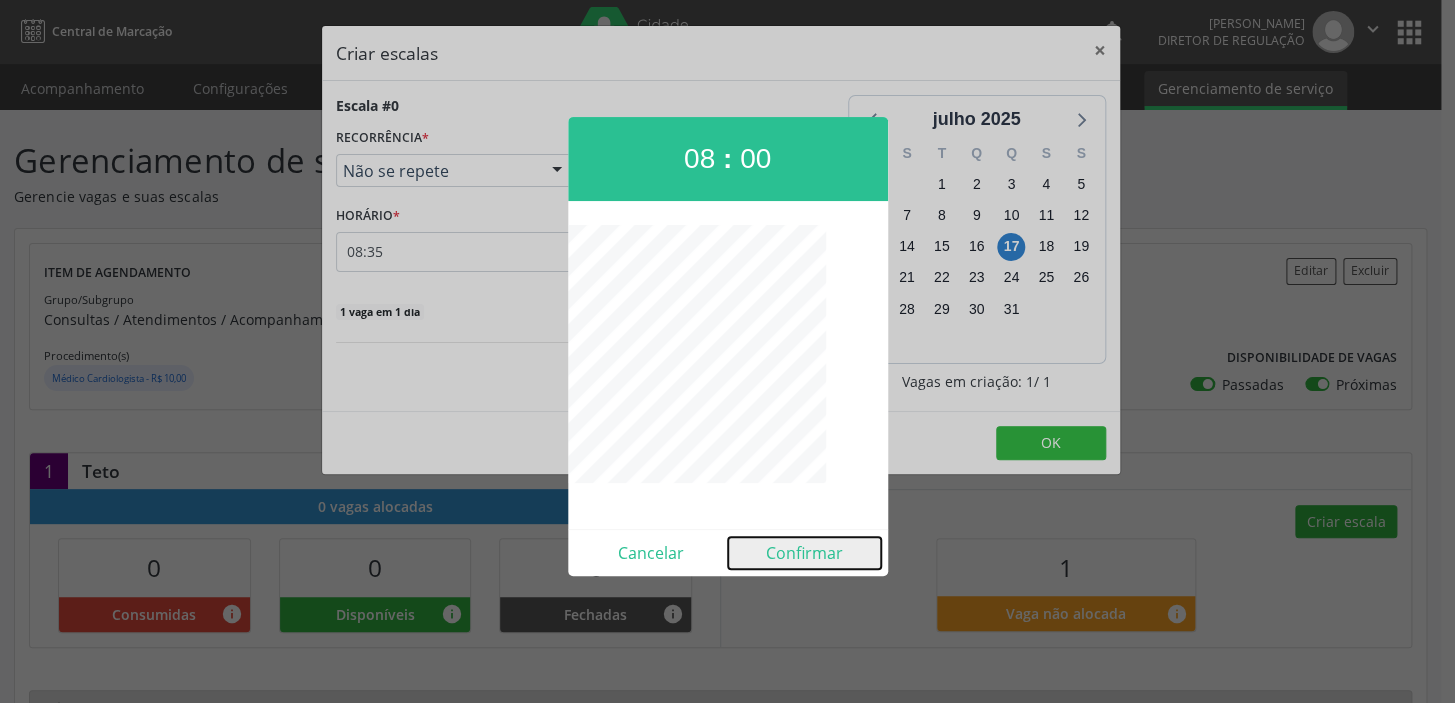 click on "Confirmar" at bounding box center [804, 553] 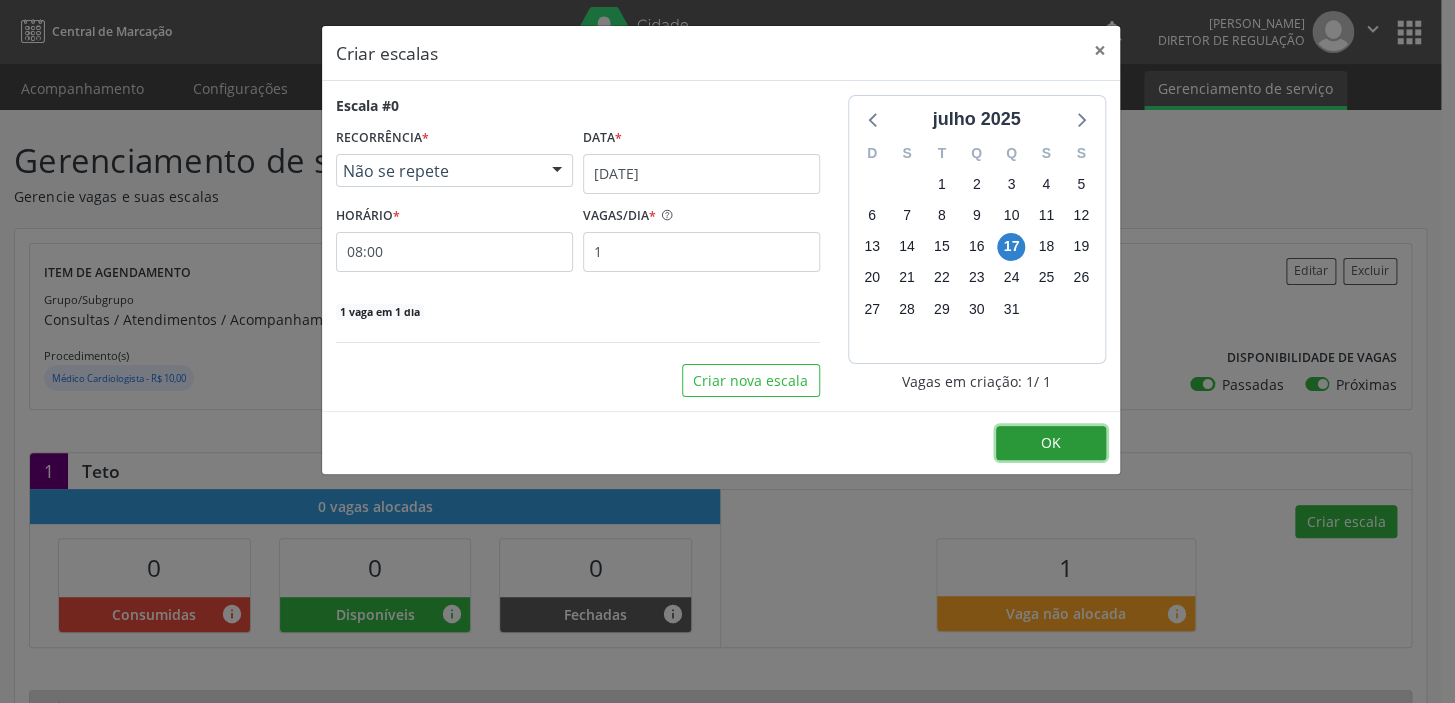 click on "OK" at bounding box center [1051, 442] 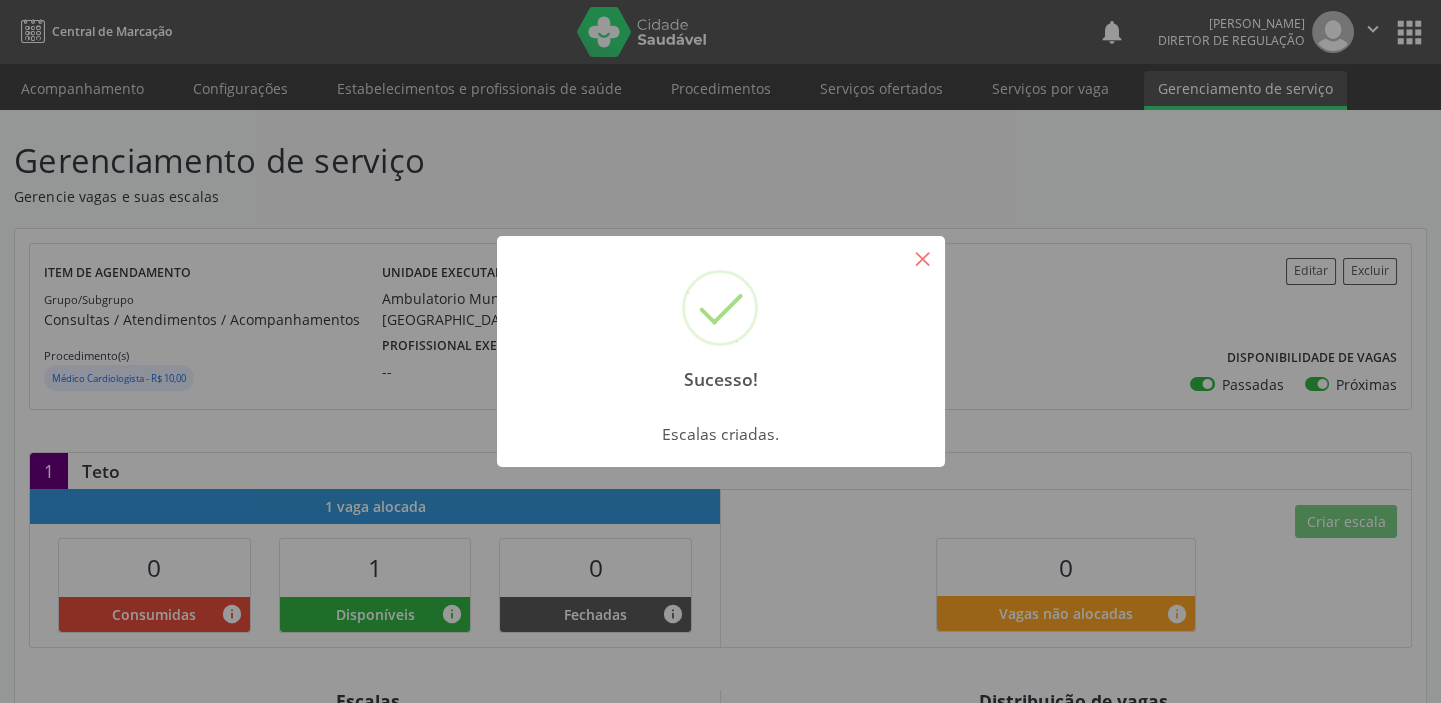 click on "×" at bounding box center (923, 258) 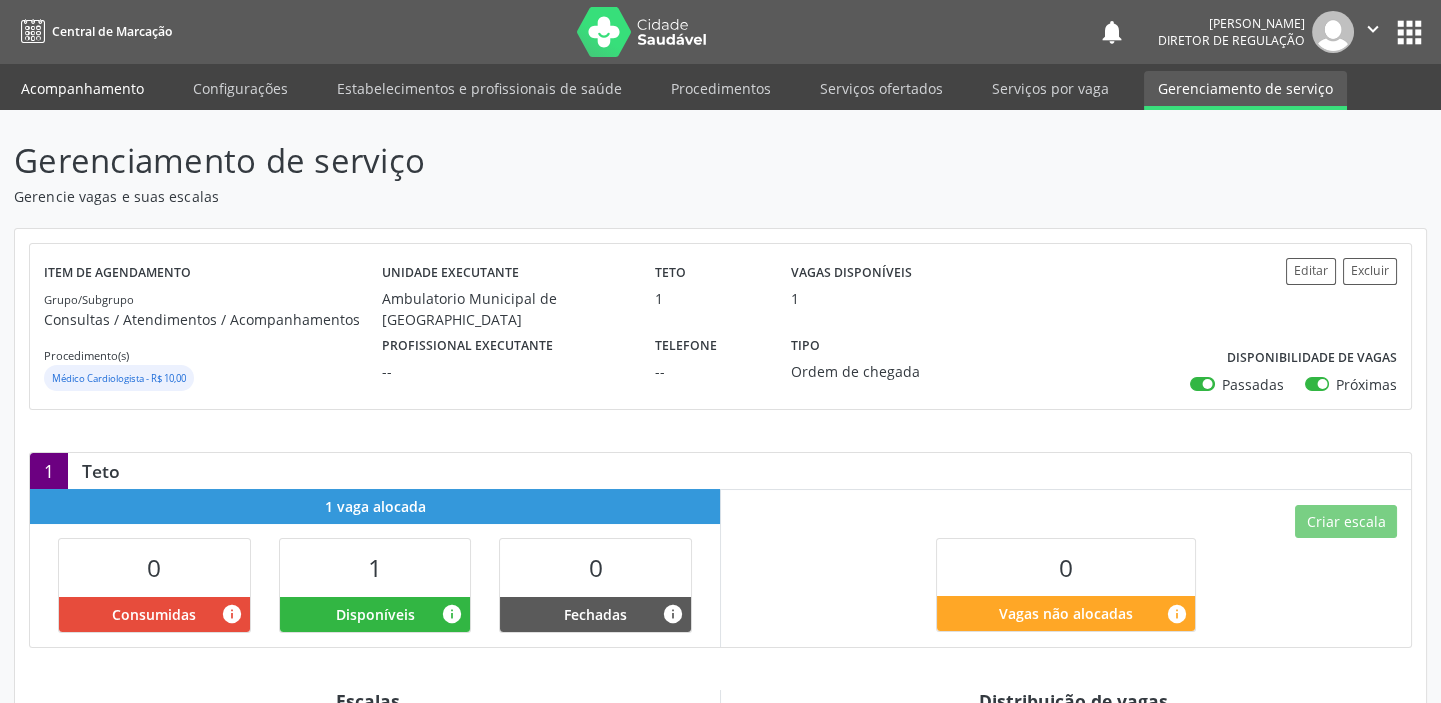 click on "Acompanhamento" at bounding box center (82, 88) 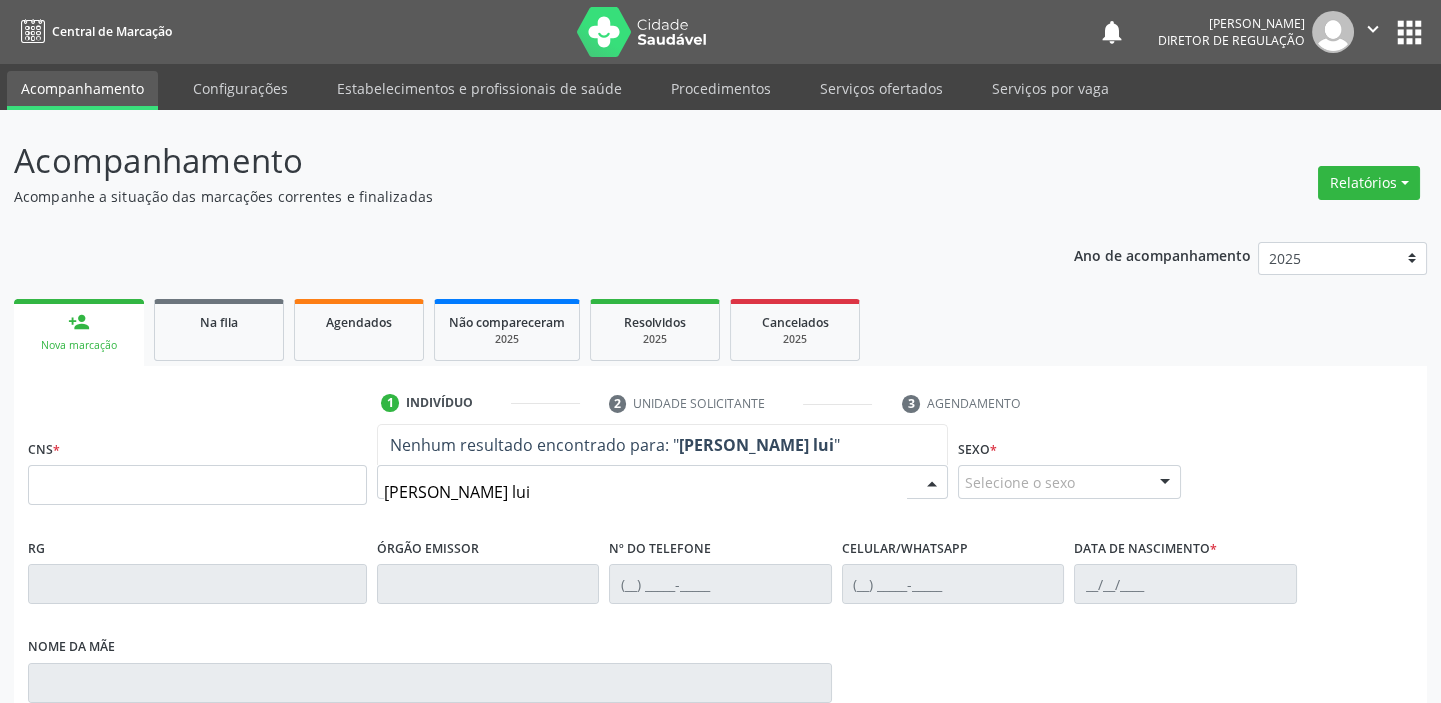 type on "cicero luiz" 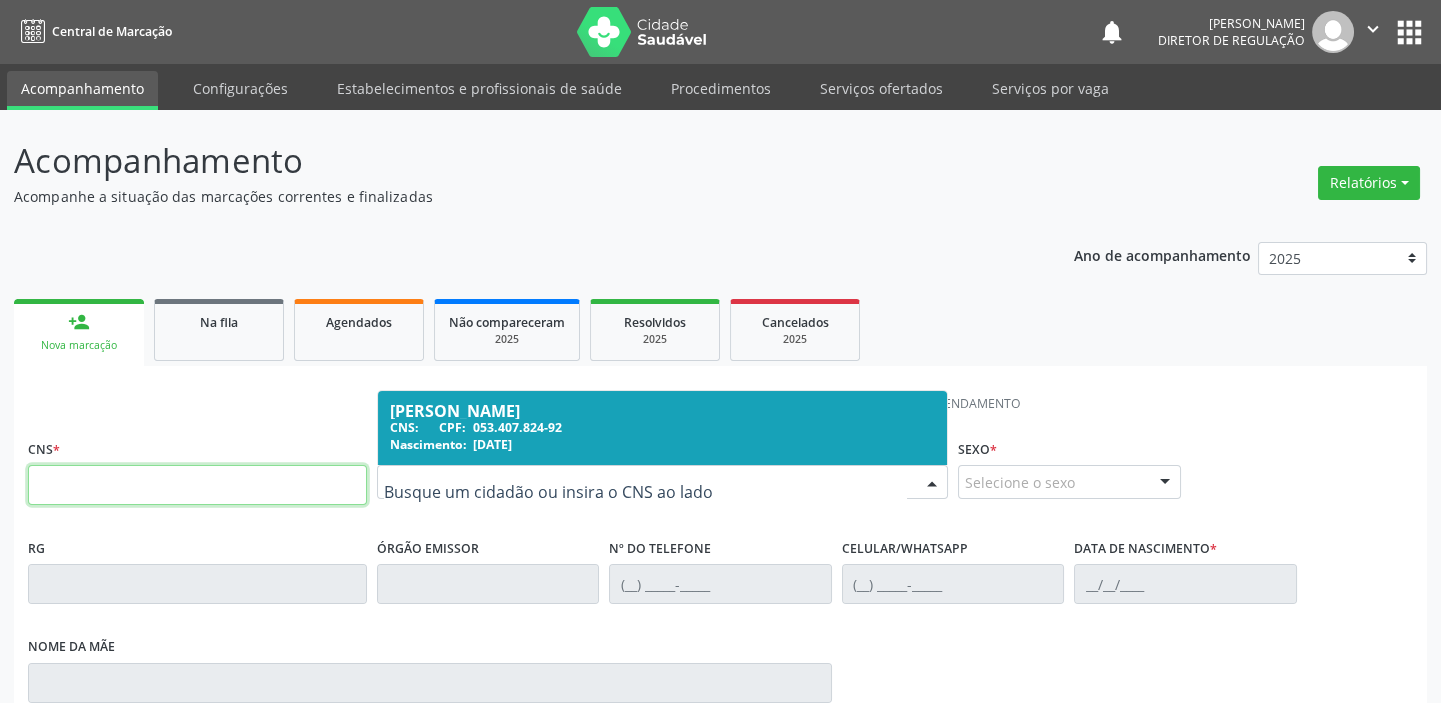 click at bounding box center [197, 485] 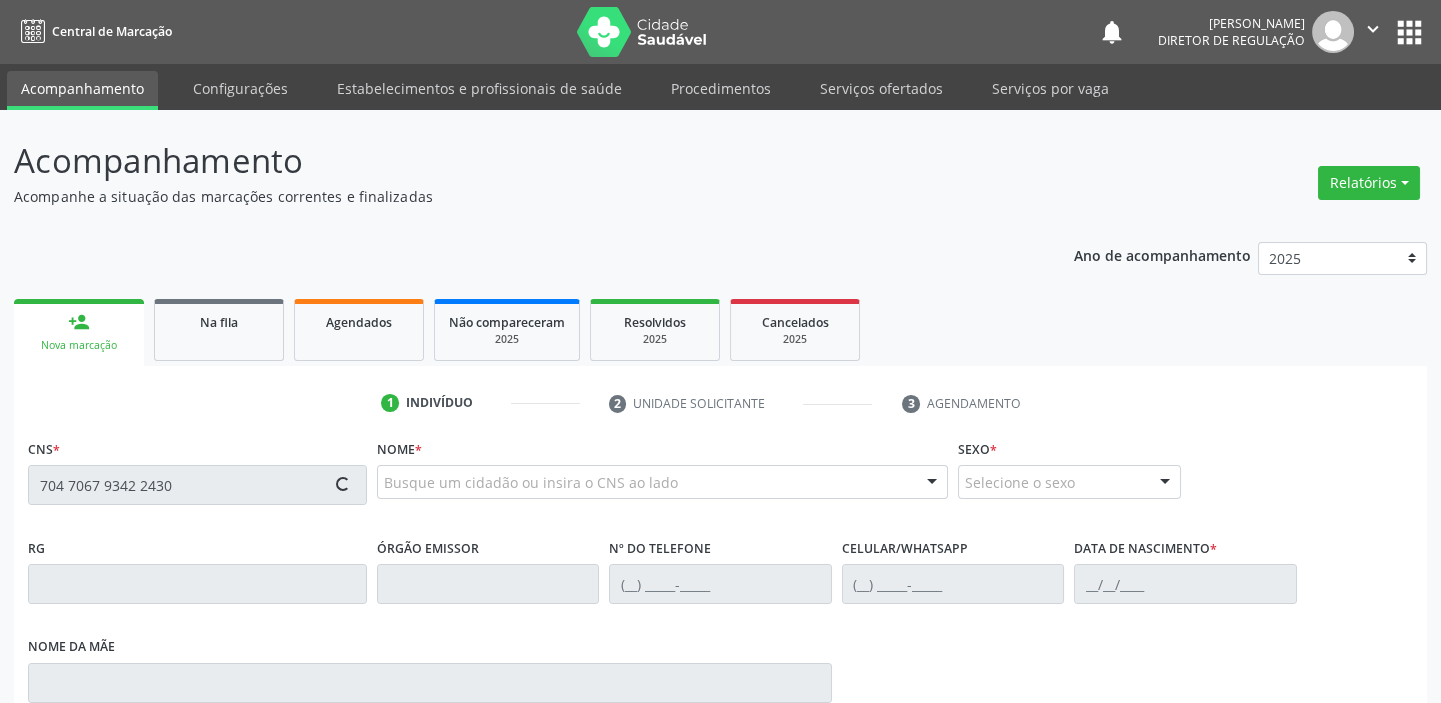 type on "704 7067 9342 2430" 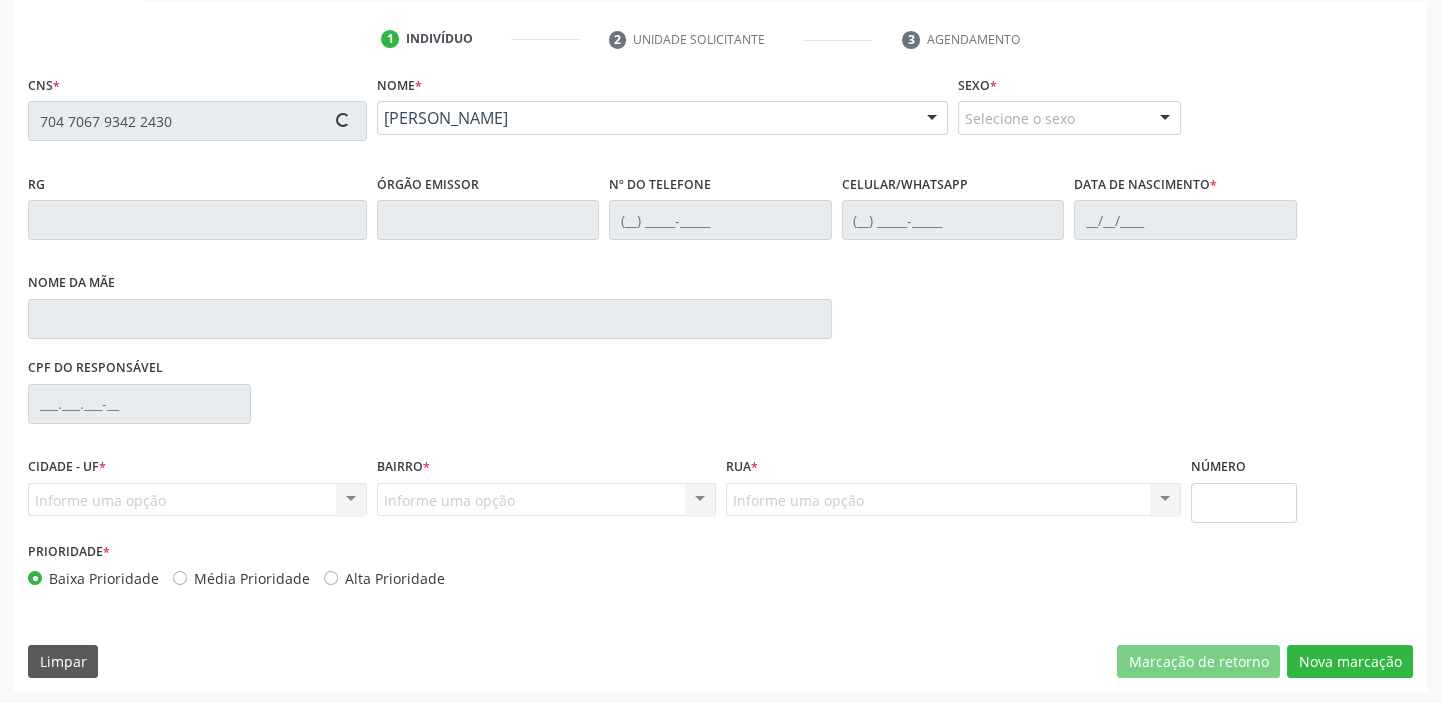 scroll, scrollTop: 366, scrollLeft: 0, axis: vertical 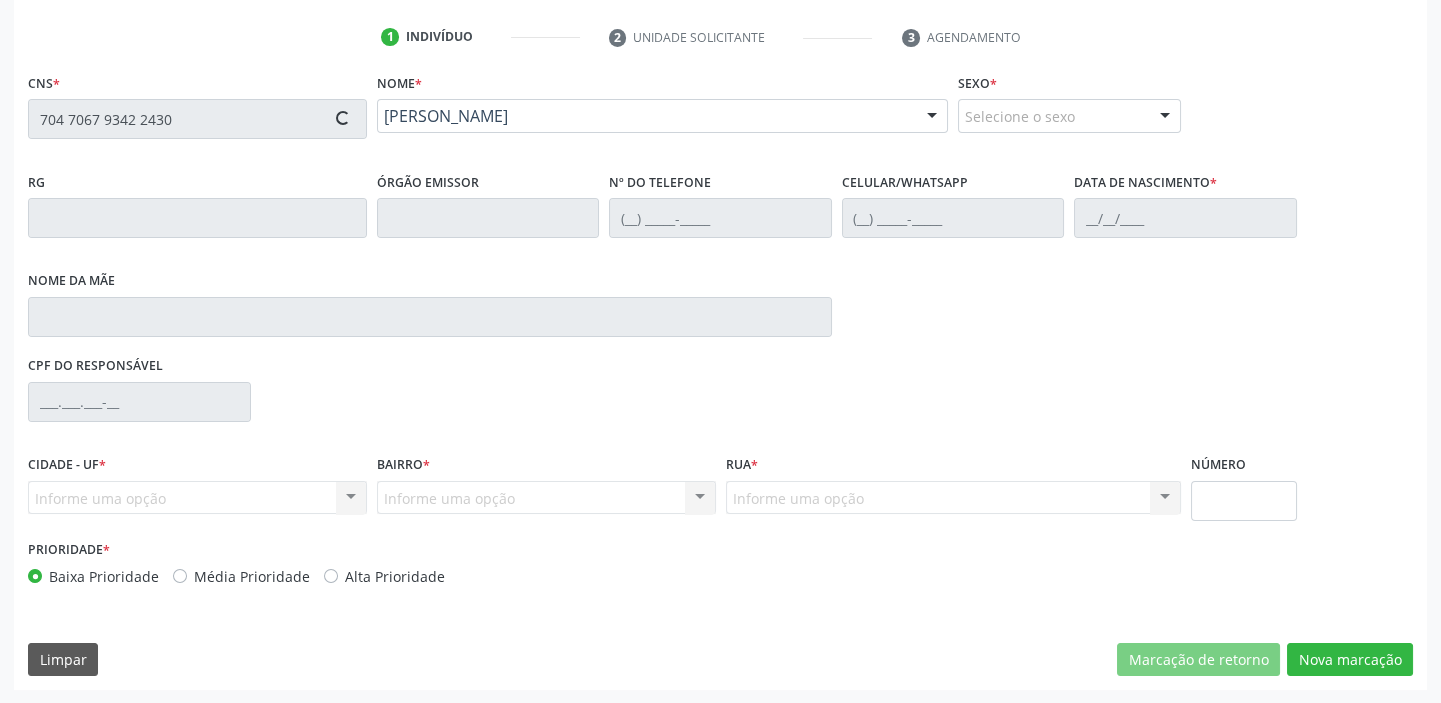 type on "(87) 99640-2673" 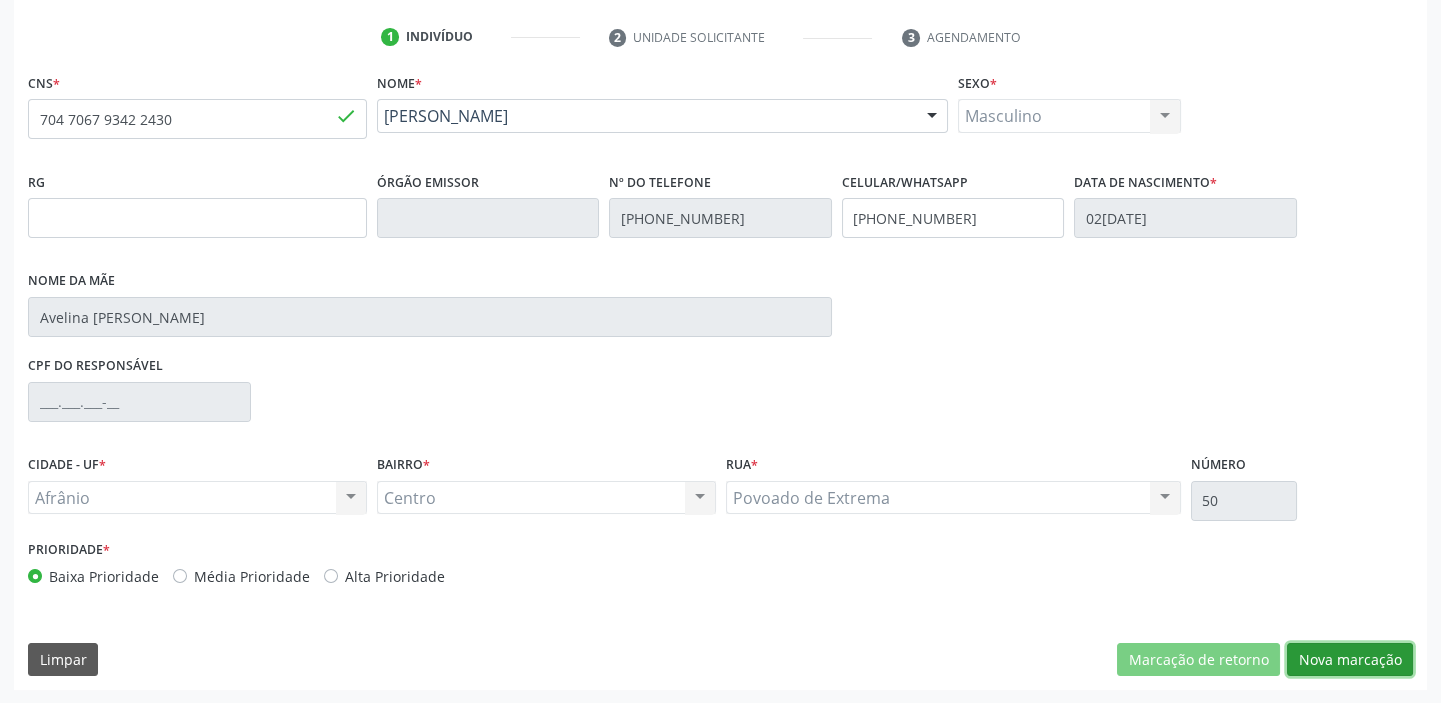 click on "Nova marcação" at bounding box center [1350, 660] 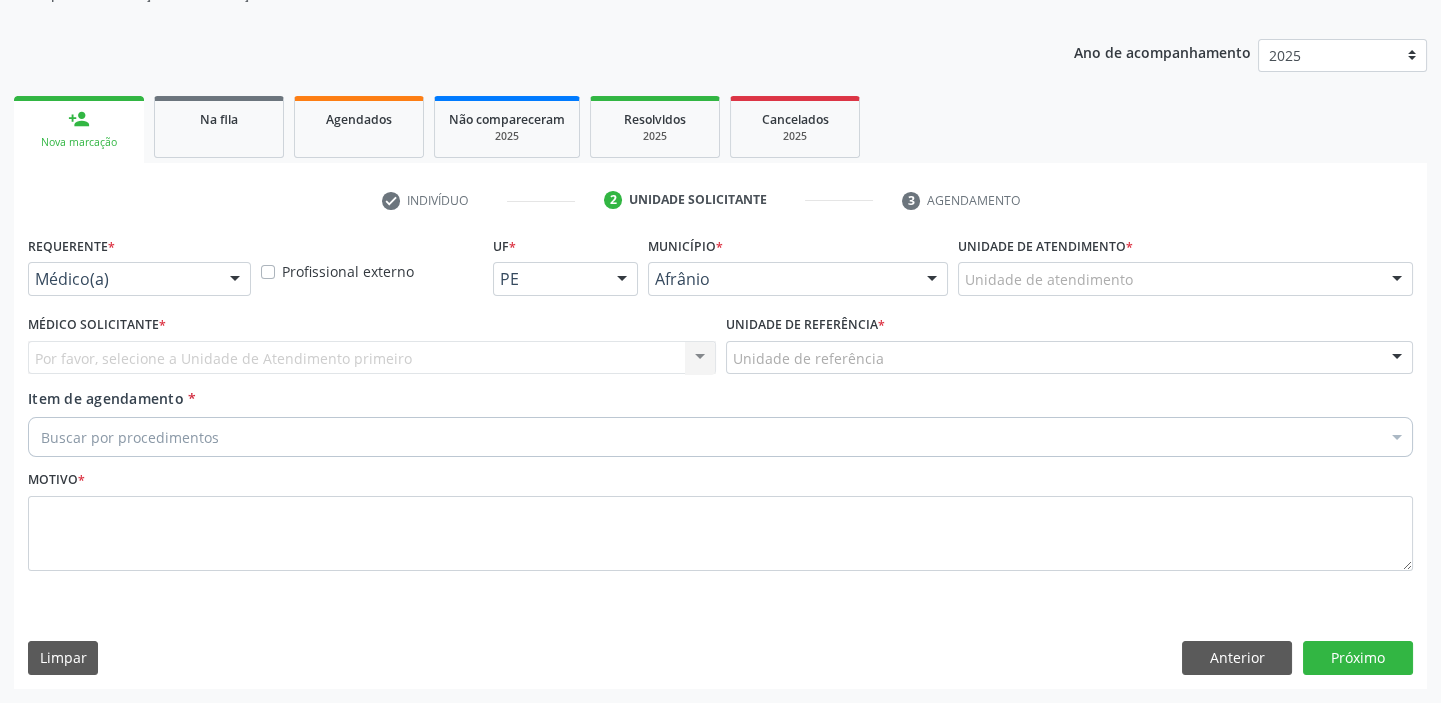 scroll, scrollTop: 201, scrollLeft: 0, axis: vertical 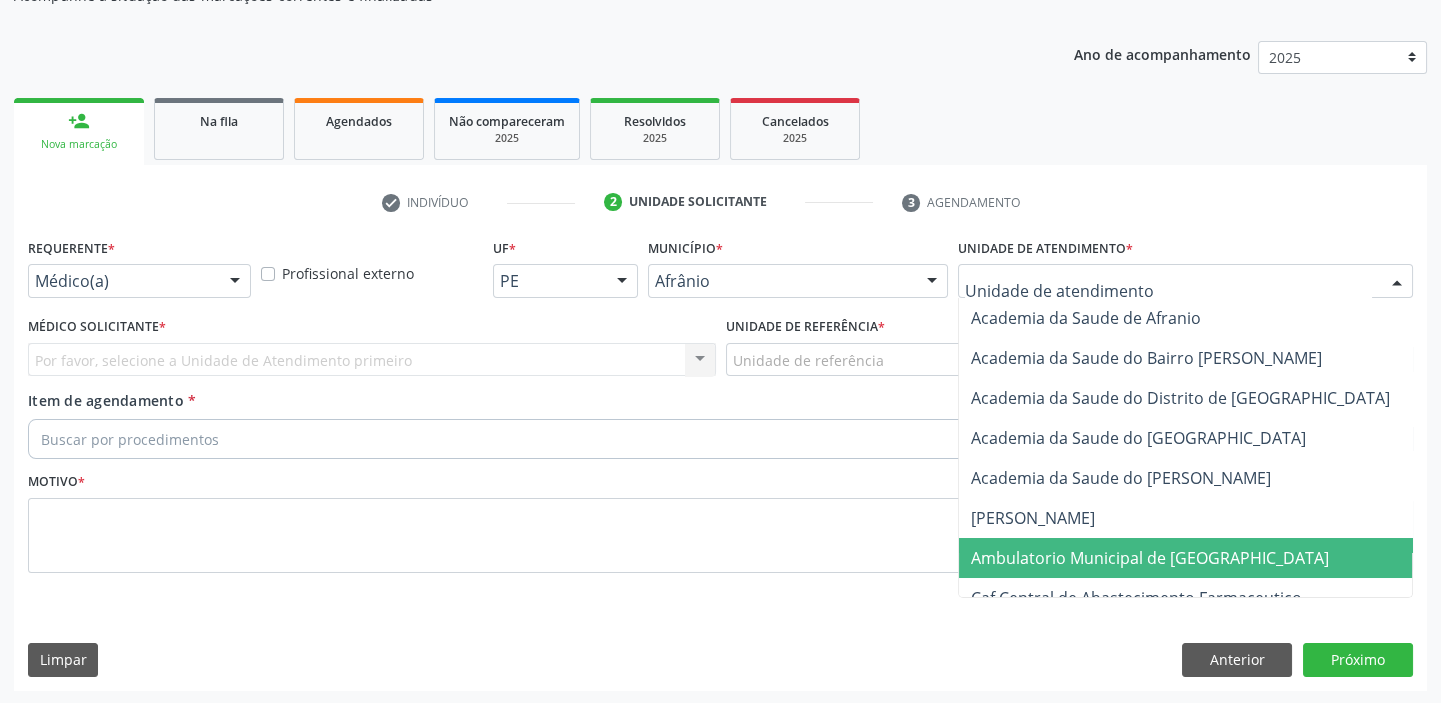drag, startPoint x: 977, startPoint y: 548, endPoint x: 956, endPoint y: 531, distance: 27.018513 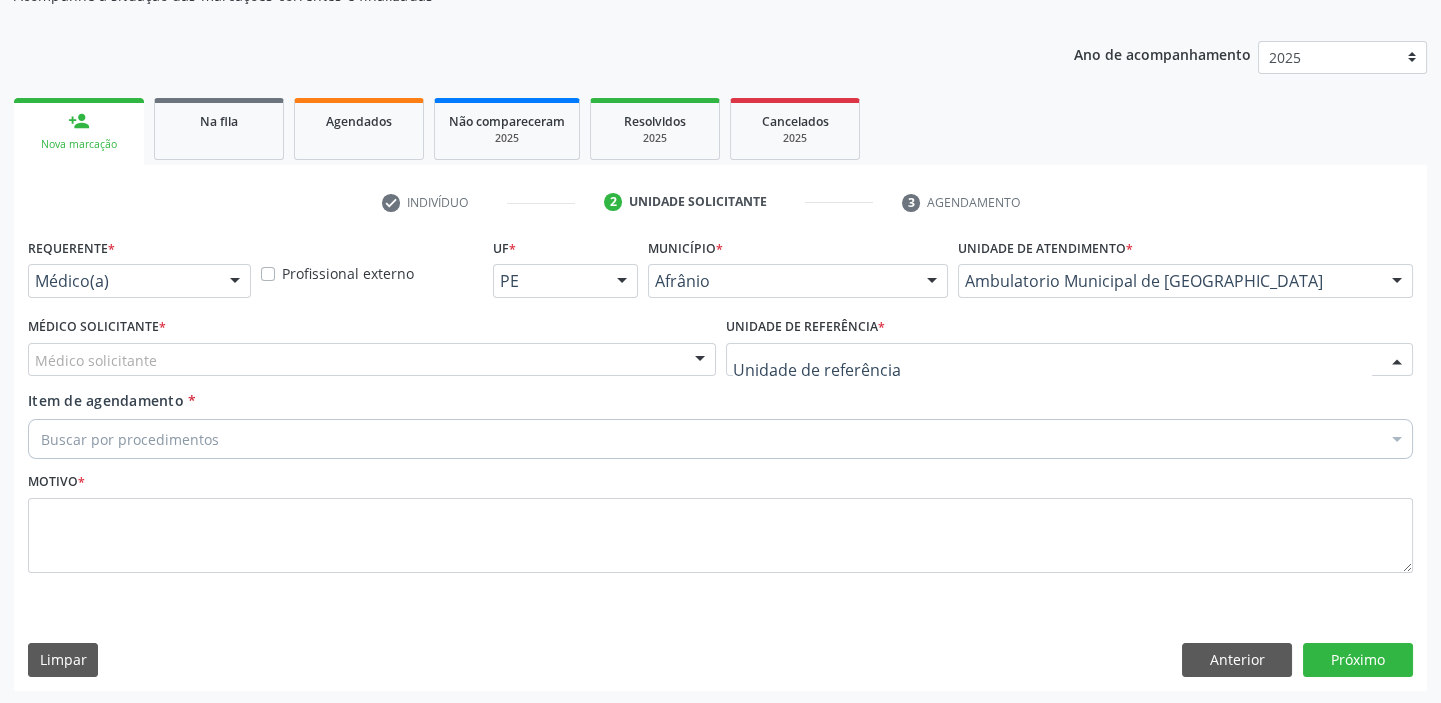click at bounding box center (1070, 360) 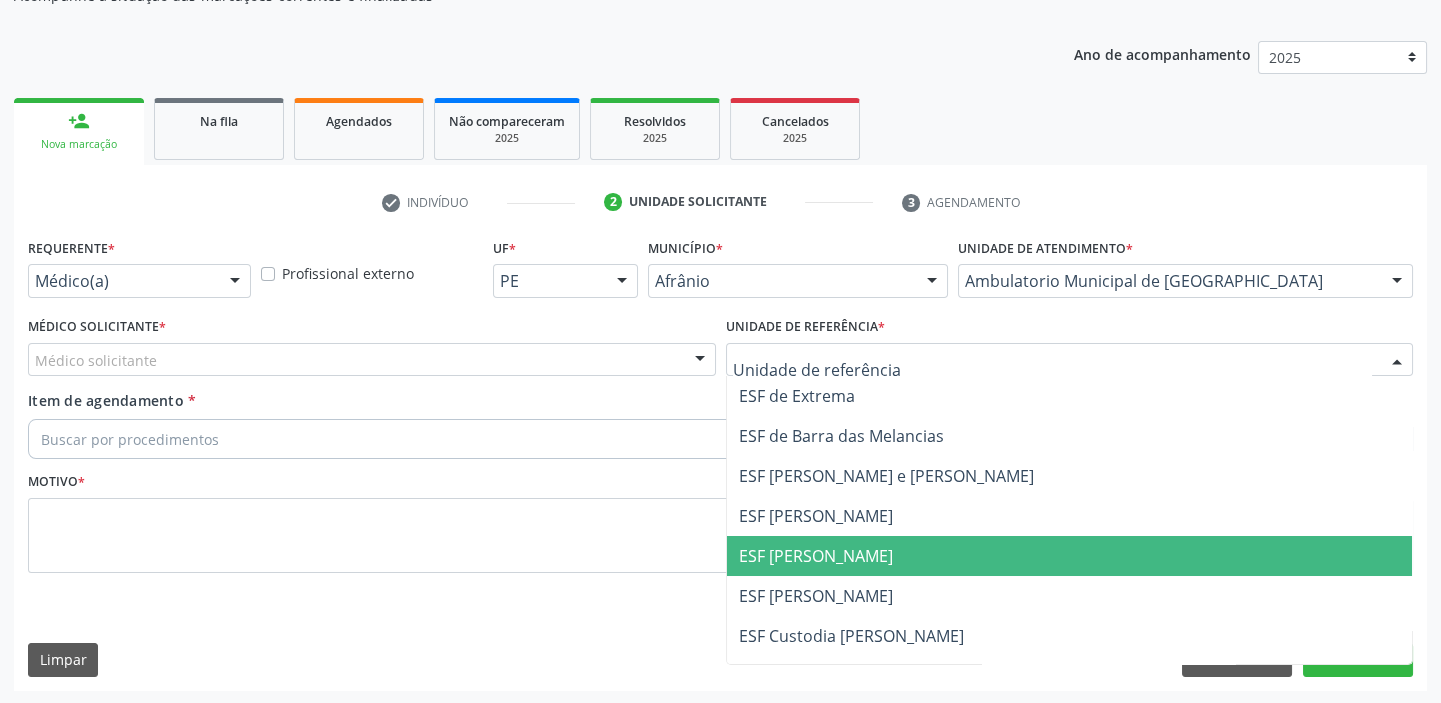 drag, startPoint x: 793, startPoint y: 550, endPoint x: 598, endPoint y: 506, distance: 199.90248 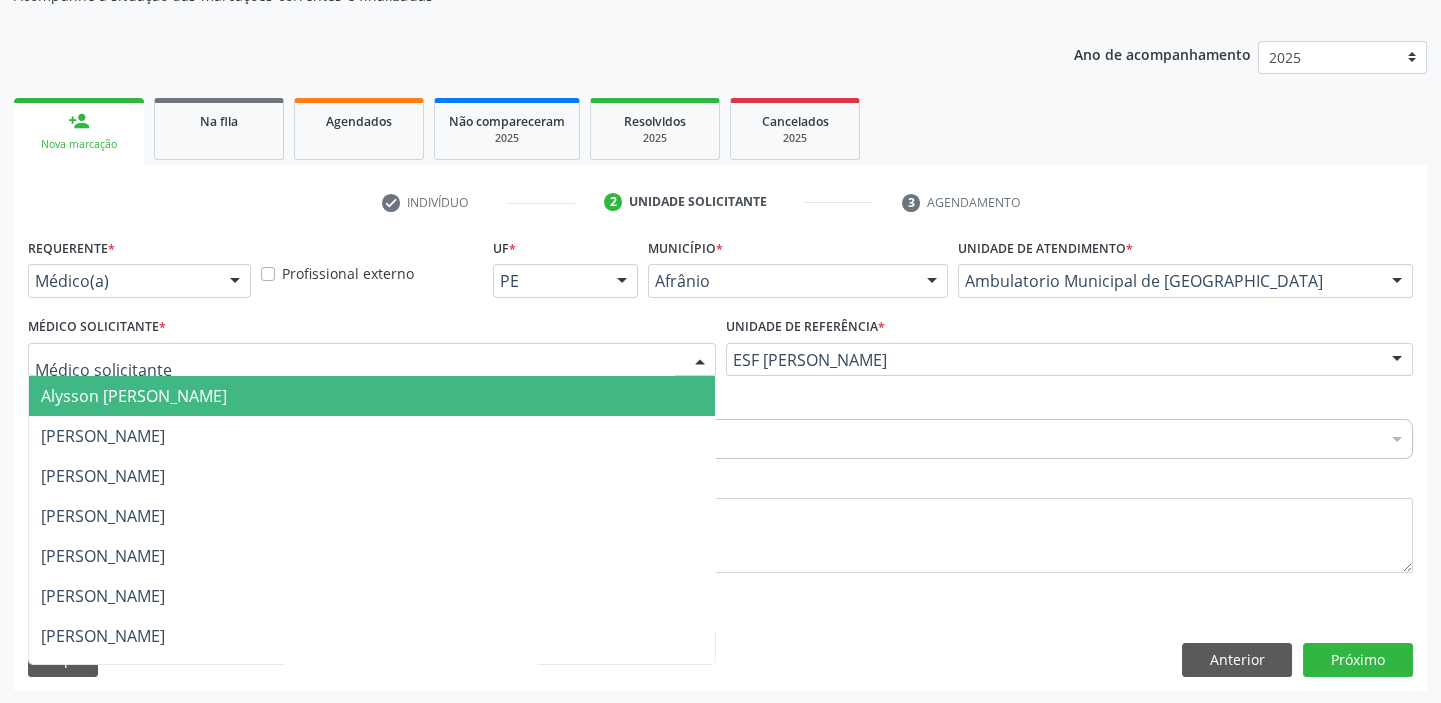 drag, startPoint x: 111, startPoint y: 353, endPoint x: 110, endPoint y: 400, distance: 47.010635 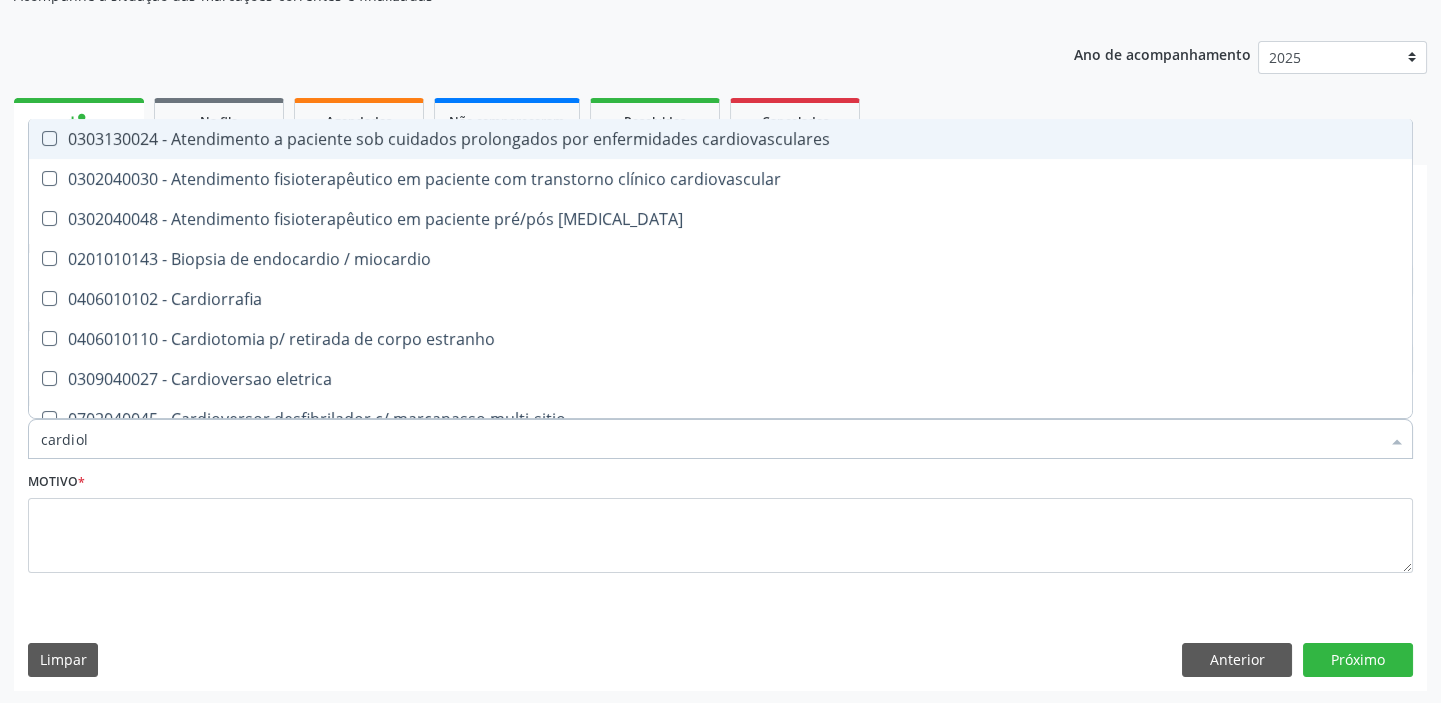 type on "cardiolo" 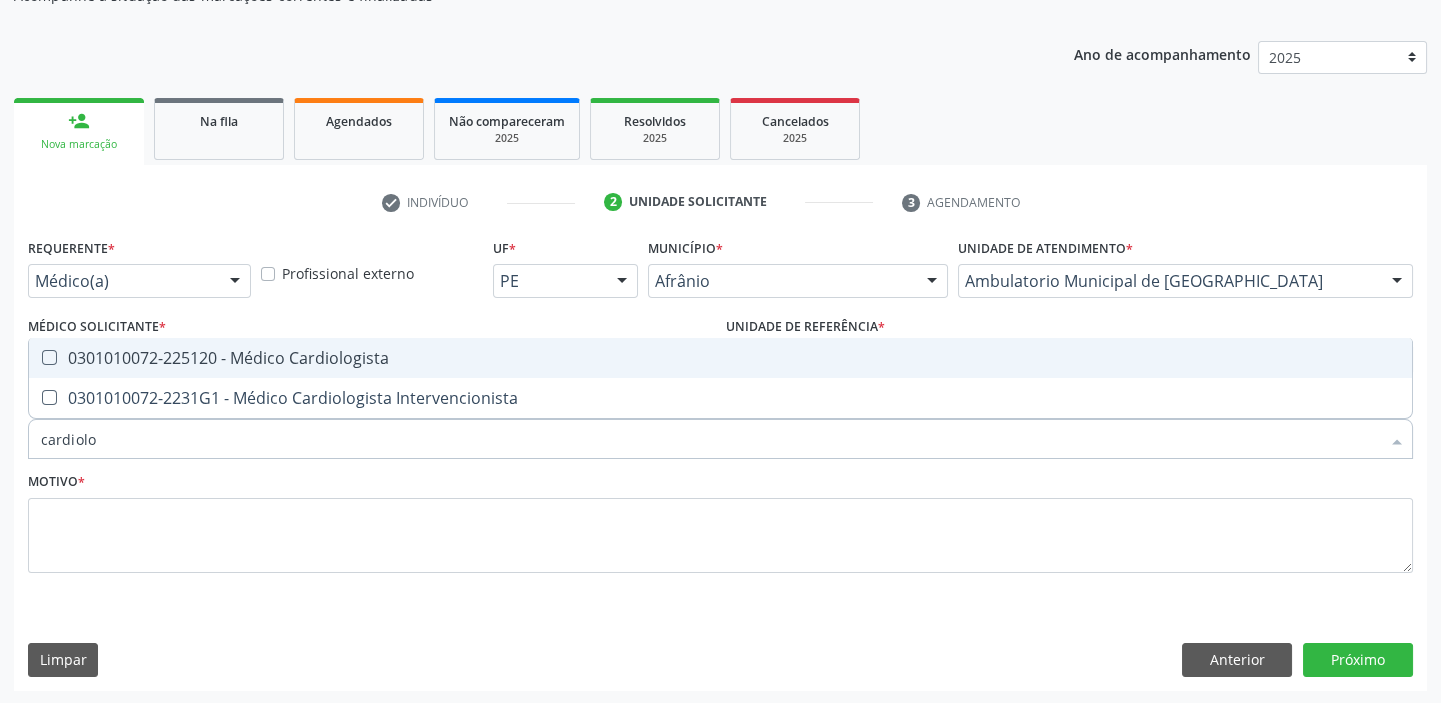 click on "Requerente
*
Médico(a)         Médico(a)   Enfermeiro(a)   Paciente
Nenhum resultado encontrado para: "   "
Não há nenhuma opção para ser exibida.
Profissional externo
UF
*
PE         BA   PE
Nenhum resultado encontrado para: "   "
Não há nenhuma opção para ser exibida.
Município
*
Afrânio         Afrânio   Petrolina
Nenhum resultado encontrado para: "   "
Não há nenhuma opção para ser exibida.
Unidade de atendimento
*
Ambulatorio Municipal de Saude         Academia da Saude de Afranio   Academia da Saude do Bairro Roberto Luis   Academia da Saude do Distrito de Cachoeira do Roberto   Academia da Saude do Distrito de Extrema   Academia da Saude do Jose Ramos   Alves Landim   Ambulatorio Municipal de Saude   Caf Central de Abastecimento Farmaceutico     Centro de Especialidades   Cime   Cuidar" at bounding box center (720, 417) 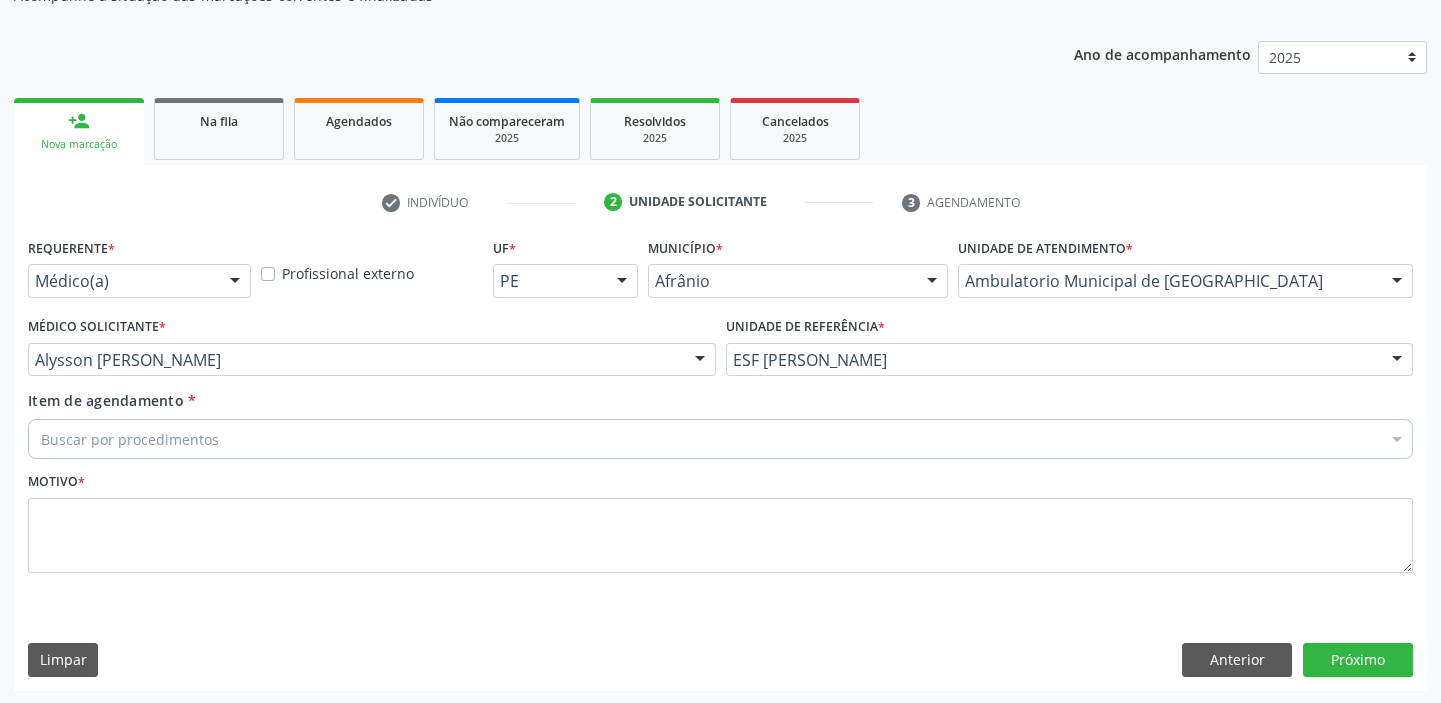 click on "0406010013 - Abertura de comunicacao inter-atrial" at bounding box center (810, 342) 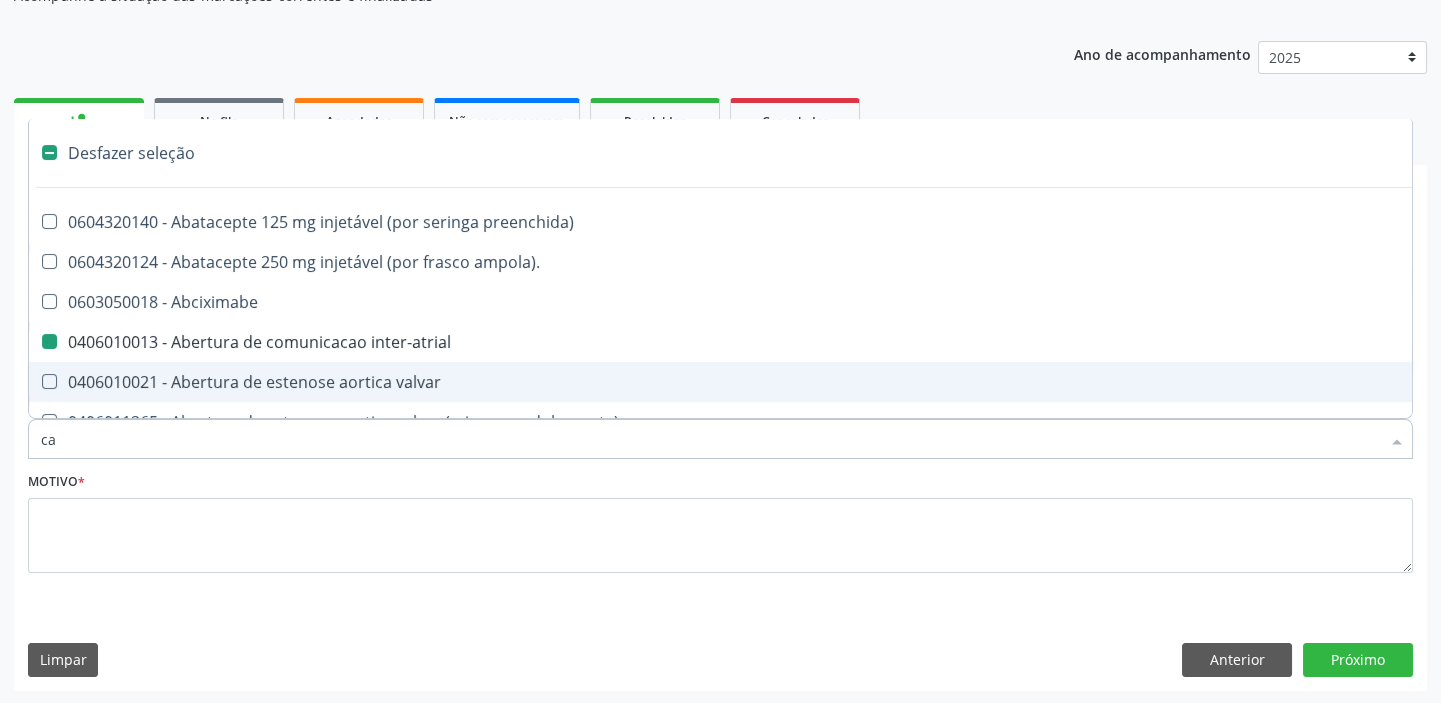 type on "car" 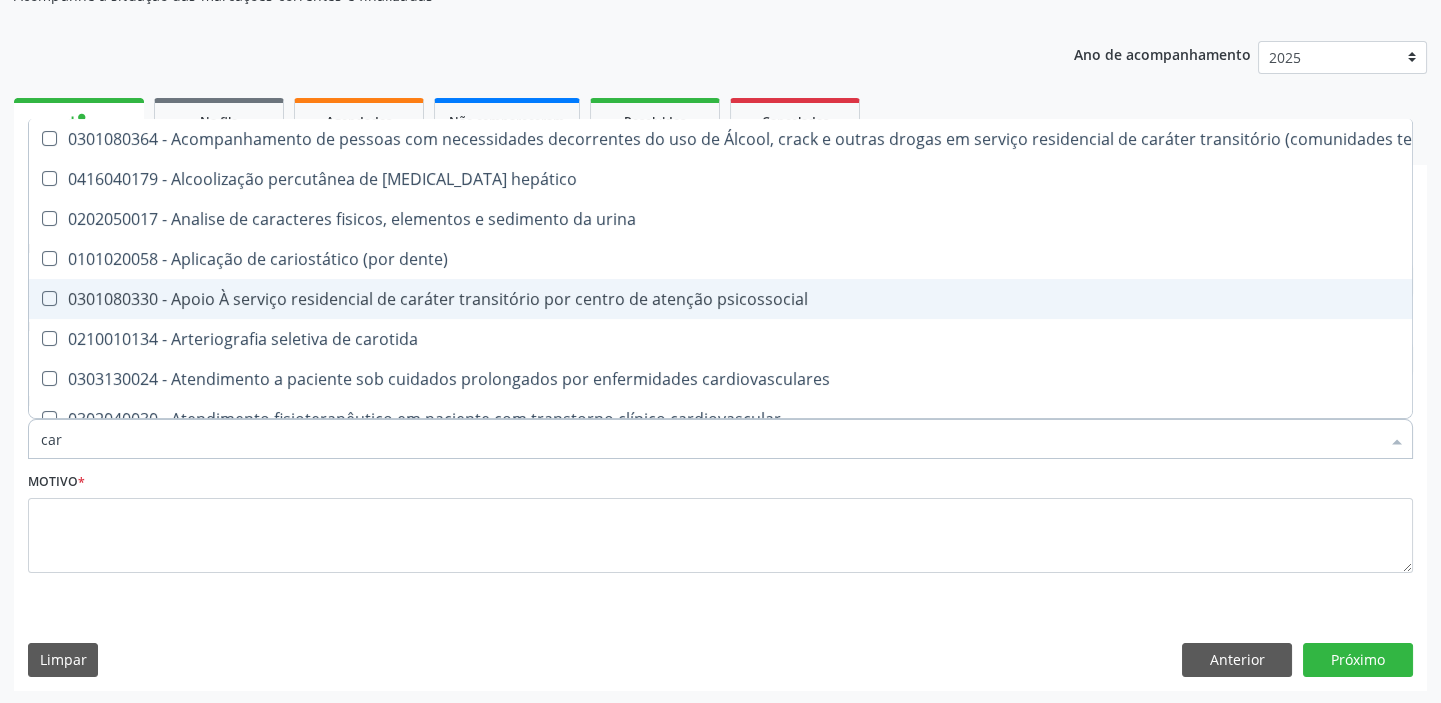 checkbox on "false" 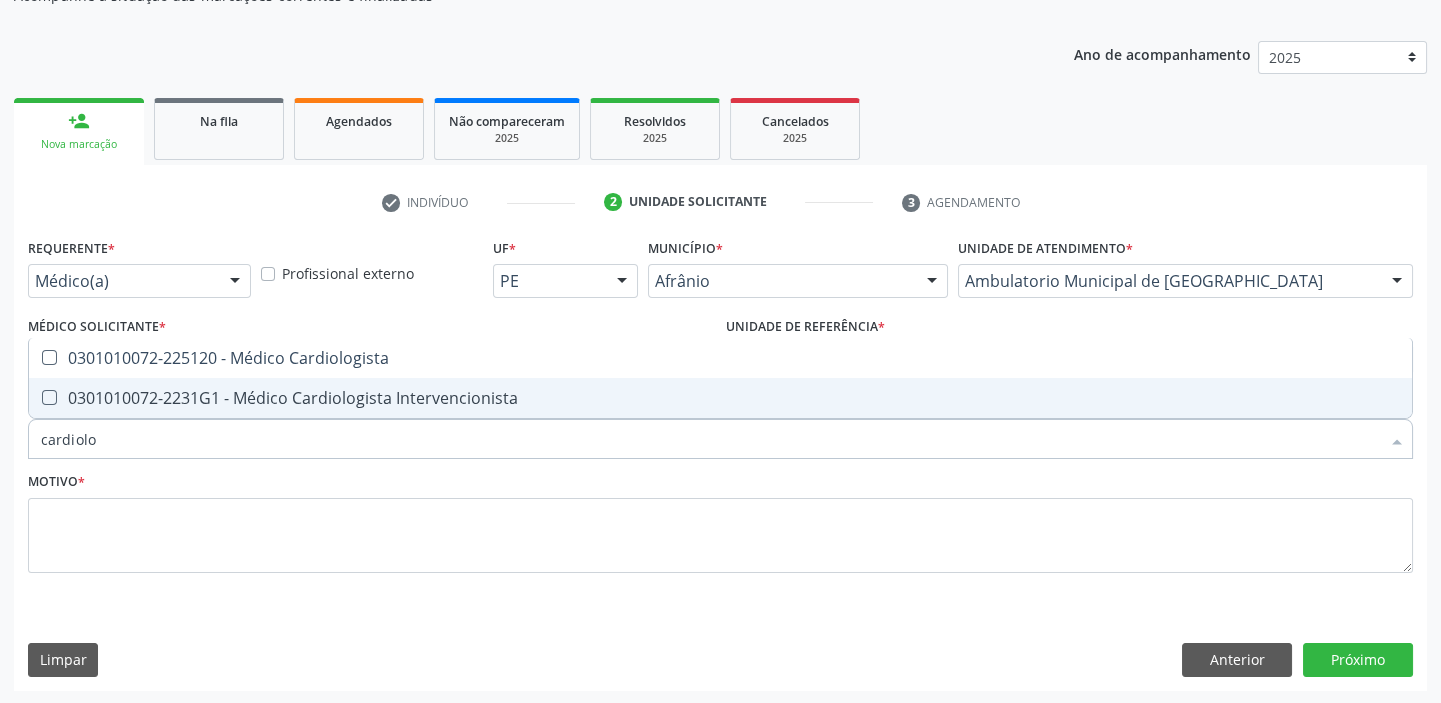 type on "cardiolog" 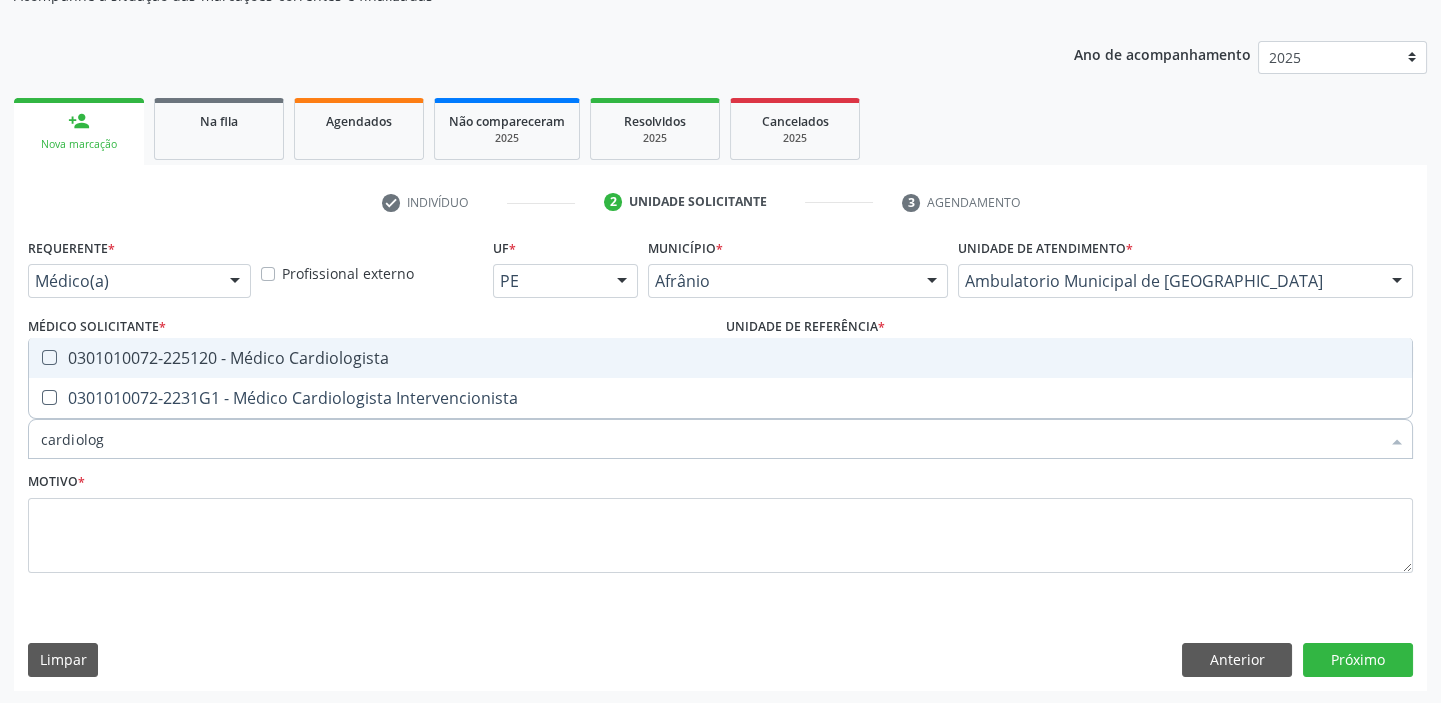 click on "0301010072-225120 - Médico Cardiologista" at bounding box center (720, 358) 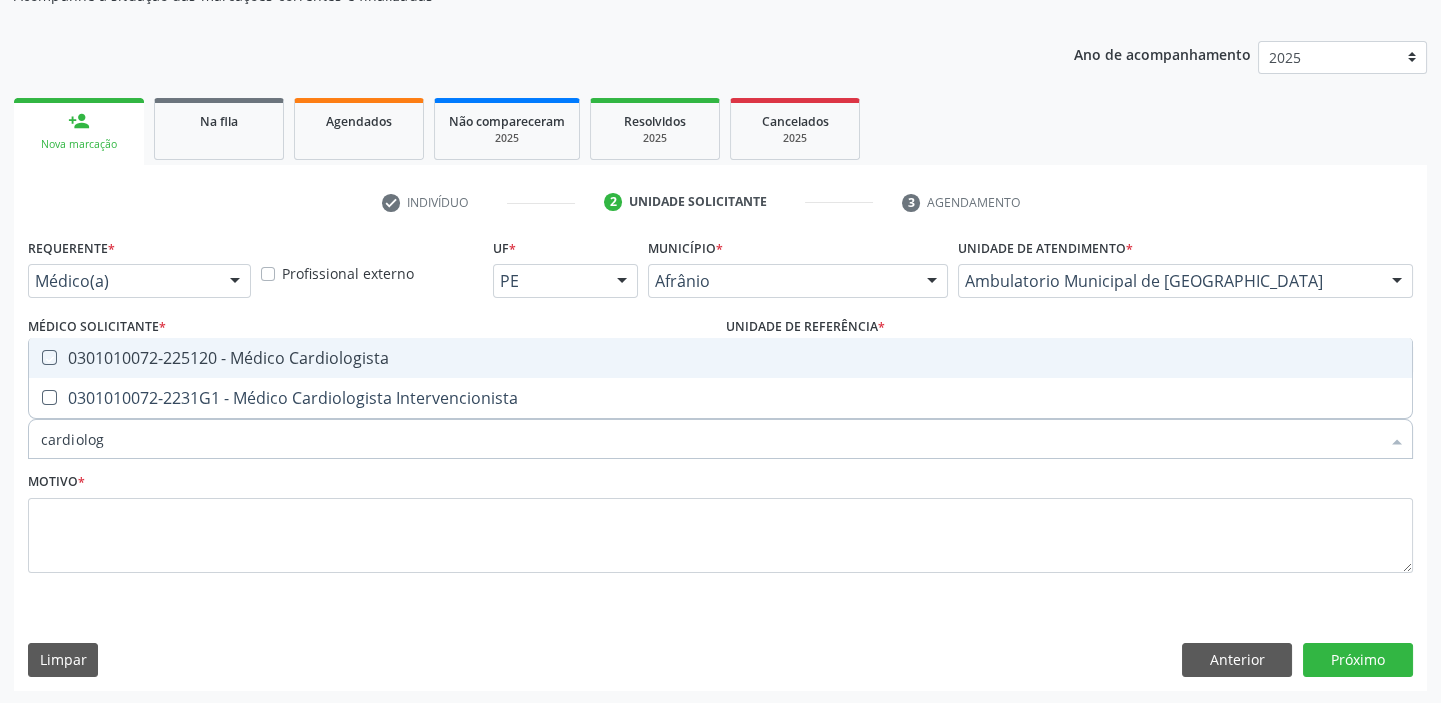 checkbox on "true" 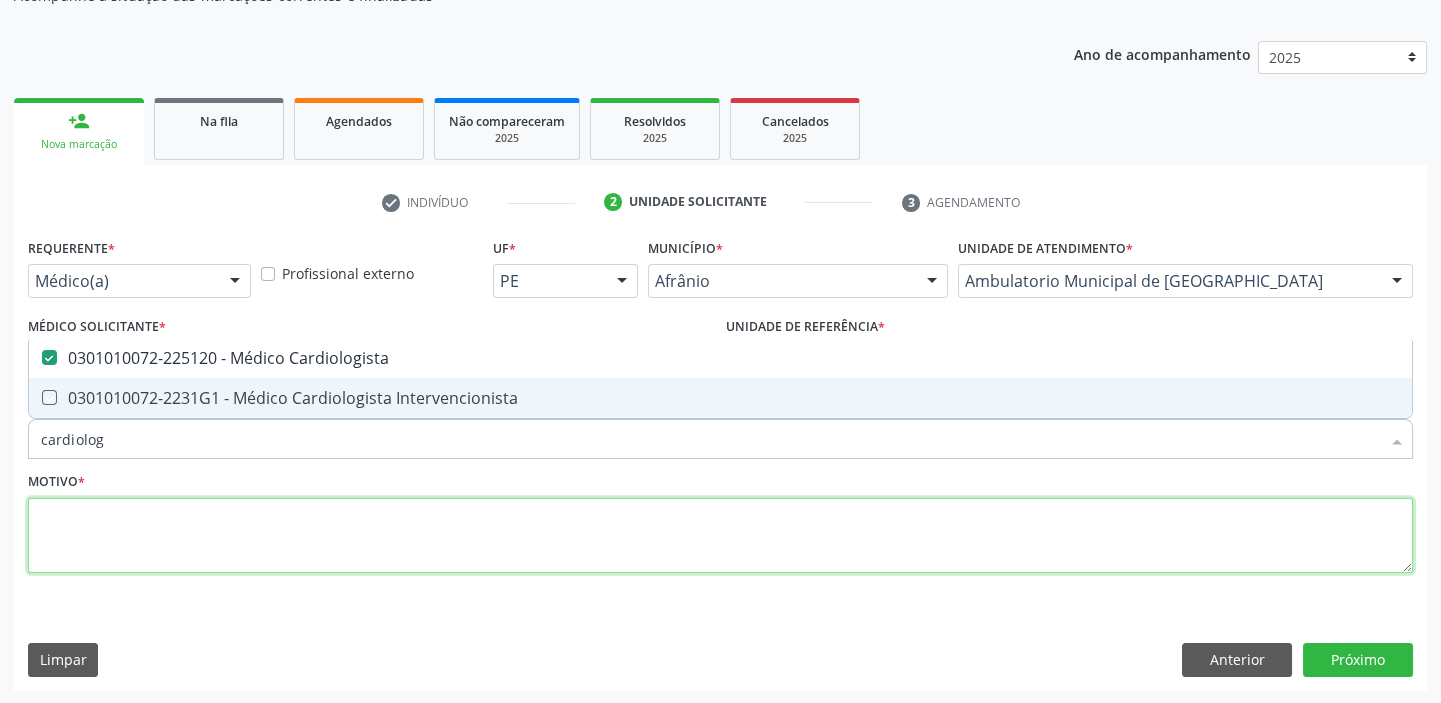 click at bounding box center (720, 536) 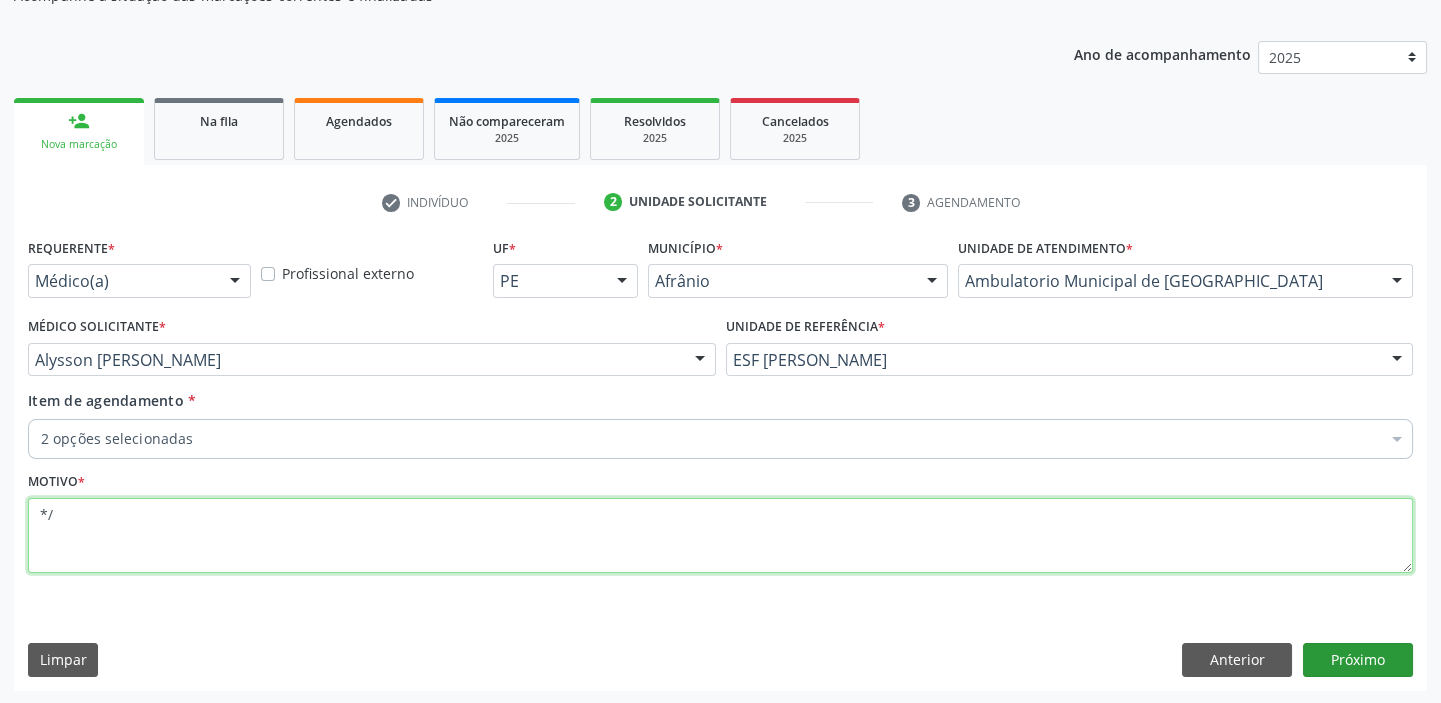 type on "*/" 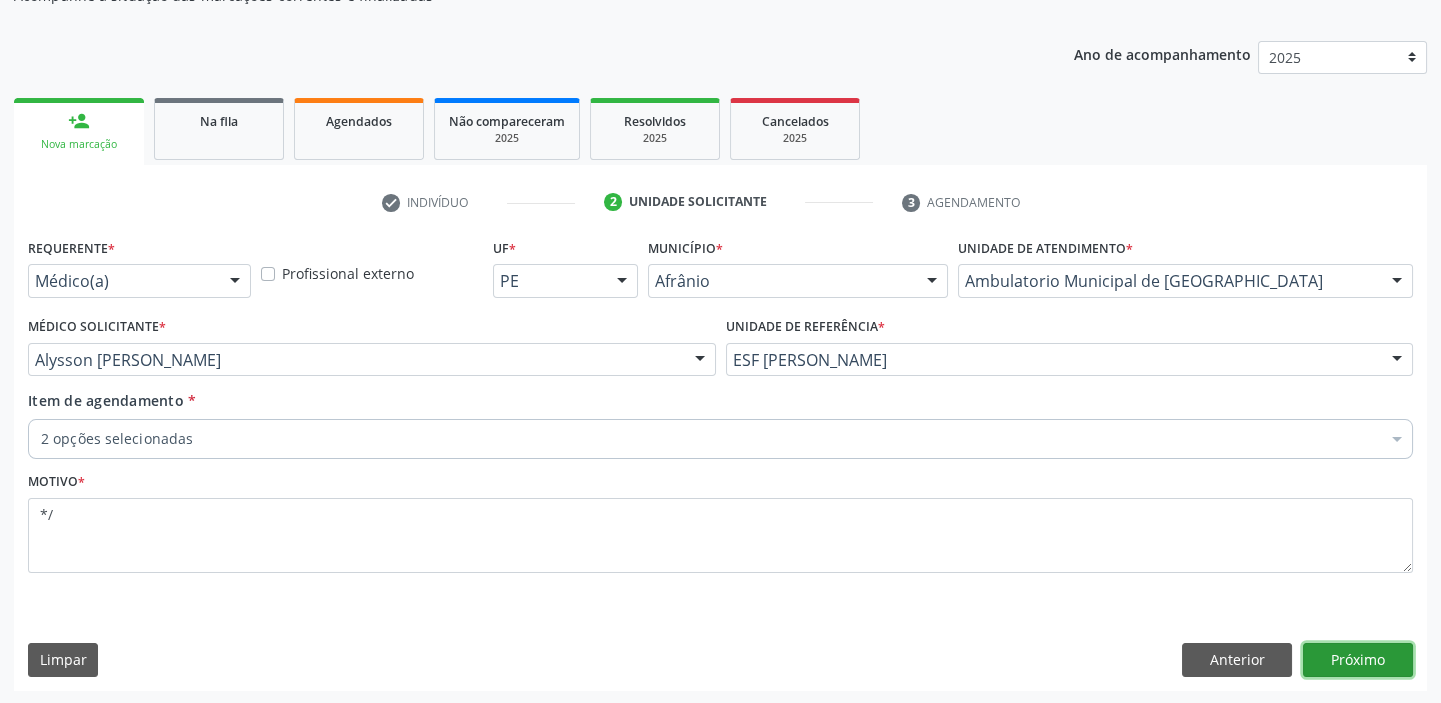 click on "Próximo" at bounding box center (1358, 660) 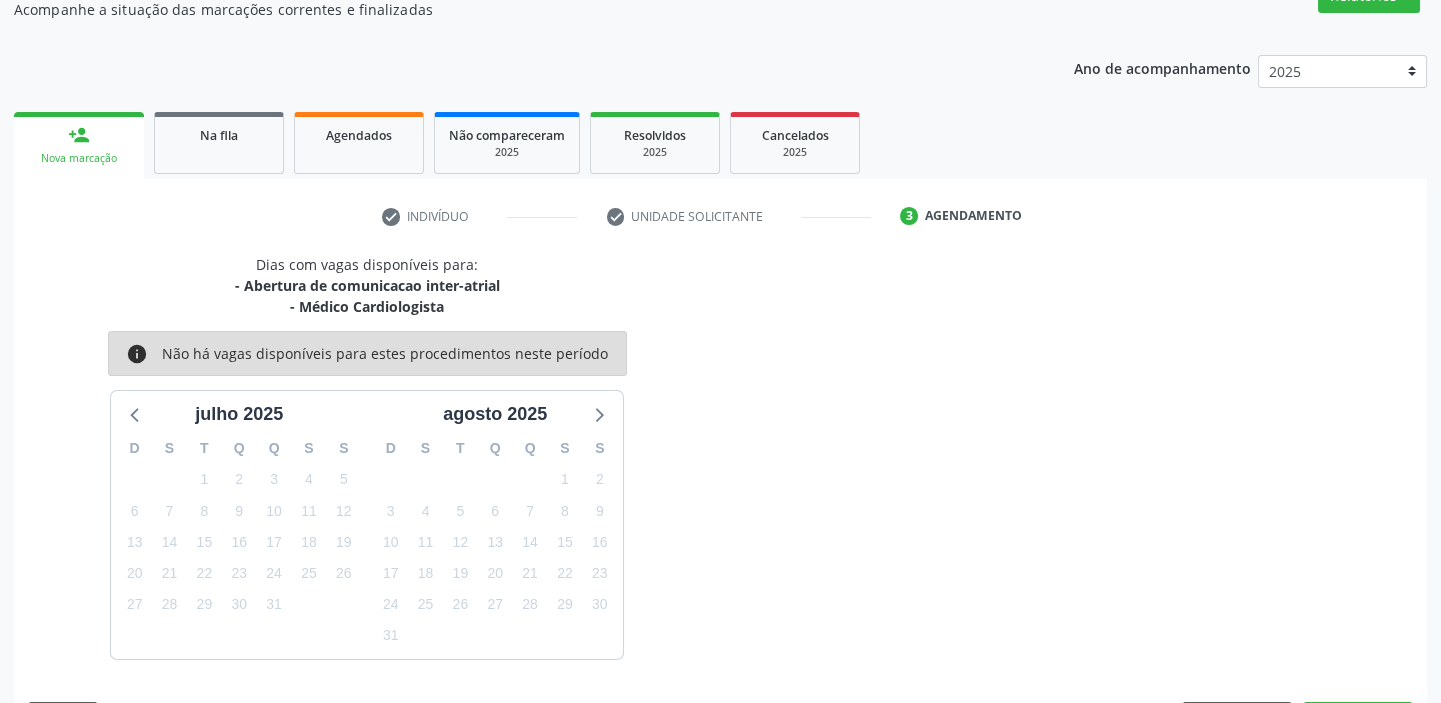 scroll, scrollTop: 201, scrollLeft: 0, axis: vertical 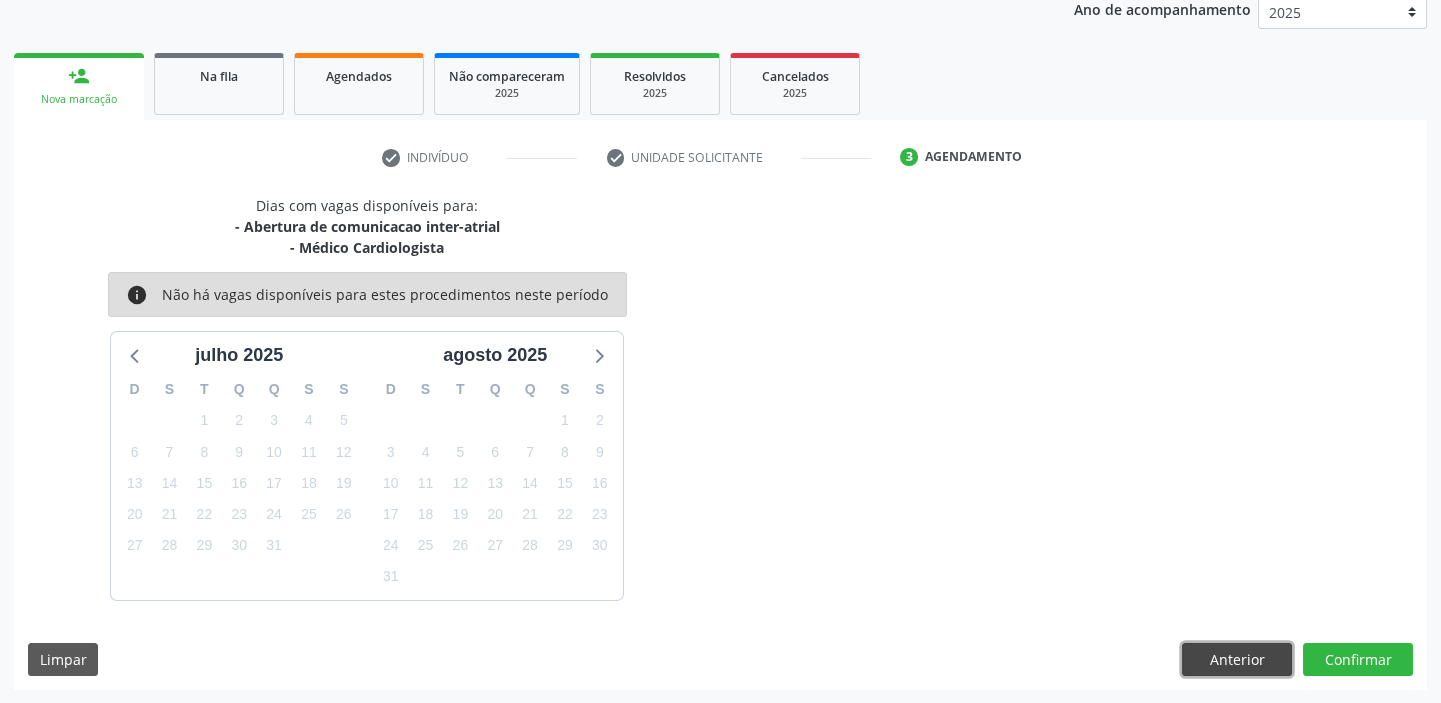 click on "Anterior" at bounding box center (1237, 660) 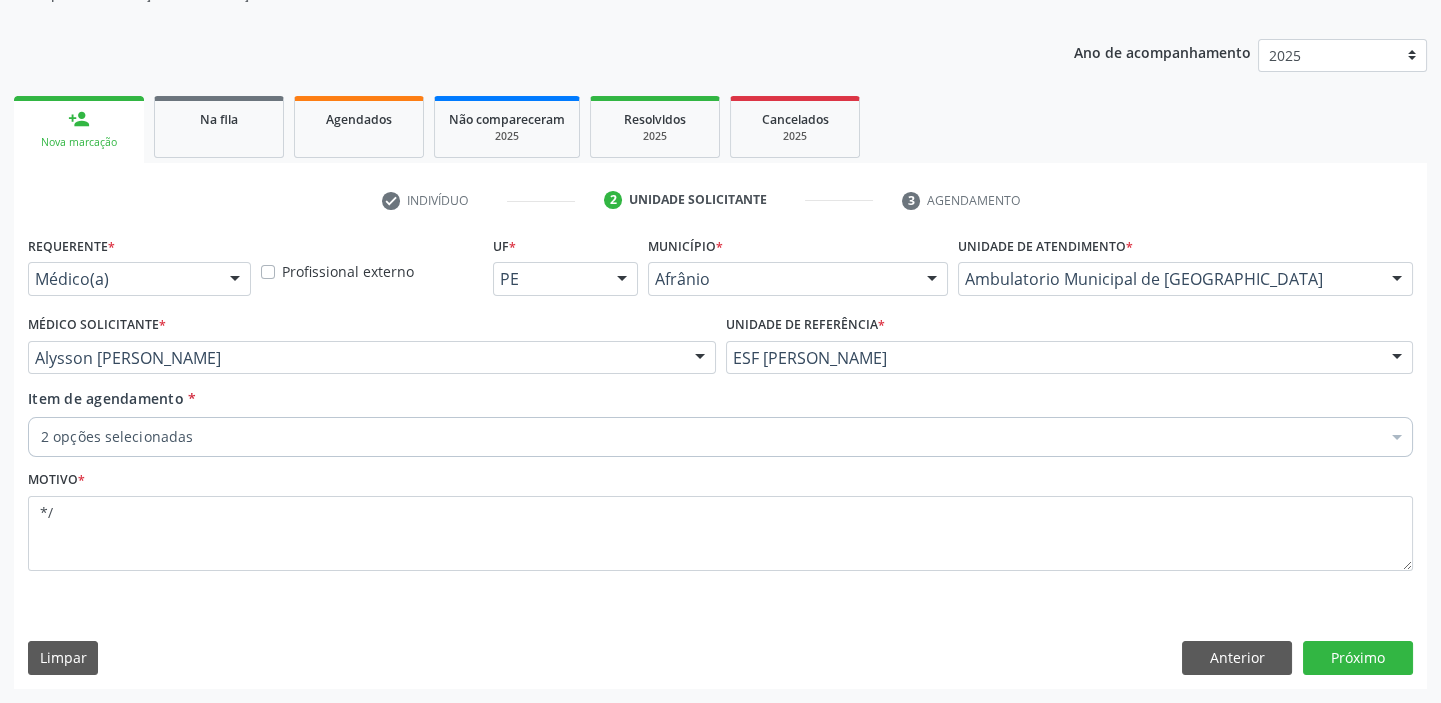 scroll, scrollTop: 201, scrollLeft: 0, axis: vertical 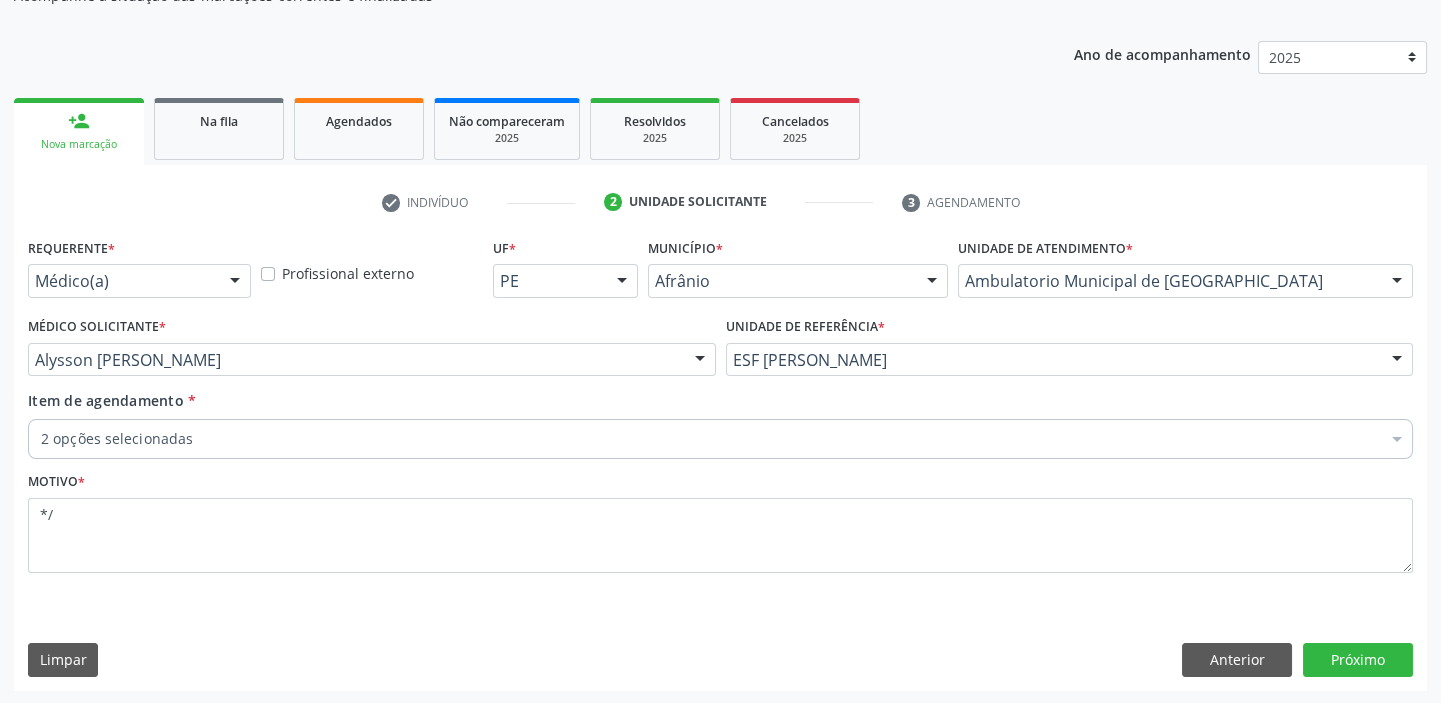 click on "2 opções selecionadas" at bounding box center [720, 439] 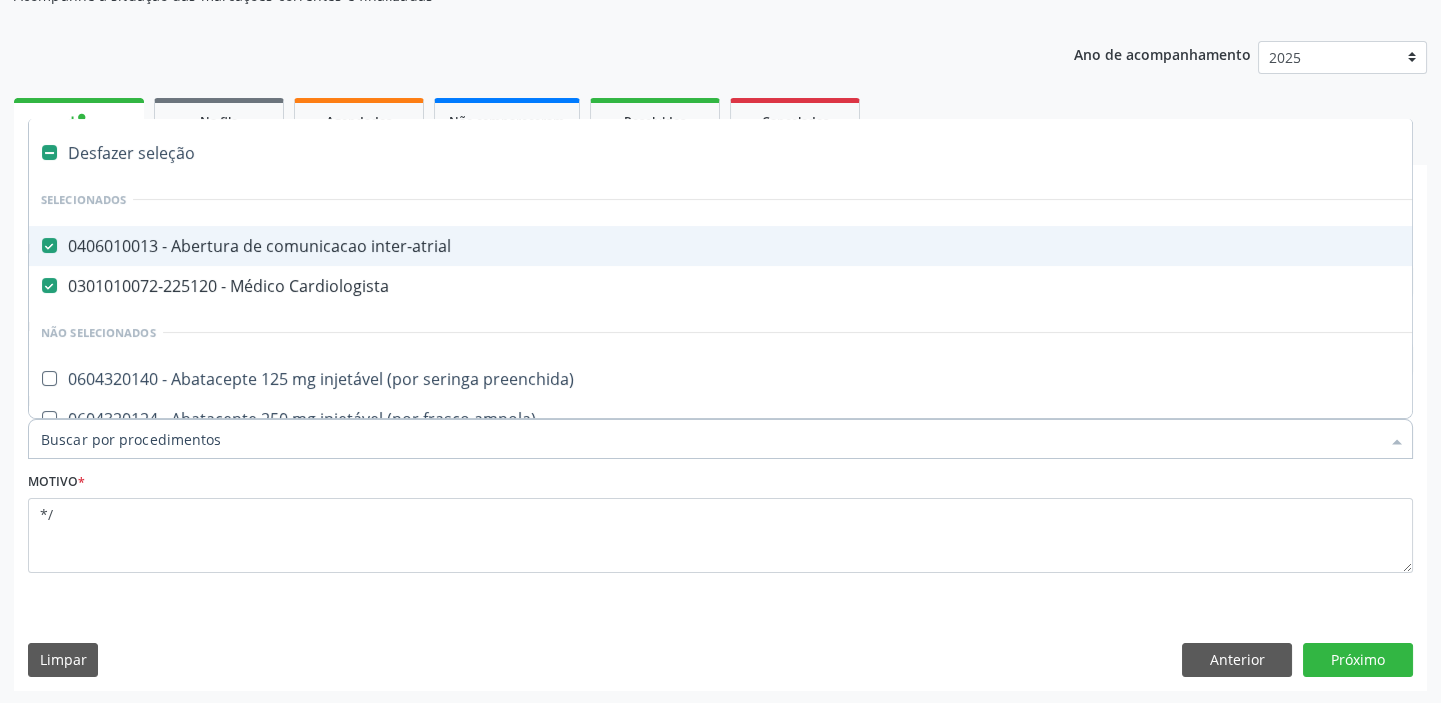 click on "0406010013 - Abertura de comunicacao inter-atrial" at bounding box center [810, 246] 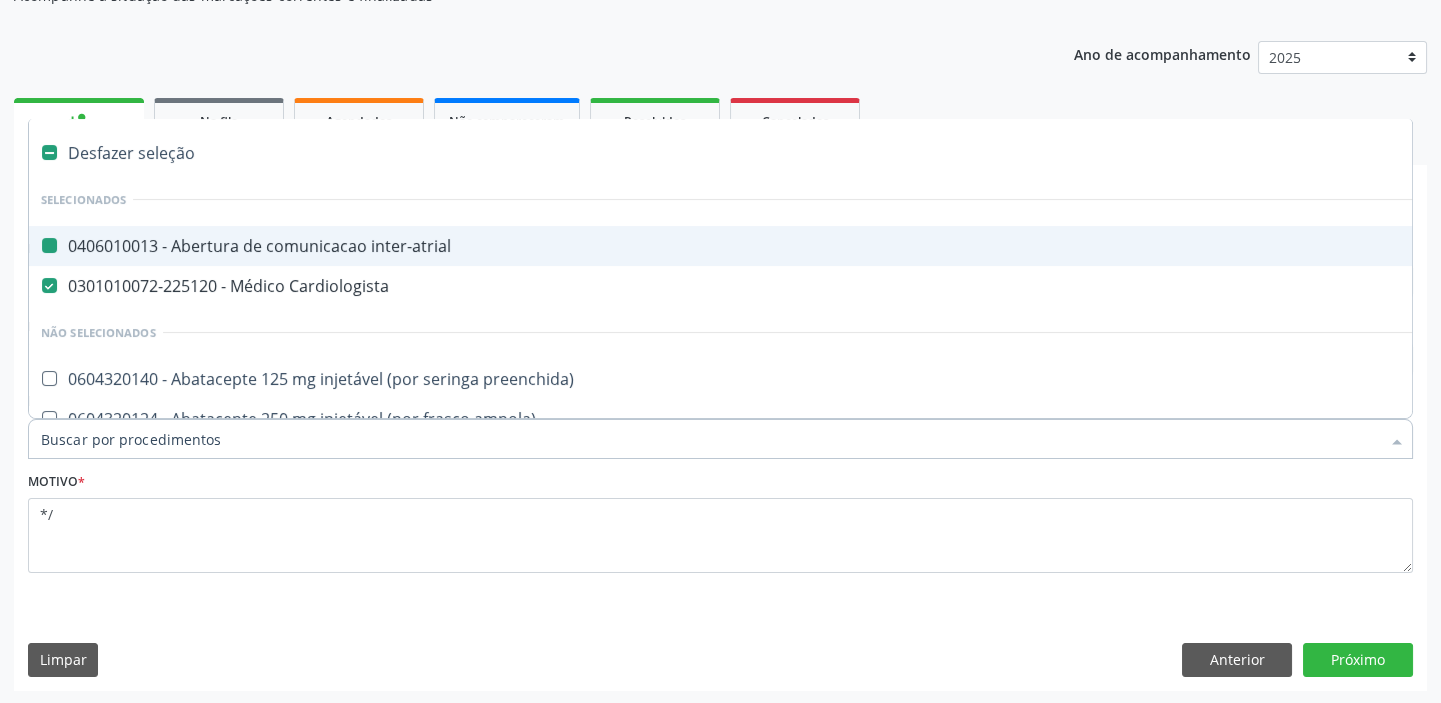 checkbox on "false" 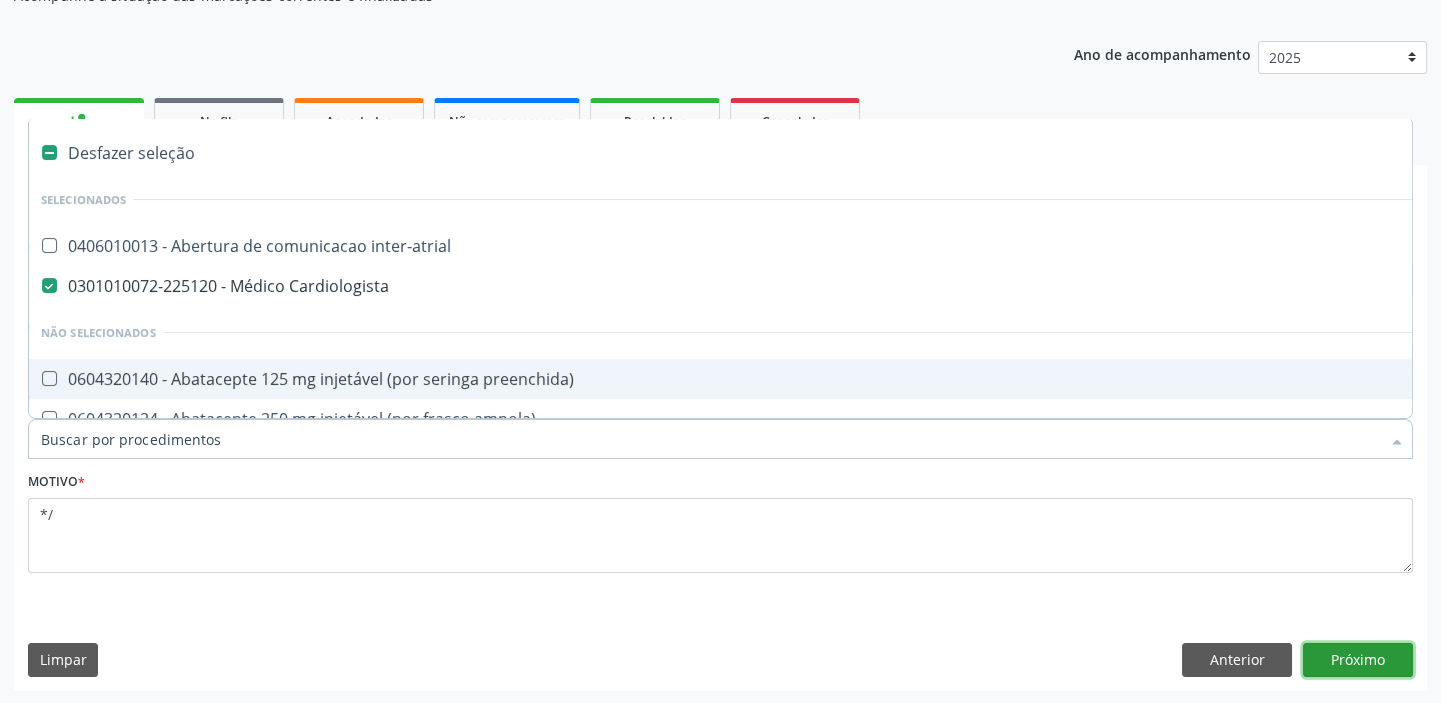 click on "Próximo" at bounding box center (1358, 660) 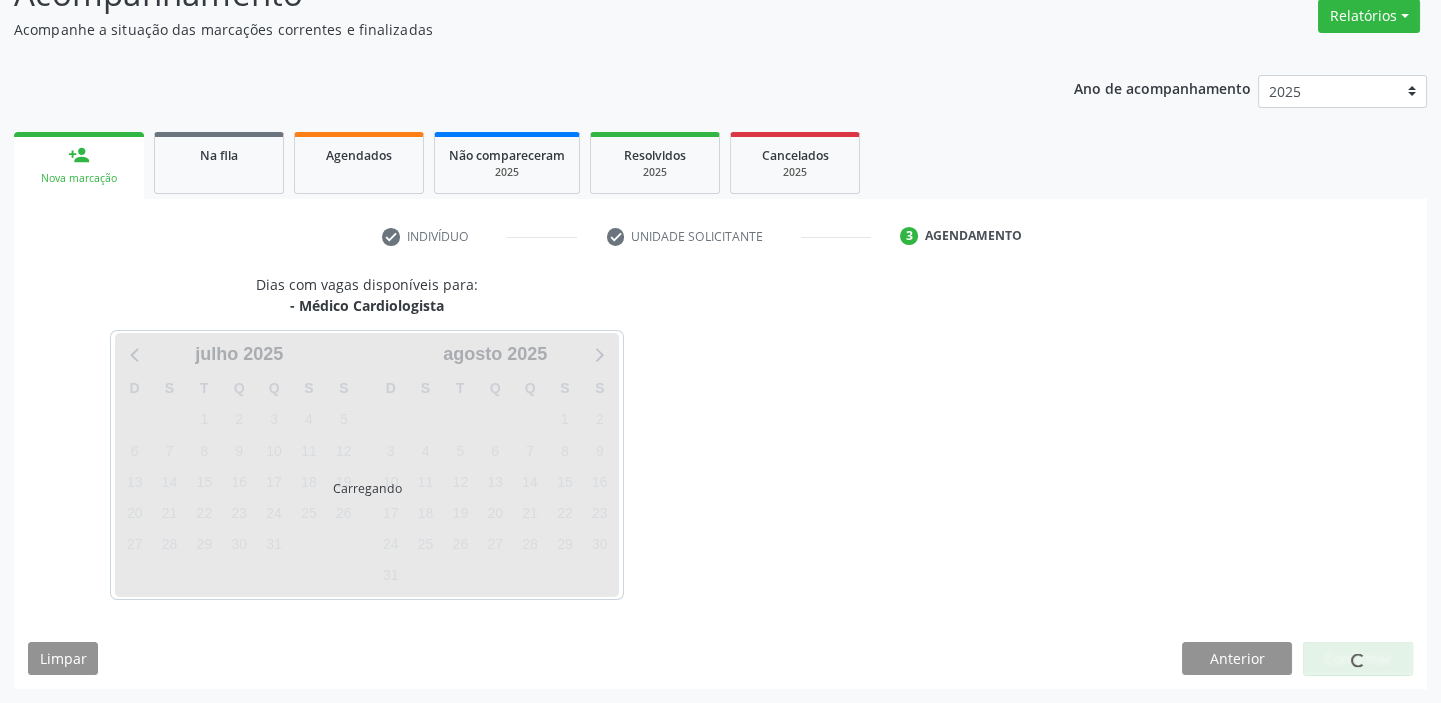 scroll, scrollTop: 166, scrollLeft: 0, axis: vertical 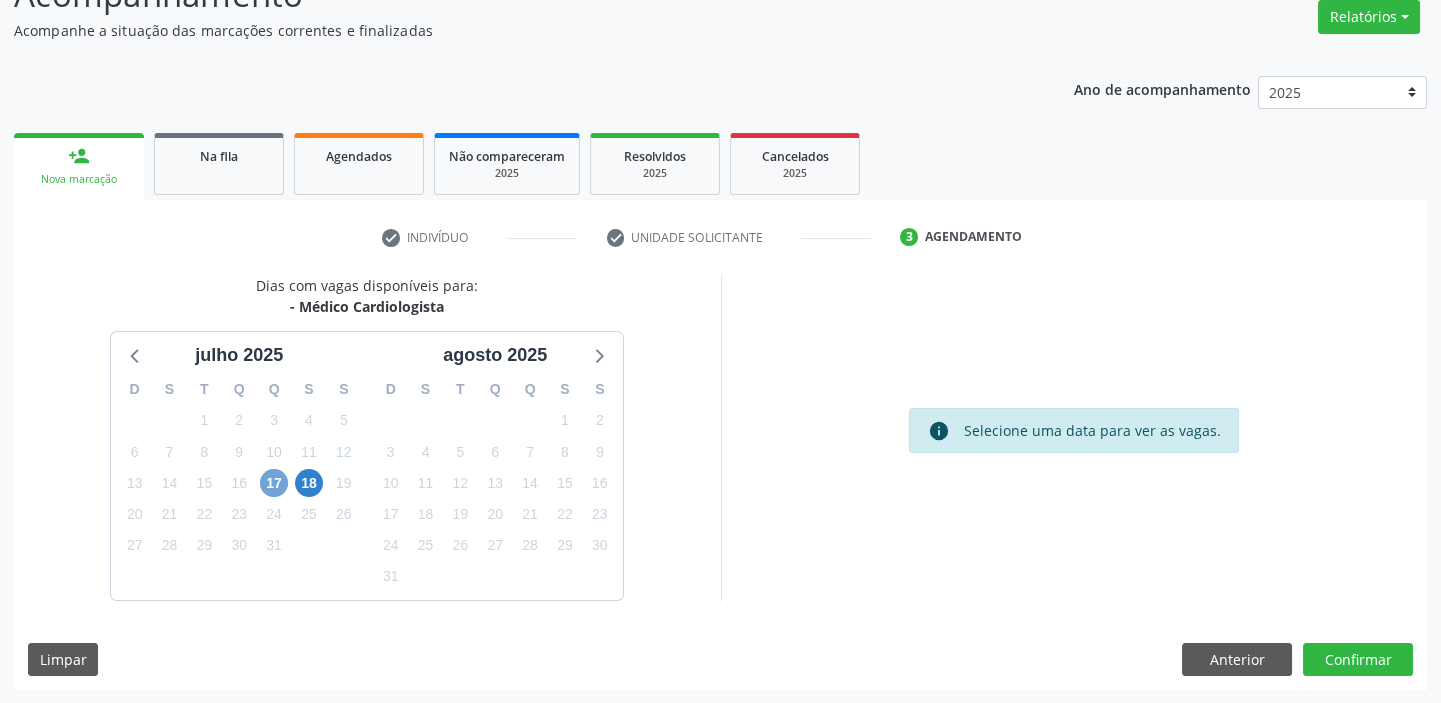 click on "17" at bounding box center [274, 483] 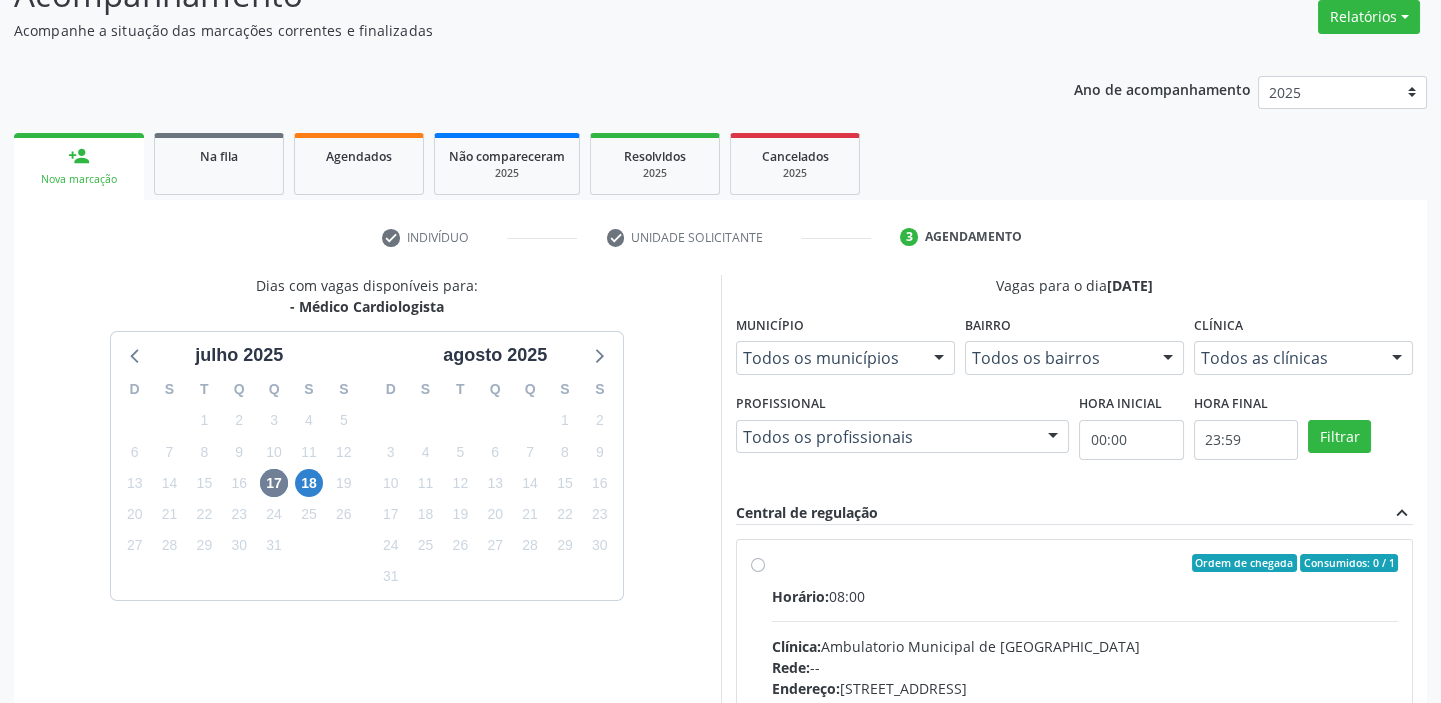 click on "Rede:
--" at bounding box center (1085, 667) 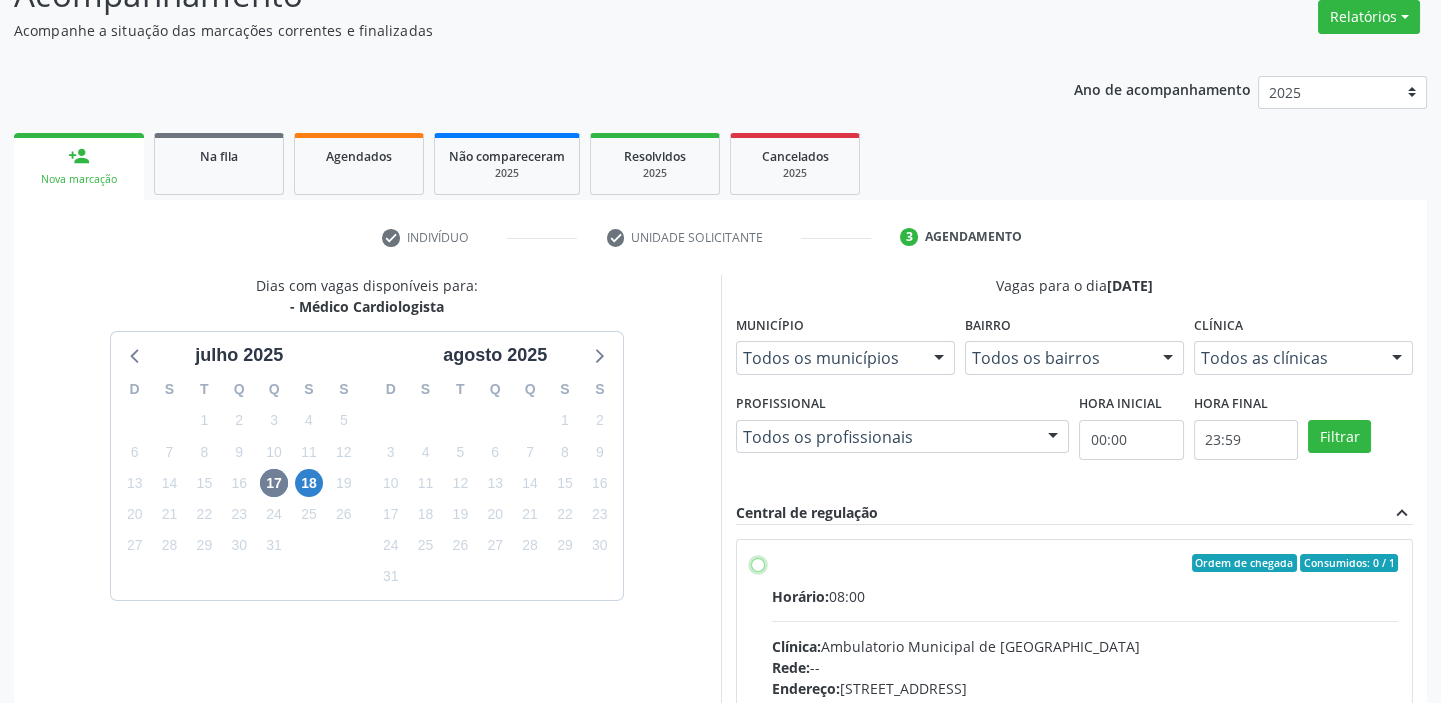 click on "Ordem de chegada
Consumidos: 0 / 1
Horário:   08:00
Clínica:  Ambulatorio Municipal de Saude
Rede:
--
Endereço:   A, nº 78, Centro, Afrânio - PE
Telefone:   --
Profissional:
--
Informações adicionais sobre o atendimento
Idade de atendimento:
Sem restrição
Gênero(s) atendido(s):
Sem restrição
Informações adicionais:
--" at bounding box center (758, 563) 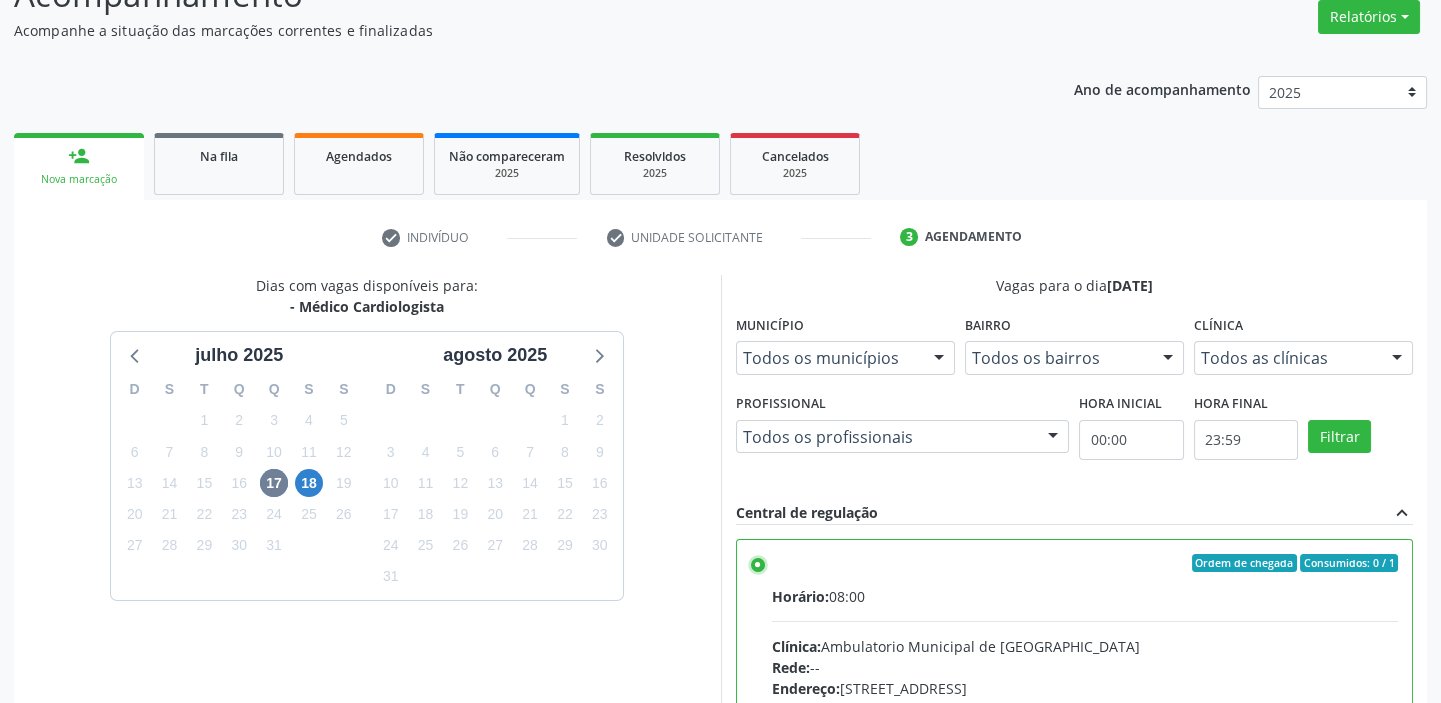scroll, scrollTop: 99, scrollLeft: 0, axis: vertical 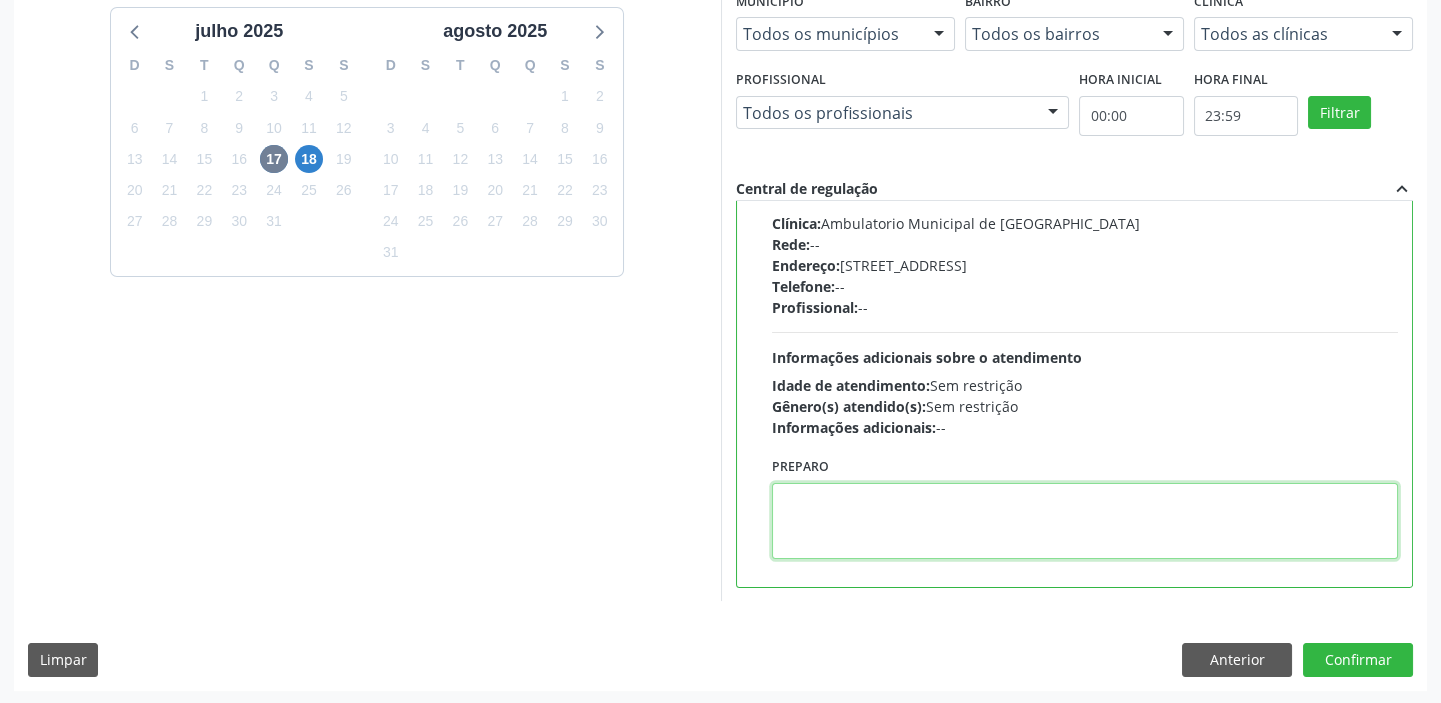 click at bounding box center [1085, 521] 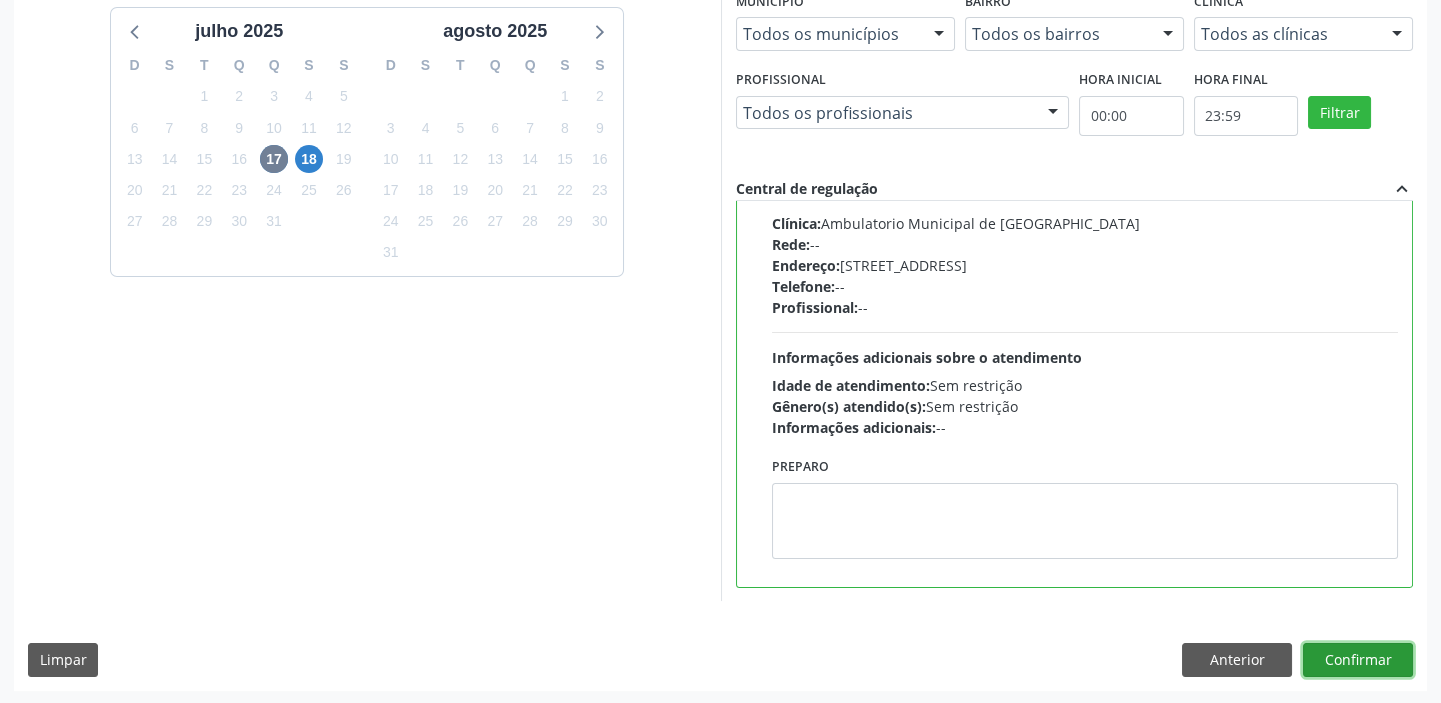 click on "Confirmar" at bounding box center (1358, 660) 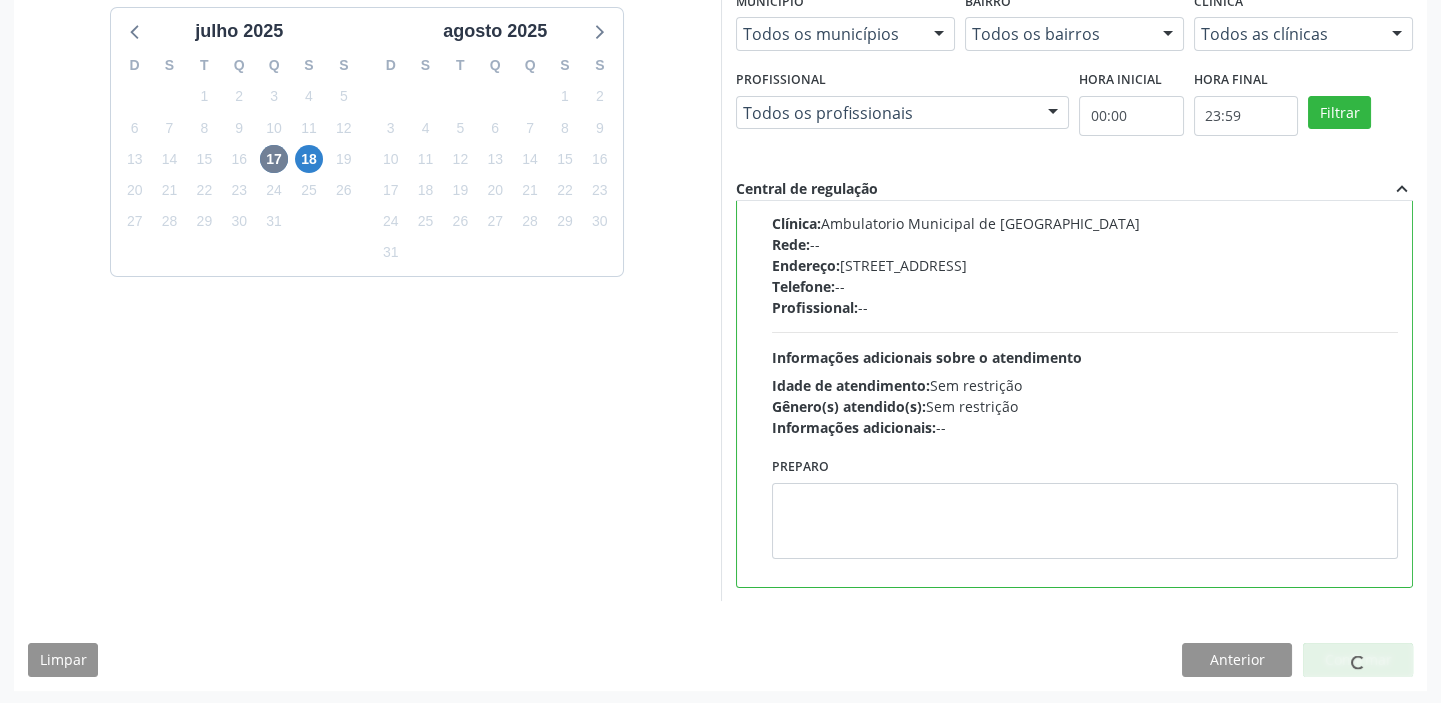 scroll, scrollTop: 0, scrollLeft: 0, axis: both 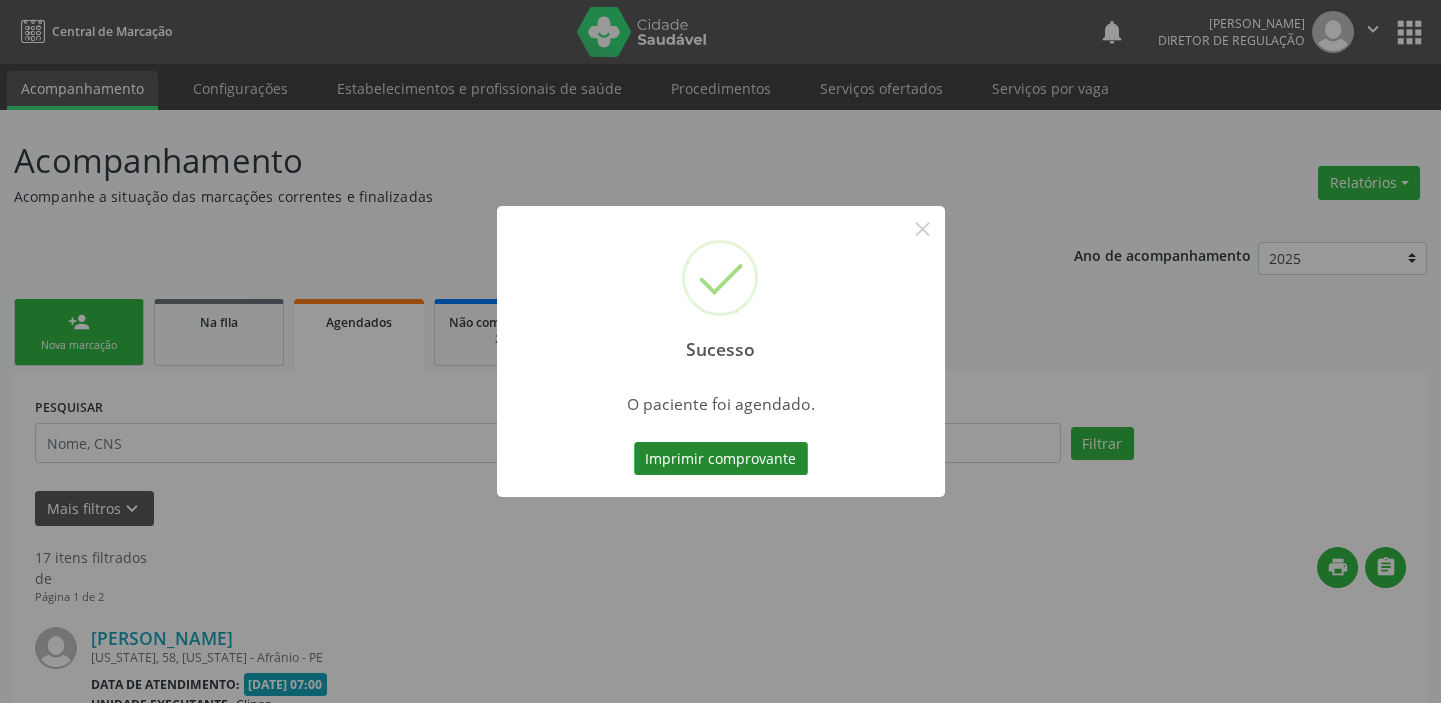 click on "Imprimir comprovante" at bounding box center [721, 459] 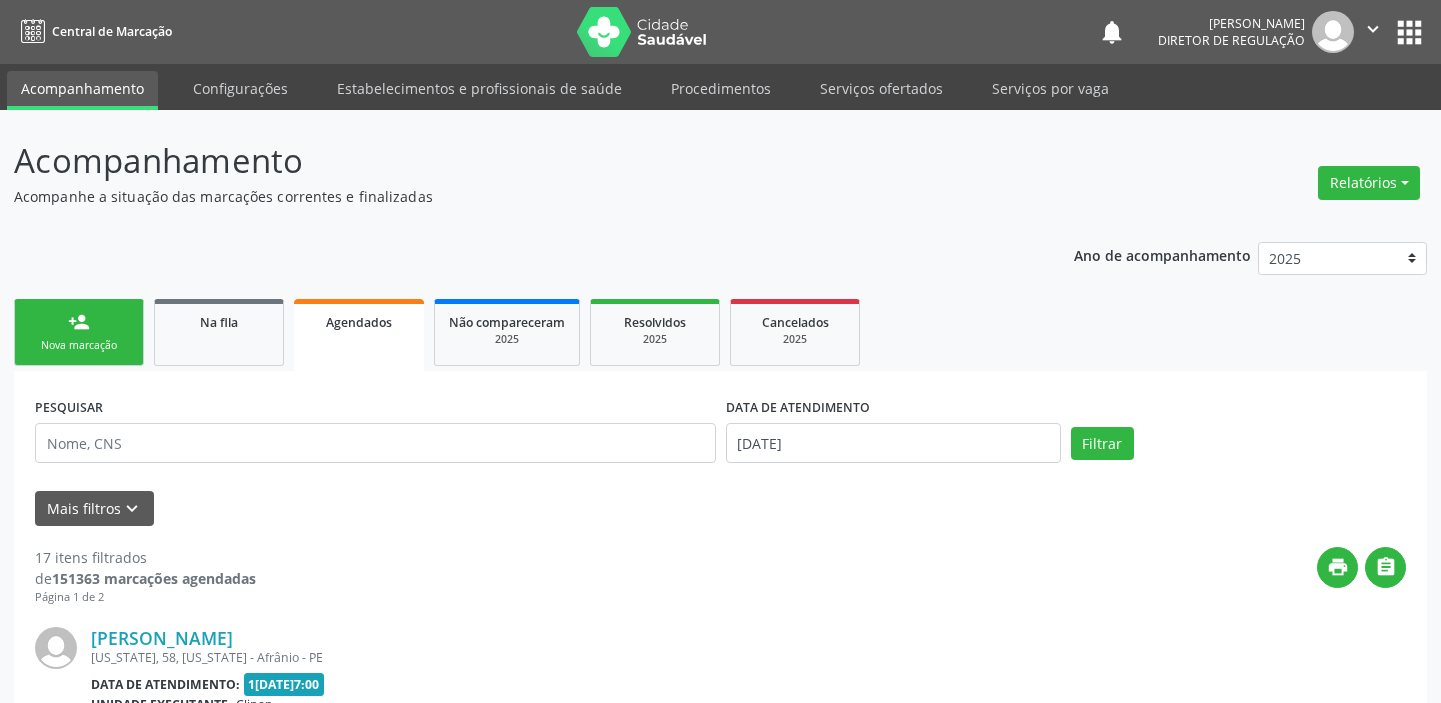 scroll, scrollTop: 0, scrollLeft: 0, axis: both 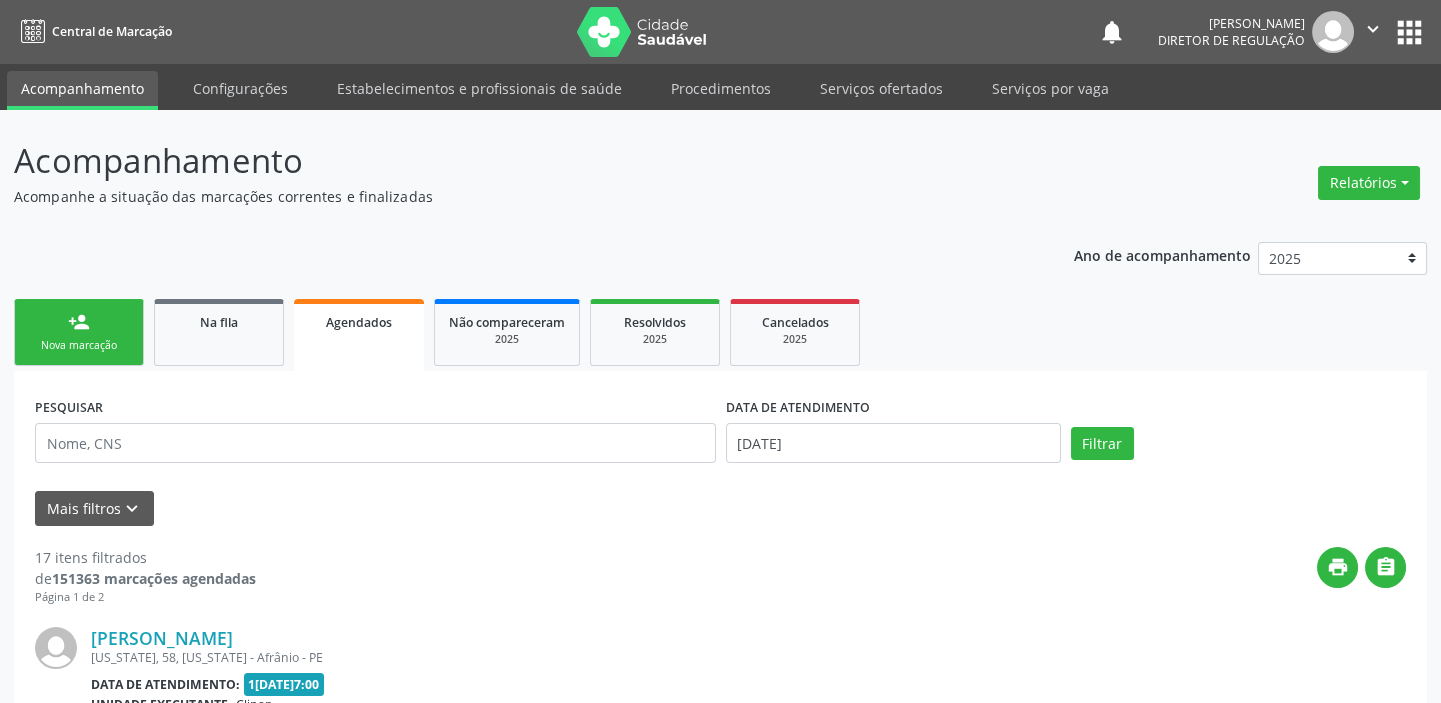 click on "person_add
Nova marcação" at bounding box center [79, 332] 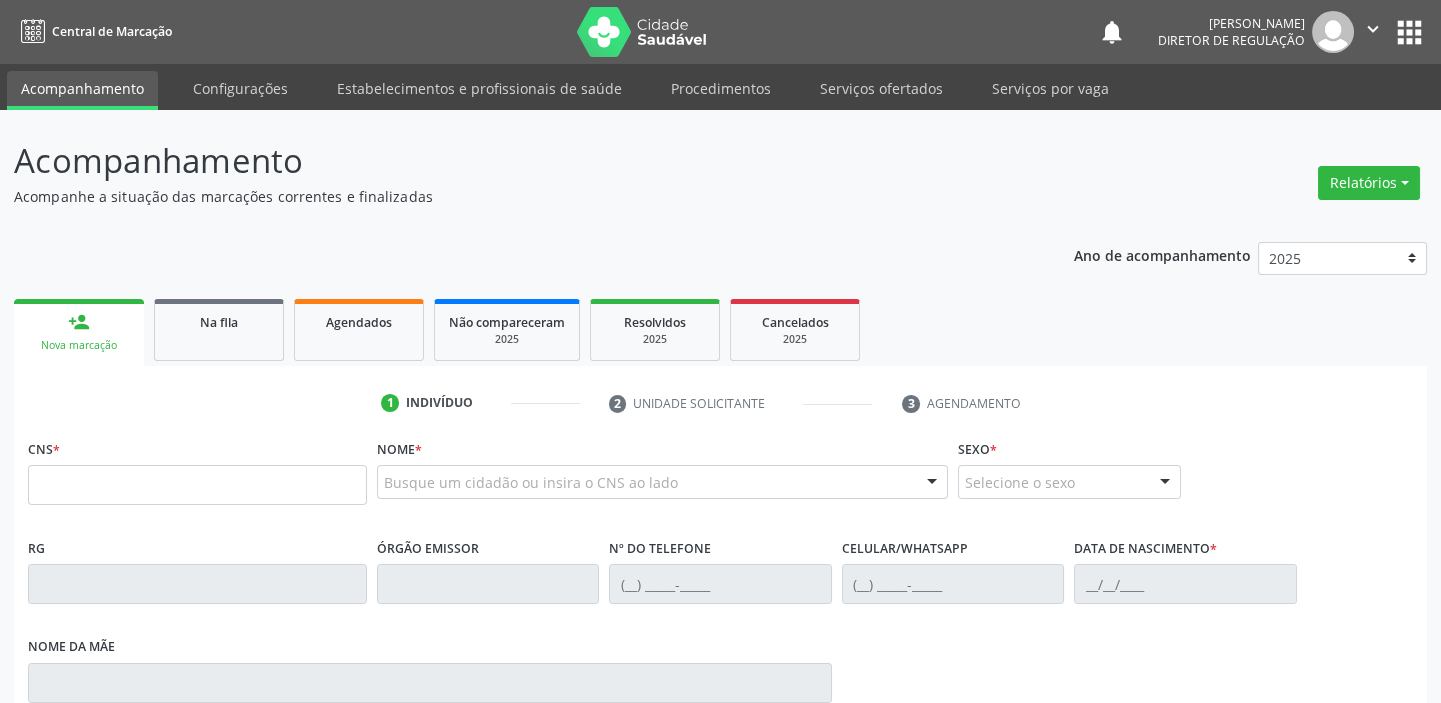 click on "person_add
Nova marcação" at bounding box center (79, 332) 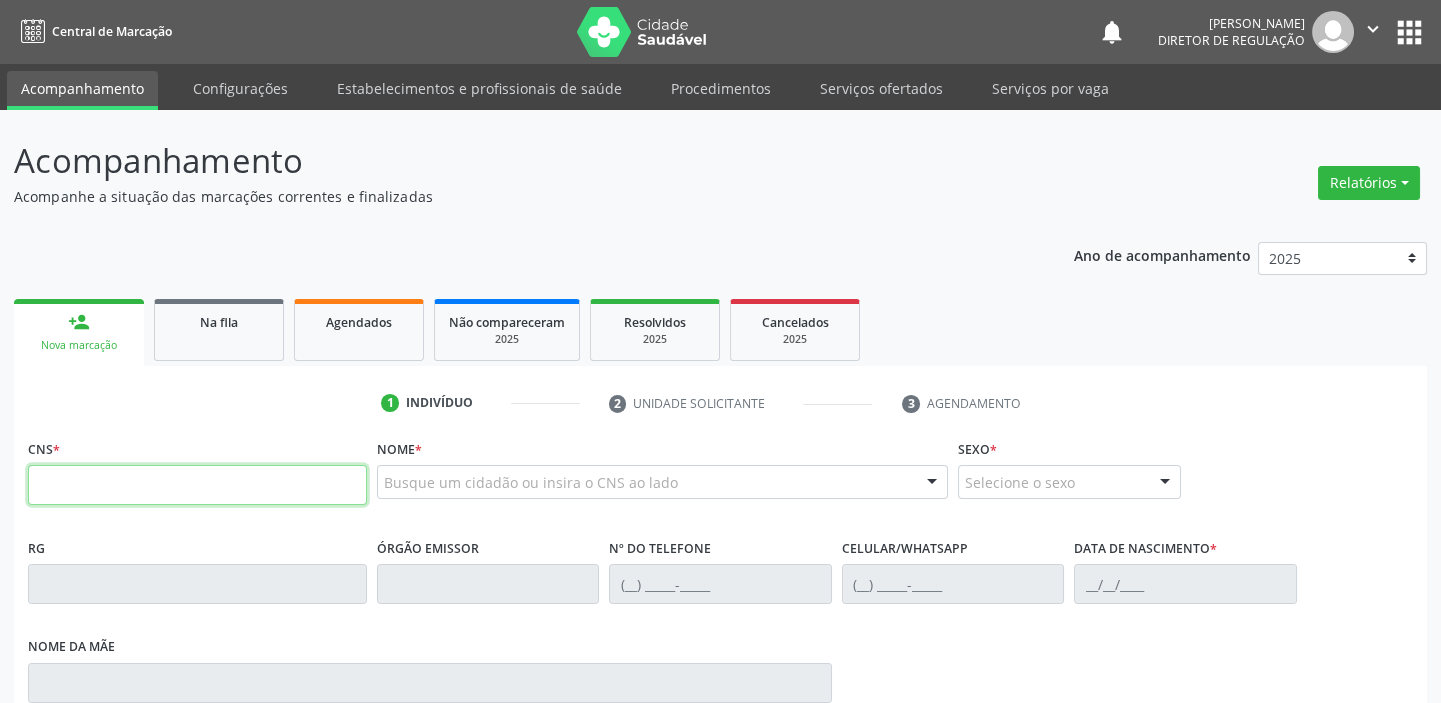 click at bounding box center (197, 485) 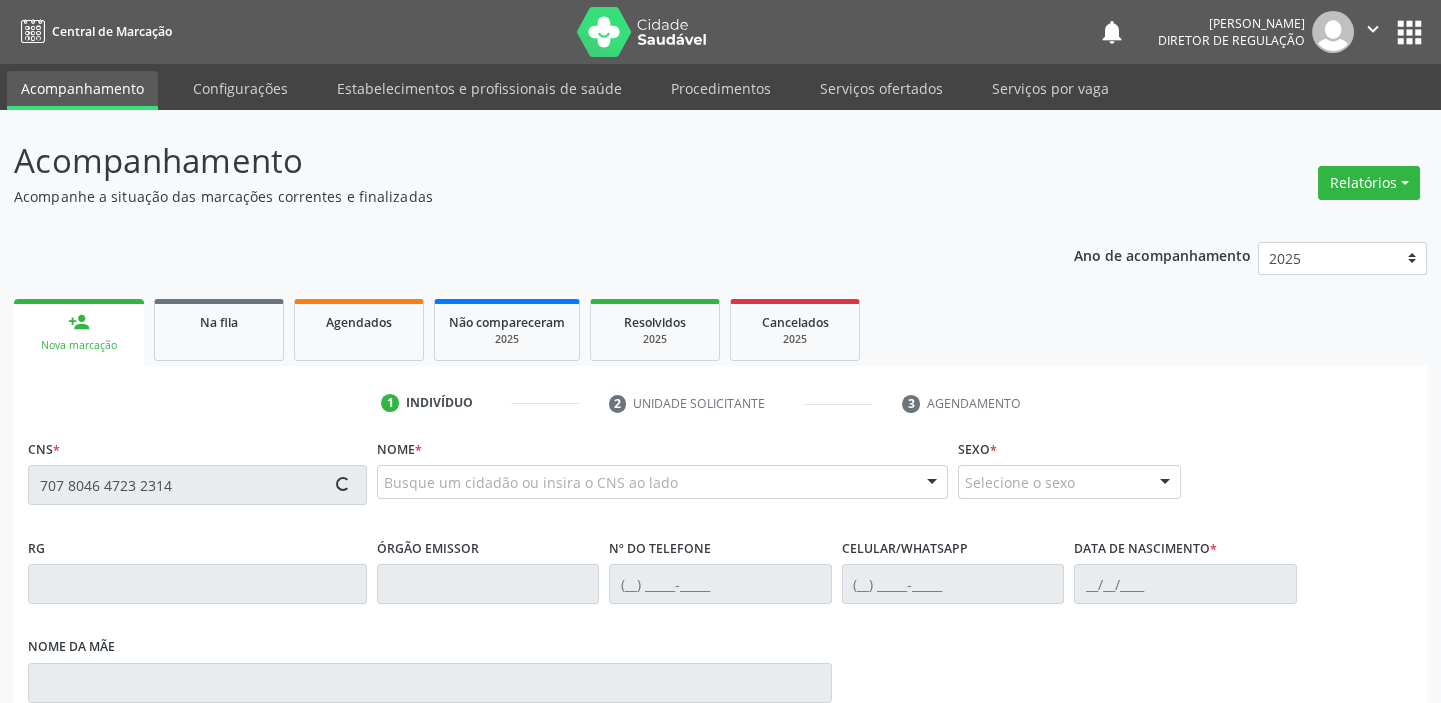 type on "707 8046 4723 2314" 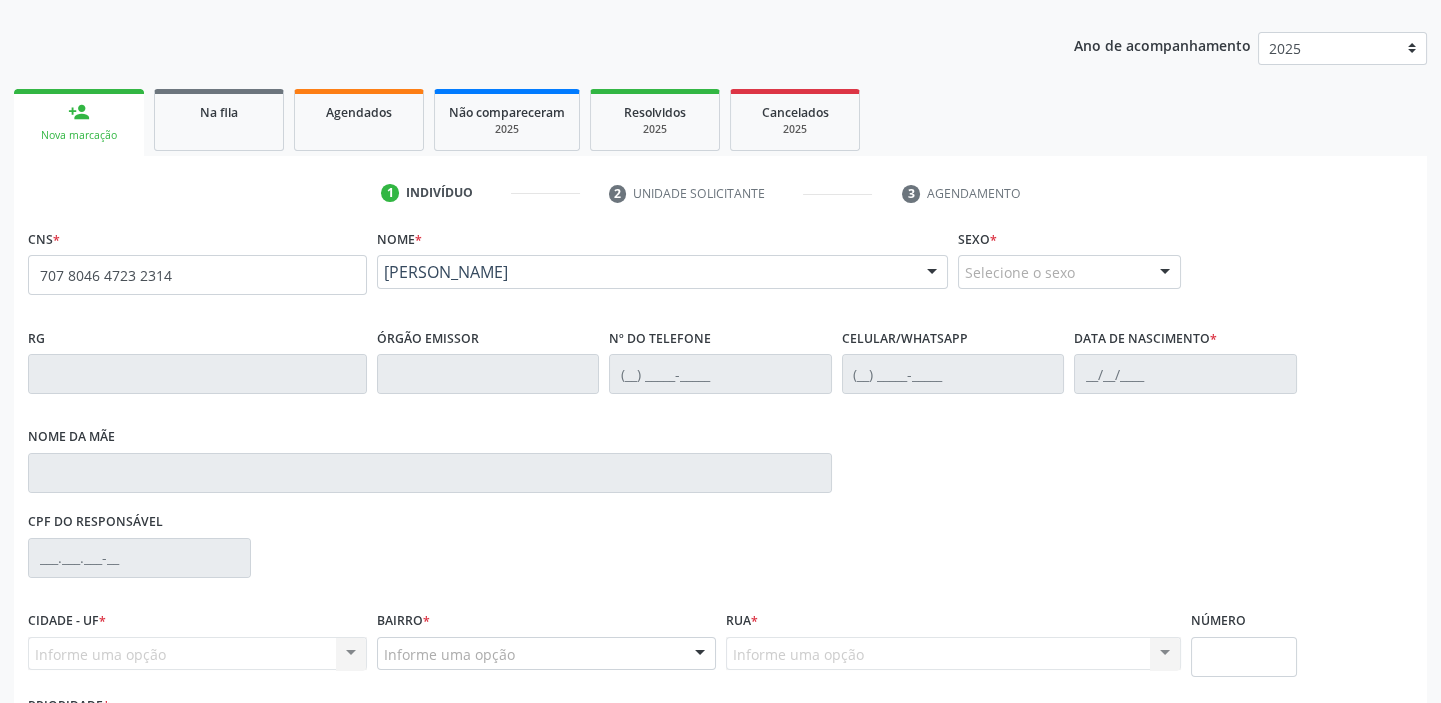 scroll, scrollTop: 366, scrollLeft: 0, axis: vertical 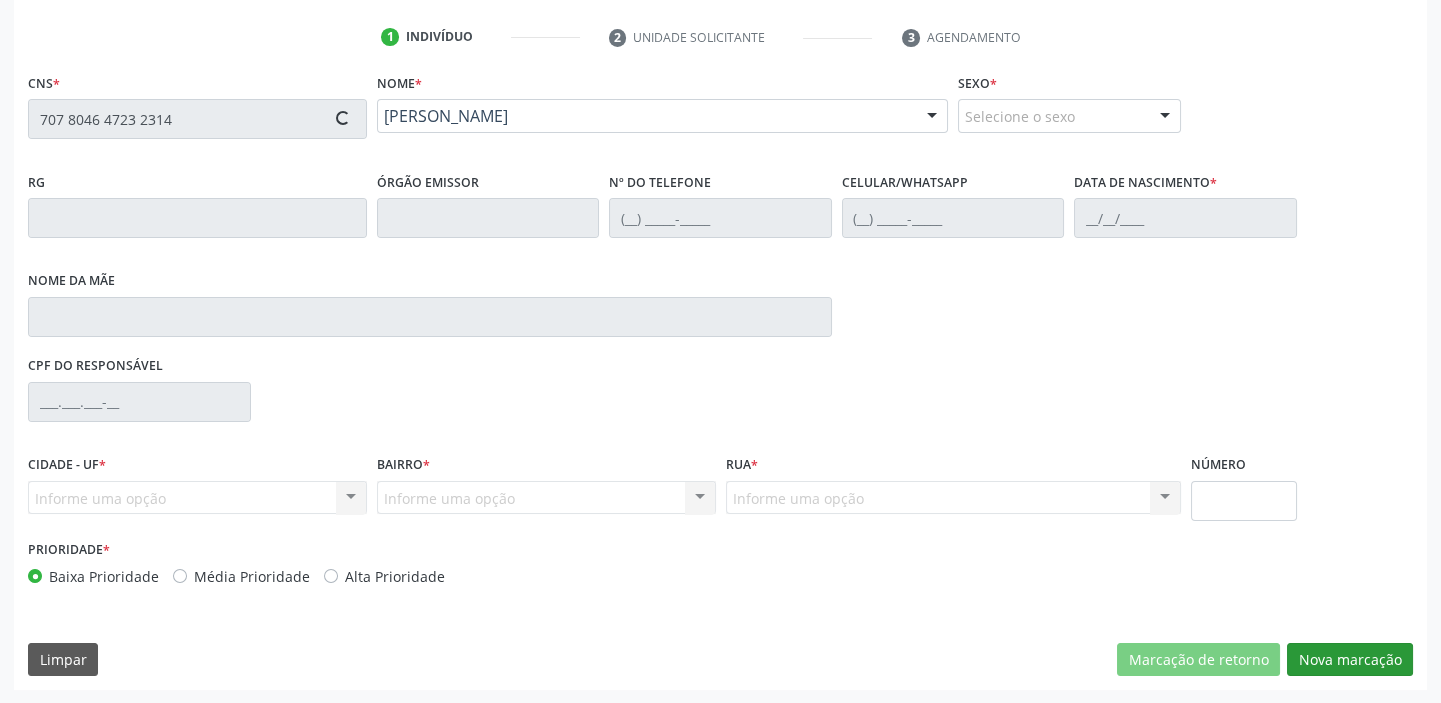 type on "(87) 98878-0183" 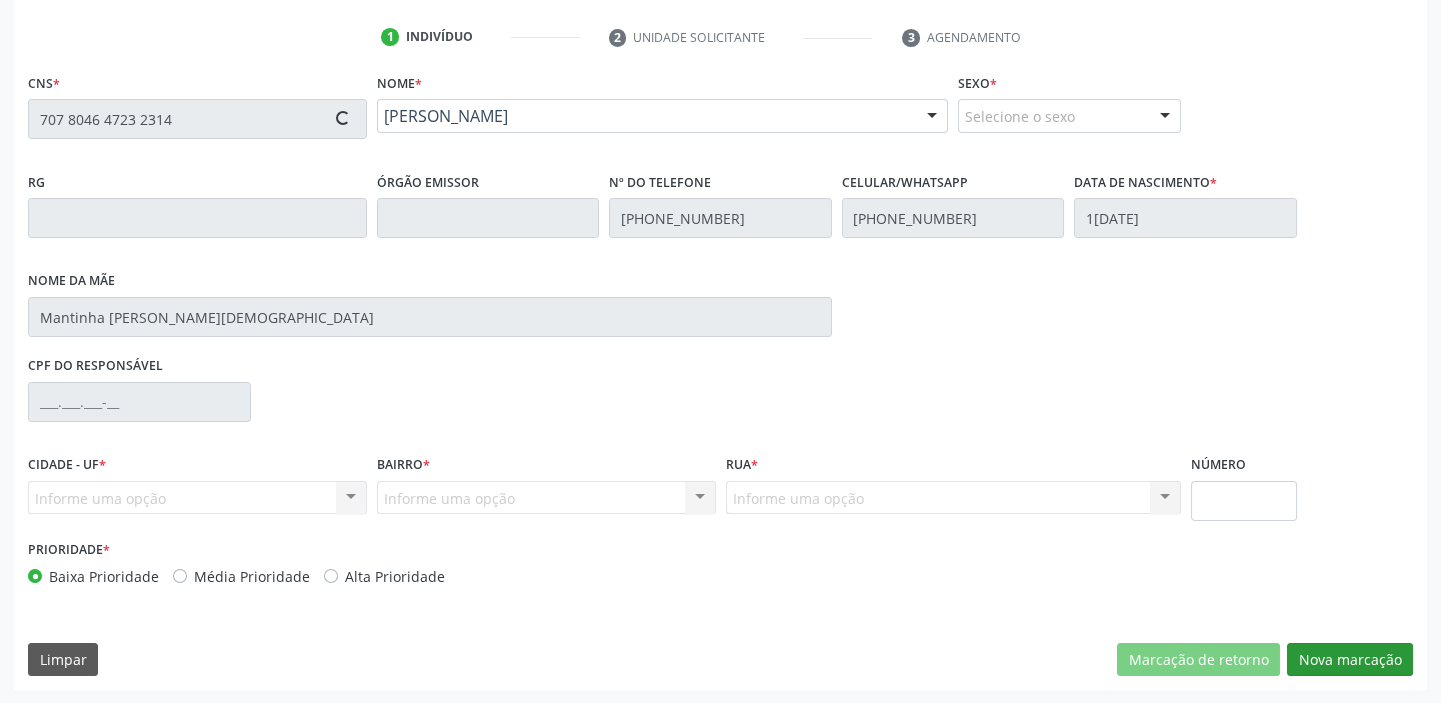 type on "883.994.604-78" 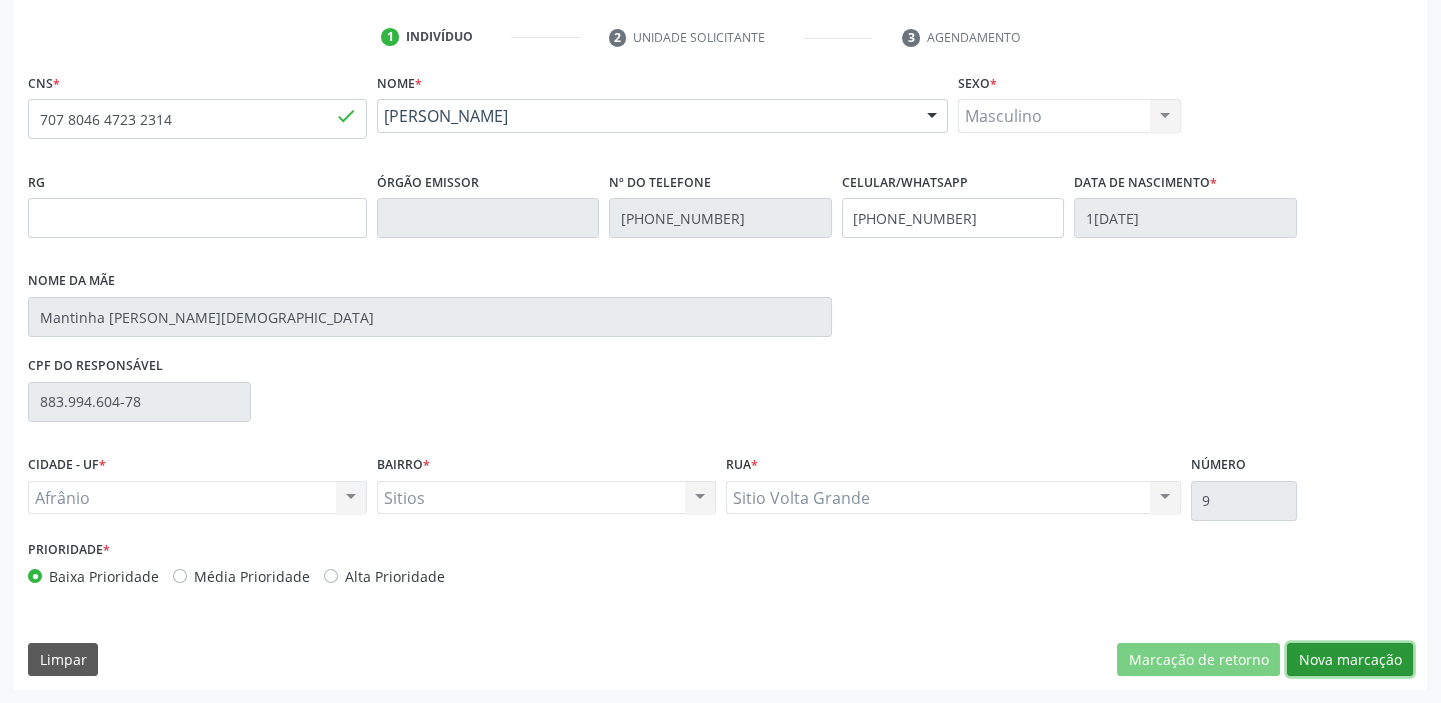click on "Nova marcação" at bounding box center [1350, 660] 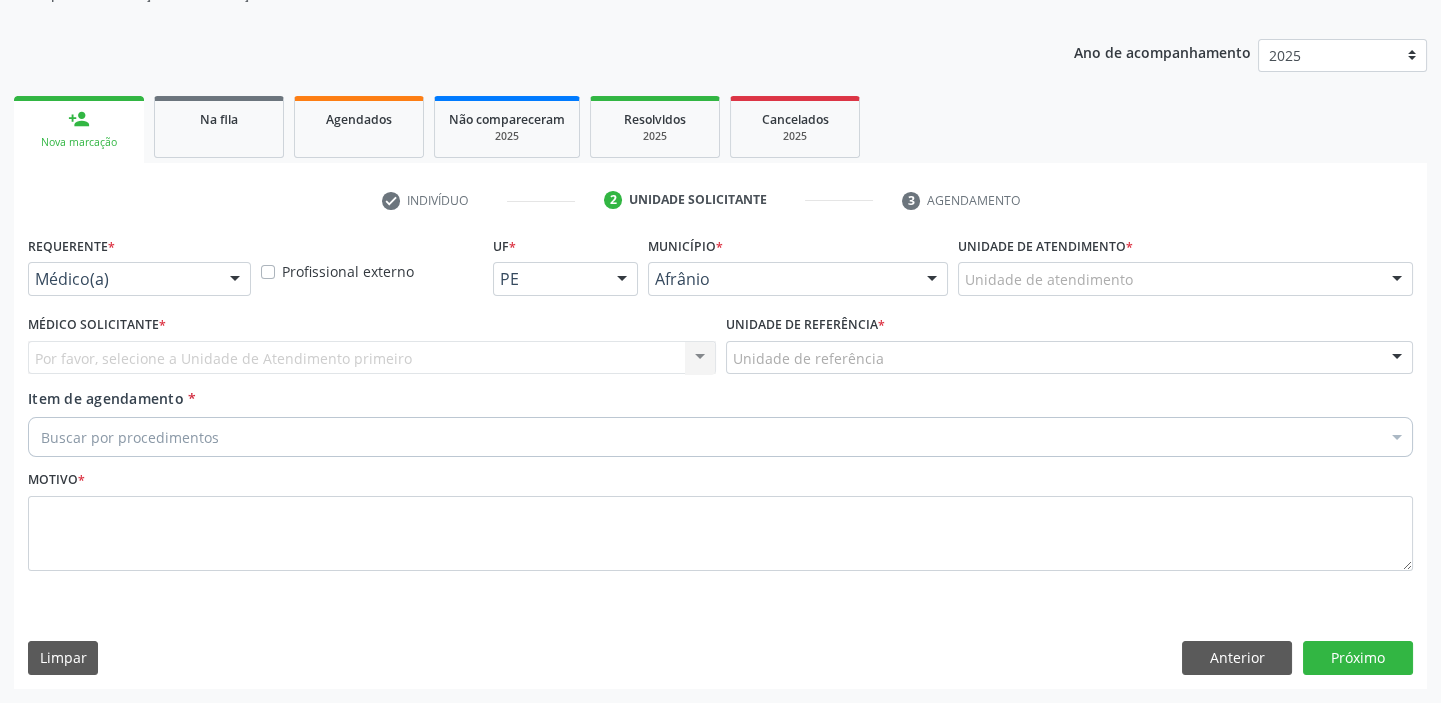 scroll, scrollTop: 201, scrollLeft: 0, axis: vertical 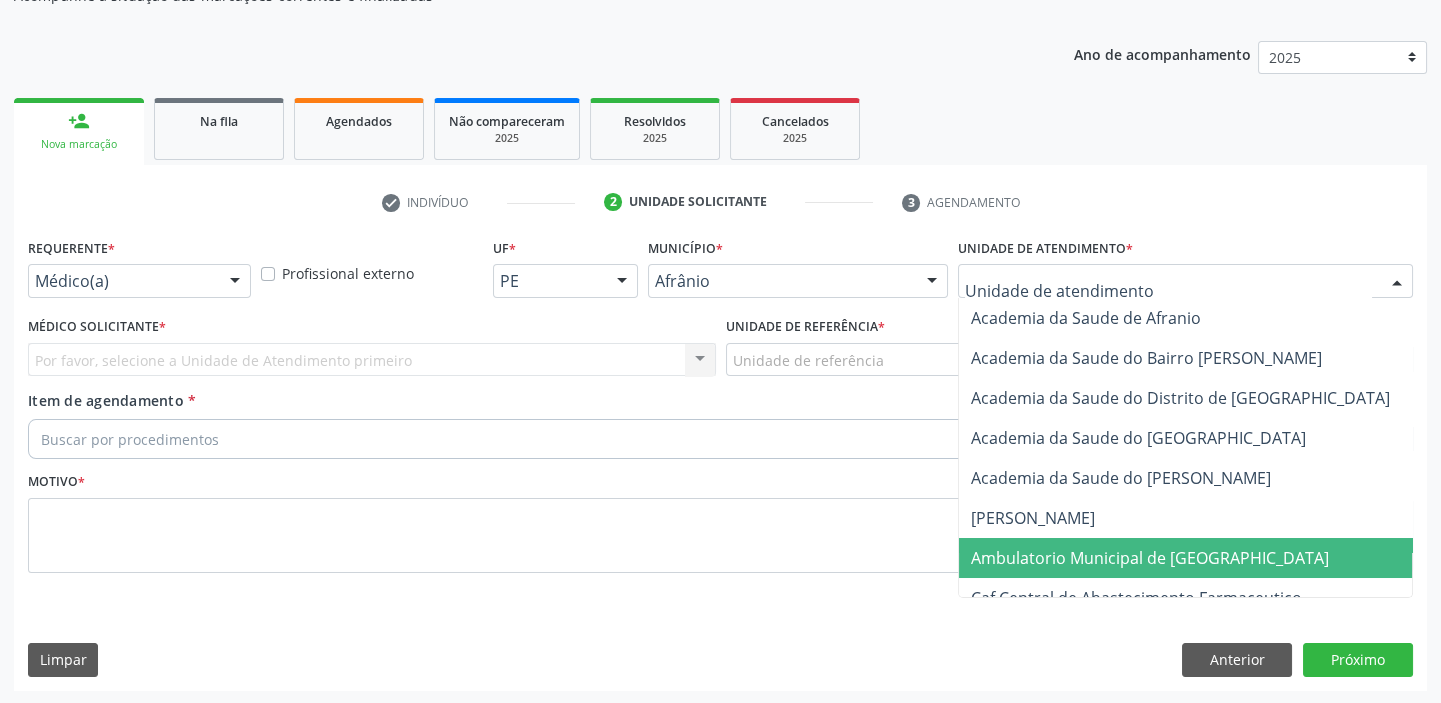 click on "Ambulatorio Municipal de [GEOGRAPHIC_DATA]" at bounding box center (1150, 558) 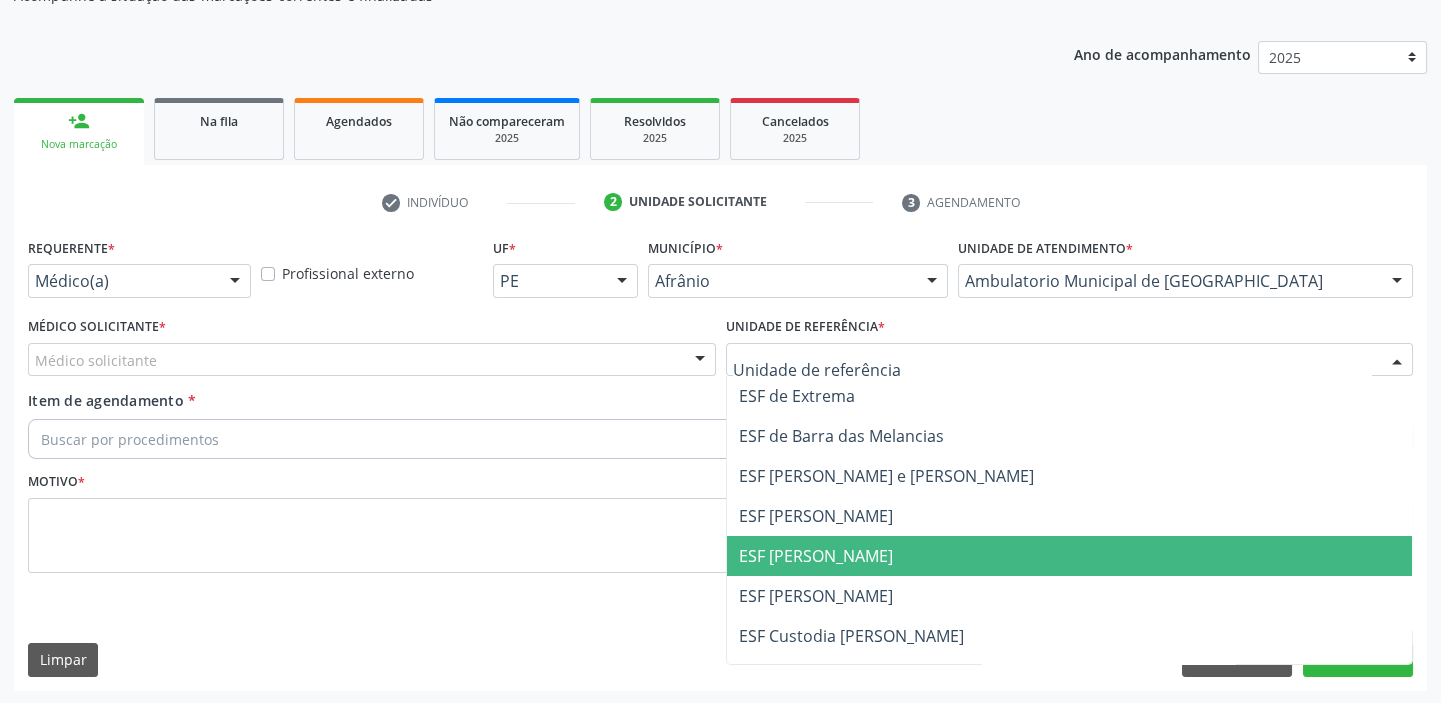 click on "ESF [PERSON_NAME]" at bounding box center (816, 556) 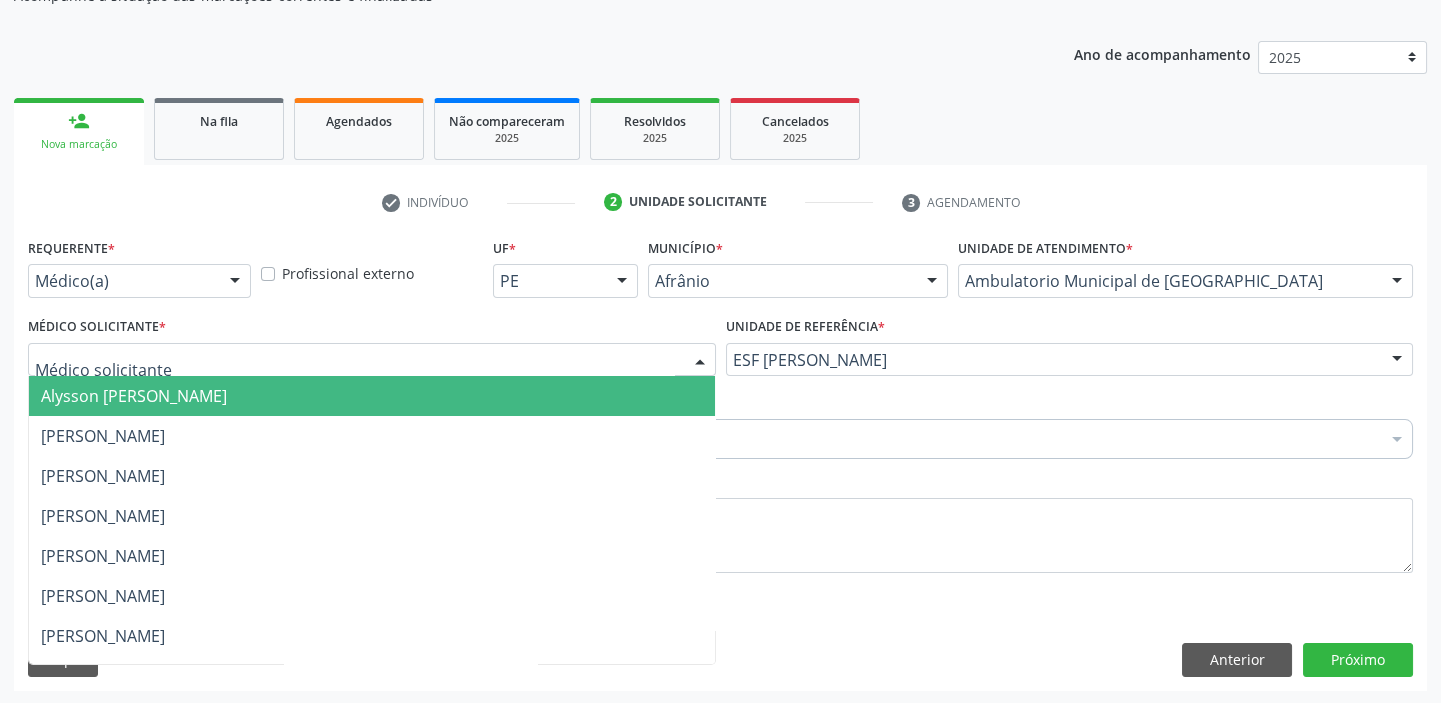 drag, startPoint x: 131, startPoint y: 360, endPoint x: 130, endPoint y: 400, distance: 40.012497 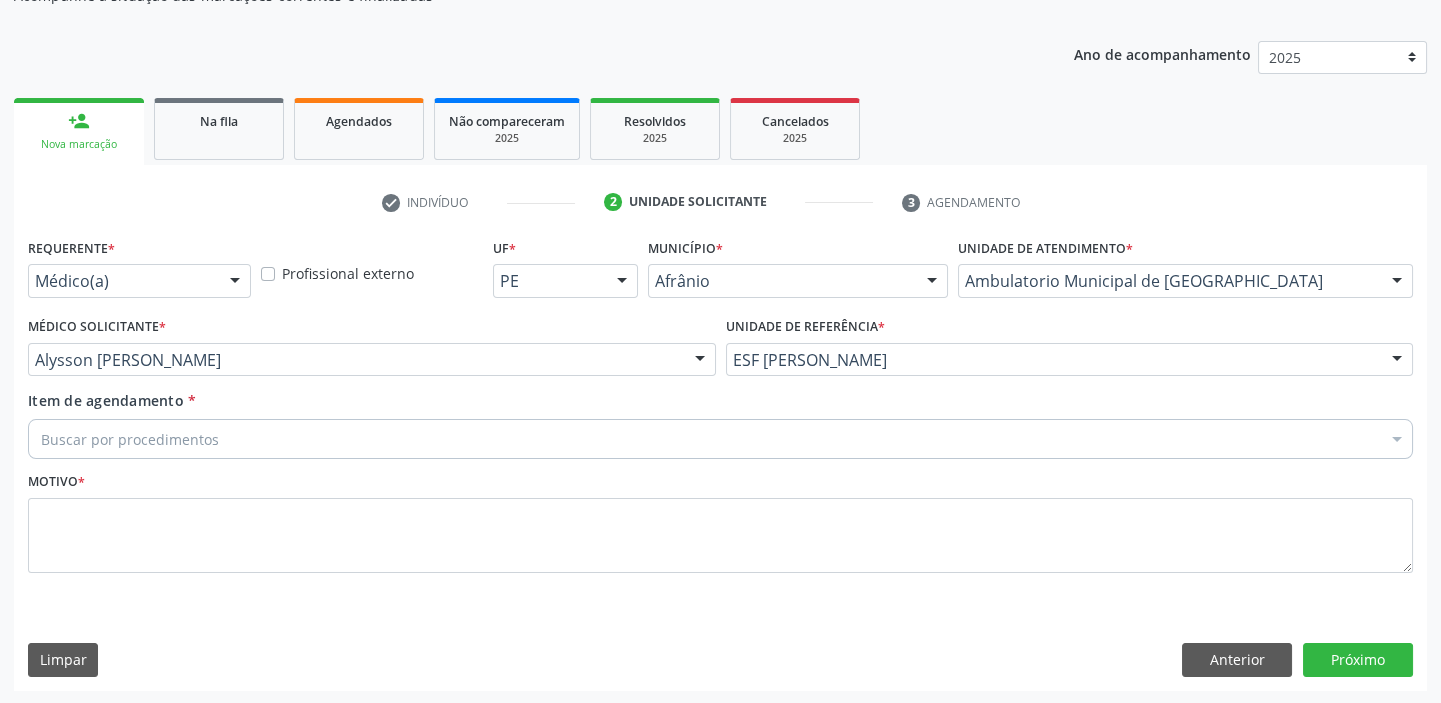 click on "Buscar por procedimentos" at bounding box center [720, 439] 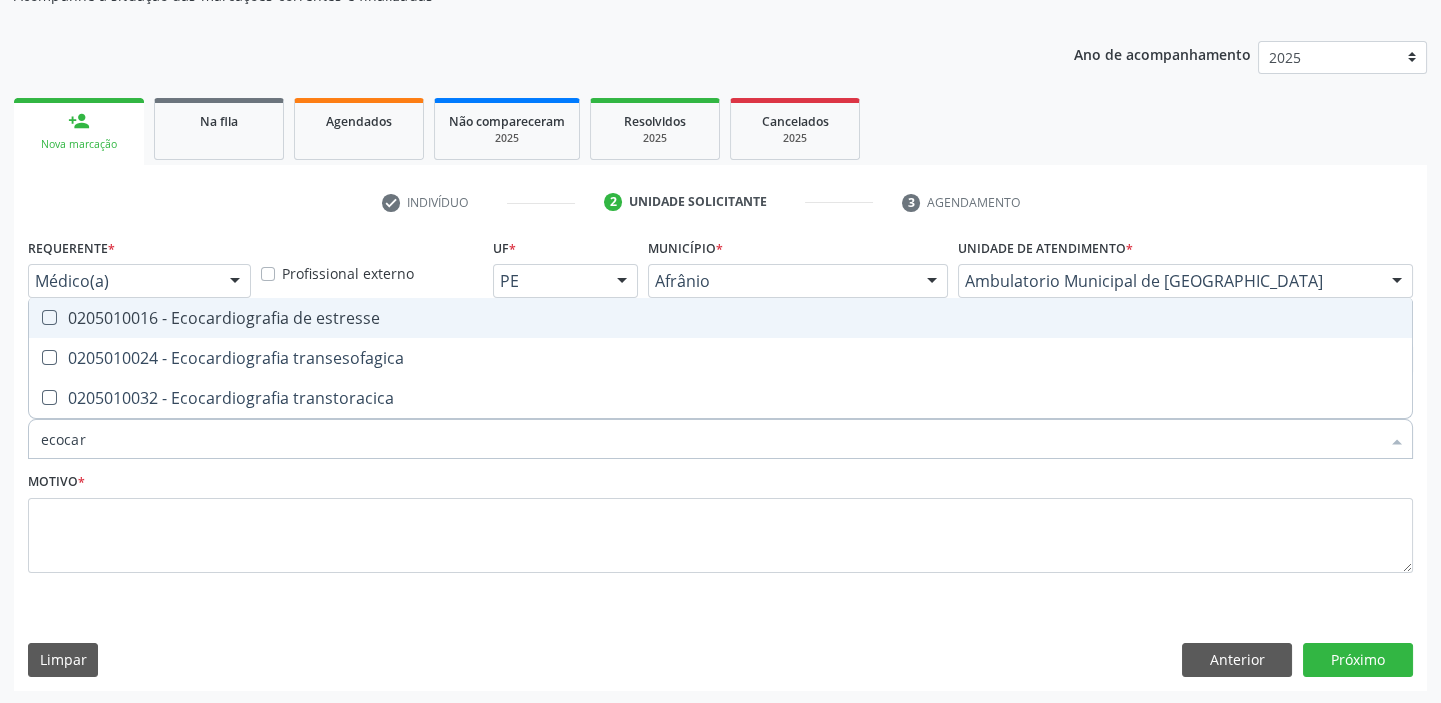 type on "ecocard" 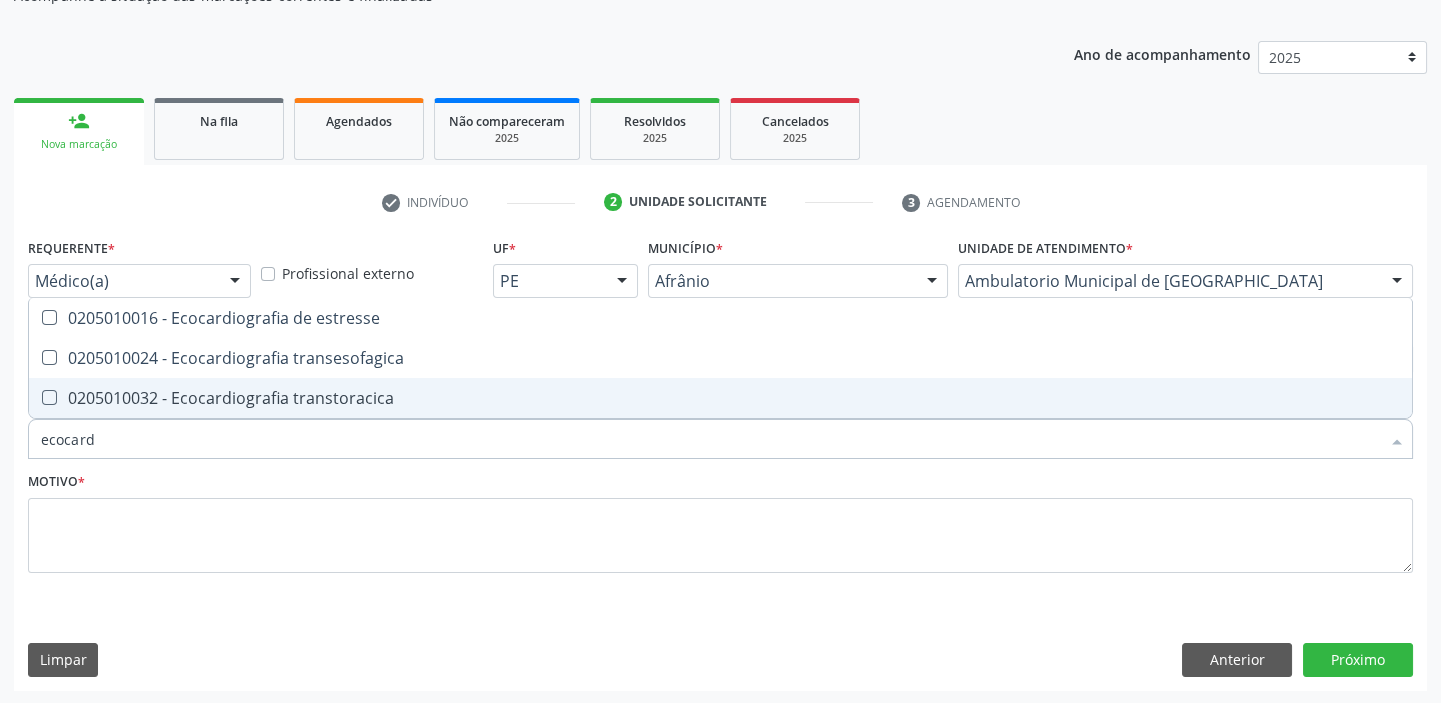 click on "0205010032 - Ecocardiografia transtoracica" at bounding box center [720, 398] 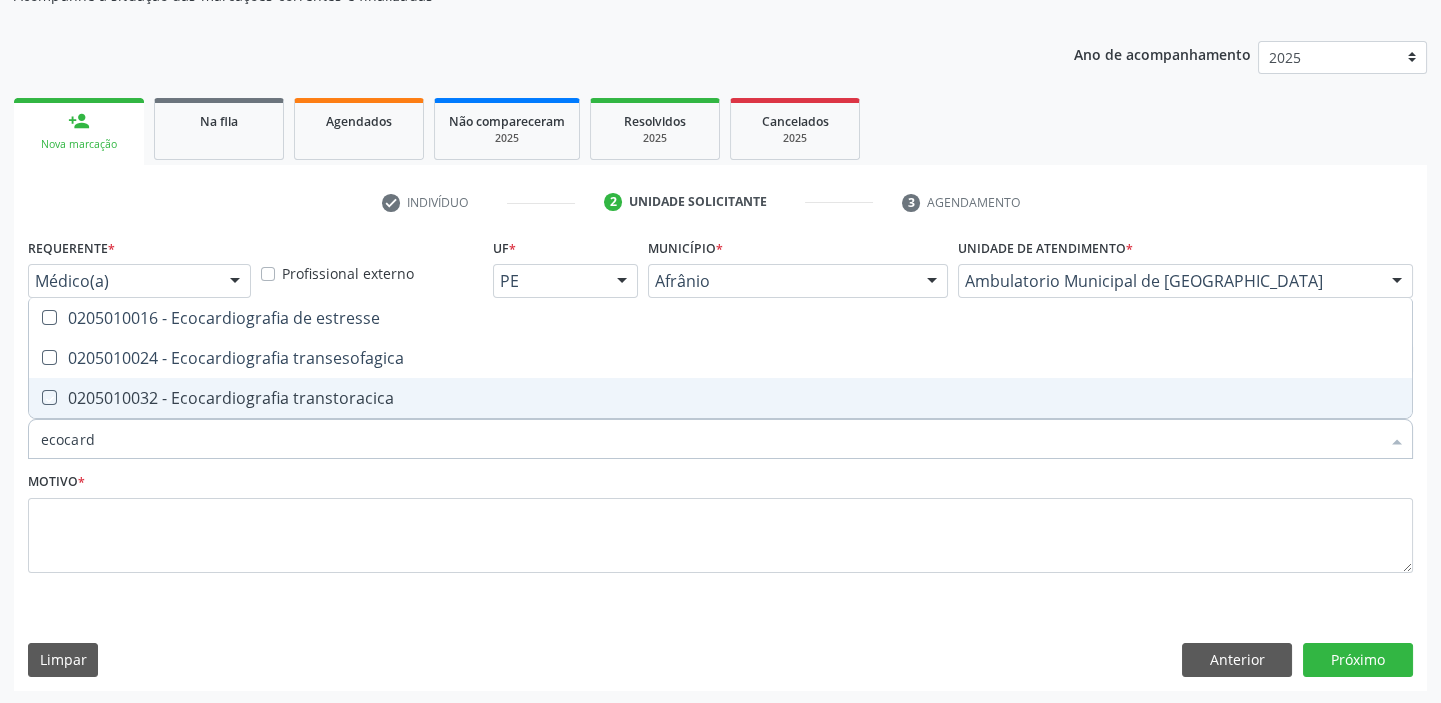checkbox on "true" 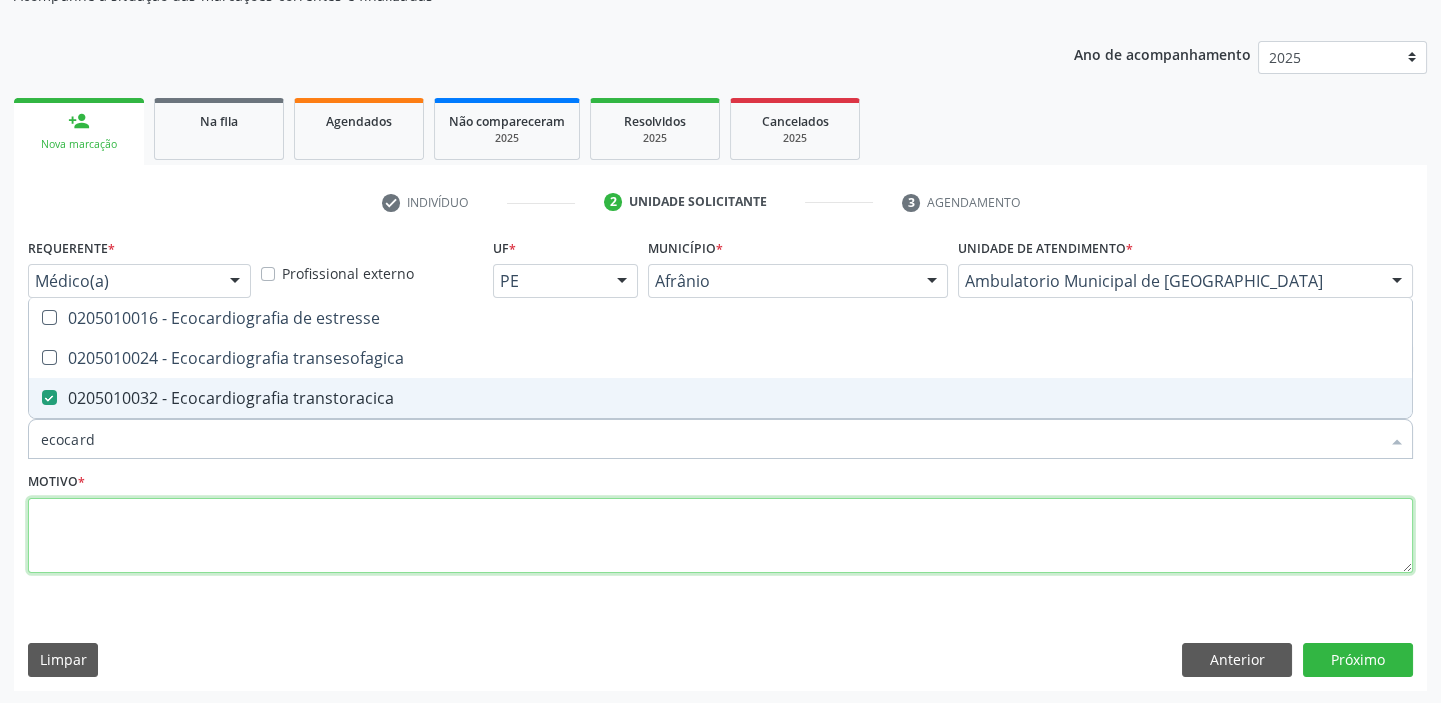 click at bounding box center (720, 536) 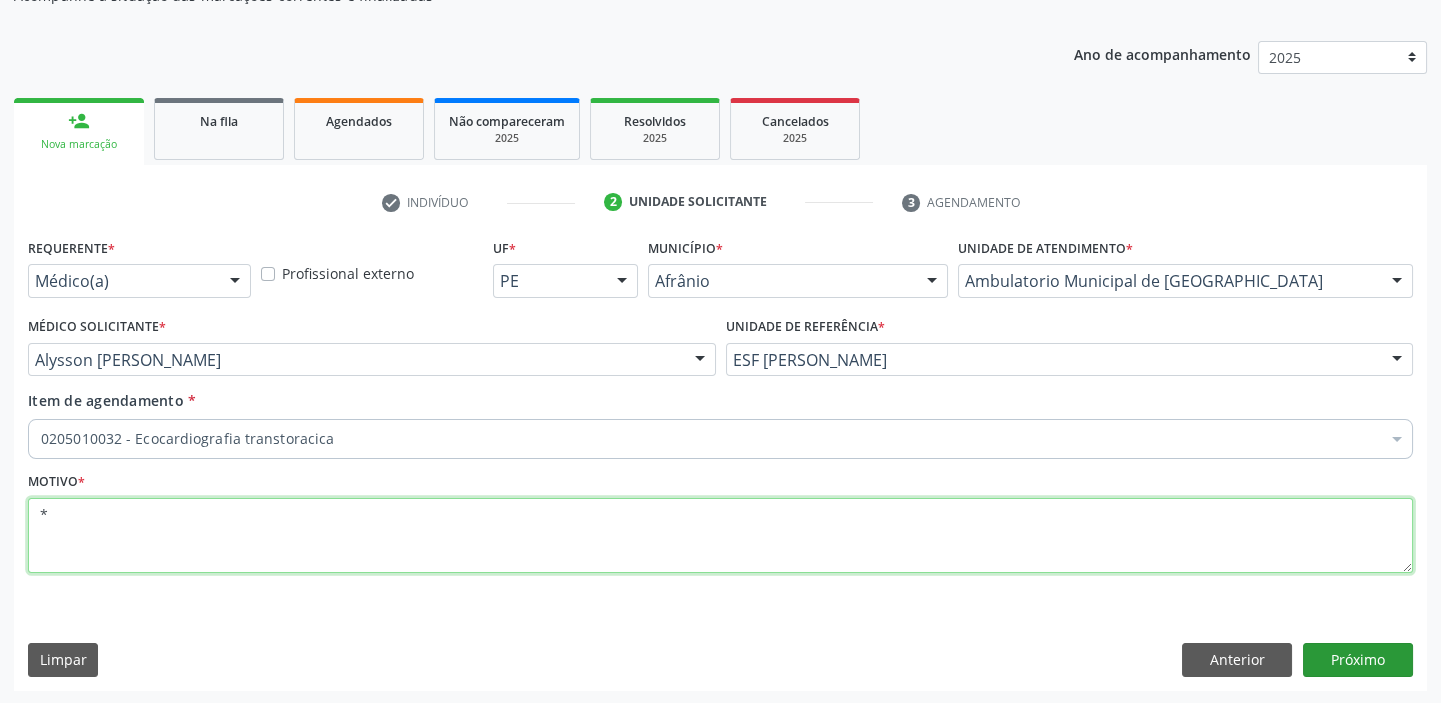 type on "*" 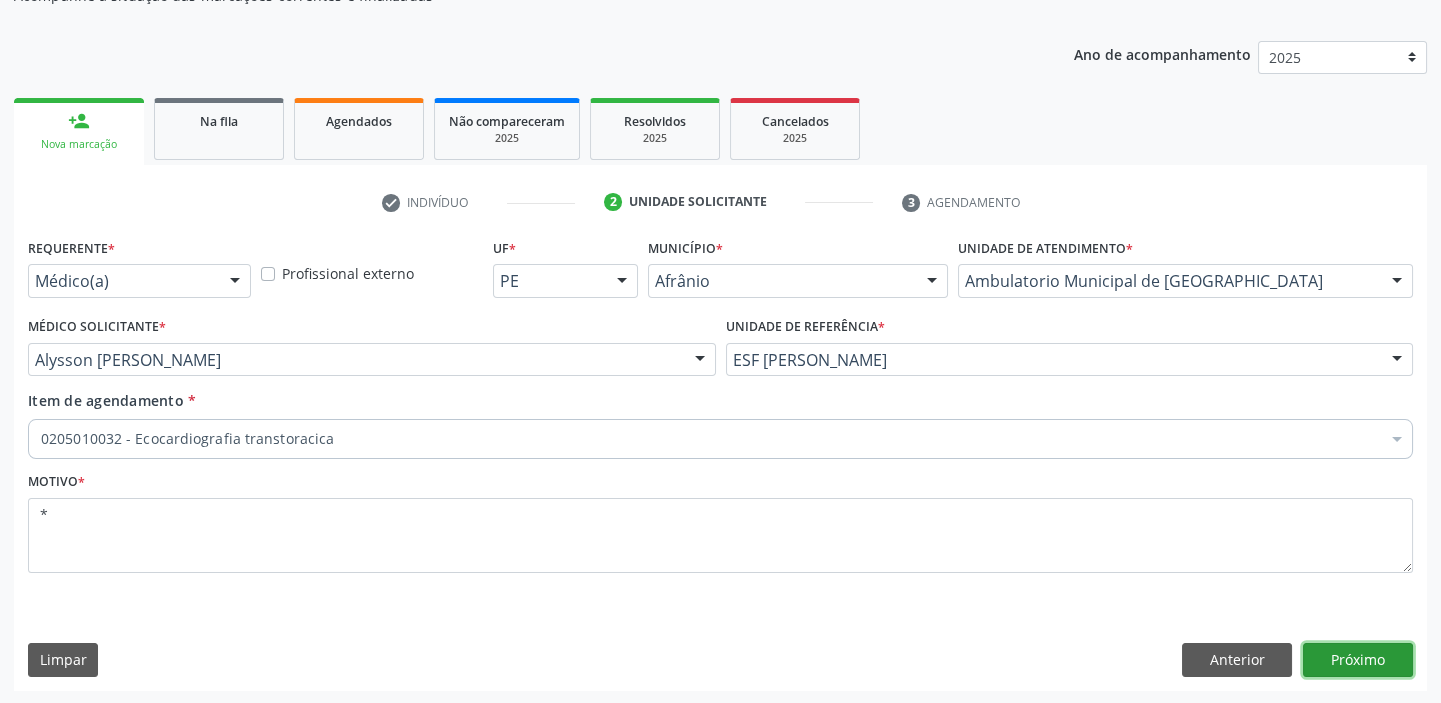 click on "Próximo" at bounding box center [1358, 660] 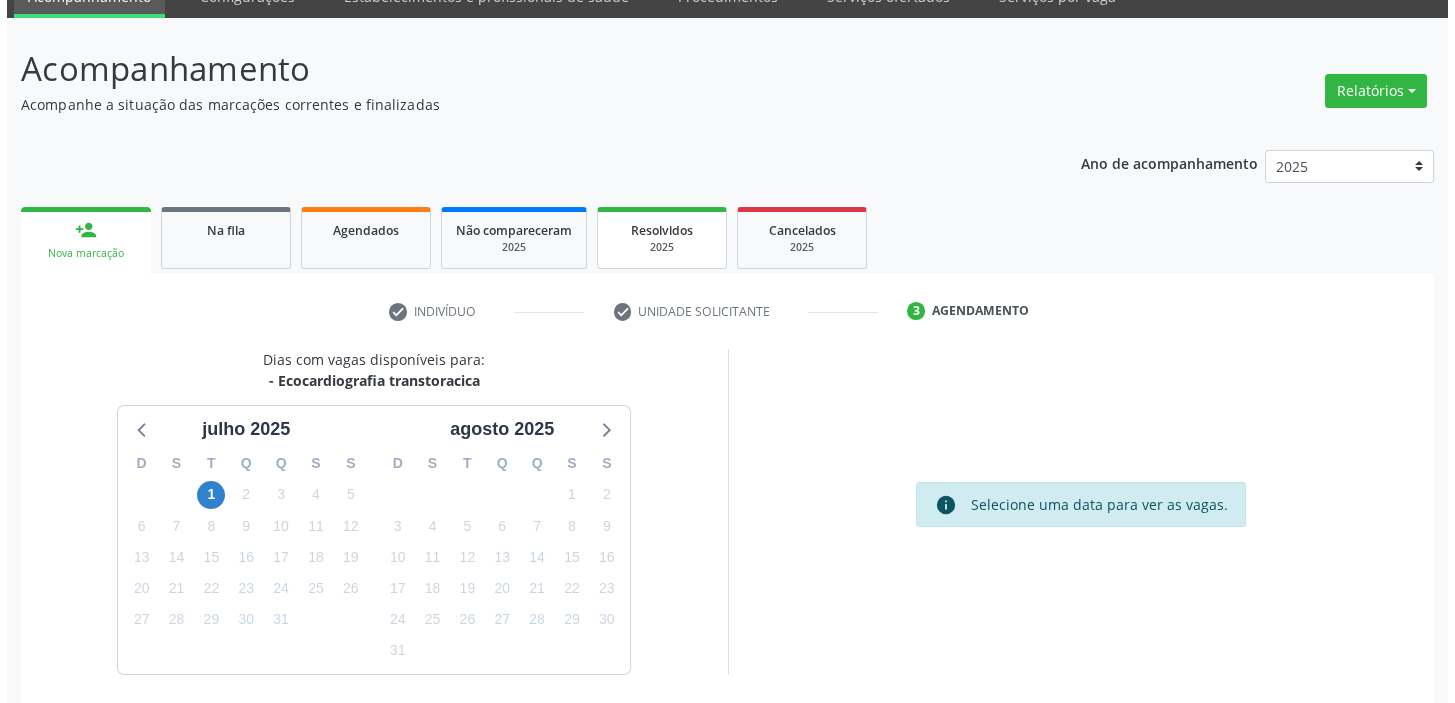 scroll, scrollTop: 0, scrollLeft: 0, axis: both 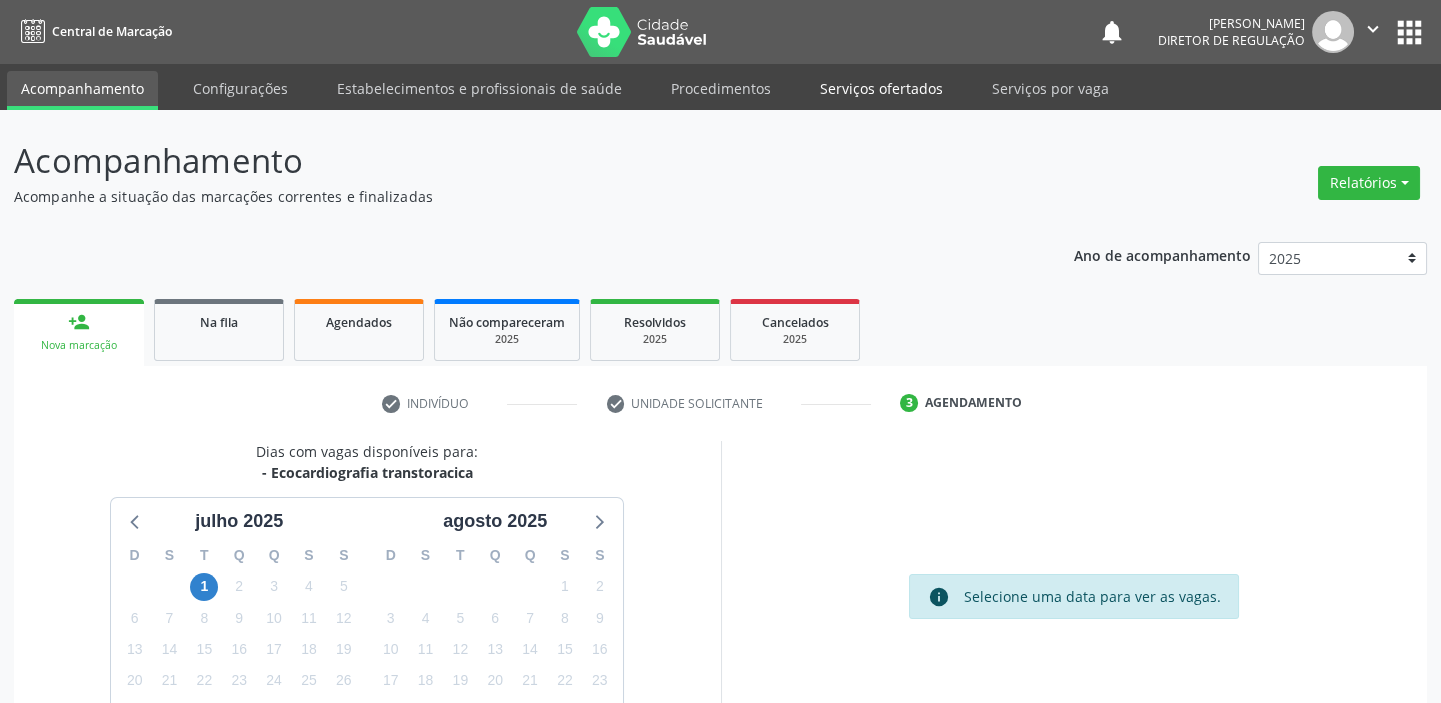 click on "Serviços ofertados" at bounding box center [881, 88] 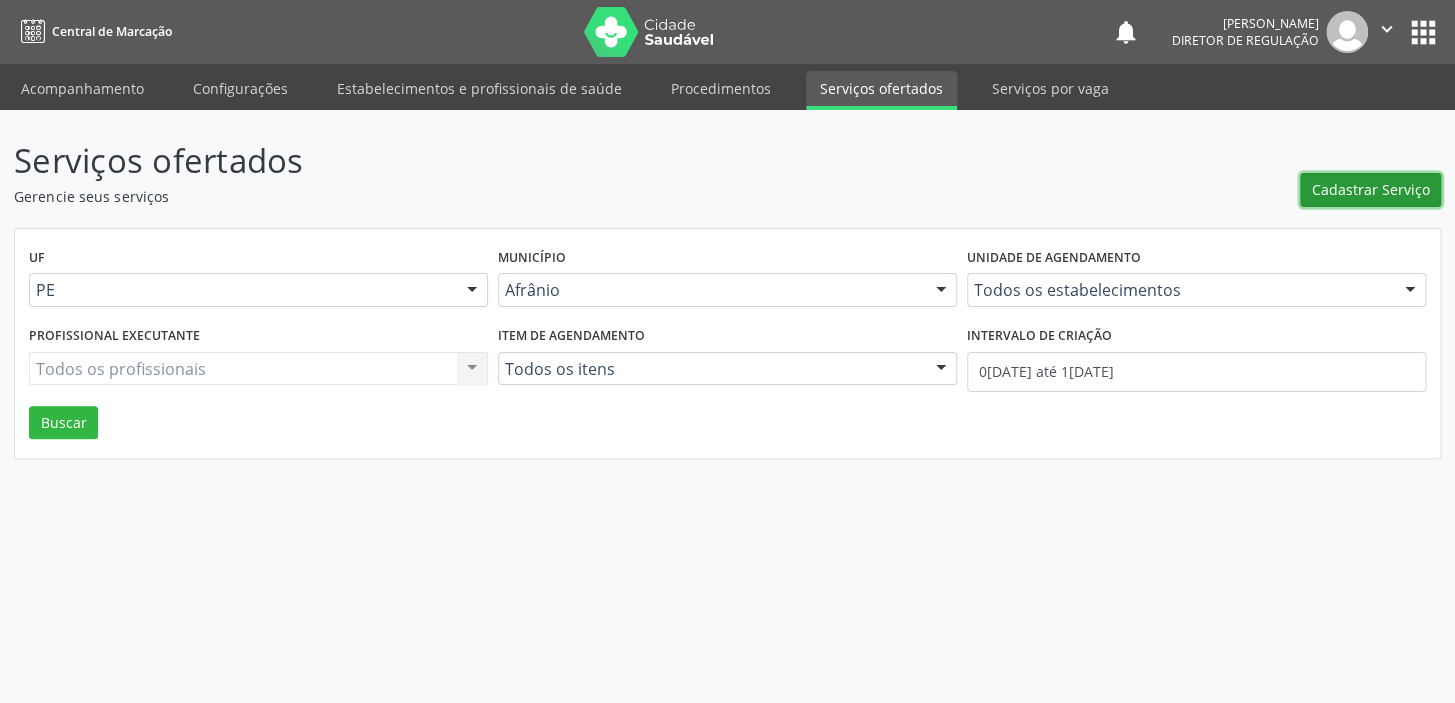 click on "Cadastrar Serviço" at bounding box center (1371, 189) 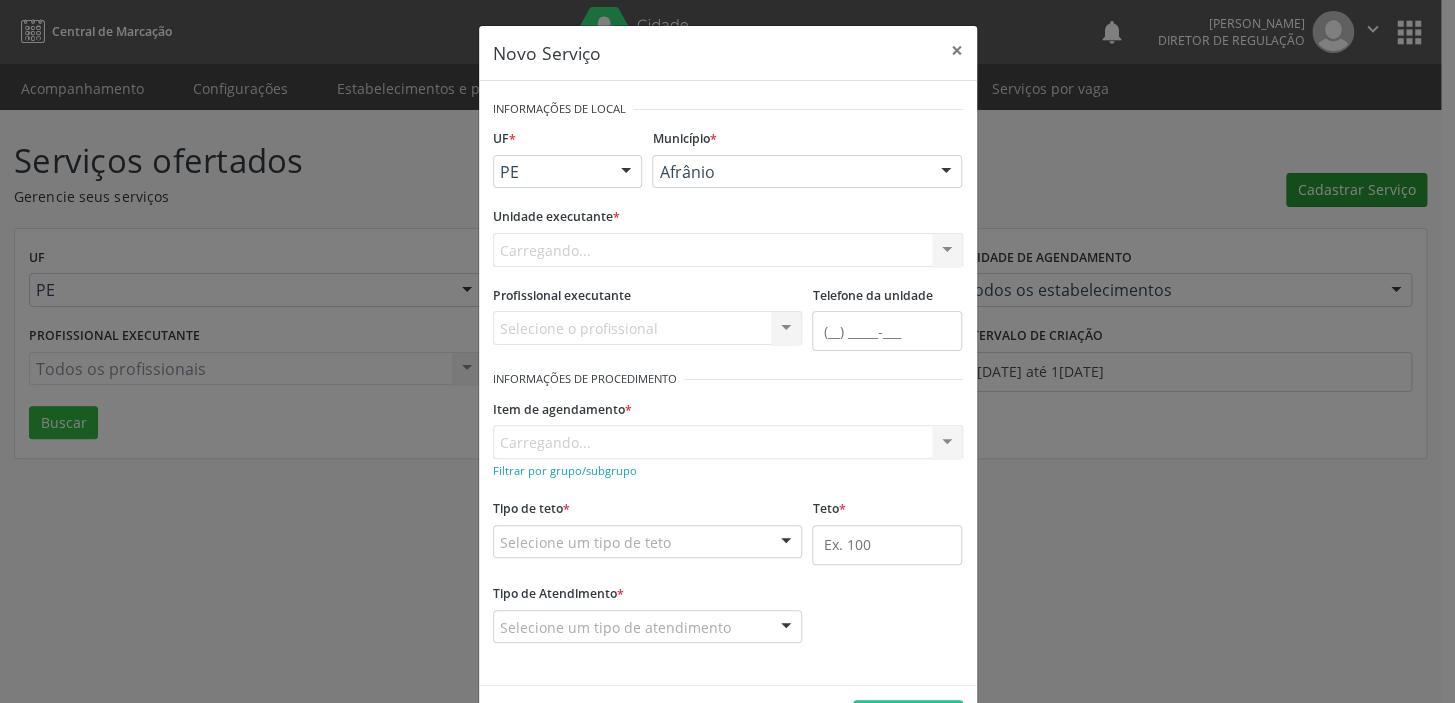 scroll, scrollTop: 0, scrollLeft: 0, axis: both 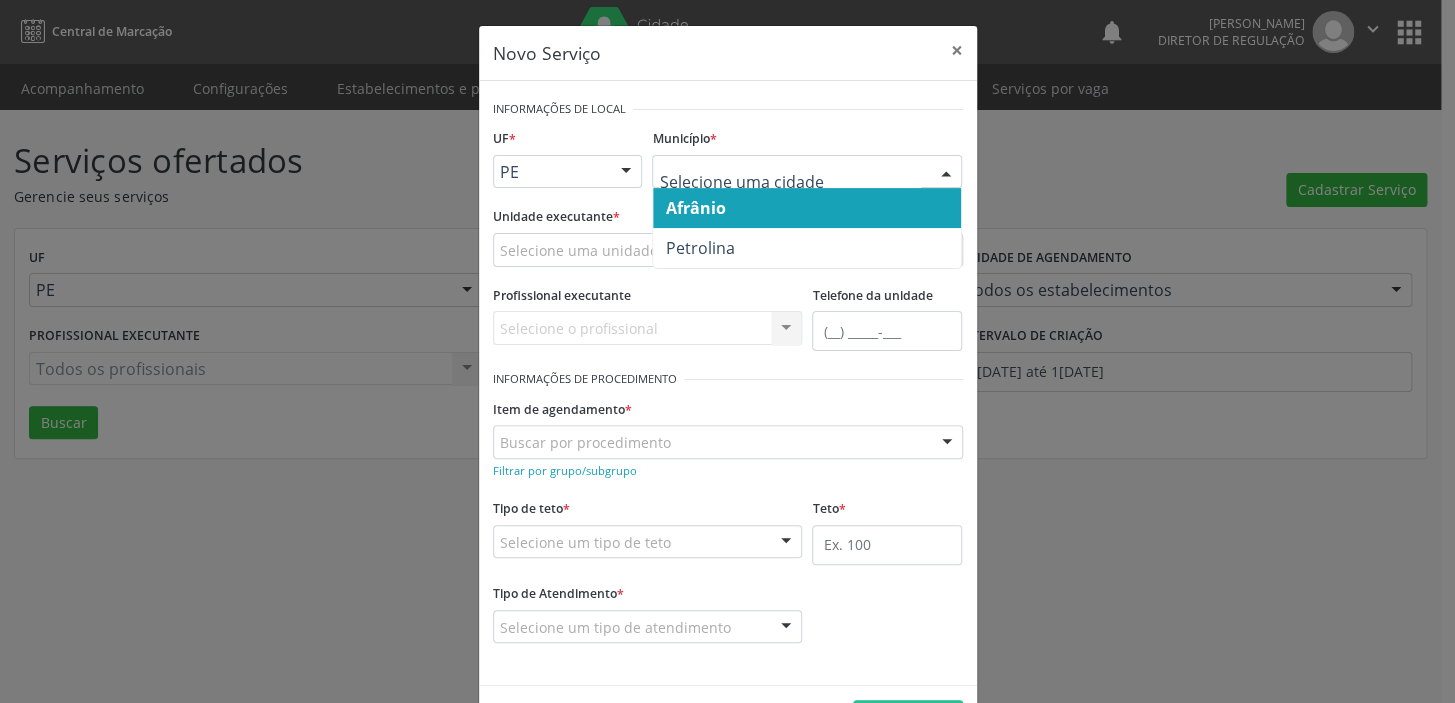 click on "Afrânio" at bounding box center (695, 208) 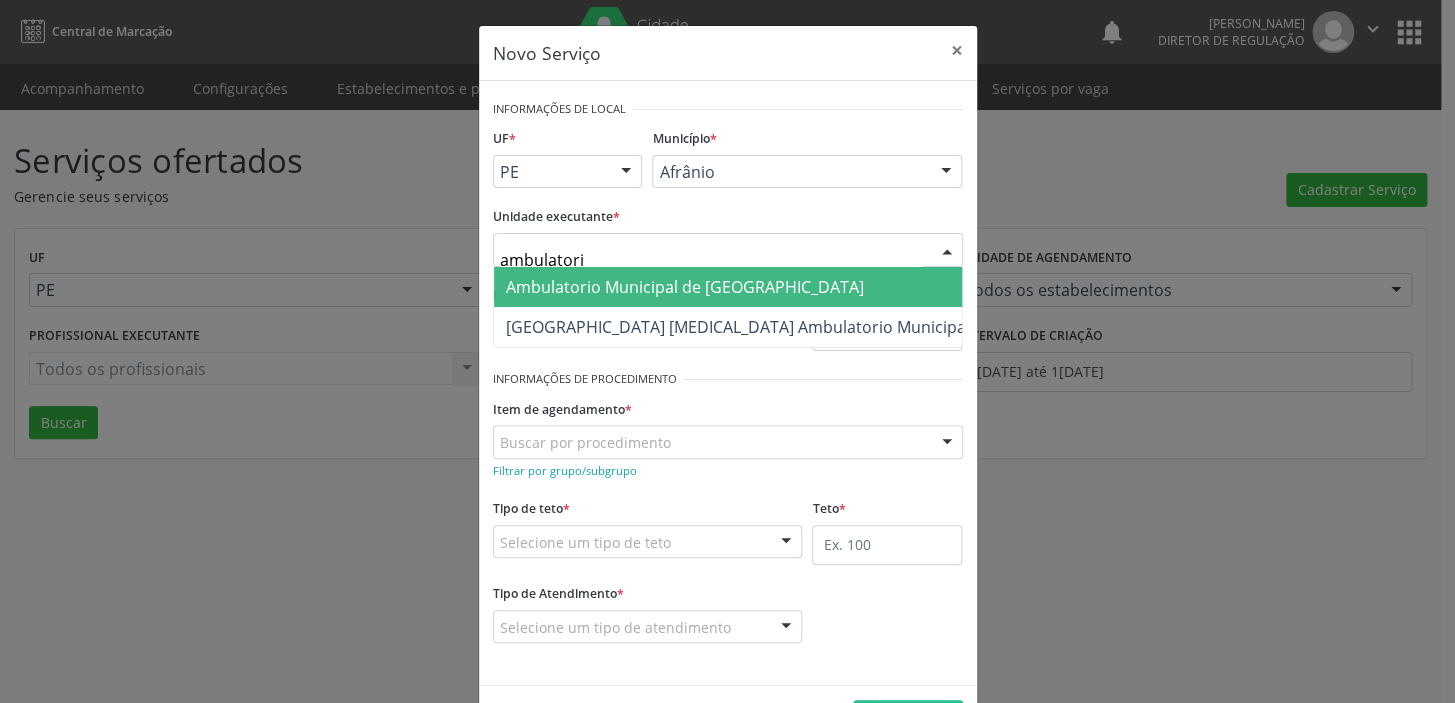 type on "ambulatorio" 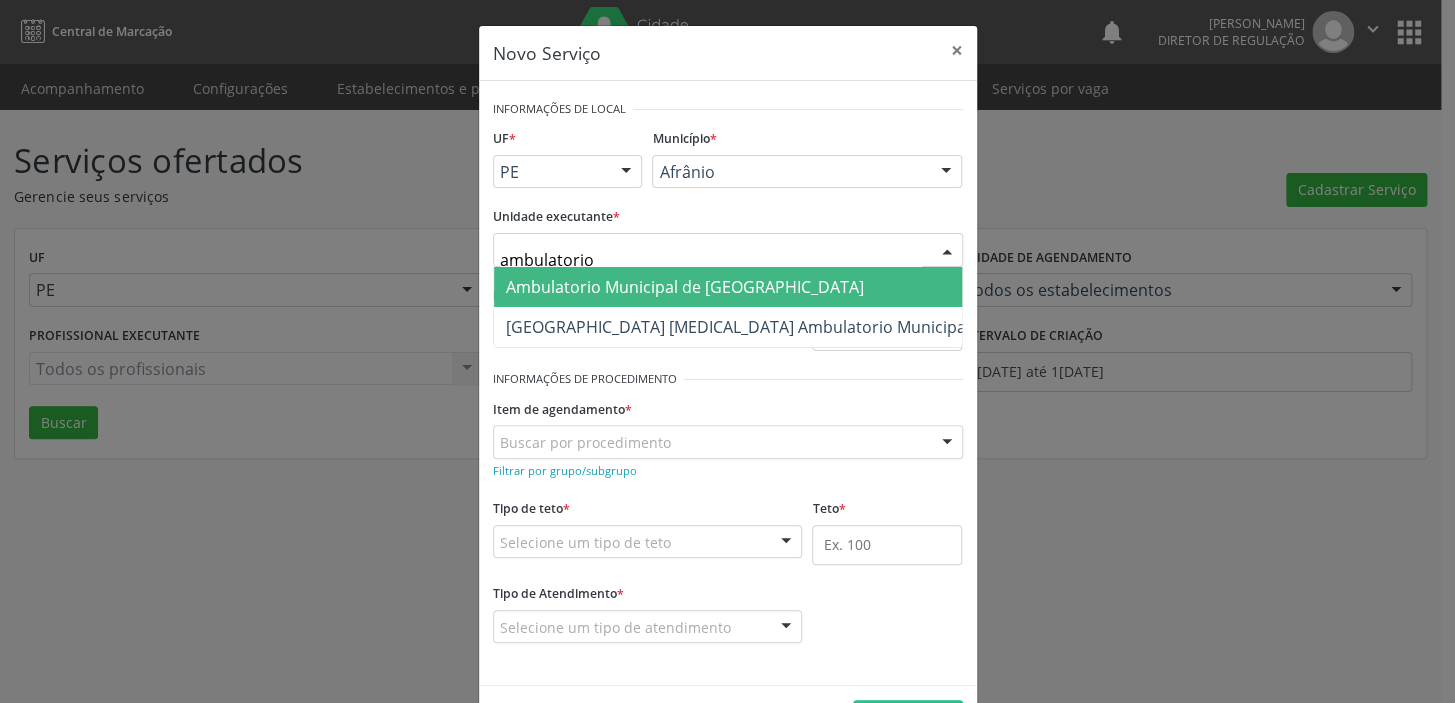 click on "Ambulatorio Municipal de [GEOGRAPHIC_DATA]" at bounding box center [685, 287] 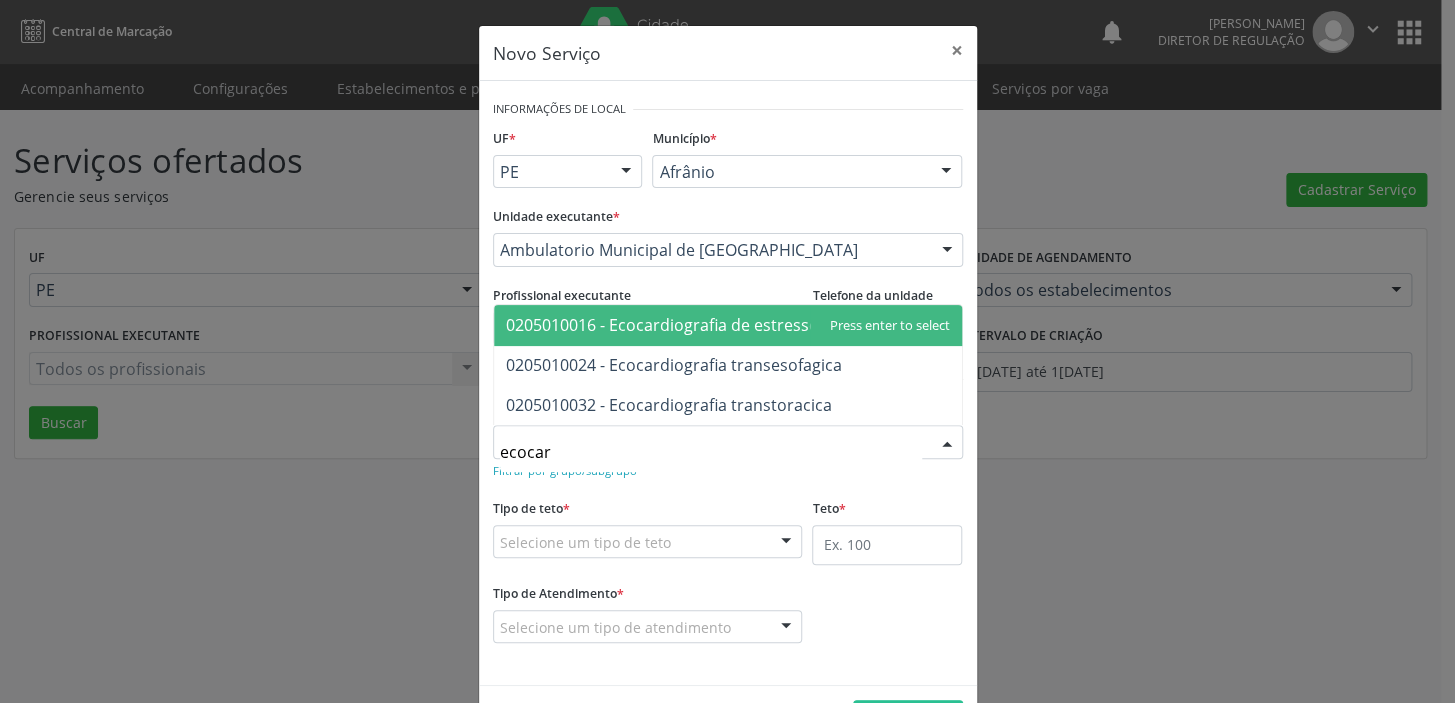 type on "ecocard" 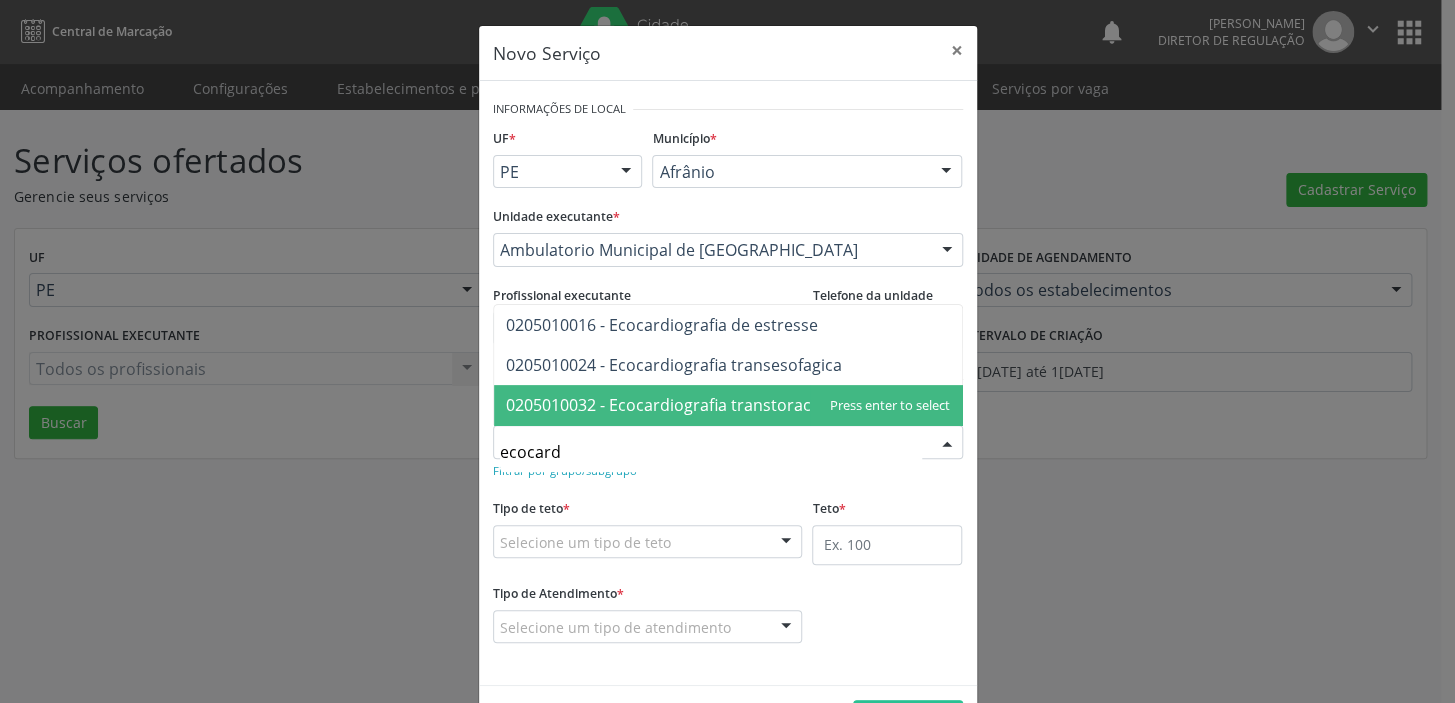 click on "0205010032 - Ecocardiografia transtoracica" at bounding box center (728, 405) 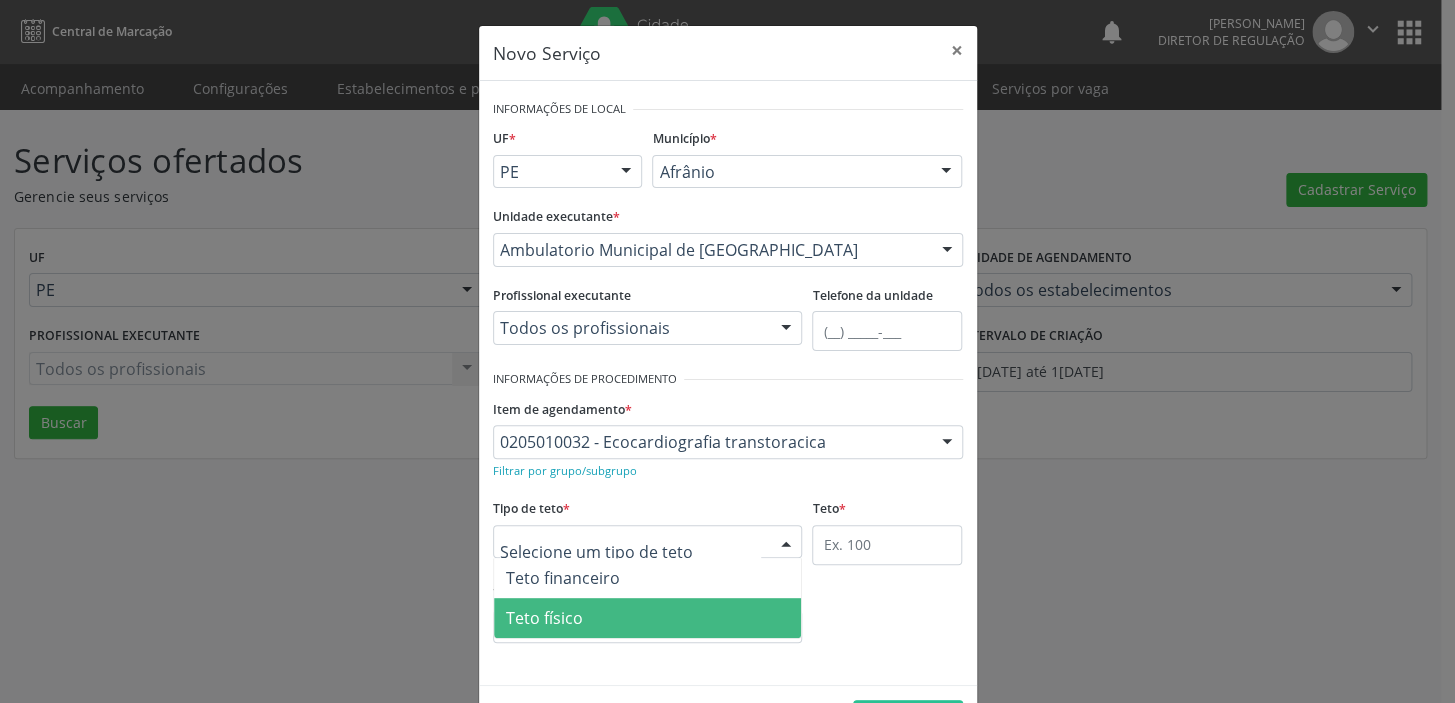 drag, startPoint x: 540, startPoint y: 614, endPoint x: 556, endPoint y: 606, distance: 17.888544 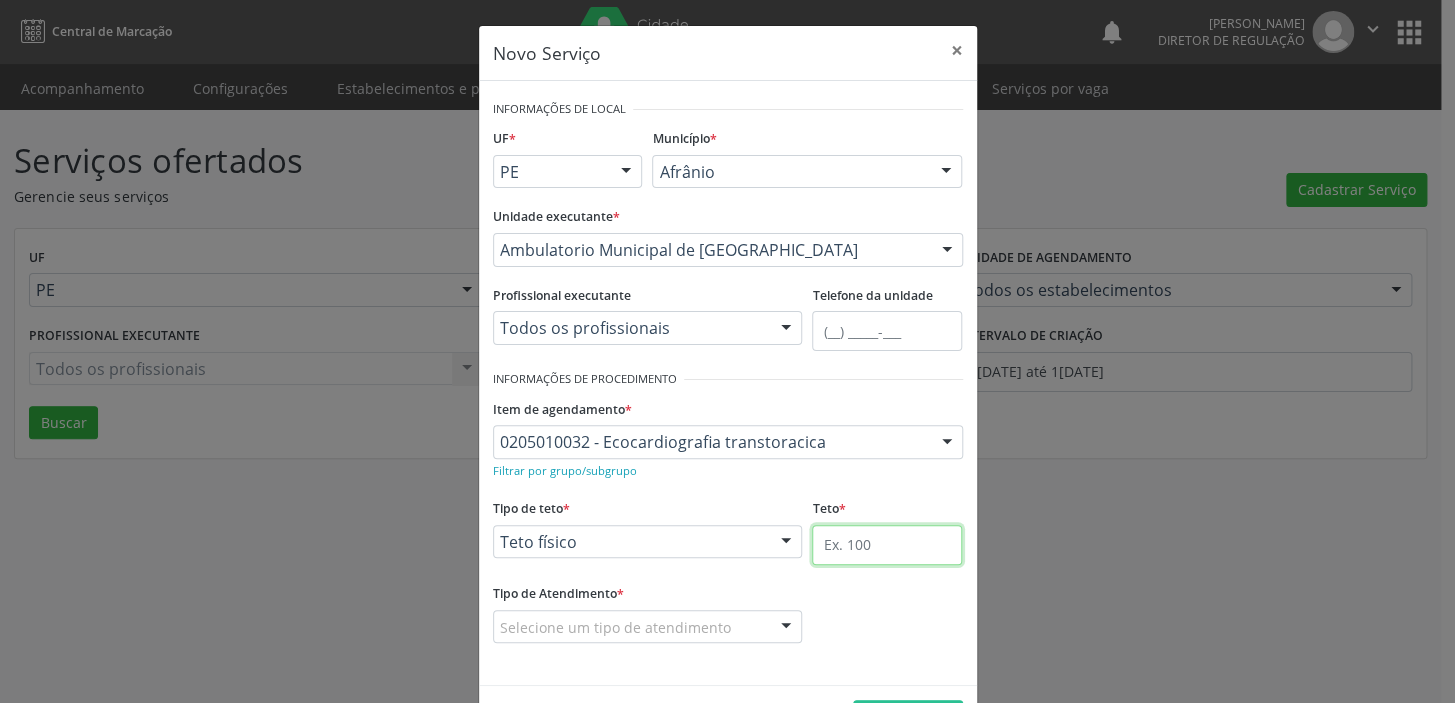 click at bounding box center (887, 545) 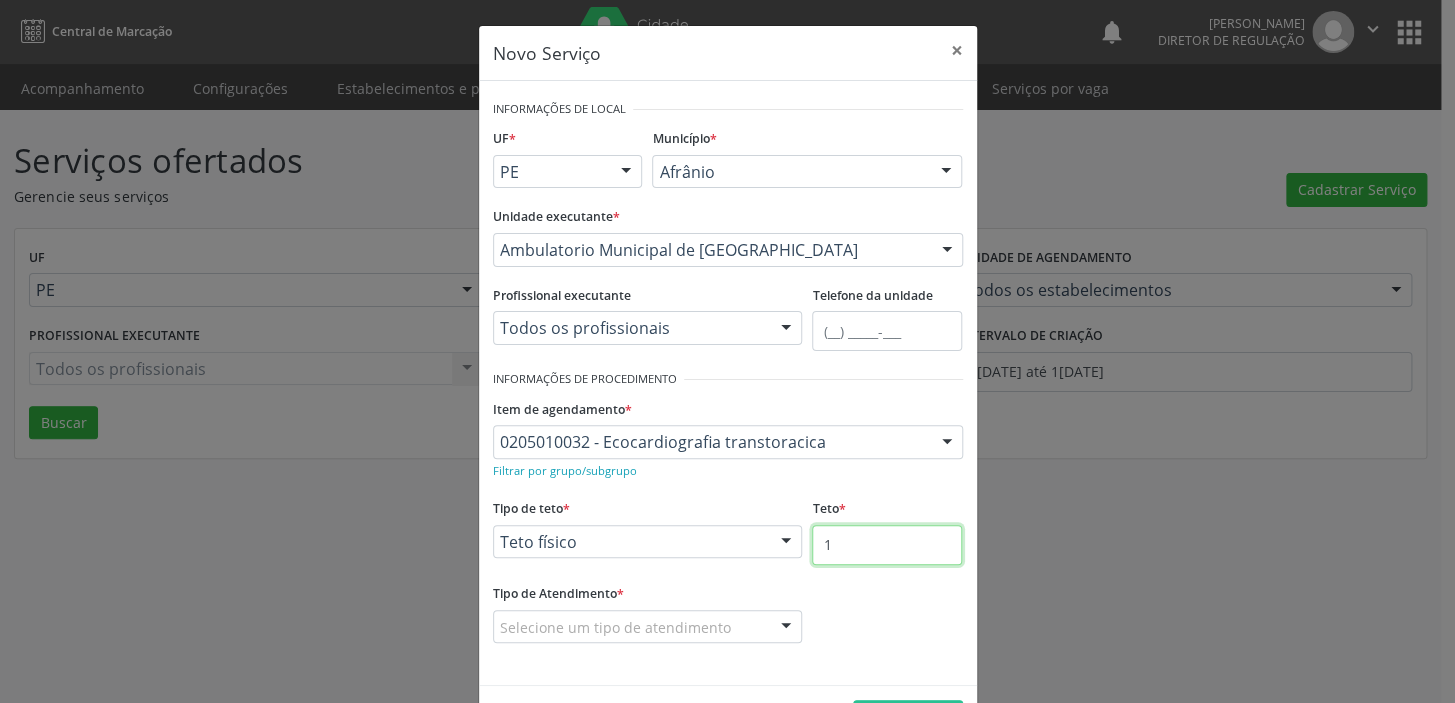 type on "1" 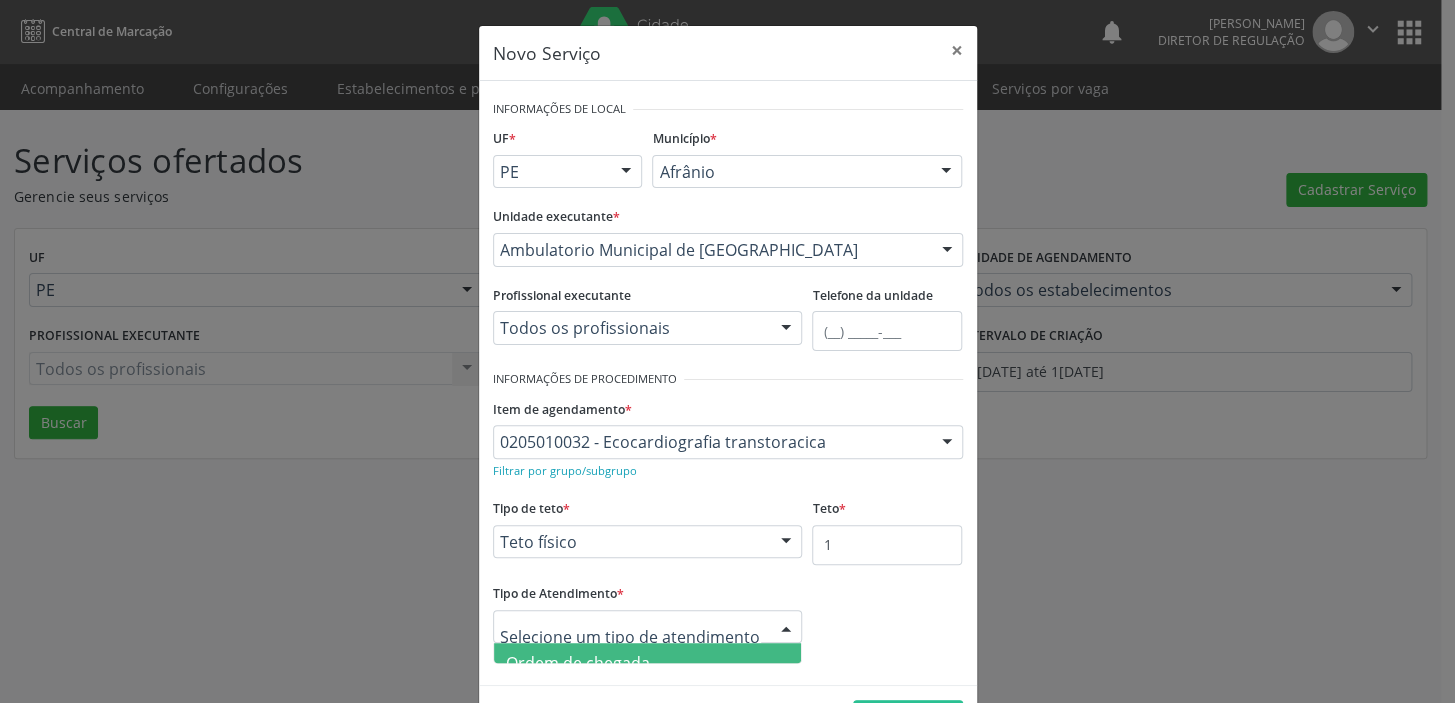 click on "Ordem de chegada" at bounding box center (578, 663) 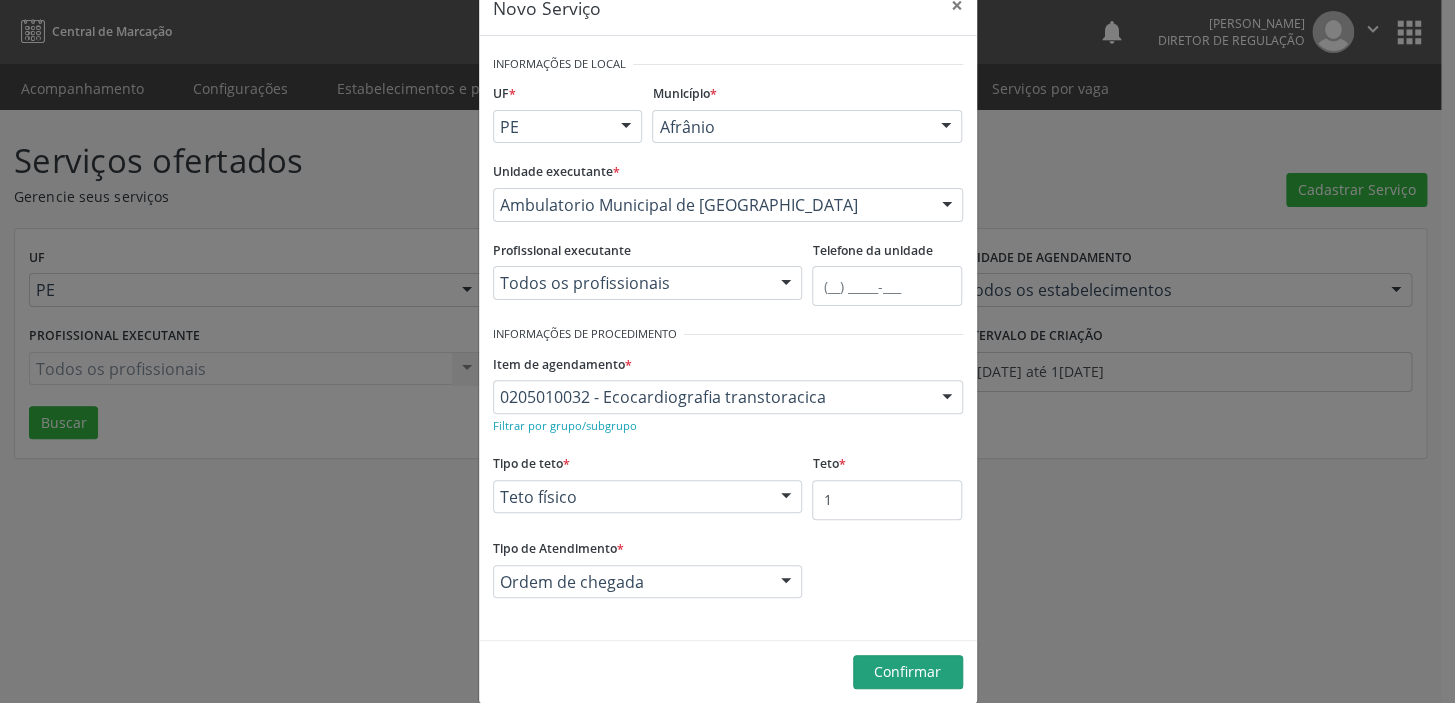 scroll, scrollTop: 69, scrollLeft: 0, axis: vertical 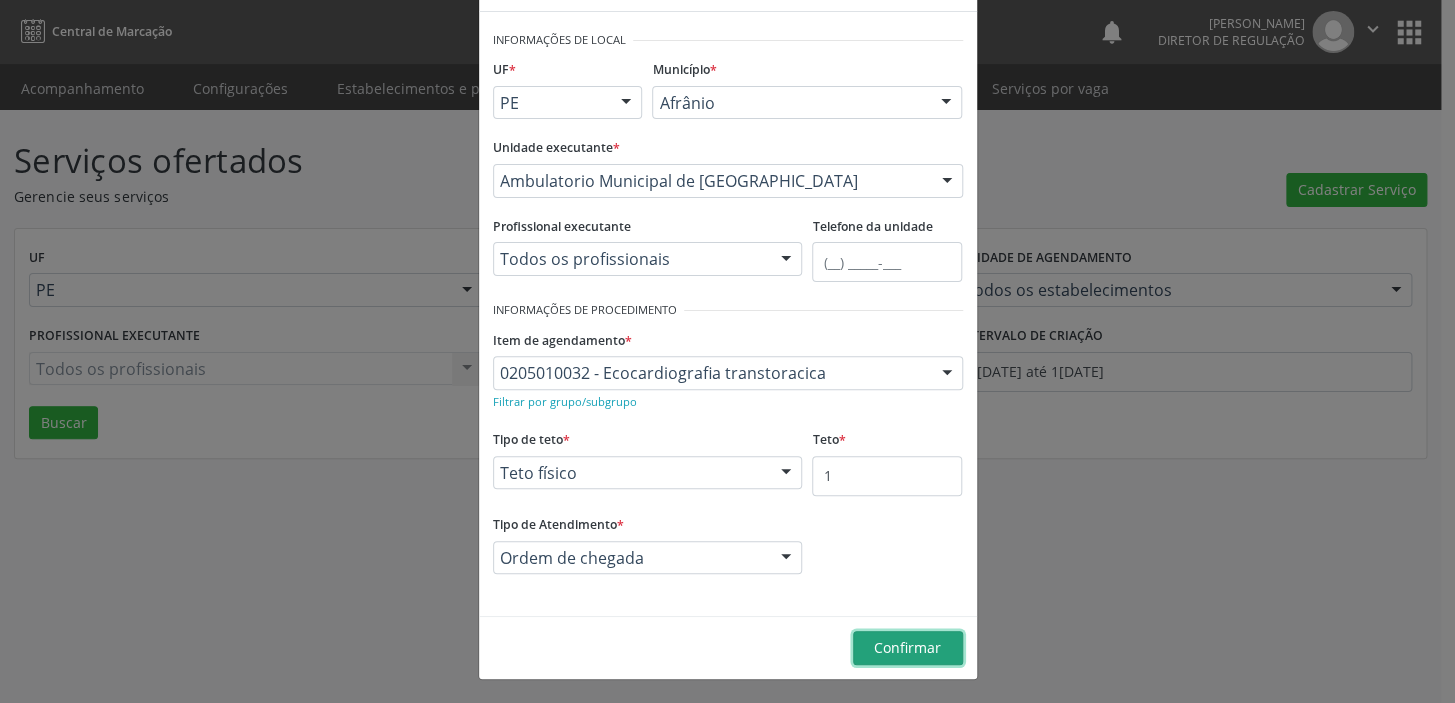 click on "Confirmar" at bounding box center [907, 647] 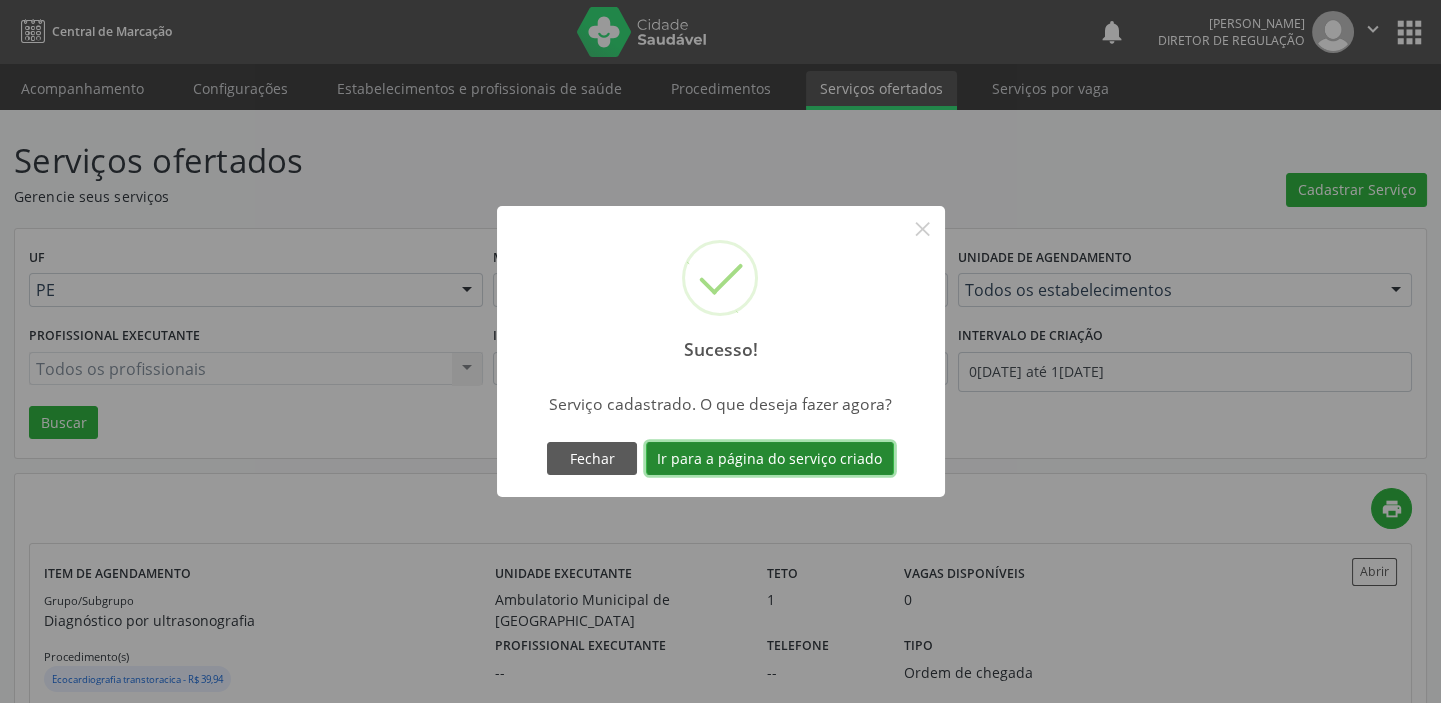 click on "Ir para a página do serviço criado" at bounding box center [770, 459] 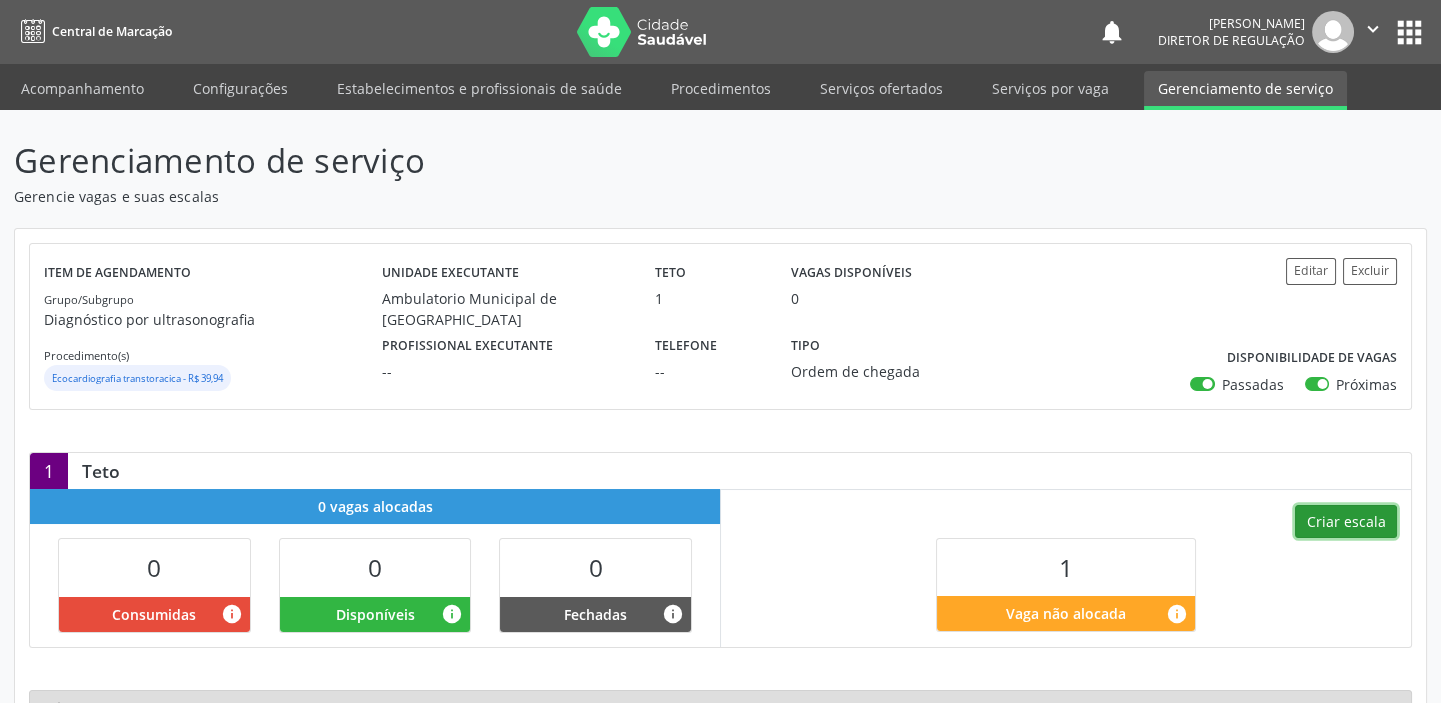 click on "Criar escala" at bounding box center [1346, 522] 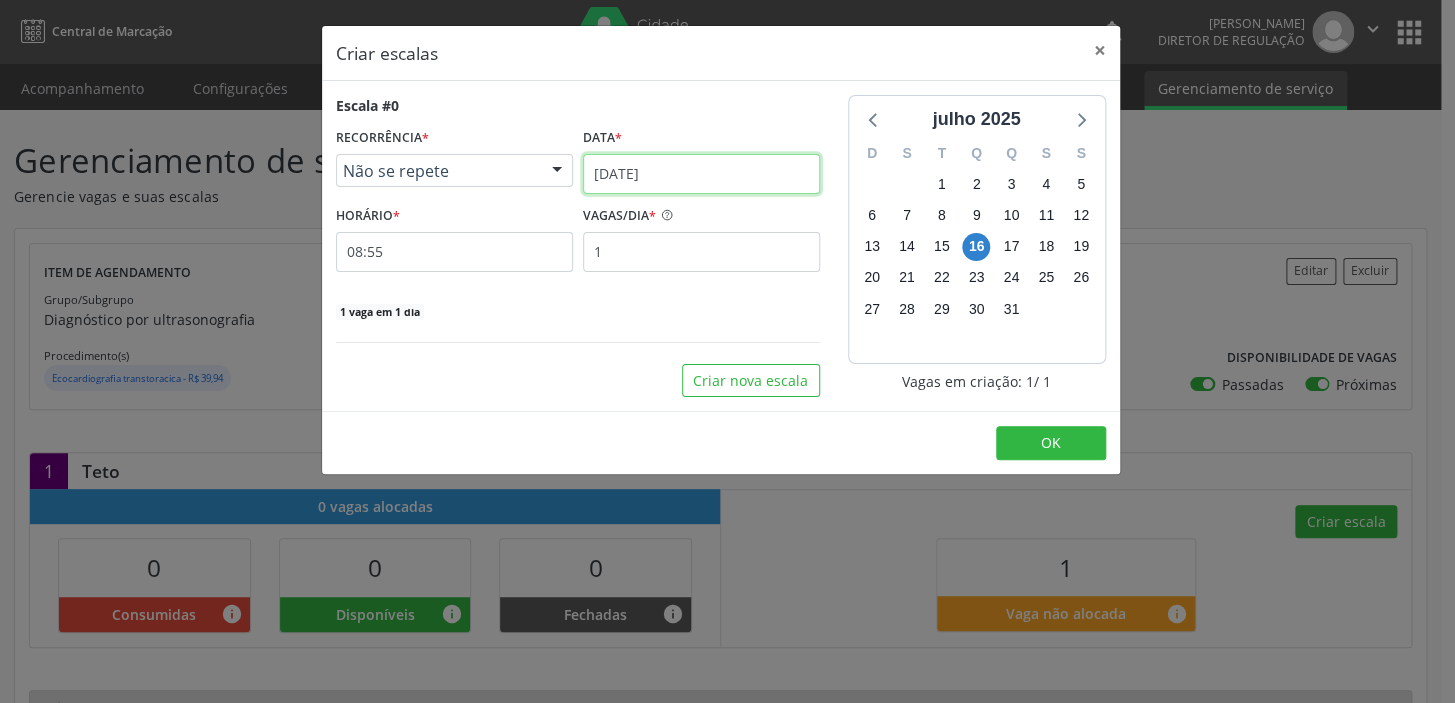 click on "16[DATE]" at bounding box center (701, 174) 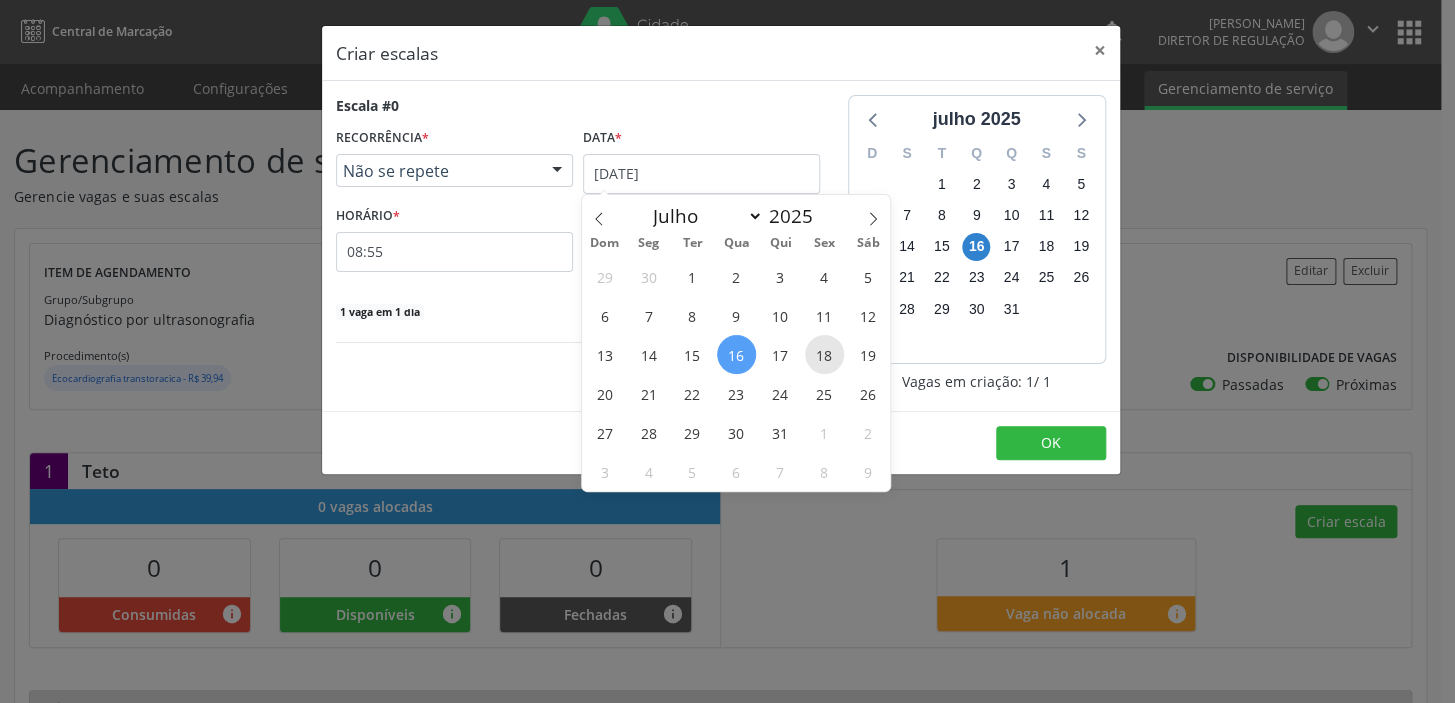 click on "18" at bounding box center (824, 354) 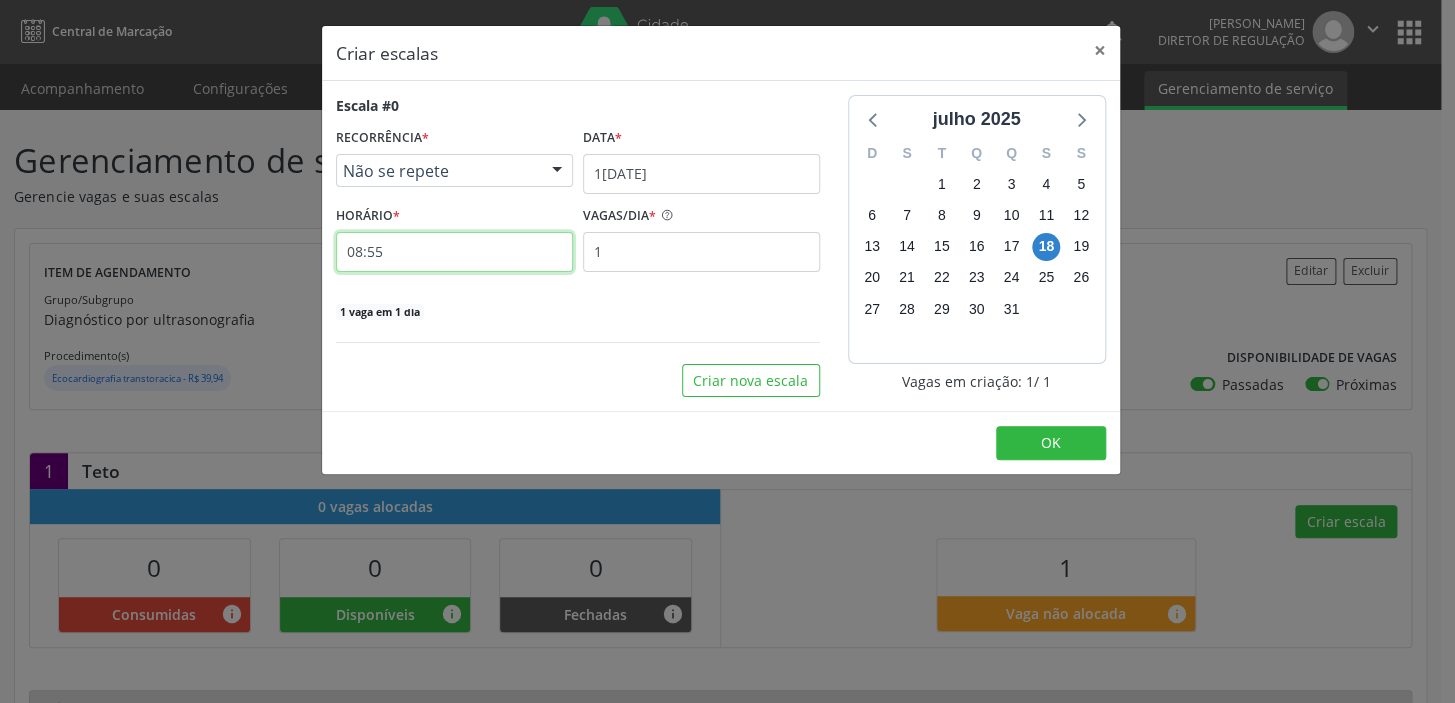 click on "08:55" at bounding box center (454, 252) 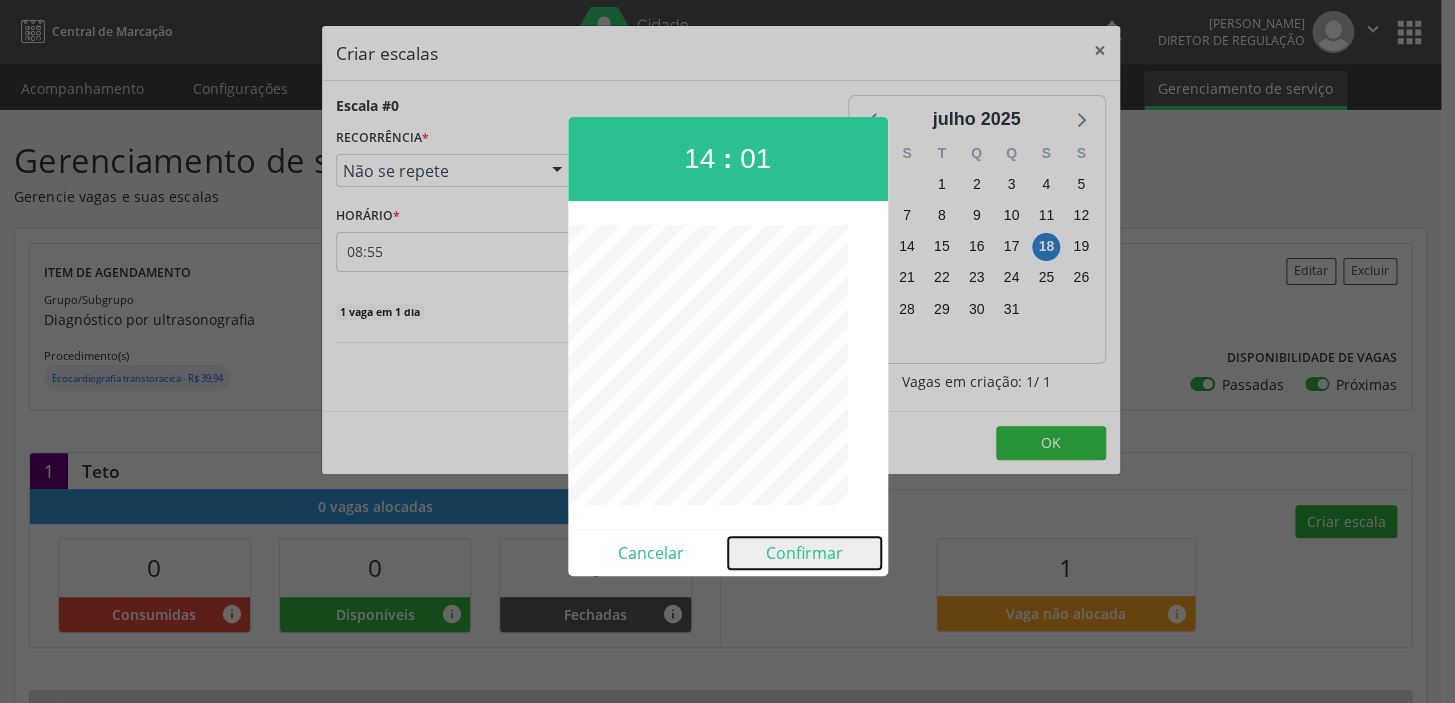 click on "Confirmar" at bounding box center [804, 553] 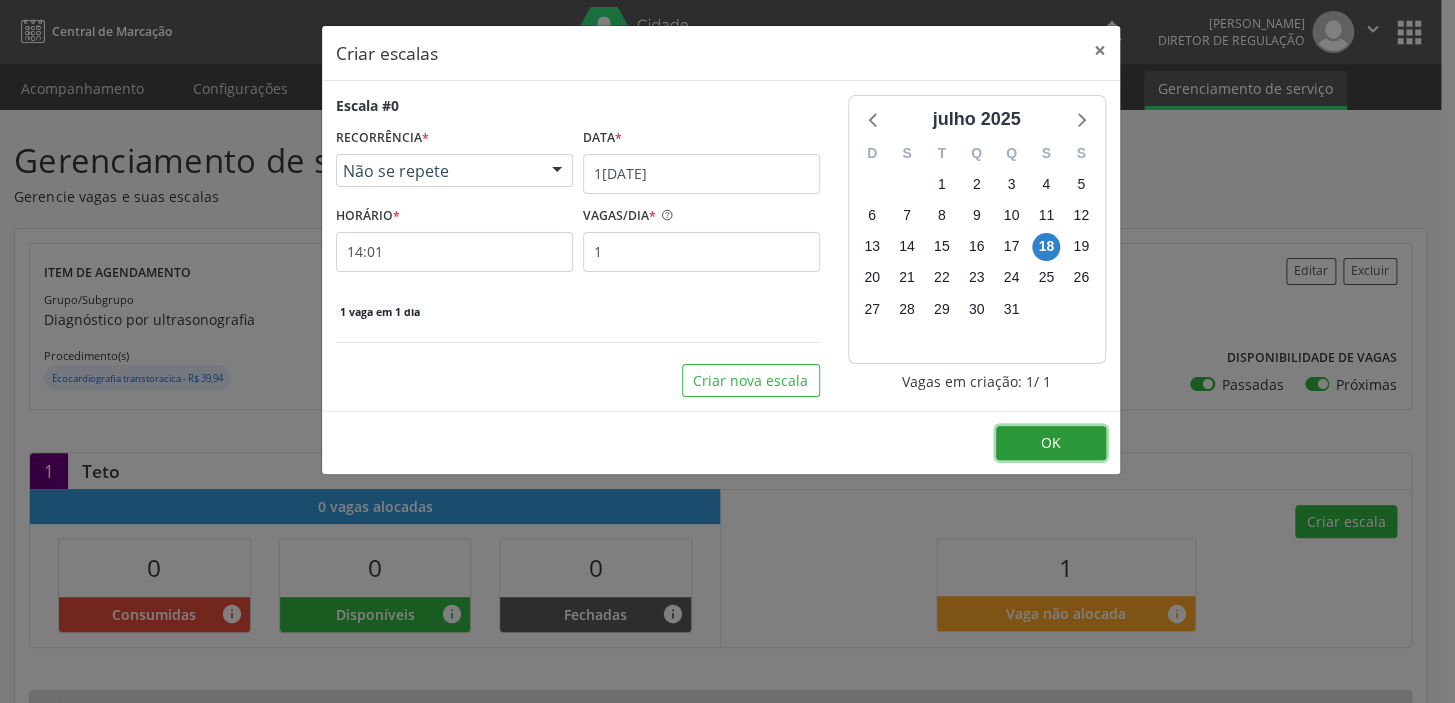 click on "OK" at bounding box center (1051, 443) 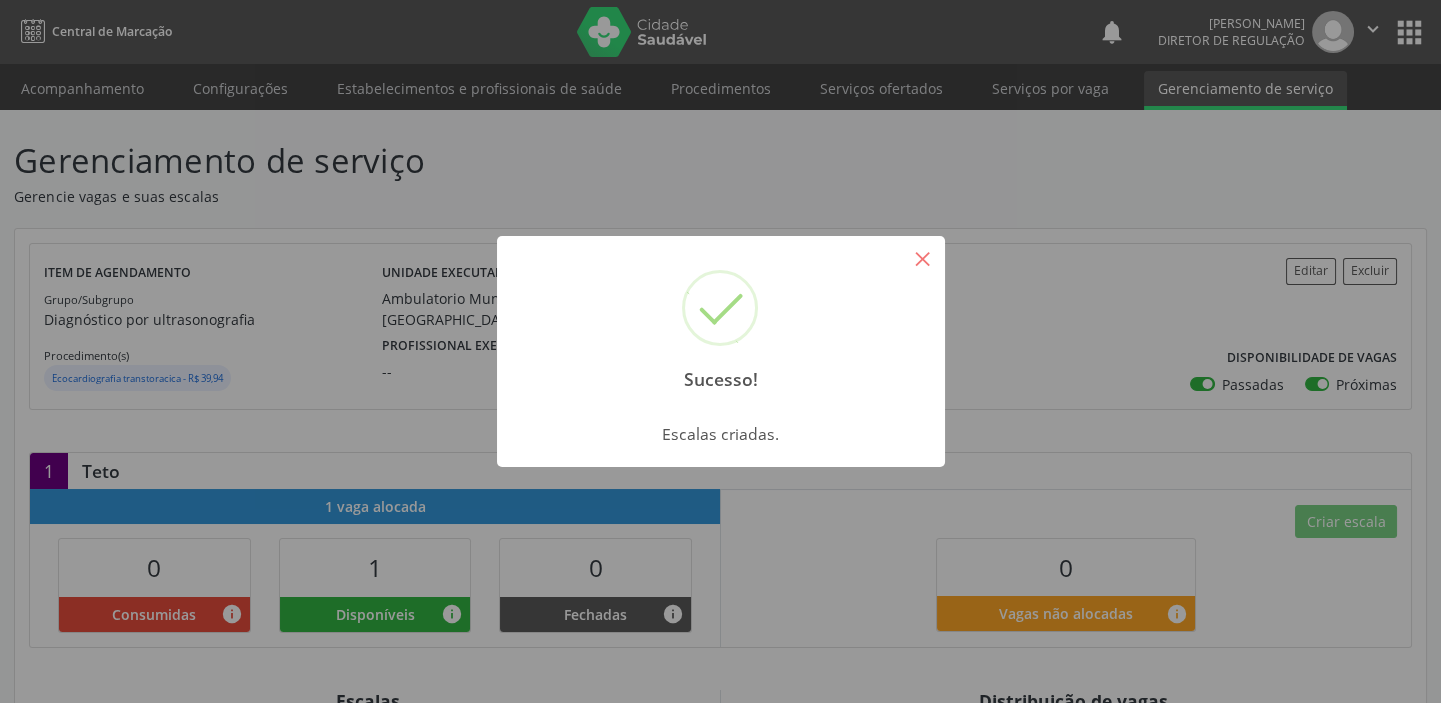 click on "×" at bounding box center [923, 258] 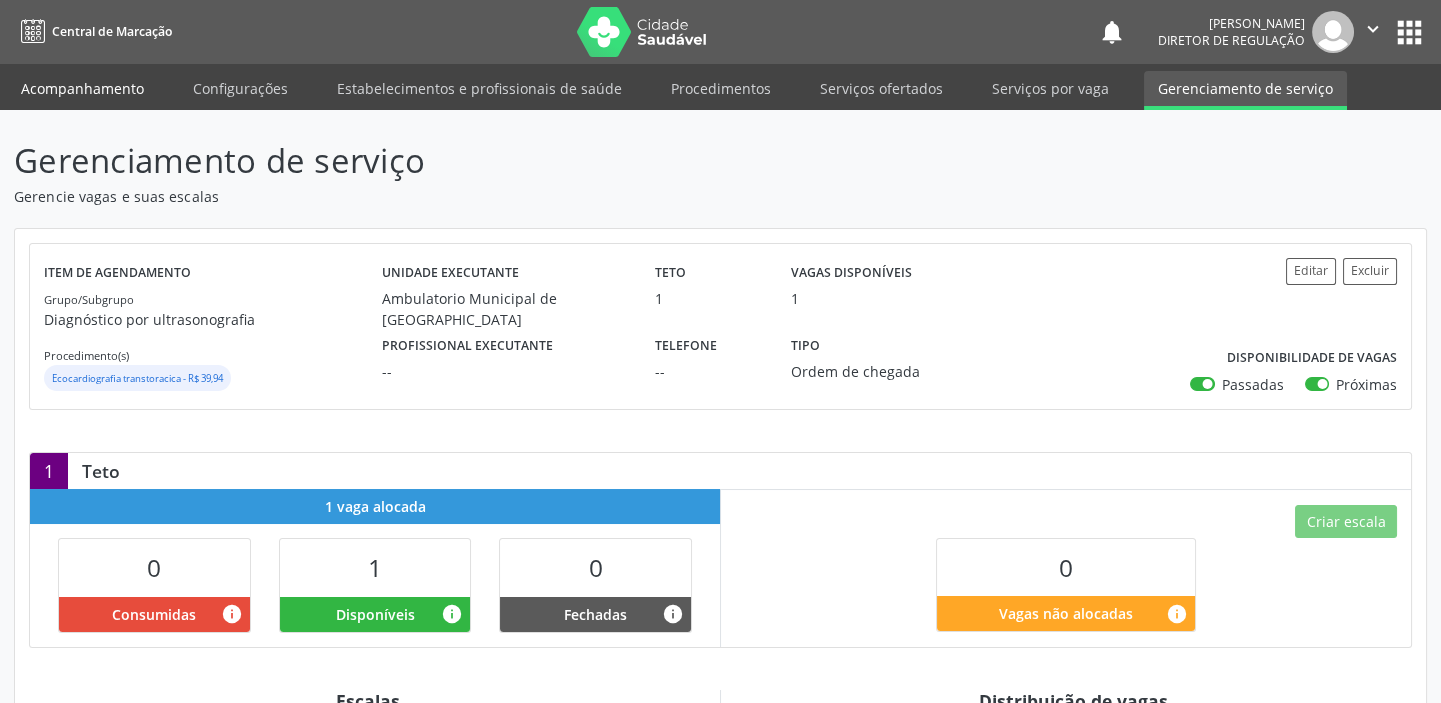 click on "Acompanhamento" at bounding box center [82, 88] 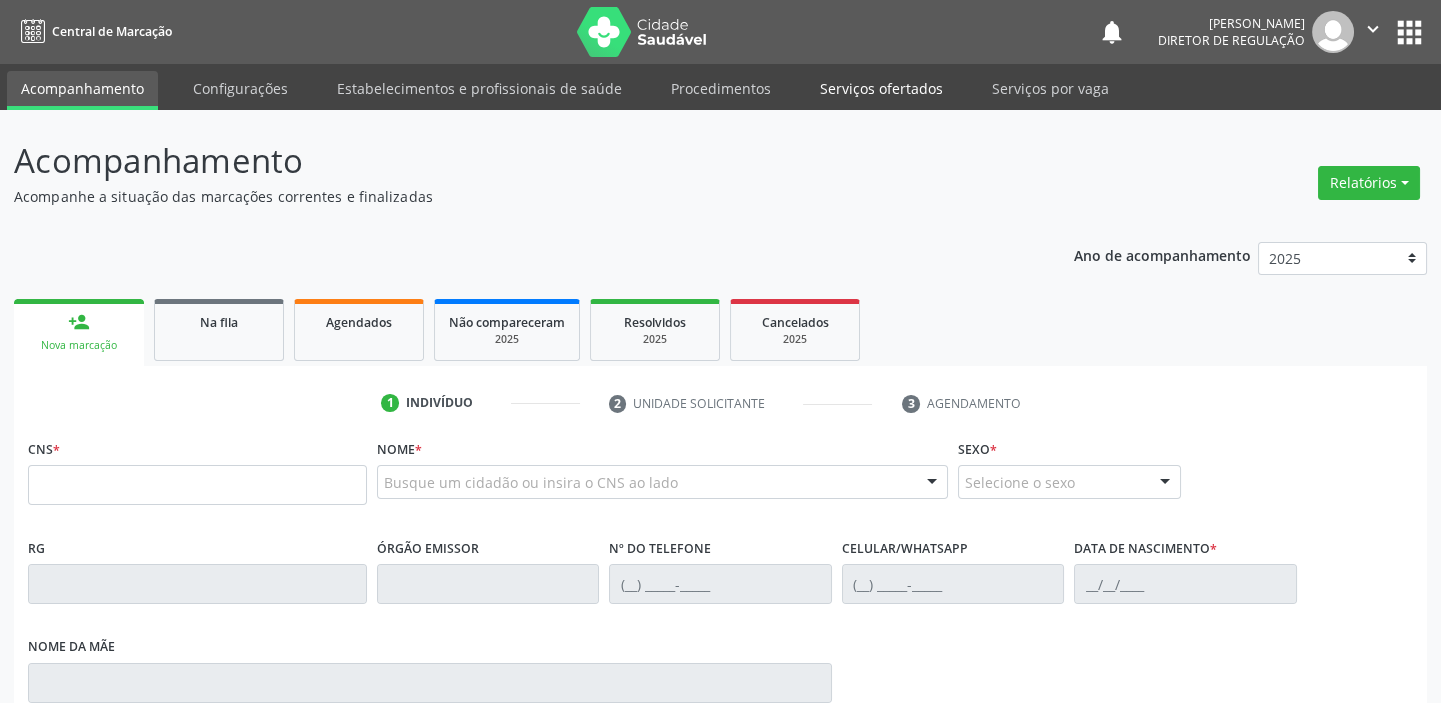 click on "Serviços ofertados" at bounding box center (881, 88) 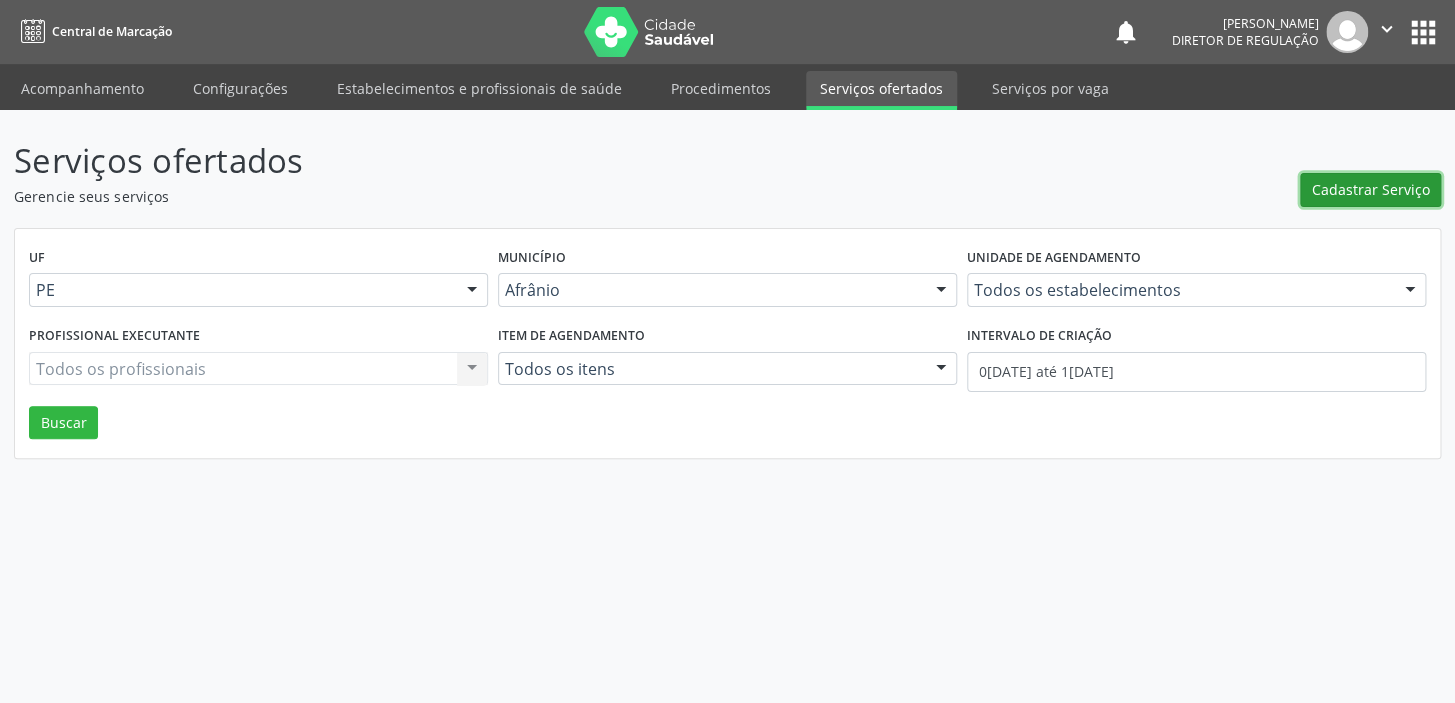 click on "Cadastrar Serviço" at bounding box center (1371, 189) 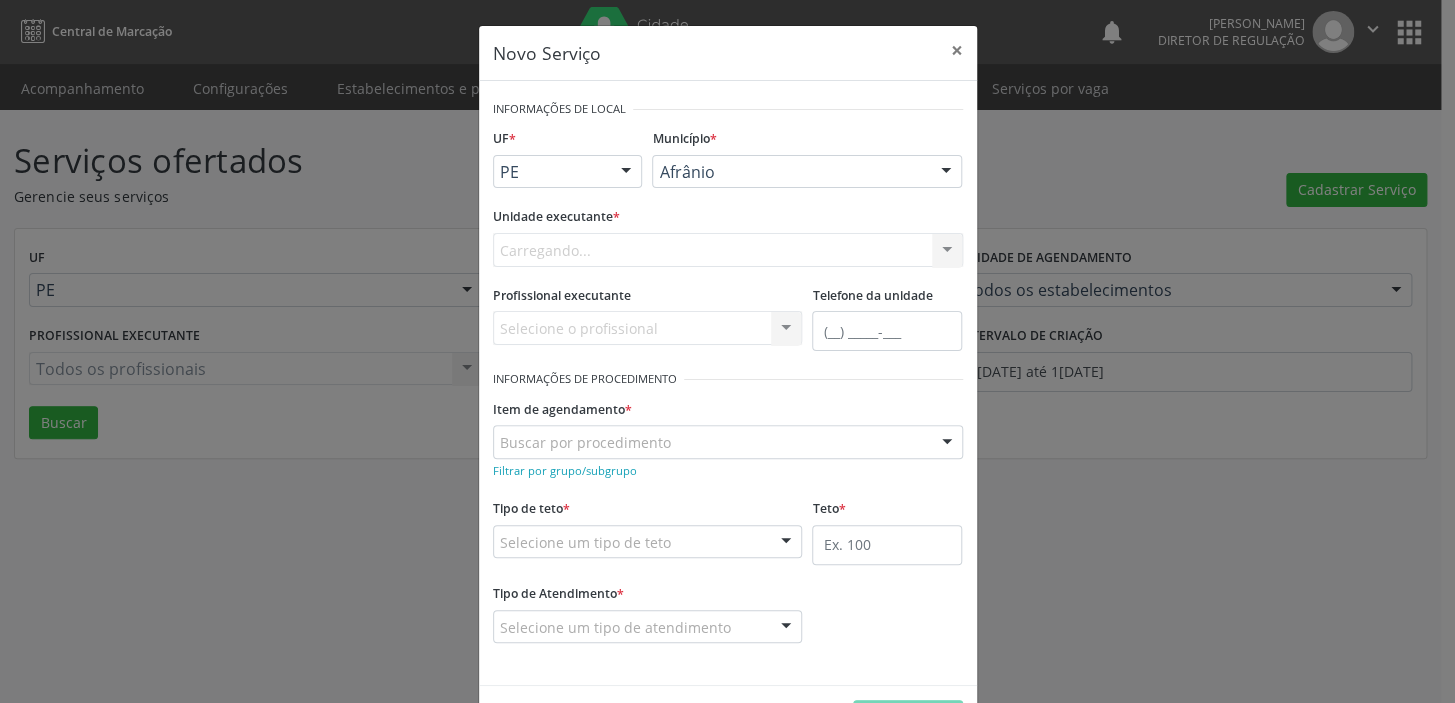scroll, scrollTop: 0, scrollLeft: 0, axis: both 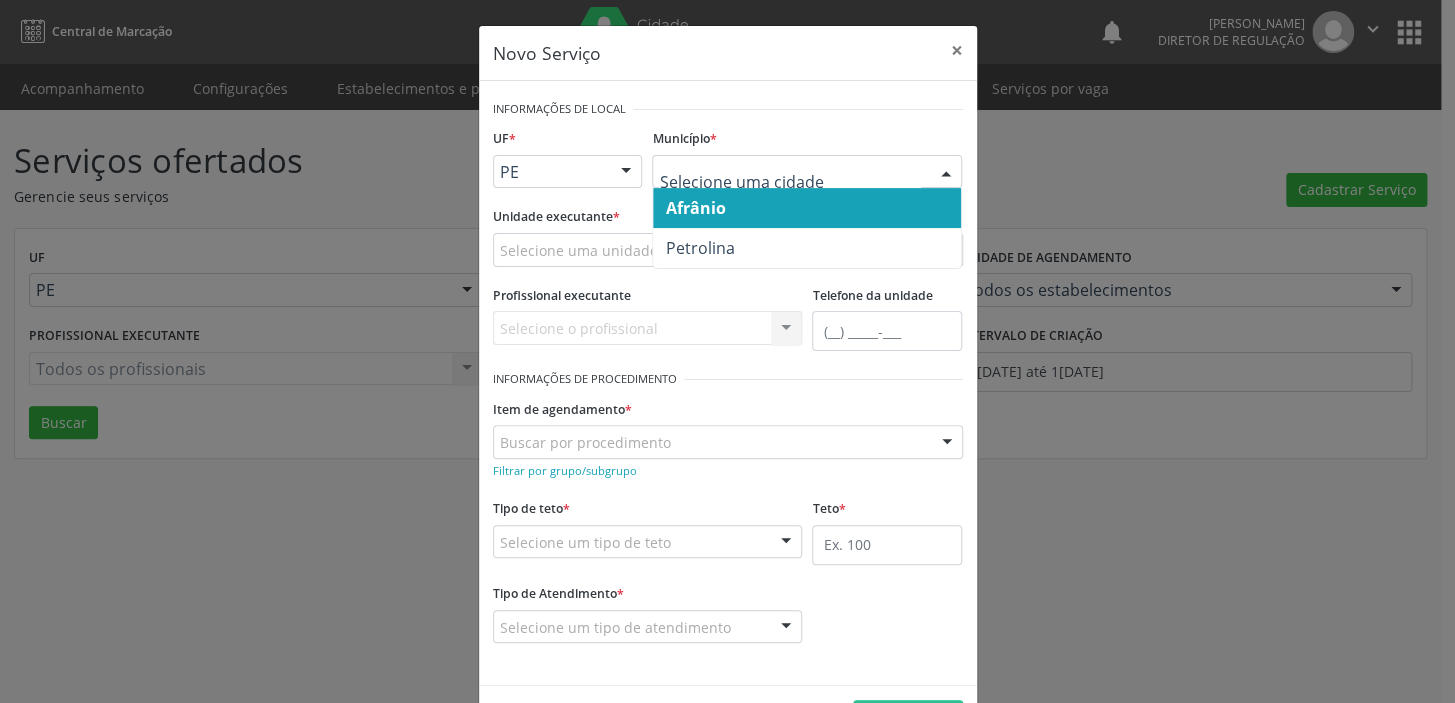 click at bounding box center (807, 172) 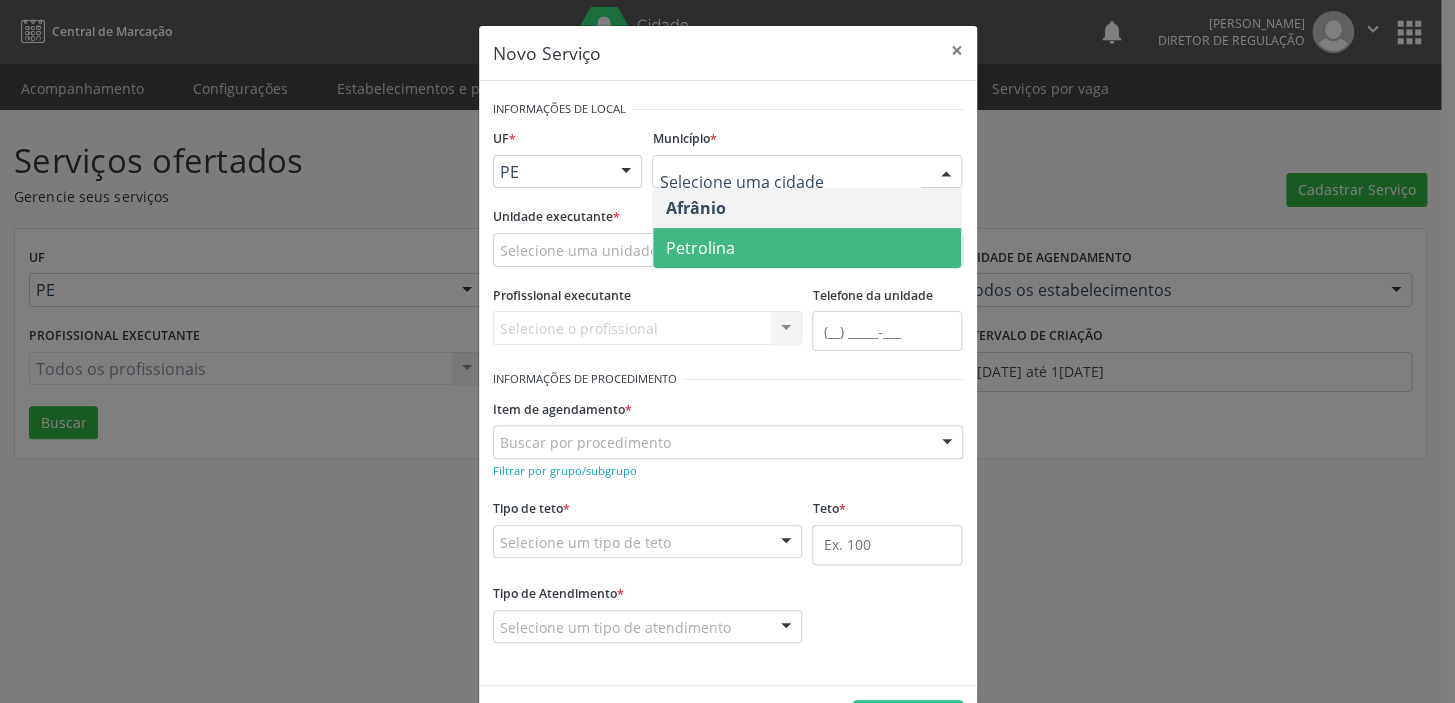 click on "Petrolina" at bounding box center (699, 248) 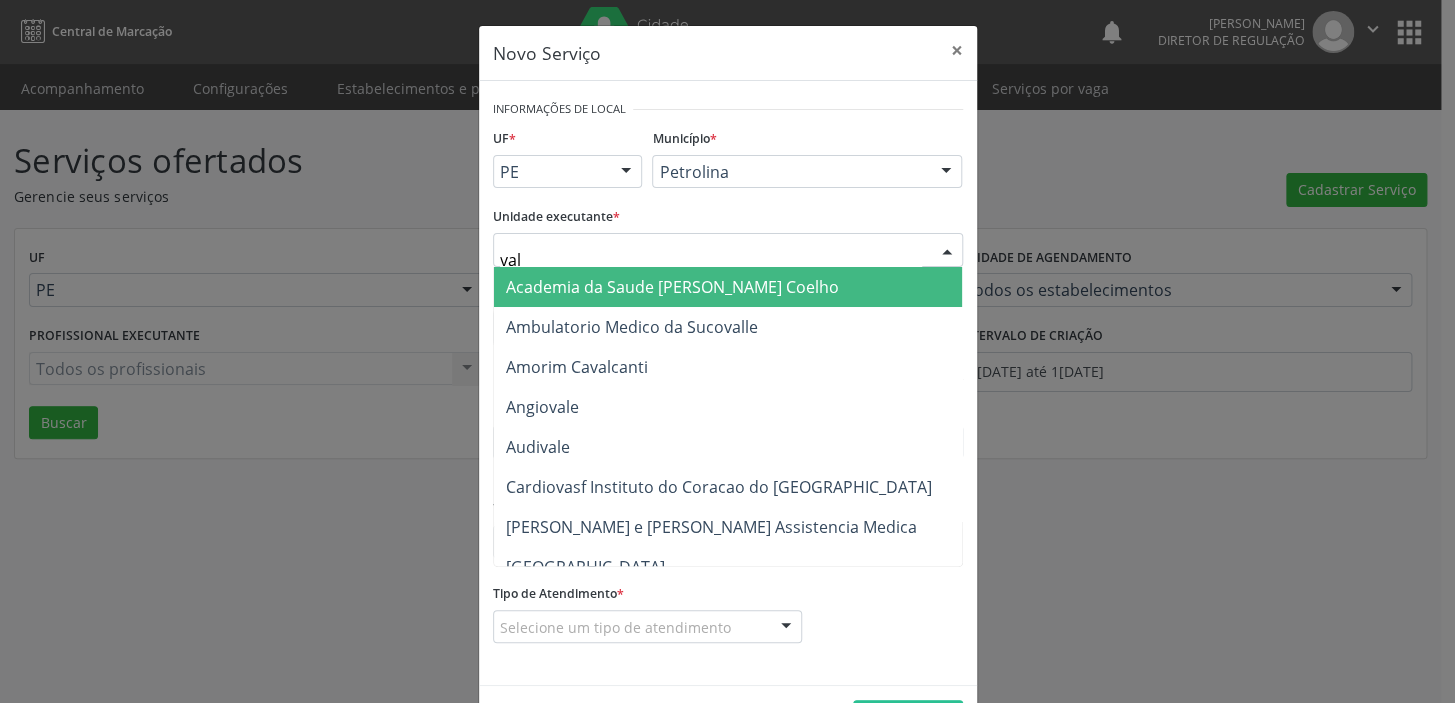 type on "vale" 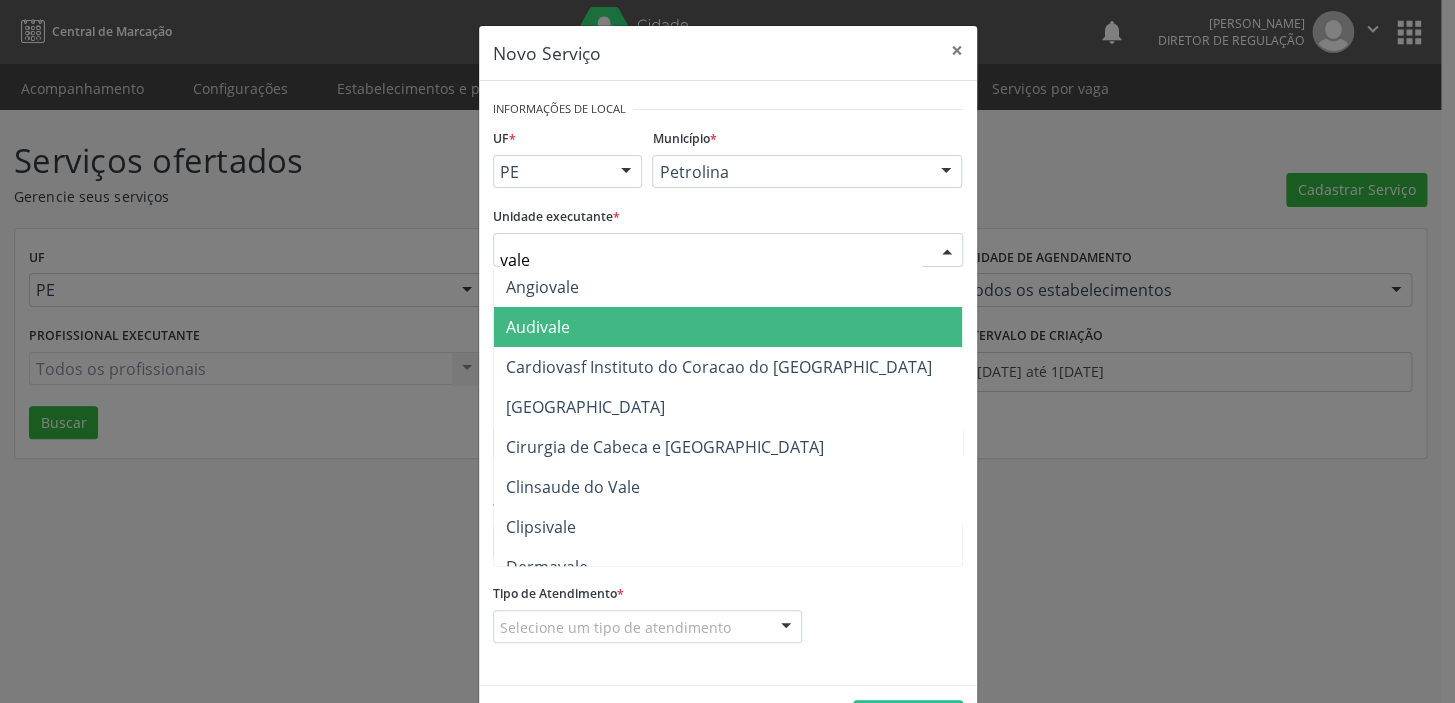 scroll, scrollTop: 181, scrollLeft: 0, axis: vertical 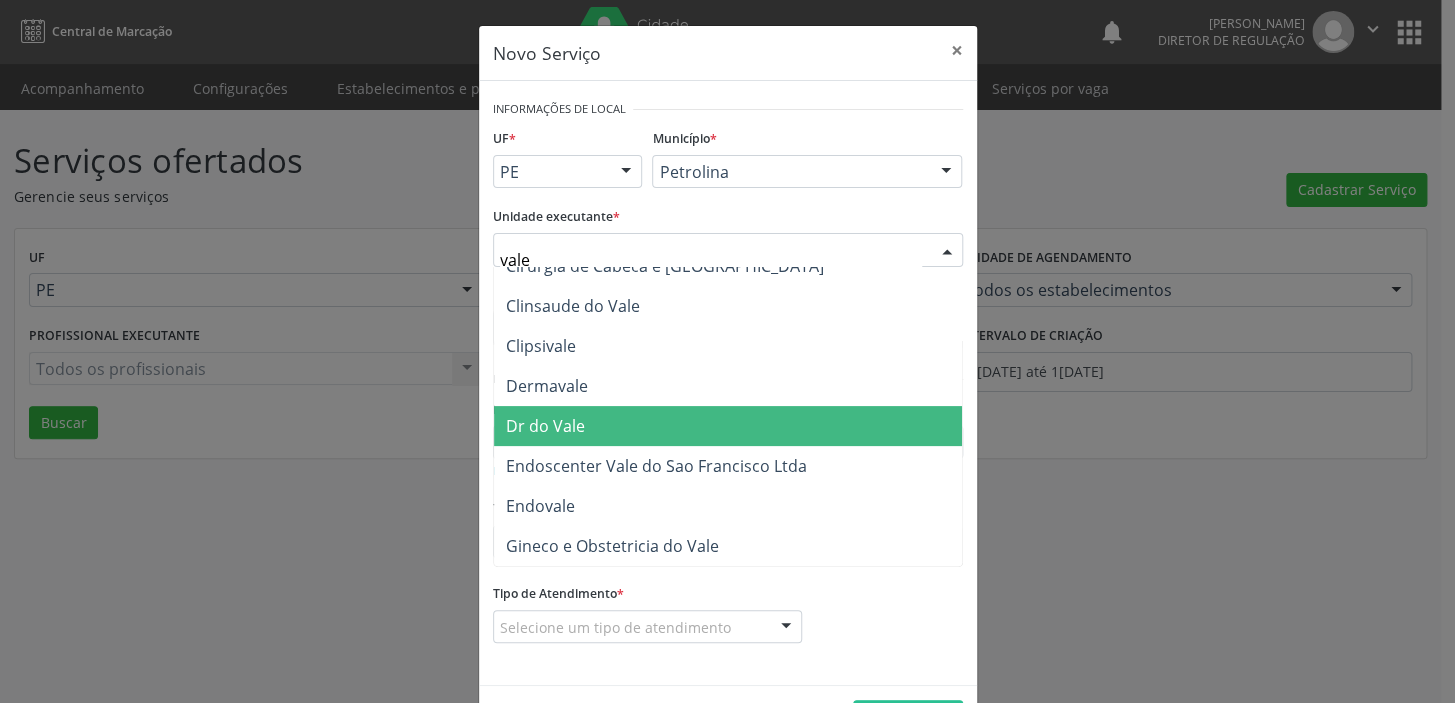 click on "Dr do Vale" at bounding box center [728, 426] 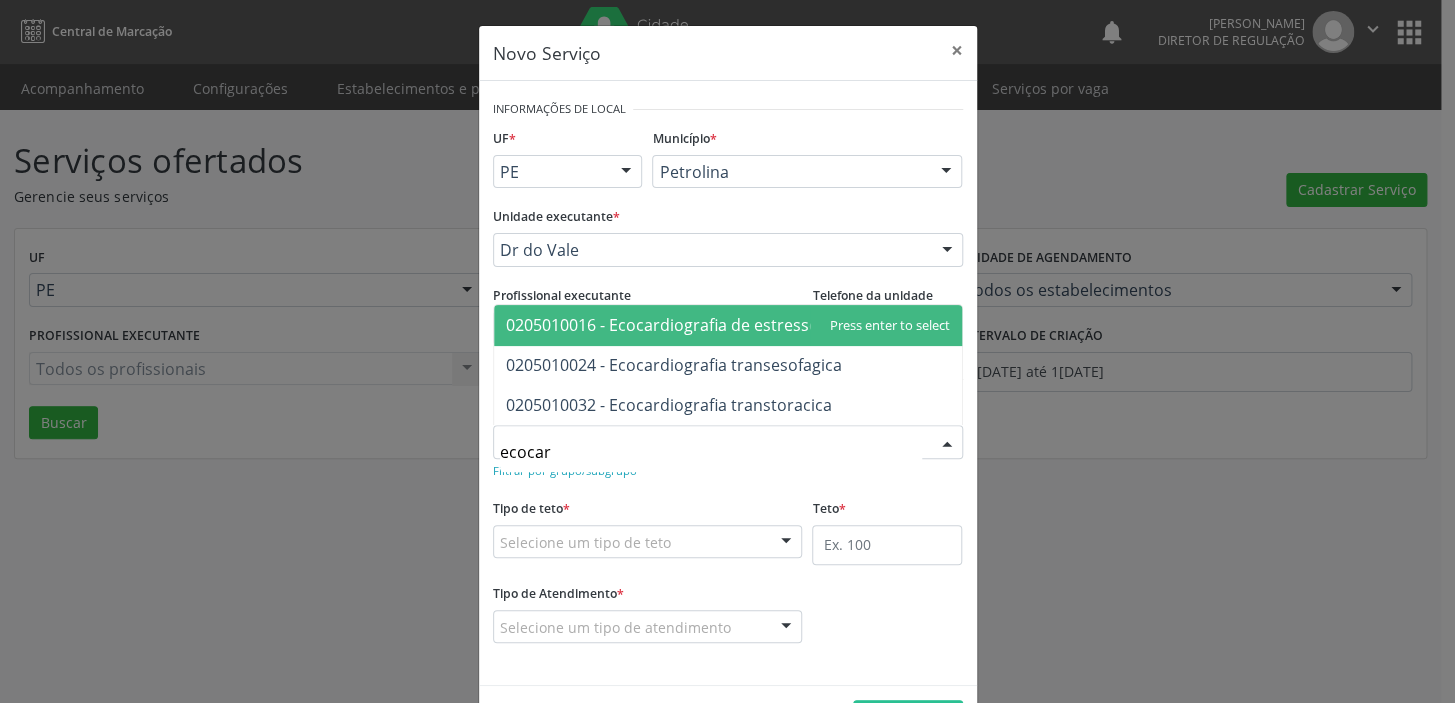 type on "ecocard" 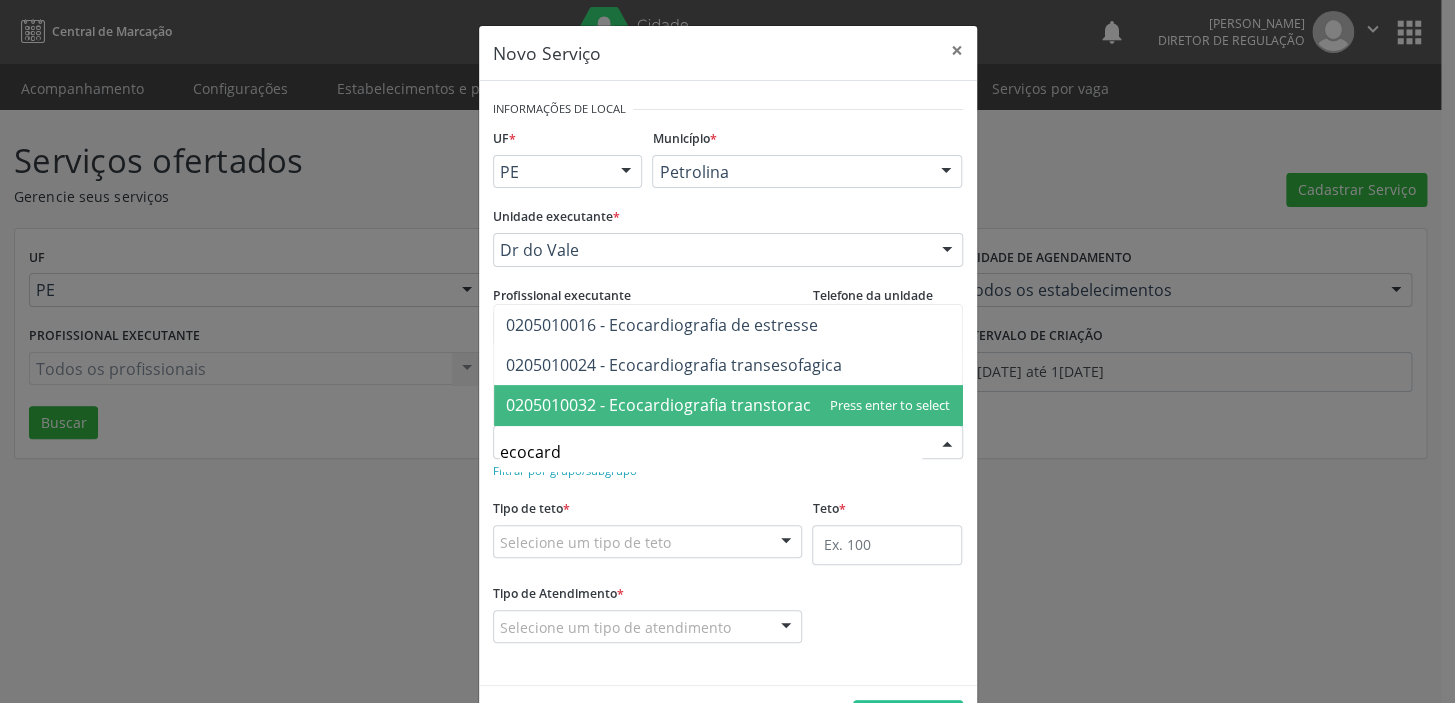 click on "0205010032 - Ecocardiografia transtoracica" at bounding box center [669, 405] 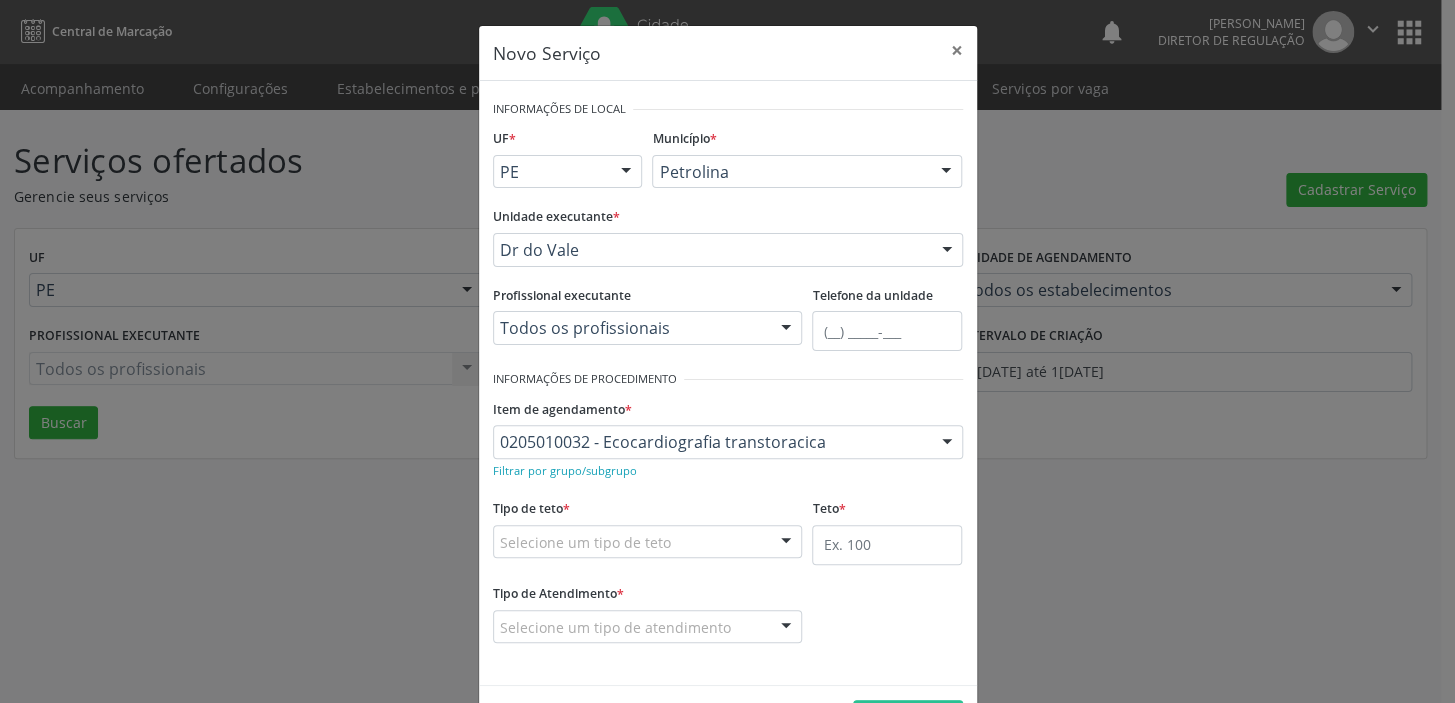 click on "Selecione um tipo de teto" at bounding box center (648, 542) 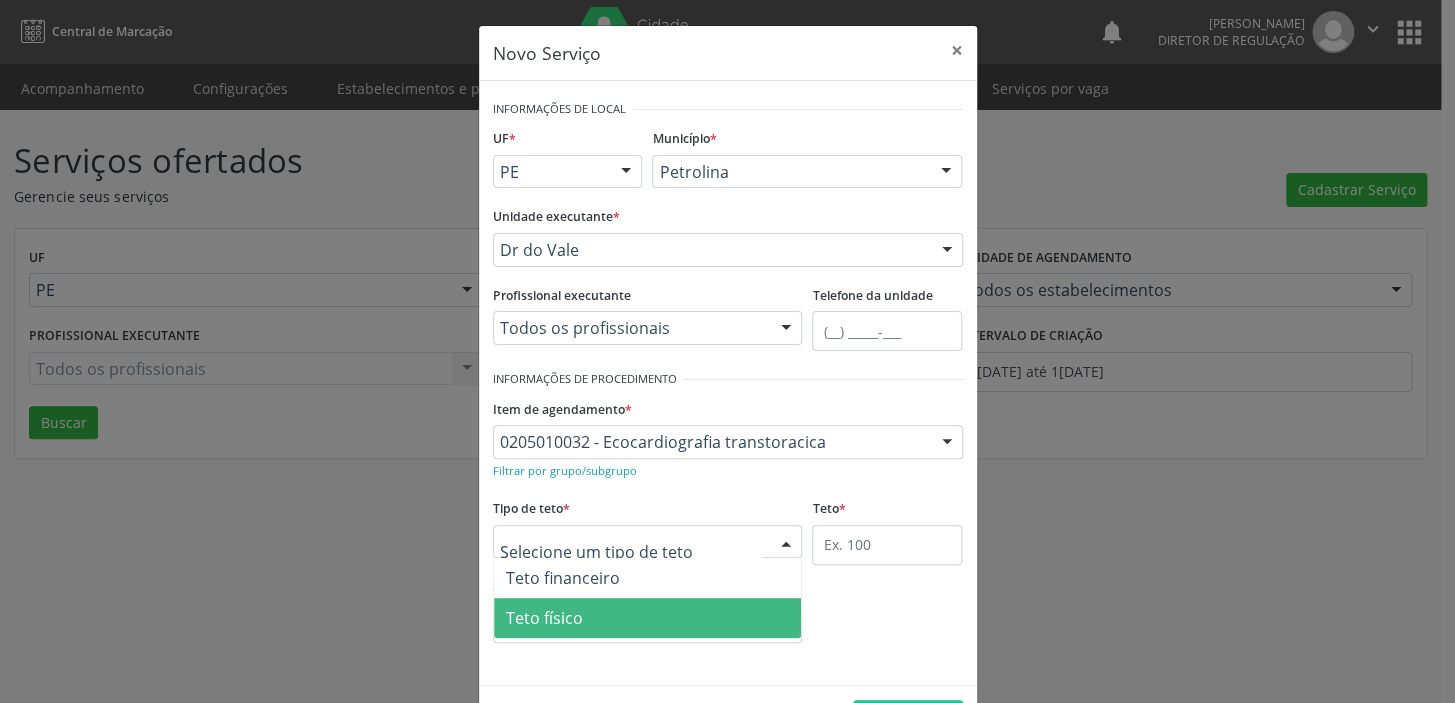 drag, startPoint x: 550, startPoint y: 616, endPoint x: 733, endPoint y: 592, distance: 184.56706 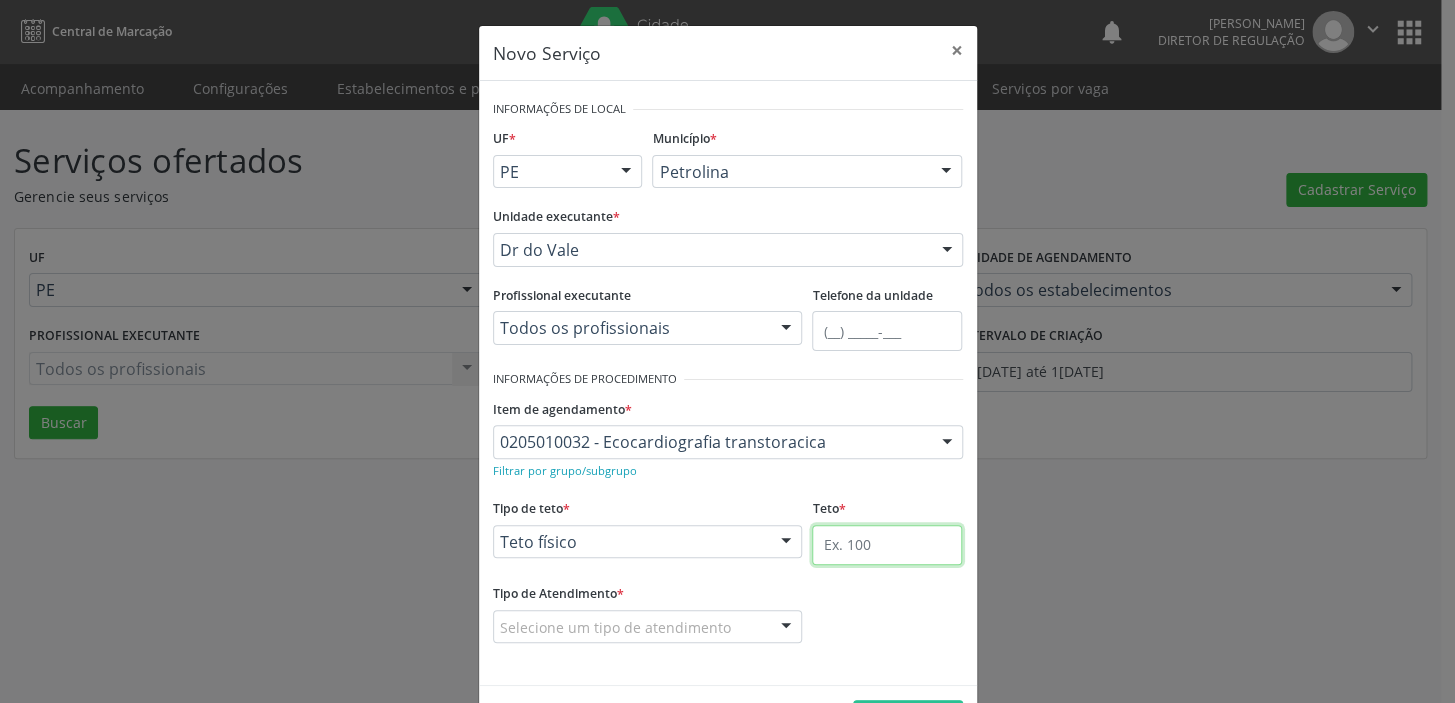 click at bounding box center (887, 545) 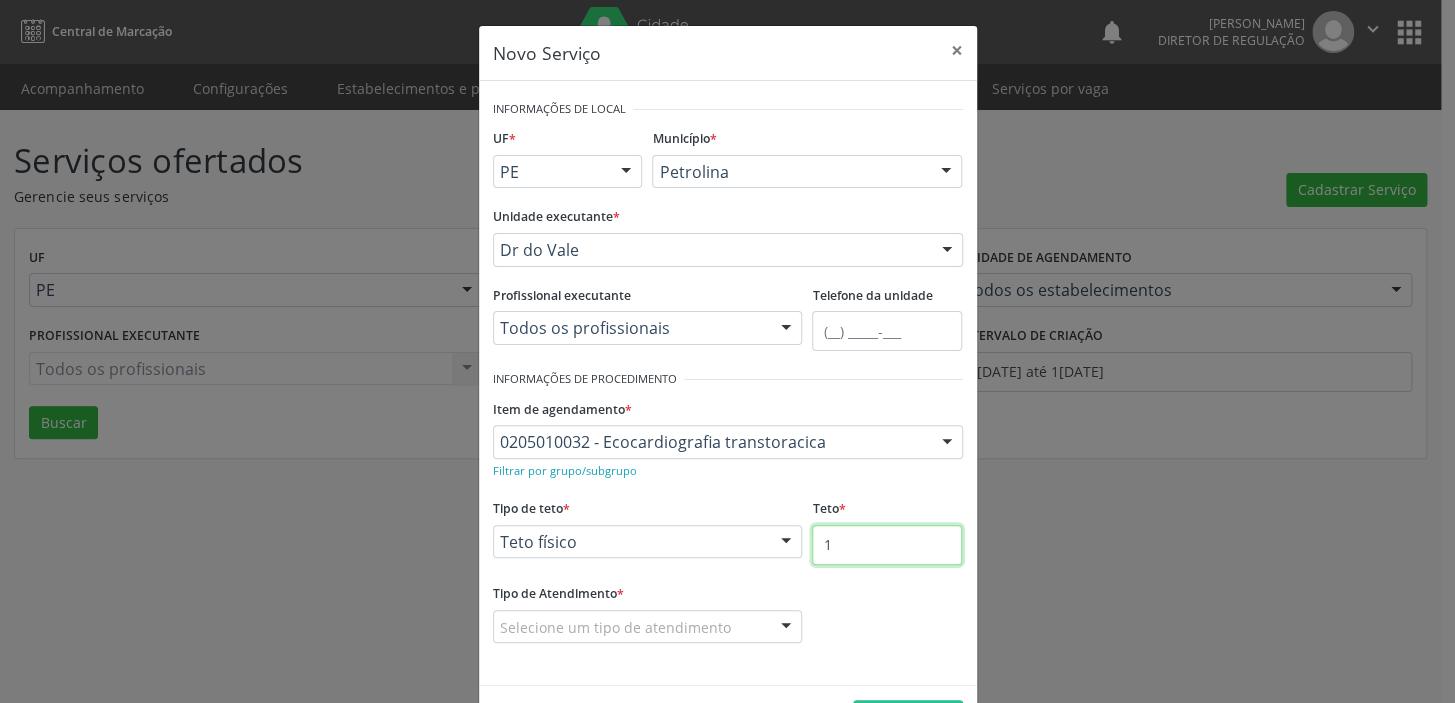 type on "1" 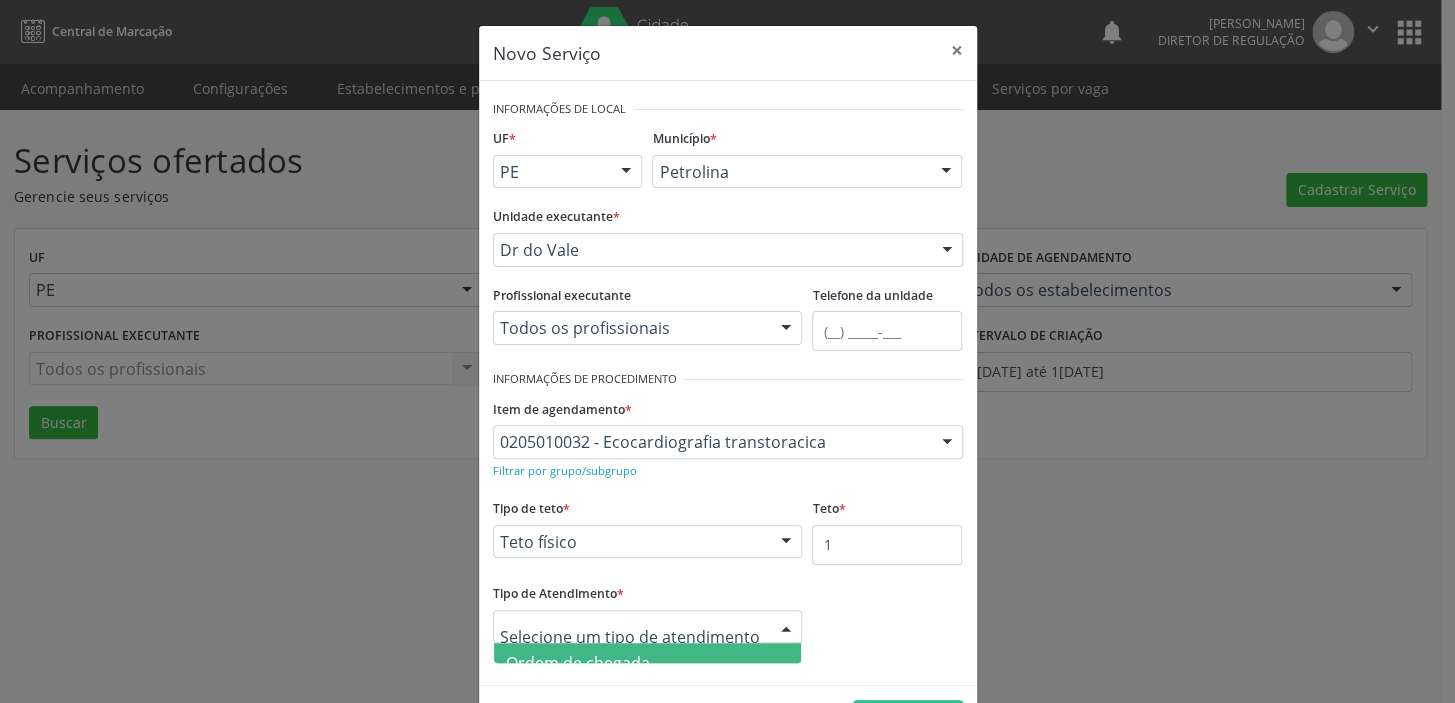 click on "Ordem de chegada" at bounding box center [578, 663] 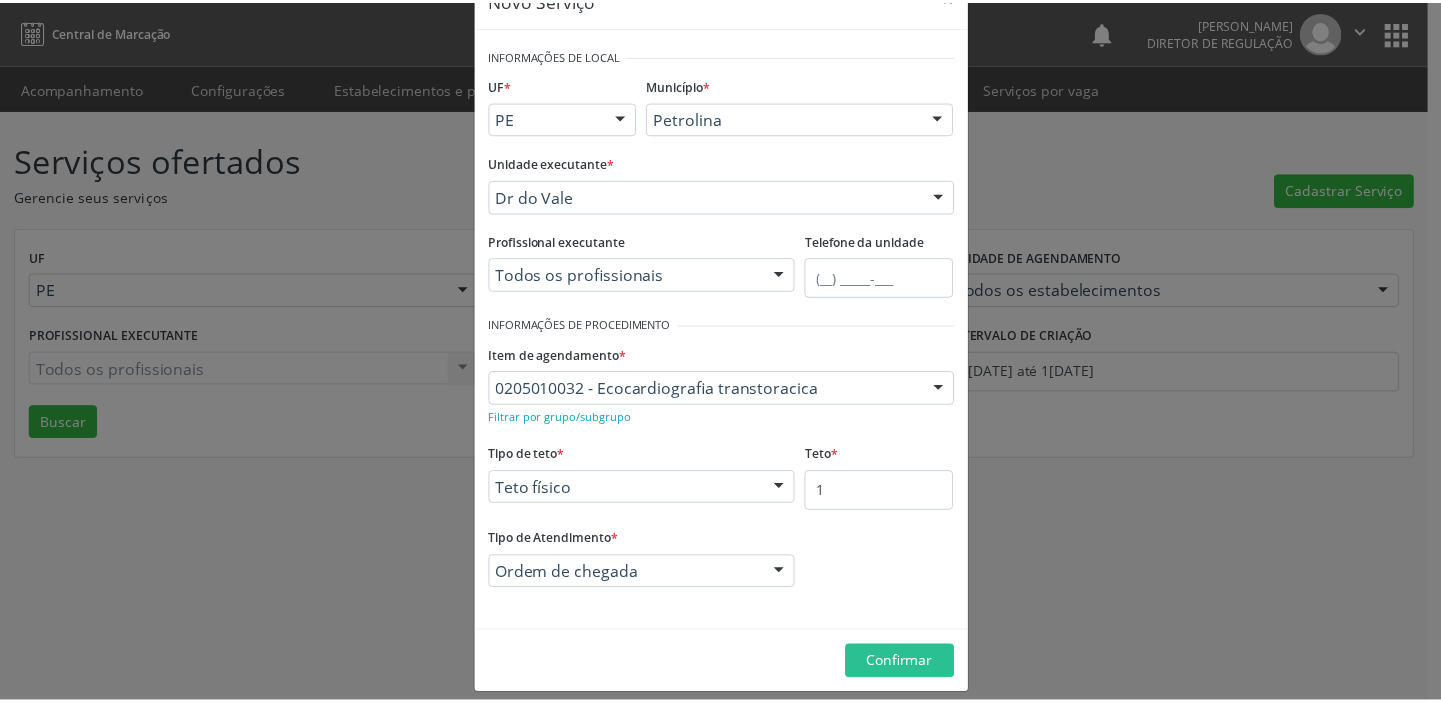 scroll, scrollTop: 69, scrollLeft: 0, axis: vertical 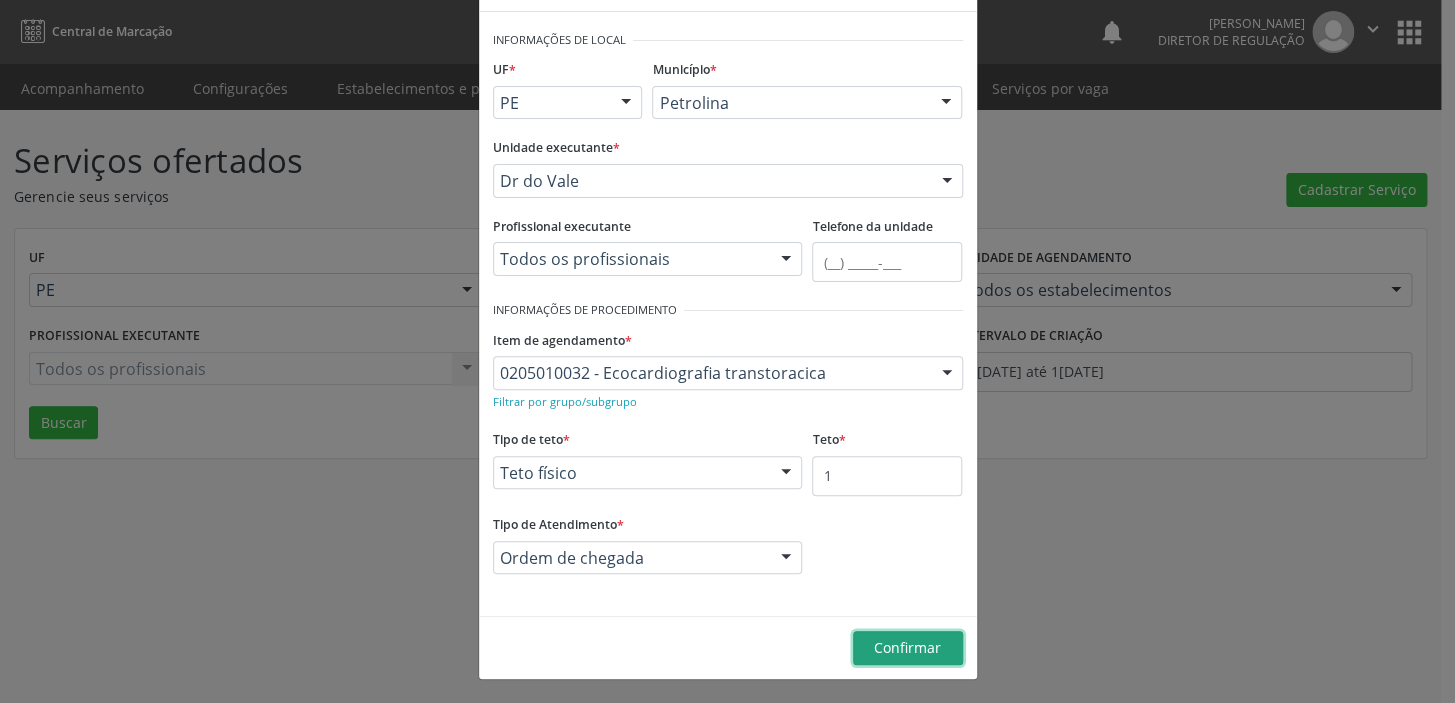 click on "Confirmar" at bounding box center (907, 647) 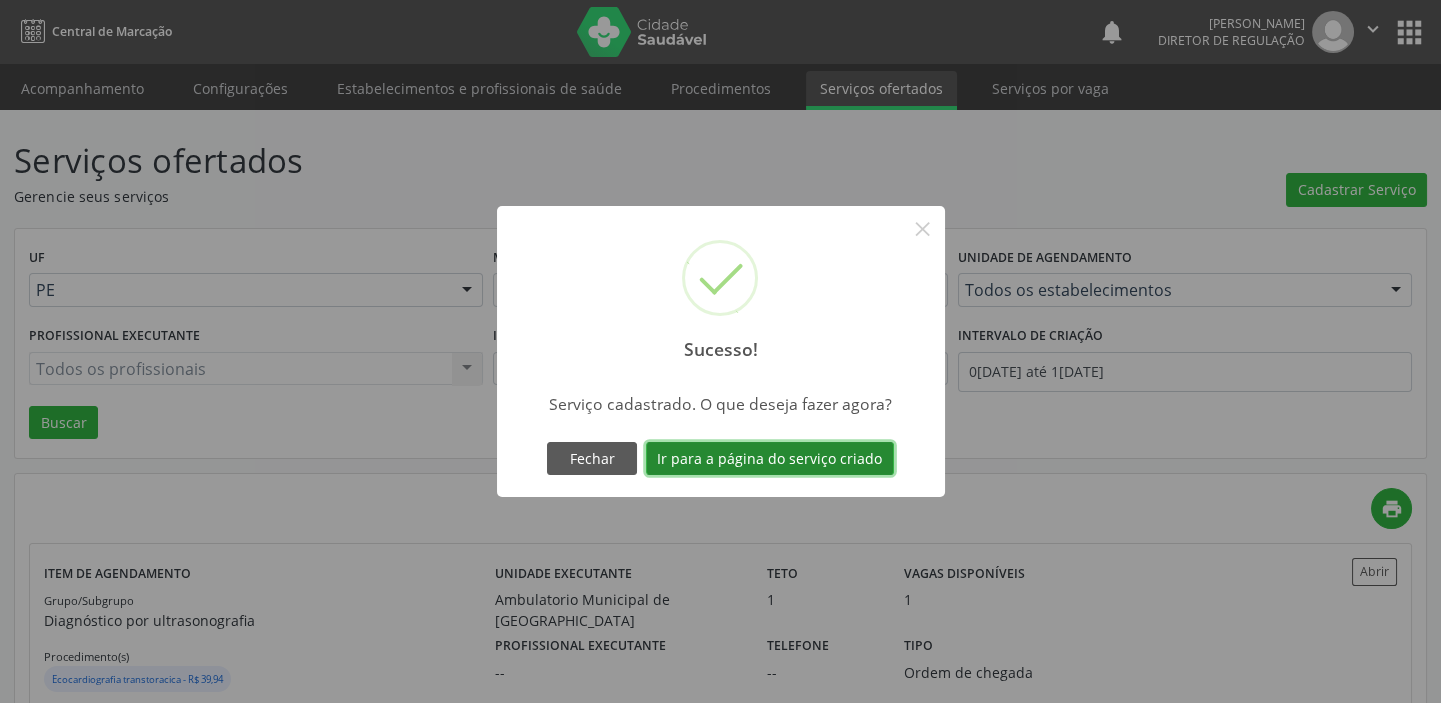 click on "Ir para a página do serviço criado" at bounding box center (770, 459) 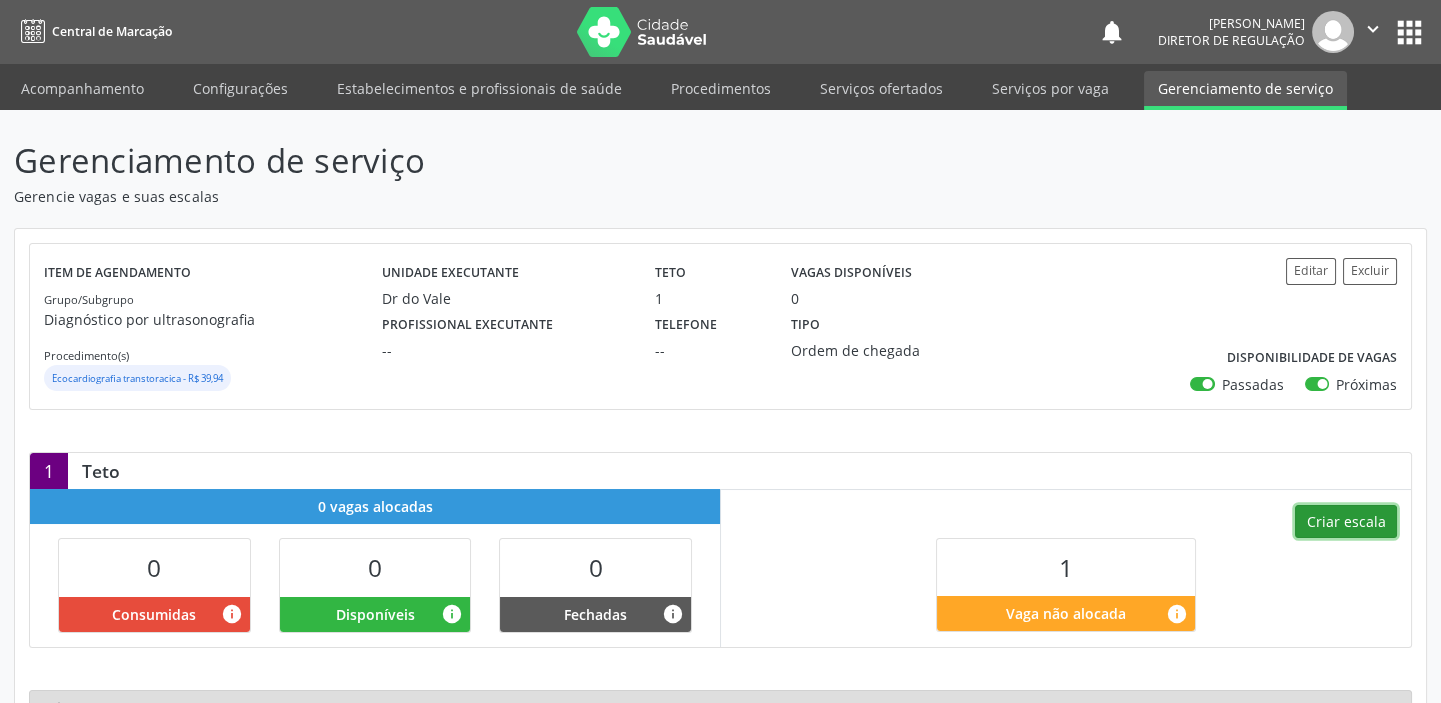 click on "Criar escala" at bounding box center [1346, 522] 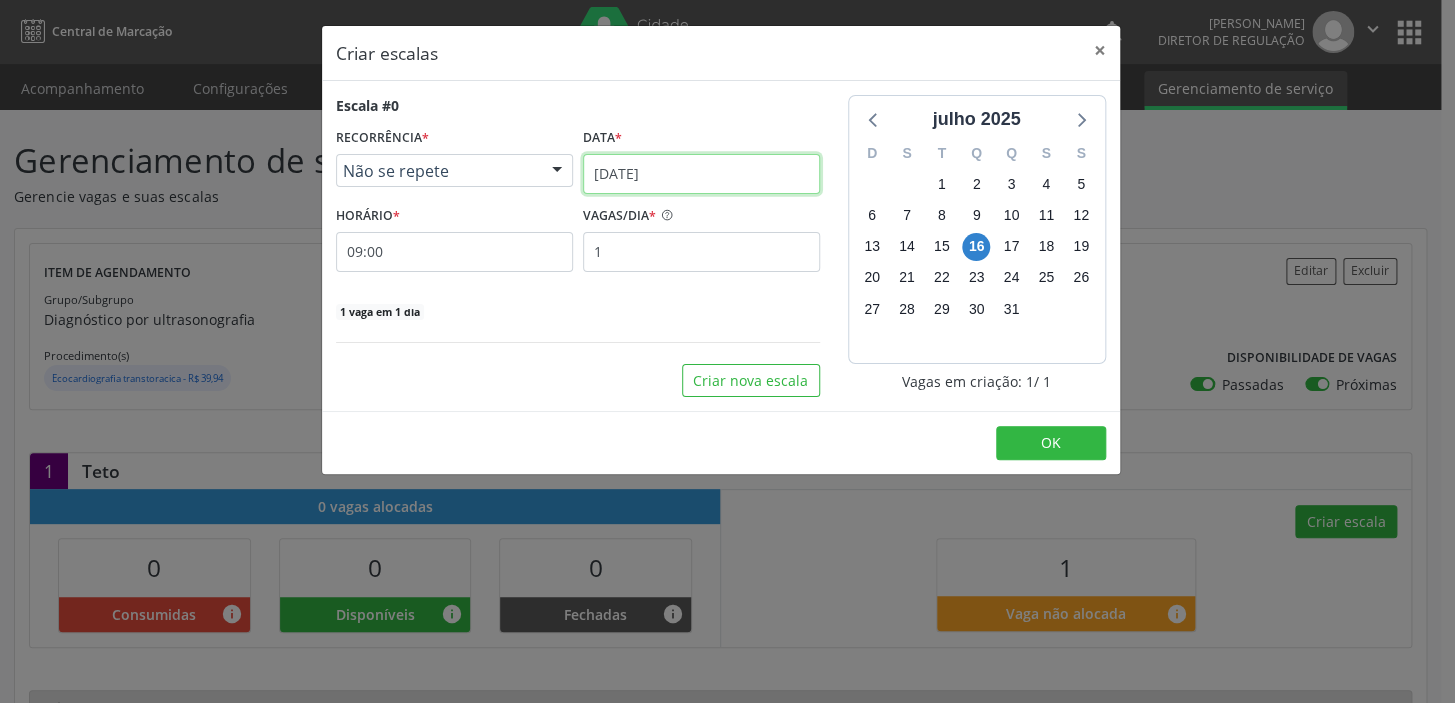 click on "[DATE]" at bounding box center (701, 174) 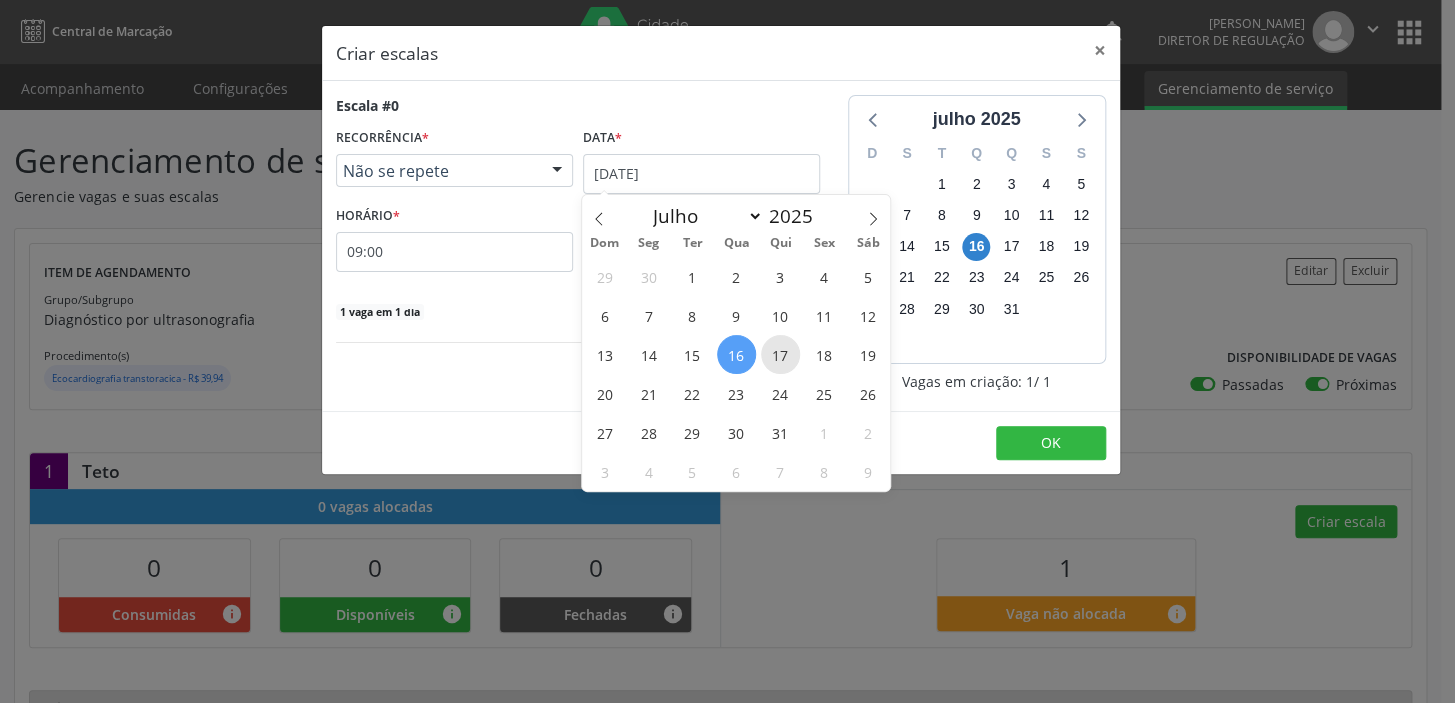 click on "17" at bounding box center (780, 354) 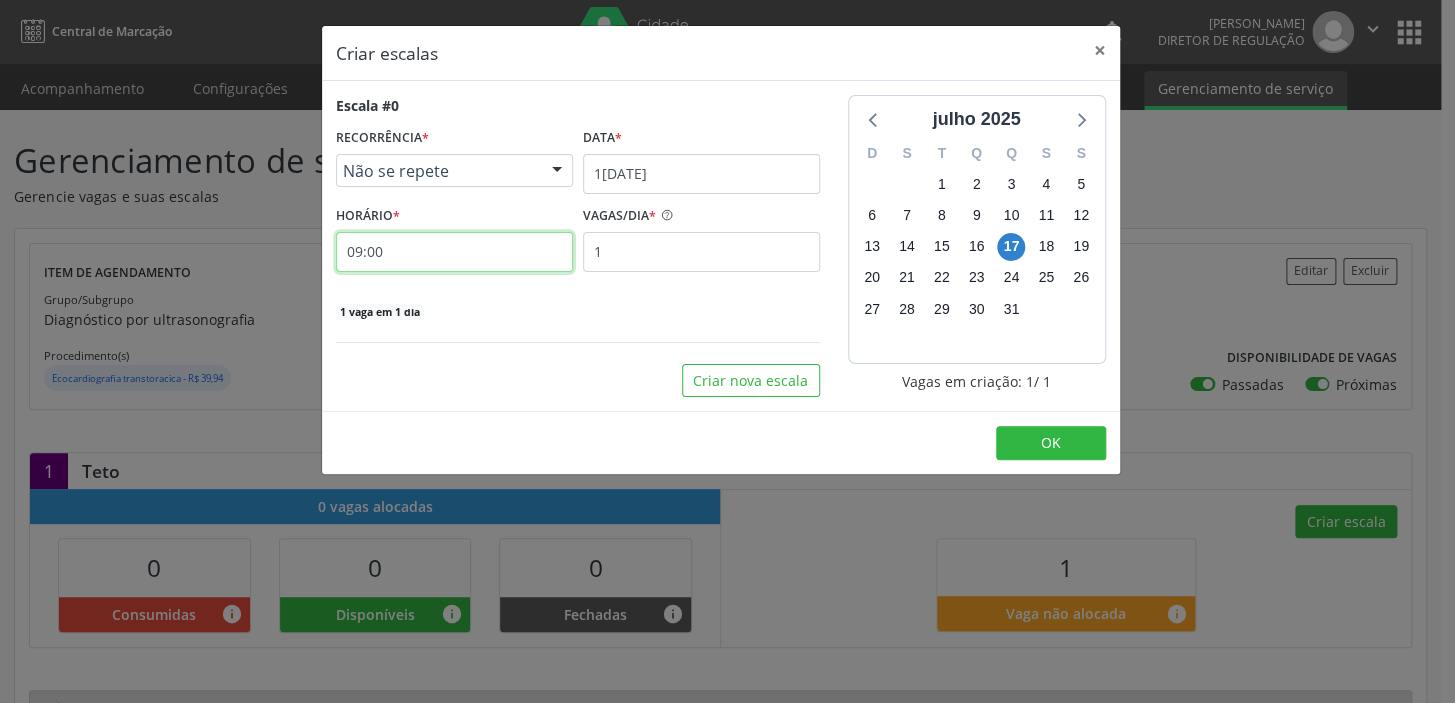 click on "09:00" at bounding box center [454, 252] 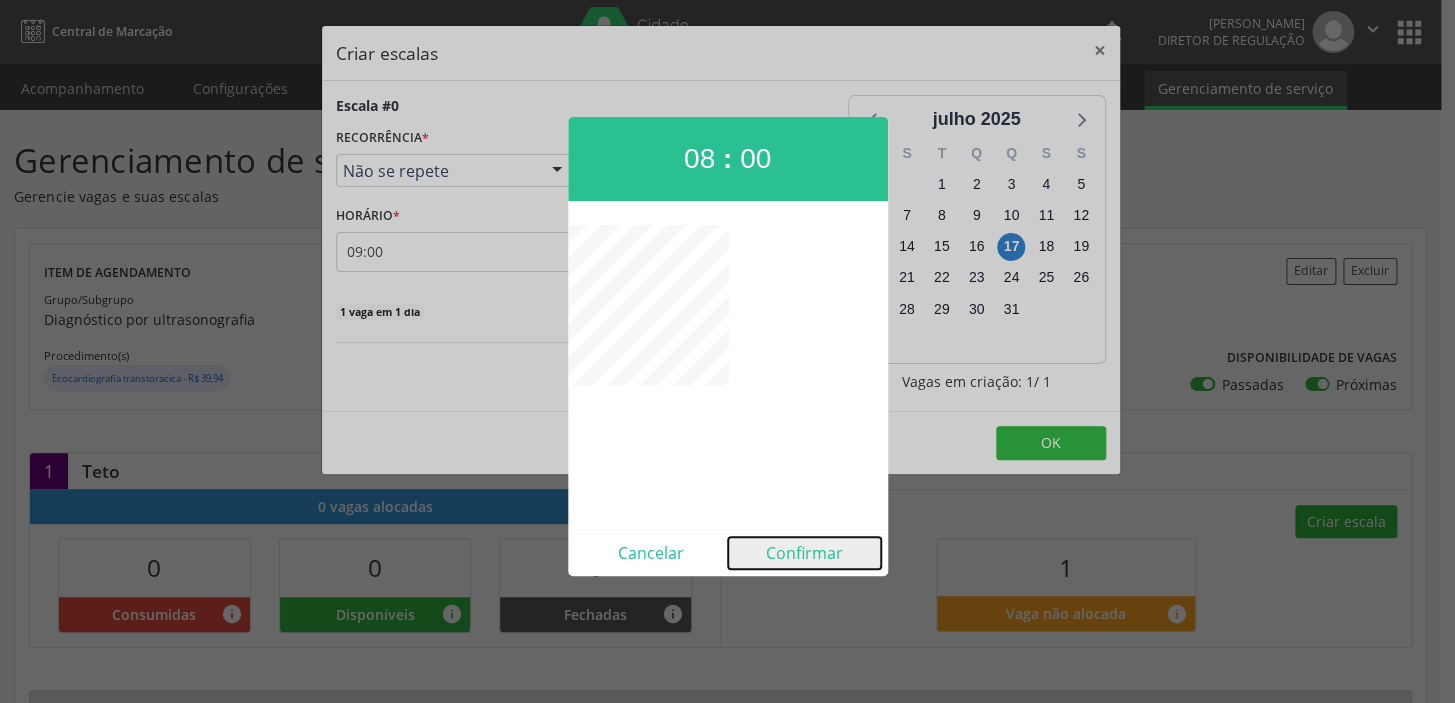 click on "Confirmar" at bounding box center [804, 553] 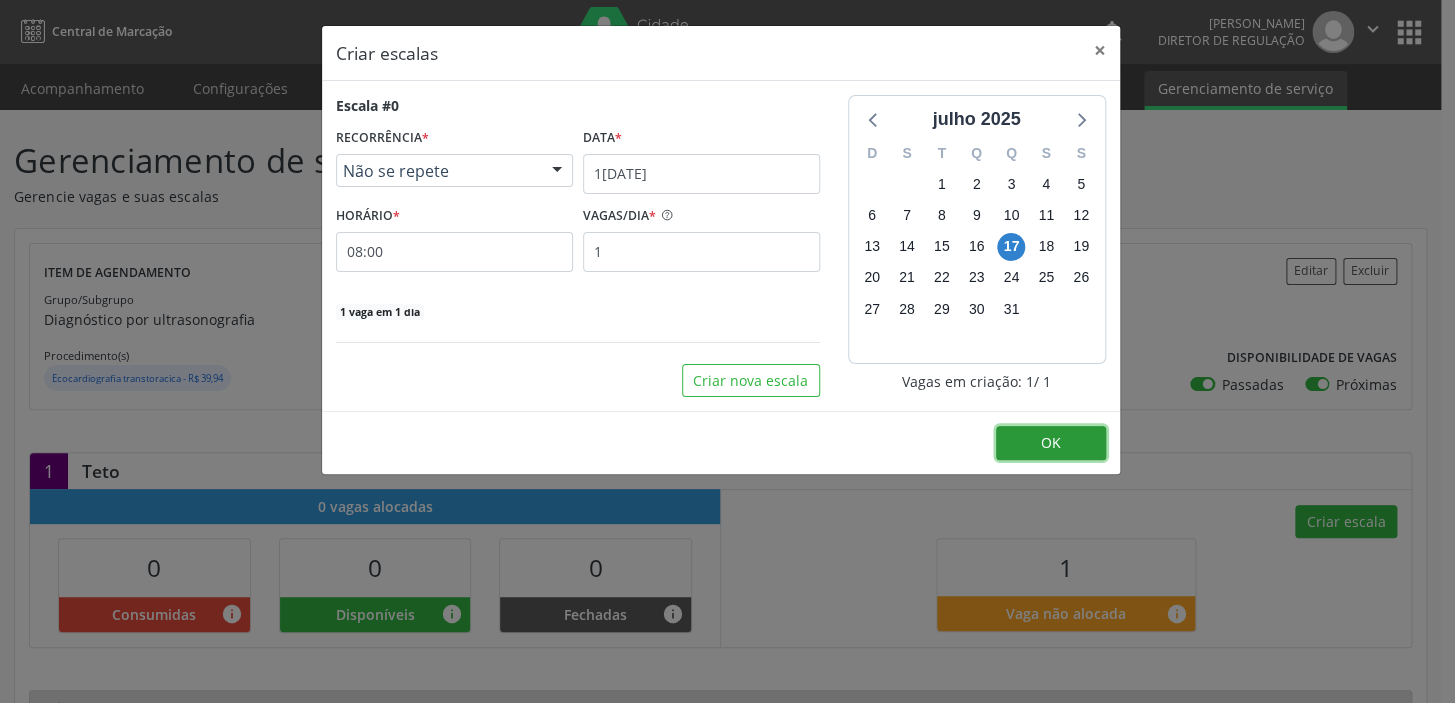 click on "OK" at bounding box center [1051, 443] 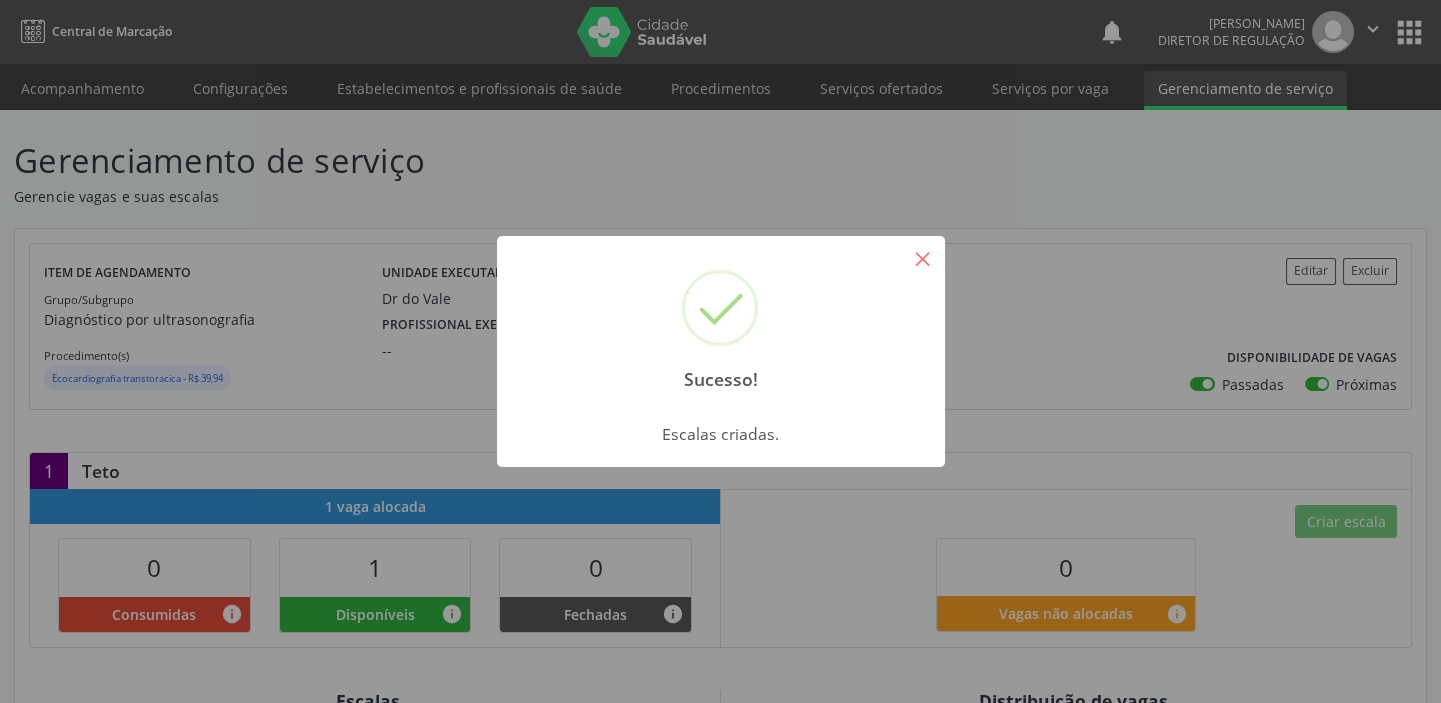 click on "×" at bounding box center (923, 258) 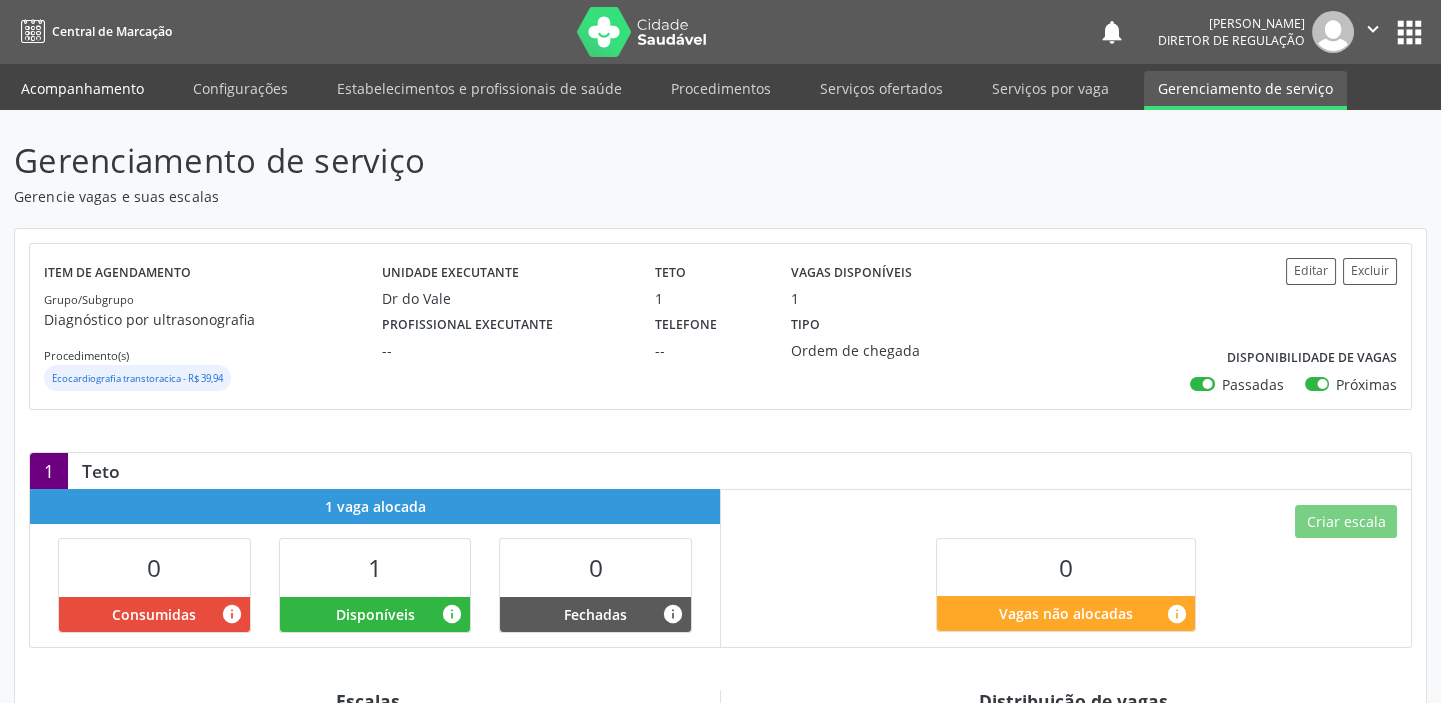 click on "Acompanhamento" at bounding box center [82, 88] 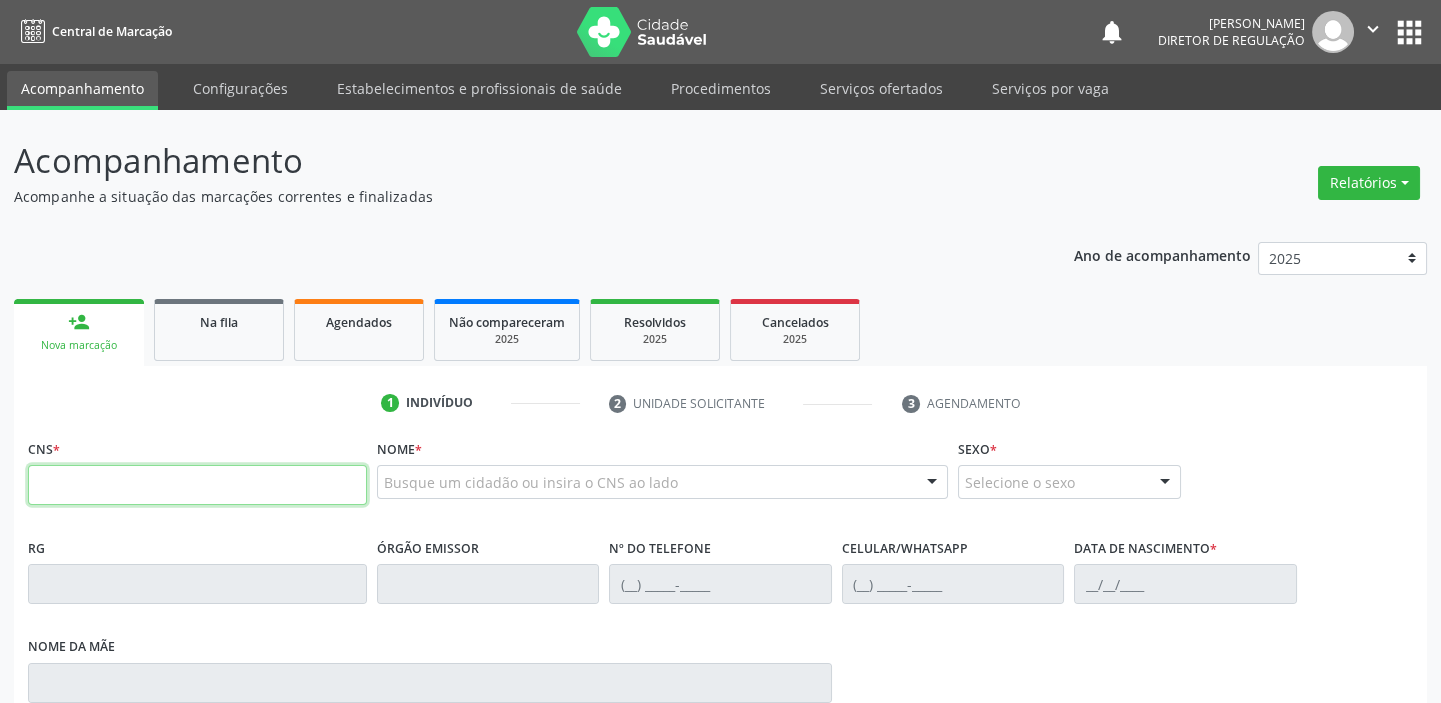 click at bounding box center (197, 485) 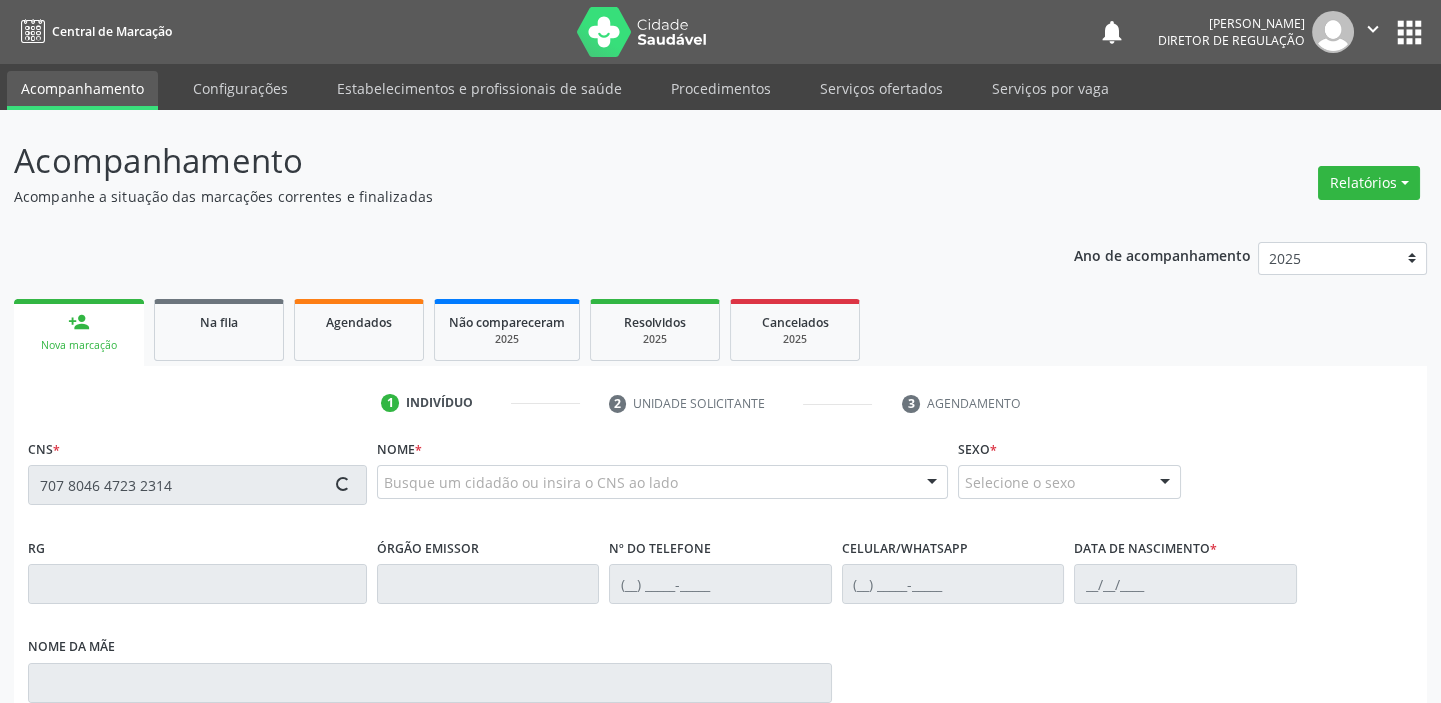 type on "707 8046 4723 2314" 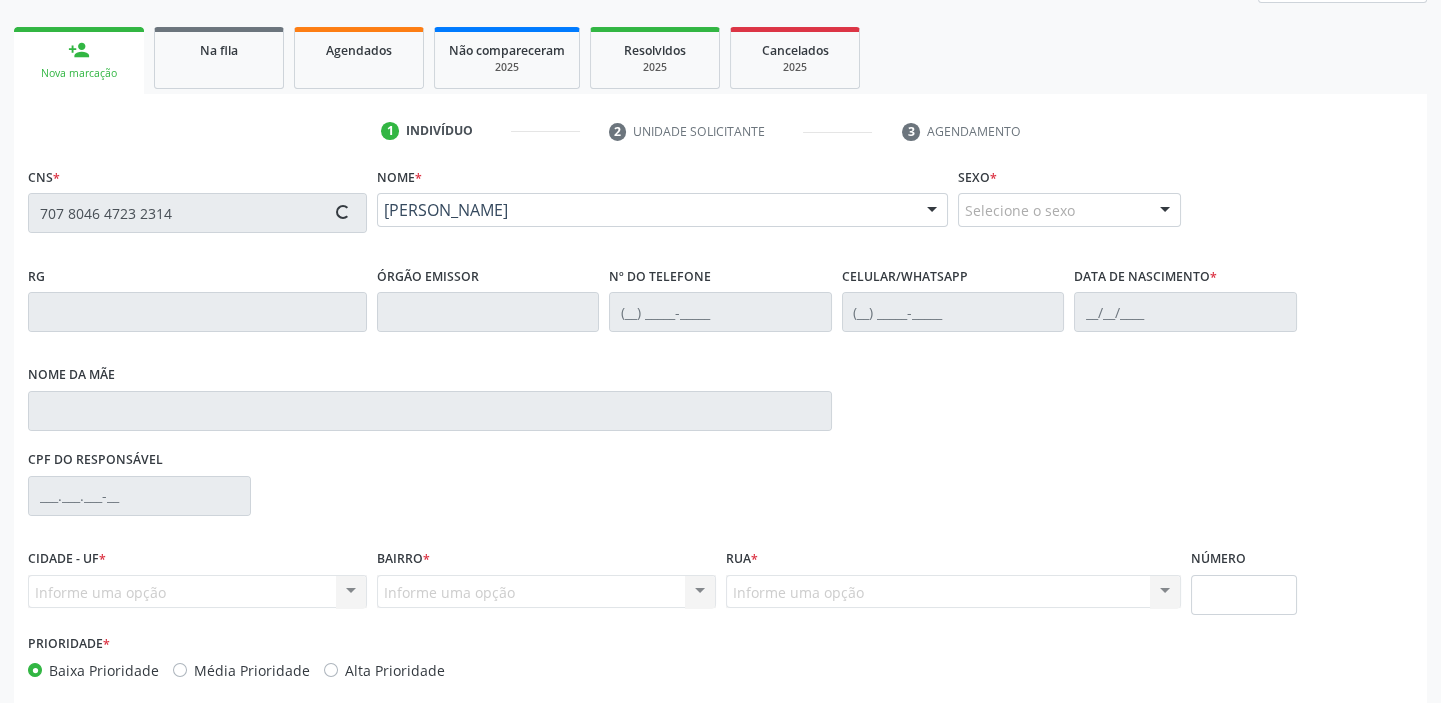 type on "(87) 98878-0183" 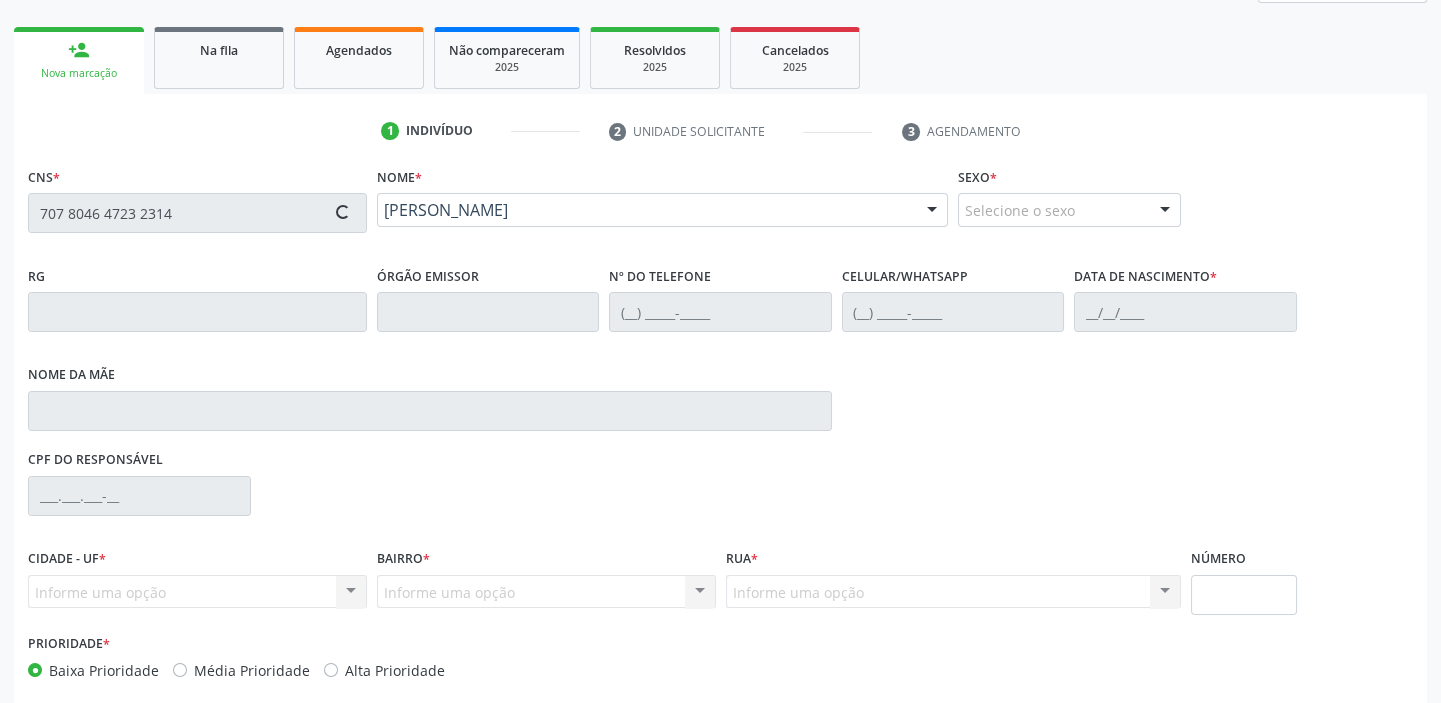 type on "(87) 98878-0183" 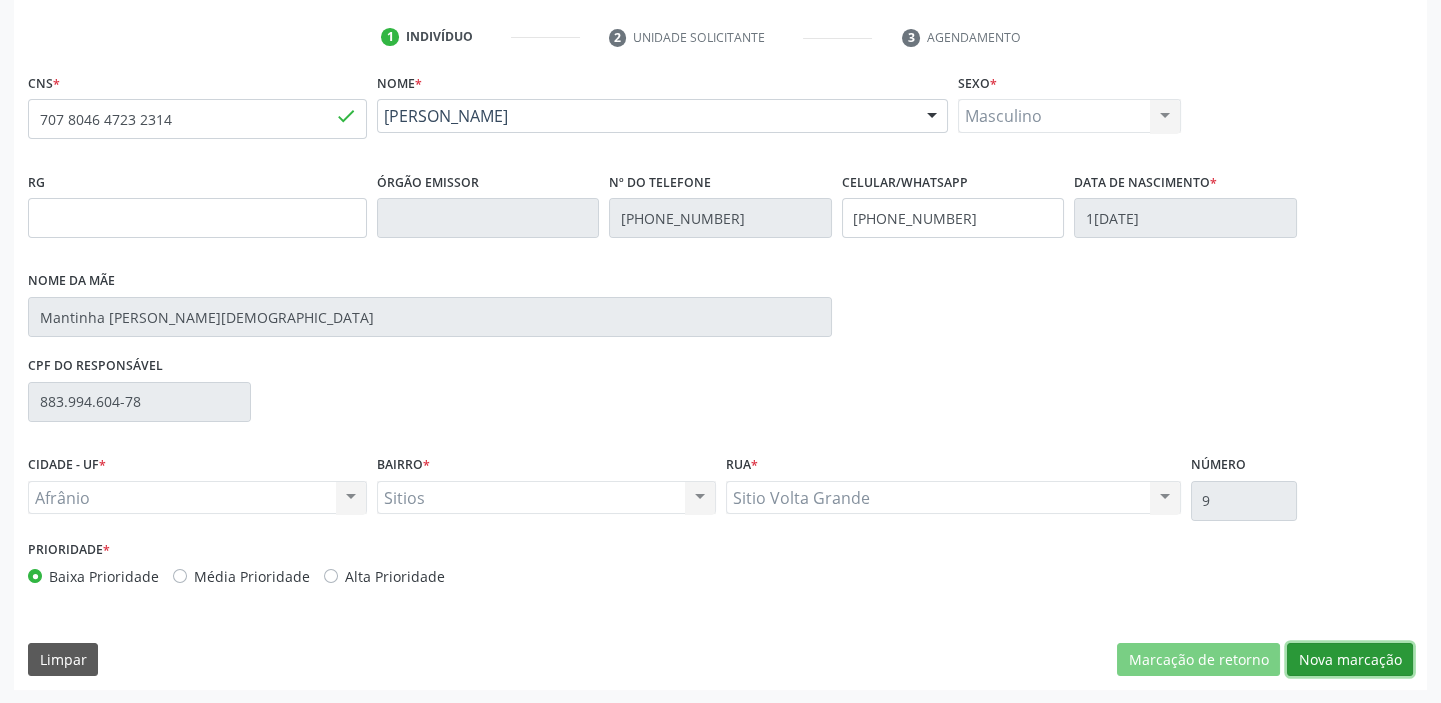 click on "Nova marcação" at bounding box center [1350, 660] 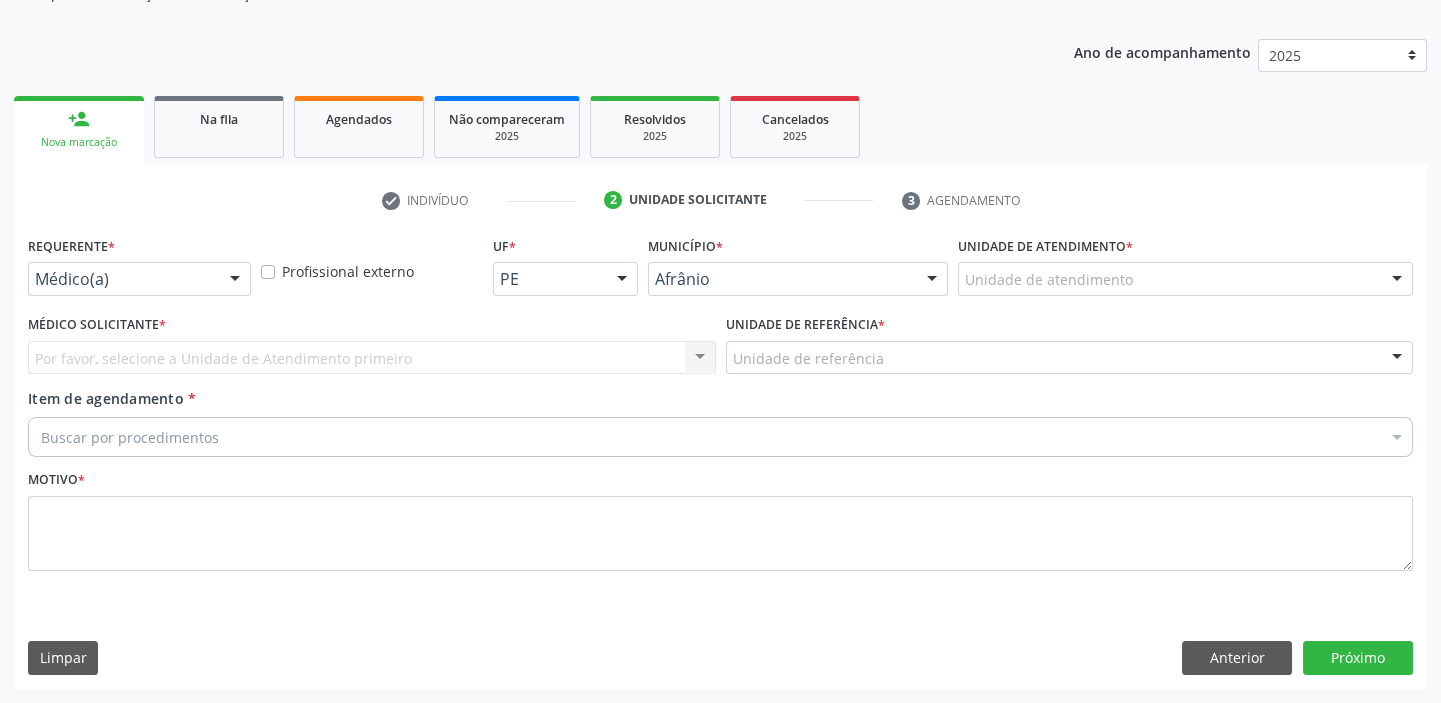 scroll, scrollTop: 201, scrollLeft: 0, axis: vertical 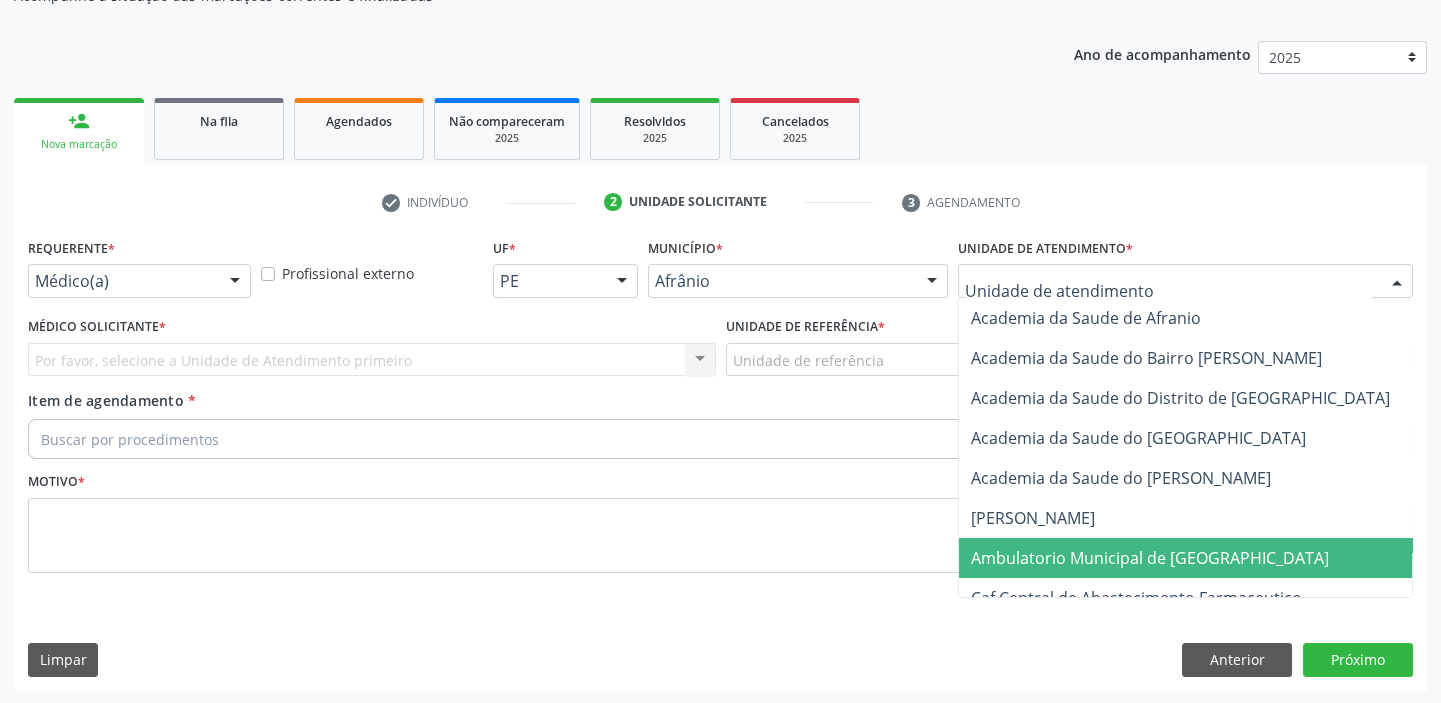 click on "Ambulatorio Municipal de [GEOGRAPHIC_DATA]" at bounding box center (1203, 558) 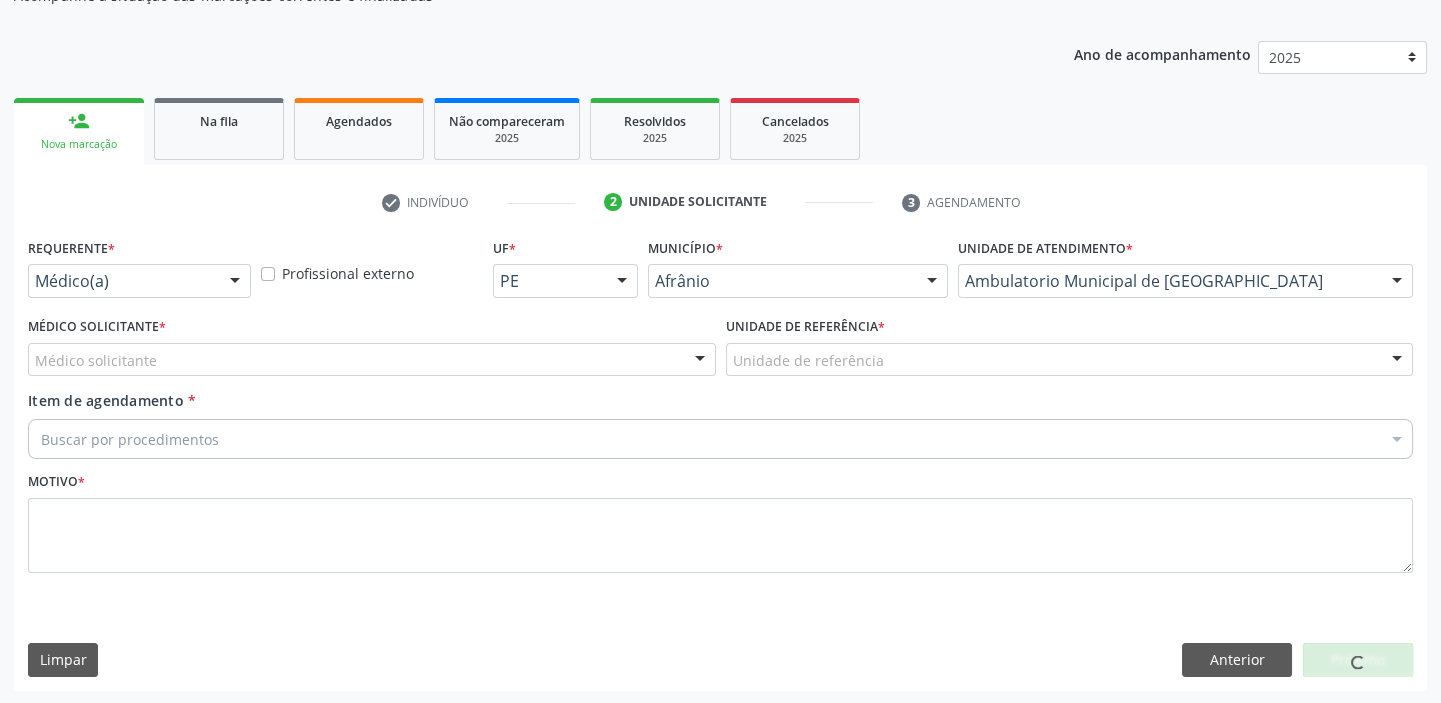 click on "Unidade de referência" at bounding box center (1070, 360) 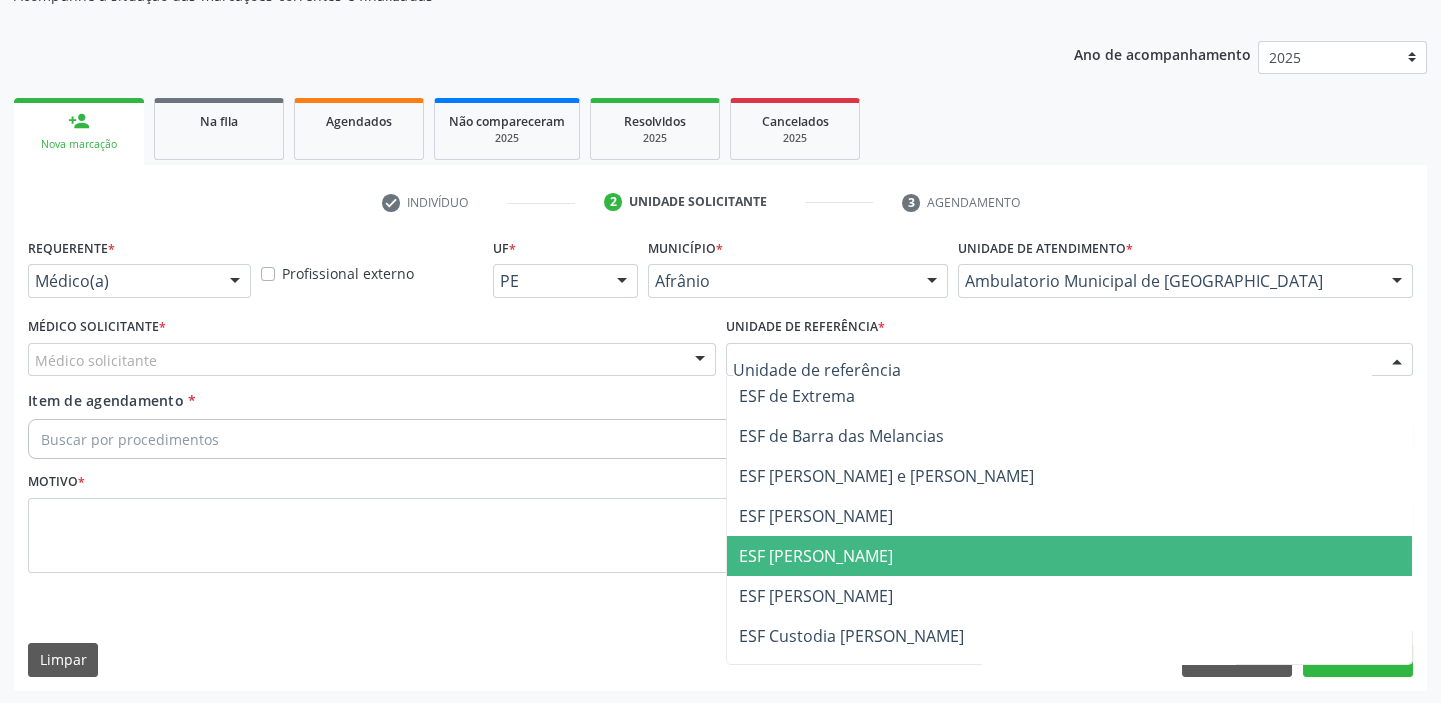 click on "ESF [PERSON_NAME]" at bounding box center (816, 556) 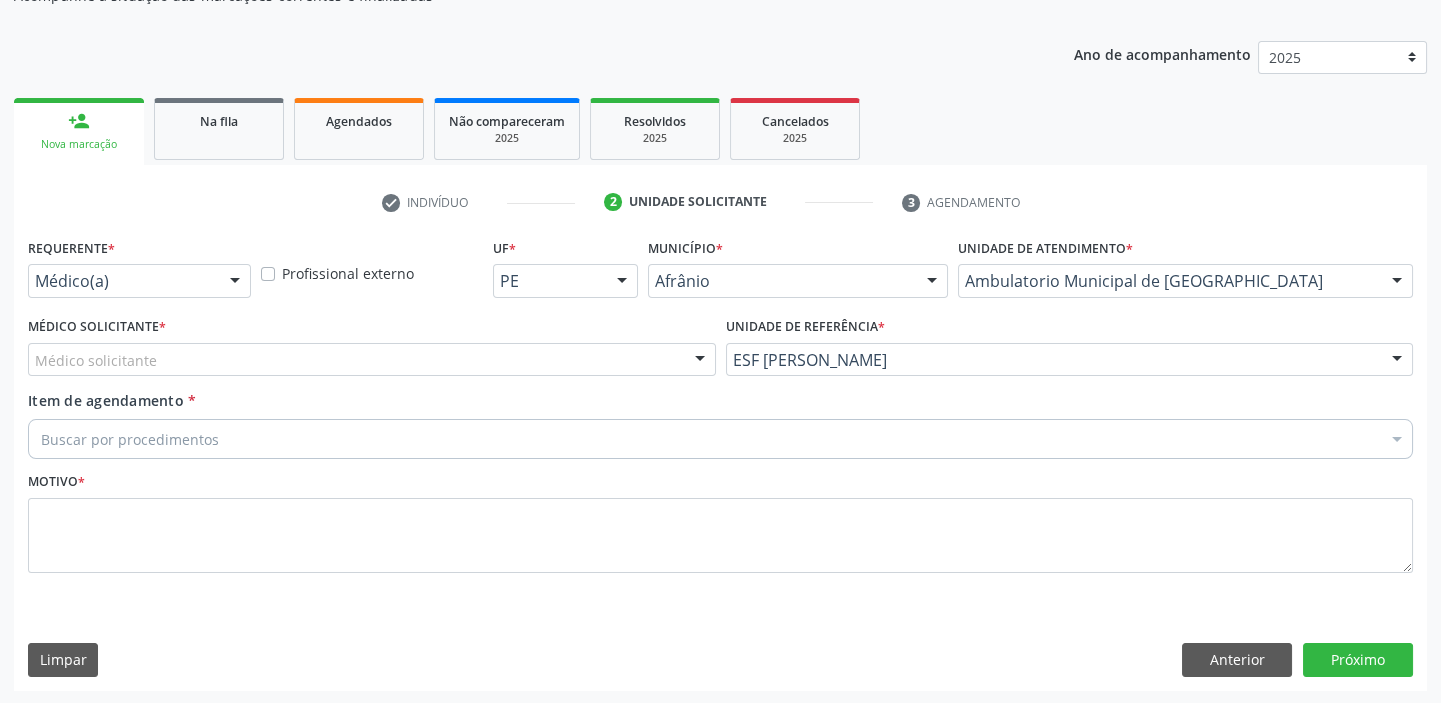 drag, startPoint x: 142, startPoint y: 370, endPoint x: 140, endPoint y: 381, distance: 11.18034 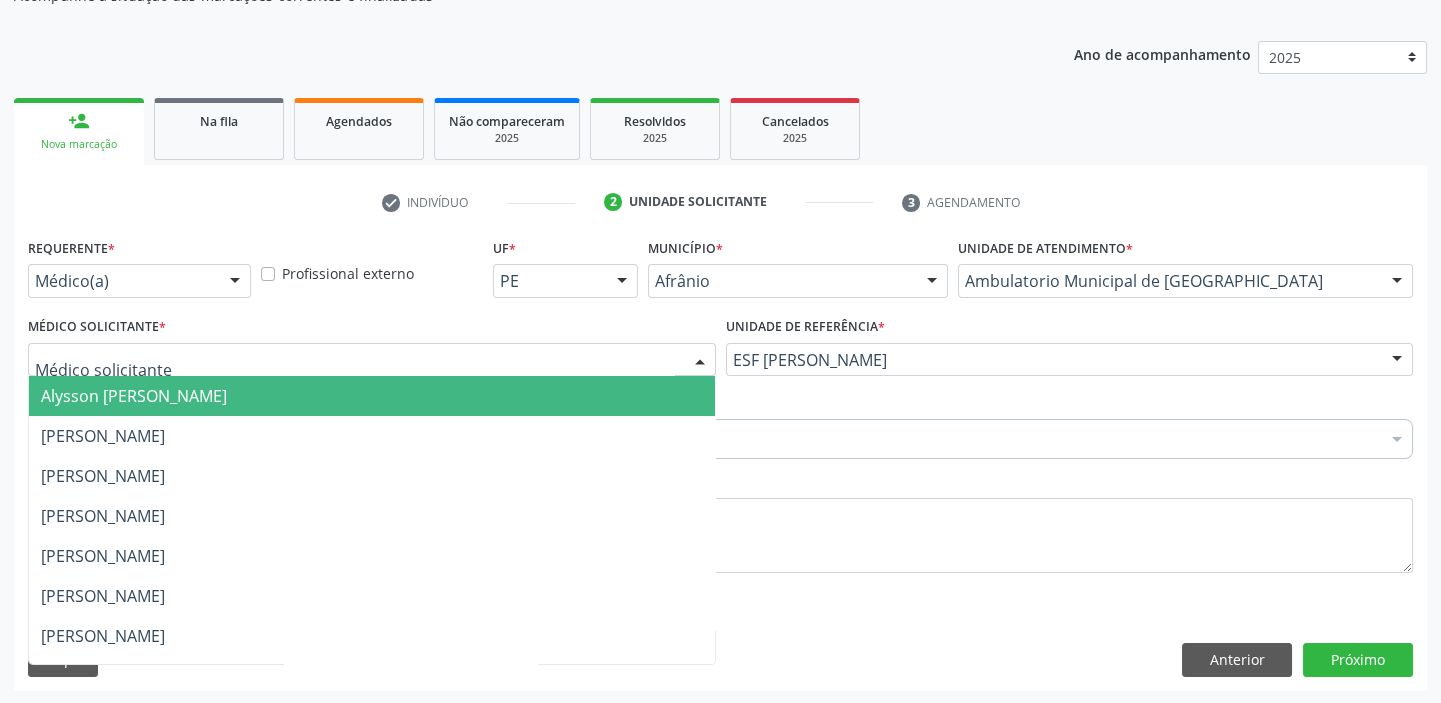 drag, startPoint x: 140, startPoint y: 383, endPoint x: 138, endPoint y: 403, distance: 20.09975 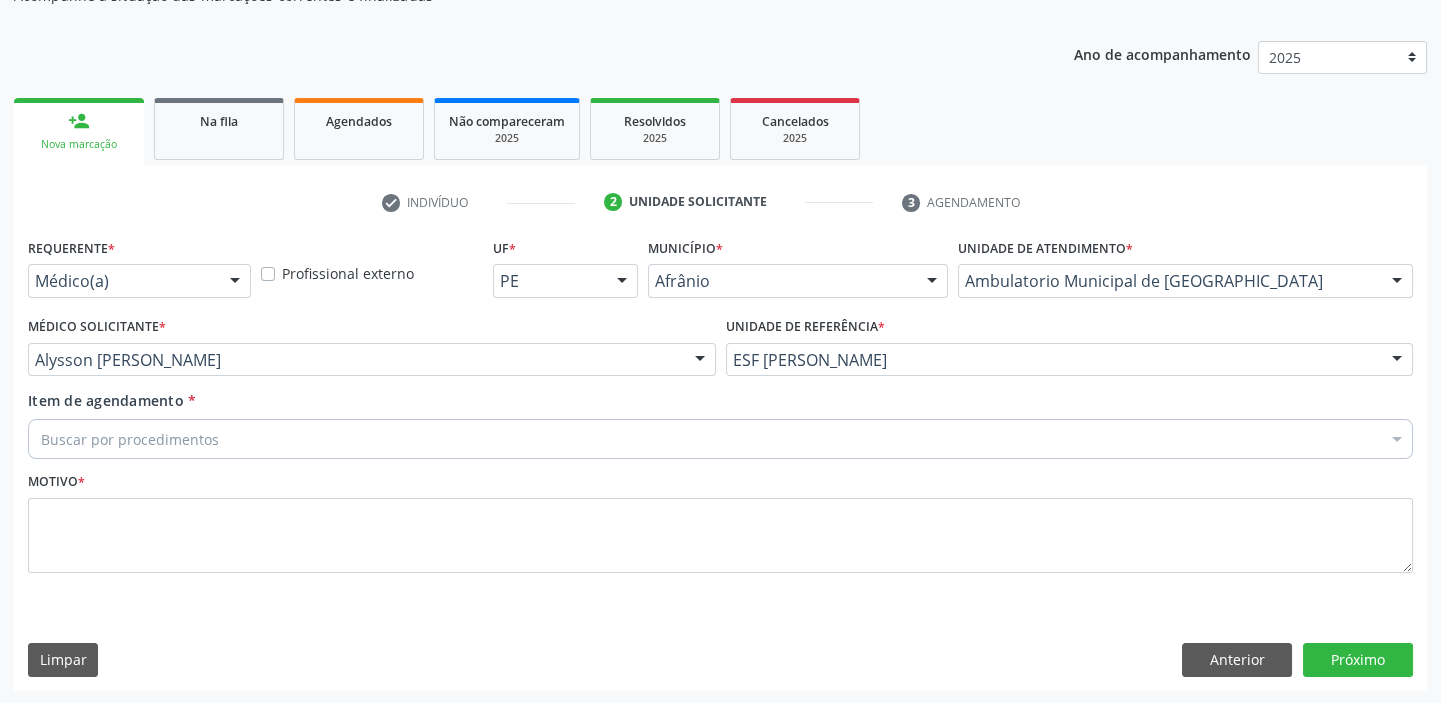 click on "Buscar por procedimentos" at bounding box center (720, 439) 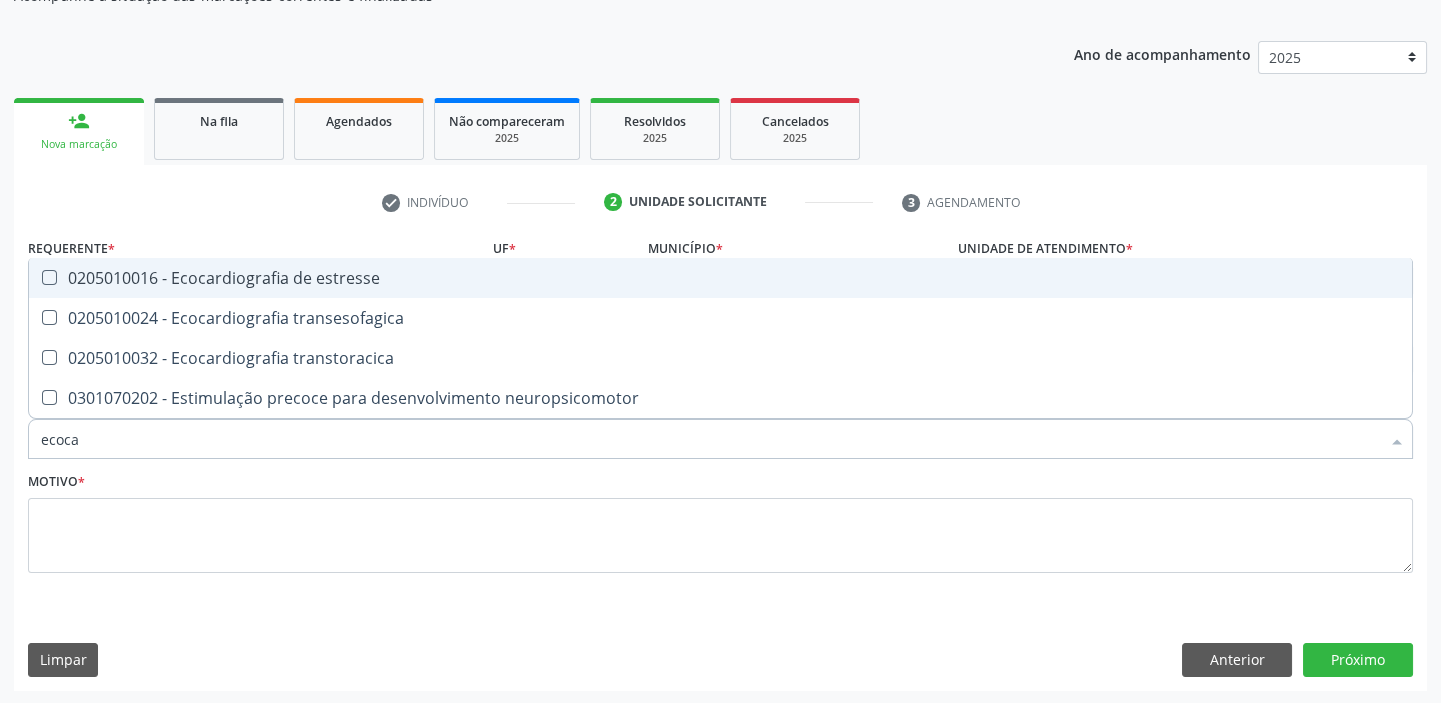 type on "ecocar" 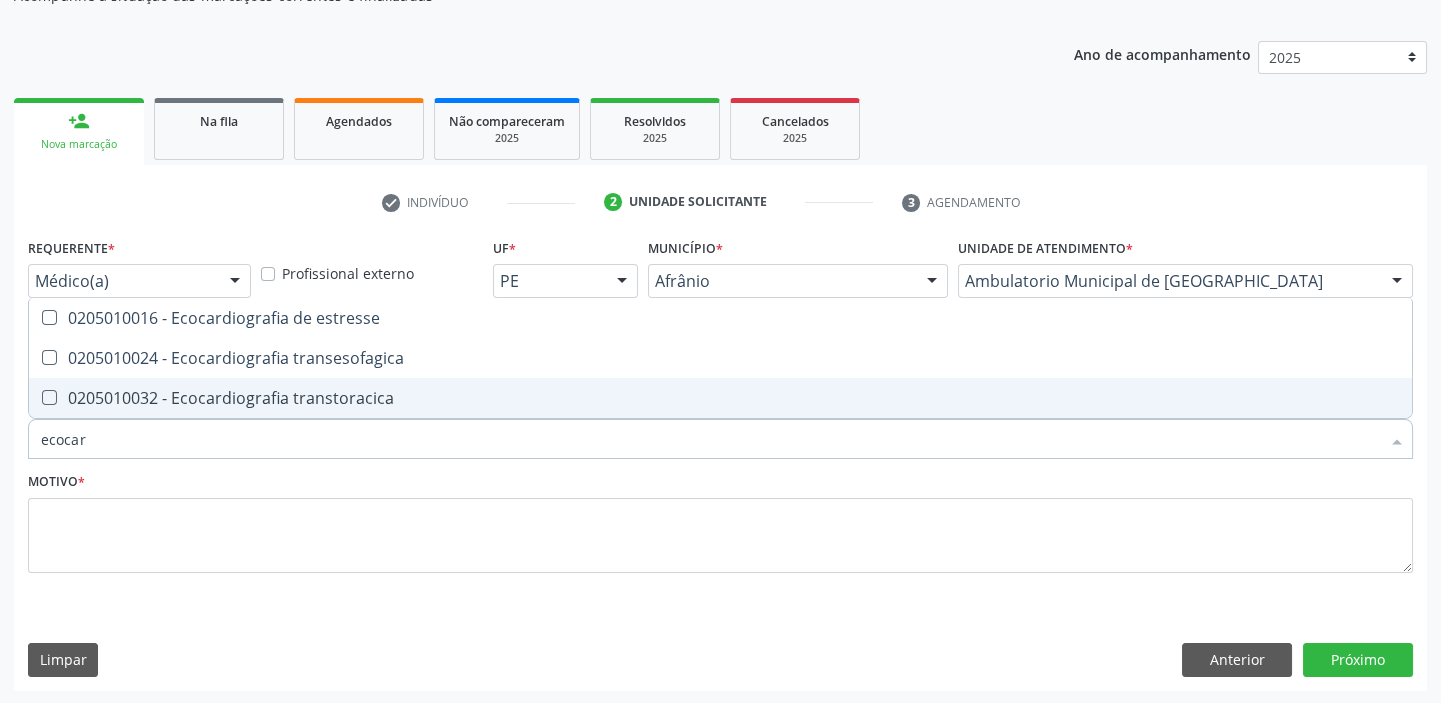 click on "0205010032 - Ecocardiografia transtoracica" at bounding box center (720, 398) 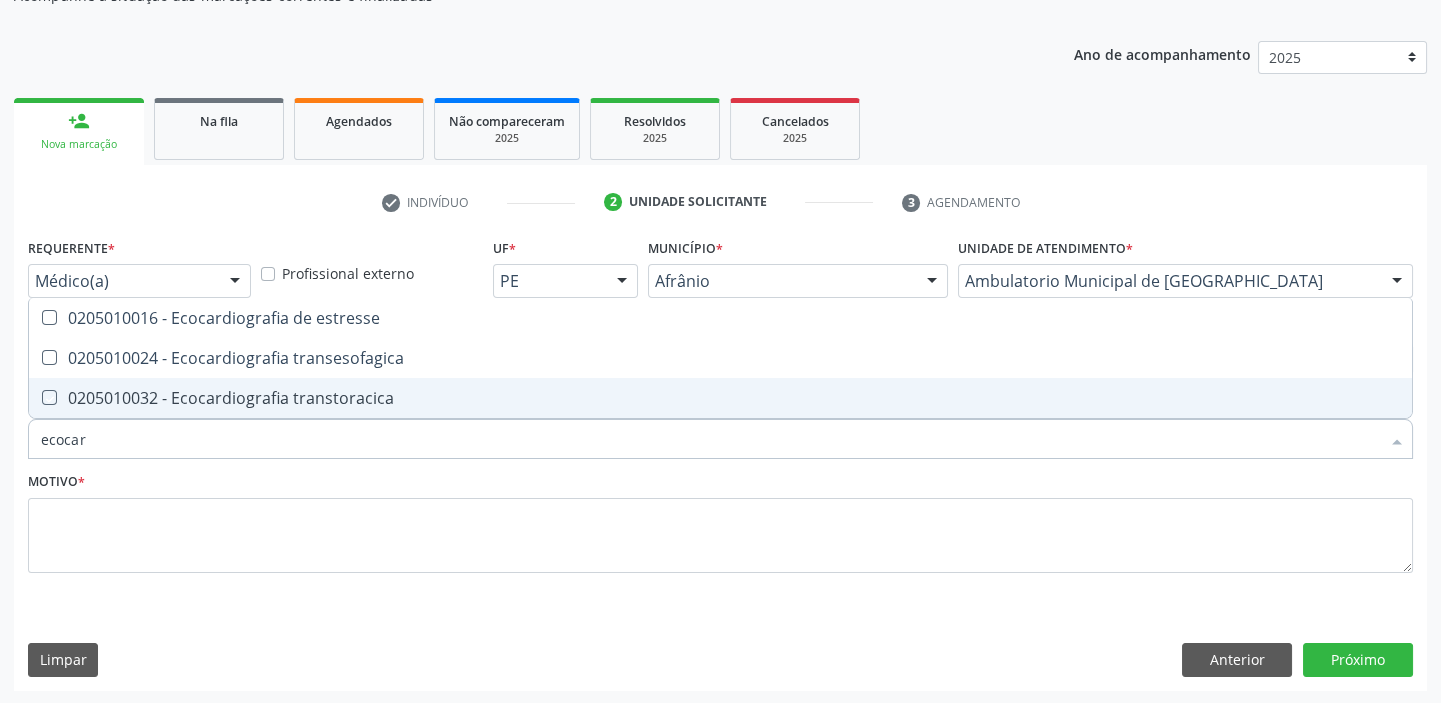checkbox on "true" 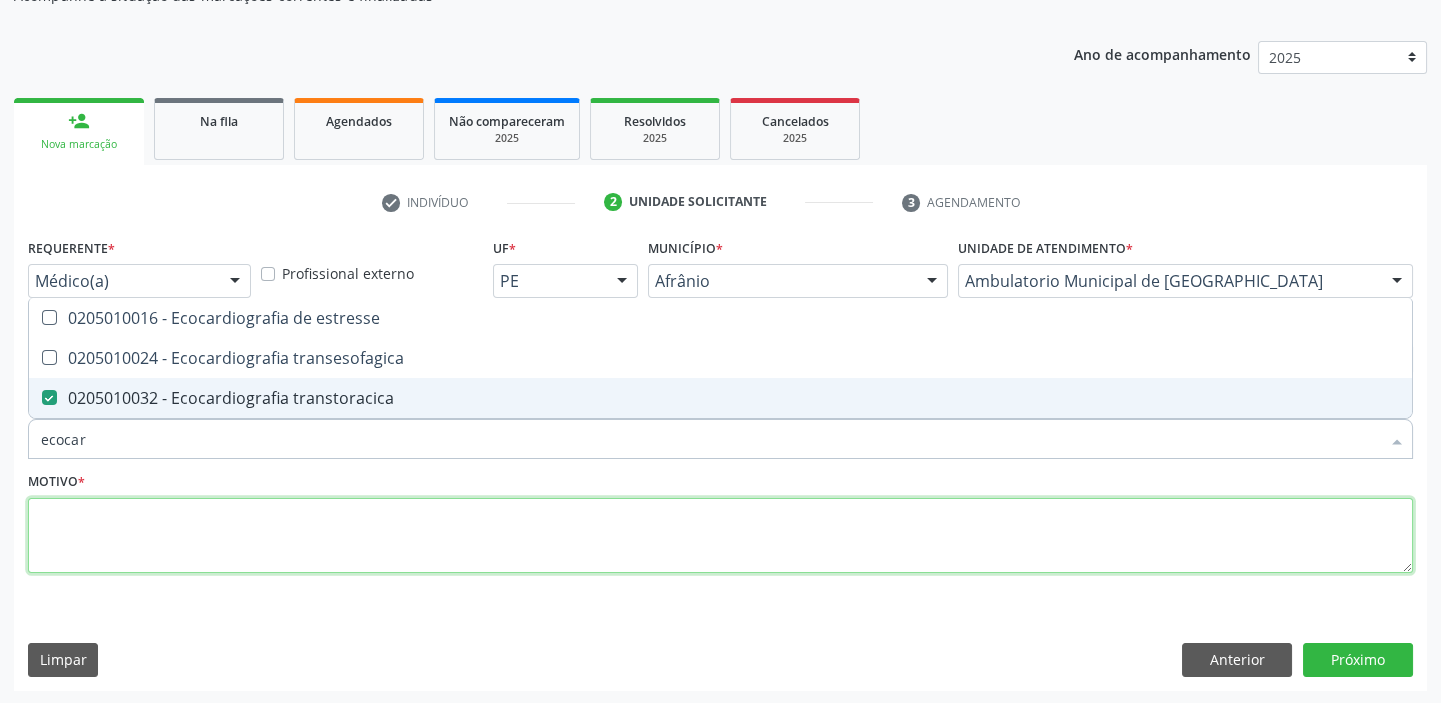 drag, startPoint x: 73, startPoint y: 525, endPoint x: 1116, endPoint y: 701, distance: 1057.7452 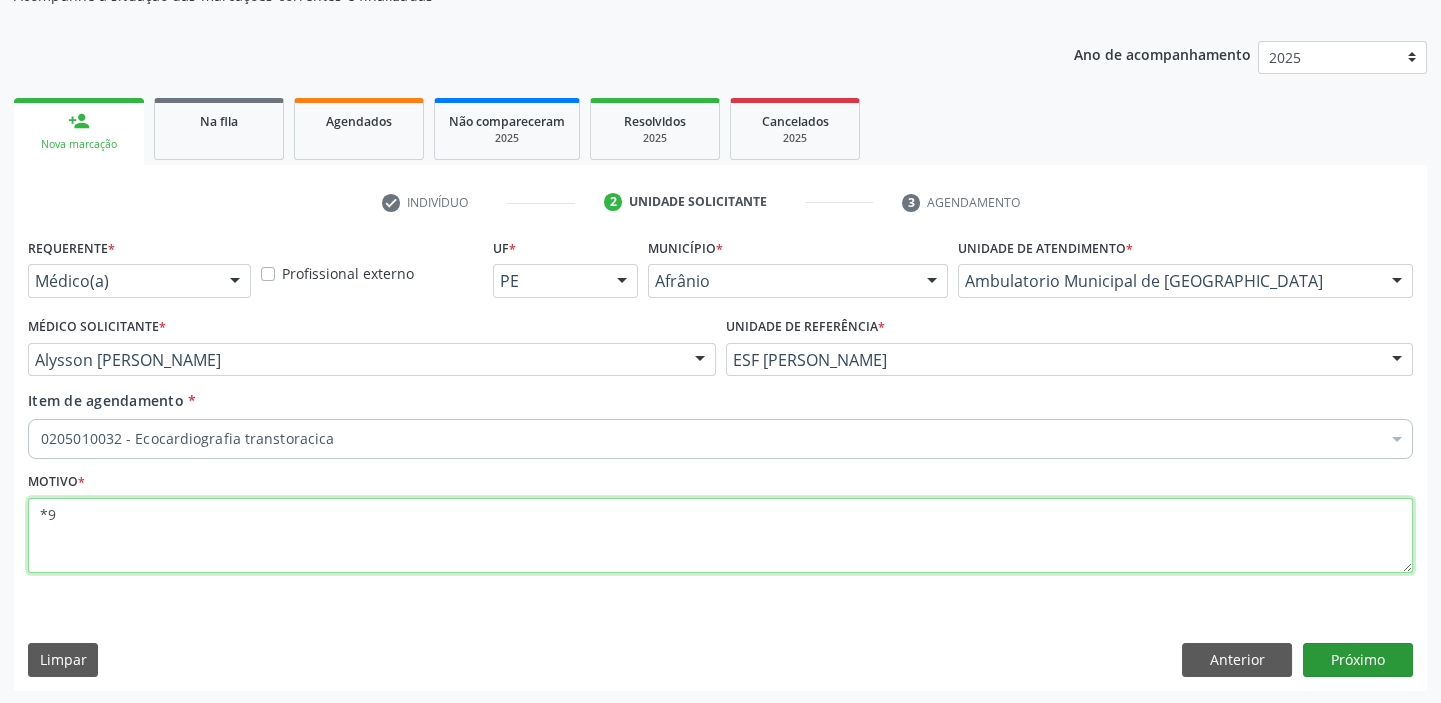 type on "*9" 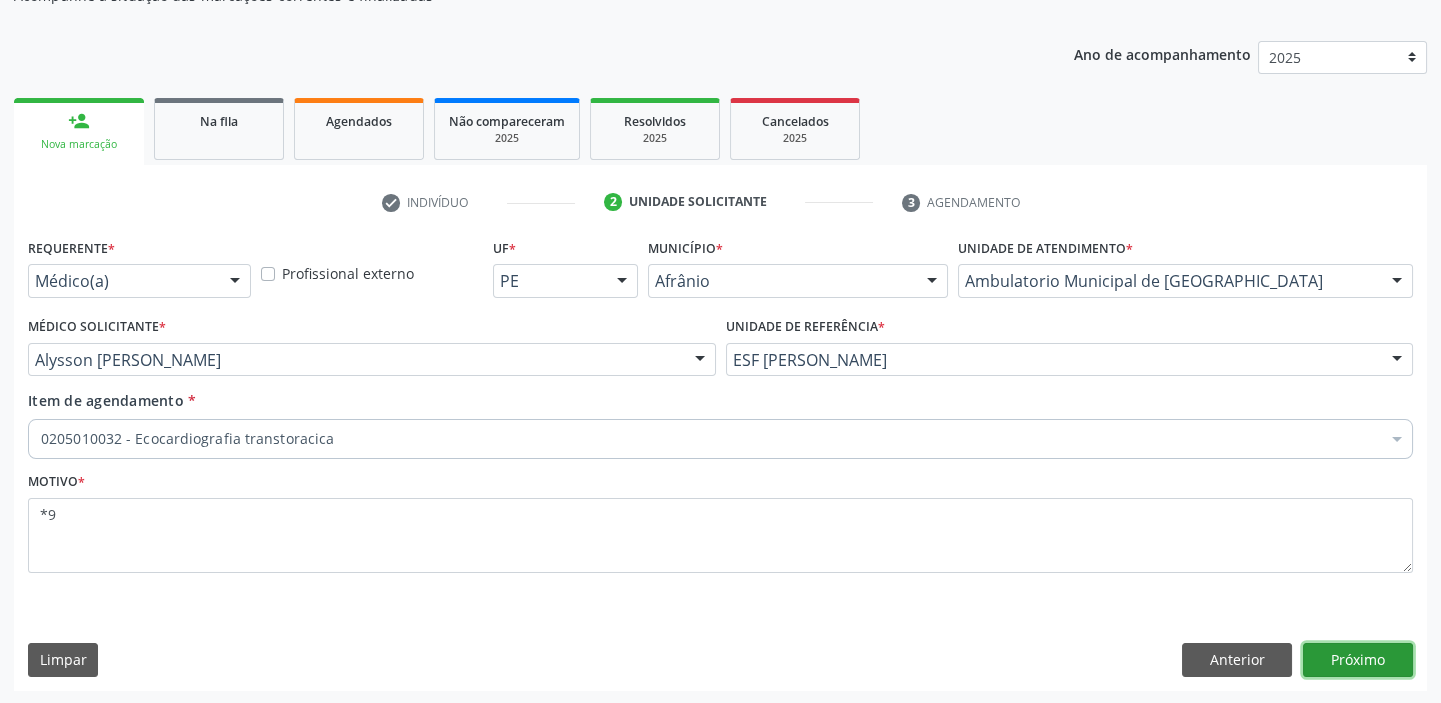 click on "Próximo" at bounding box center [1358, 660] 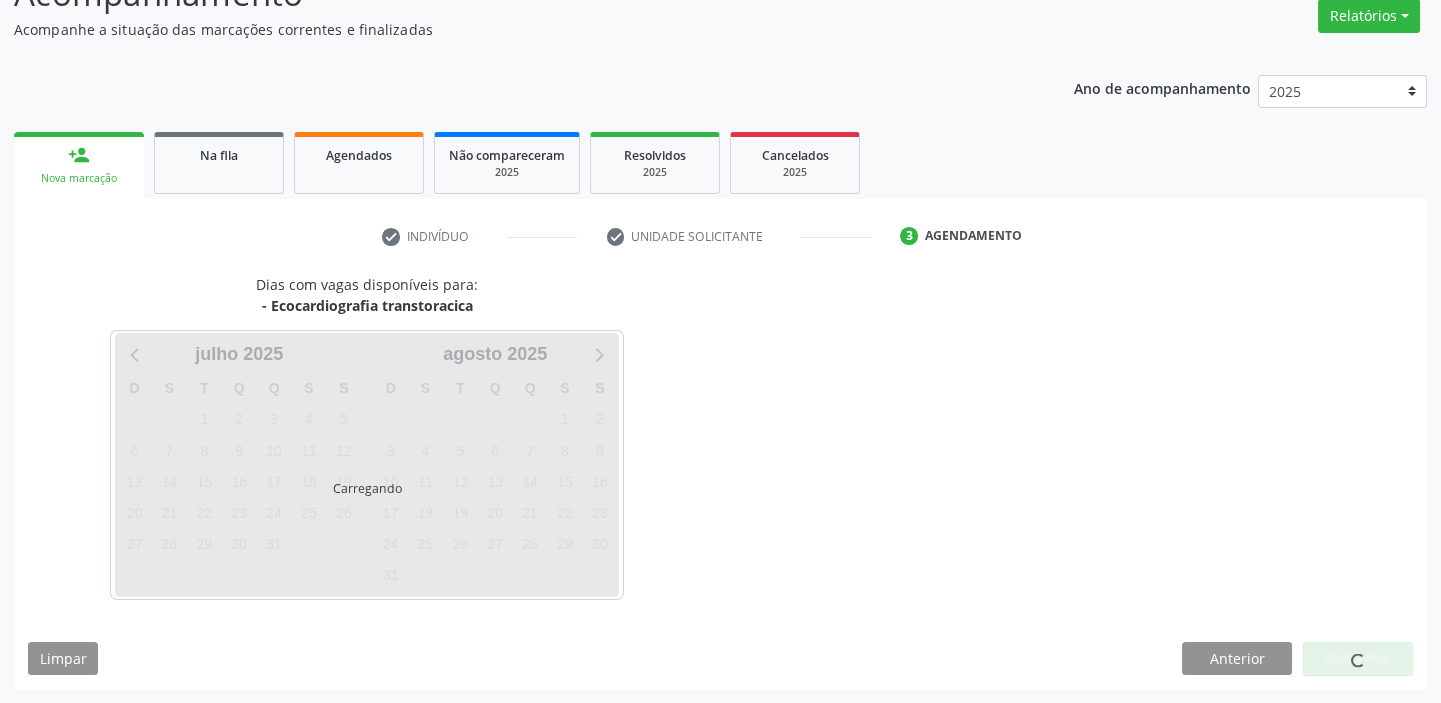 scroll, scrollTop: 166, scrollLeft: 0, axis: vertical 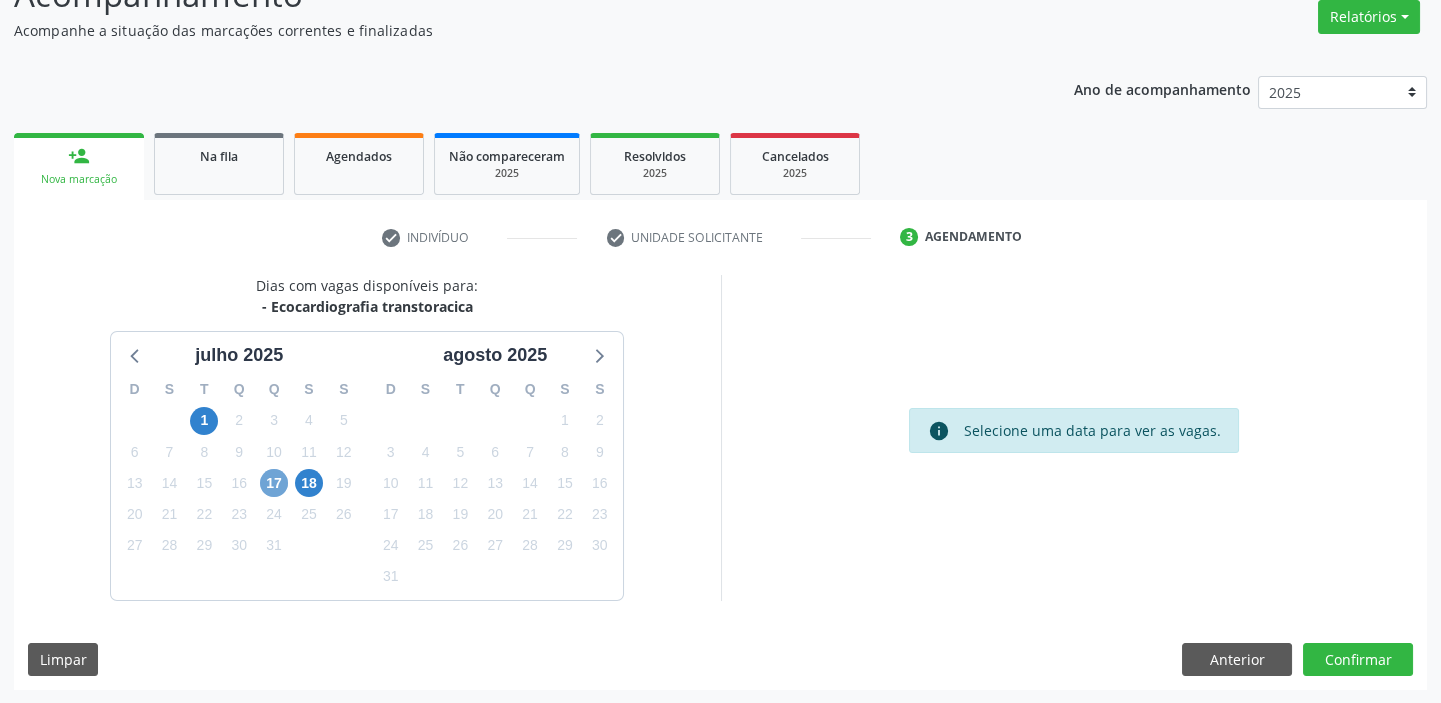 click on "17" at bounding box center (274, 483) 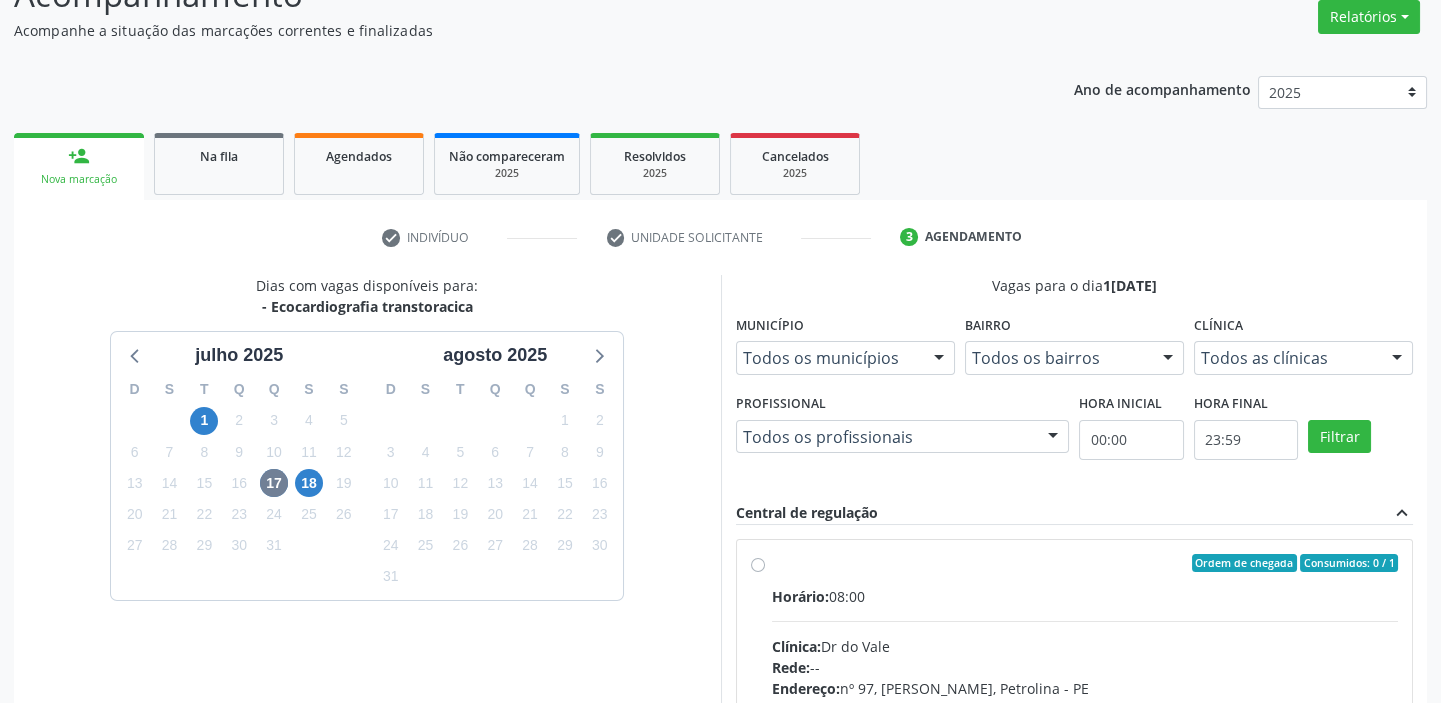 click on "Horário:   08:00
Clínica:  Dr do Vale
Rede:
--
Endereço:   nº 97, Gercino Coelho, Petrolina - PE
Telefone:   (74) 91113157
Profissional:
--
Informações adicionais sobre o atendimento
Idade de atendimento:
Sem restrição
Gênero(s) atendido(s):
Sem restrição
Informações adicionais:
--" at bounding box center [1085, 723] 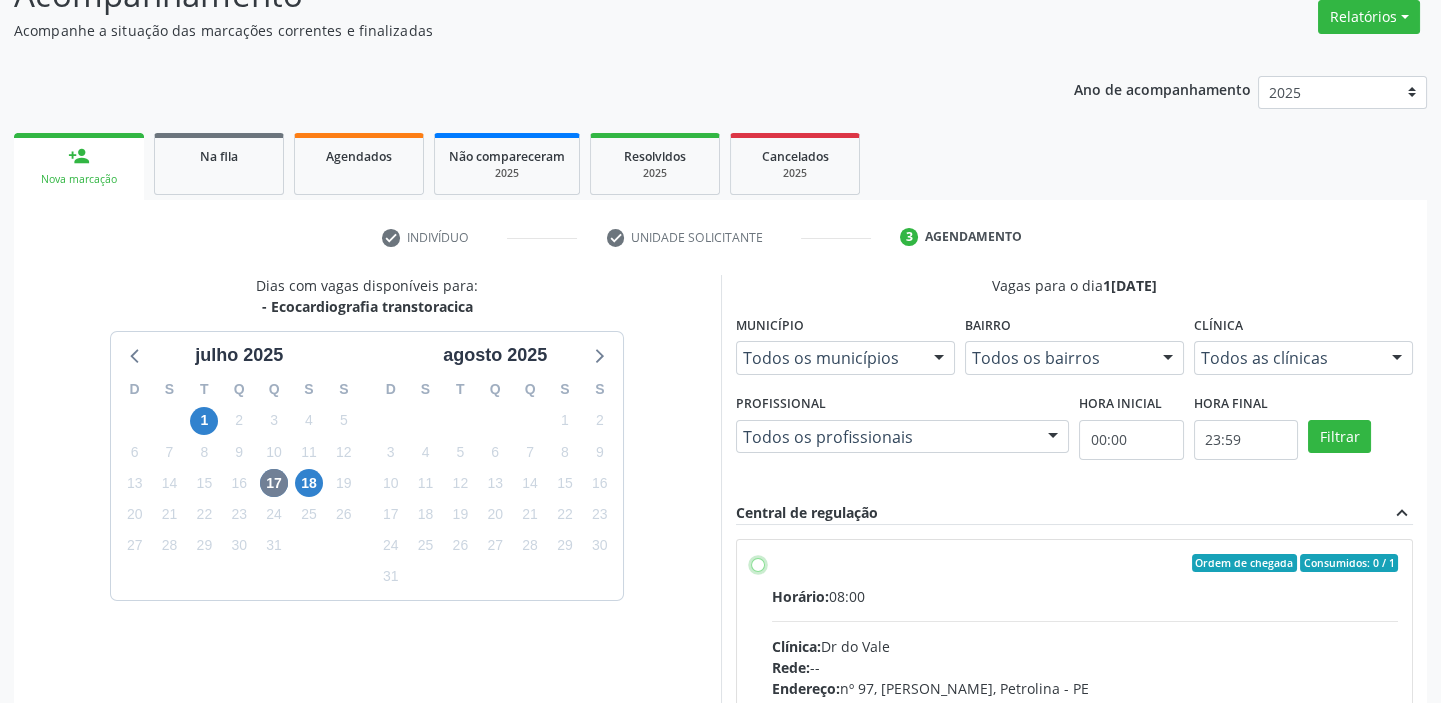 click on "Ordem de chegada
Consumidos: 0 / 1
Horário:   08:00
Clínica:  Dr do Vale
Rede:
--
Endereço:   nº 97, Gercino Coelho, Petrolina - PE
Telefone:   (74) 91113157
Profissional:
--
Informações adicionais sobre o atendimento
Idade de atendimento:
Sem restrição
Gênero(s) atendido(s):
Sem restrição
Informações adicionais:
--" at bounding box center (758, 563) 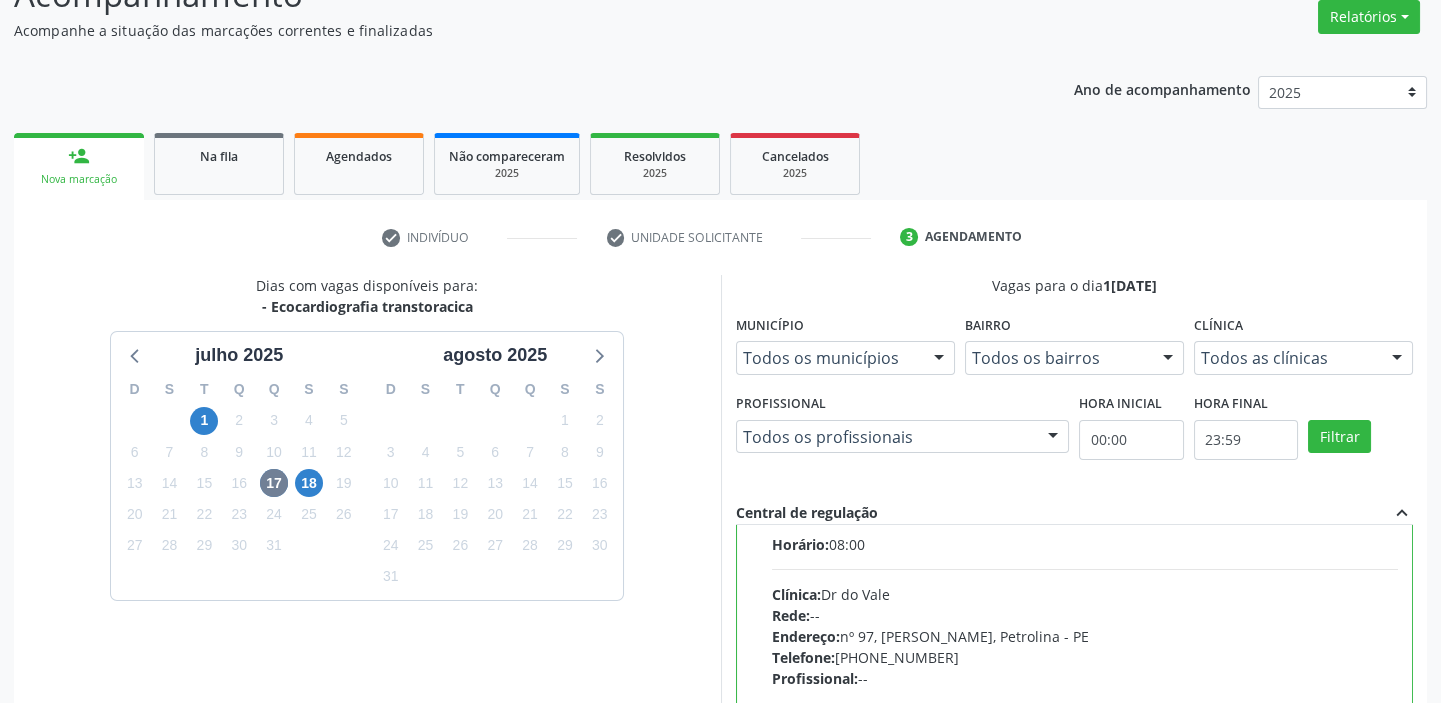 scroll, scrollTop: 99, scrollLeft: 0, axis: vertical 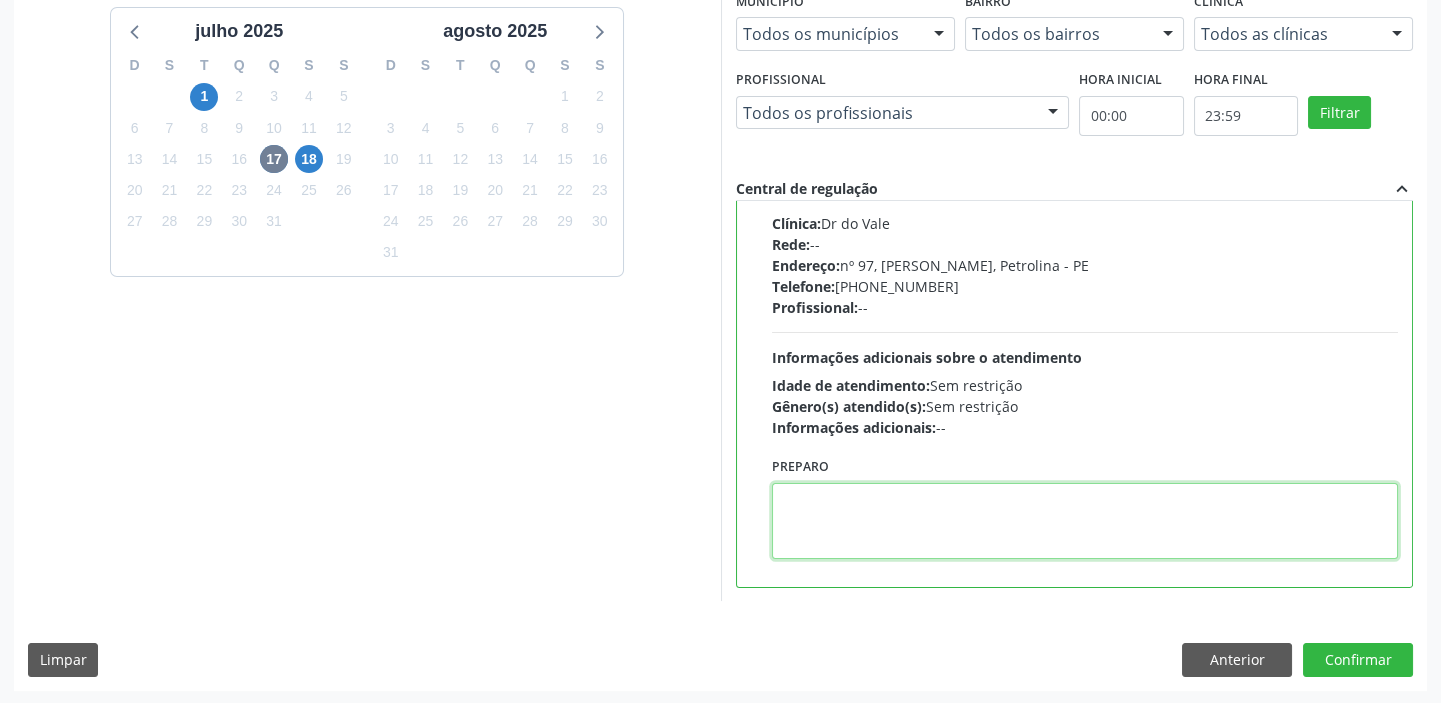 click at bounding box center (1085, 521) 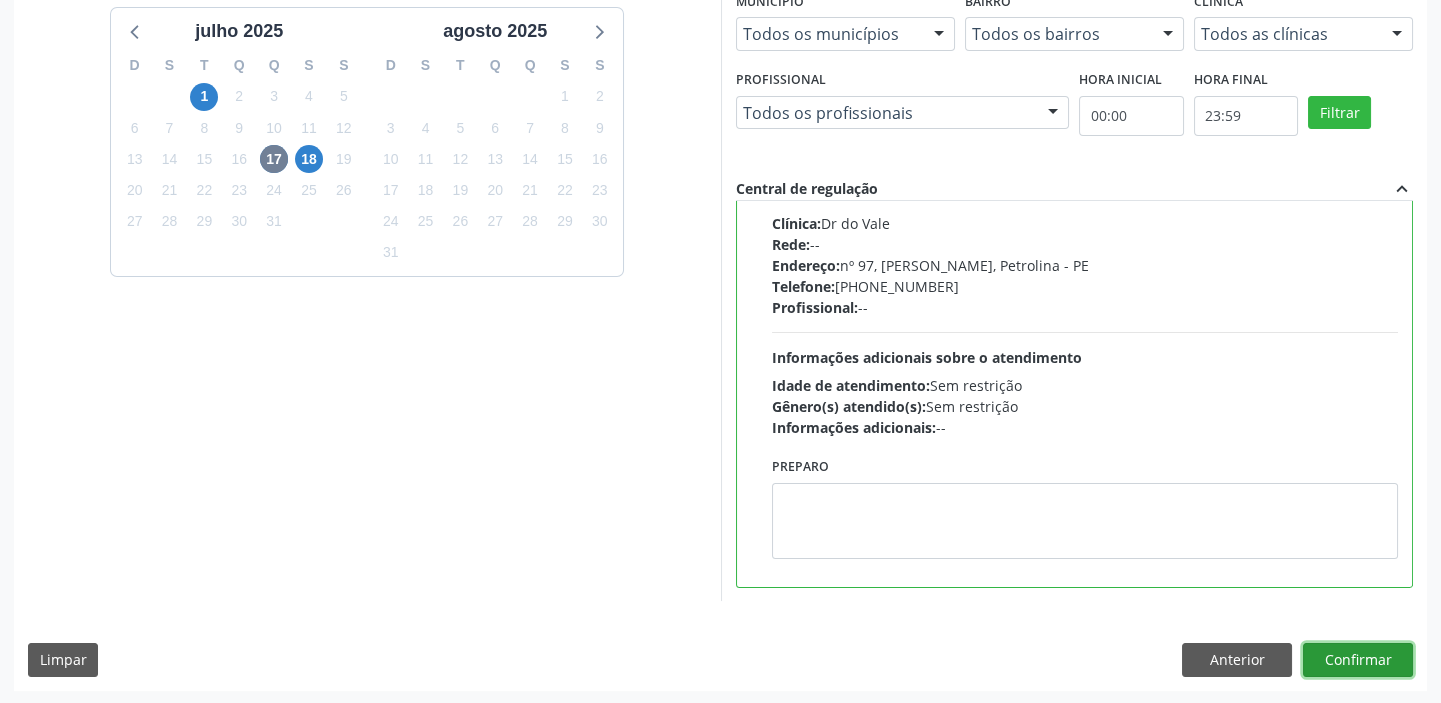 click on "Confirmar" at bounding box center [1358, 660] 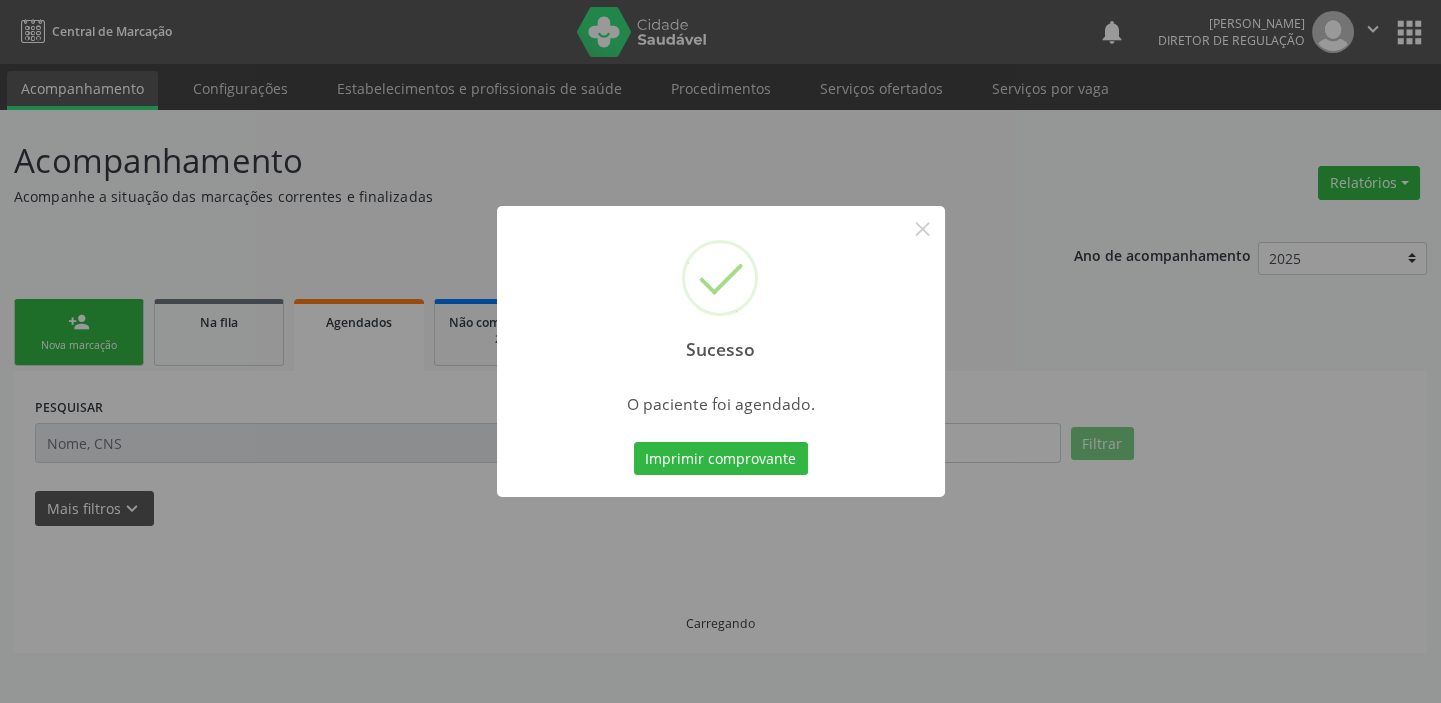 scroll, scrollTop: 0, scrollLeft: 0, axis: both 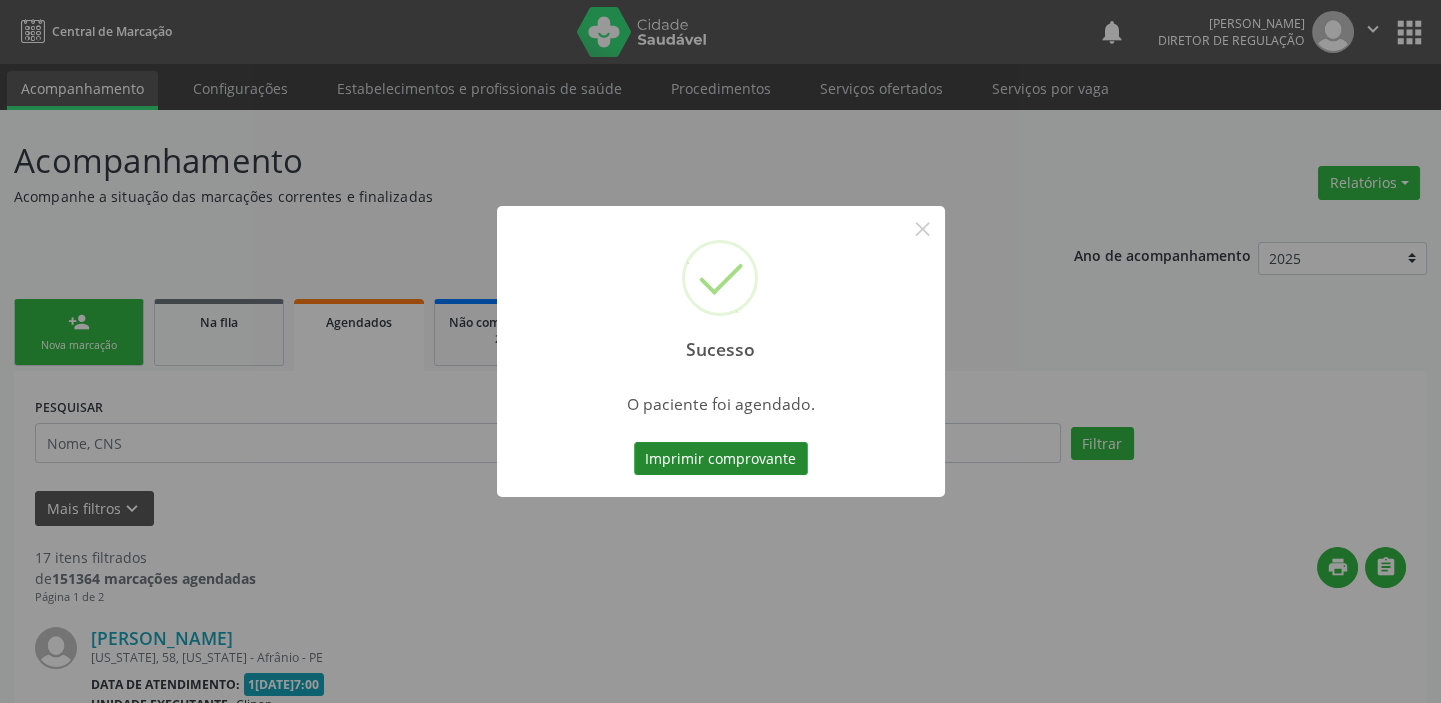 click on "Imprimir comprovante" at bounding box center [721, 459] 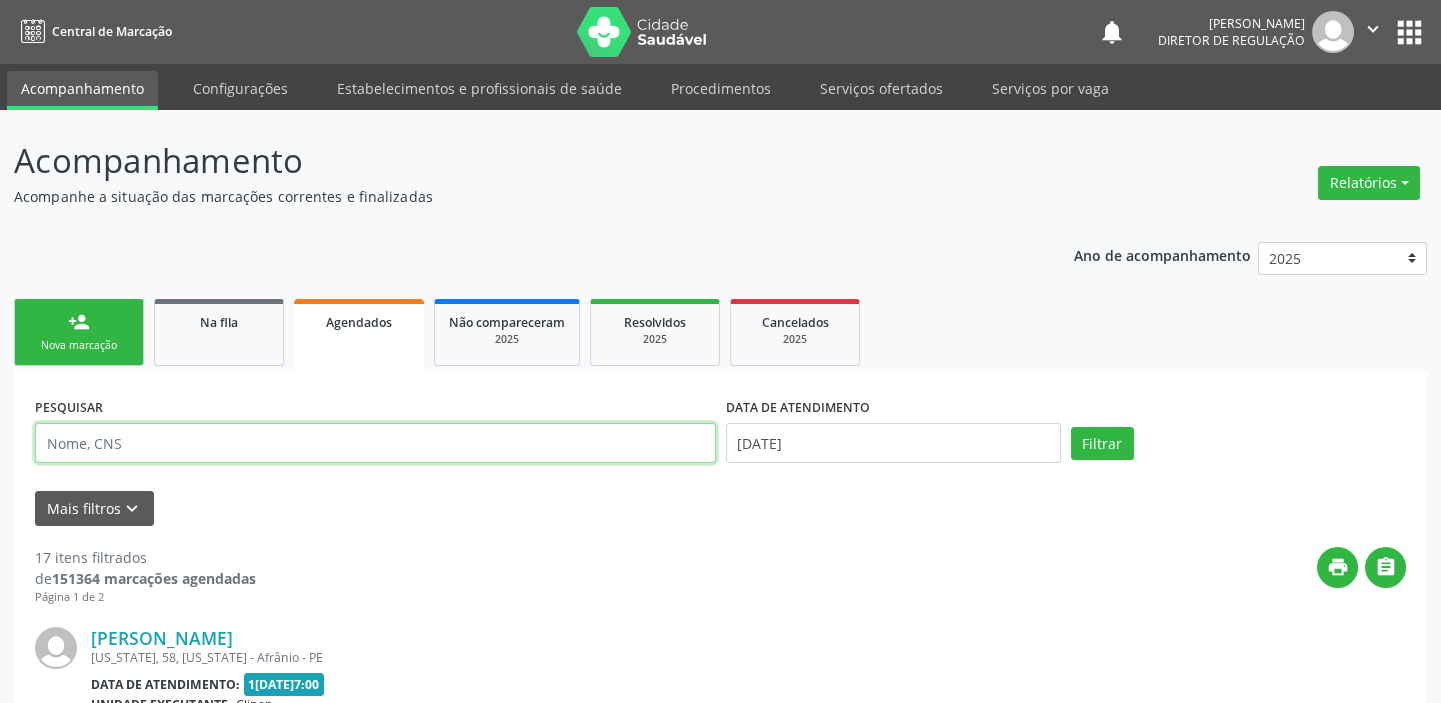 click at bounding box center (375, 443) 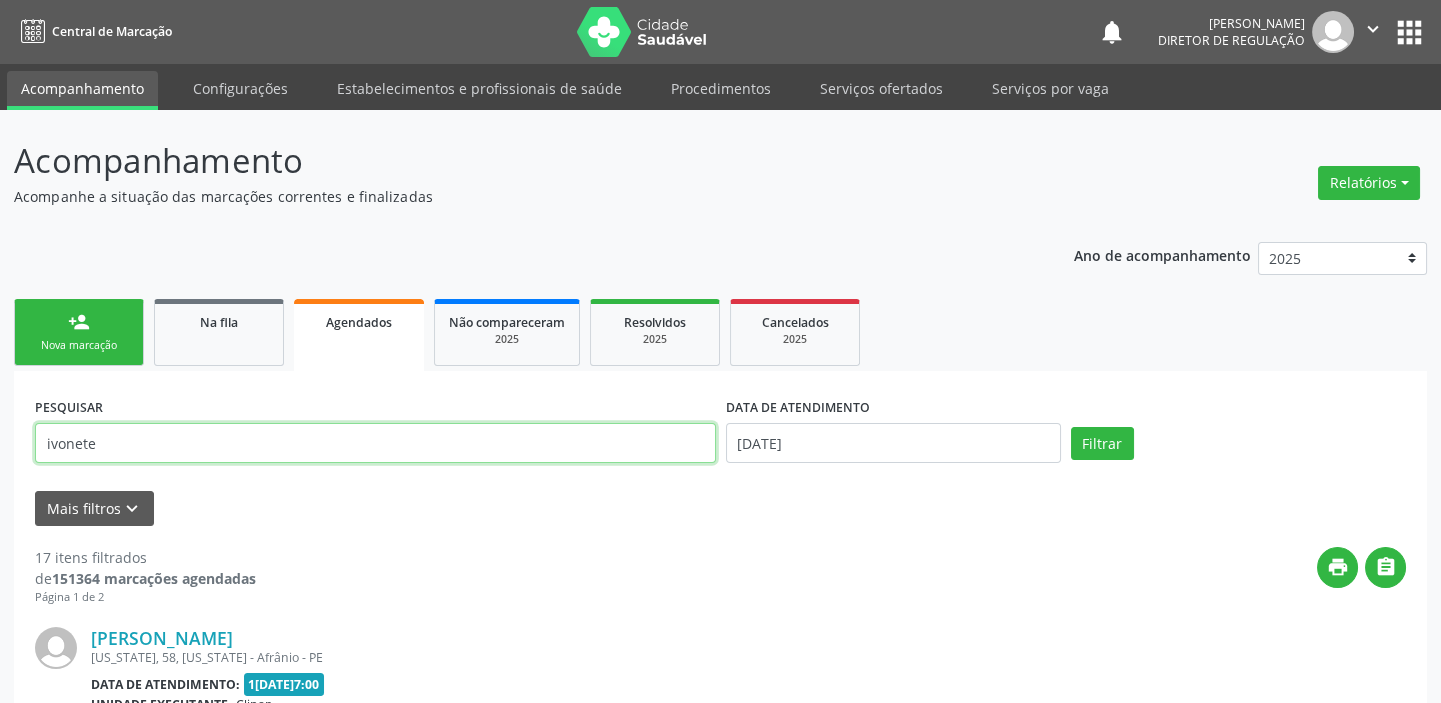 type on "ivonete" 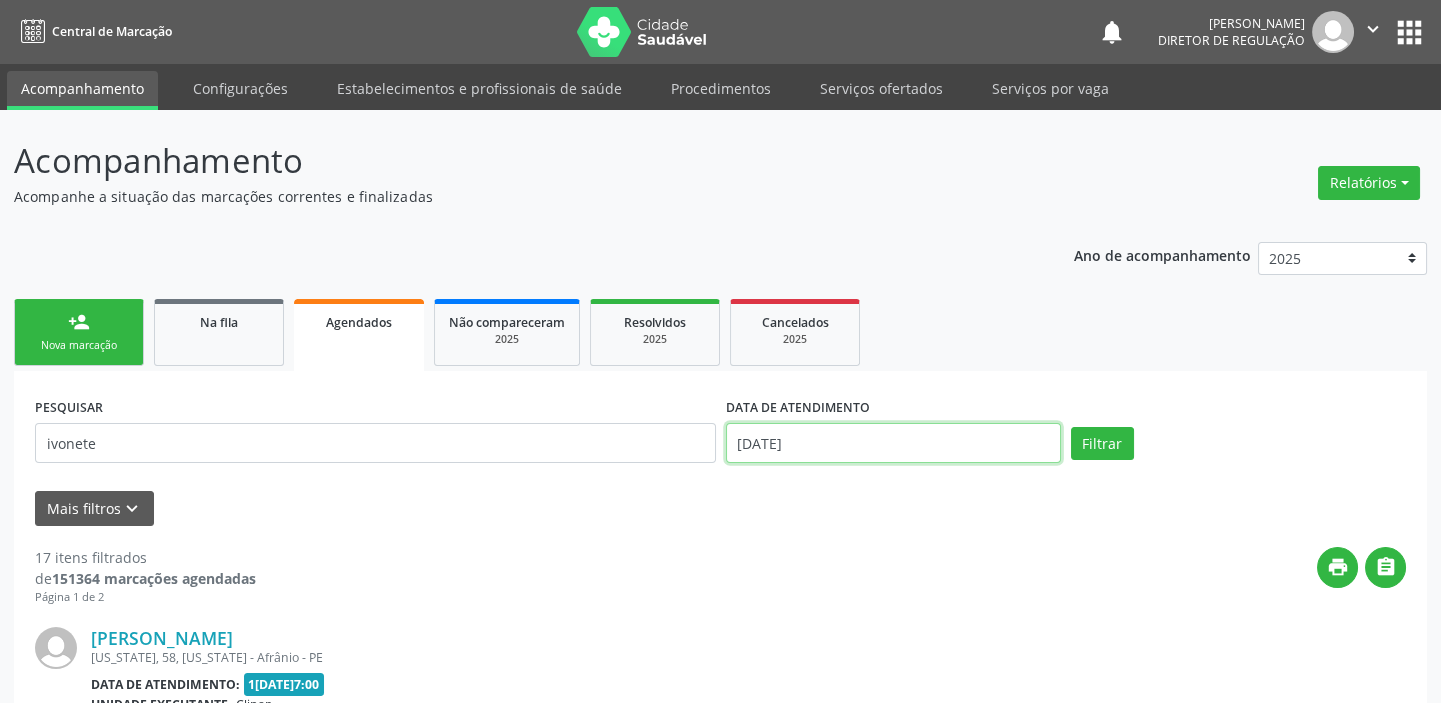 click on "[DATE]" at bounding box center [893, 443] 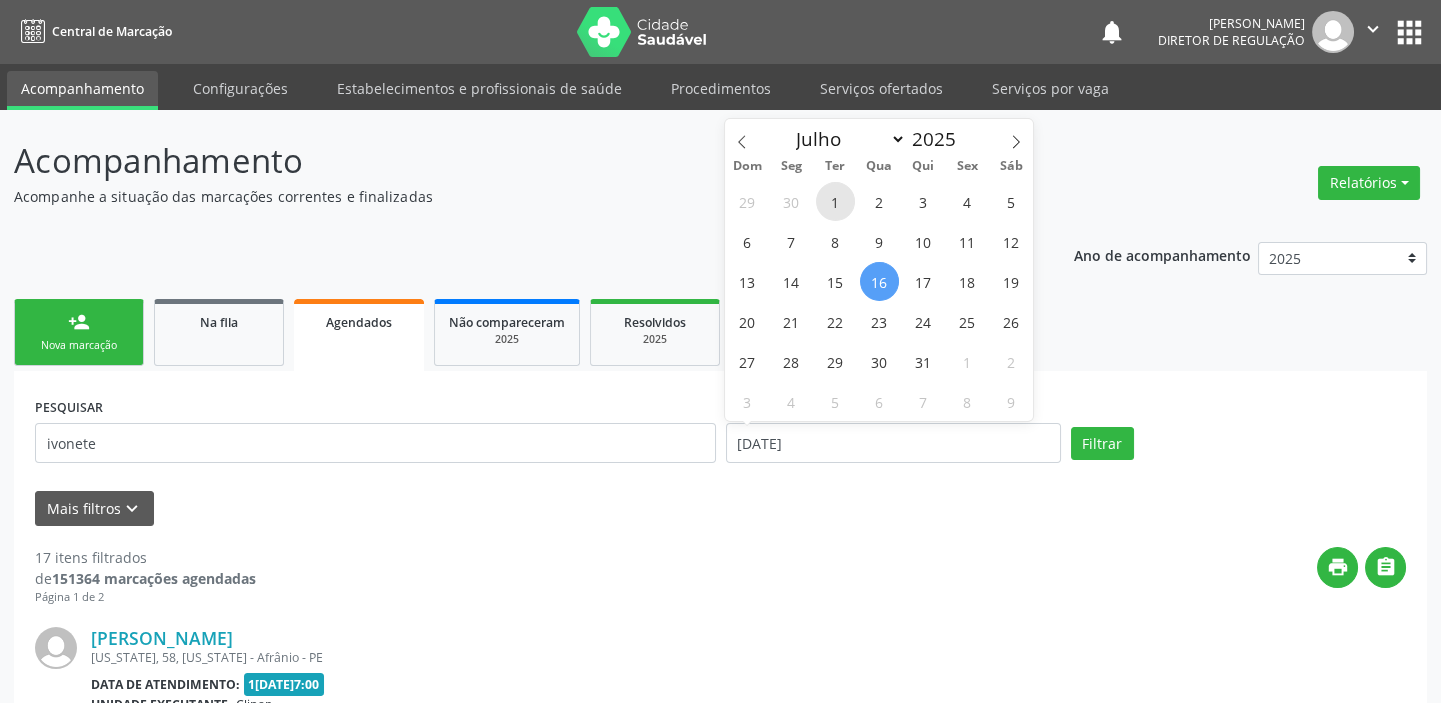 click on "1" at bounding box center (835, 201) 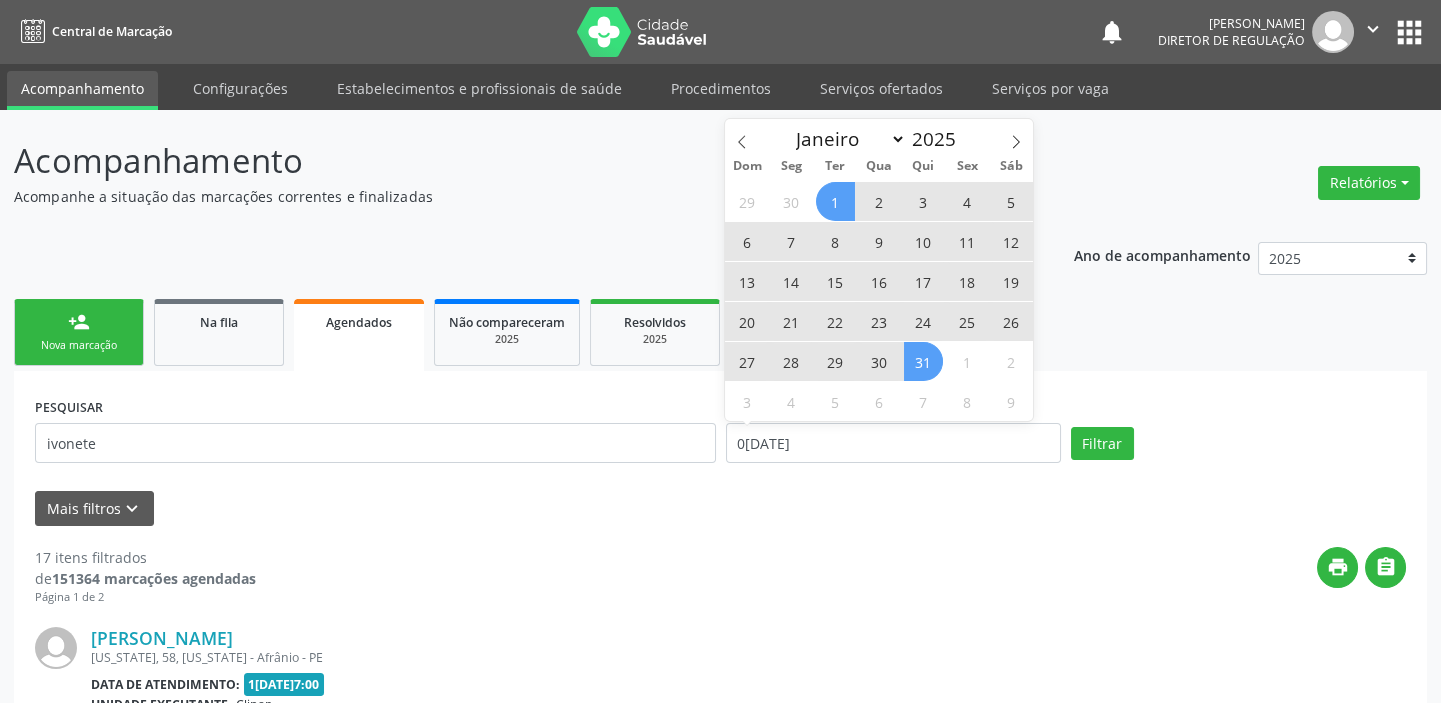 click on "31" at bounding box center (923, 361) 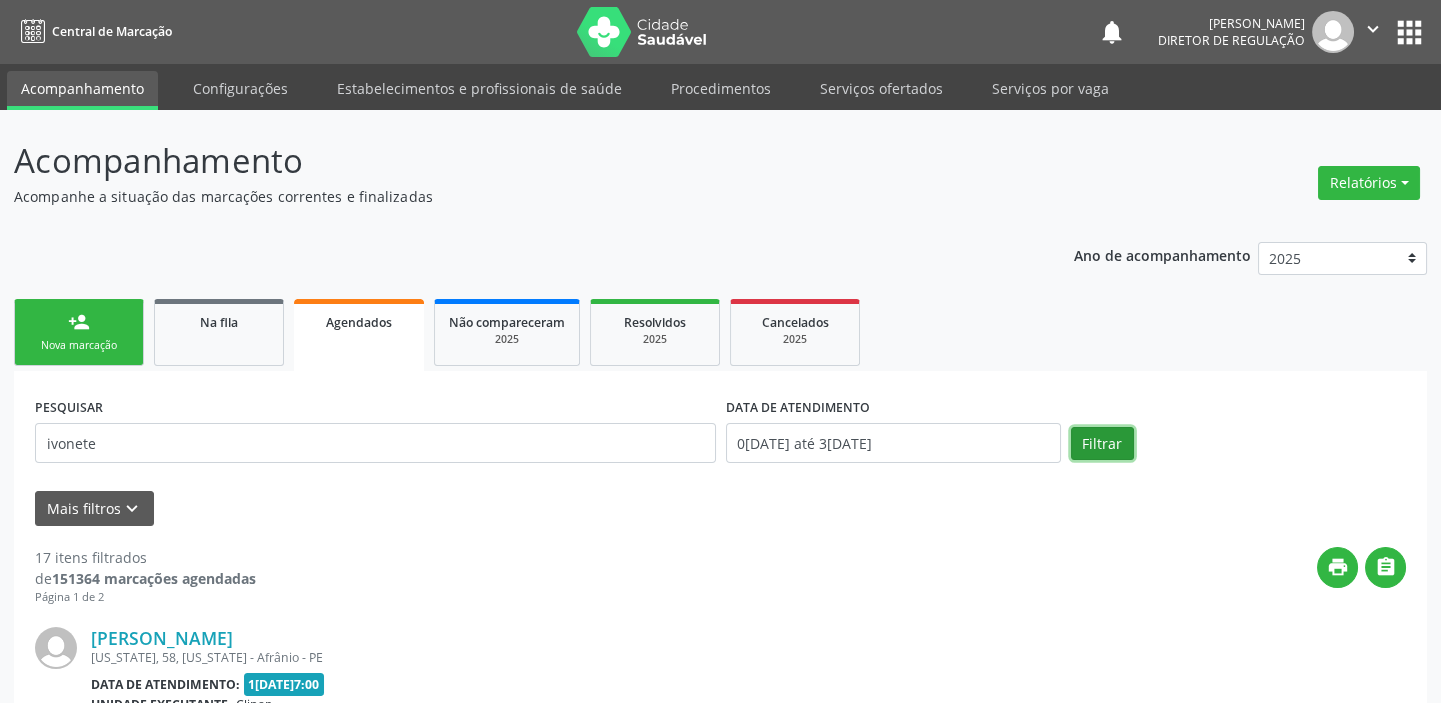 click on "Filtrar" at bounding box center (1102, 444) 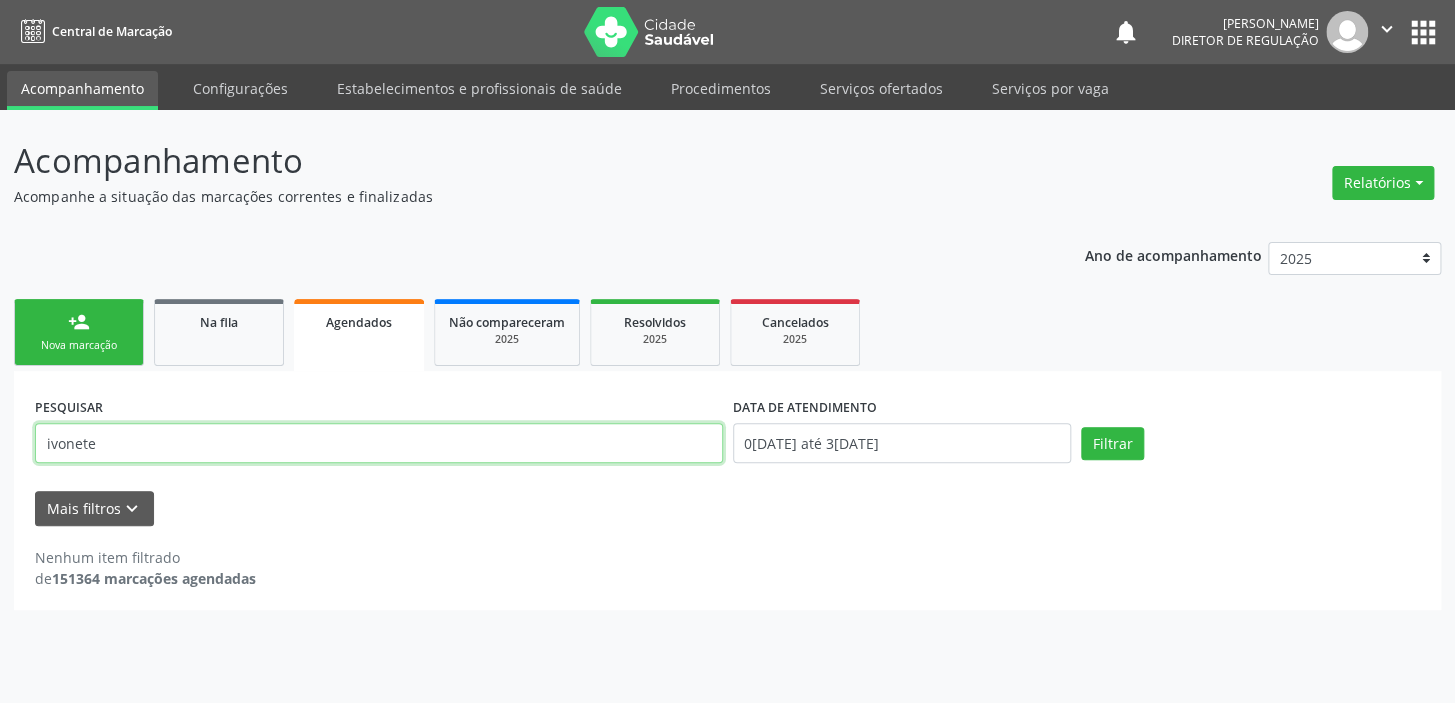 click on "ivonete" at bounding box center [379, 443] 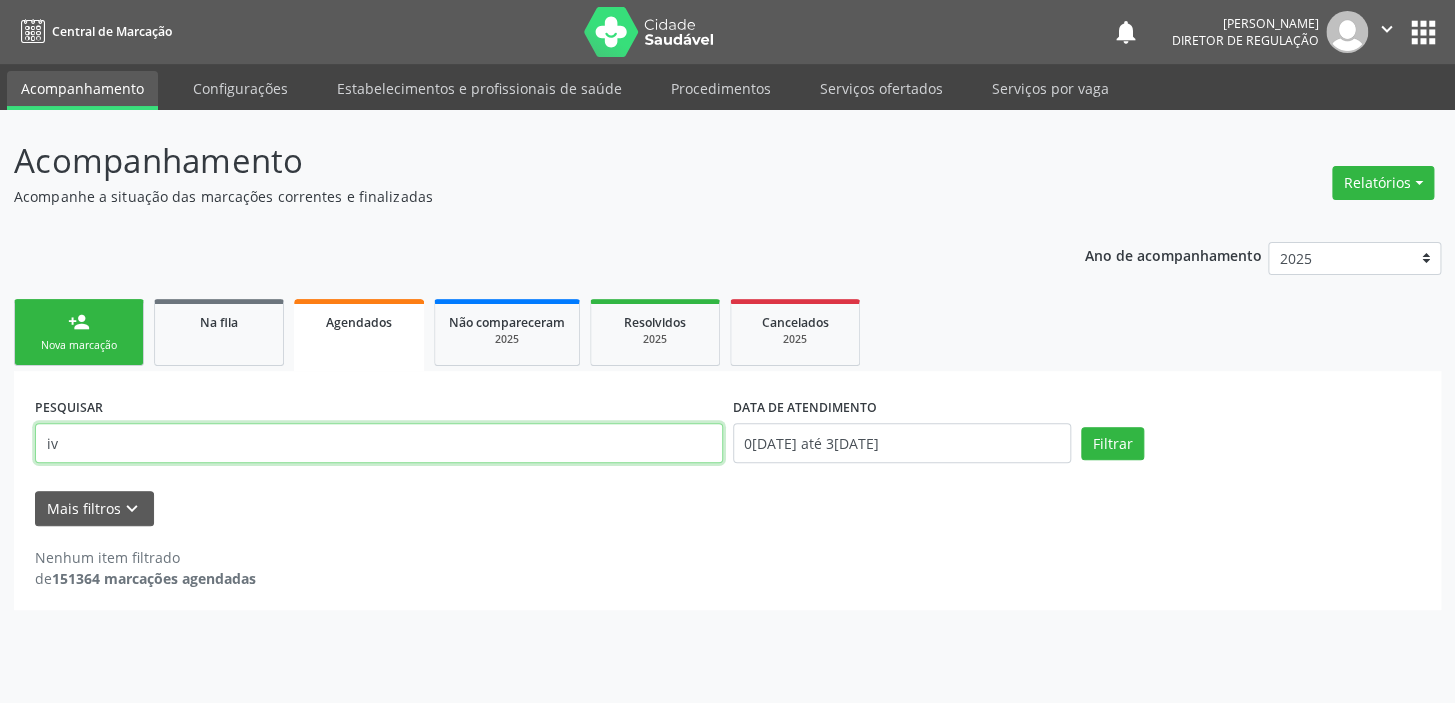 type on "i" 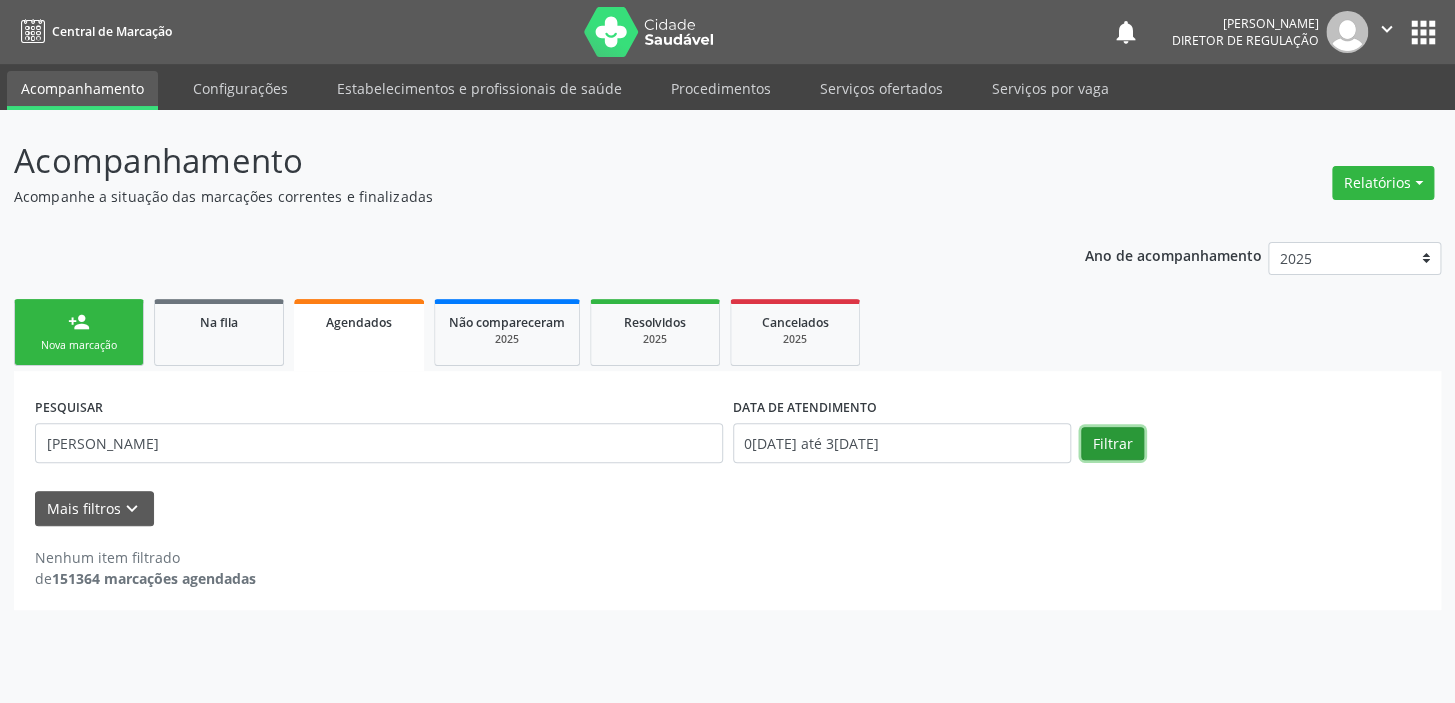 click on "Filtrar" at bounding box center (1112, 444) 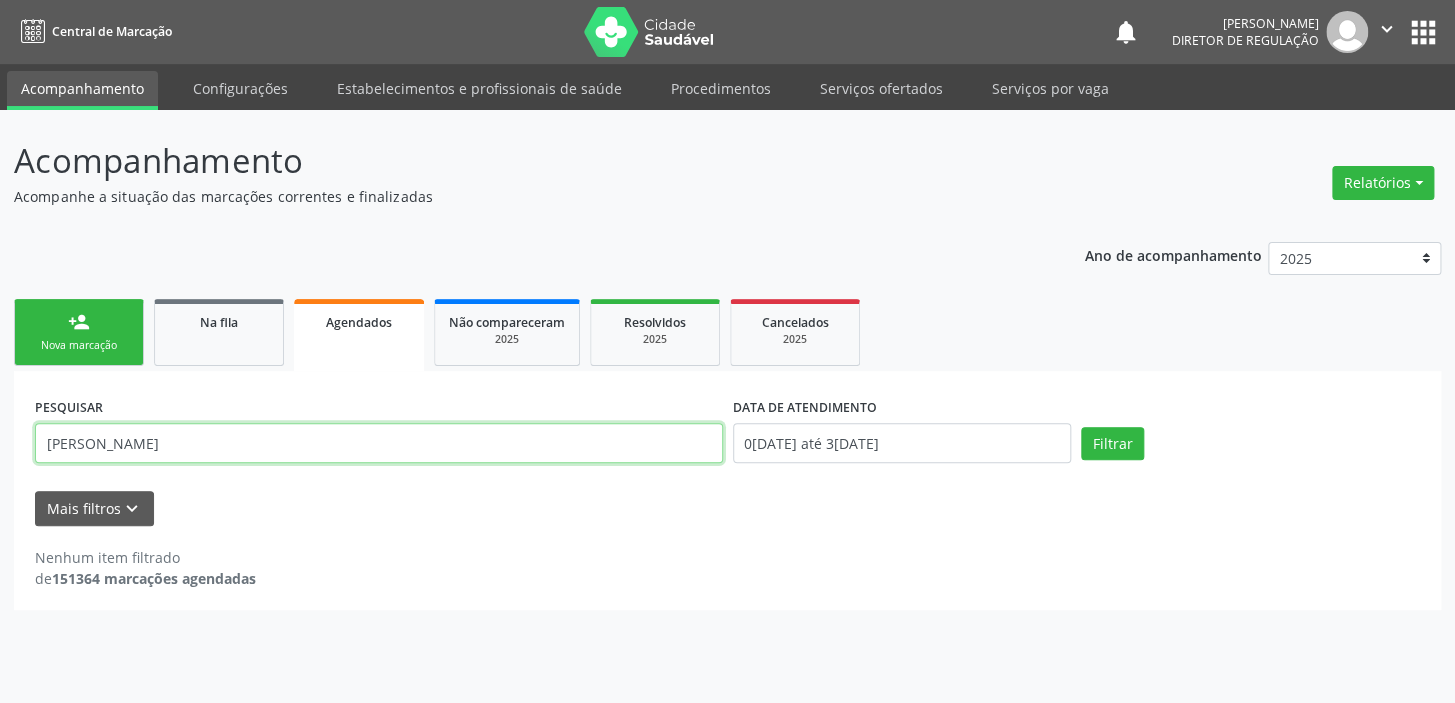 click on "maria ivonete" at bounding box center [379, 443] 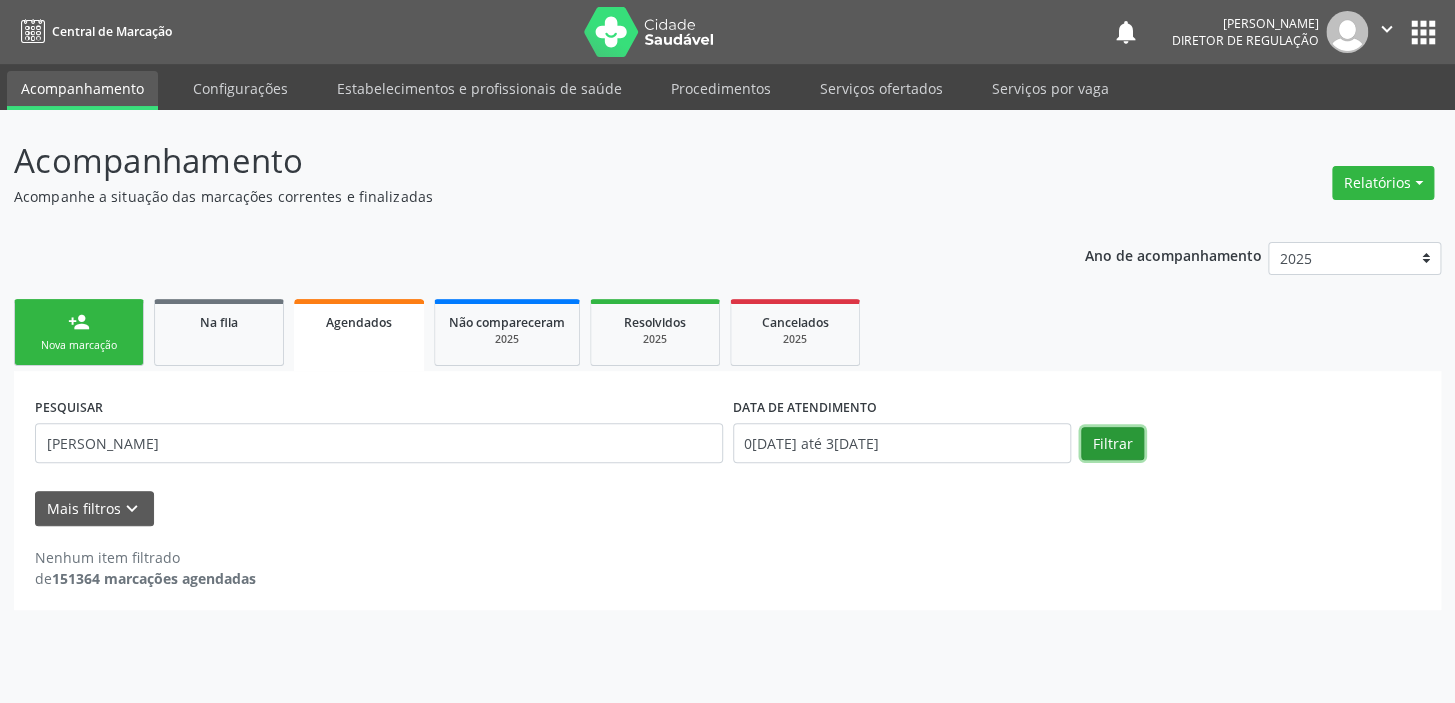 click on "Filtrar" at bounding box center [1112, 444] 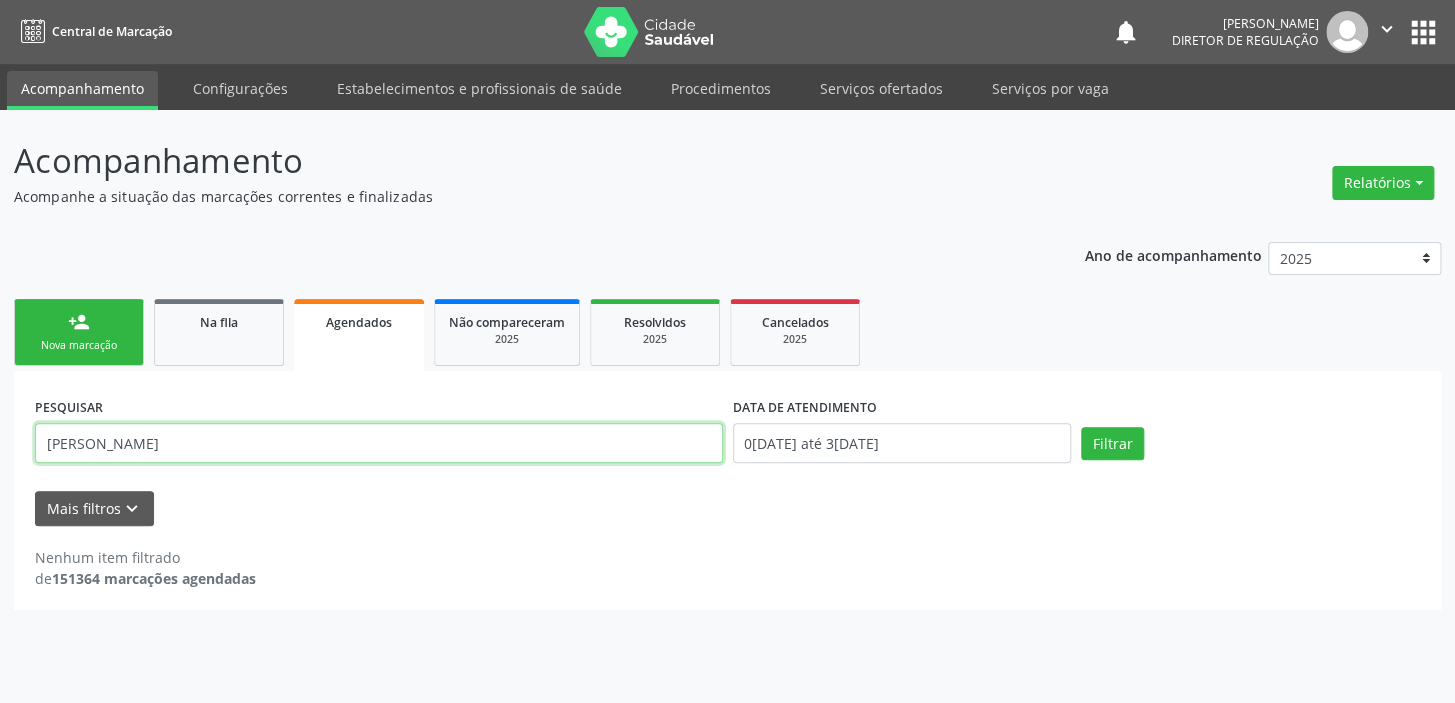 click on "maria ivoneta" at bounding box center [379, 443] 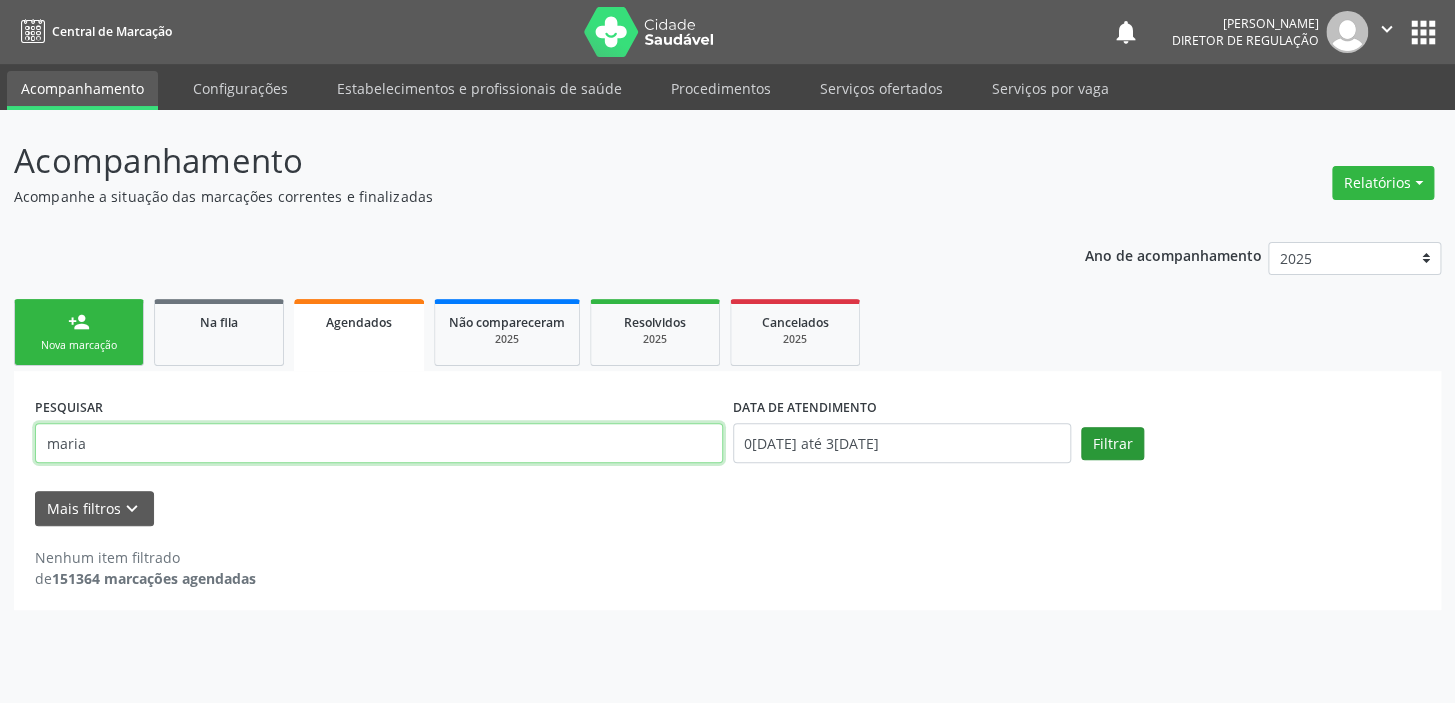 type on "maria" 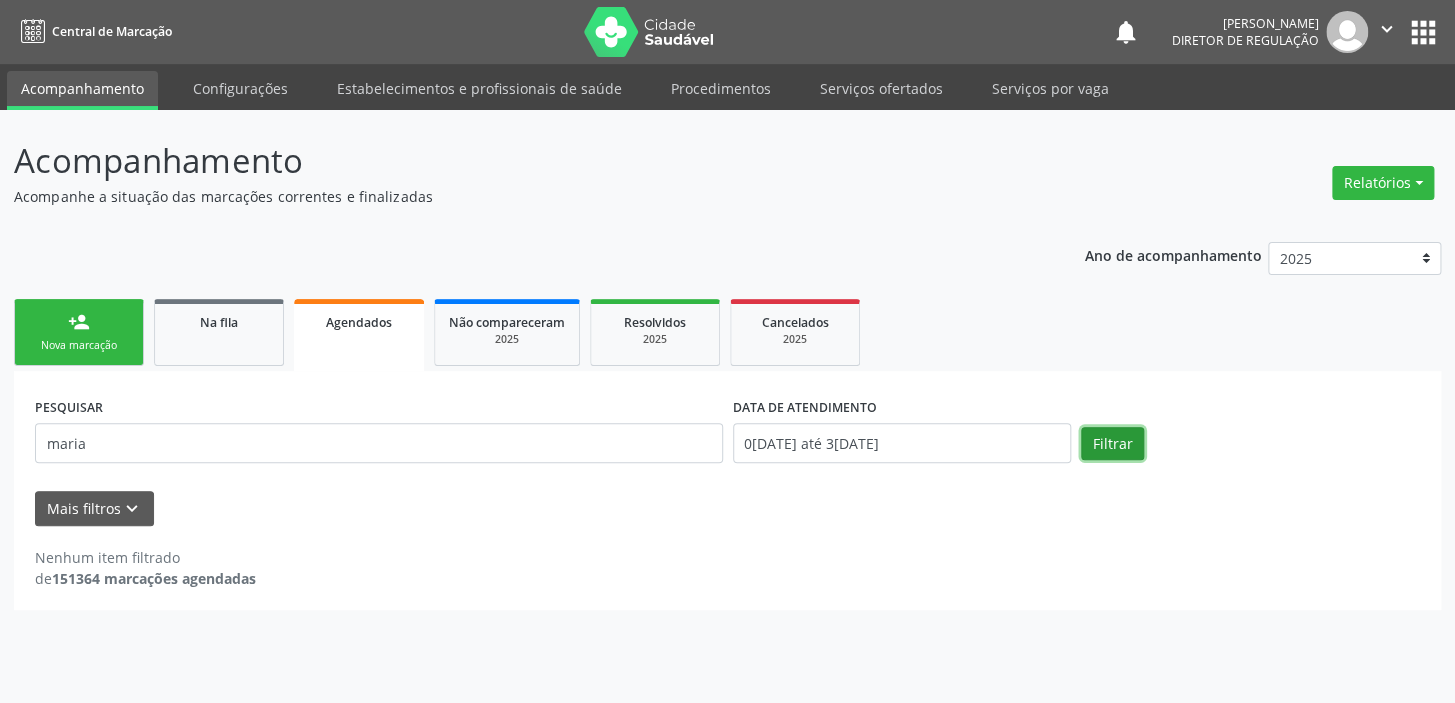 click on "Filtrar" at bounding box center (1112, 444) 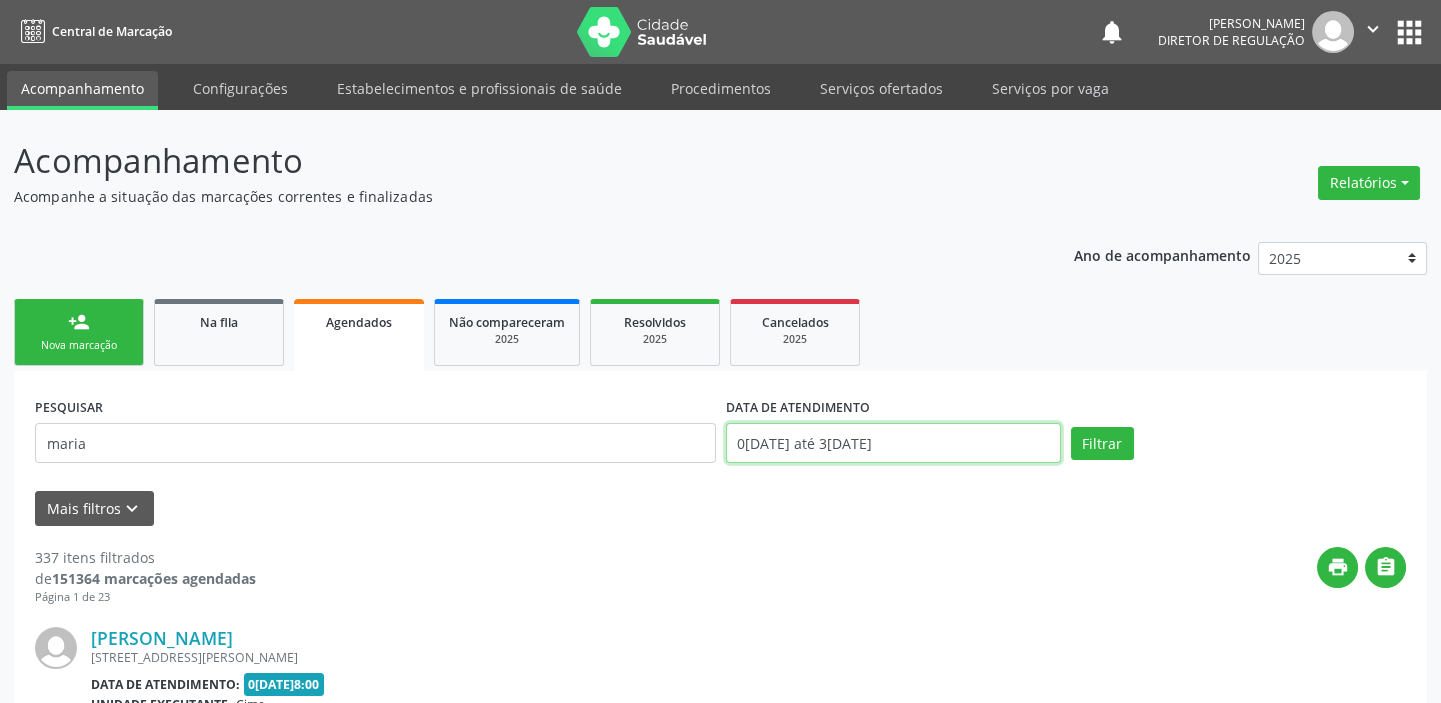 click on "[DATE] até [DATE]" at bounding box center (893, 443) 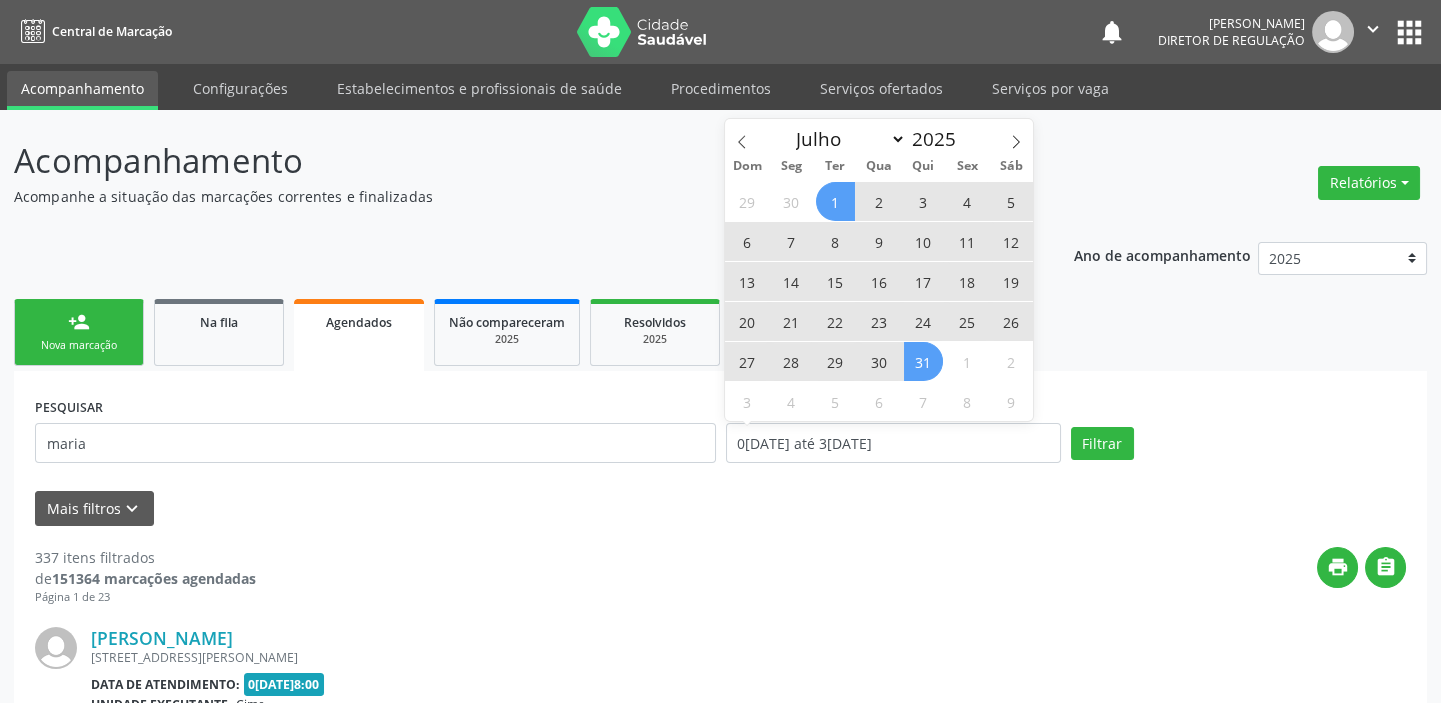 click on "18" at bounding box center [967, 281] 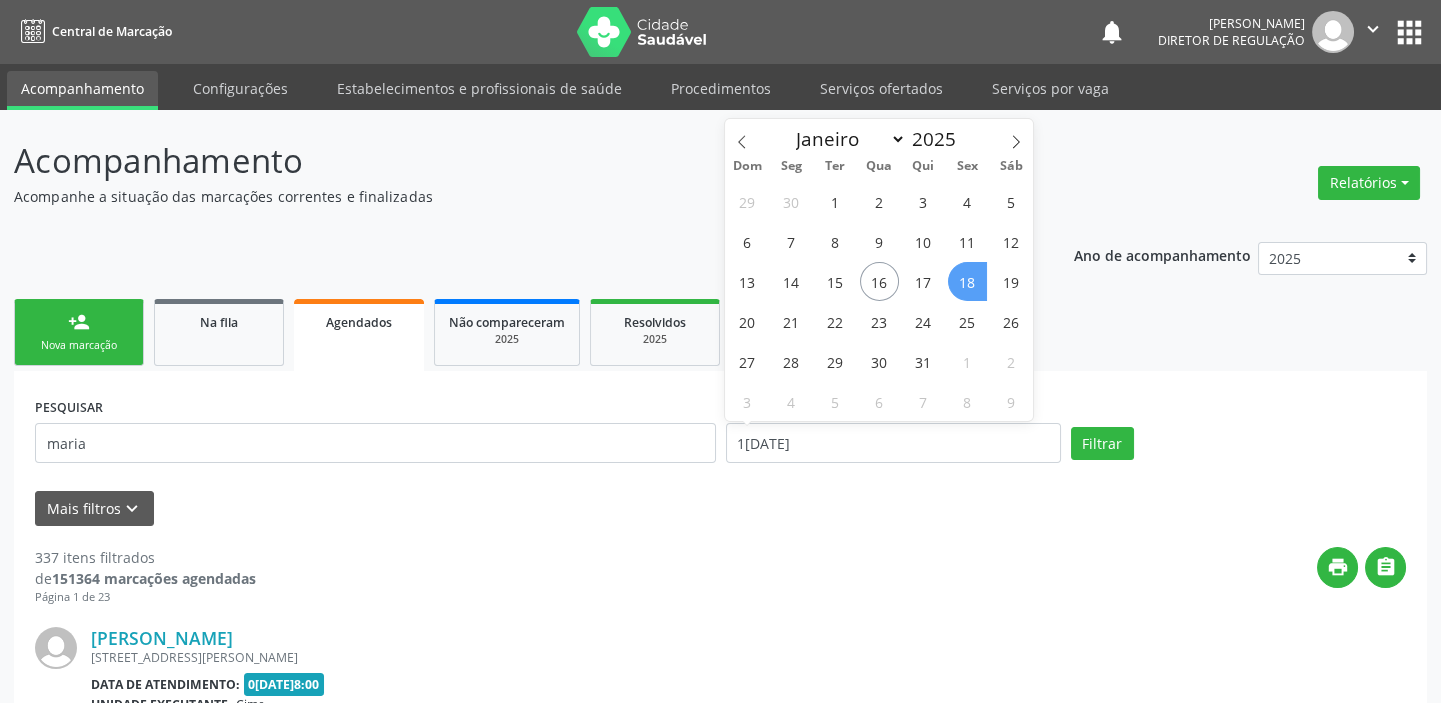 click on "18" at bounding box center (967, 281) 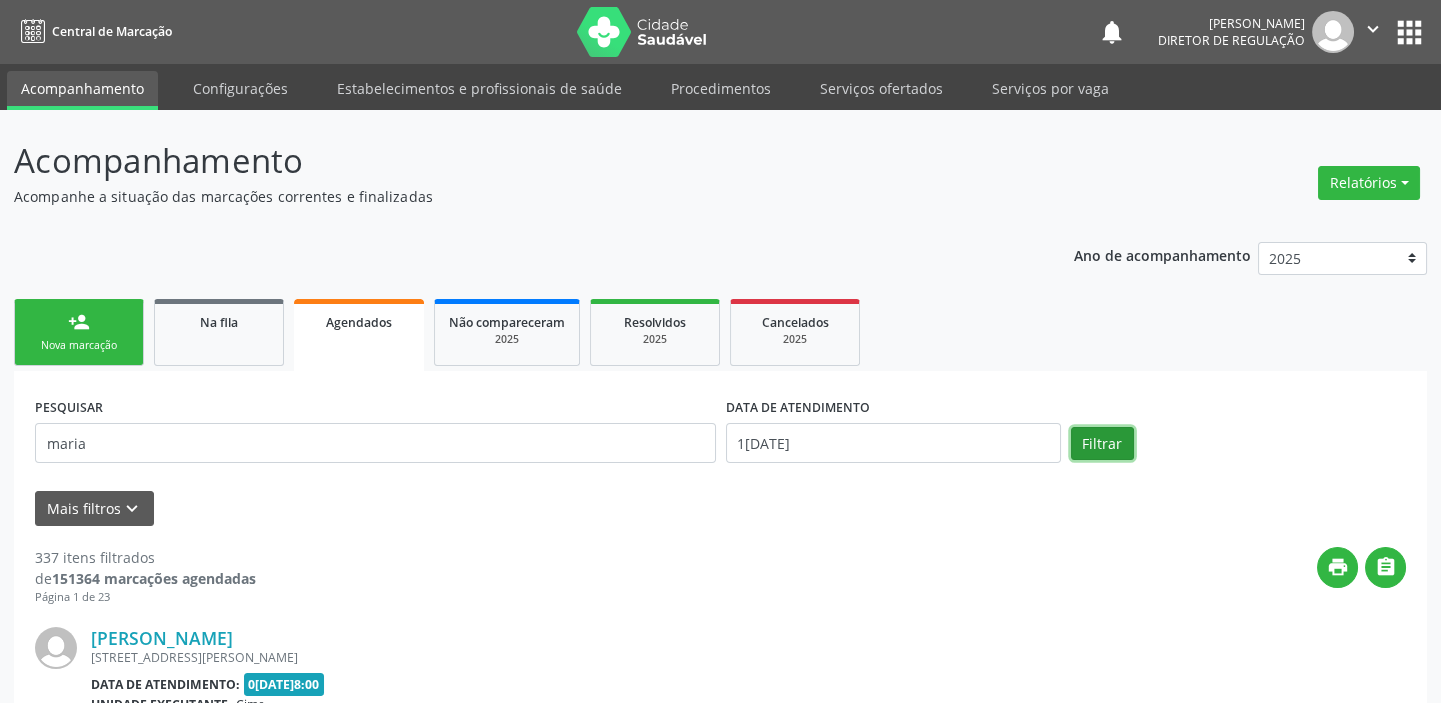 click on "Filtrar" at bounding box center [1102, 444] 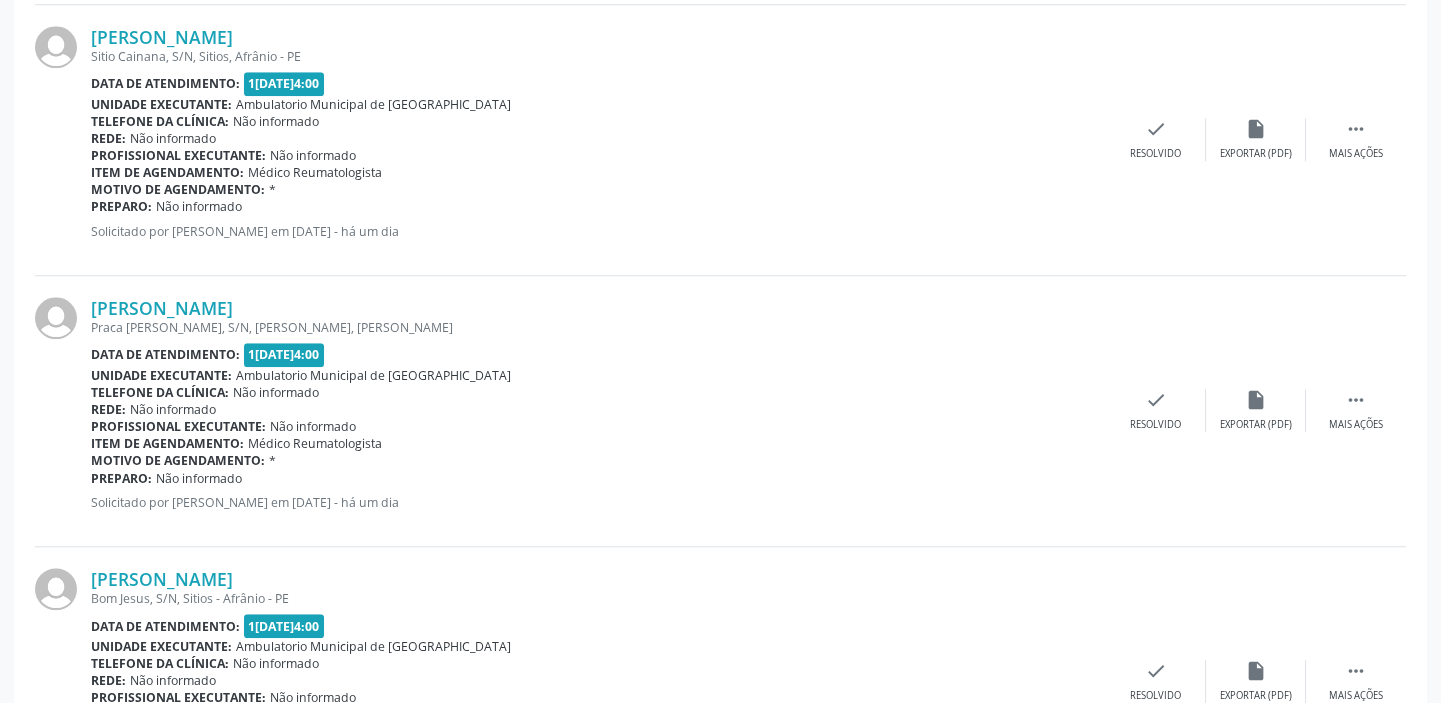 scroll, scrollTop: 4055, scrollLeft: 0, axis: vertical 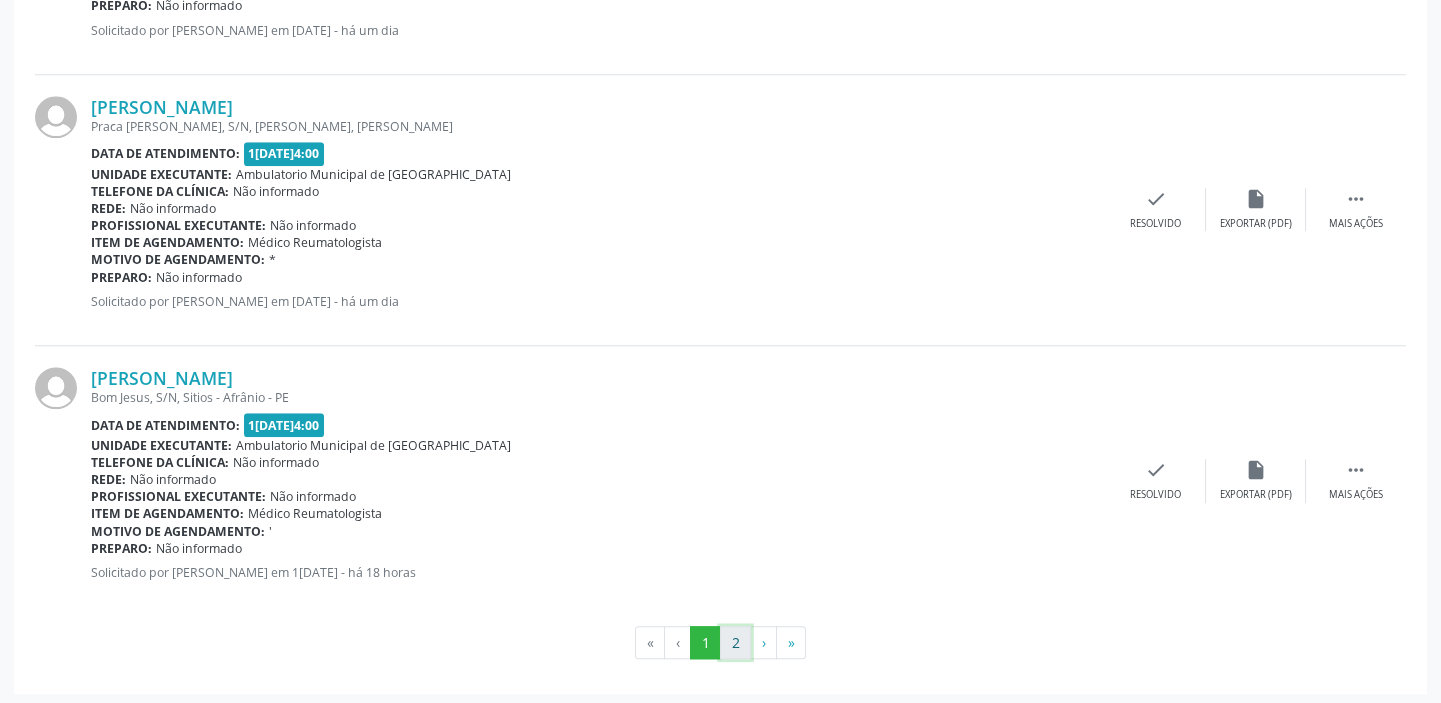 click on "2" at bounding box center [735, 643] 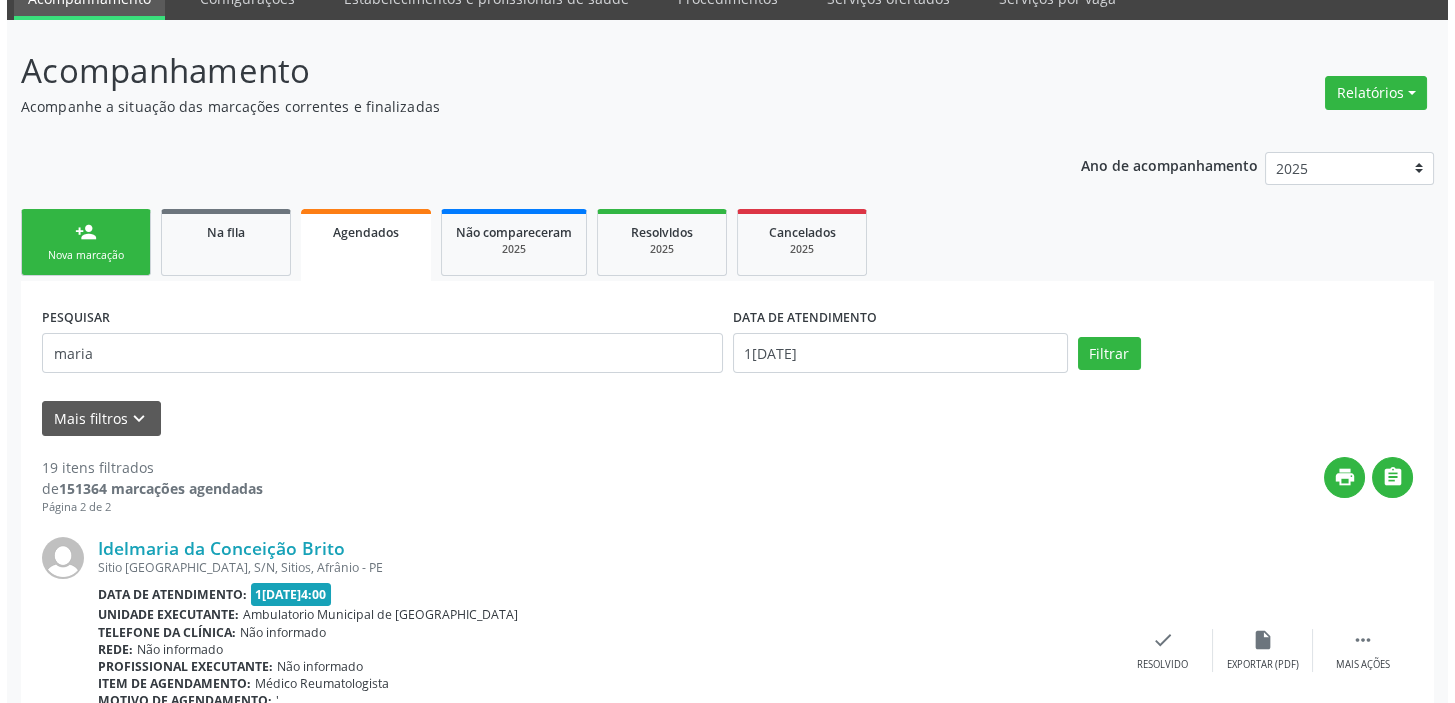 scroll, scrollTop: 0, scrollLeft: 0, axis: both 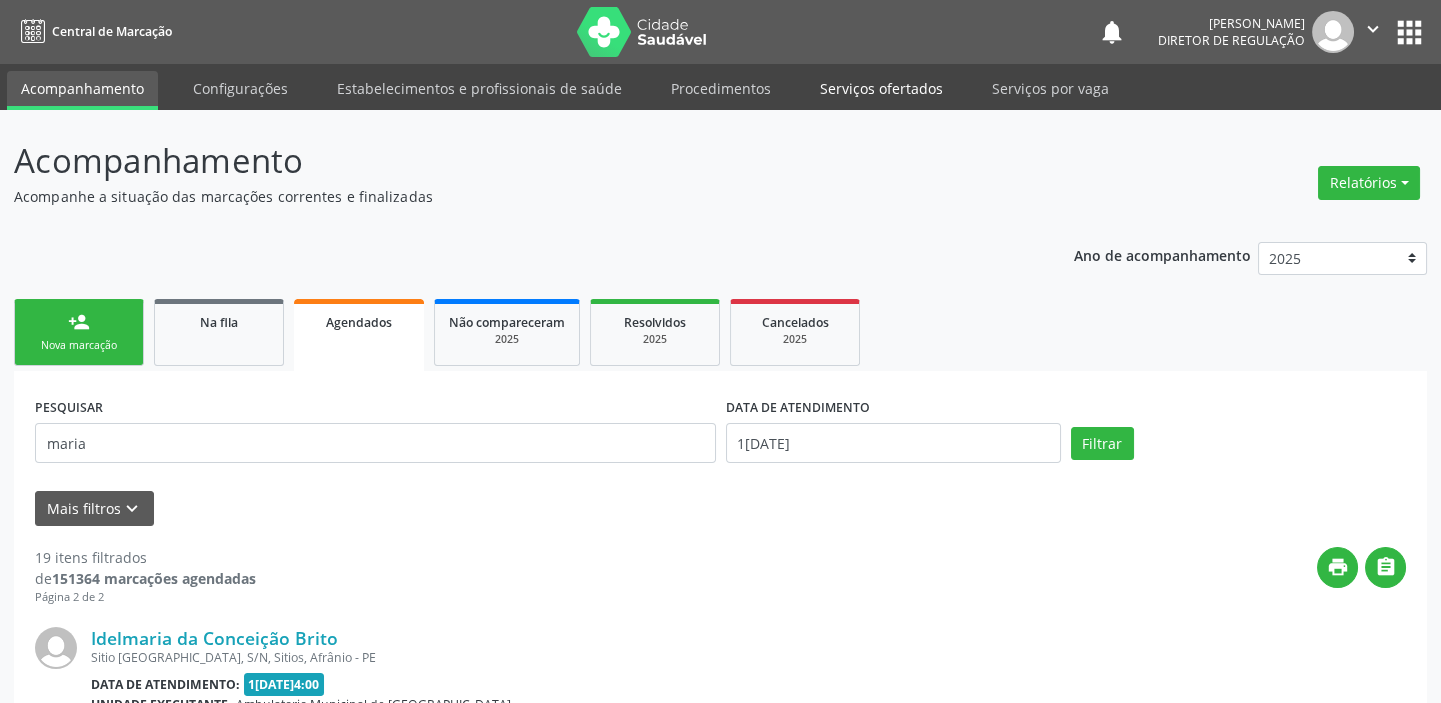 click on "Serviços ofertados" at bounding box center (881, 88) 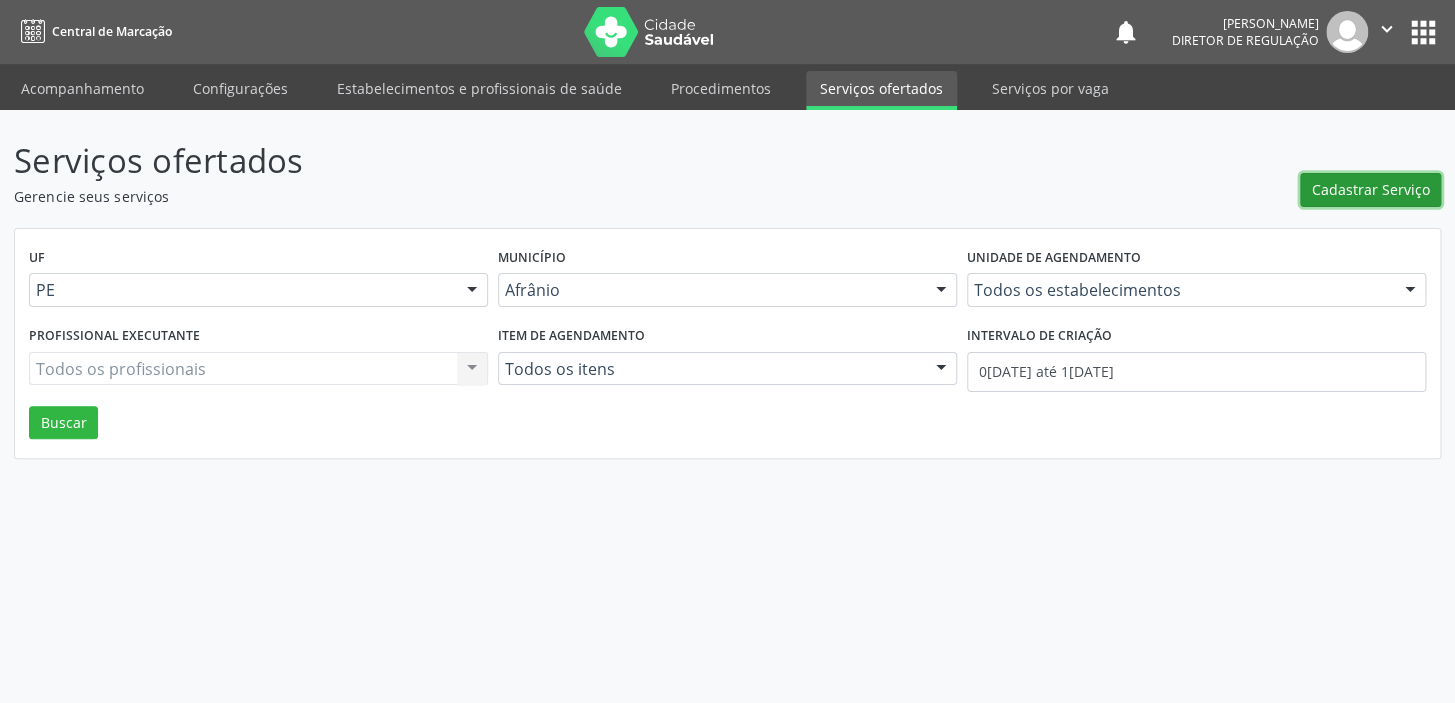 click on "Cadastrar Serviço" at bounding box center [1371, 189] 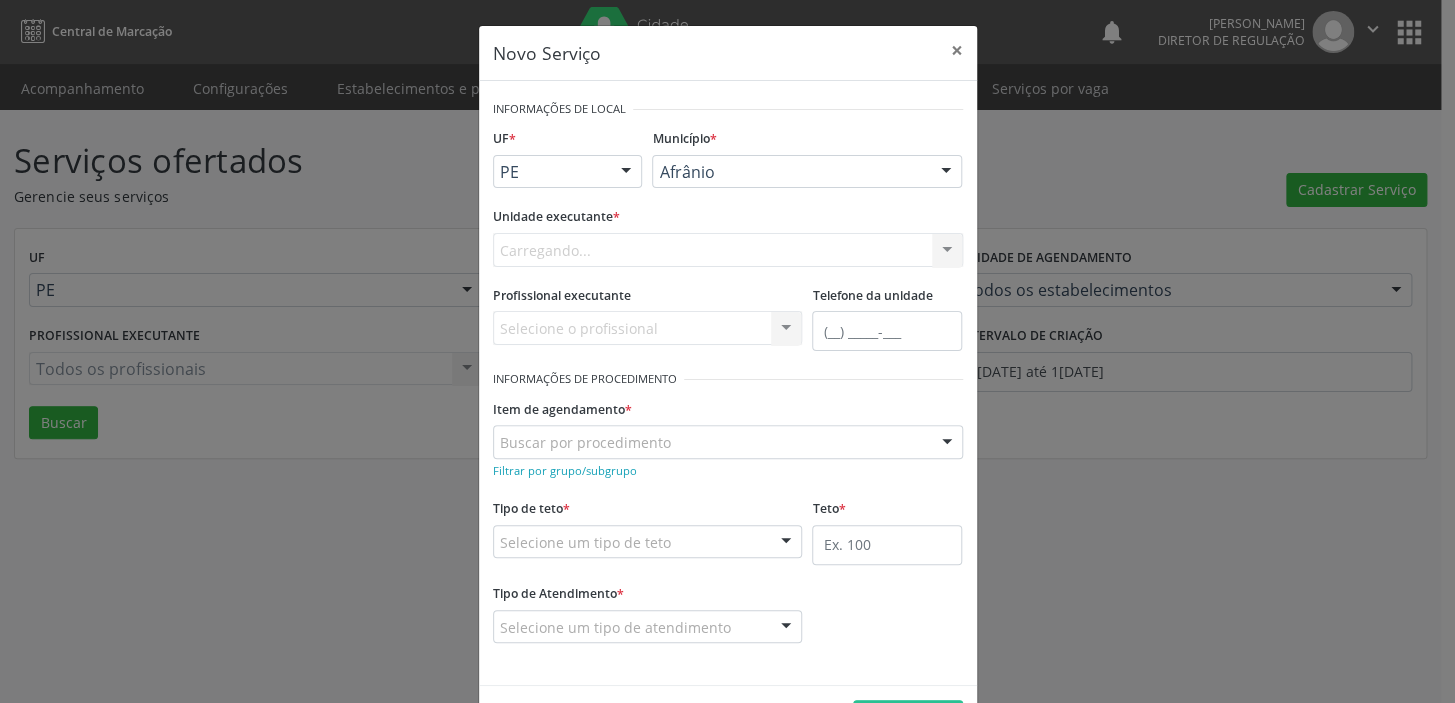 scroll, scrollTop: 0, scrollLeft: 0, axis: both 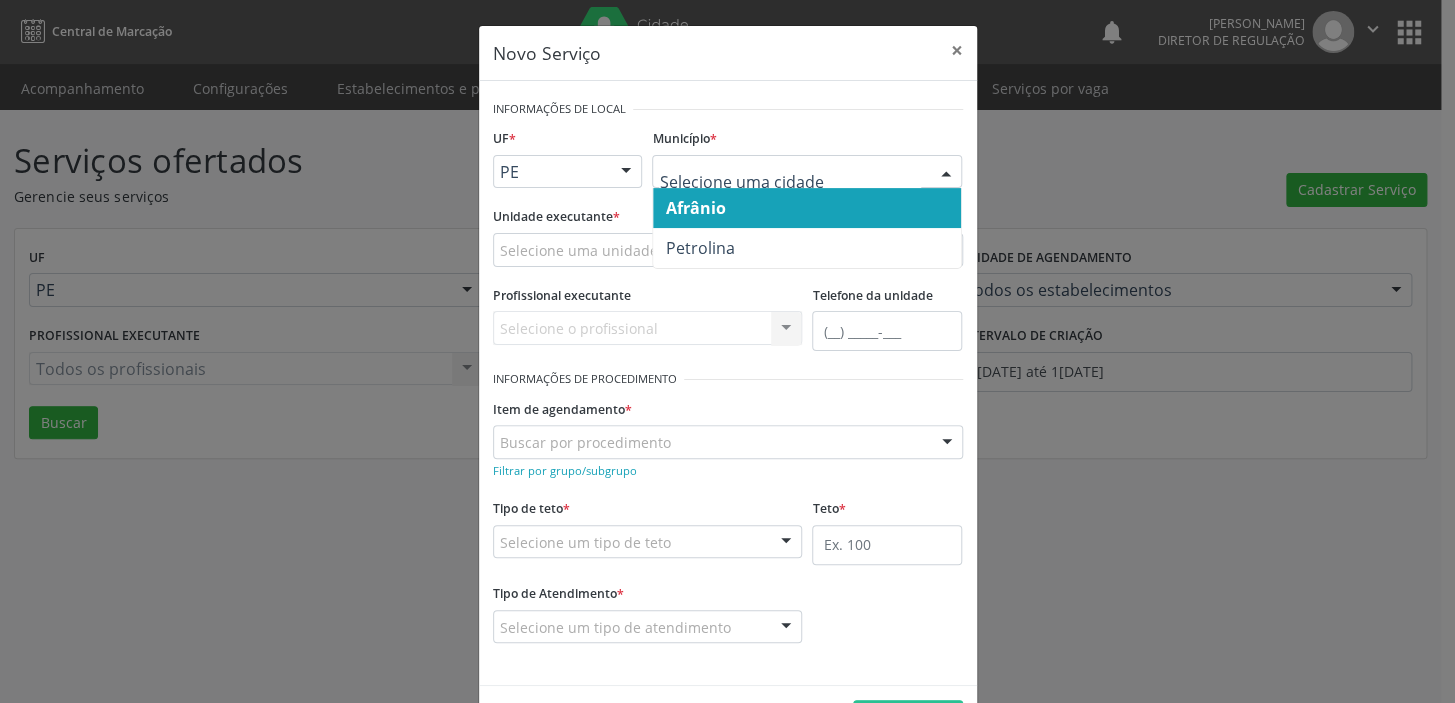 click on "Afrânio" at bounding box center [807, 208] 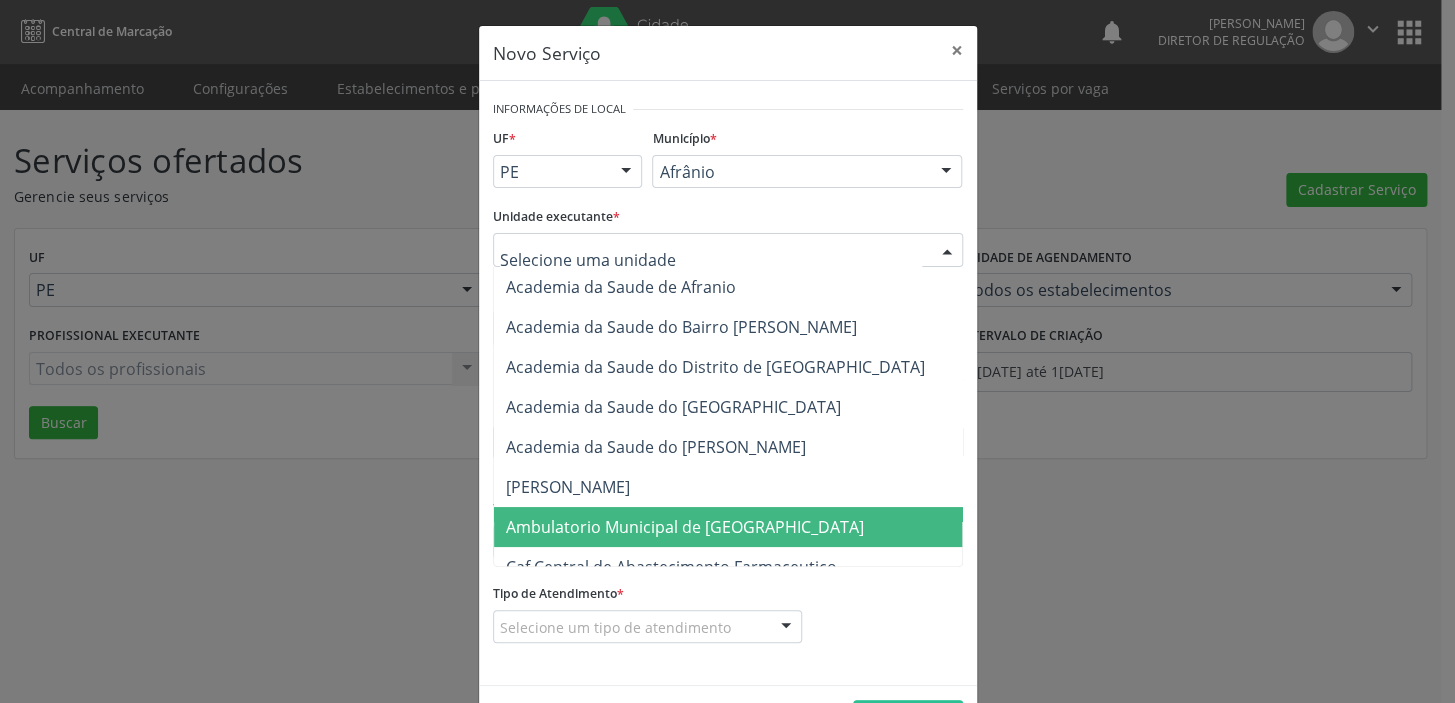 click on "Ambulatorio Municipal de [GEOGRAPHIC_DATA]" at bounding box center [685, 527] 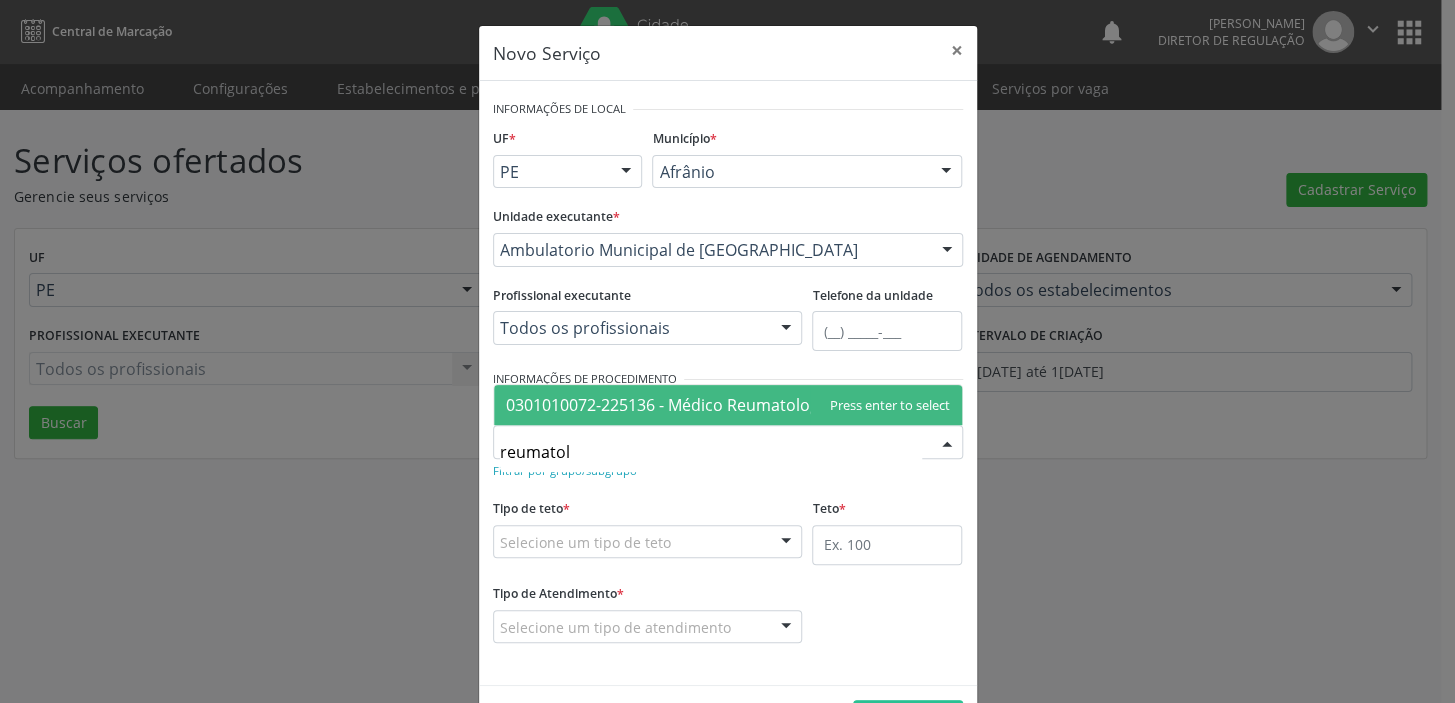 type on "reumatolo" 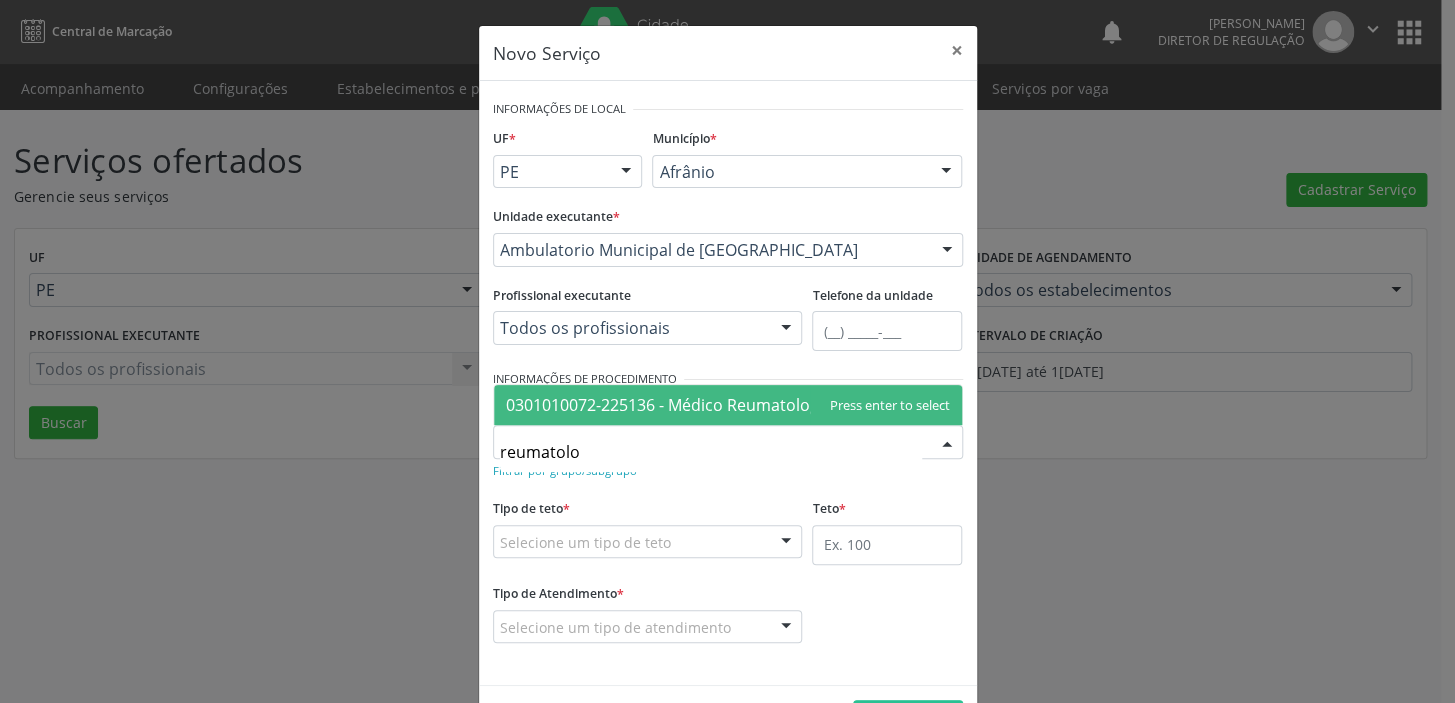click on "0301010072-225136 - Médico Reumatologista" at bounding box center [676, 405] 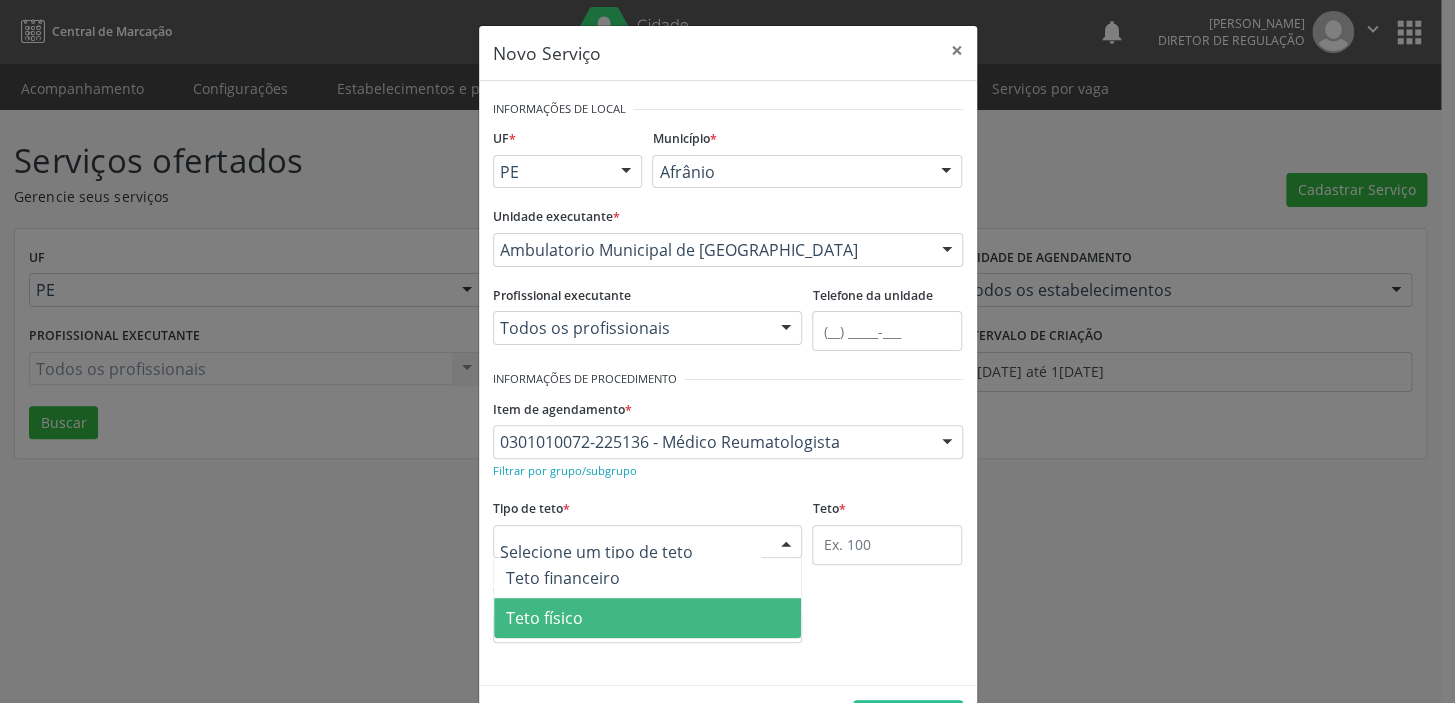 drag, startPoint x: 564, startPoint y: 613, endPoint x: 600, endPoint y: 618, distance: 36.345562 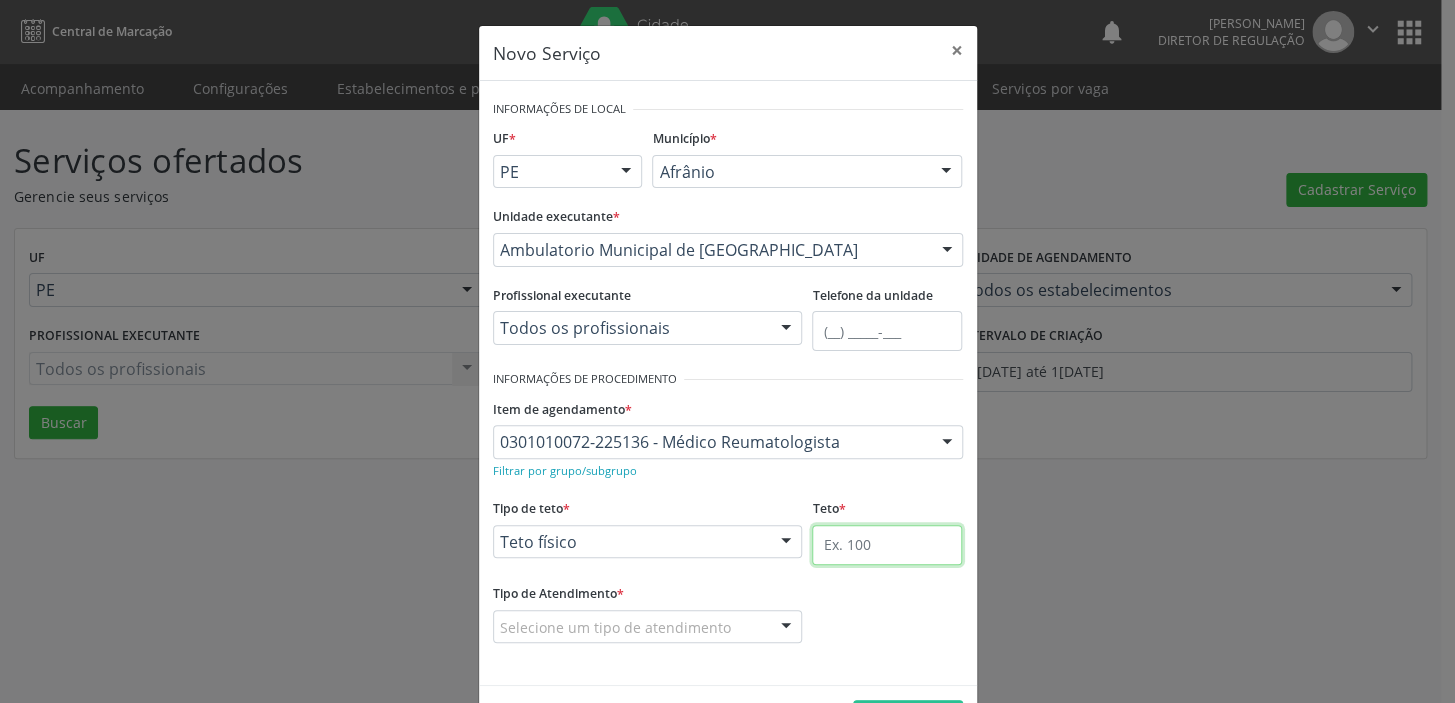 click at bounding box center (887, 545) 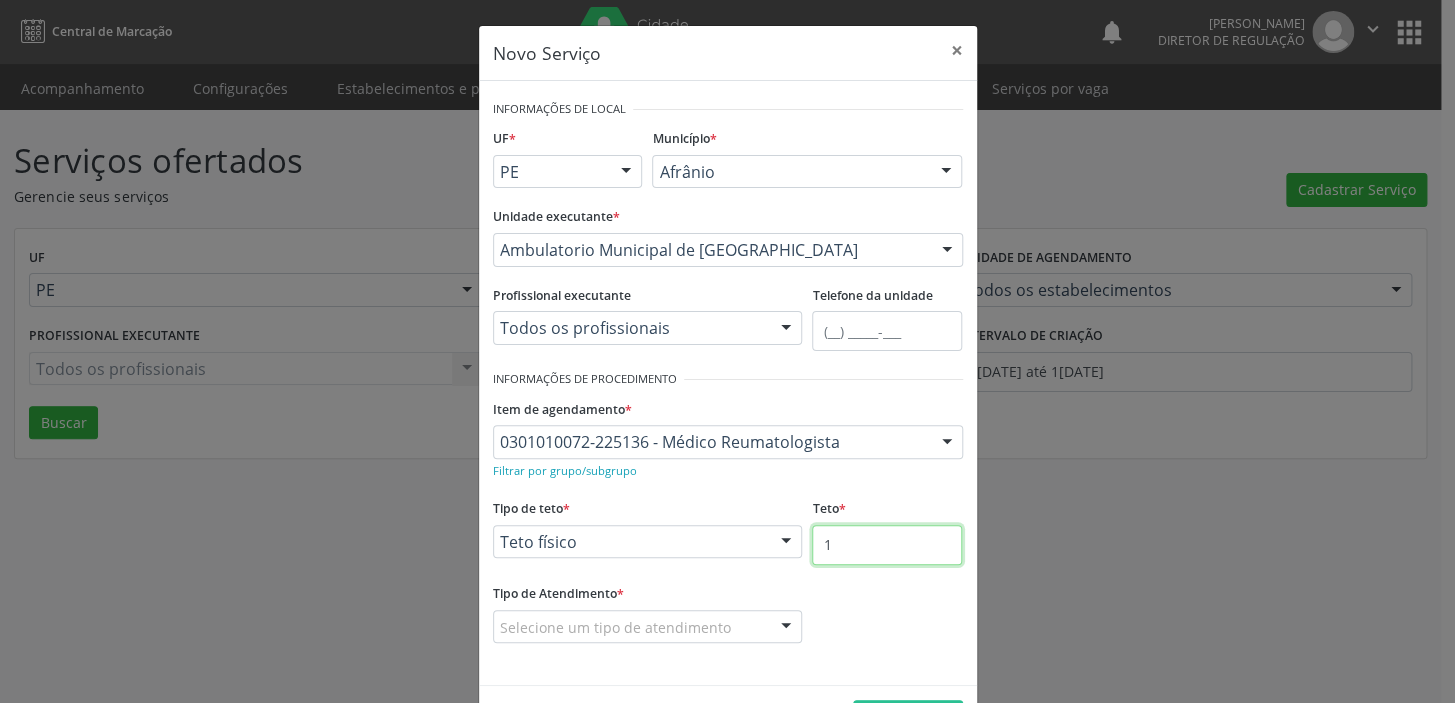 type on "1" 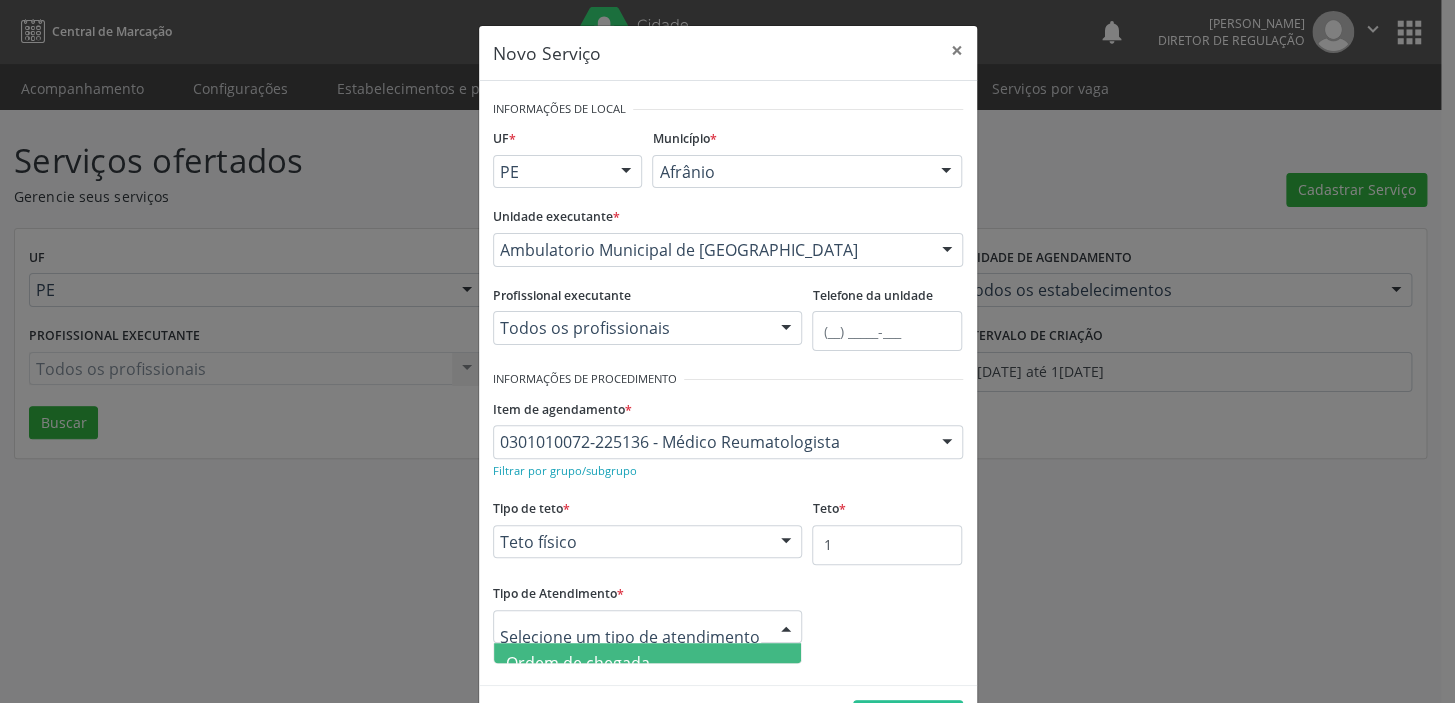 click on "Ordem de chegada" at bounding box center [578, 663] 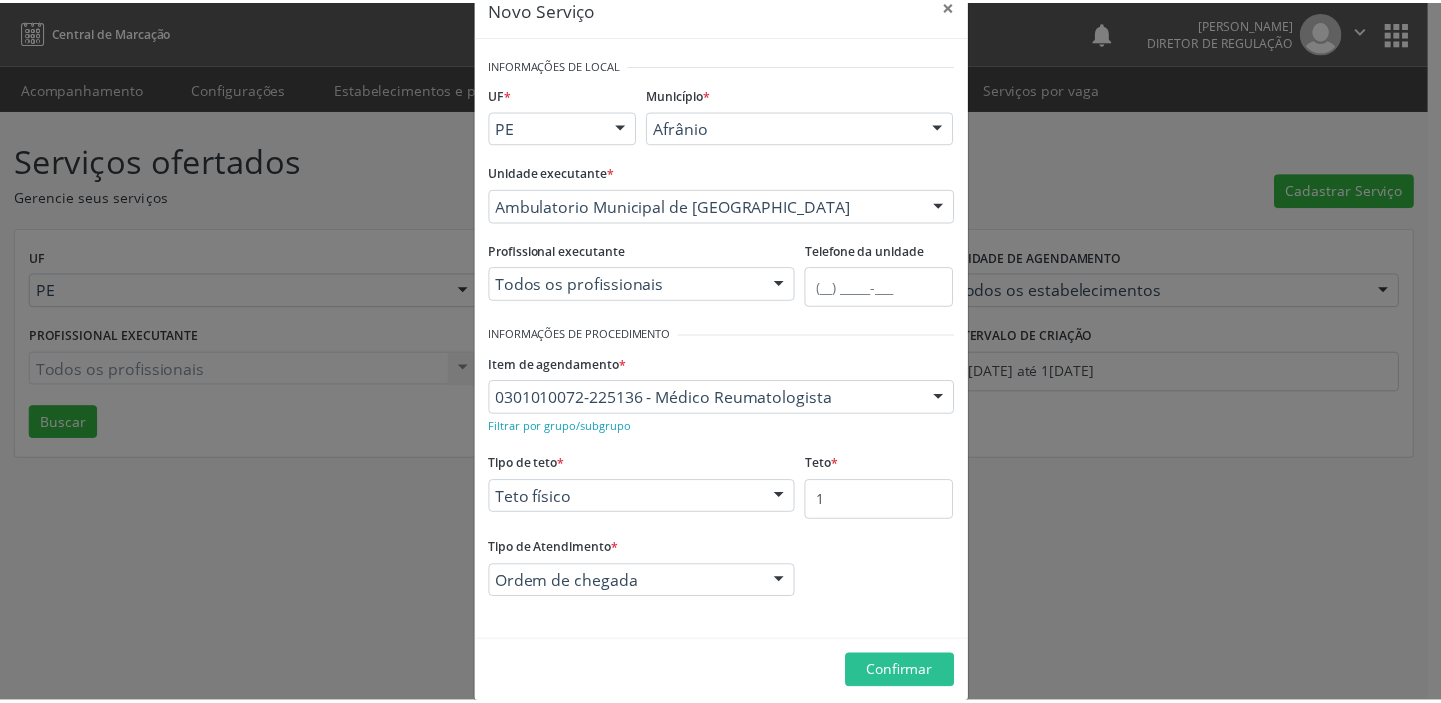 scroll, scrollTop: 69, scrollLeft: 0, axis: vertical 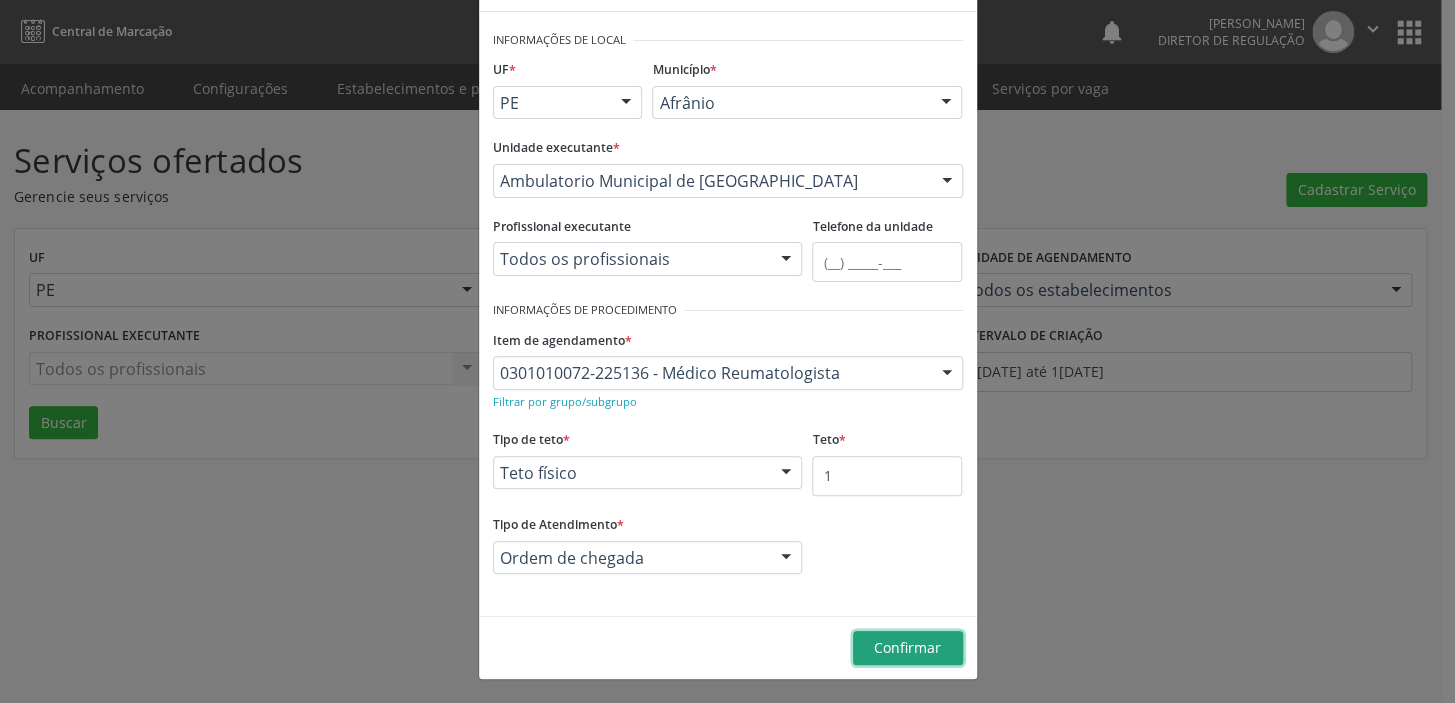 click on "Confirmar" at bounding box center (907, 647) 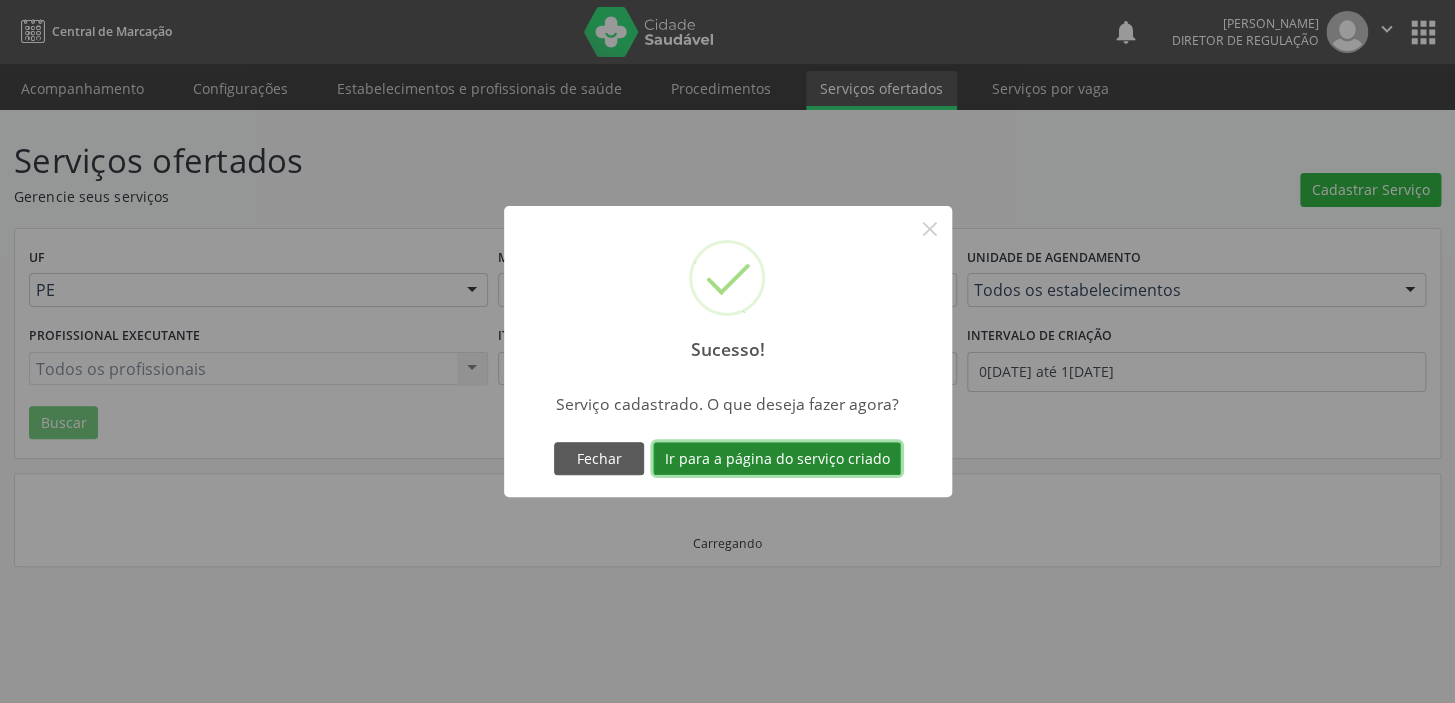click on "Ir para a página do serviço criado" at bounding box center (777, 459) 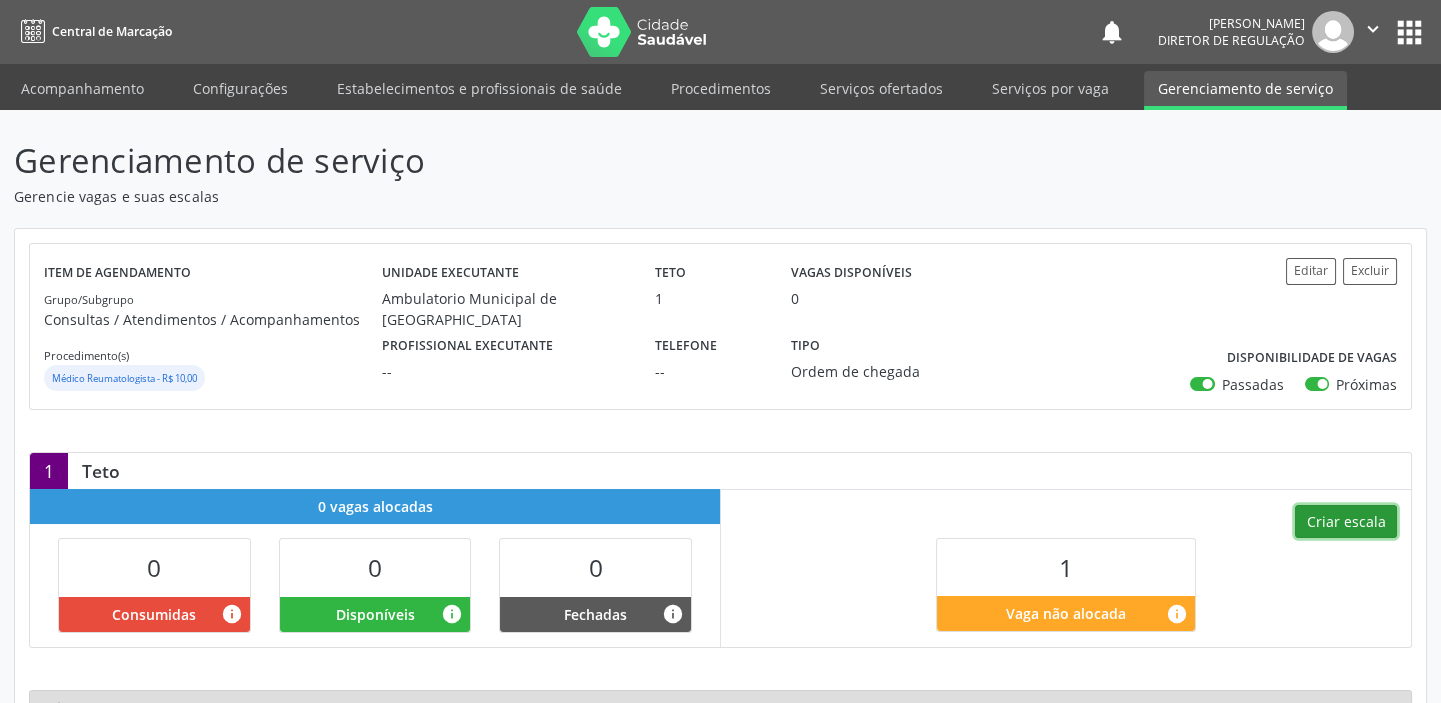 click on "Criar escala" at bounding box center [1346, 522] 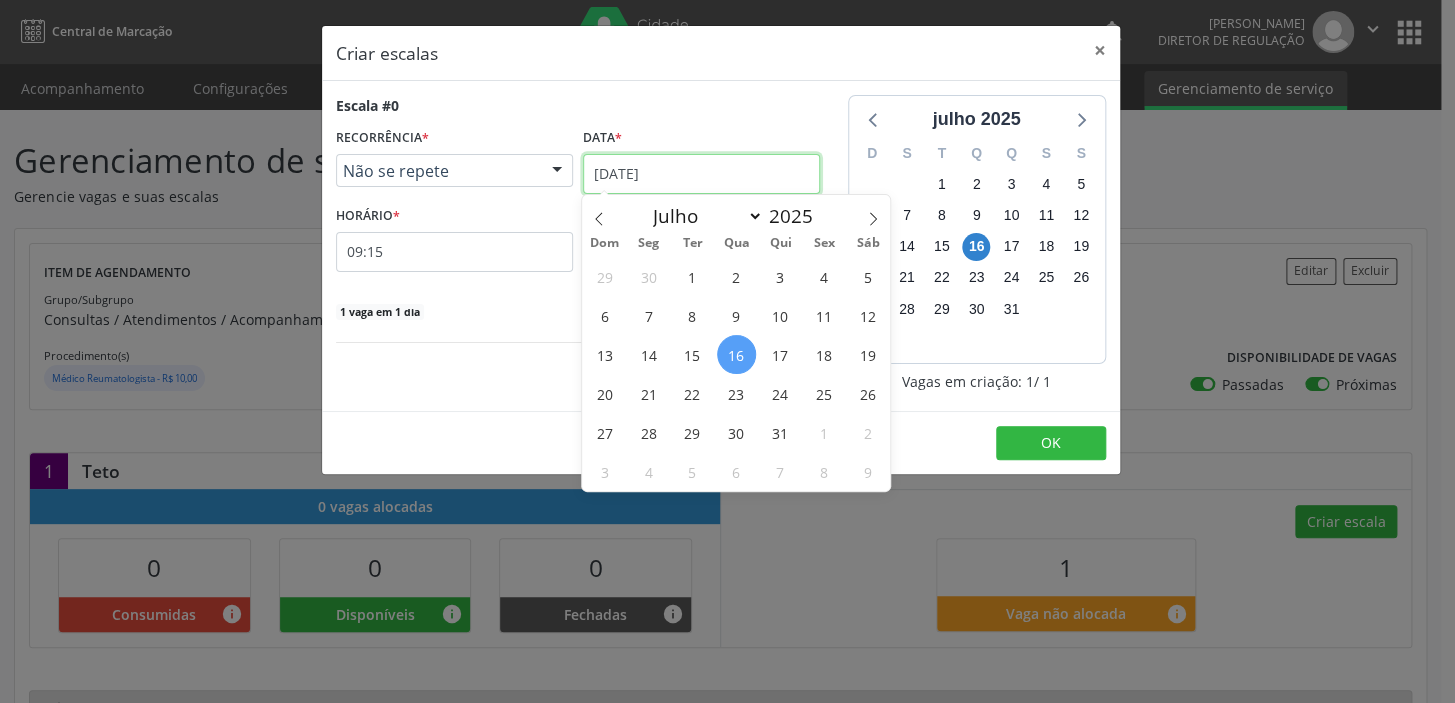 click on "[DATE]" at bounding box center (701, 174) 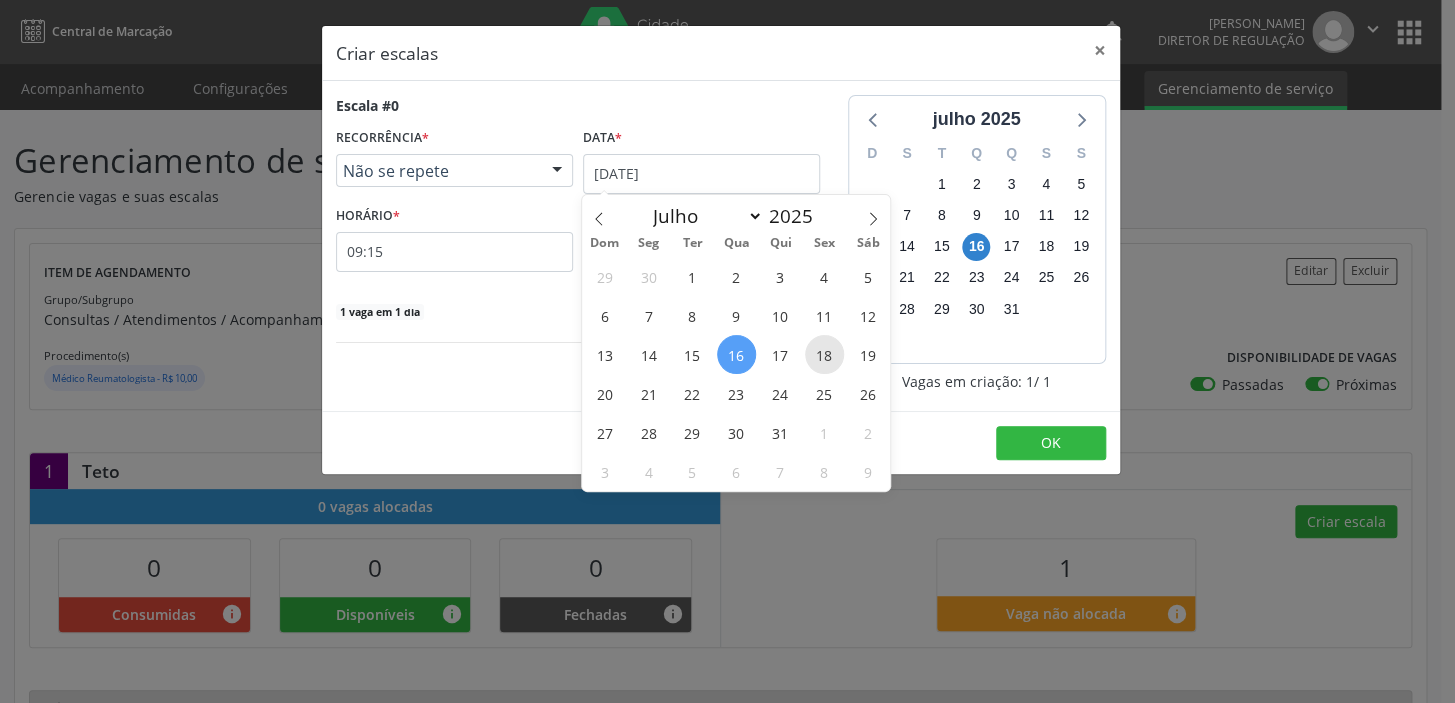 click on "18" at bounding box center (824, 354) 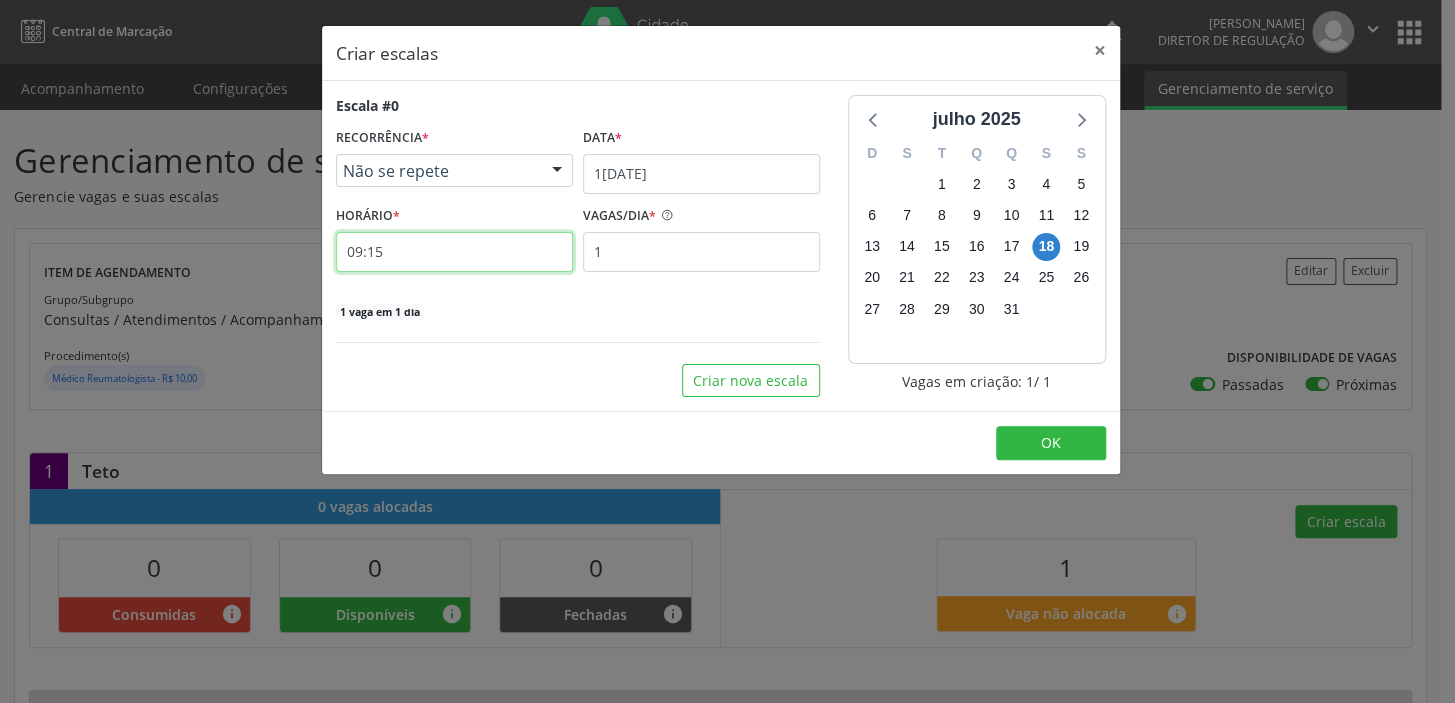 click on "09:15" at bounding box center (454, 252) 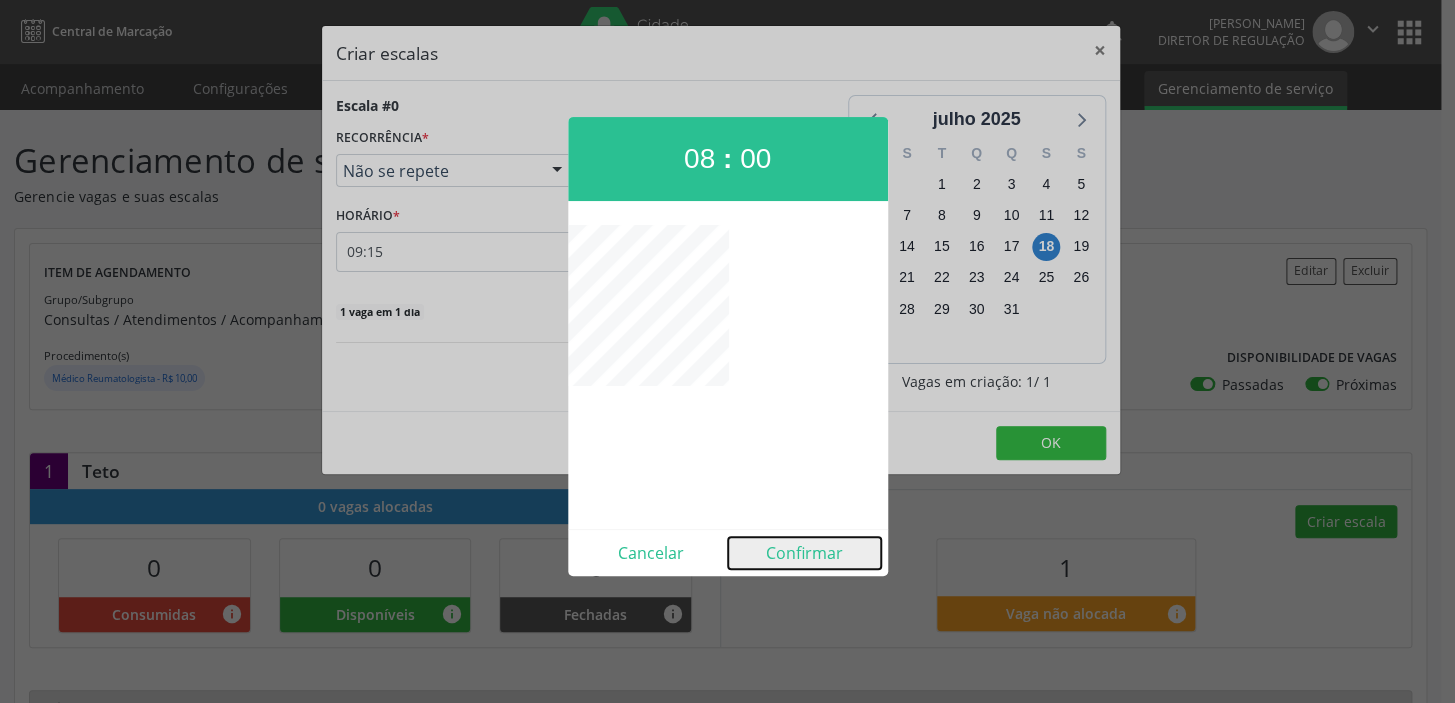 click on "Confirmar" at bounding box center [804, 553] 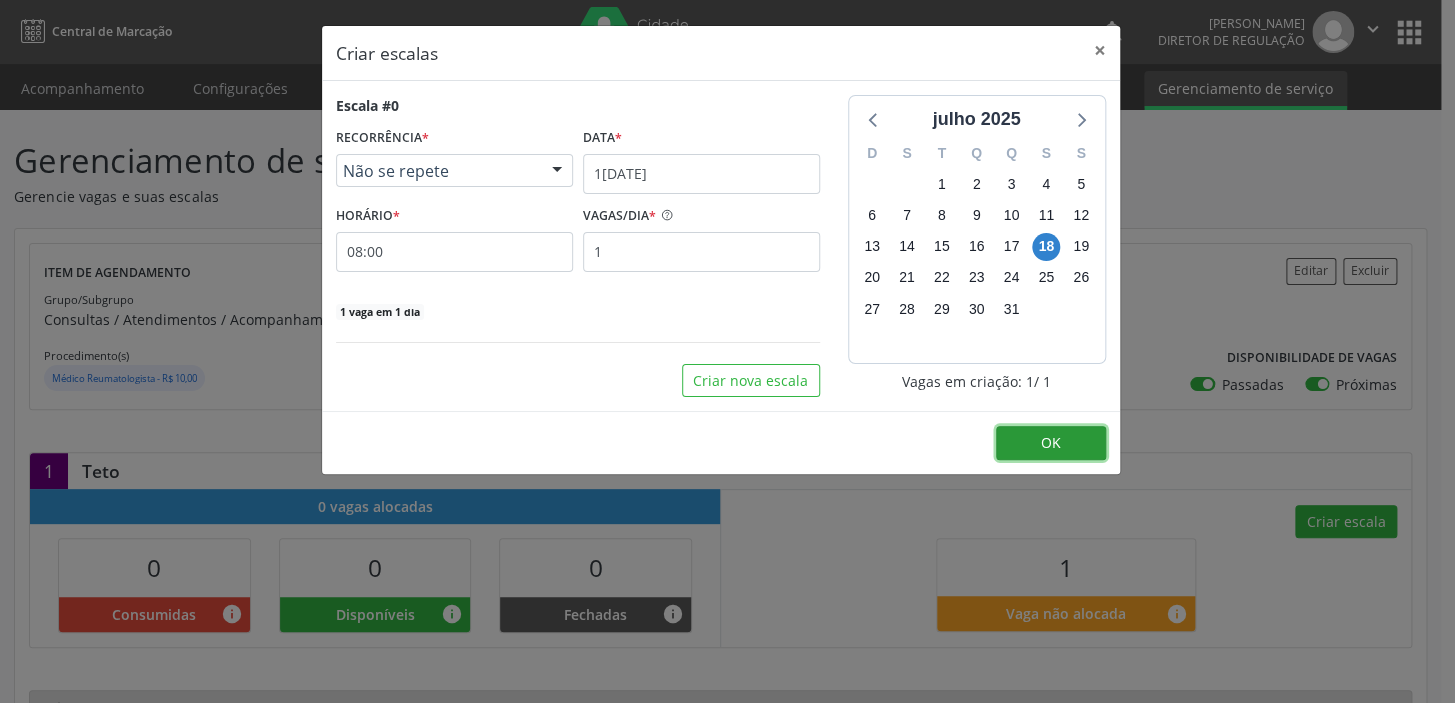 click on "OK" at bounding box center (1051, 443) 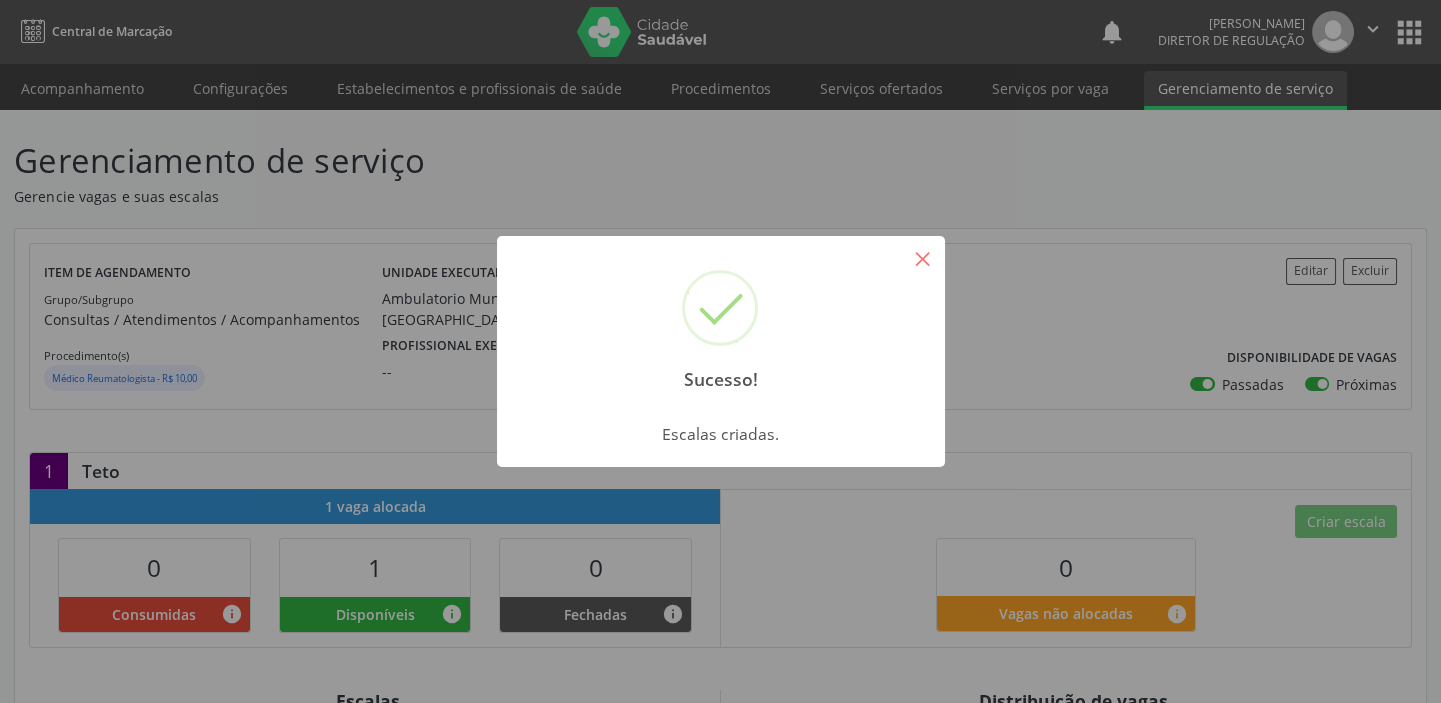 click on "×" at bounding box center [923, 258] 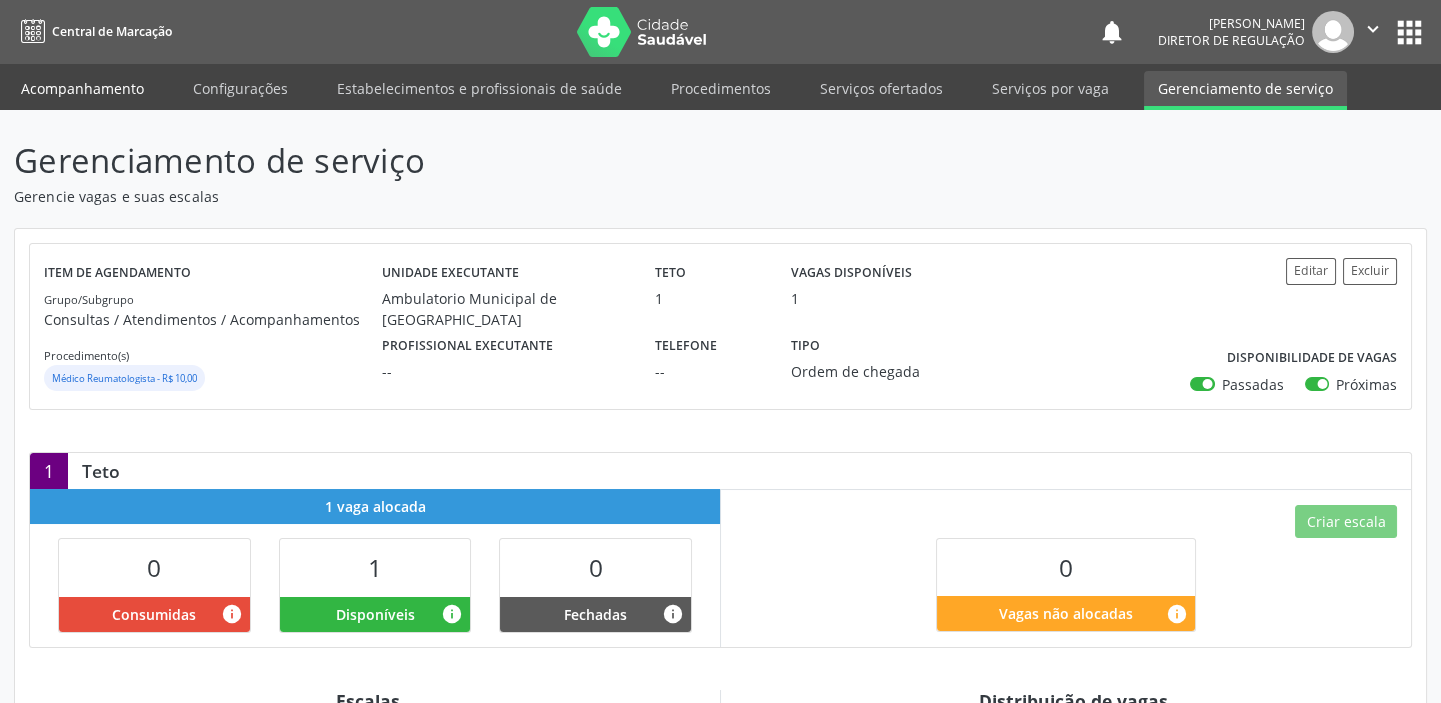 click on "Acompanhamento" at bounding box center (82, 88) 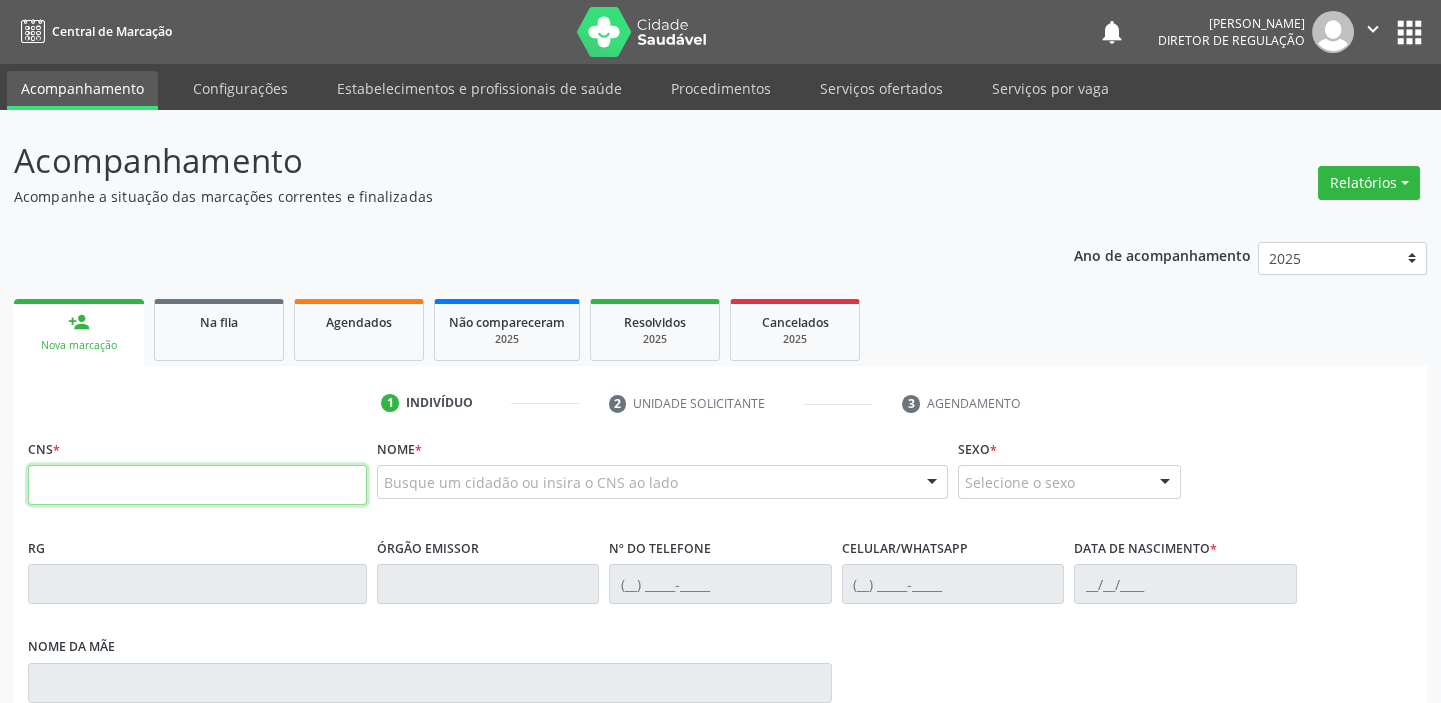 click at bounding box center [197, 485] 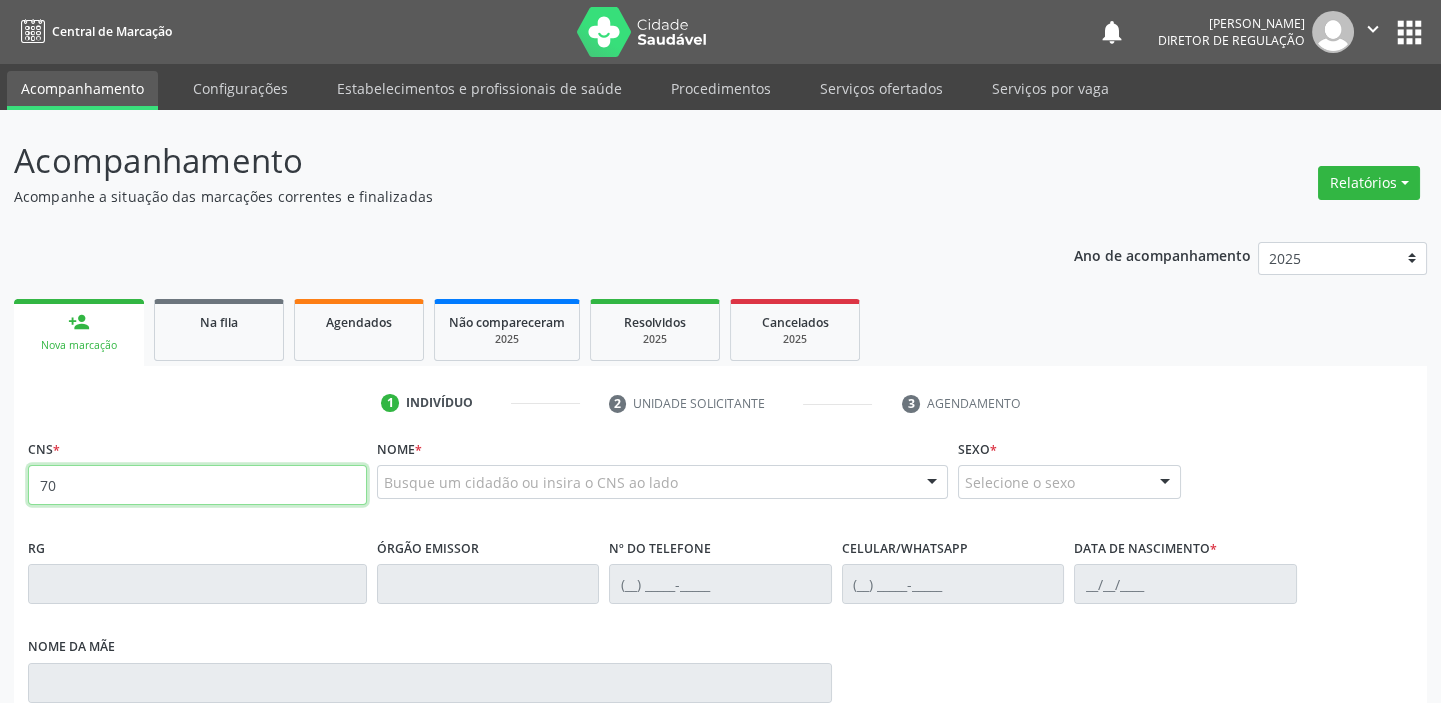 type on "7" 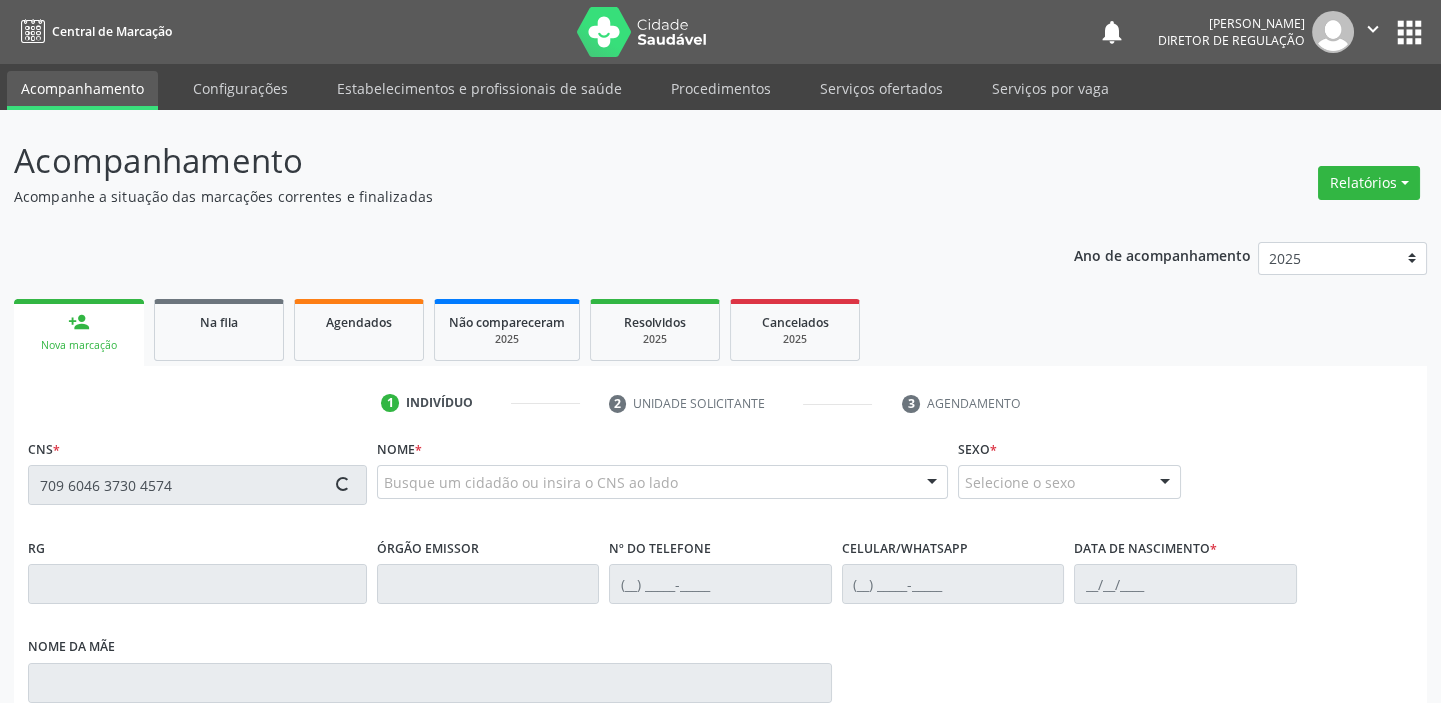 type on "709 6046 3730 4574" 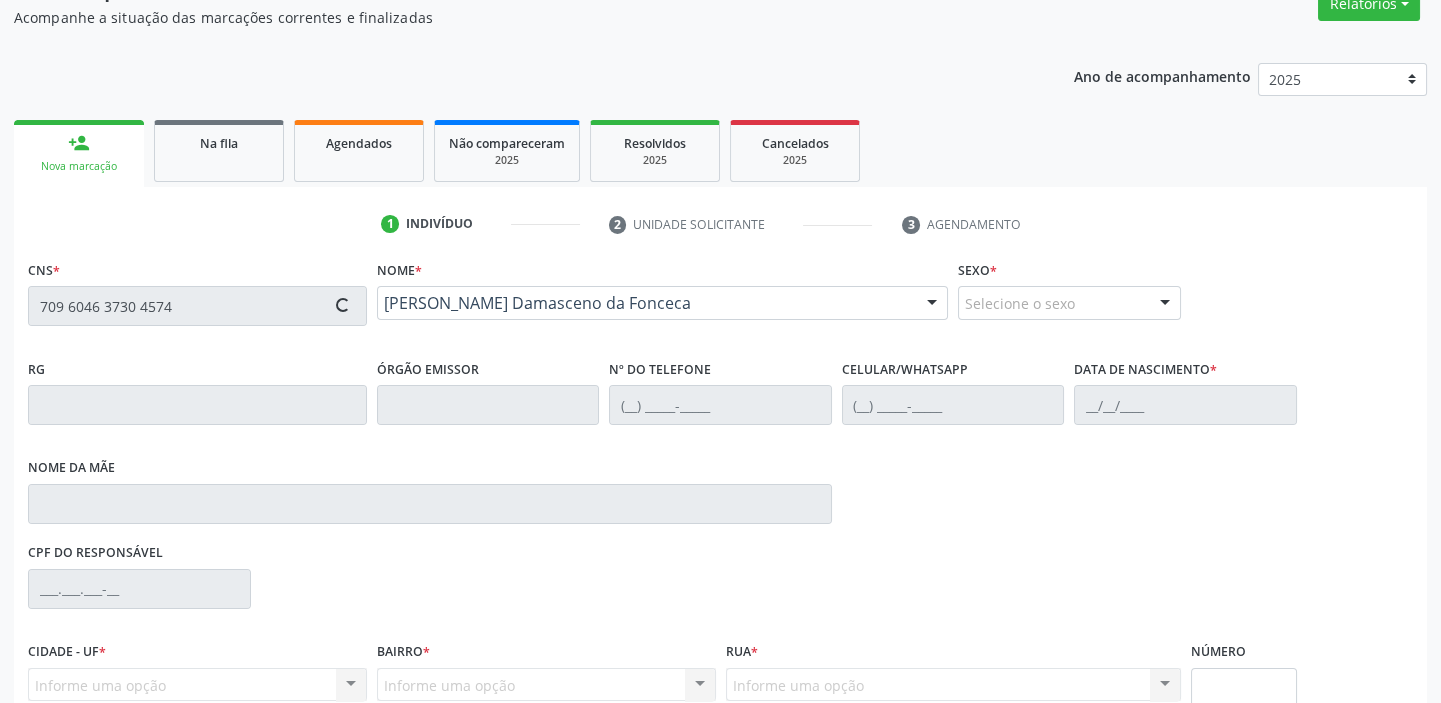 scroll, scrollTop: 181, scrollLeft: 0, axis: vertical 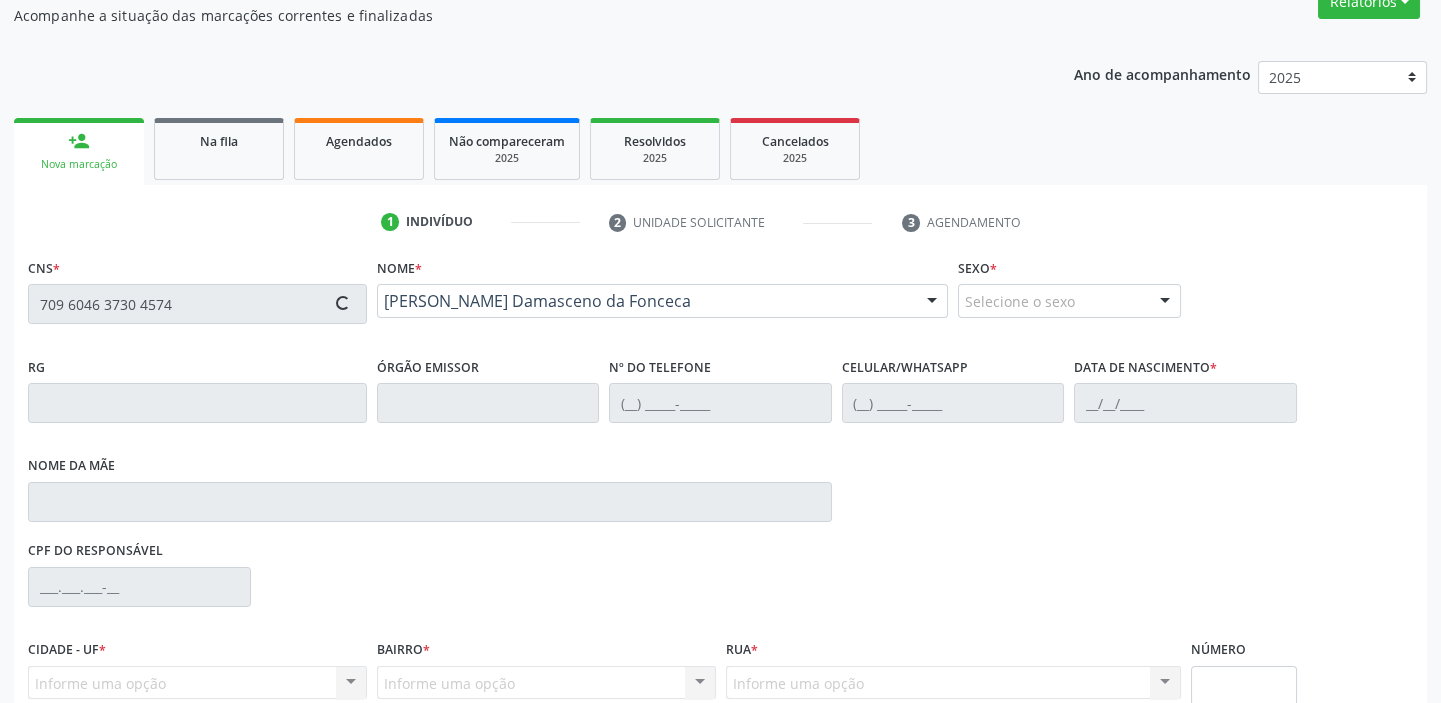 type on "(87) 98802-6707" 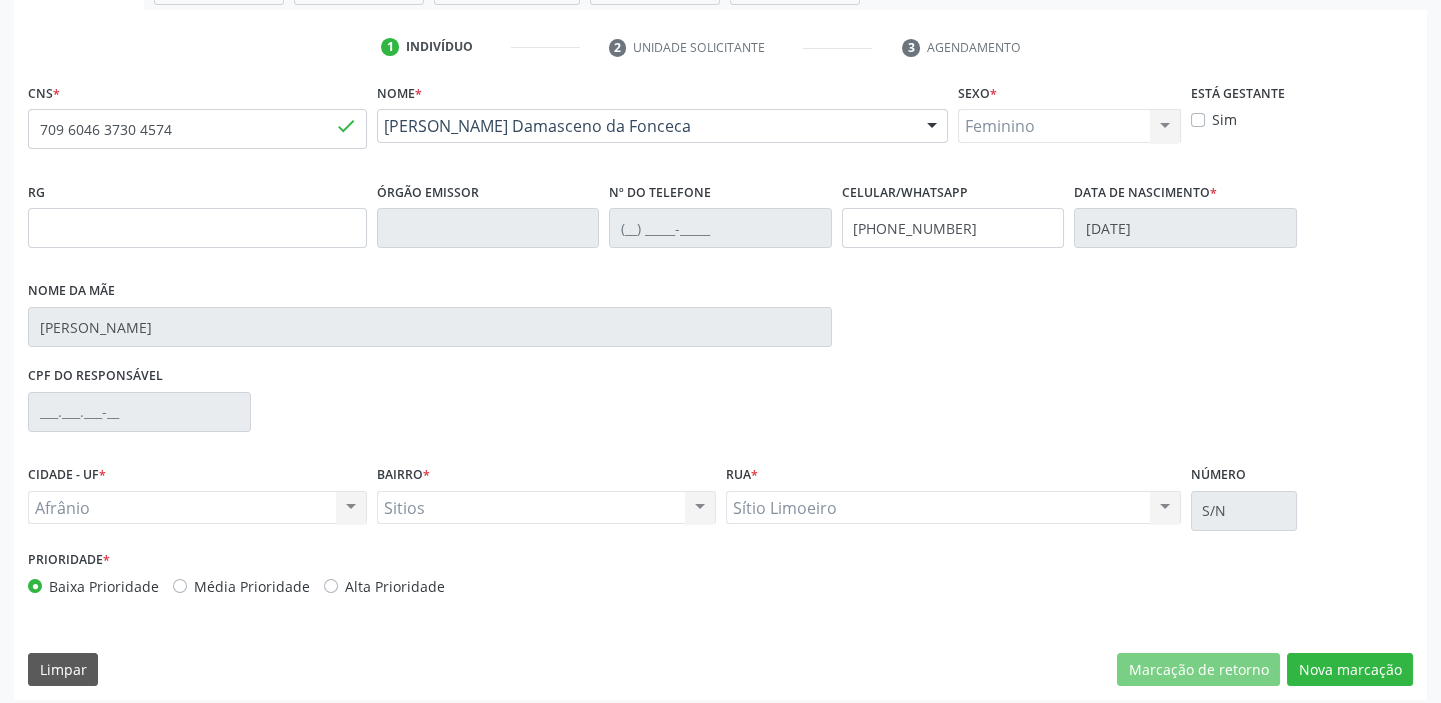 scroll, scrollTop: 366, scrollLeft: 0, axis: vertical 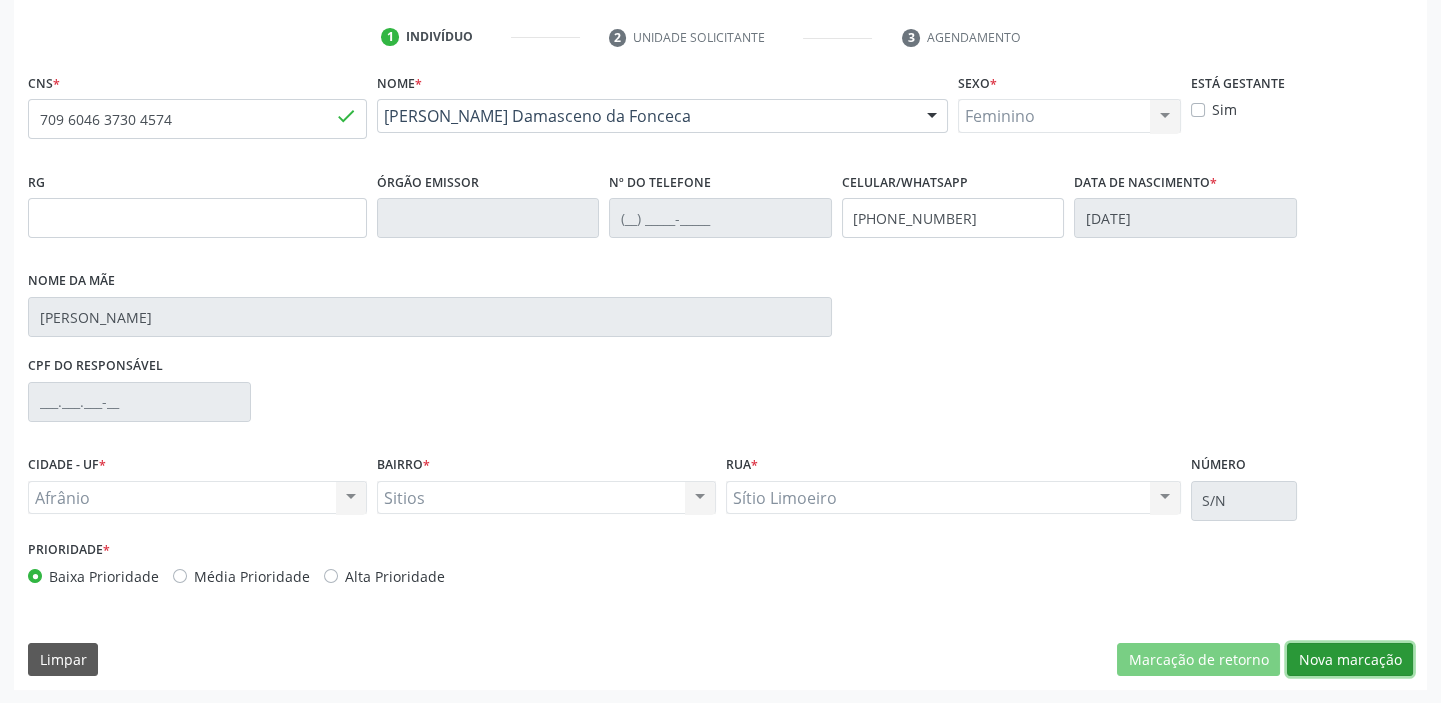 click on "Nova marcação" at bounding box center (1350, 660) 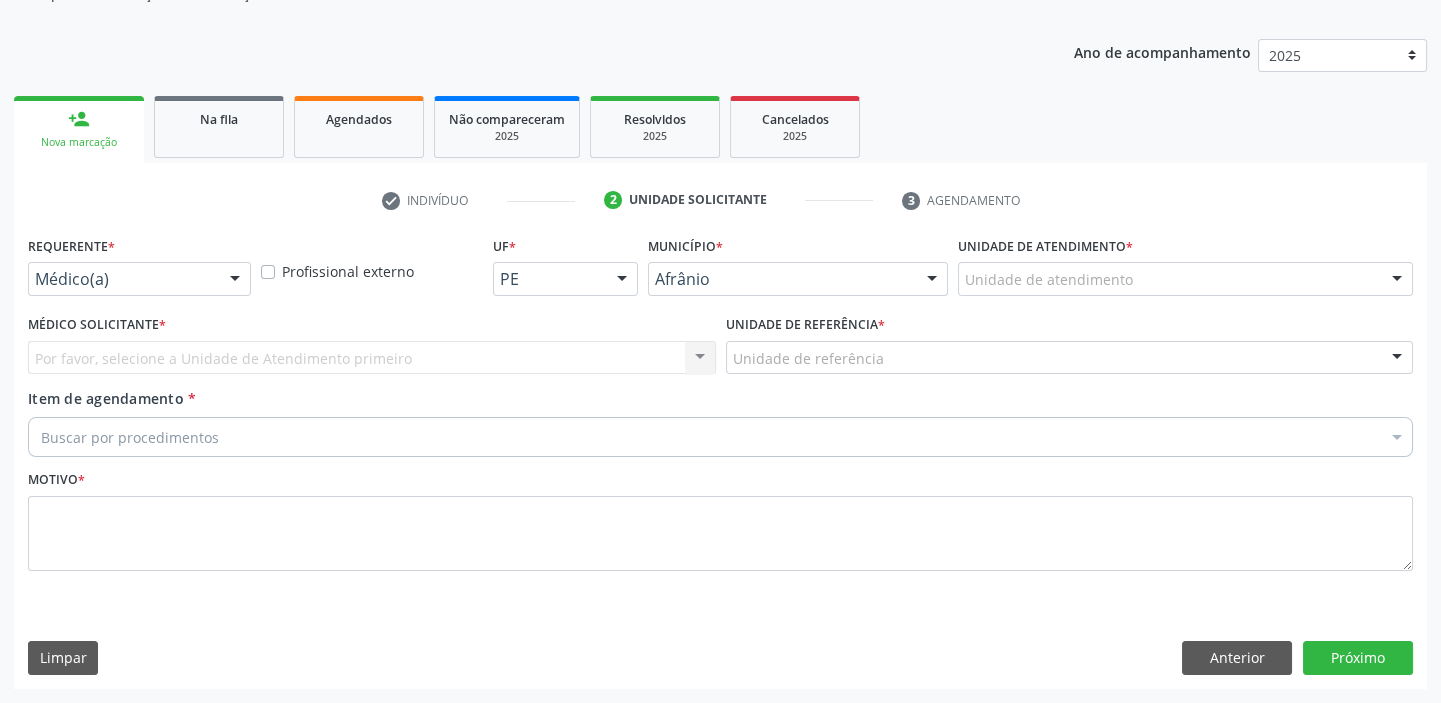scroll, scrollTop: 201, scrollLeft: 0, axis: vertical 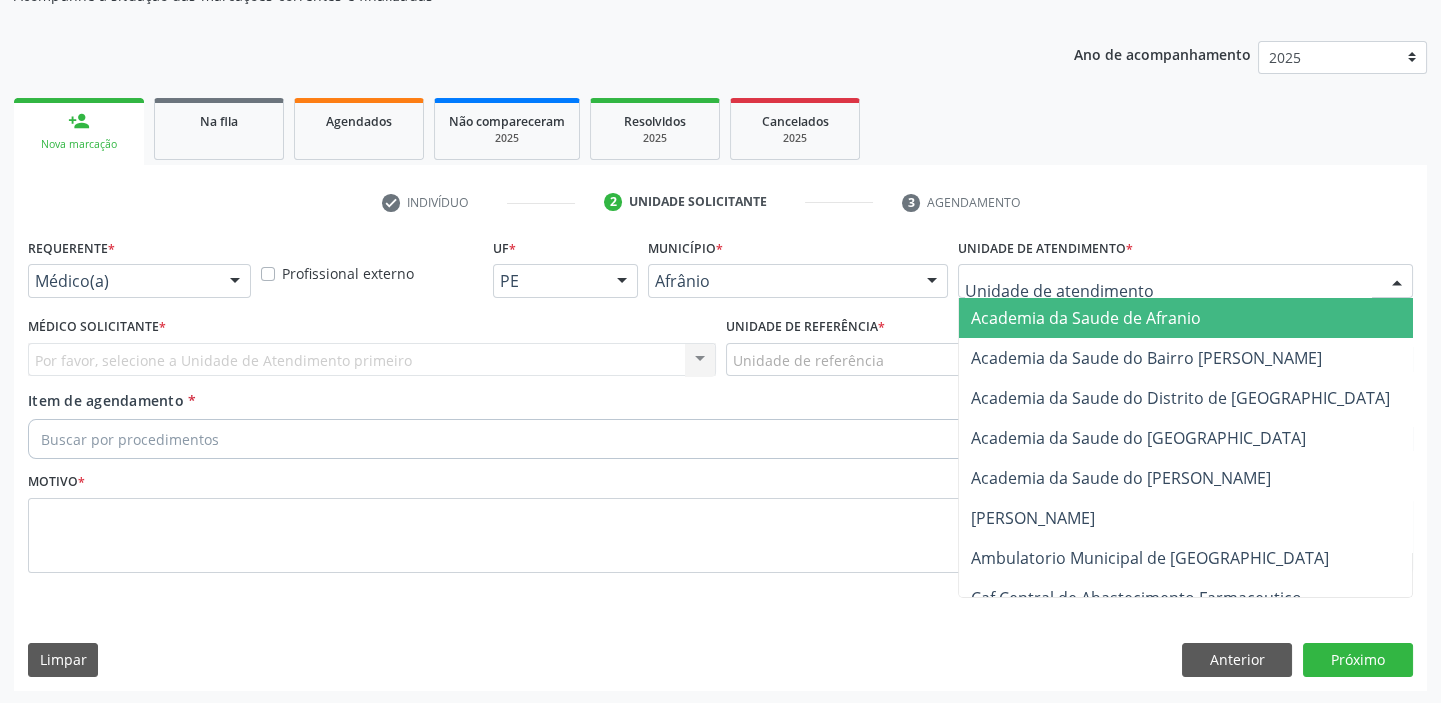 drag, startPoint x: 975, startPoint y: 271, endPoint x: 1007, endPoint y: 333, distance: 69.77106 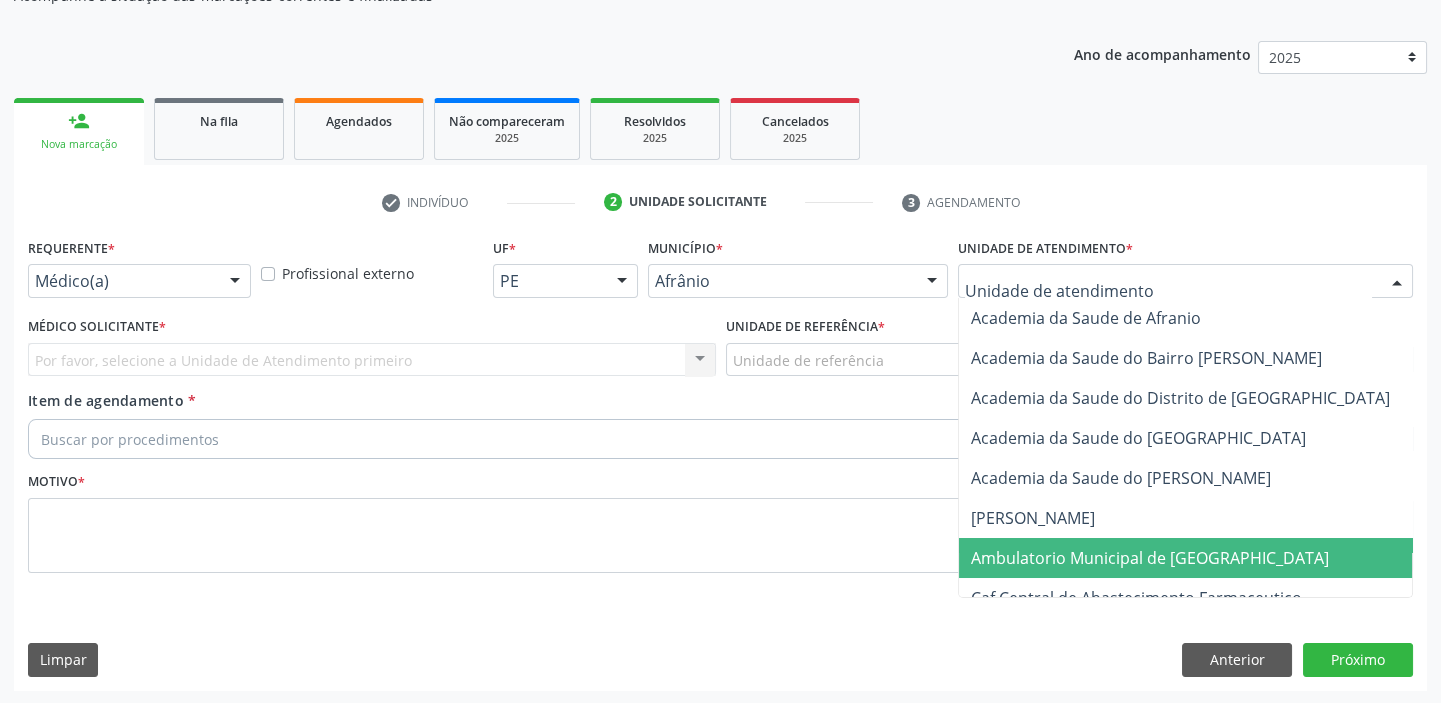 click on "Ambulatorio Municipal de [GEOGRAPHIC_DATA]" at bounding box center (1150, 558) 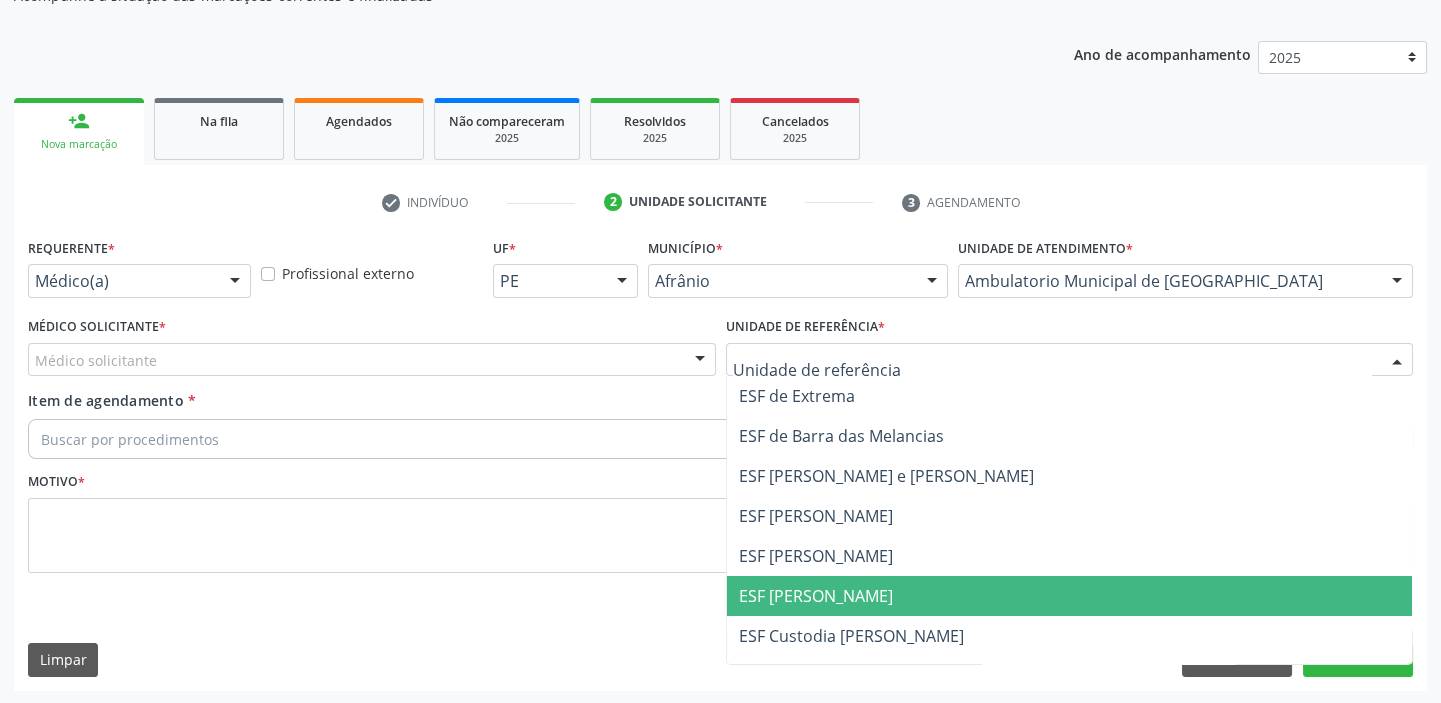 click on "ESF [PERSON_NAME]" at bounding box center (816, 596) 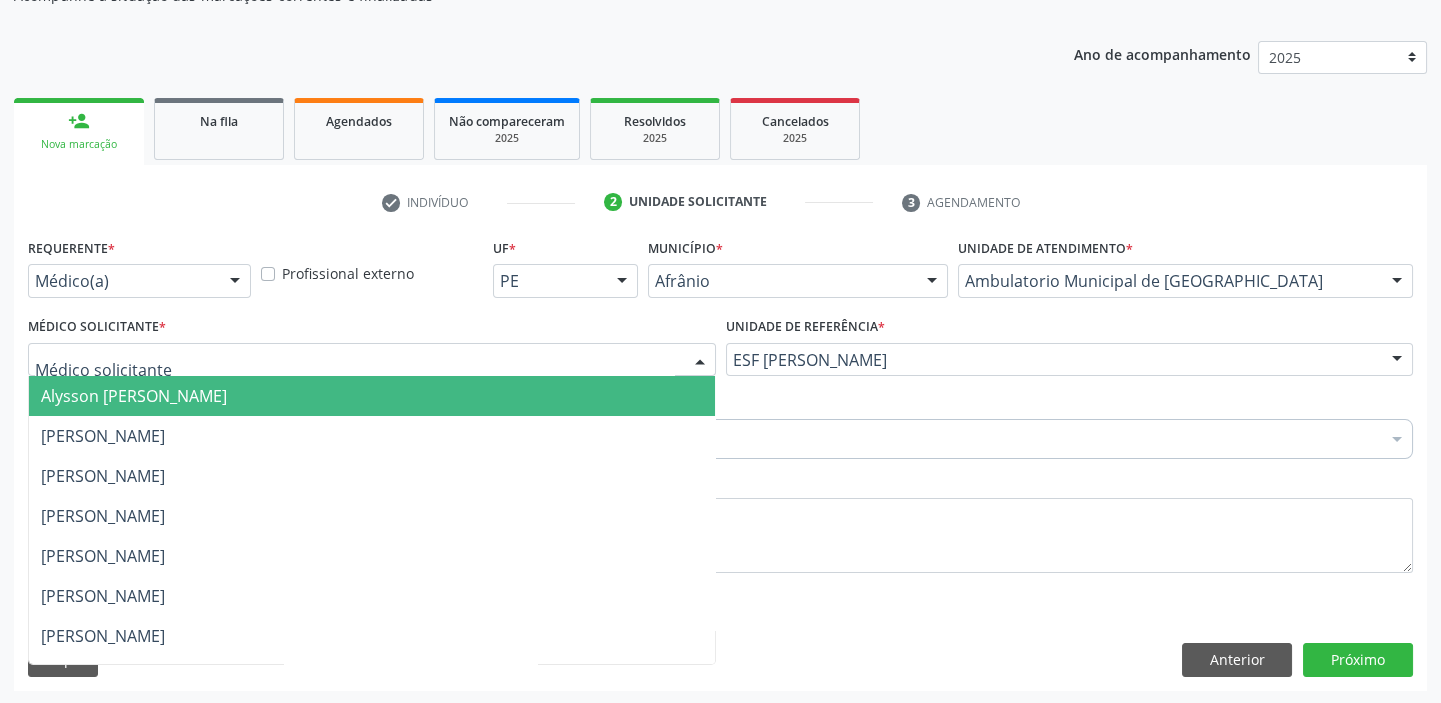 click on "Alysson [PERSON_NAME]" at bounding box center (372, 396) 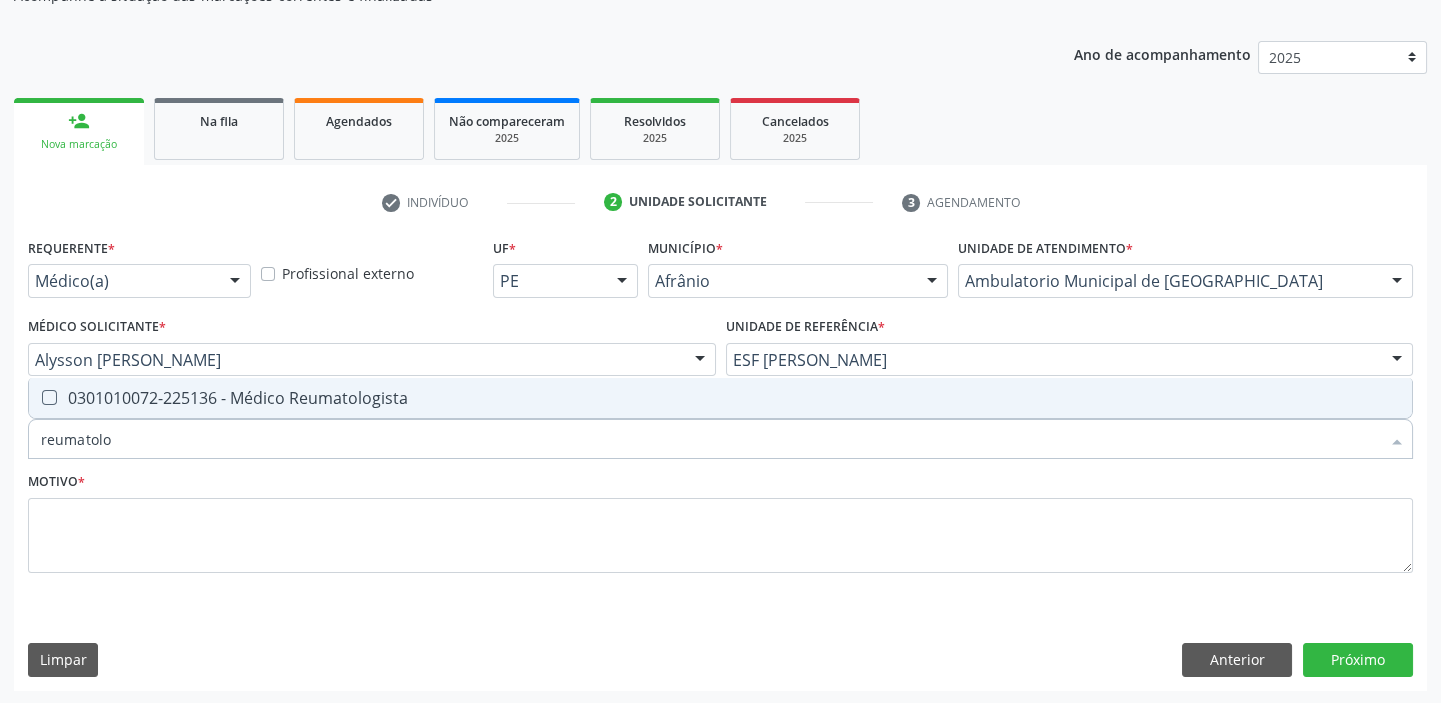 type on "reumatolog" 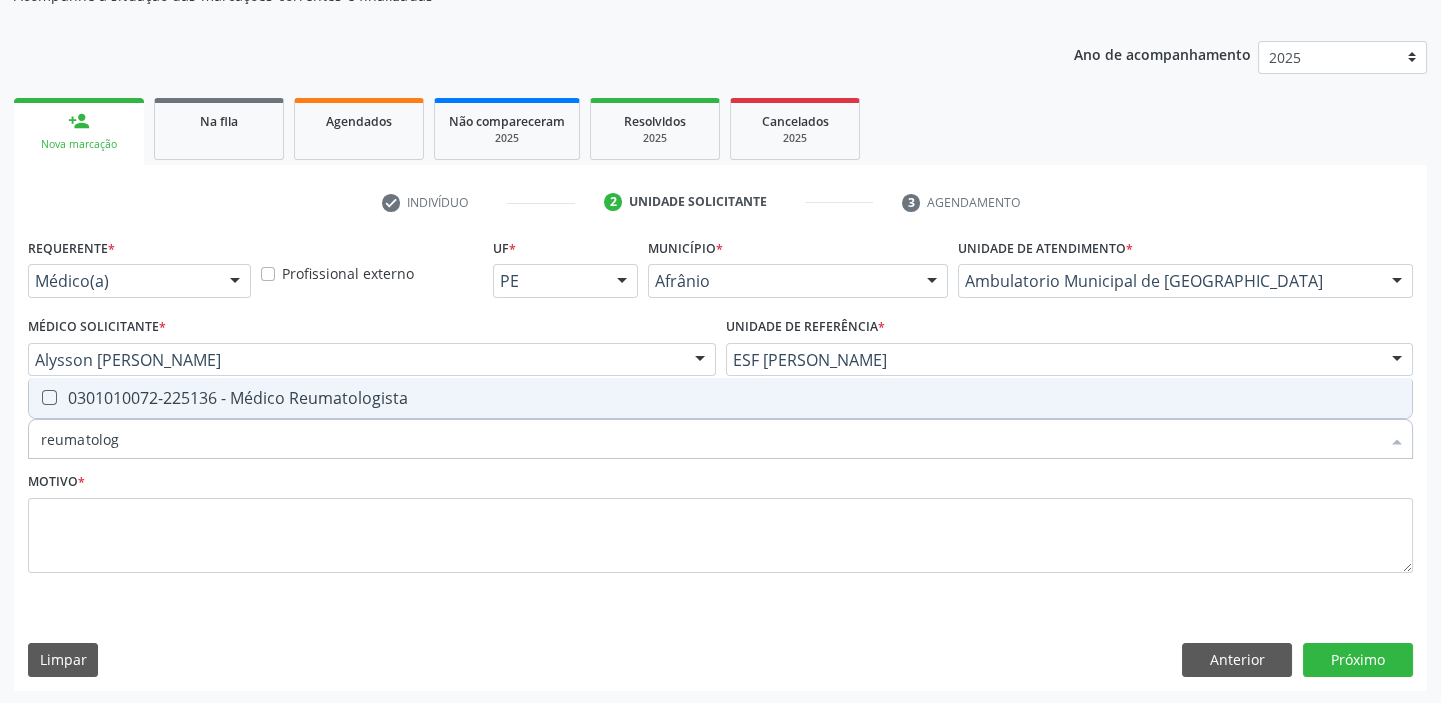 click on "0301010072-225136 - Médico Reumatologista" at bounding box center [720, 398] 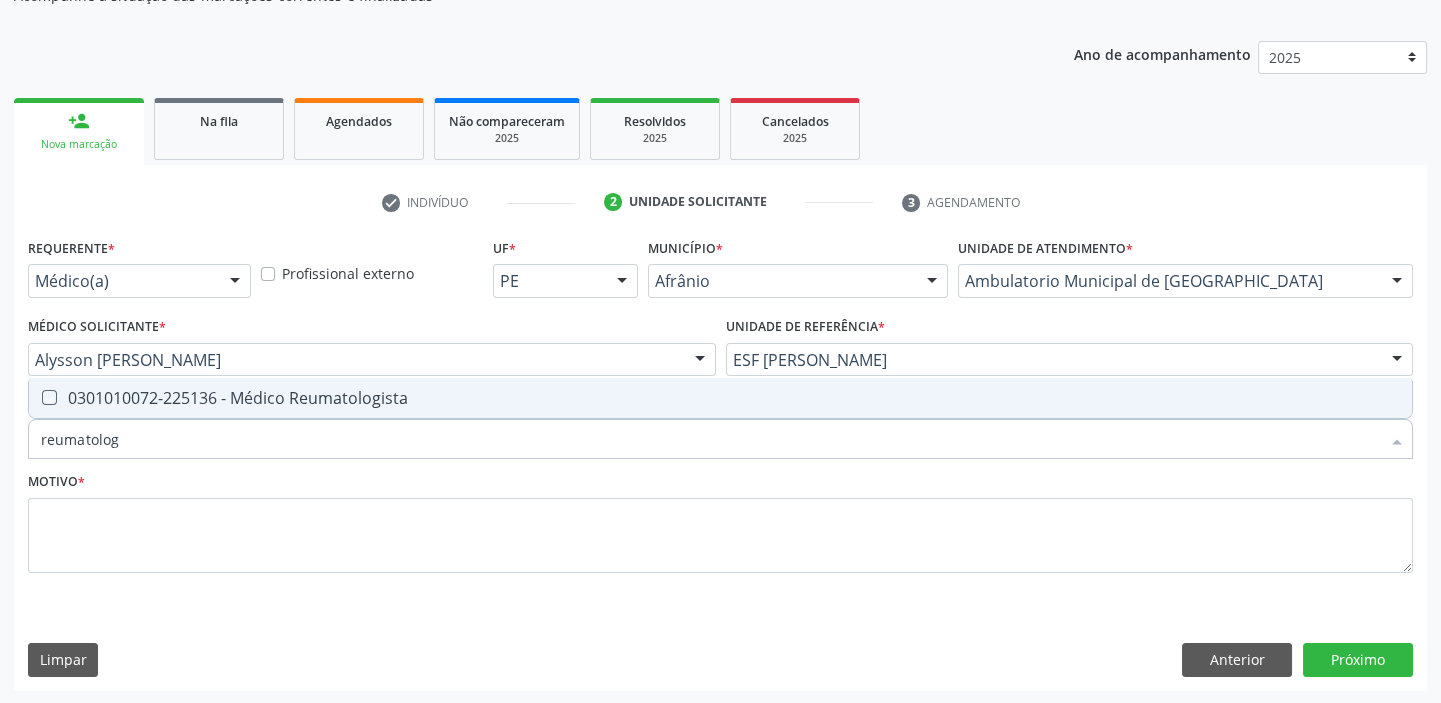 checkbox on "true" 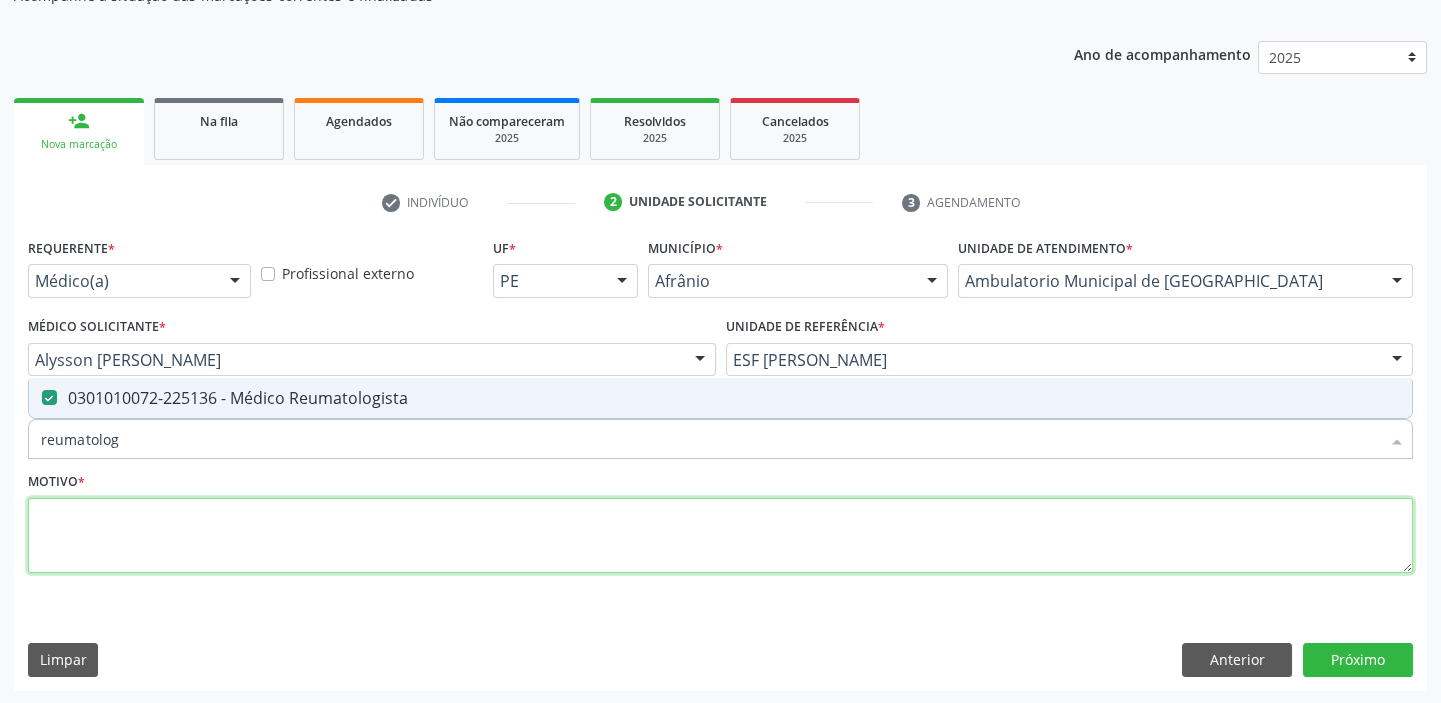 click at bounding box center (720, 536) 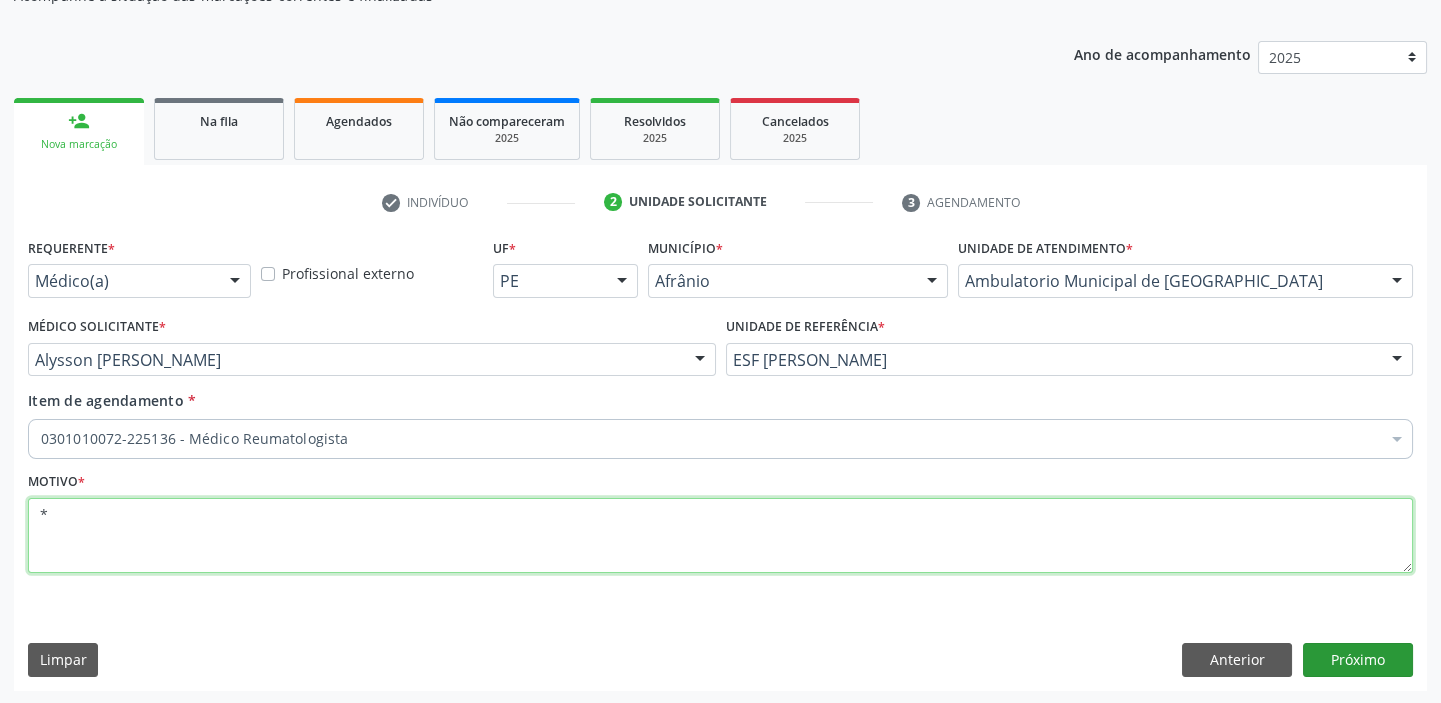 type on "*" 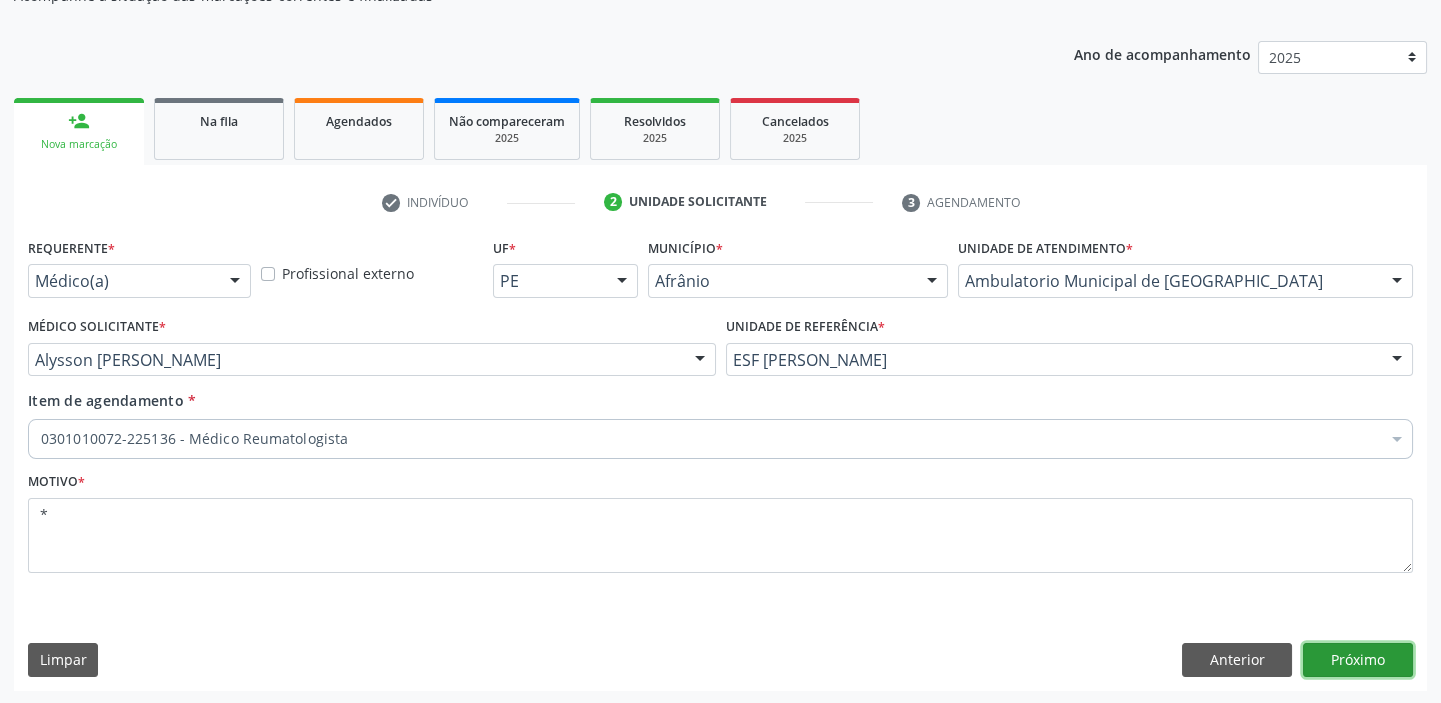 click on "Próximo" at bounding box center (1358, 660) 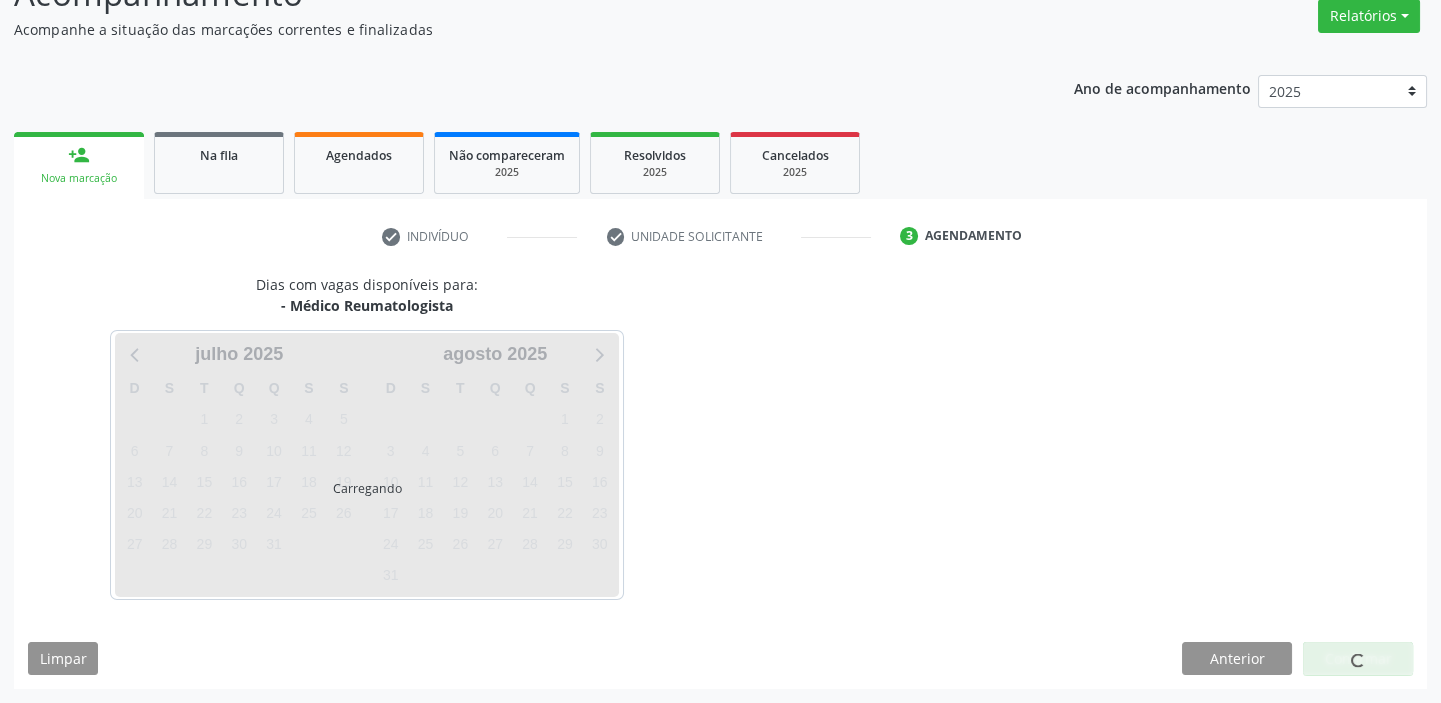 scroll, scrollTop: 166, scrollLeft: 0, axis: vertical 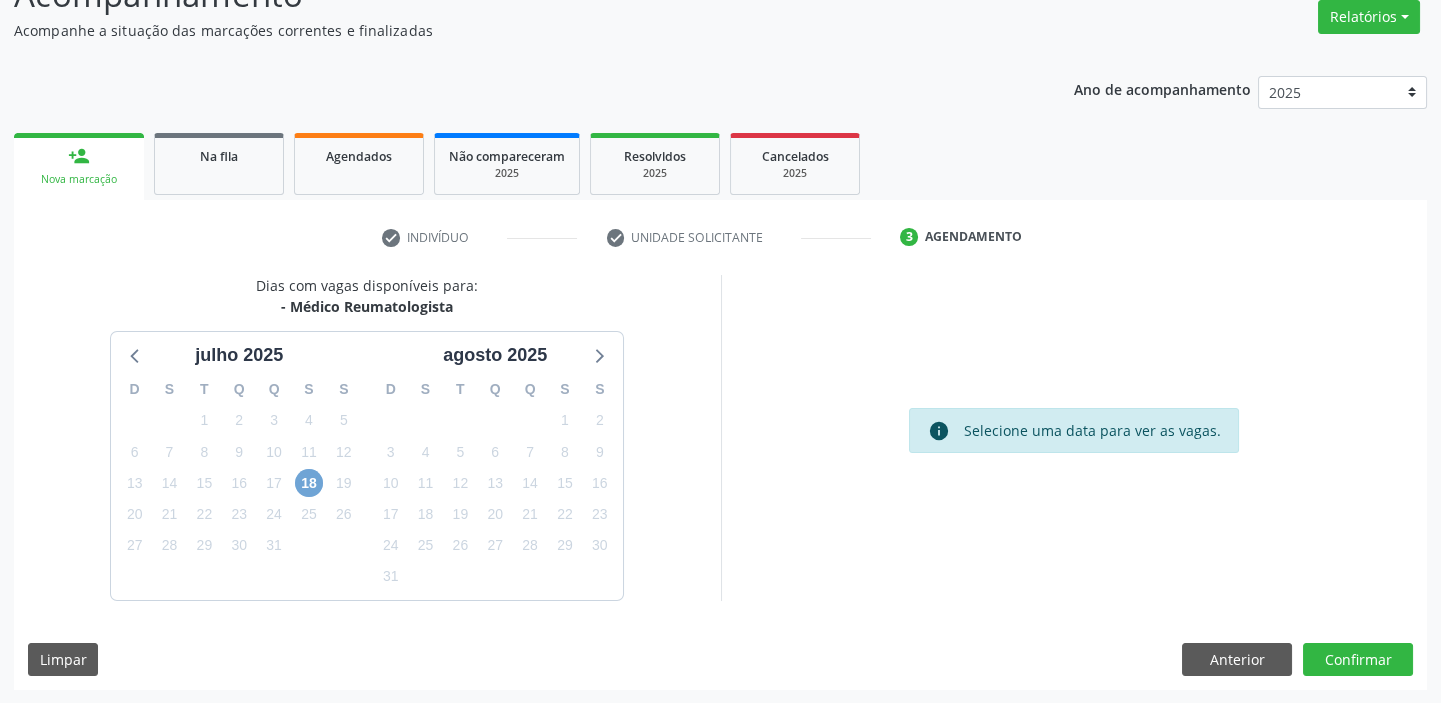 click on "18" at bounding box center (309, 483) 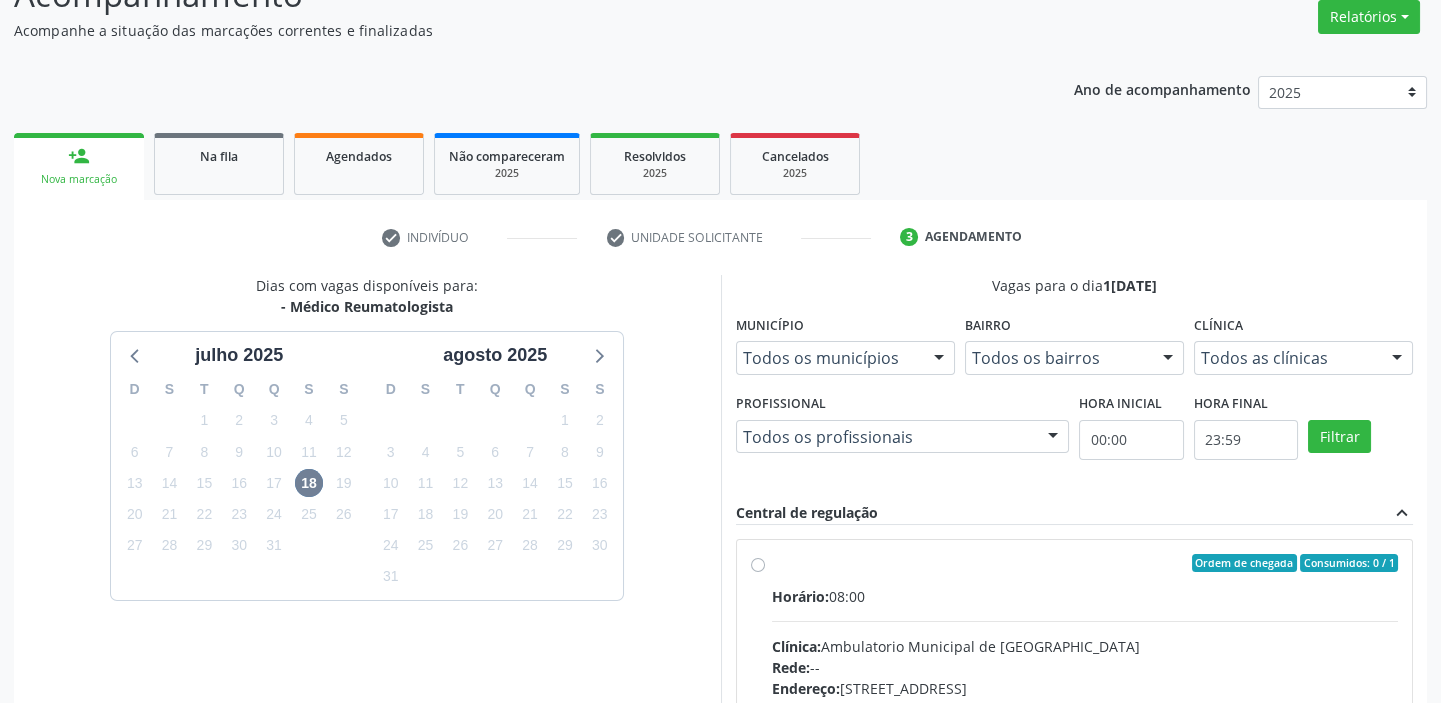 click on "Horário:   08:00
Clínica:  Ambulatorio Municipal de Saude
Rede:
--
Endereço:   A, nº 78, Centro, Afrânio - PE
Telefone:   --
Profissional:
--
Informações adicionais sobre o atendimento
Idade de atendimento:
Sem restrição
Gênero(s) atendido(s):
Sem restrição
Informações adicionais:
--" at bounding box center [1085, 723] 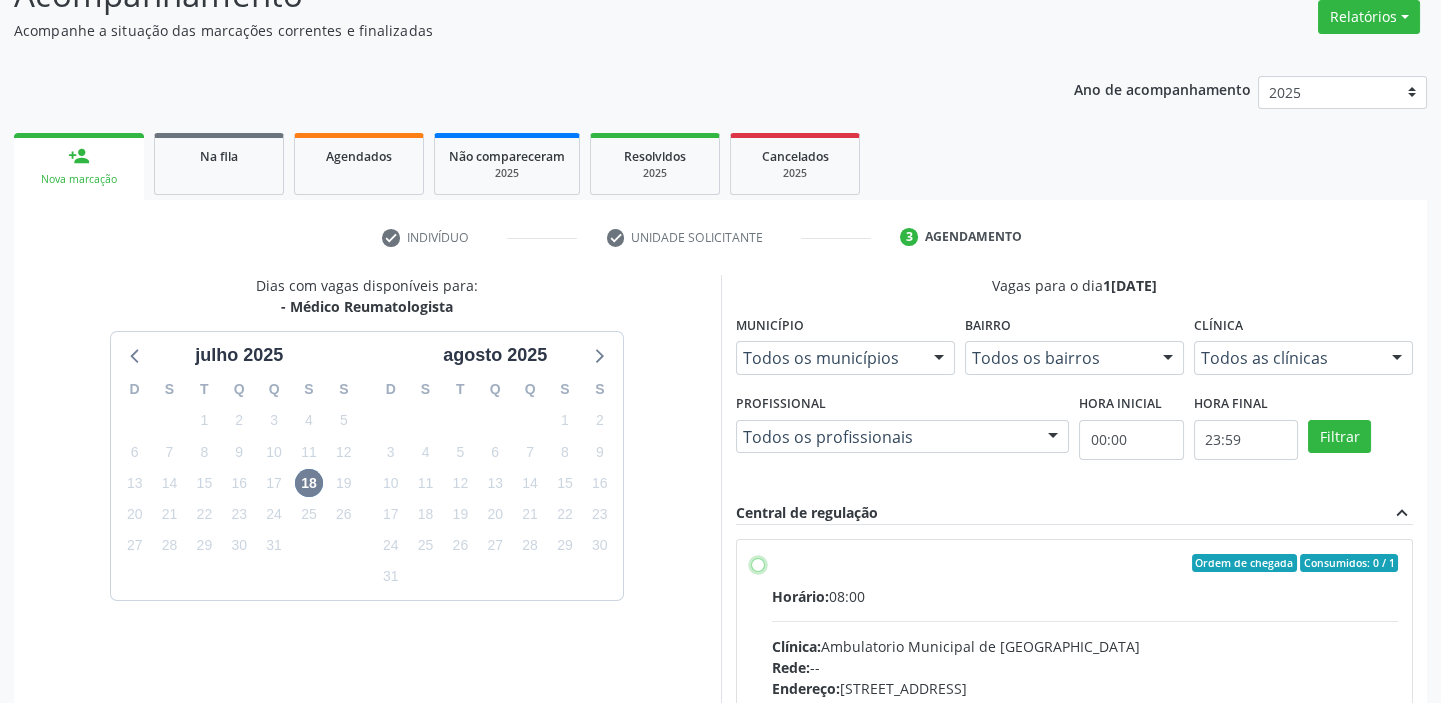 click on "Ordem de chegada
Consumidos: 0 / 1
Horário:   08:00
Clínica:  Ambulatorio Municipal de Saude
Rede:
--
Endereço:   A, nº 78, Centro, Afrânio - PE
Telefone:   --
Profissional:
--
Informações adicionais sobre o atendimento
Idade de atendimento:
Sem restrição
Gênero(s) atendido(s):
Sem restrição
Informações adicionais:
--" at bounding box center (758, 563) 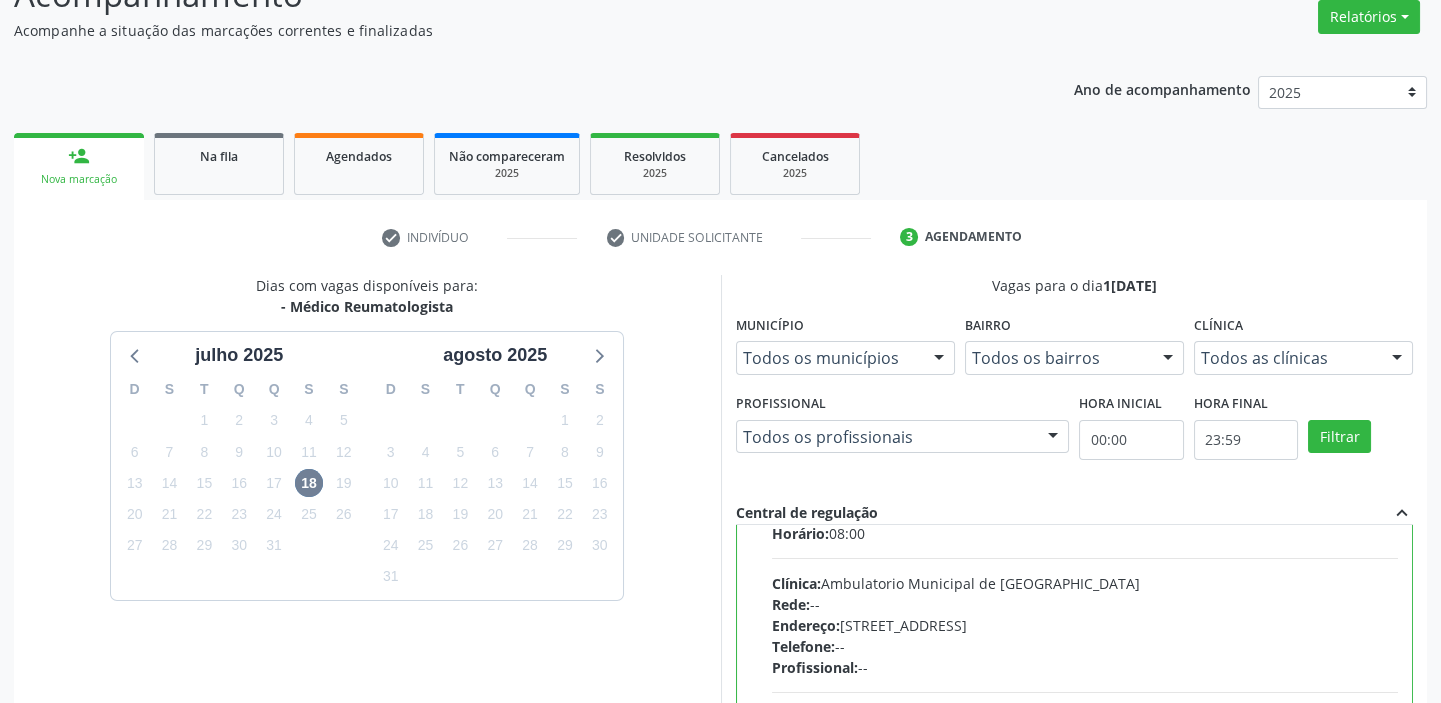scroll, scrollTop: 99, scrollLeft: 0, axis: vertical 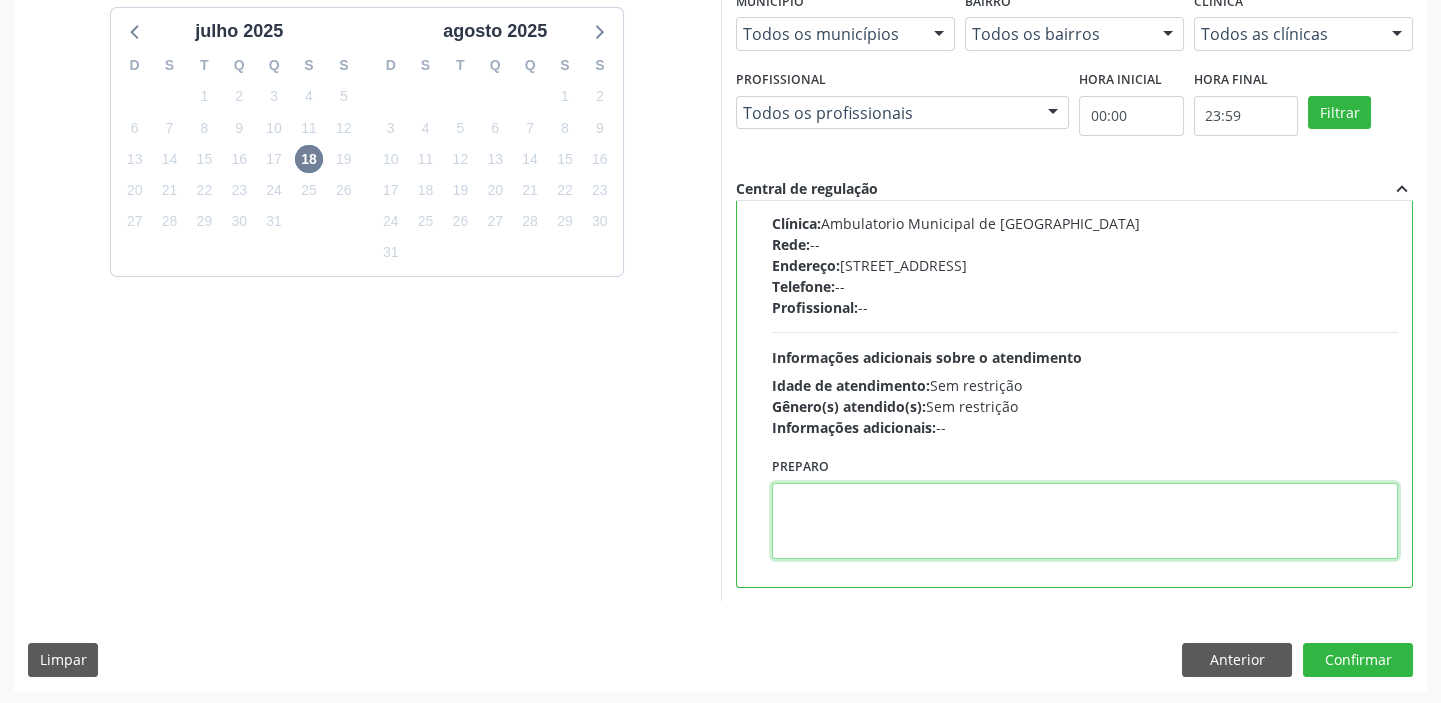 click at bounding box center (1085, 521) 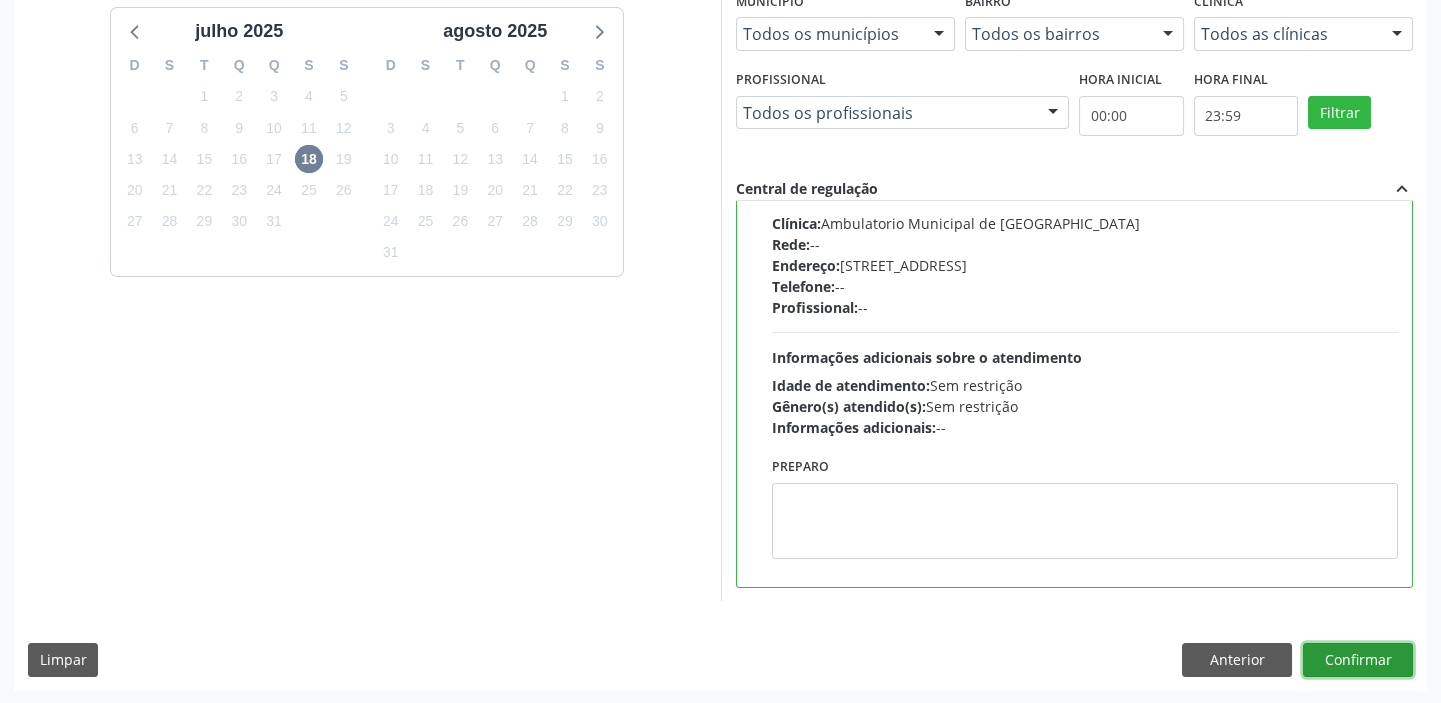 click on "Confirmar" at bounding box center [1358, 660] 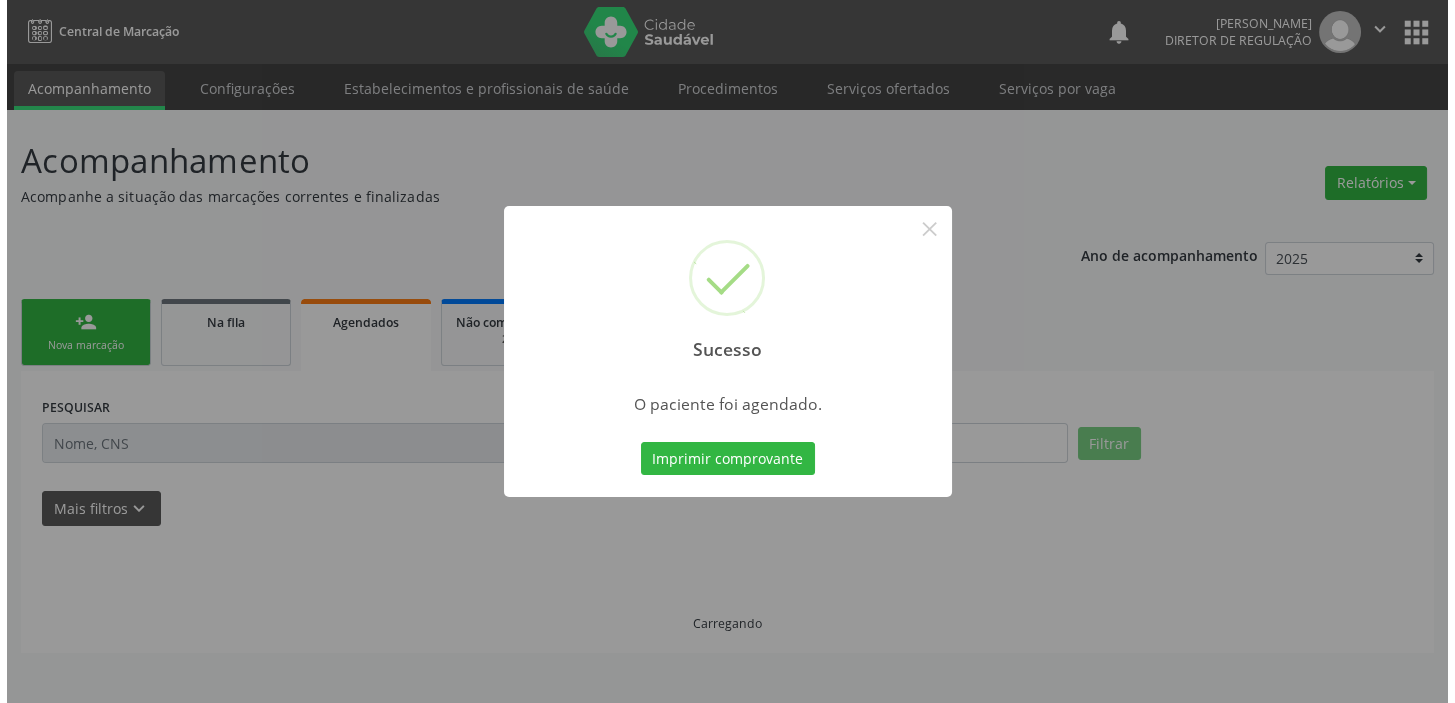 scroll, scrollTop: 0, scrollLeft: 0, axis: both 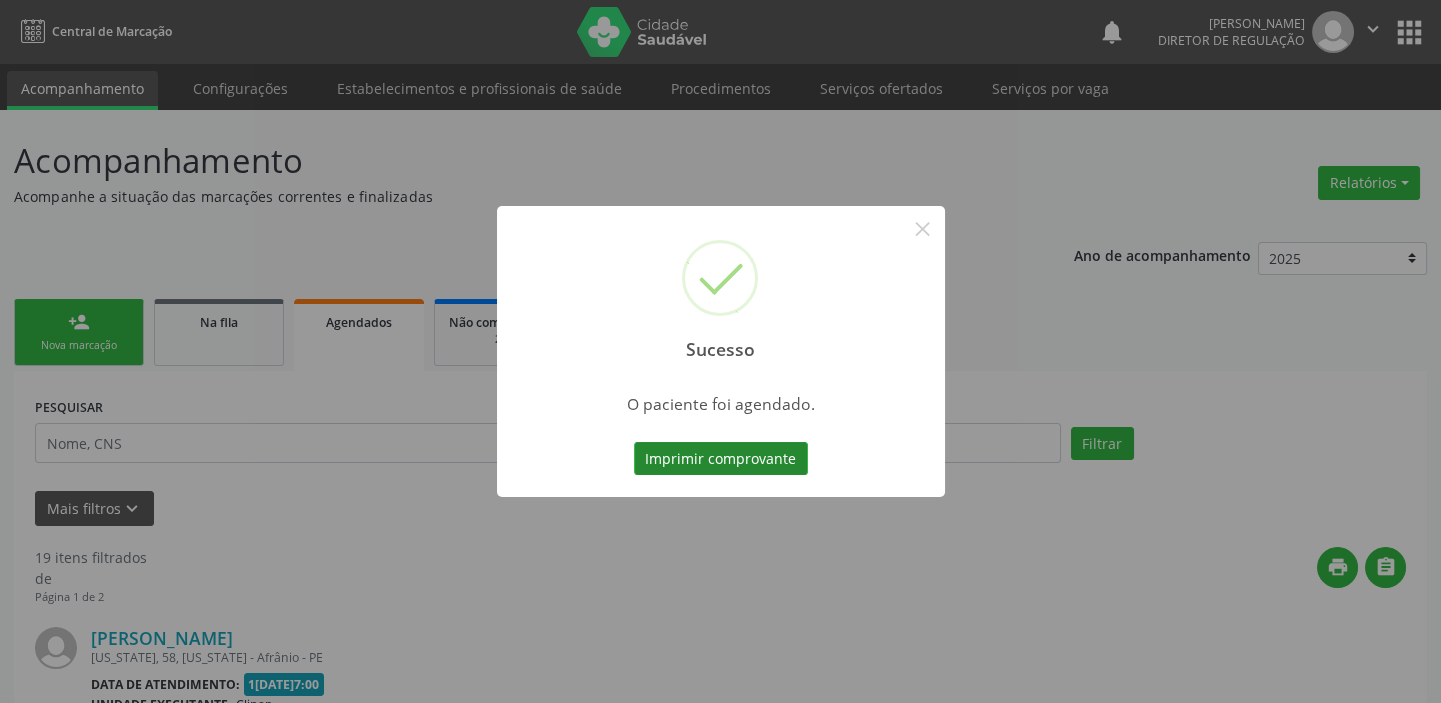 click on "Imprimir comprovante" at bounding box center [721, 459] 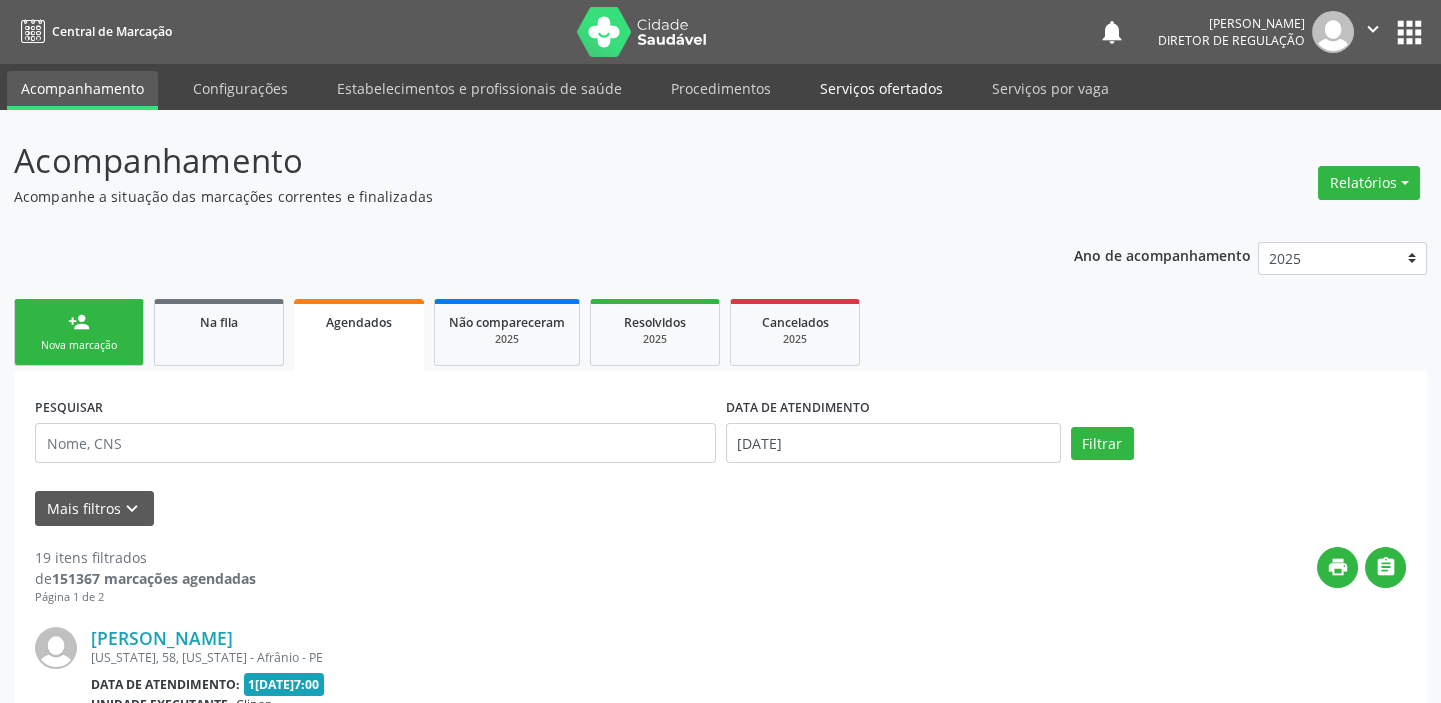 click on "Serviços ofertados" at bounding box center (881, 88) 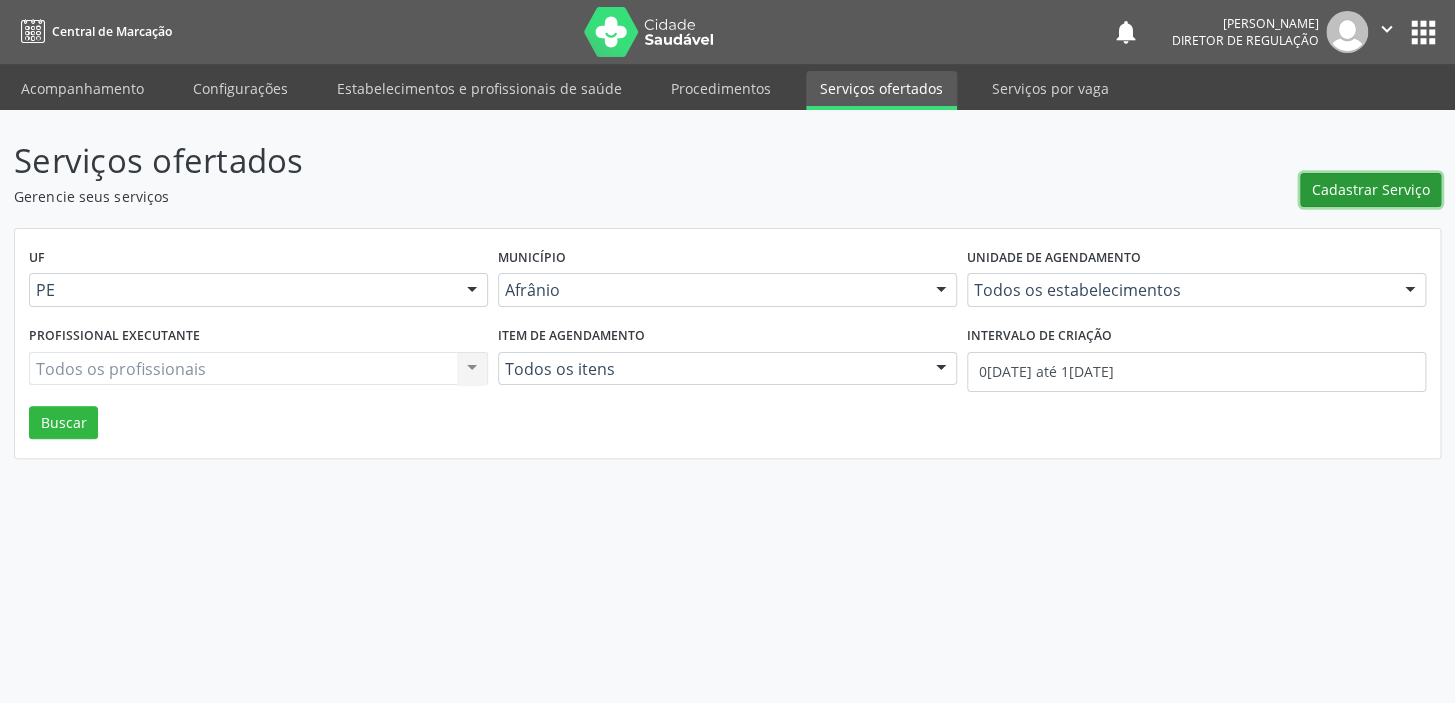 click on "Cadastrar Serviço" at bounding box center (1371, 189) 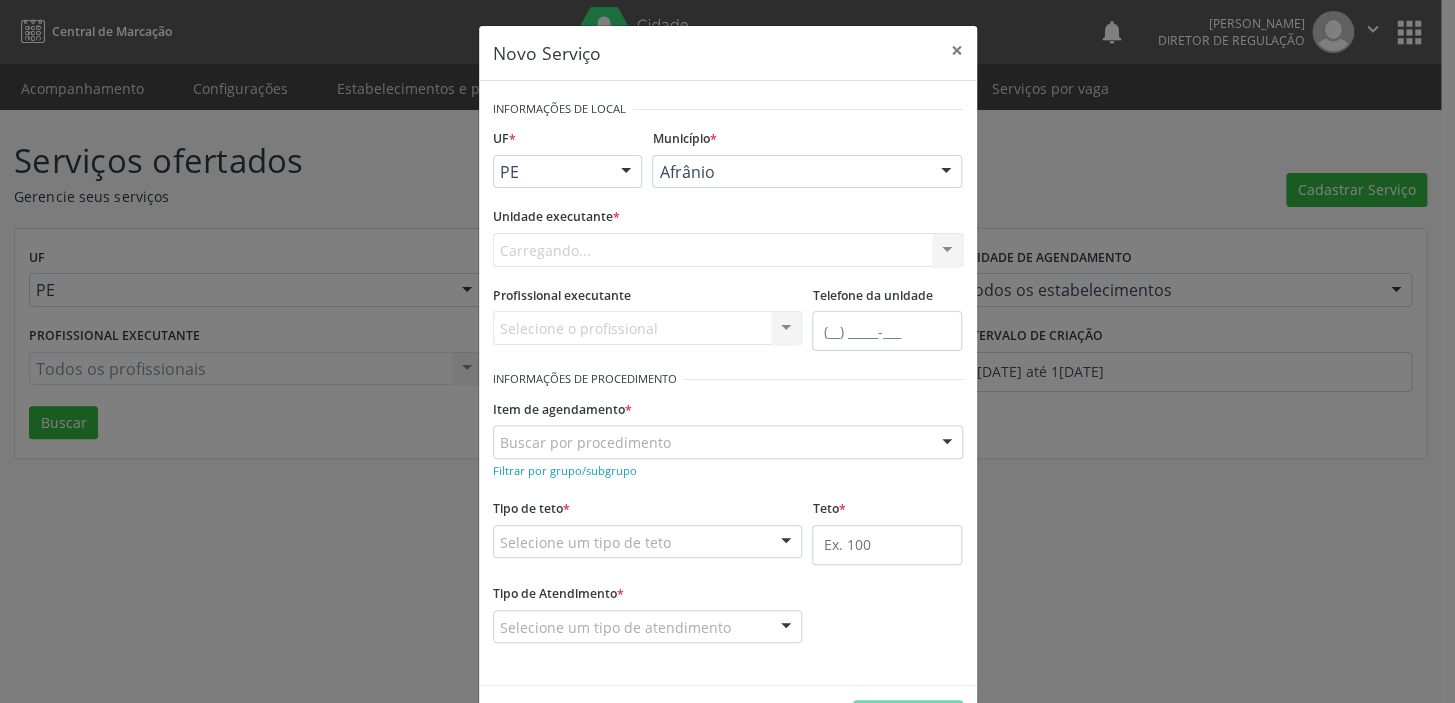 scroll, scrollTop: 0, scrollLeft: 0, axis: both 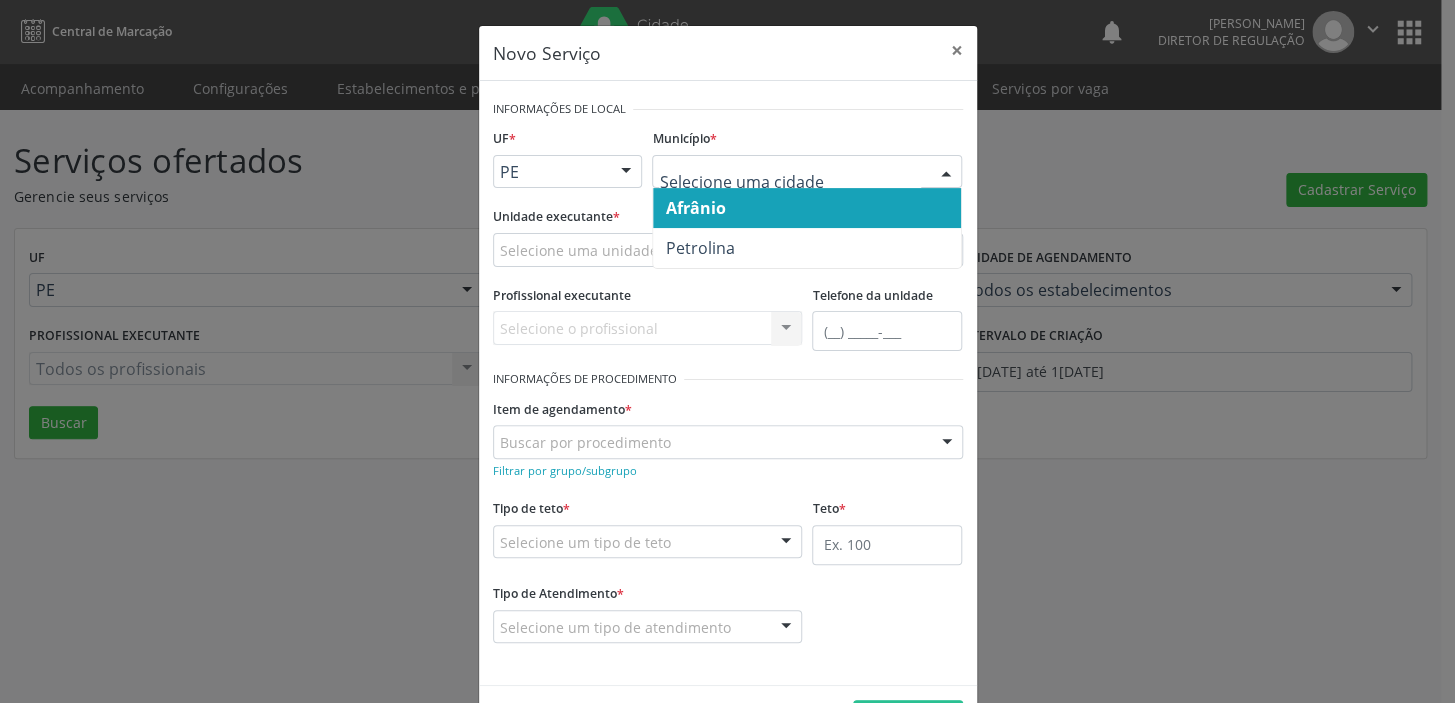 click on "Afrânio" at bounding box center (807, 208) 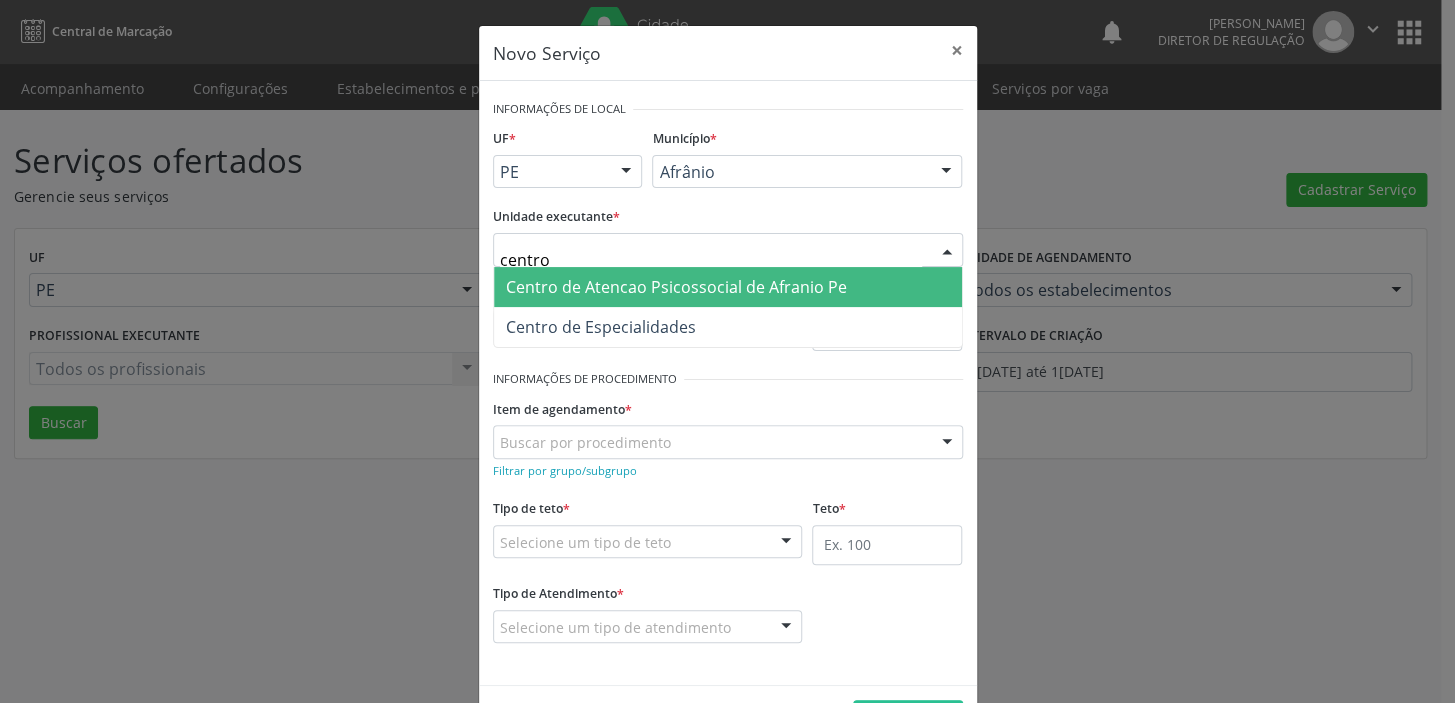 type on "centro" 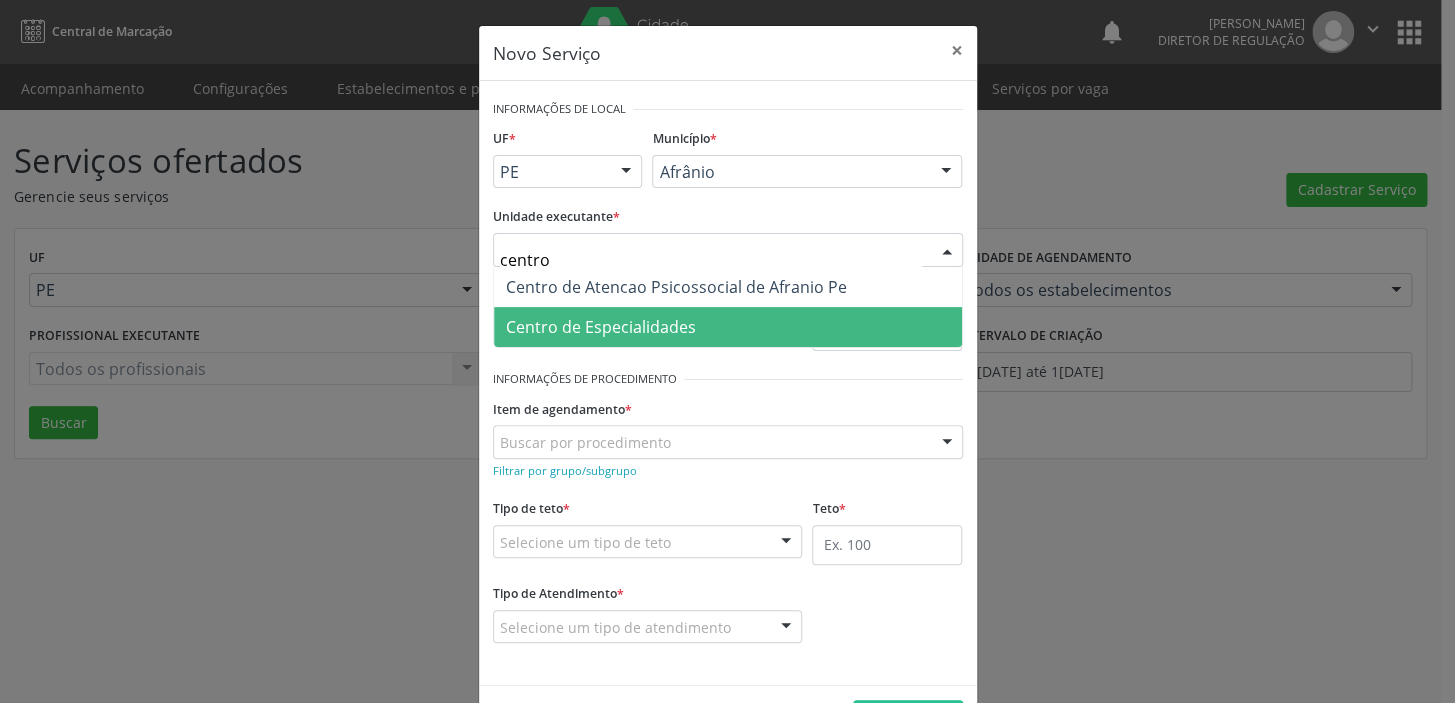 click on "Centro de Especialidades" at bounding box center (601, 327) 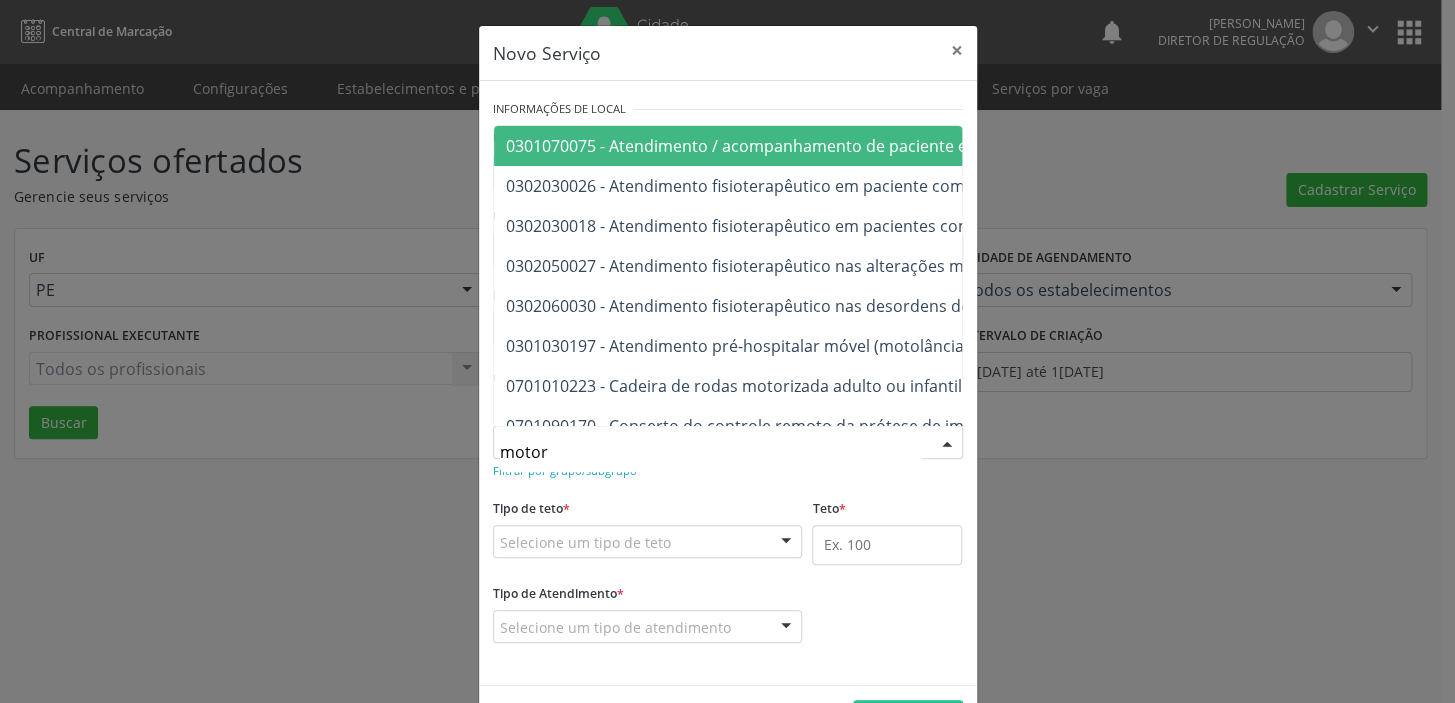 type on "motora" 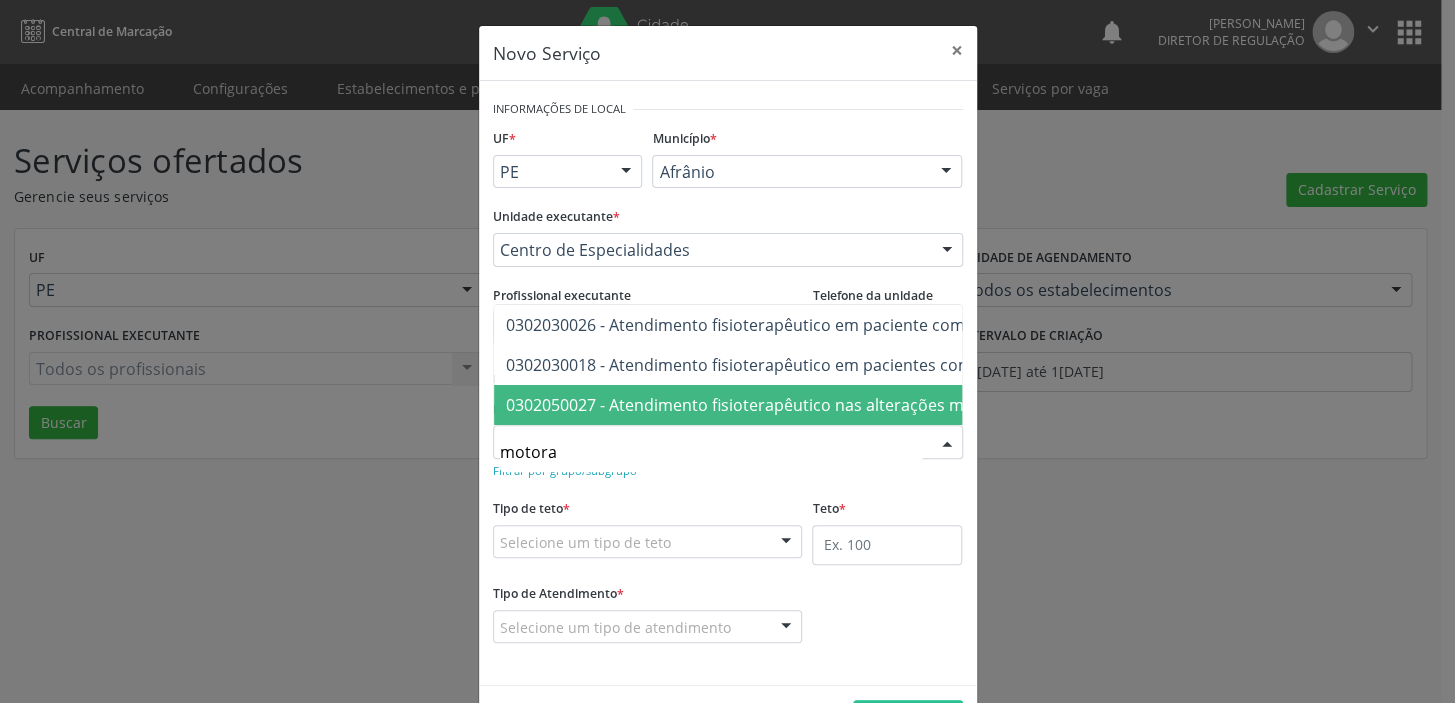 click on "0302050027 - Atendimento fisioterapêutico nas alterações motoras" at bounding box center [760, 405] 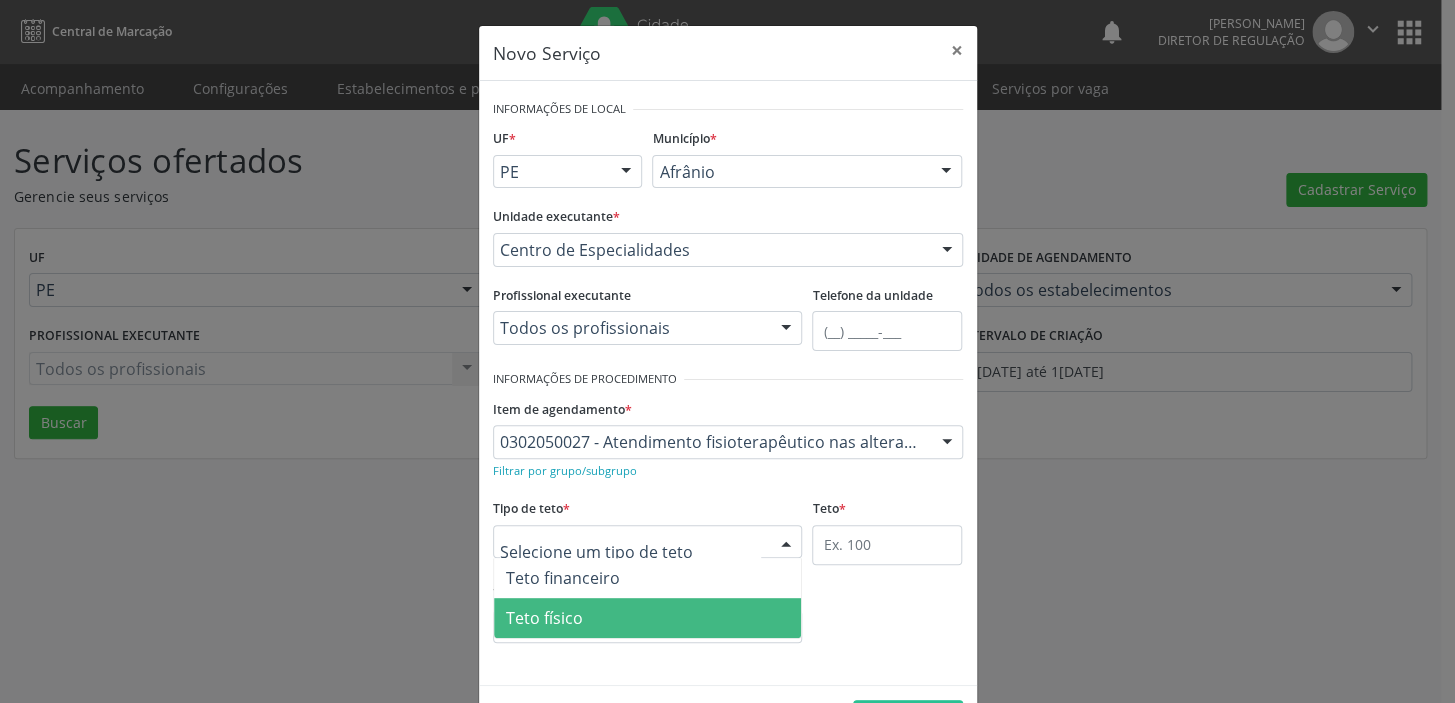 drag, startPoint x: 522, startPoint y: 610, endPoint x: 744, endPoint y: 572, distance: 225.22878 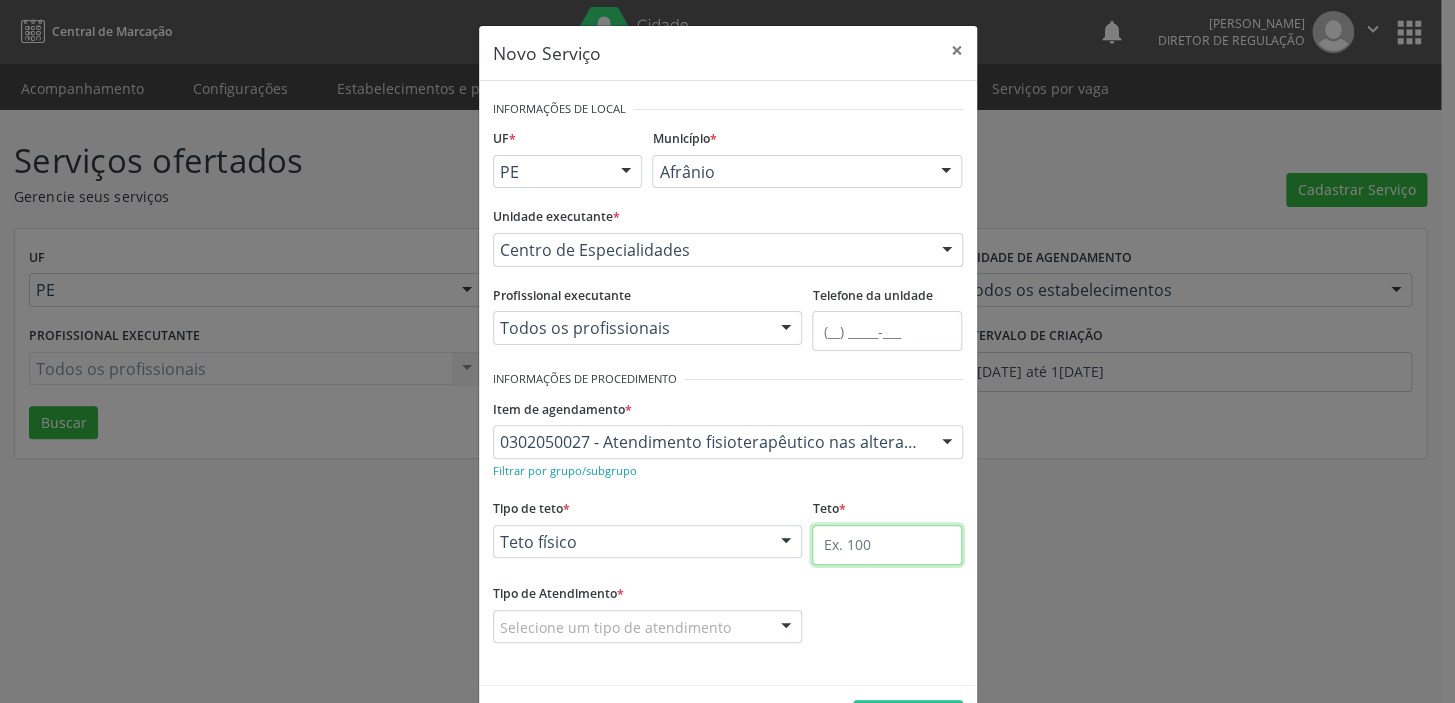click at bounding box center (887, 545) 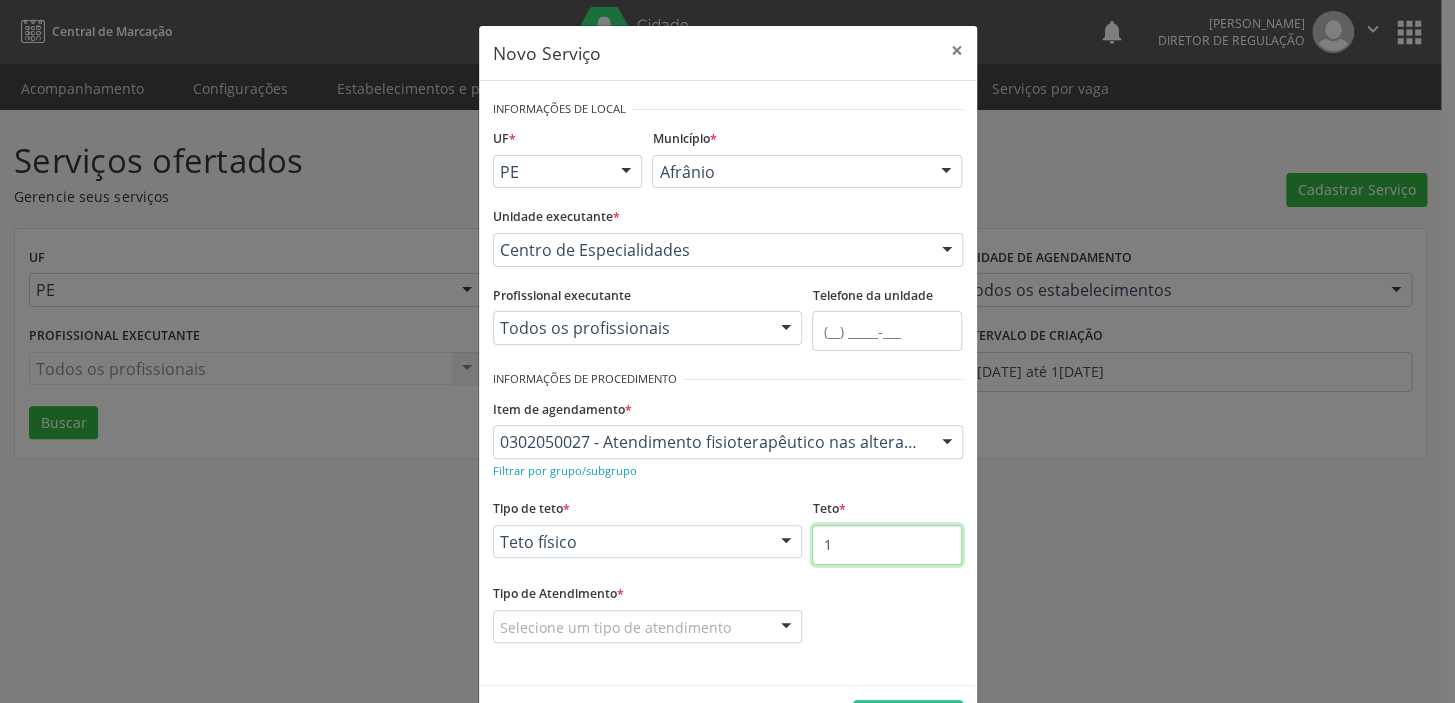 type on "1" 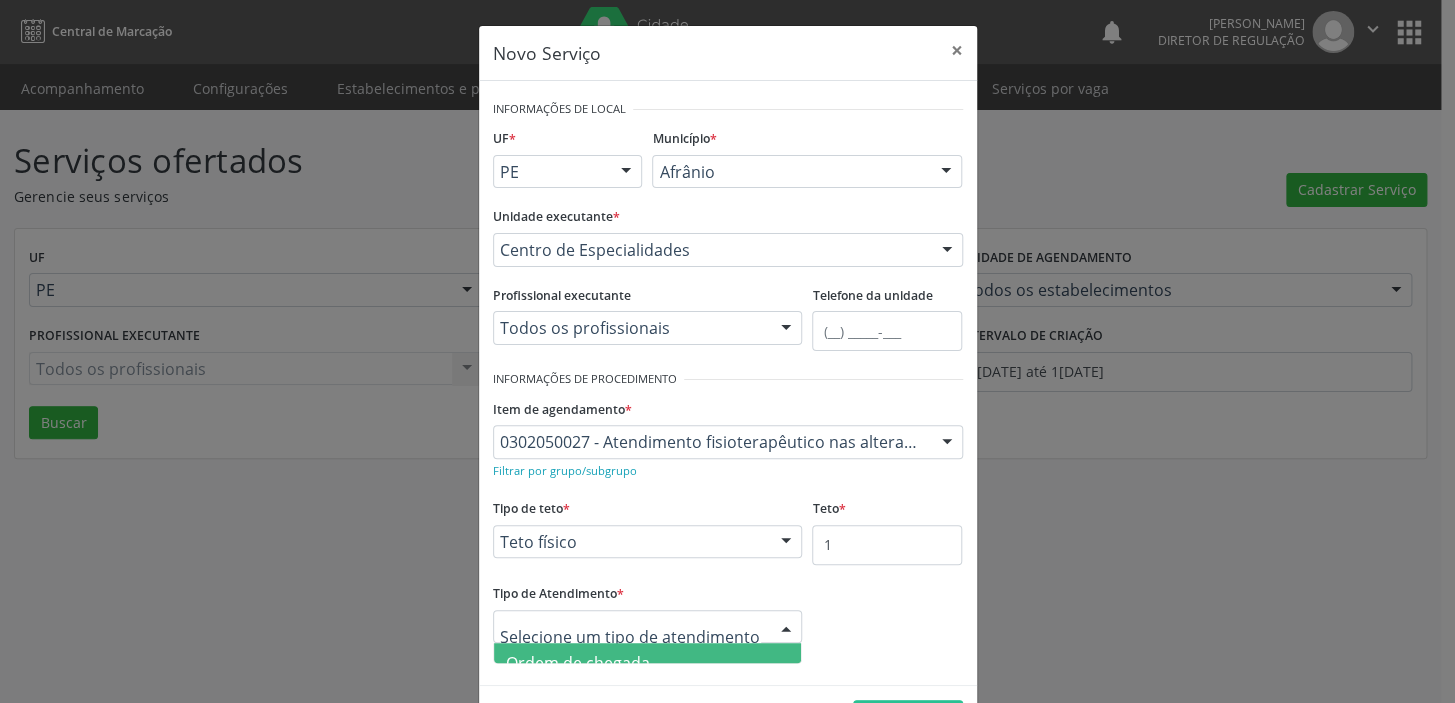 click on "Ordem de chegada" at bounding box center (648, 663) 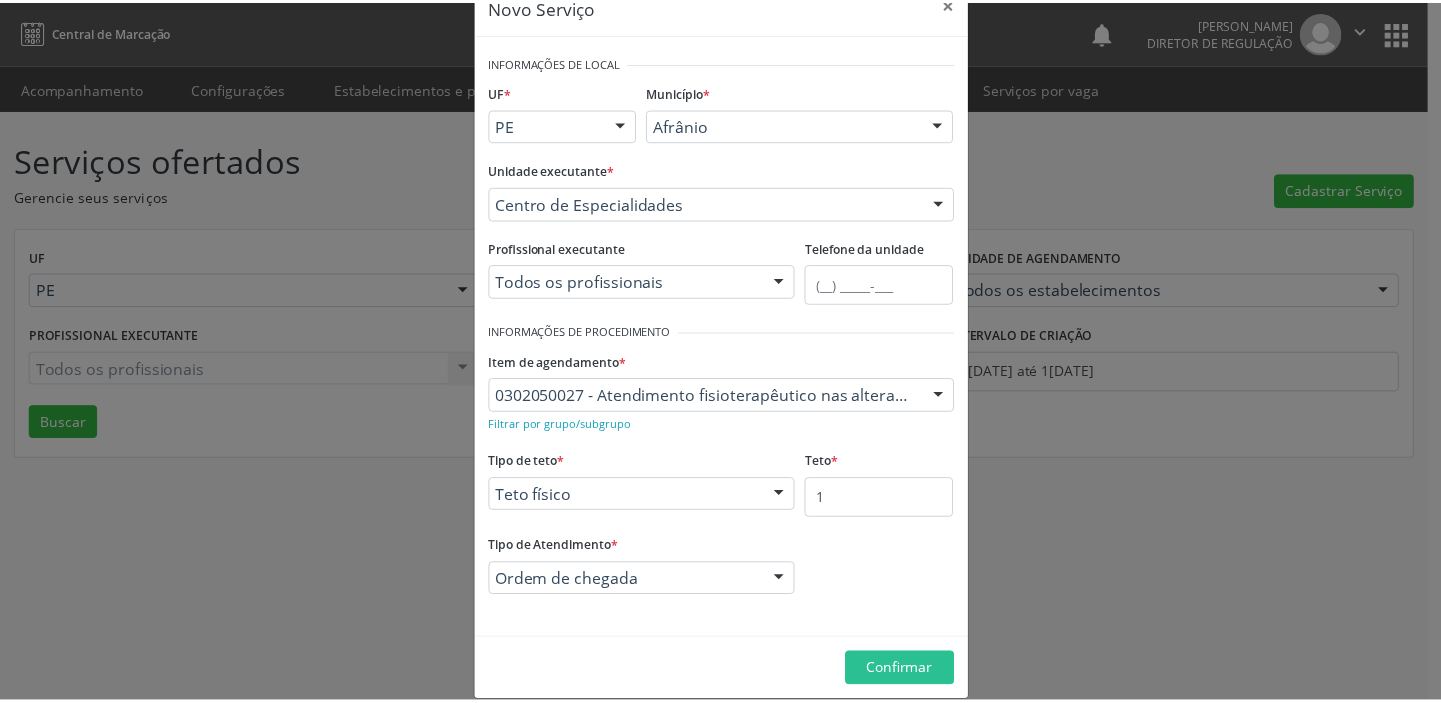 scroll, scrollTop: 69, scrollLeft: 0, axis: vertical 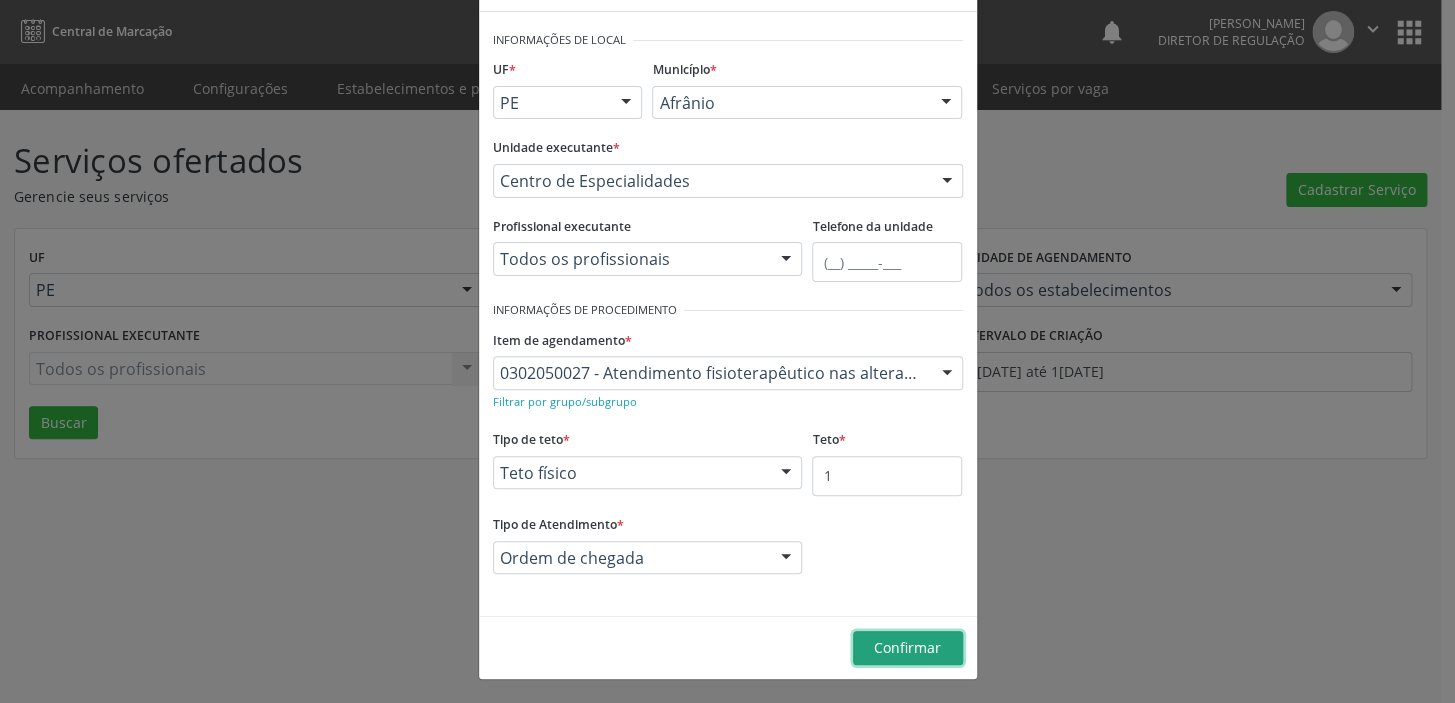 click on "Confirmar" at bounding box center (907, 647) 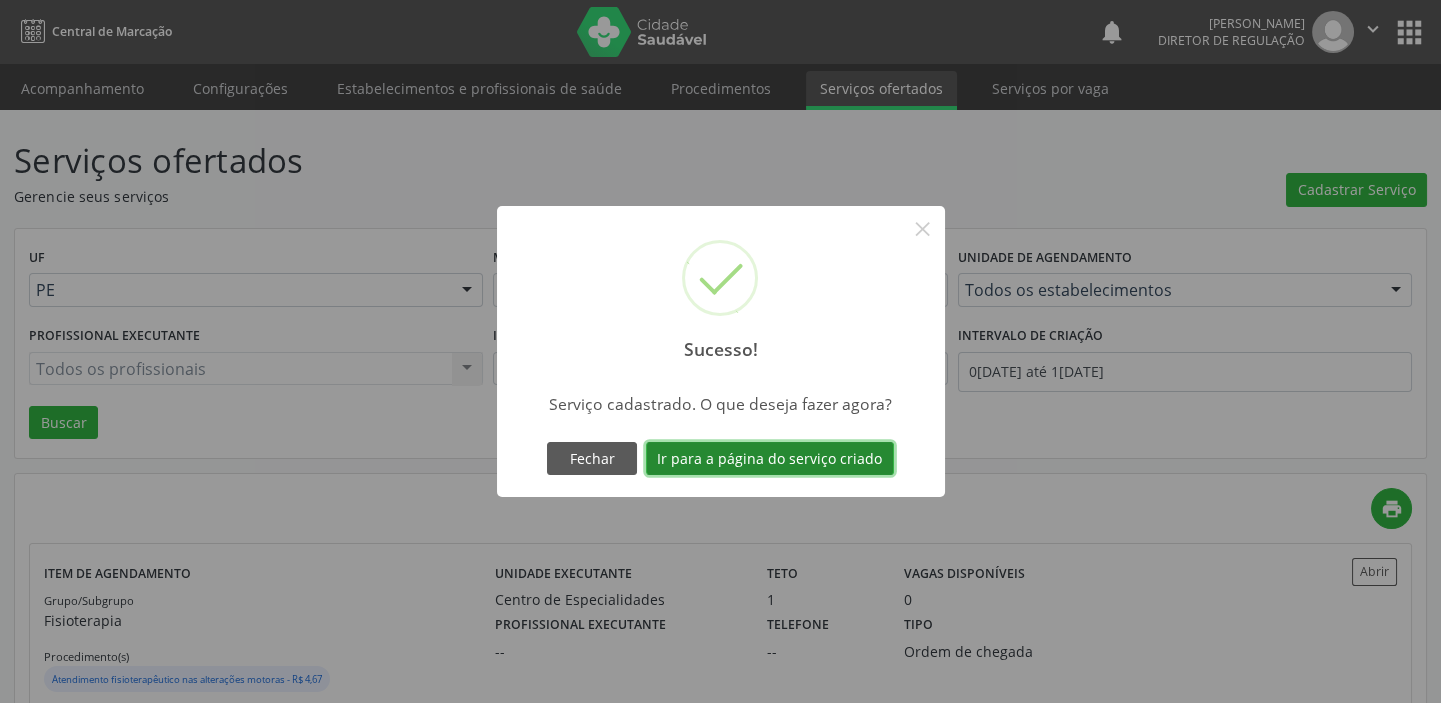 click on "Ir para a página do serviço criado" at bounding box center [770, 459] 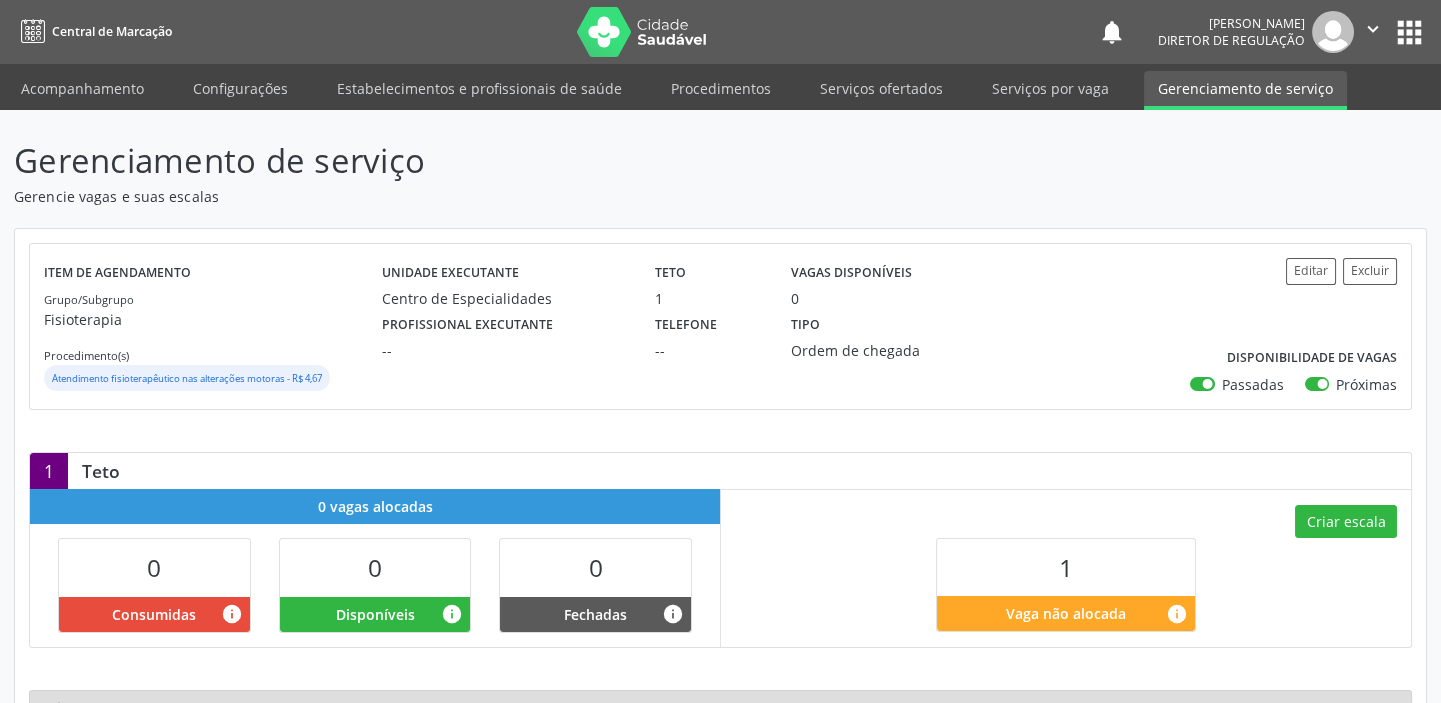 click on "Criar escala
1
Vaga não alocada
info" at bounding box center [1066, 567] 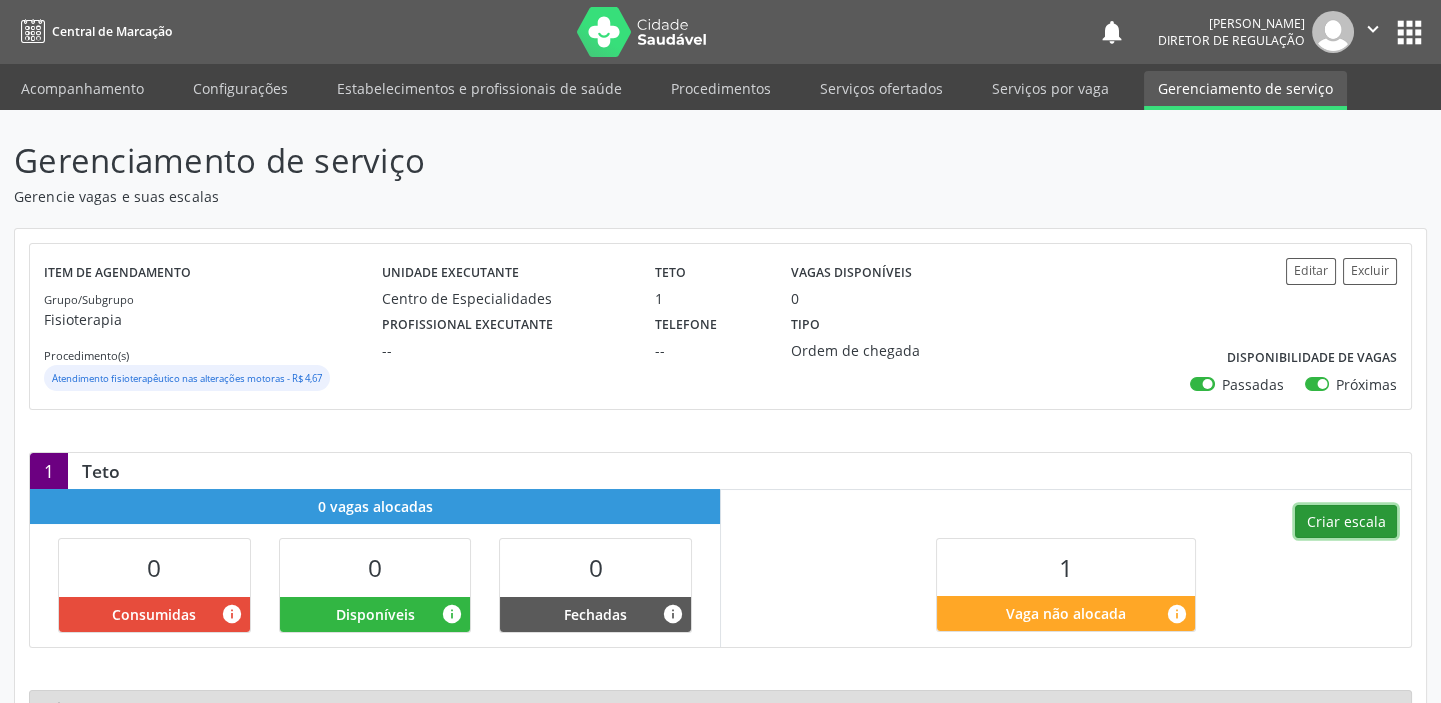 click on "Criar escala" at bounding box center [1346, 522] 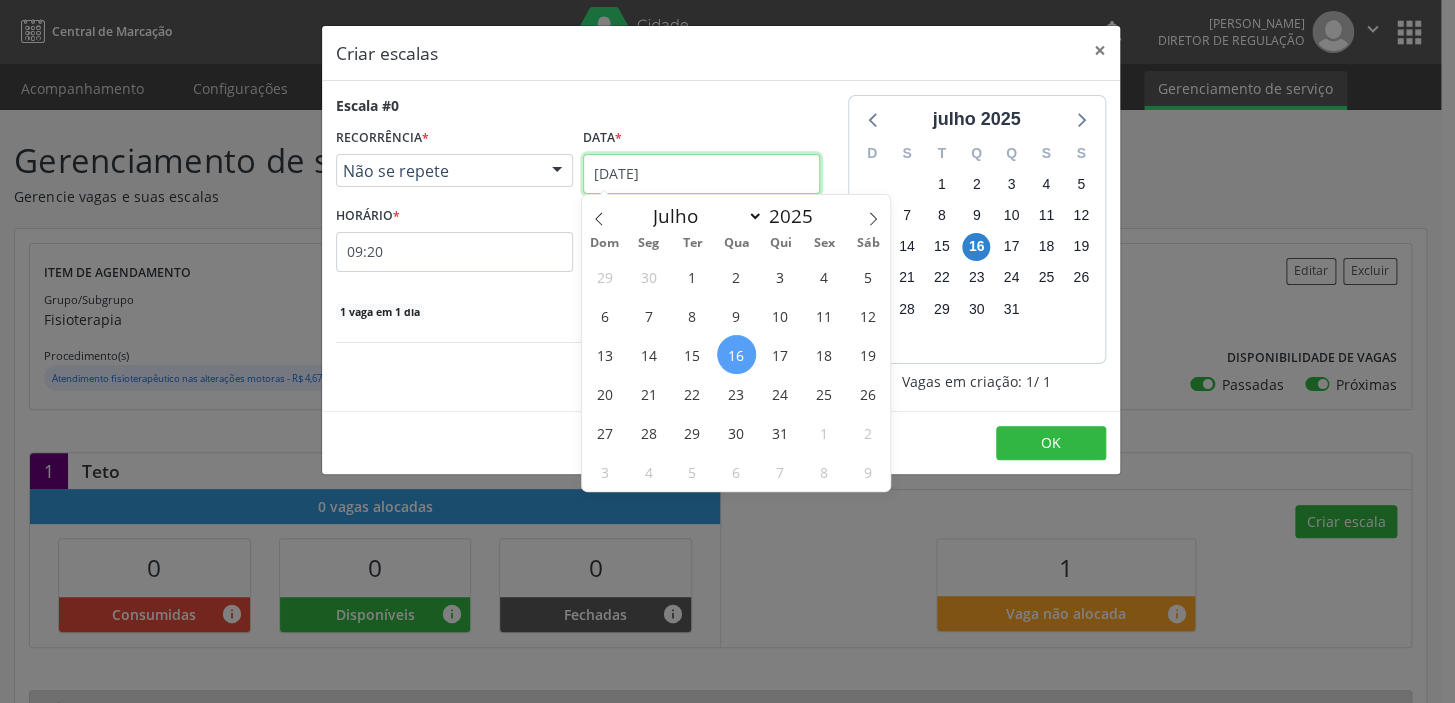 click on "[DATE]" at bounding box center (701, 174) 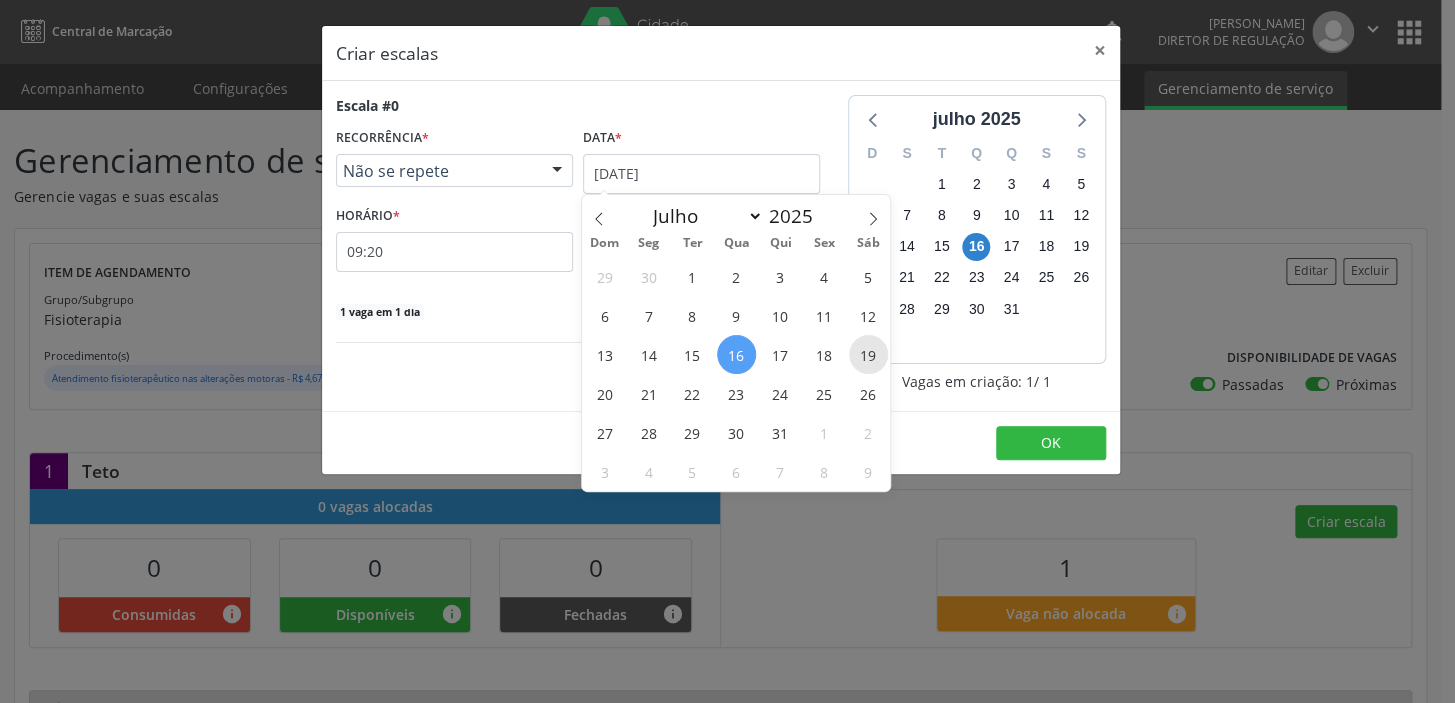 click on "19" at bounding box center [868, 354] 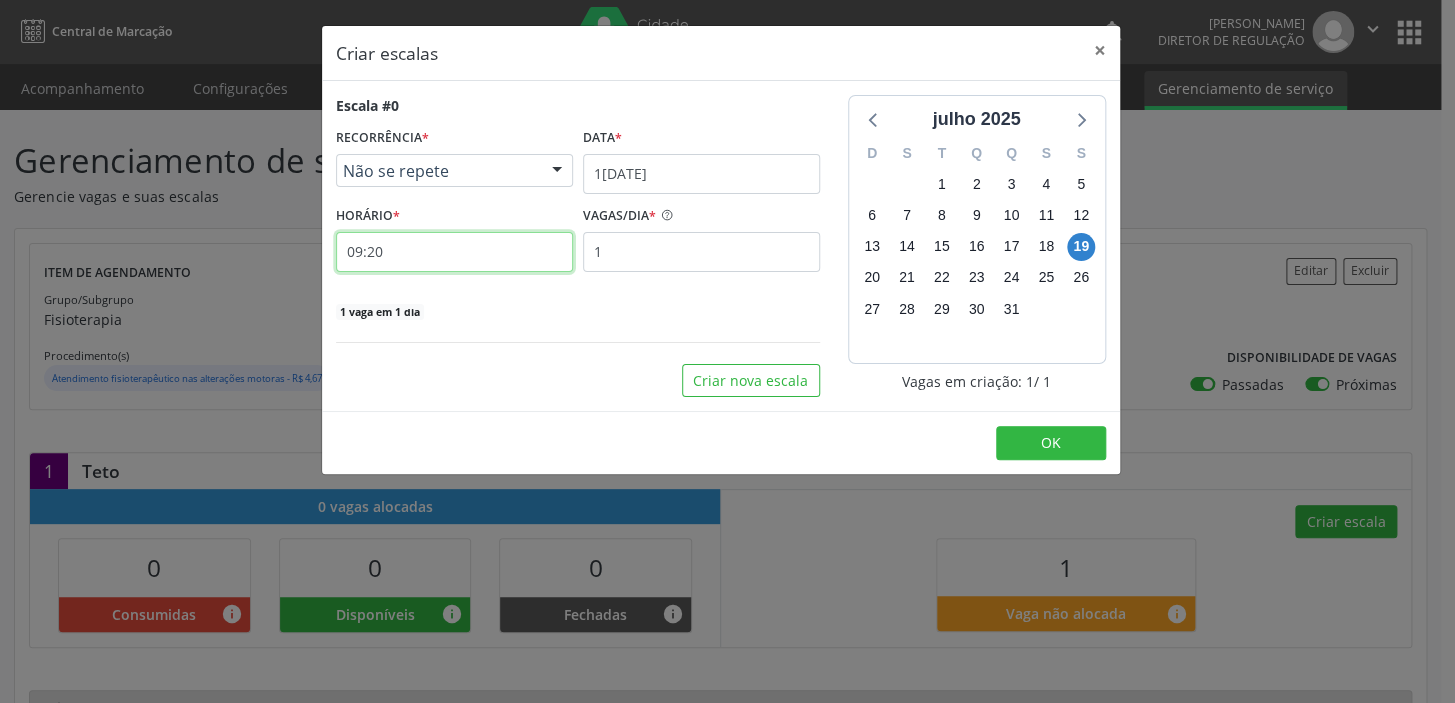 click on "09:20" at bounding box center (454, 252) 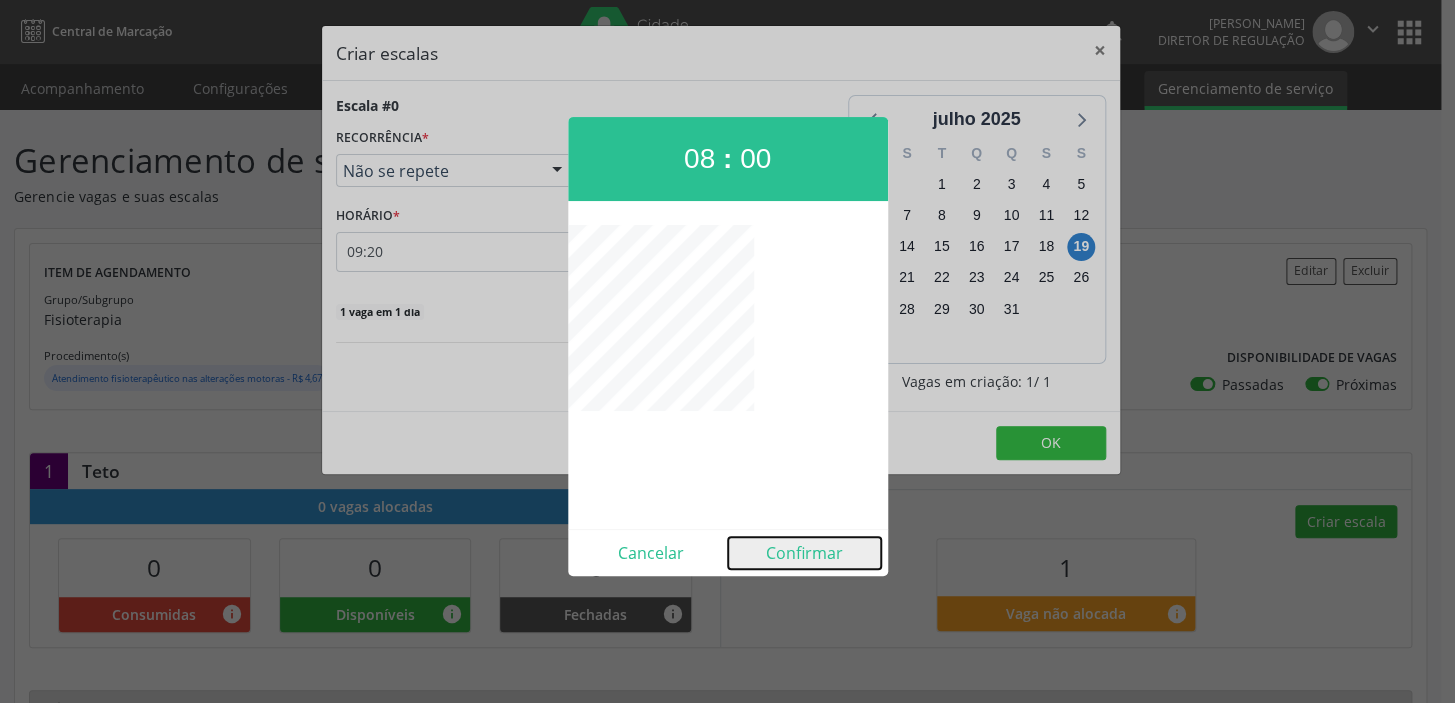 click on "Confirmar" at bounding box center [804, 553] 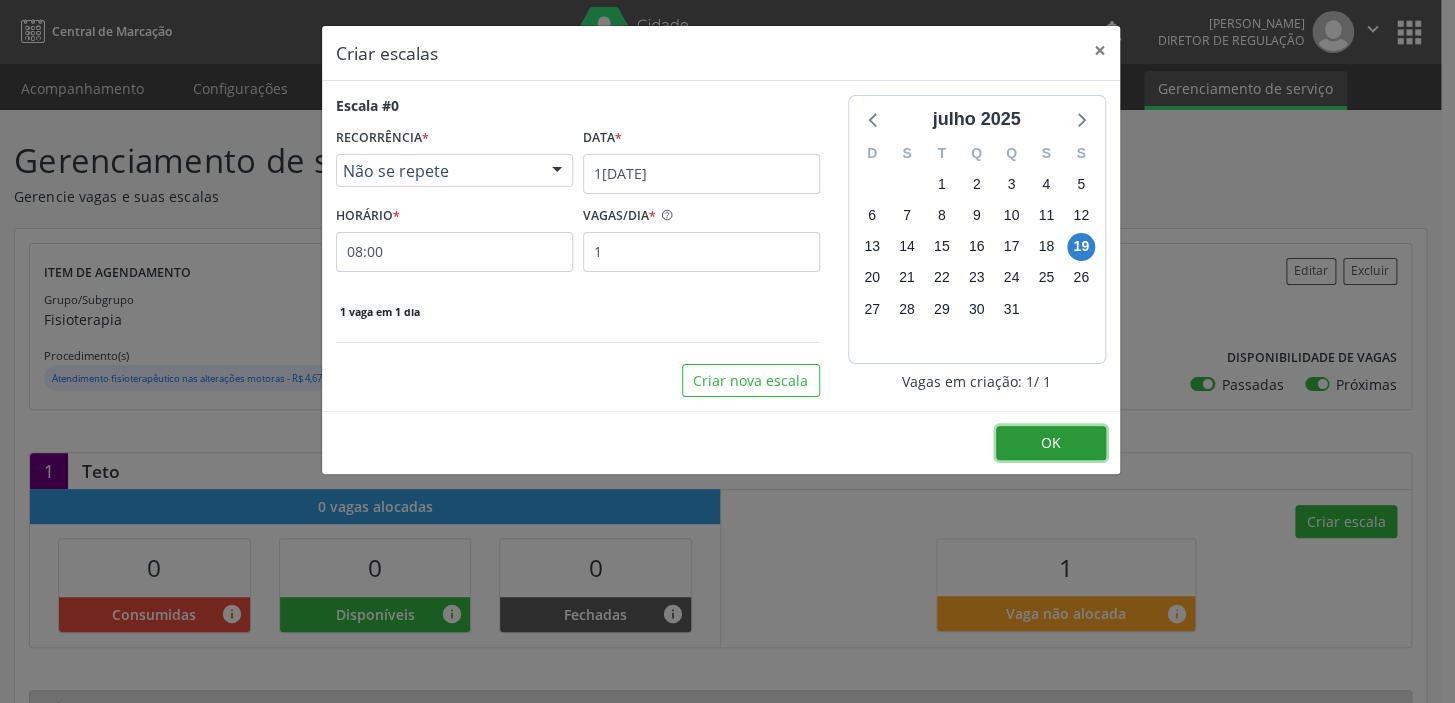 click on "OK" at bounding box center (1051, 442) 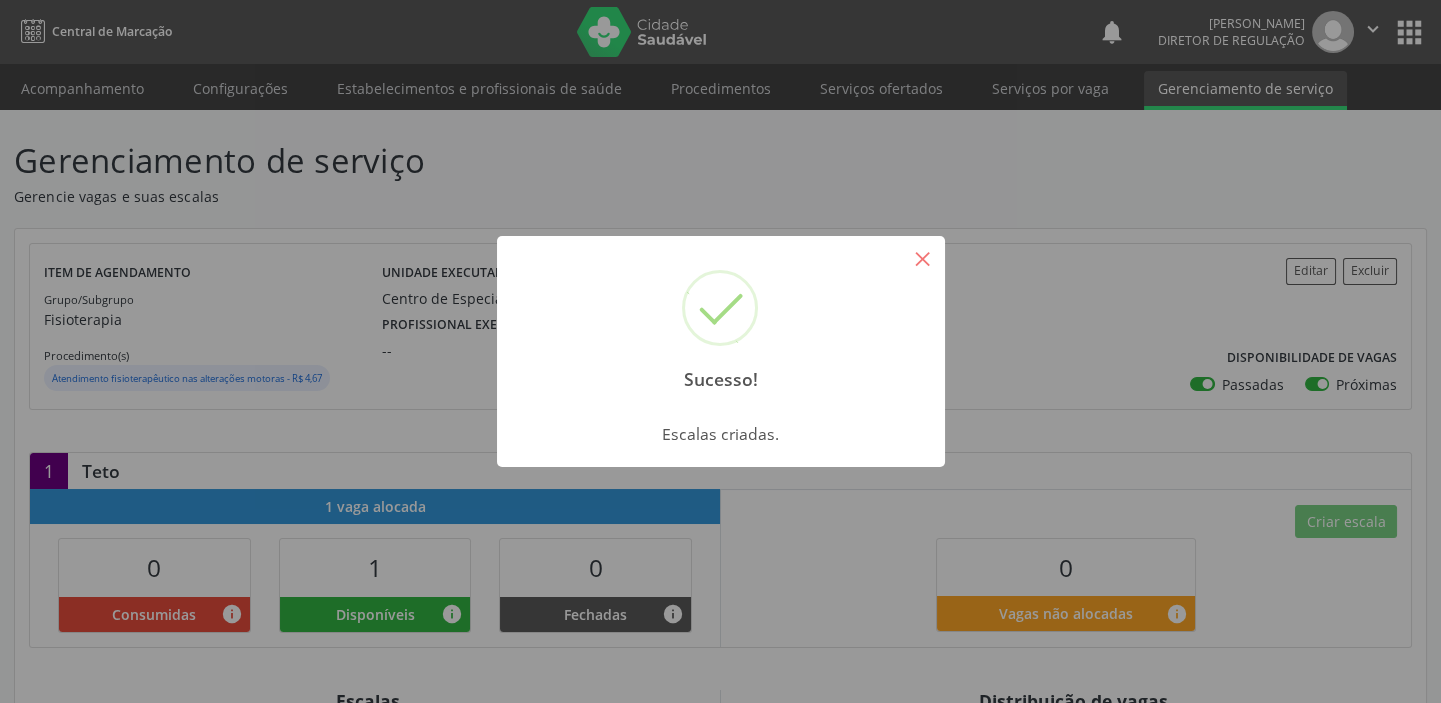 click on "×" at bounding box center (923, 258) 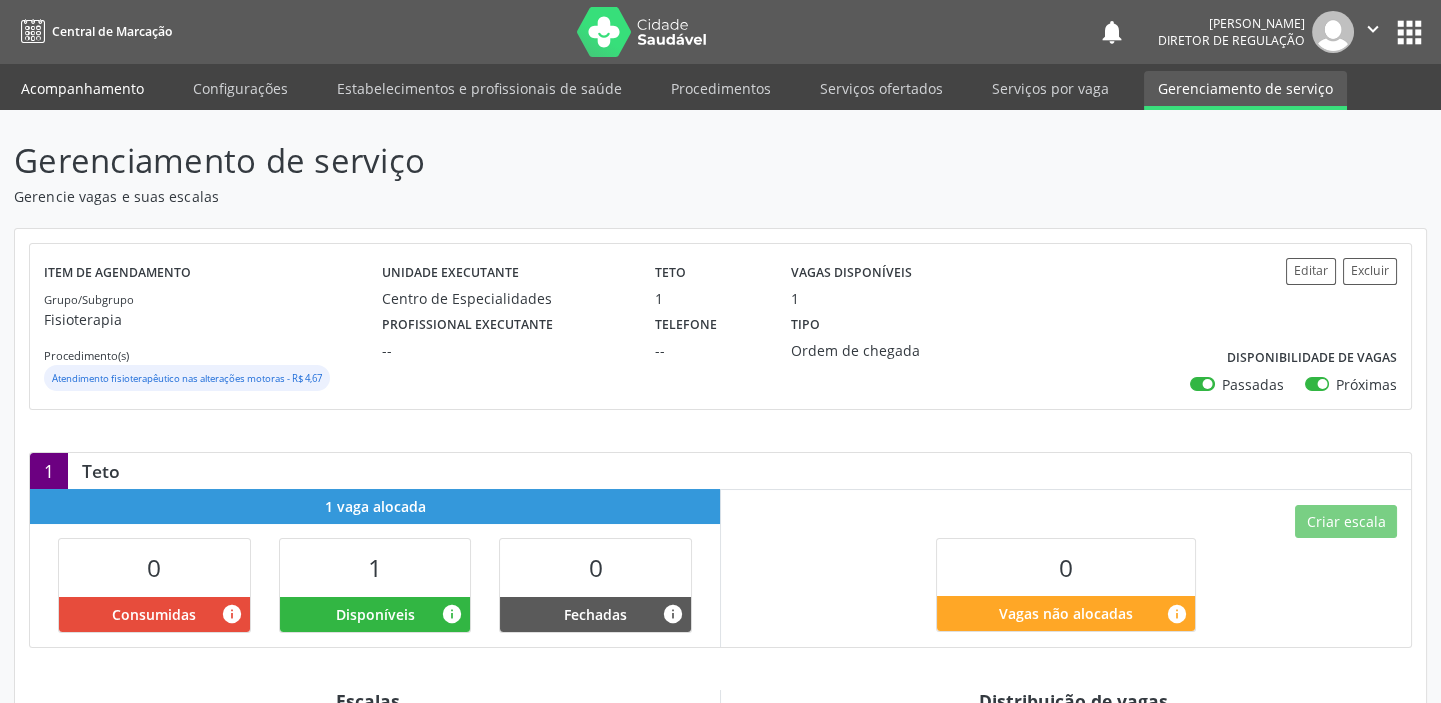 click on "Acompanhamento" at bounding box center [82, 88] 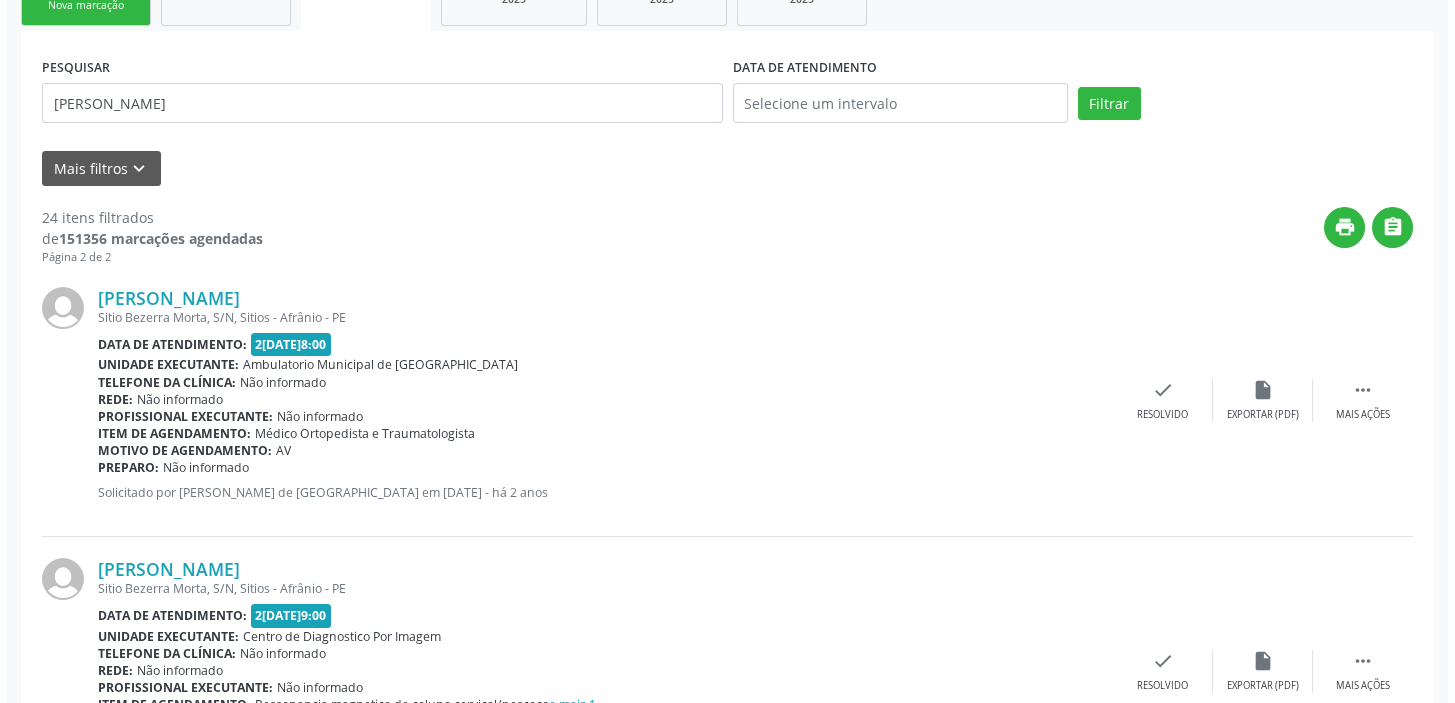 scroll, scrollTop: 0, scrollLeft: 0, axis: both 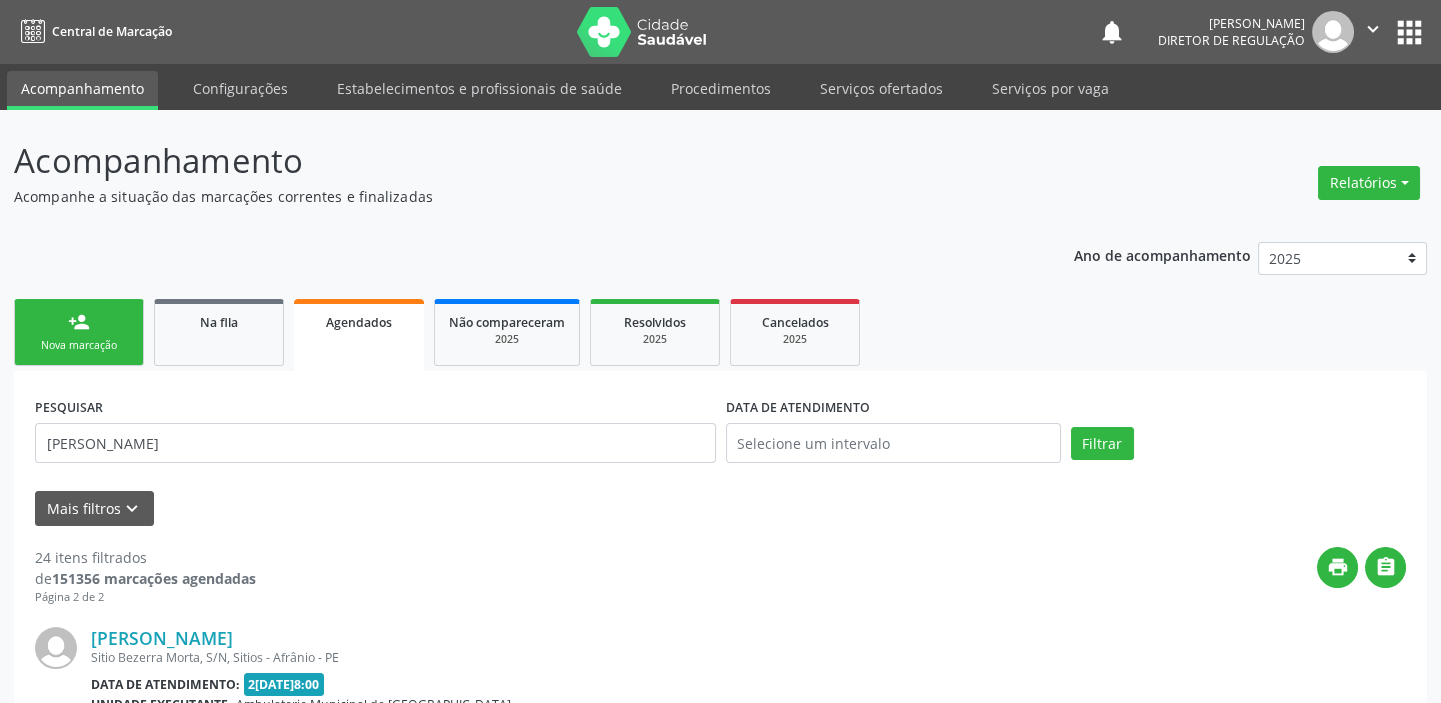 click on "person_add
Nova marcação" at bounding box center [79, 332] 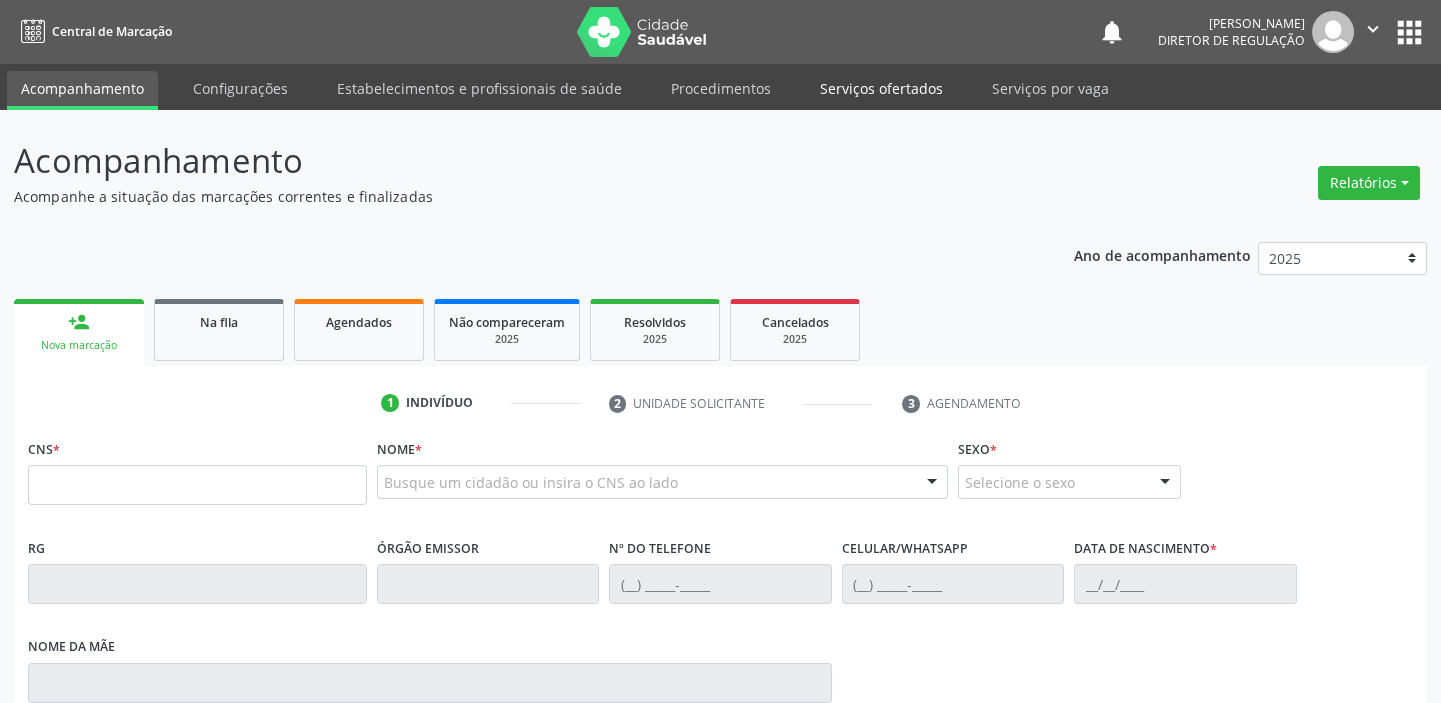 click on "Serviços ofertados" at bounding box center [881, 88] 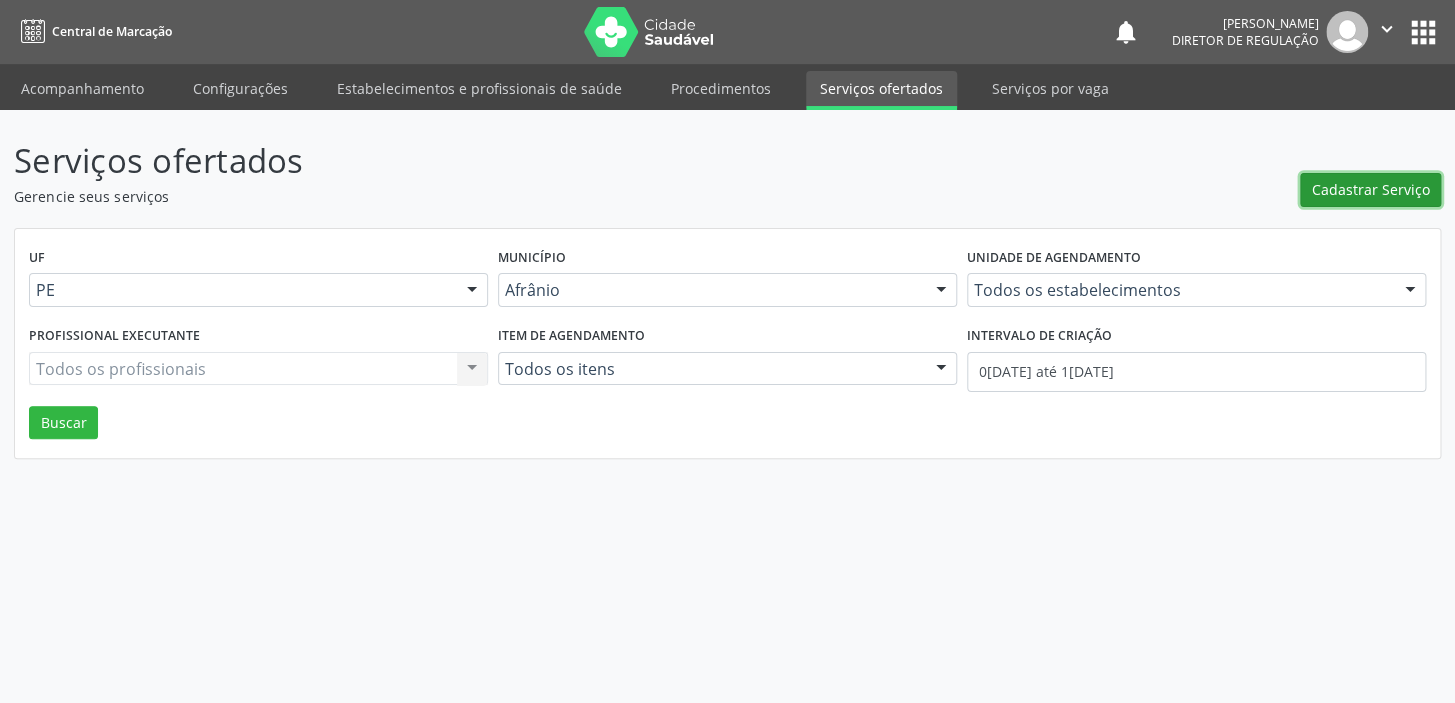 click on "Cadastrar Serviço" at bounding box center [1371, 189] 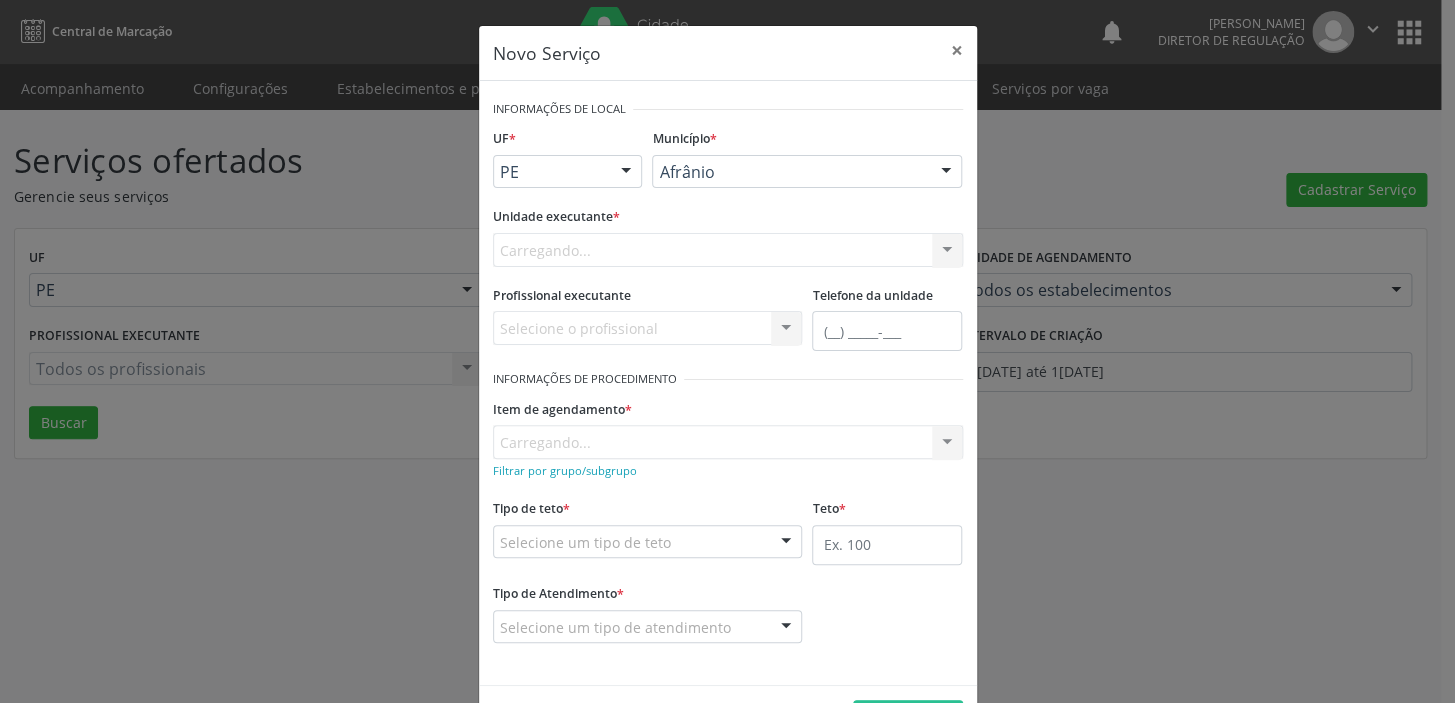 scroll, scrollTop: 0, scrollLeft: 0, axis: both 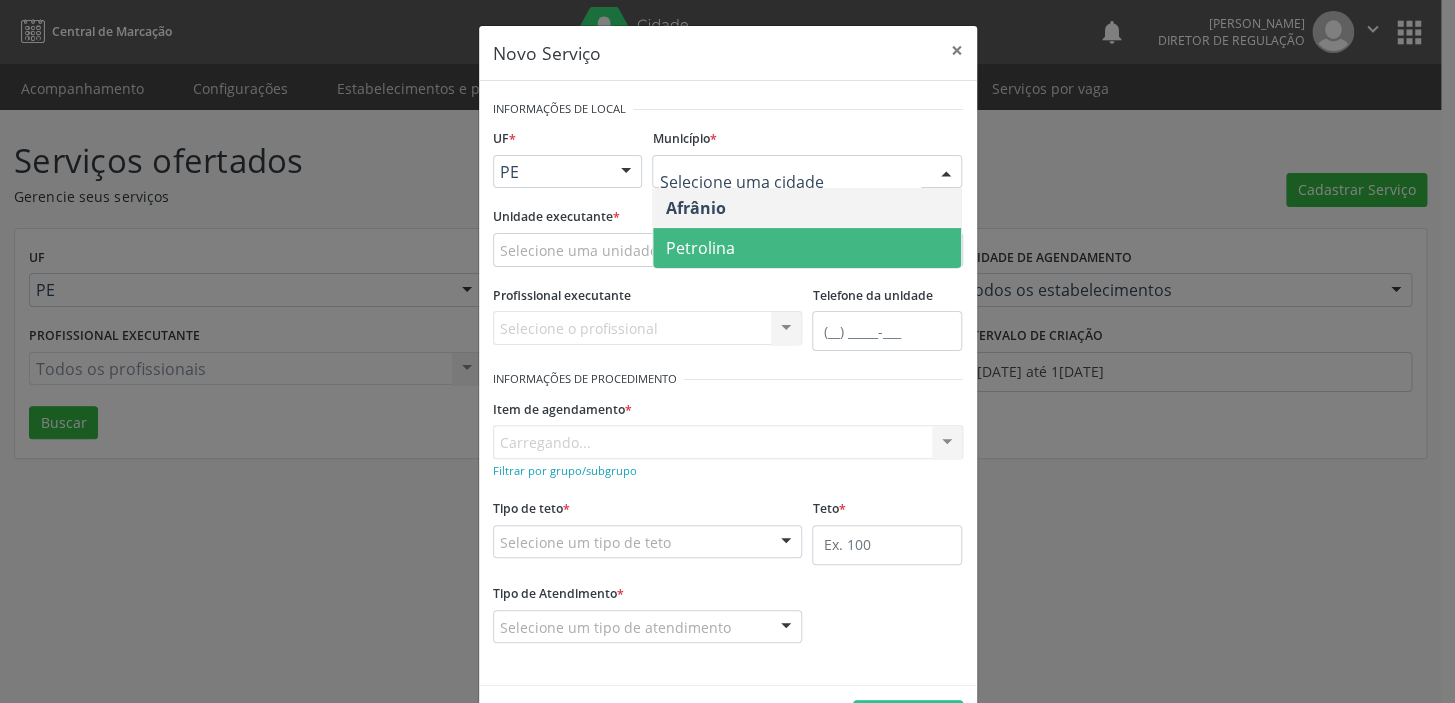 click on "Petrolina" at bounding box center (699, 248) 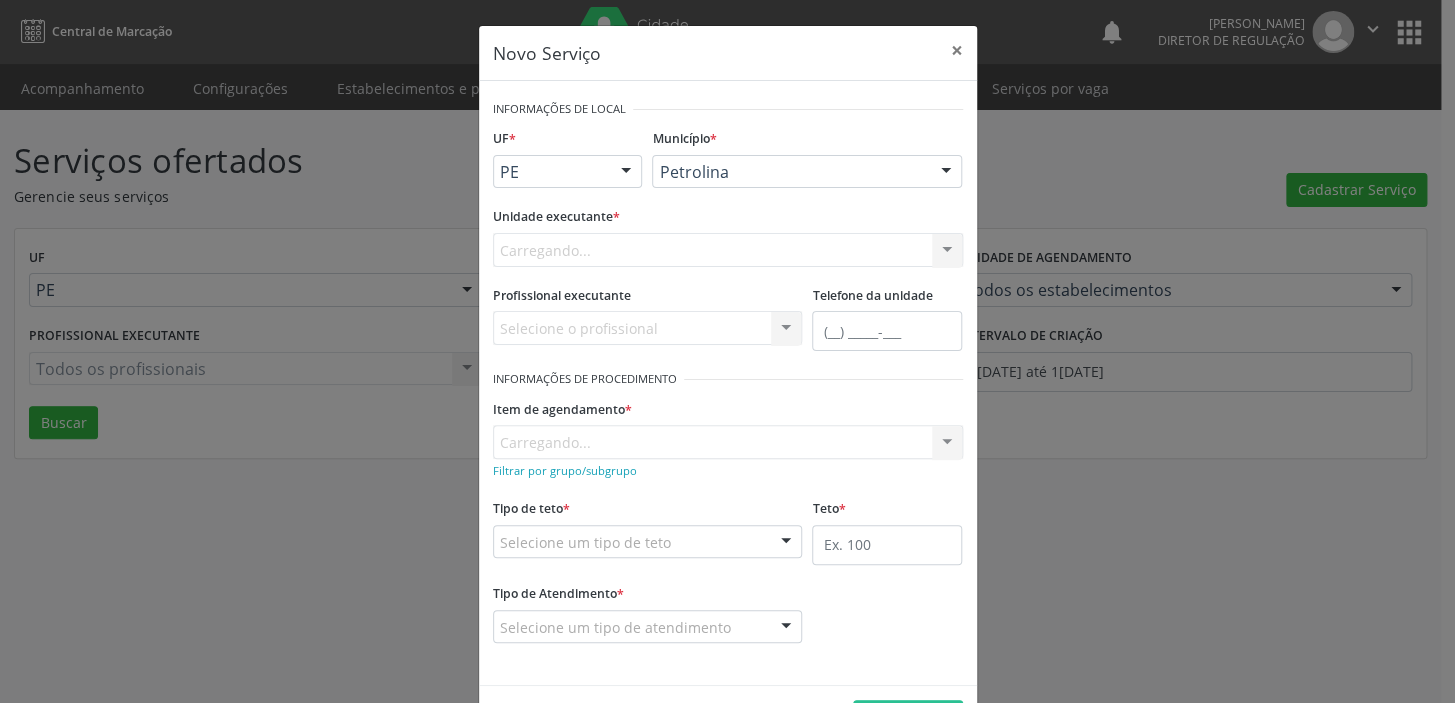 click on "Carregando...
Academia da Saude de Afranio   Academia da Saude do Bairro [PERSON_NAME]   Academia da Saude do Distrito de [GEOGRAPHIC_DATA] do Distrito de Extrema   [GEOGRAPHIC_DATA] do [PERSON_NAME]   Ambulatorio Municipal de Saude   Caf Central de Abastecimento Farmaceutico   Centro de Atencao Psicossocial de Afranio Pe   Centro de Especialidades   Cime   Cuidar   Equipe de Atencao Basica Prisional Tipo I com Saude Mental   Esf [PERSON_NAME] Nonato   Esf Custodia Maria da Conceicao   Esf [PERSON_NAME] e [PERSON_NAME]   Esf [PERSON_NAME]   Esf de Barra das Melancias   Esf de Extrema   Farmacia Basica do Municipio de [GEOGRAPHIC_DATA][PERSON_NAME] [MEDICAL_DATA] Ambulatorio Municipal   Laboratorio de Protese Dentario   Lid Laboratorio de Investigacoes e Diagnosticos               Selac" at bounding box center [728, 250] 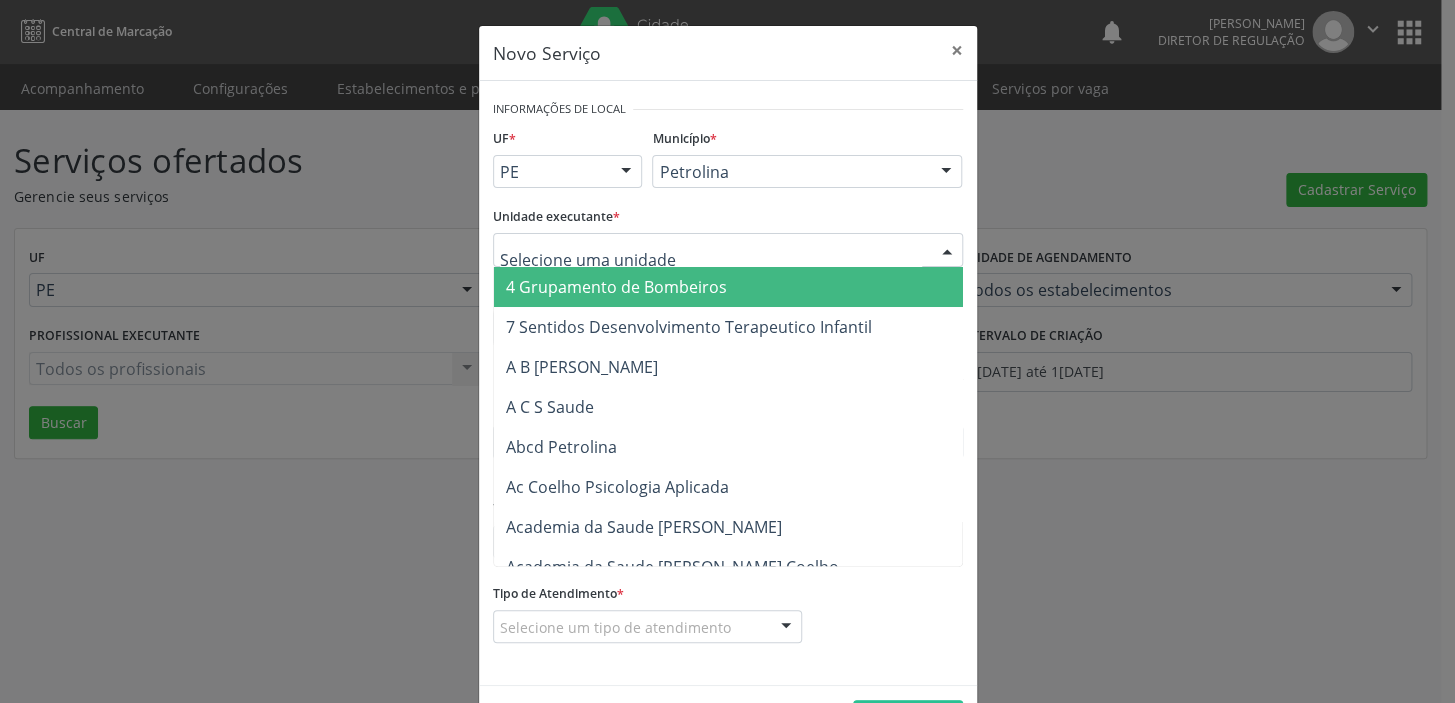 click at bounding box center [711, 260] 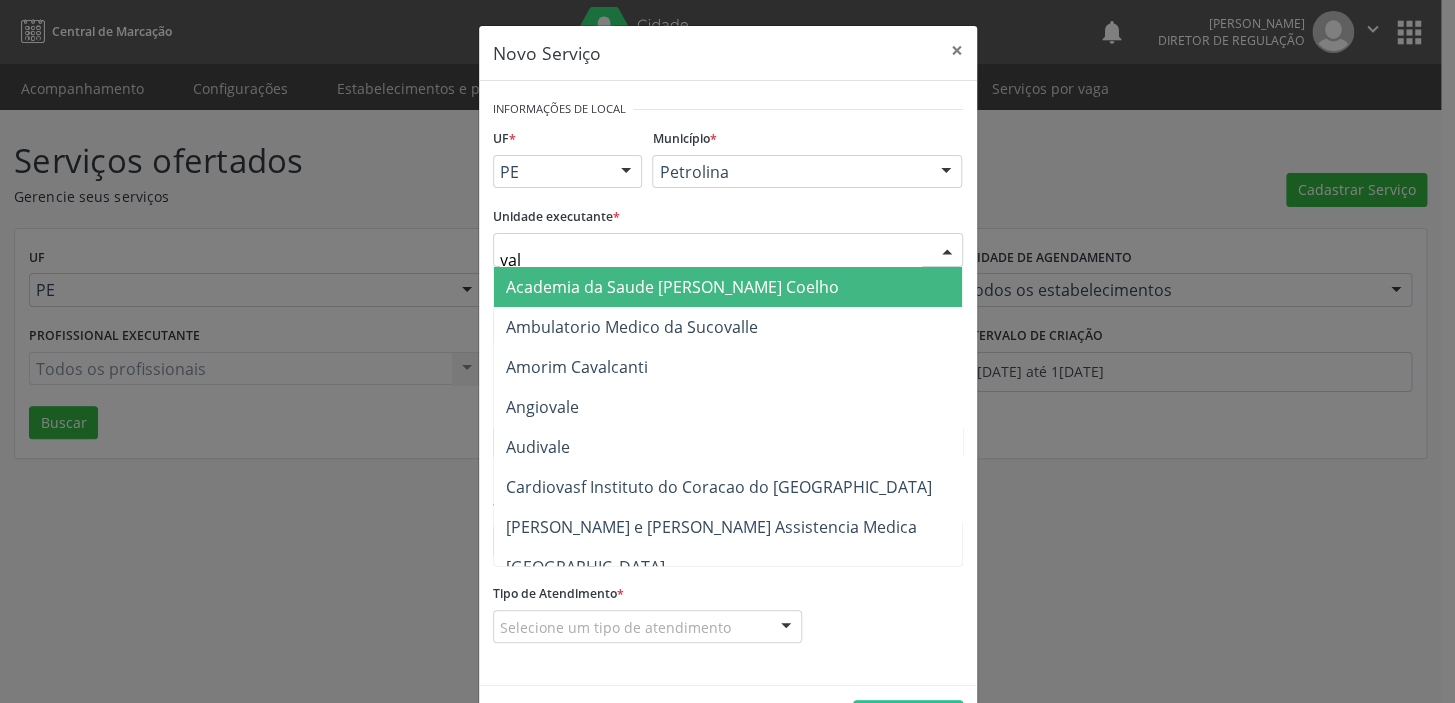 type on "vale" 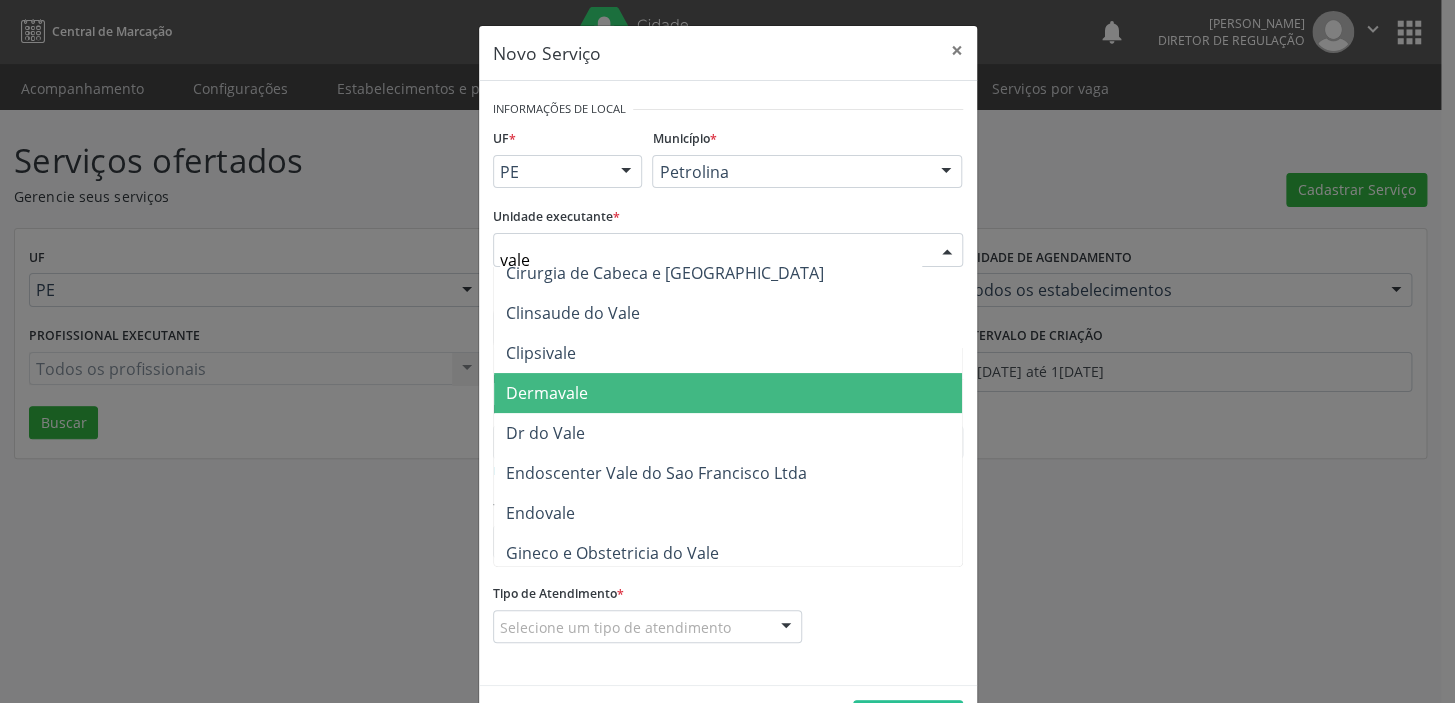 scroll, scrollTop: 181, scrollLeft: 0, axis: vertical 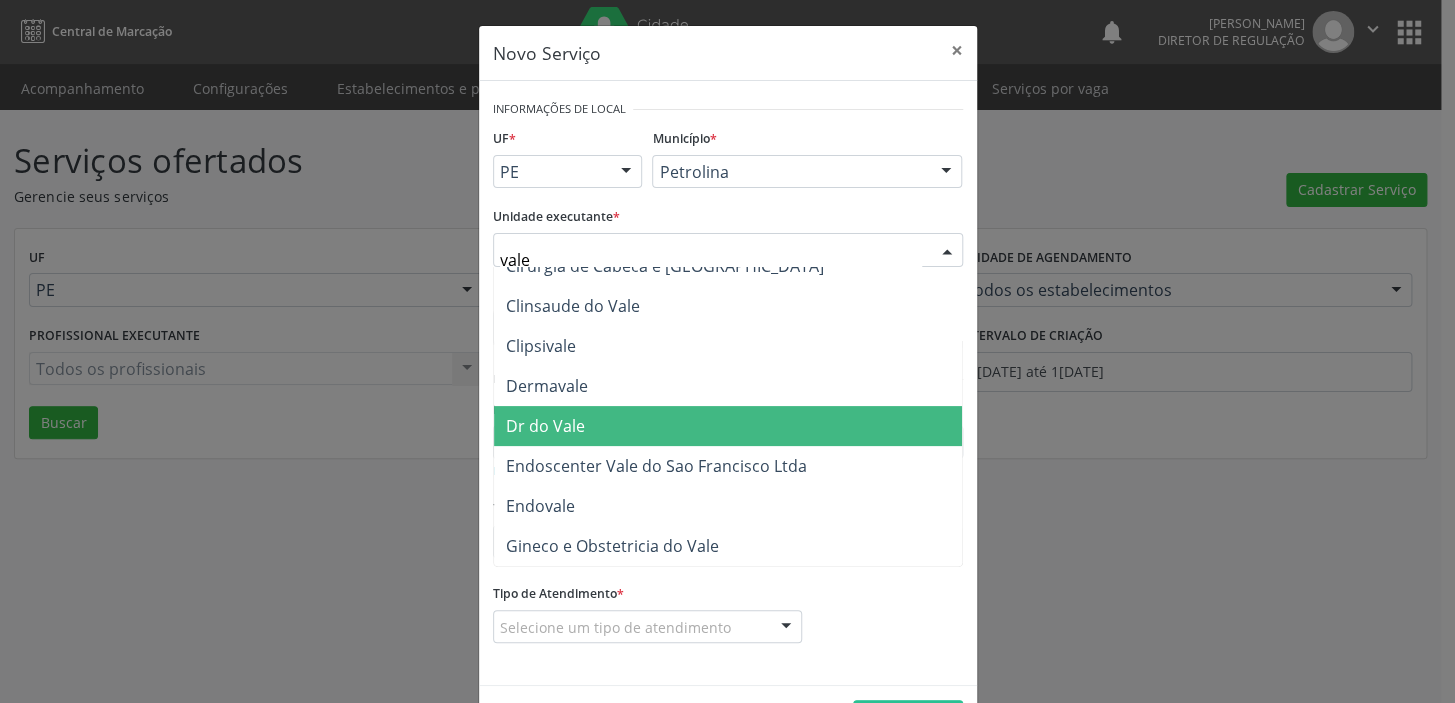 click on "Dr do Vale" at bounding box center [545, 426] 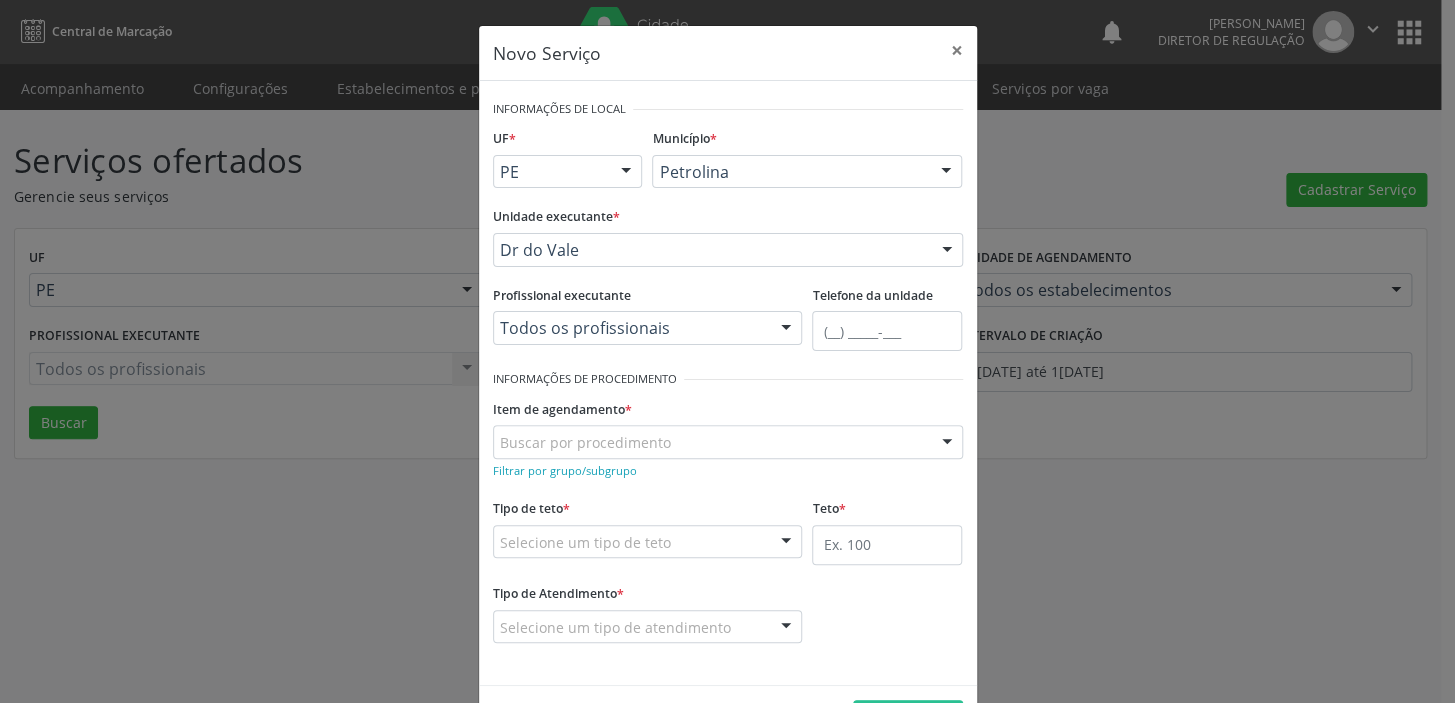 click on "Buscar por procedimento" at bounding box center (728, 442) 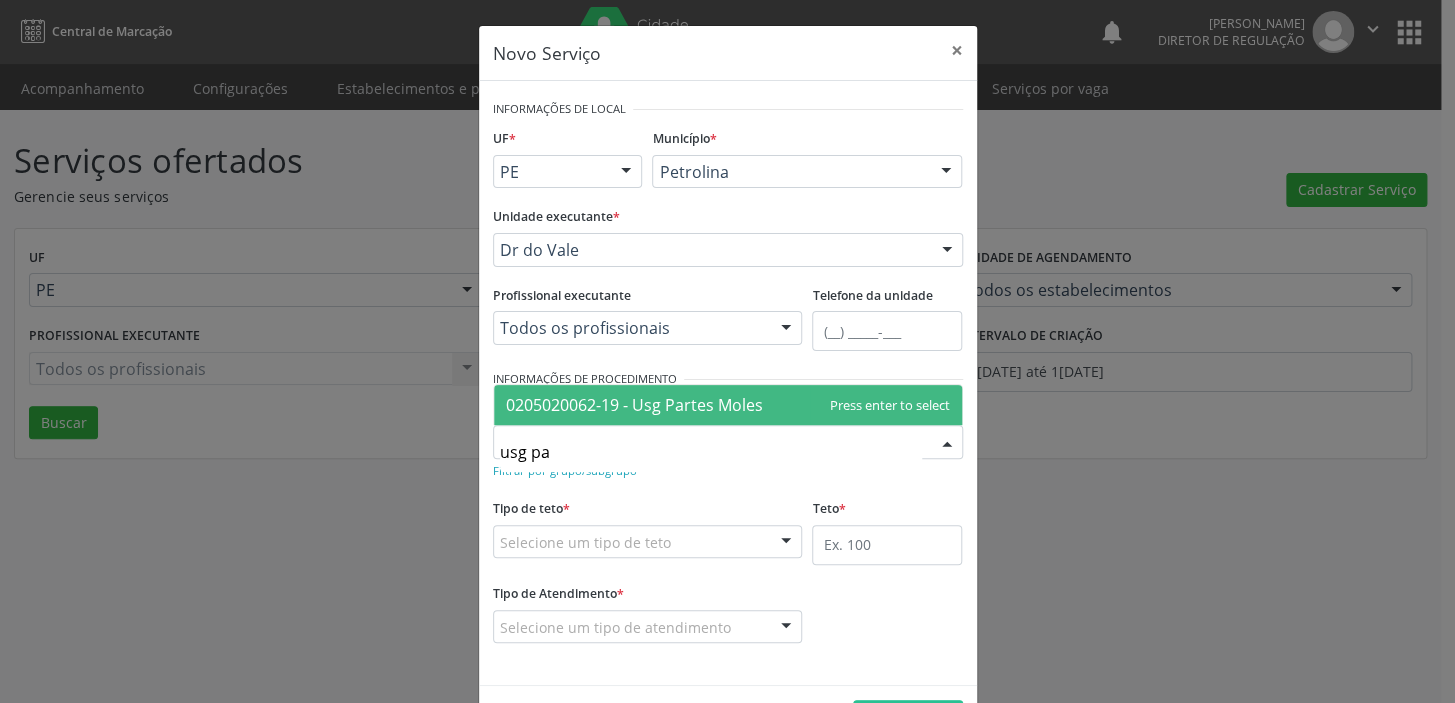 type on "usg par" 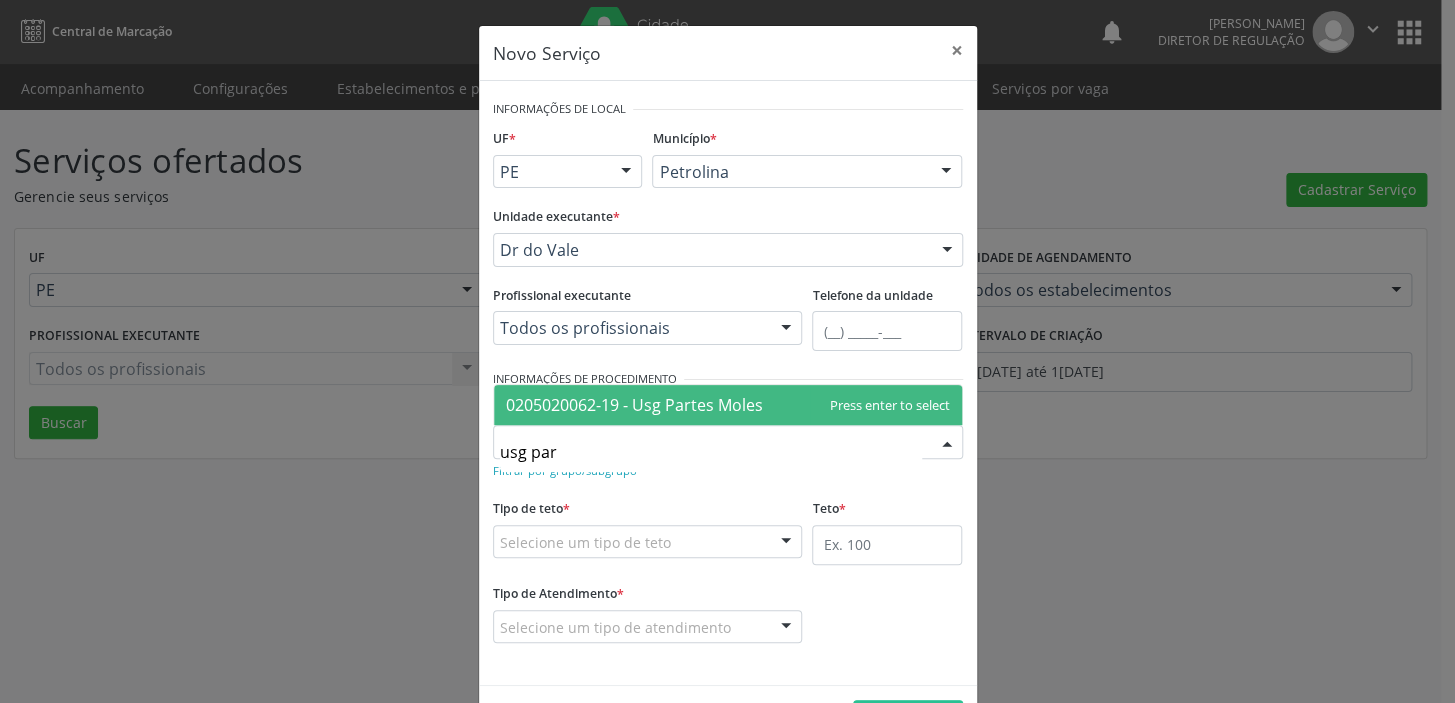 click on "0205020062-19 - Usg Partes Moles" at bounding box center [634, 405] 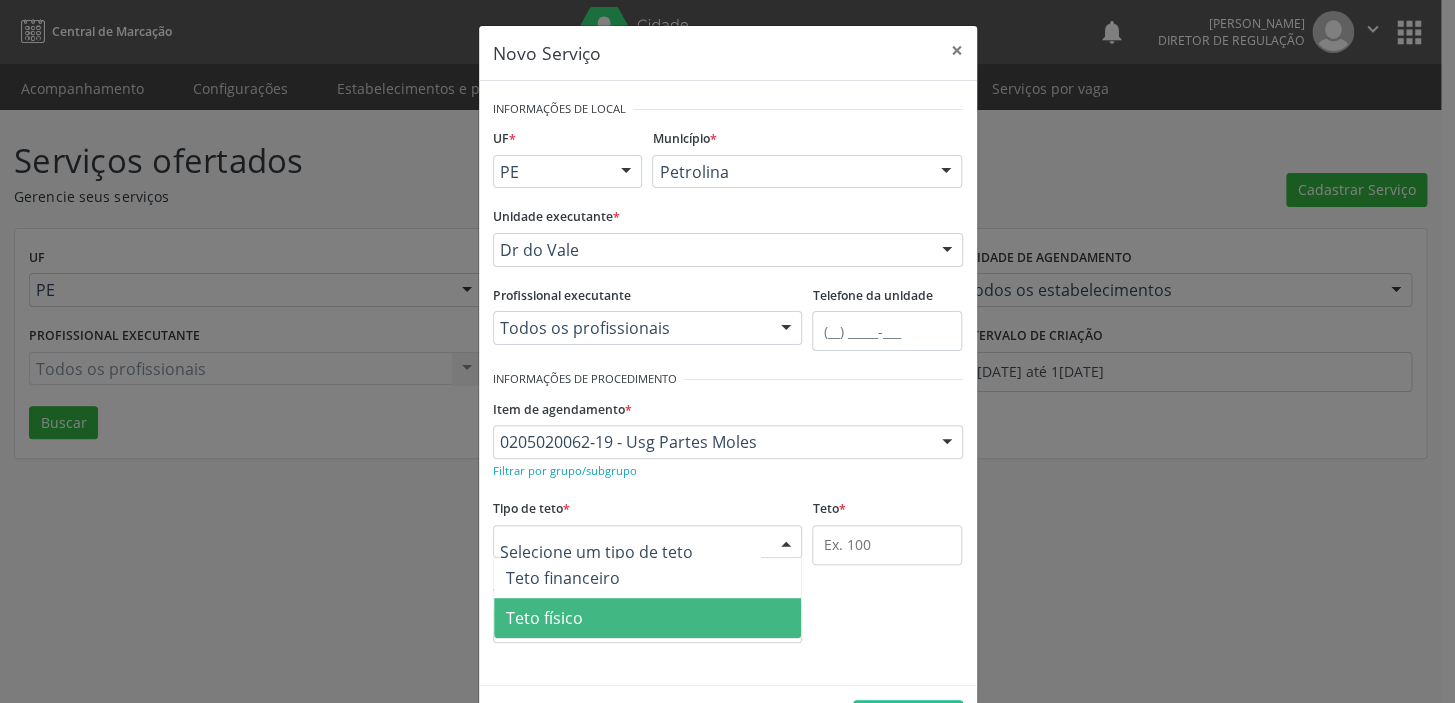 drag, startPoint x: 574, startPoint y: 621, endPoint x: 815, endPoint y: 571, distance: 246.13208 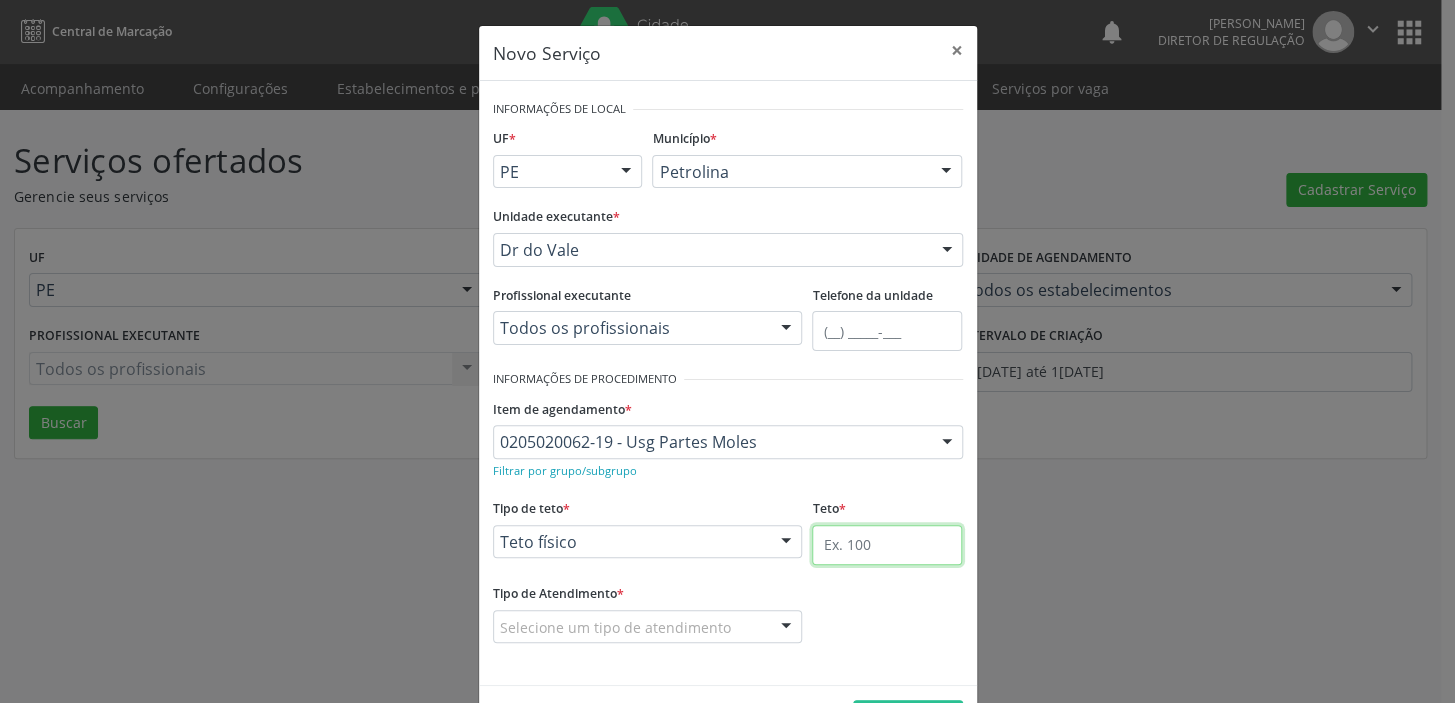 click at bounding box center (887, 545) 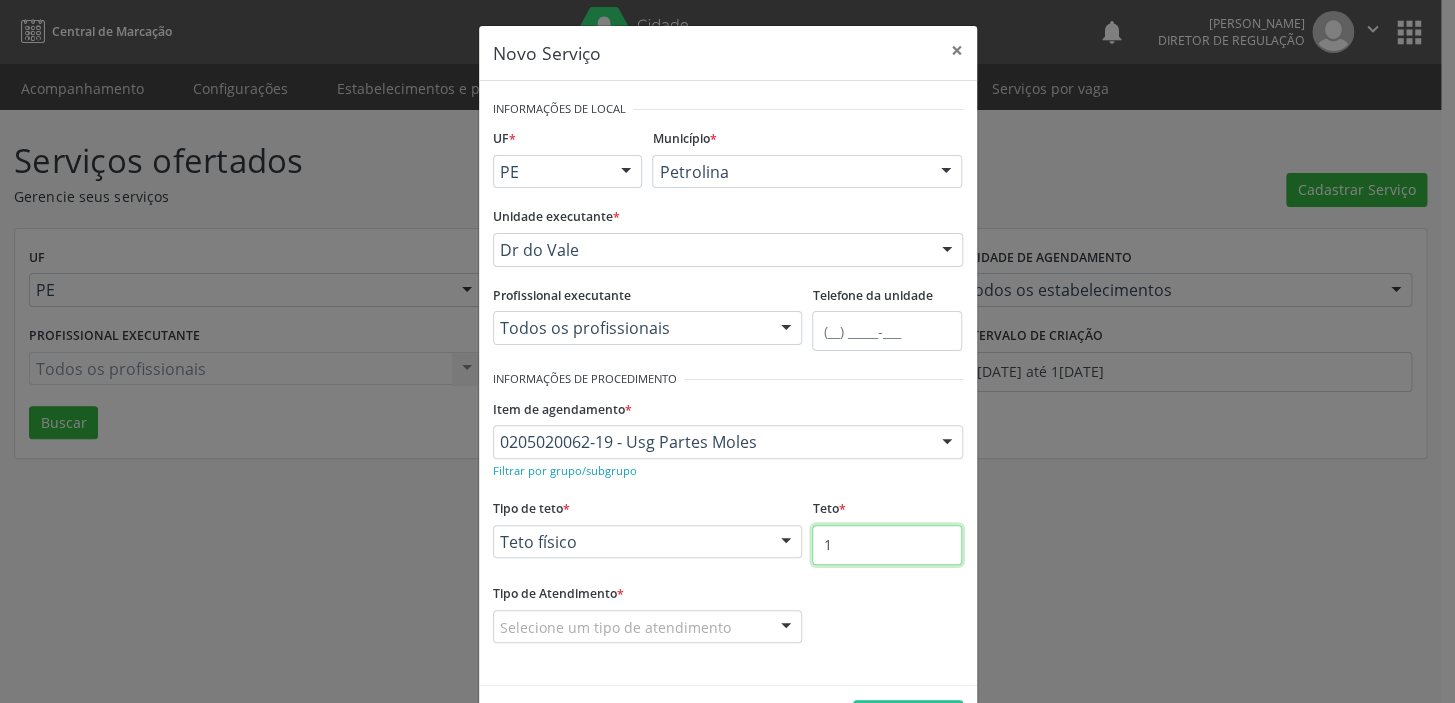 type on "1" 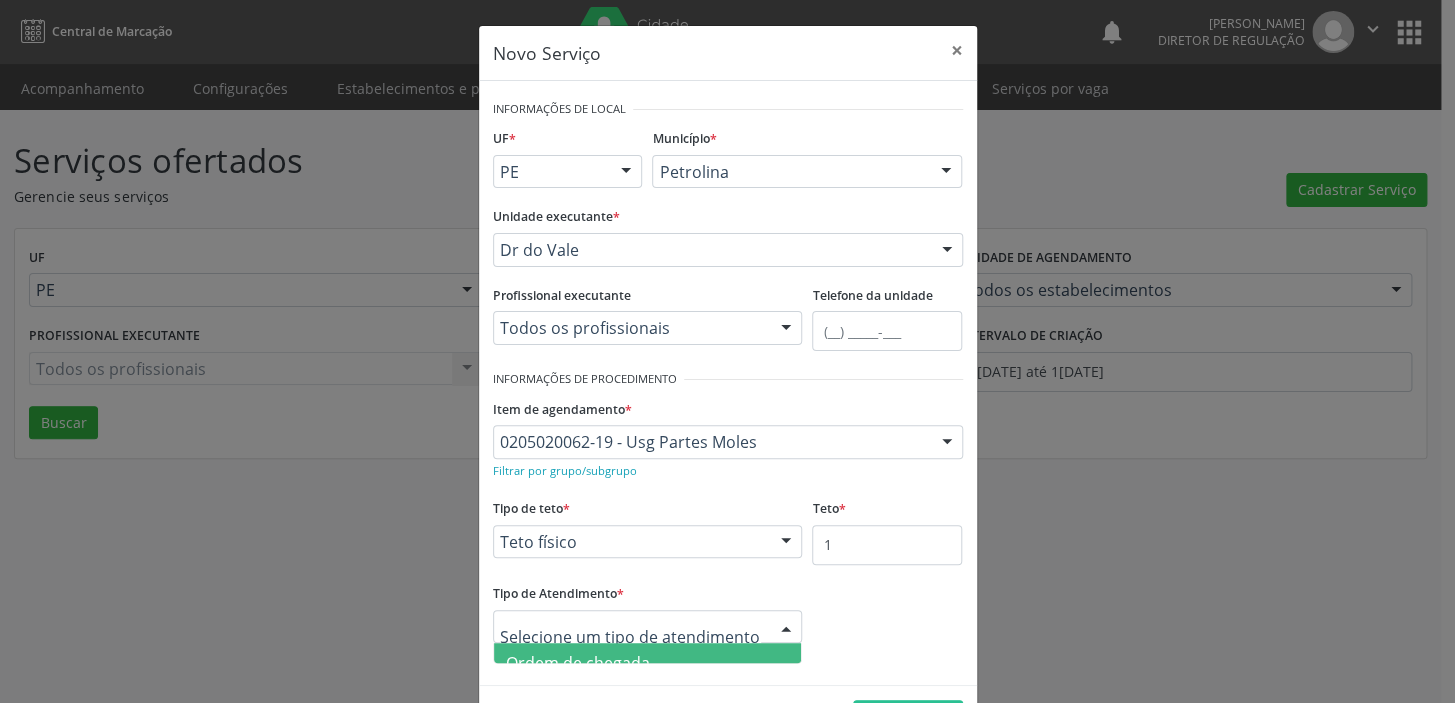 click on "Ordem de chegada" at bounding box center (648, 663) 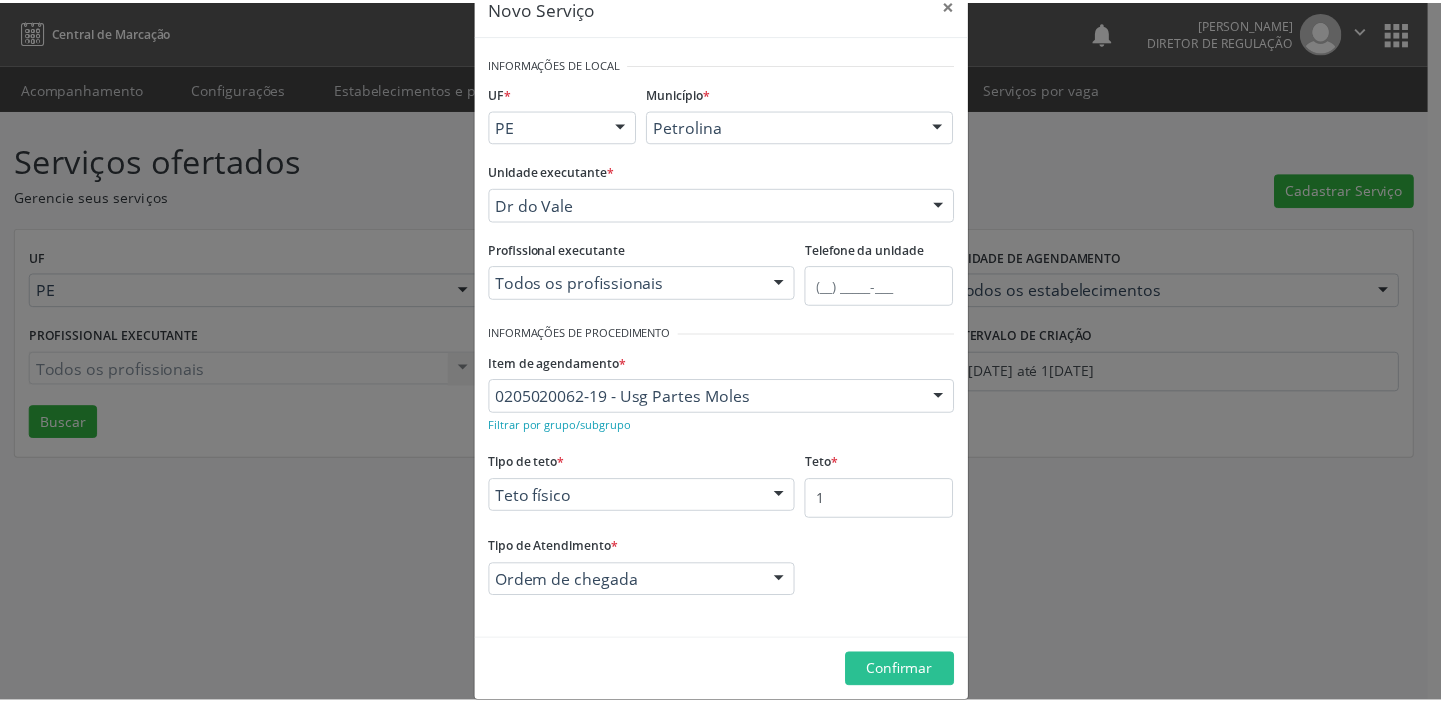 scroll, scrollTop: 69, scrollLeft: 0, axis: vertical 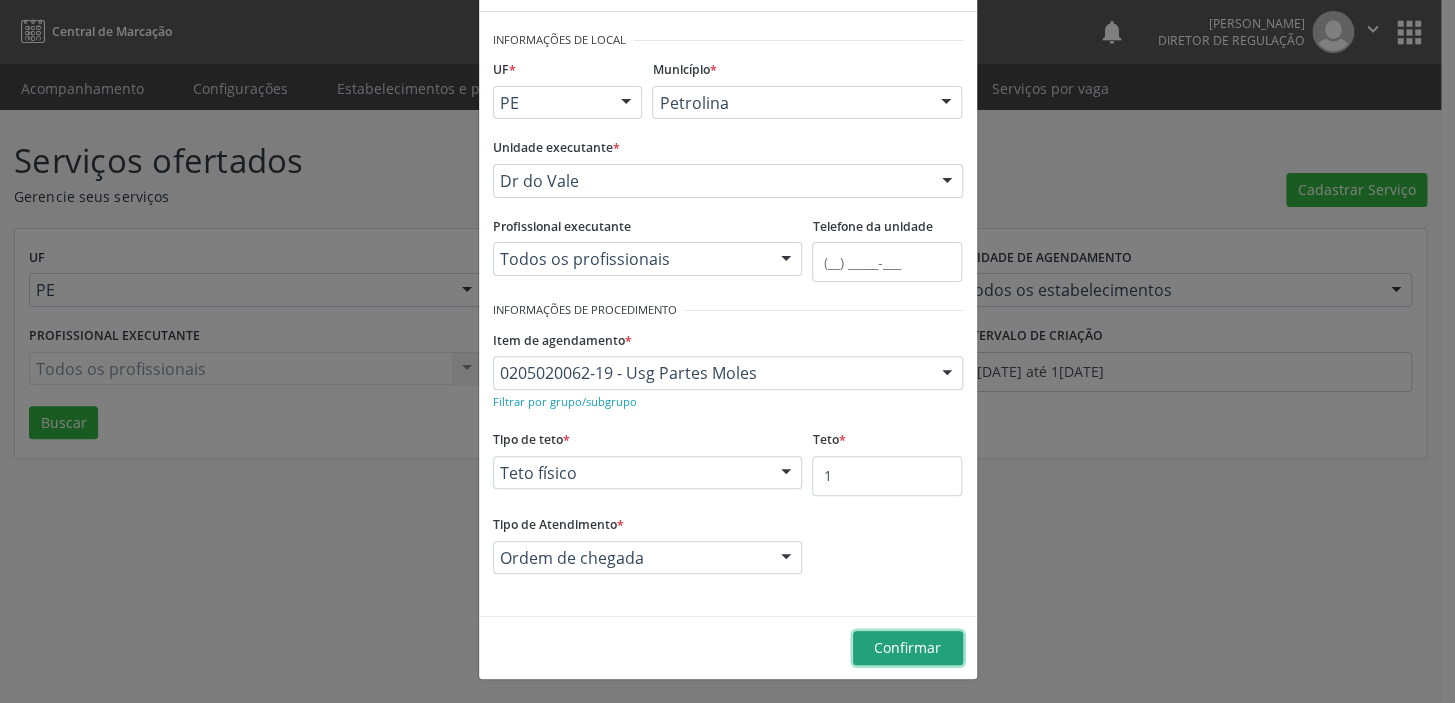 click on "Confirmar" at bounding box center (907, 647) 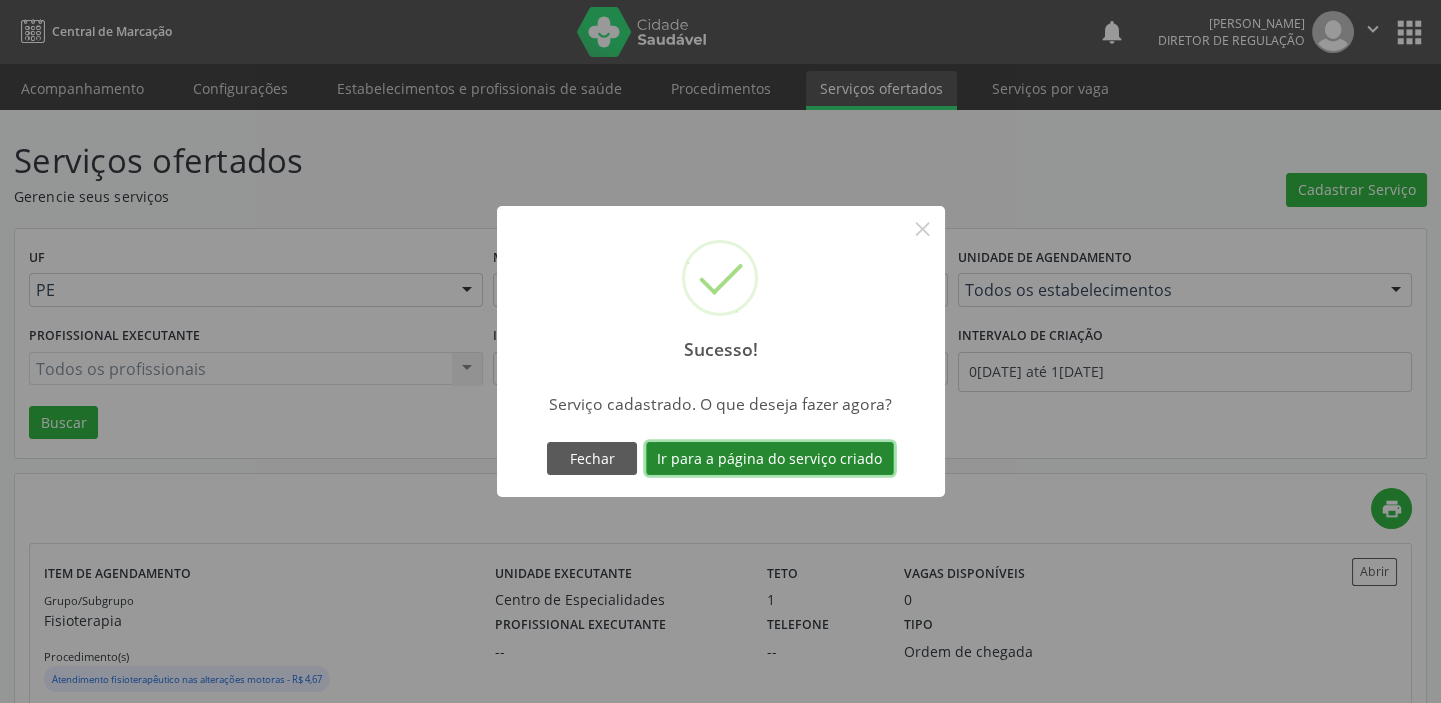 click on "Ir para a página do serviço criado" at bounding box center (770, 459) 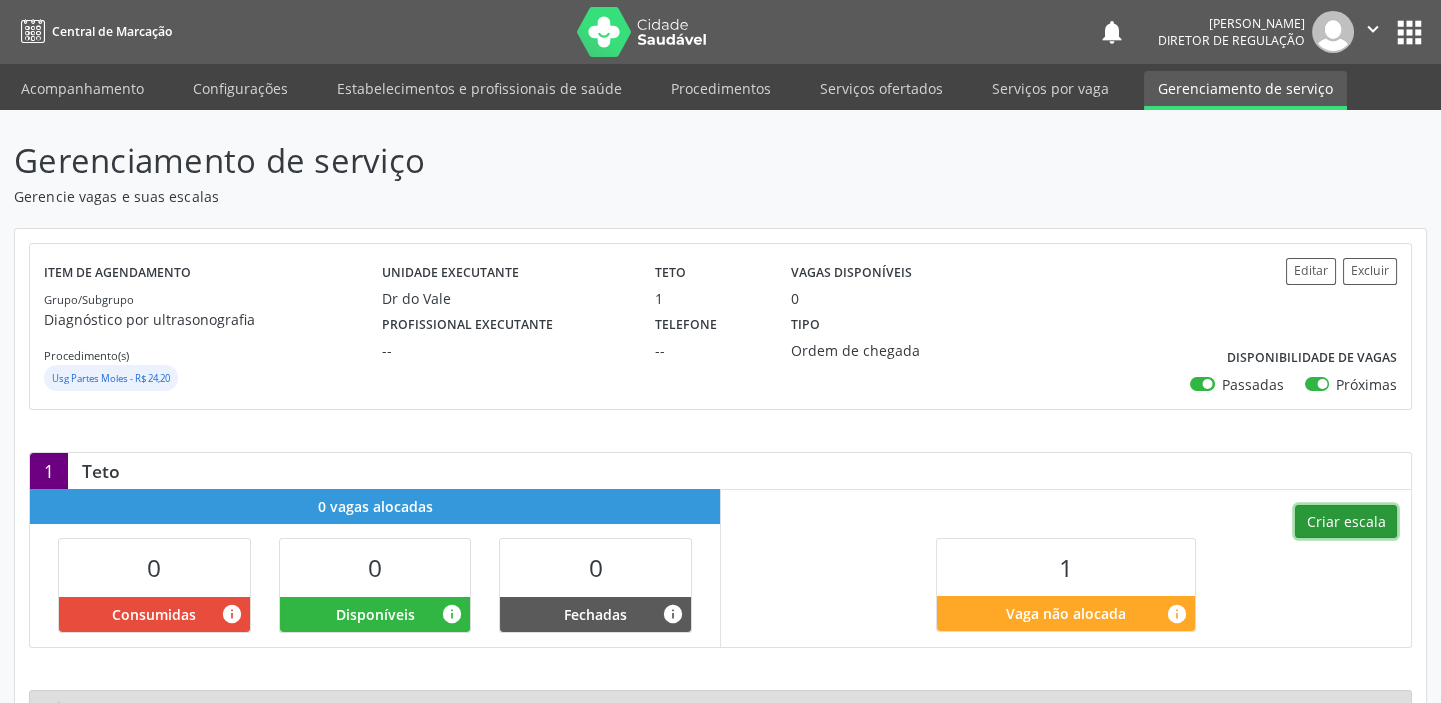 click on "Criar escala" at bounding box center (1346, 522) 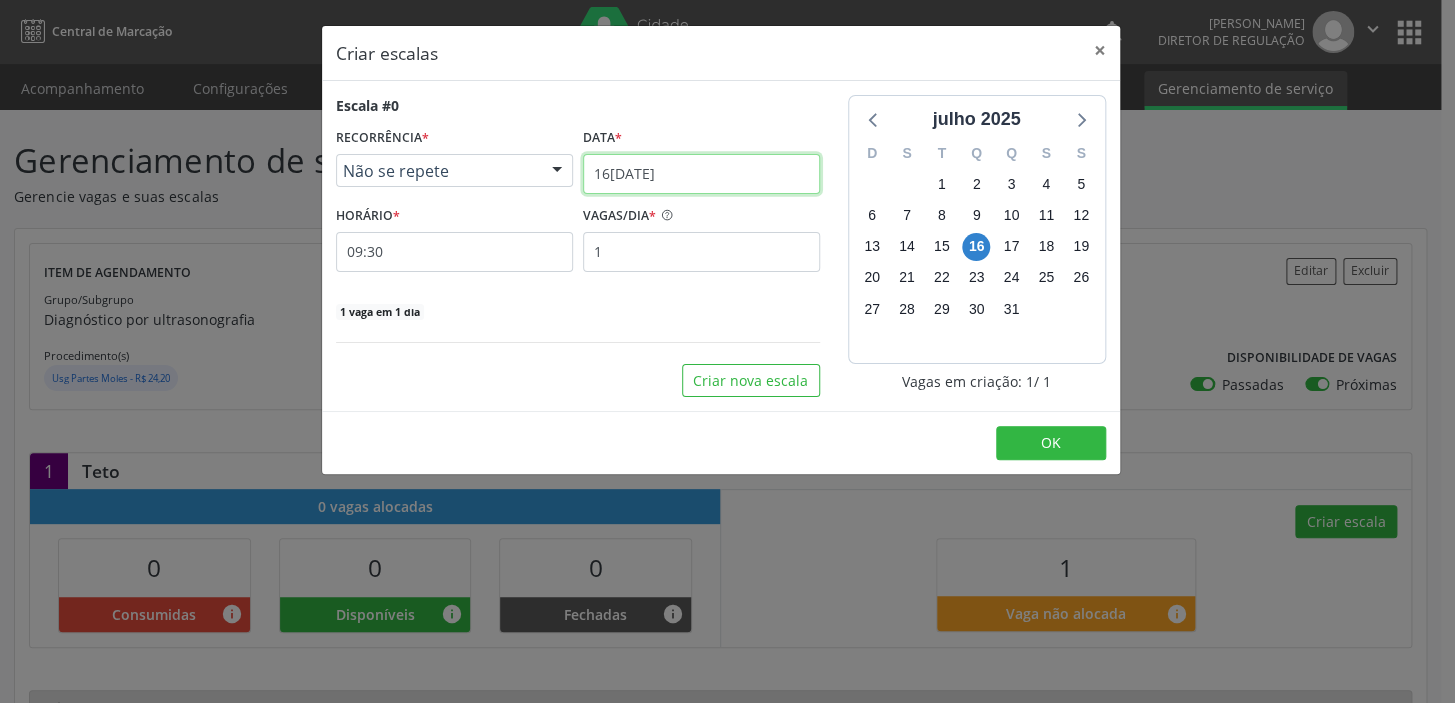 click on "16[DATE]" at bounding box center [701, 174] 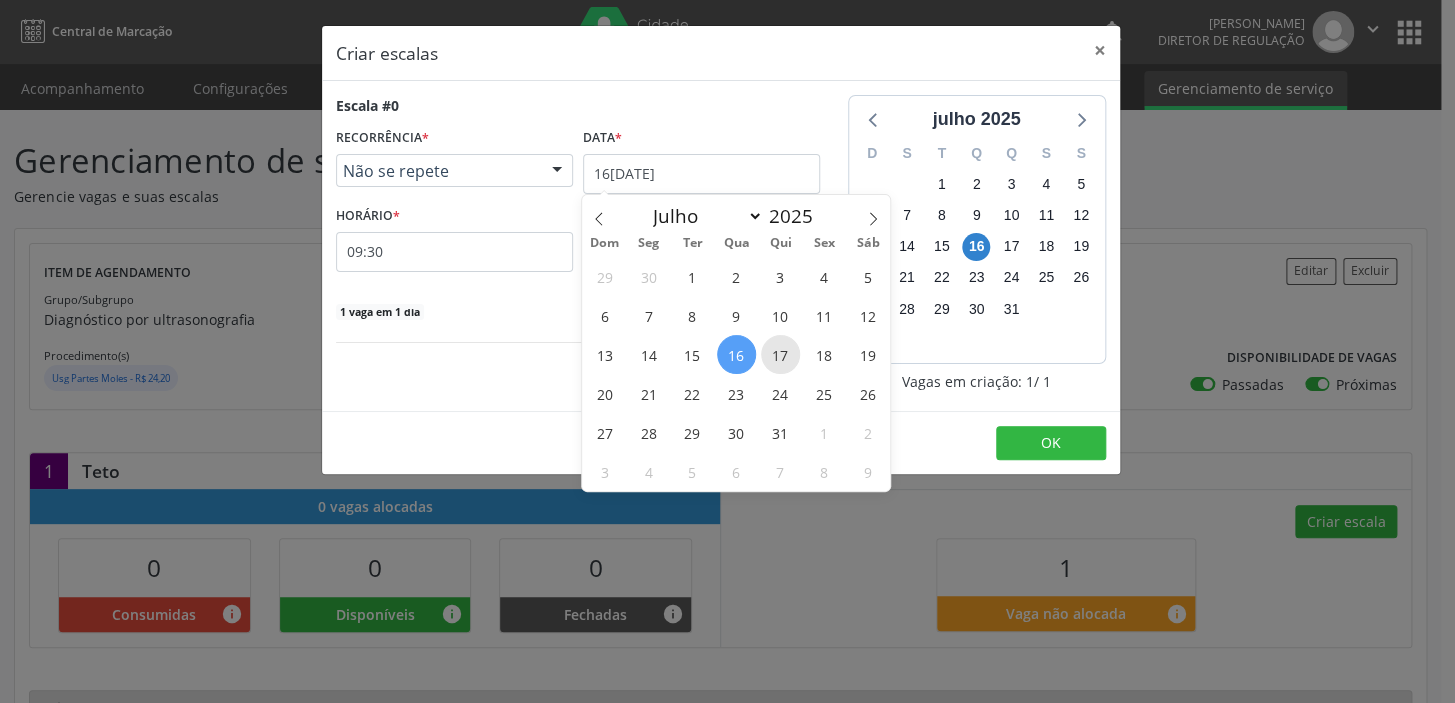 click on "17" at bounding box center (780, 354) 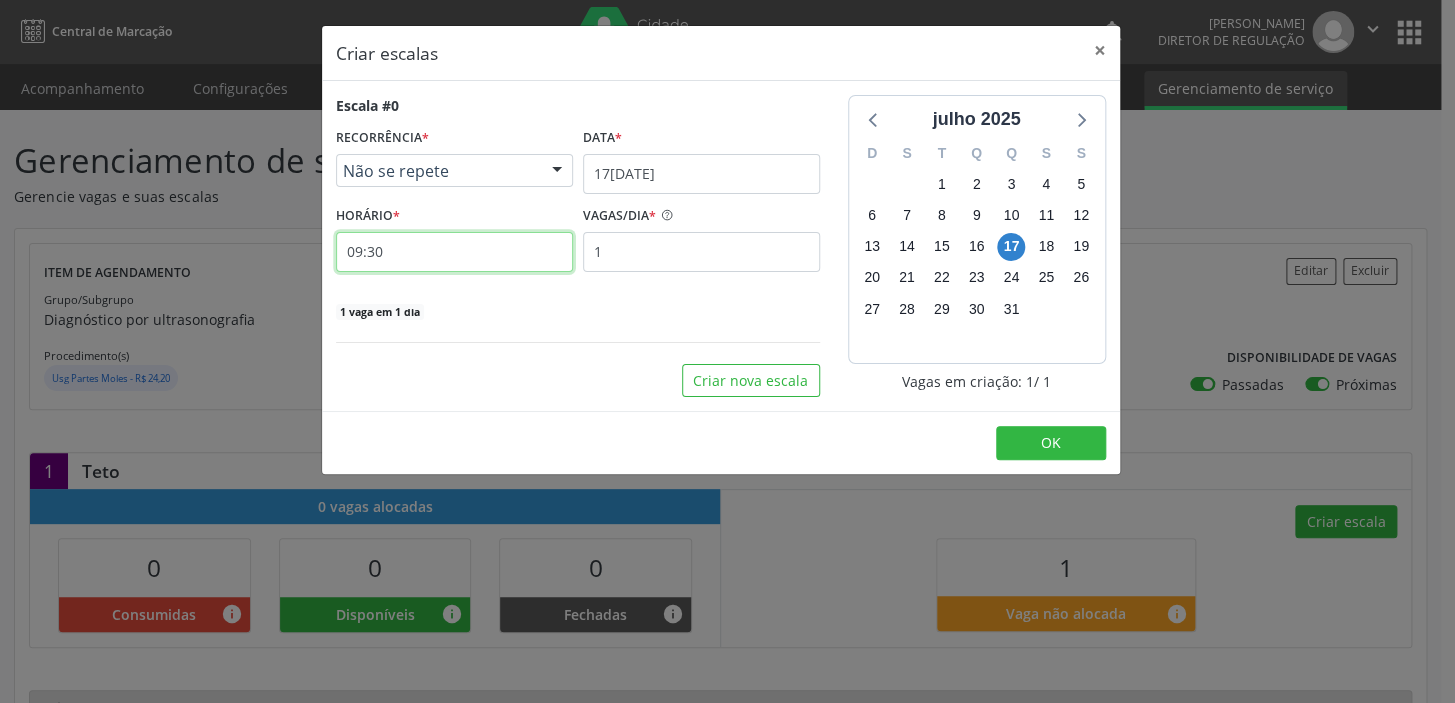 click on "09:30" at bounding box center [454, 252] 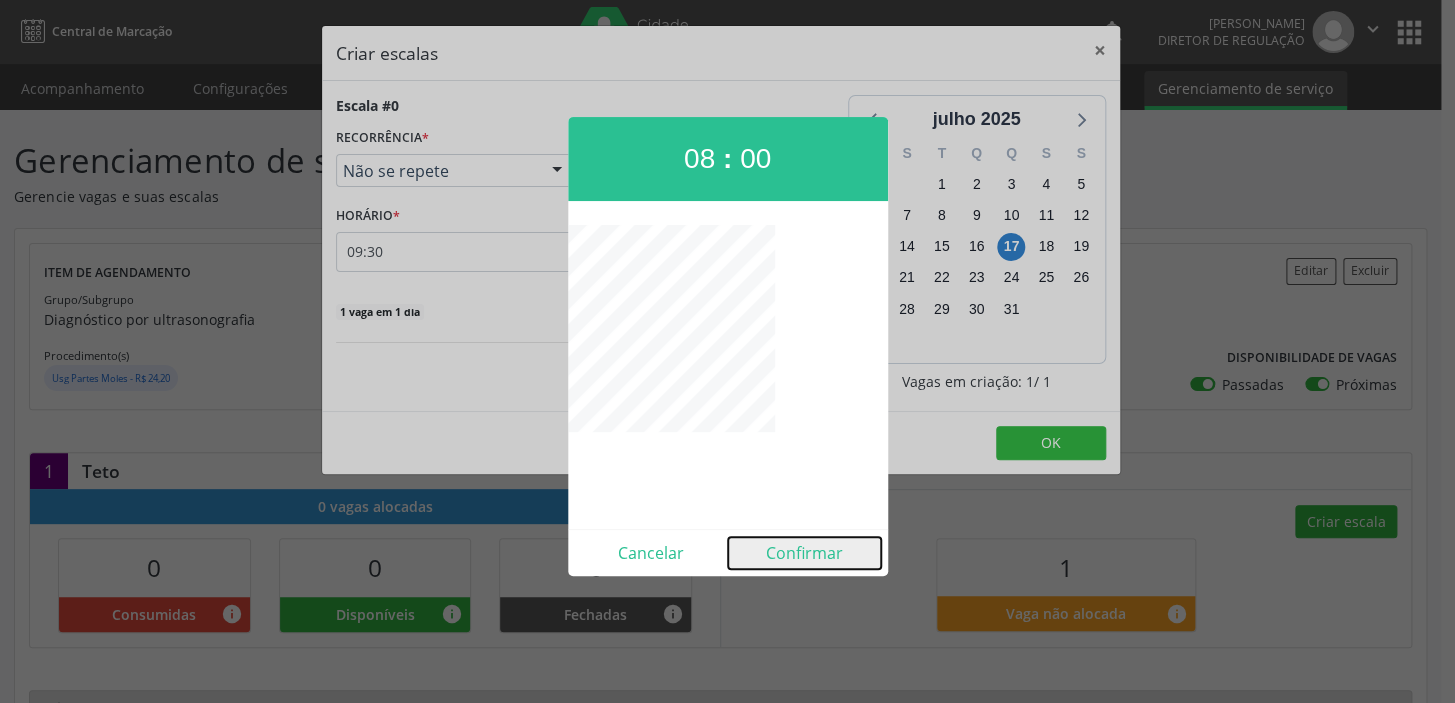 click on "Confirmar" at bounding box center [804, 553] 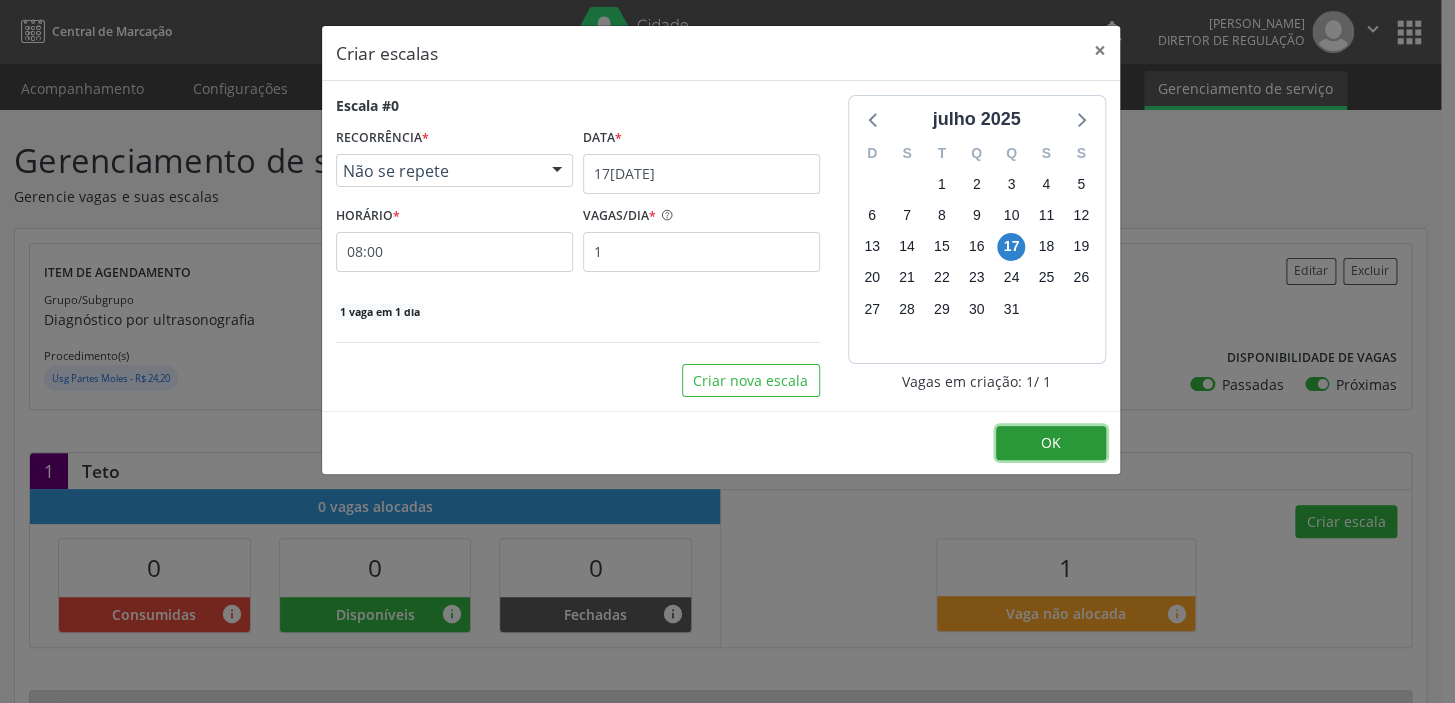click on "OK" at bounding box center (1051, 443) 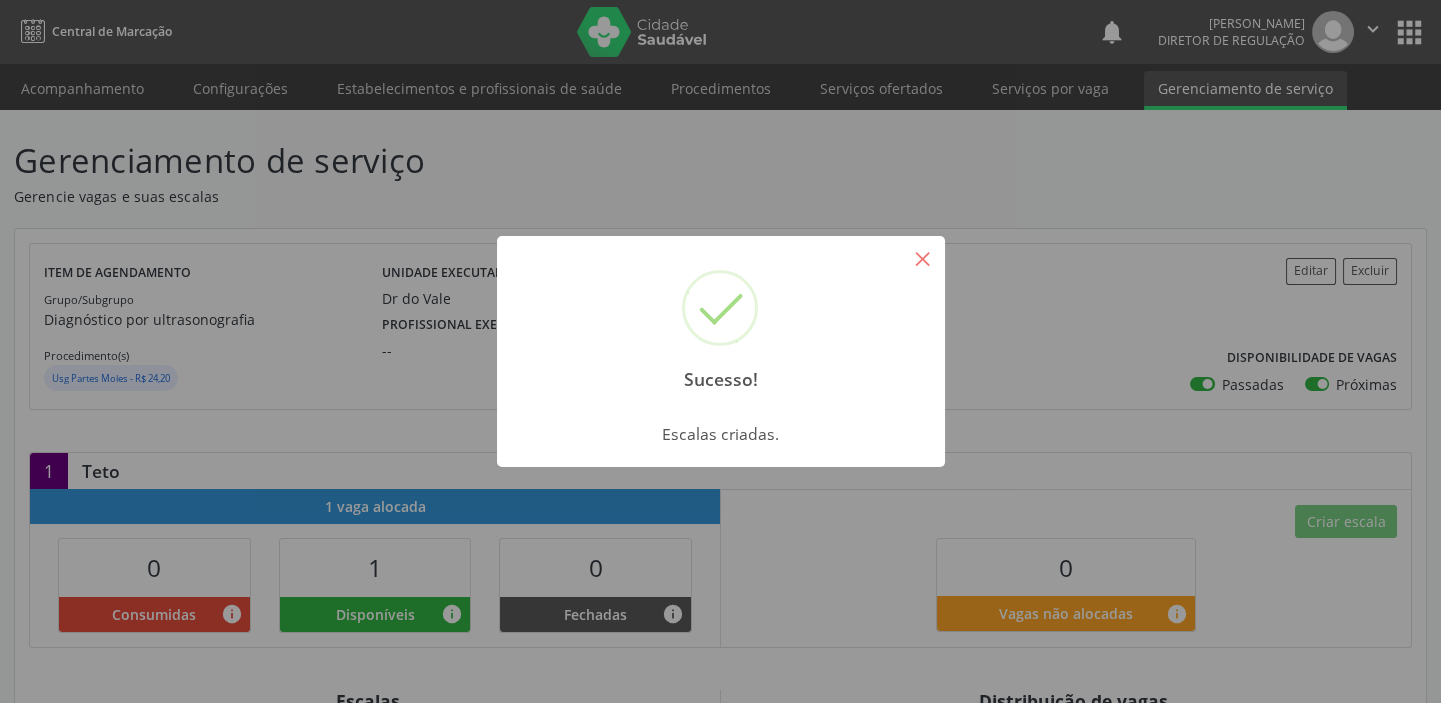 click on "×" at bounding box center (923, 258) 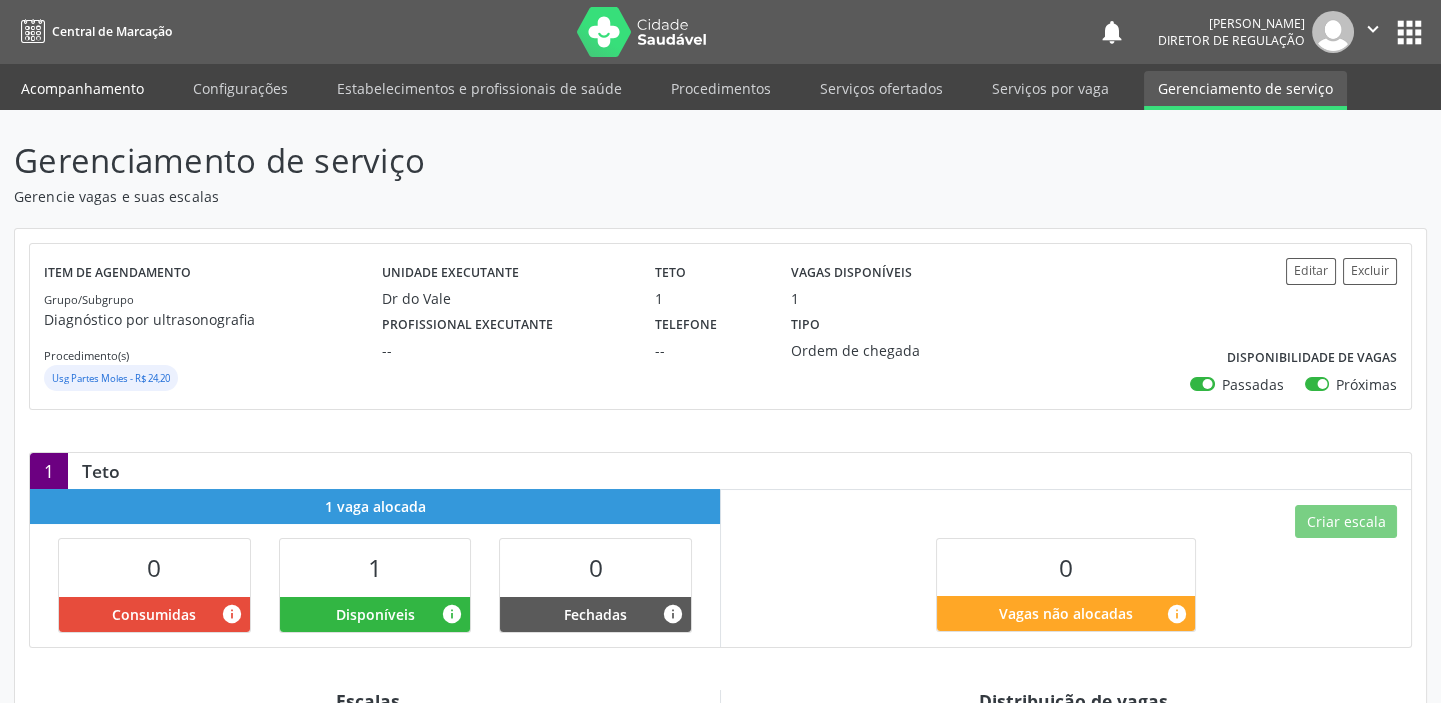 click on "Acompanhamento" at bounding box center (82, 88) 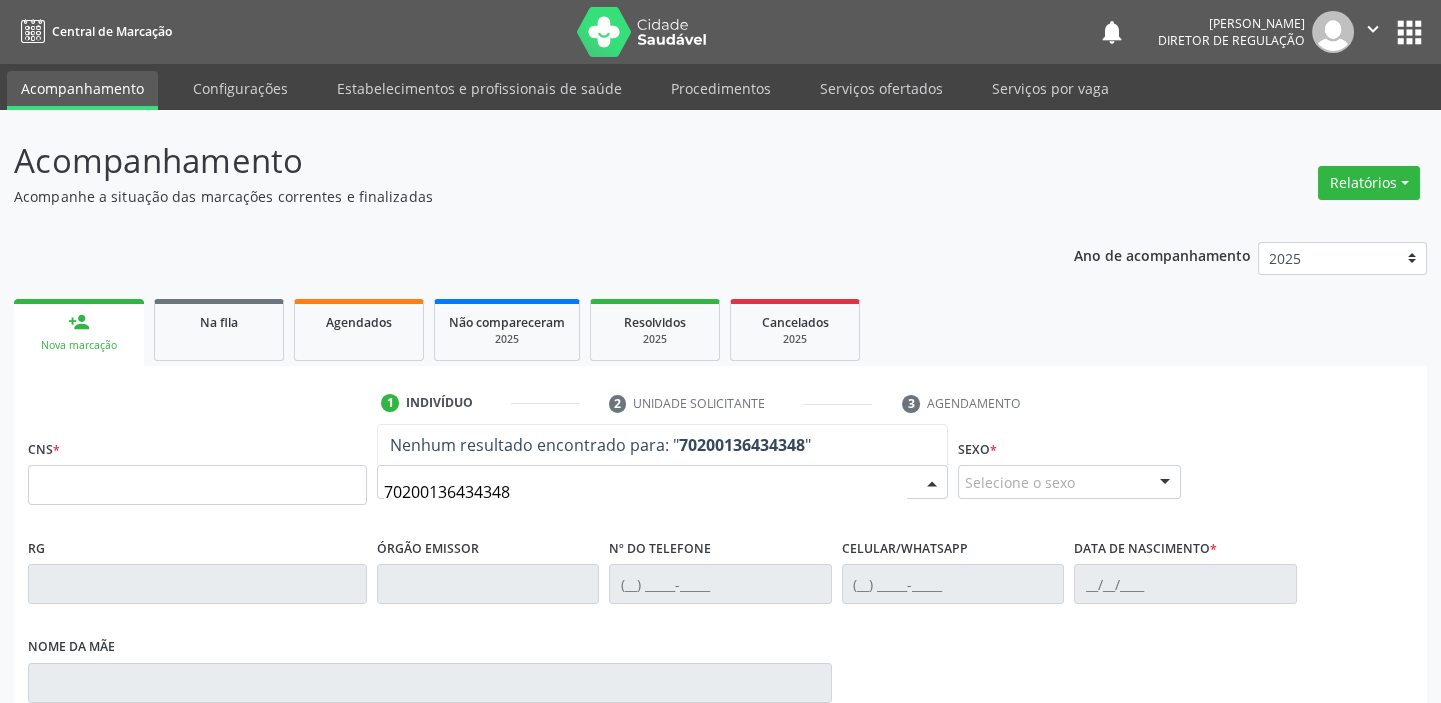 type on "702001364343488" 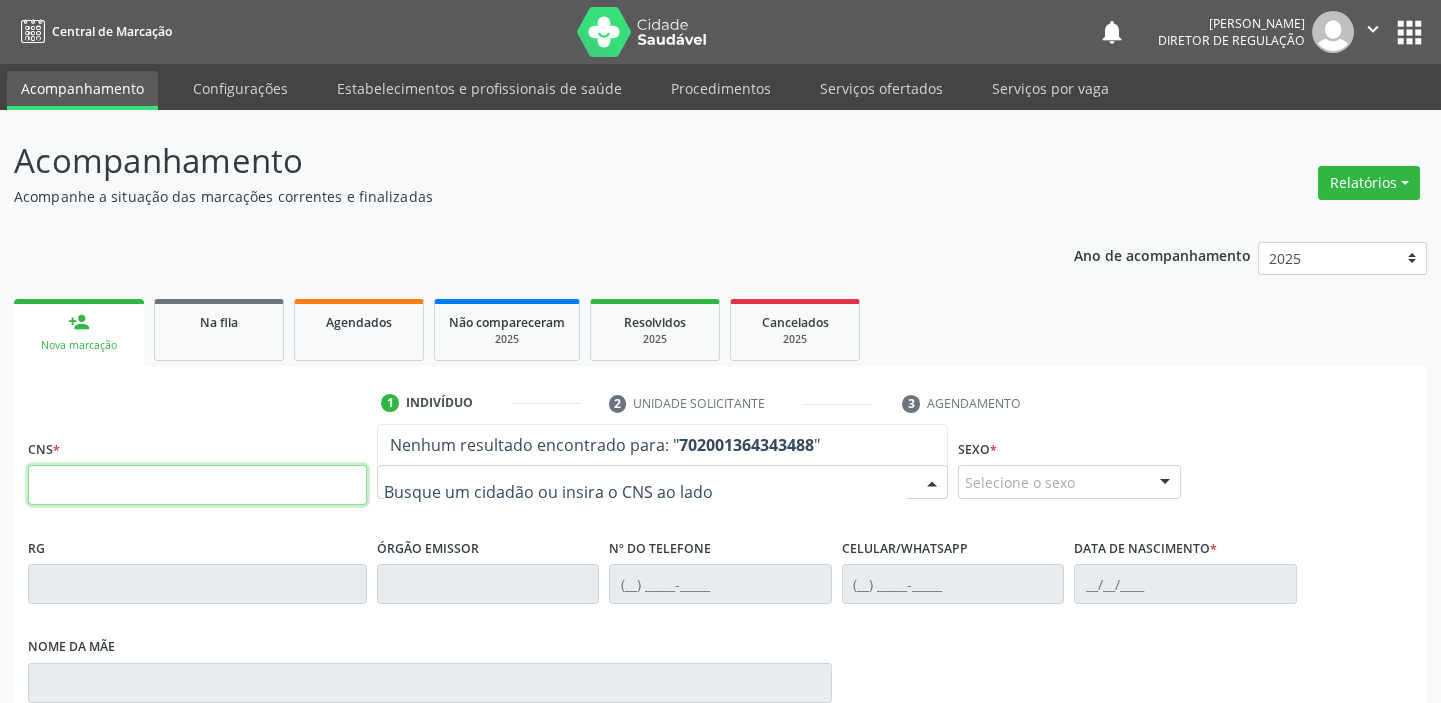 click at bounding box center (197, 485) 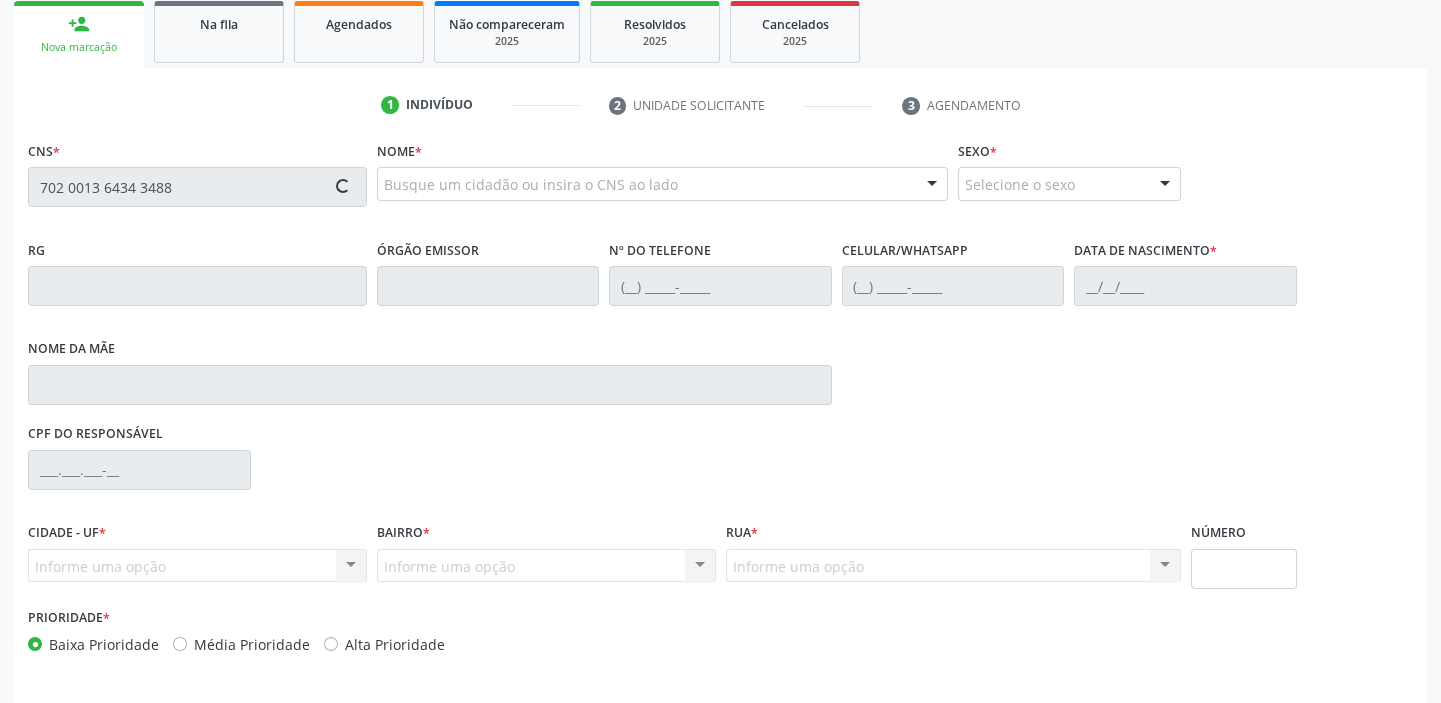 scroll, scrollTop: 366, scrollLeft: 0, axis: vertical 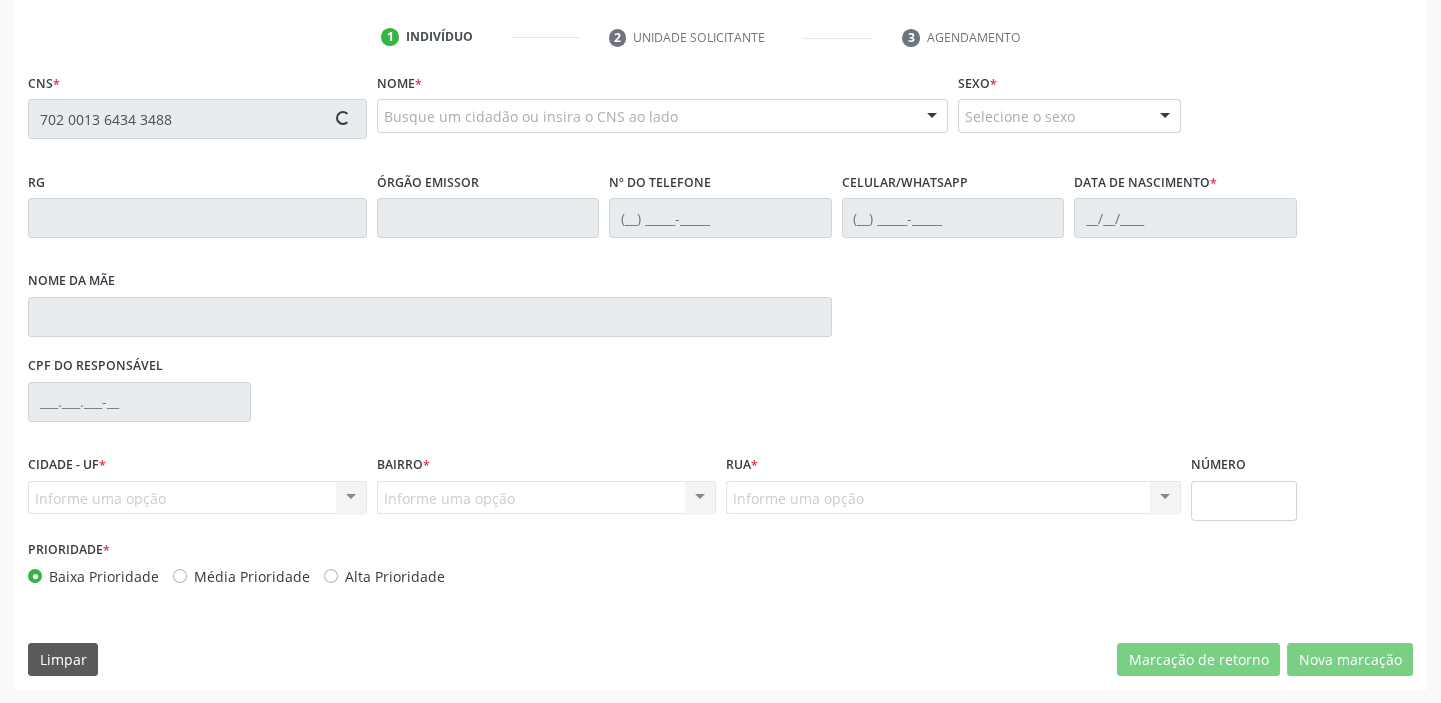 type on "702 0013 6434 3488" 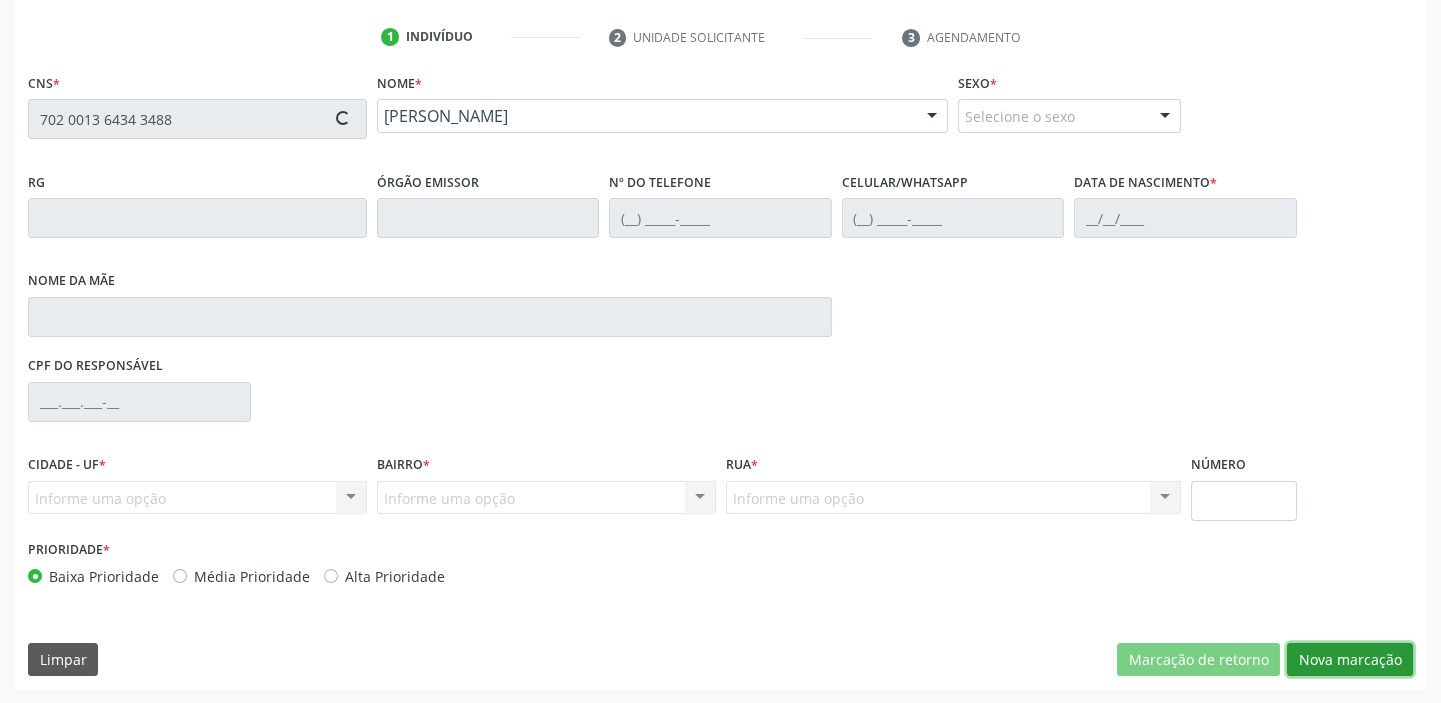 click on "Nova marcação" at bounding box center (1350, 660) 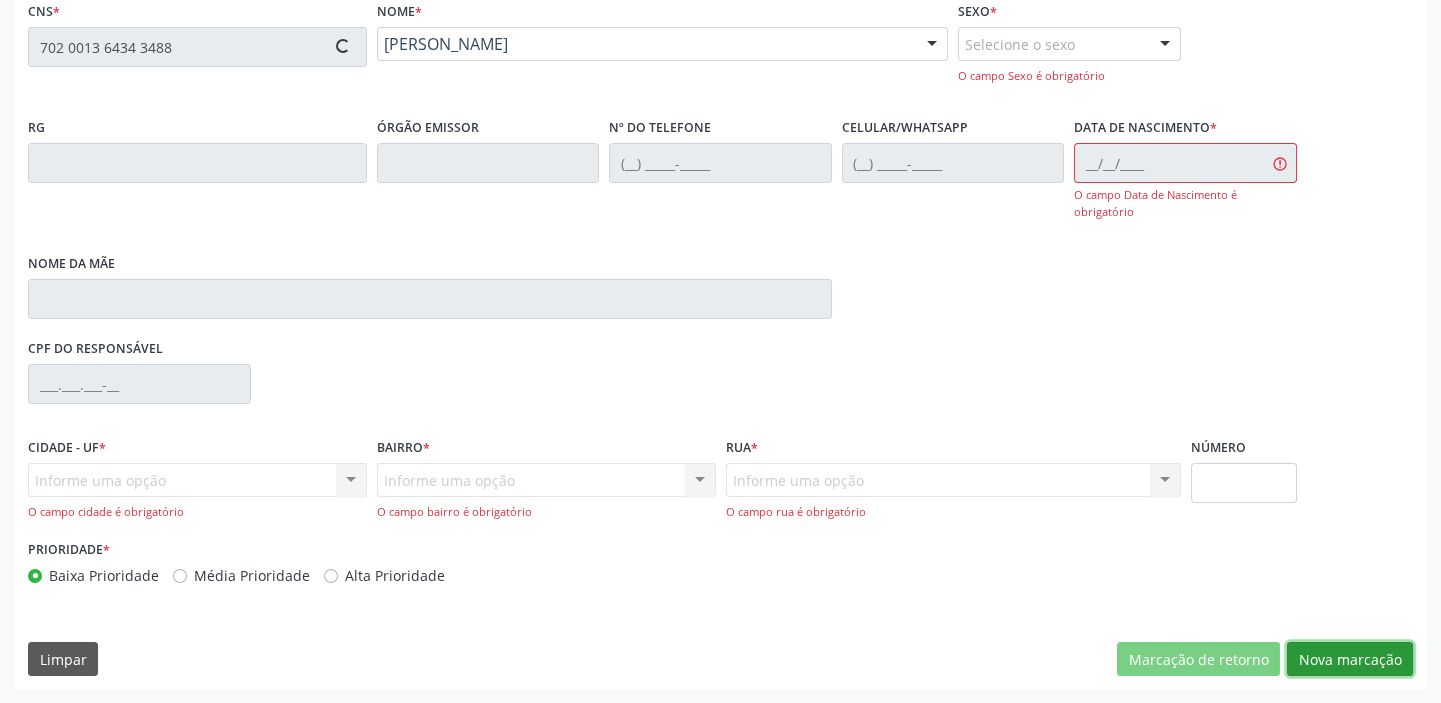 type on "(87) 99131-1128" 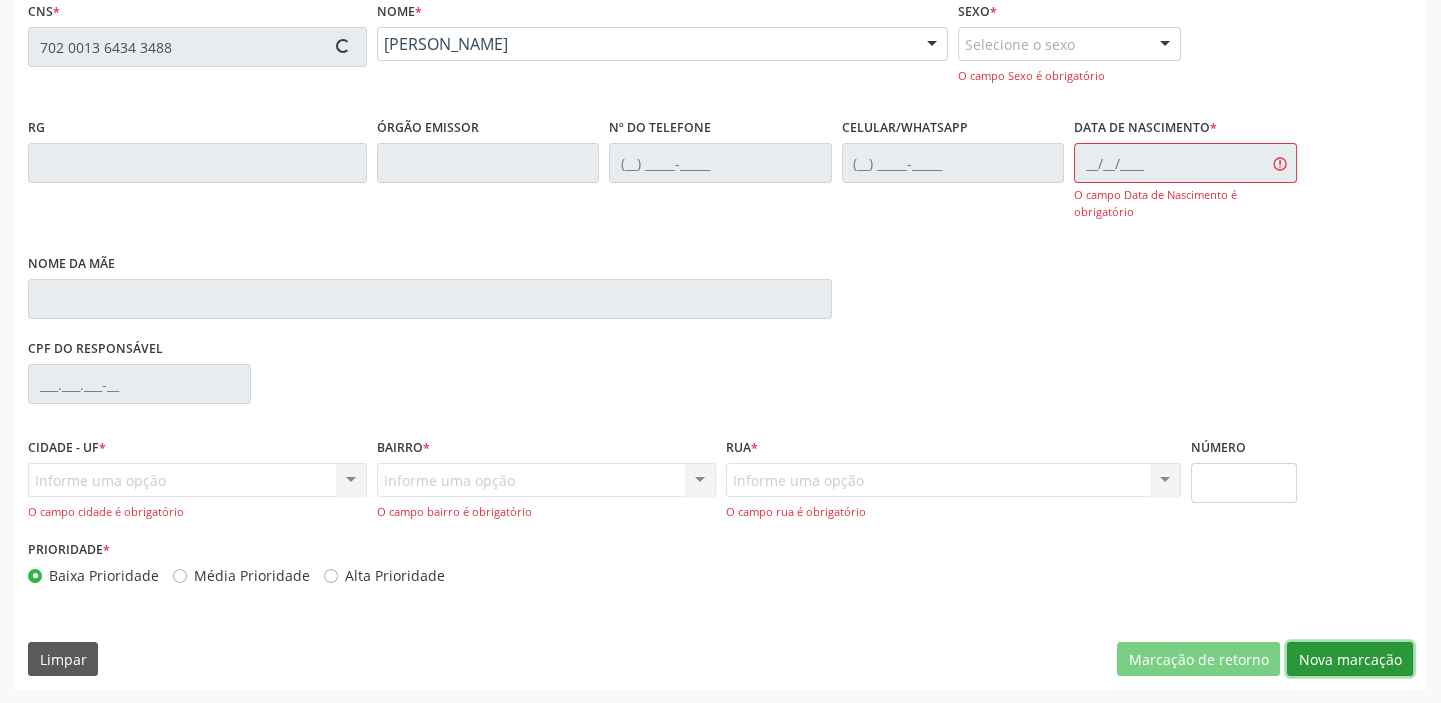 type on "07/02/2018" 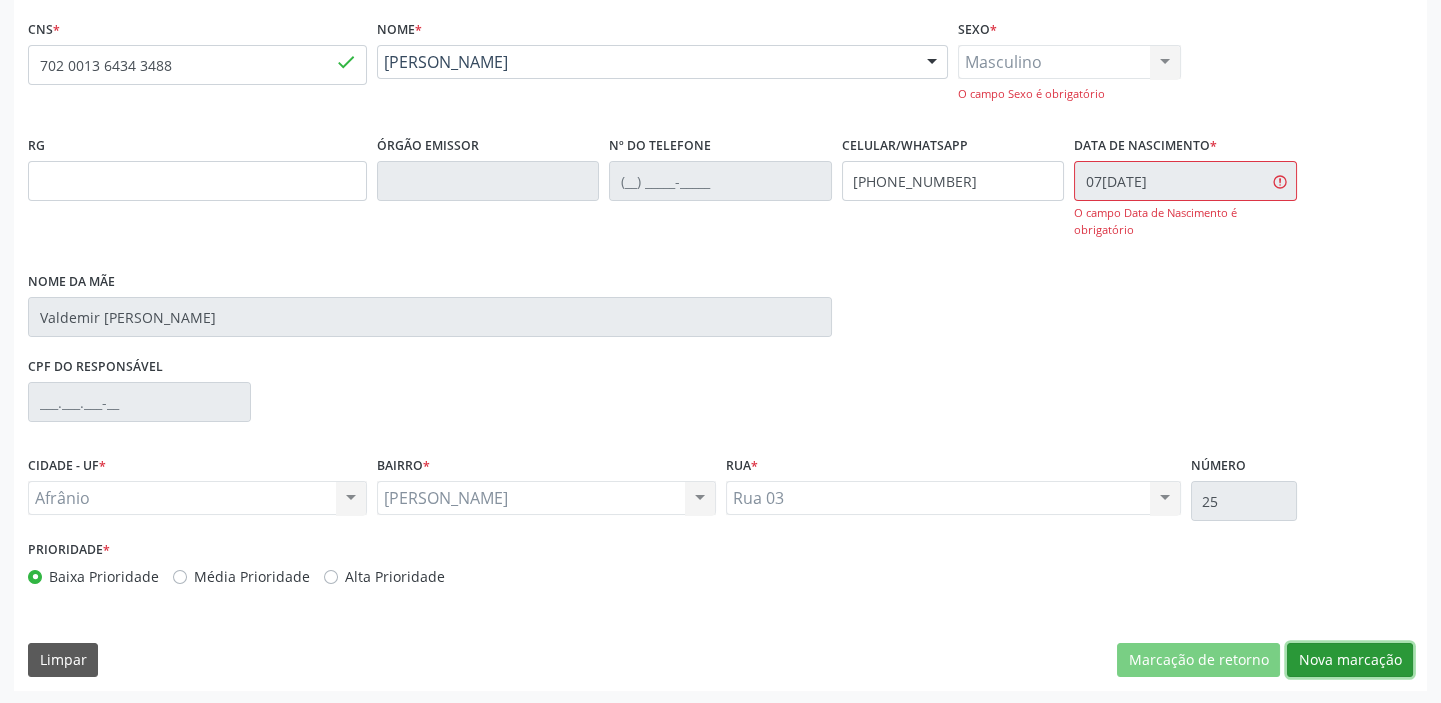 click on "Nova marcação" at bounding box center (1350, 660) 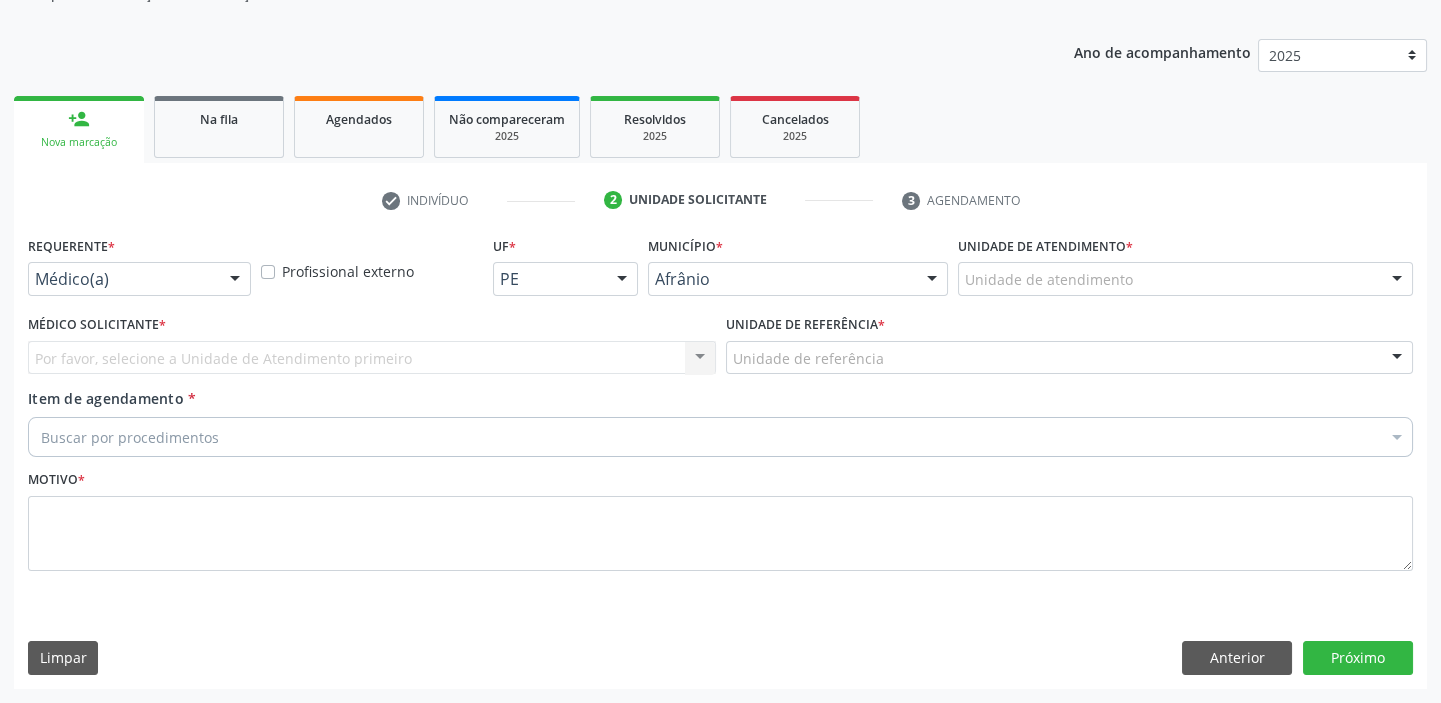 scroll, scrollTop: 201, scrollLeft: 0, axis: vertical 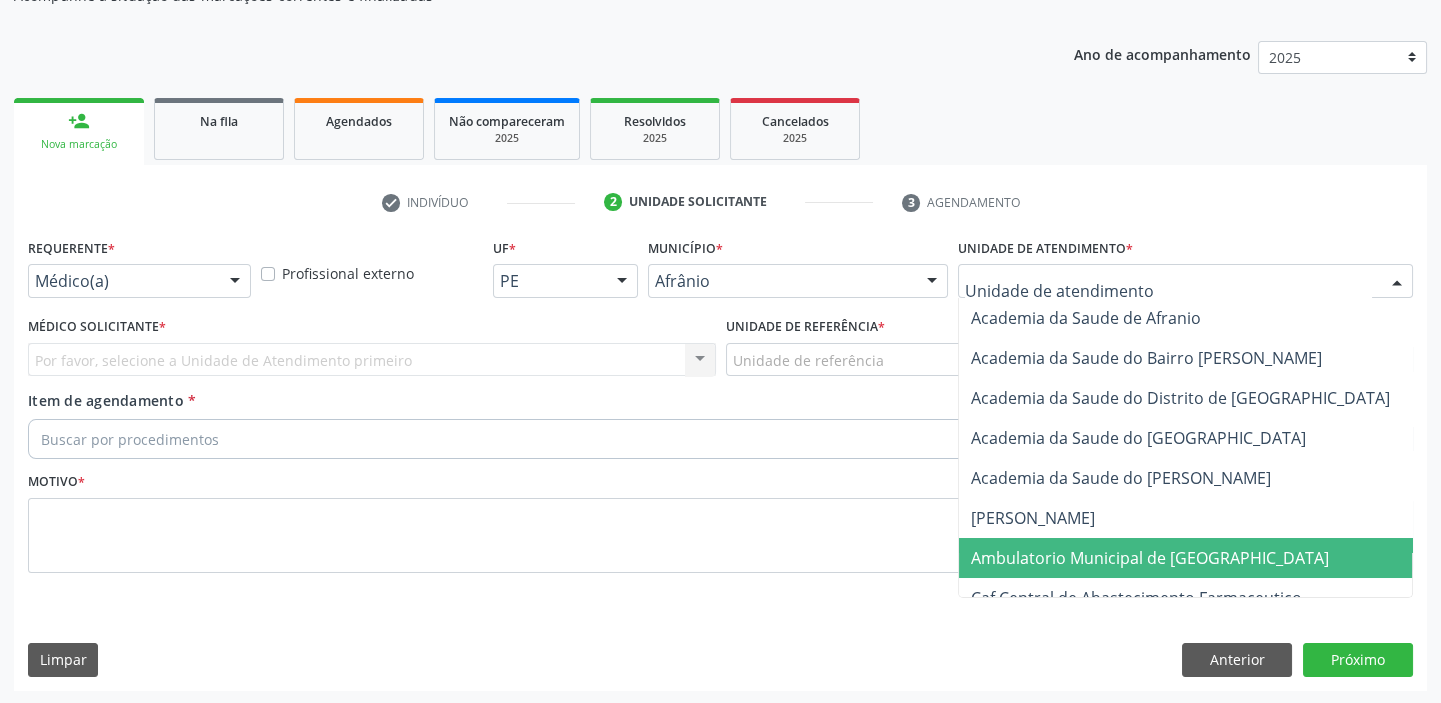 drag, startPoint x: 1054, startPoint y: 550, endPoint x: 896, endPoint y: 469, distance: 177.55281 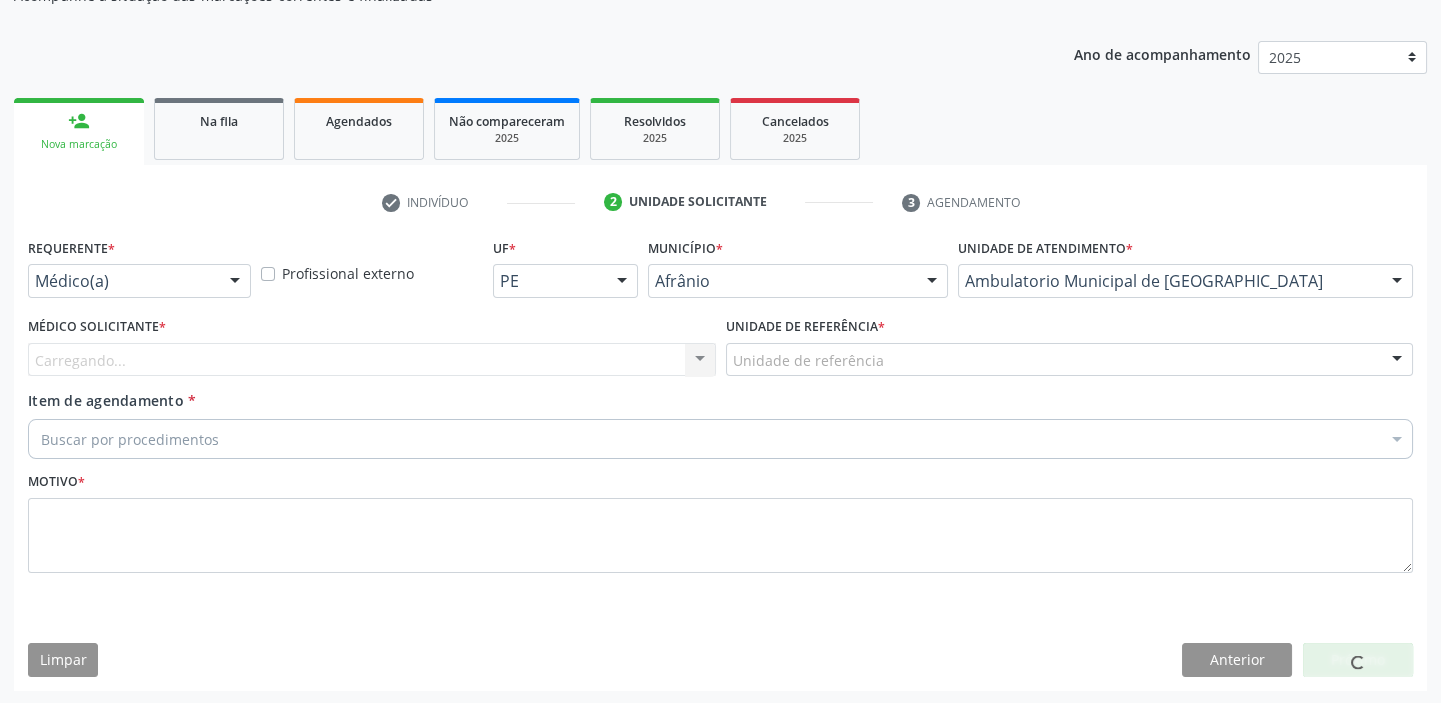 drag, startPoint x: 785, startPoint y: 350, endPoint x: 785, endPoint y: 394, distance: 44 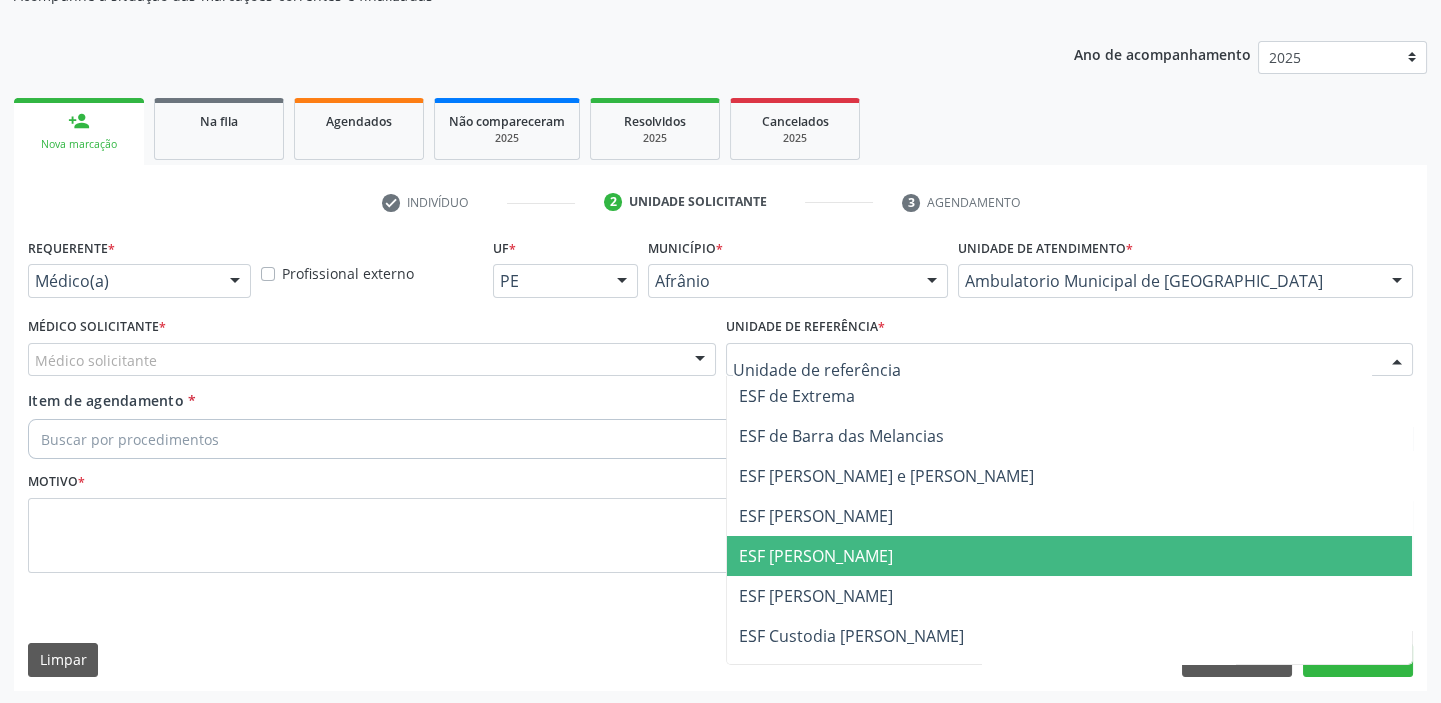 click on "ESF [PERSON_NAME]" at bounding box center (816, 556) 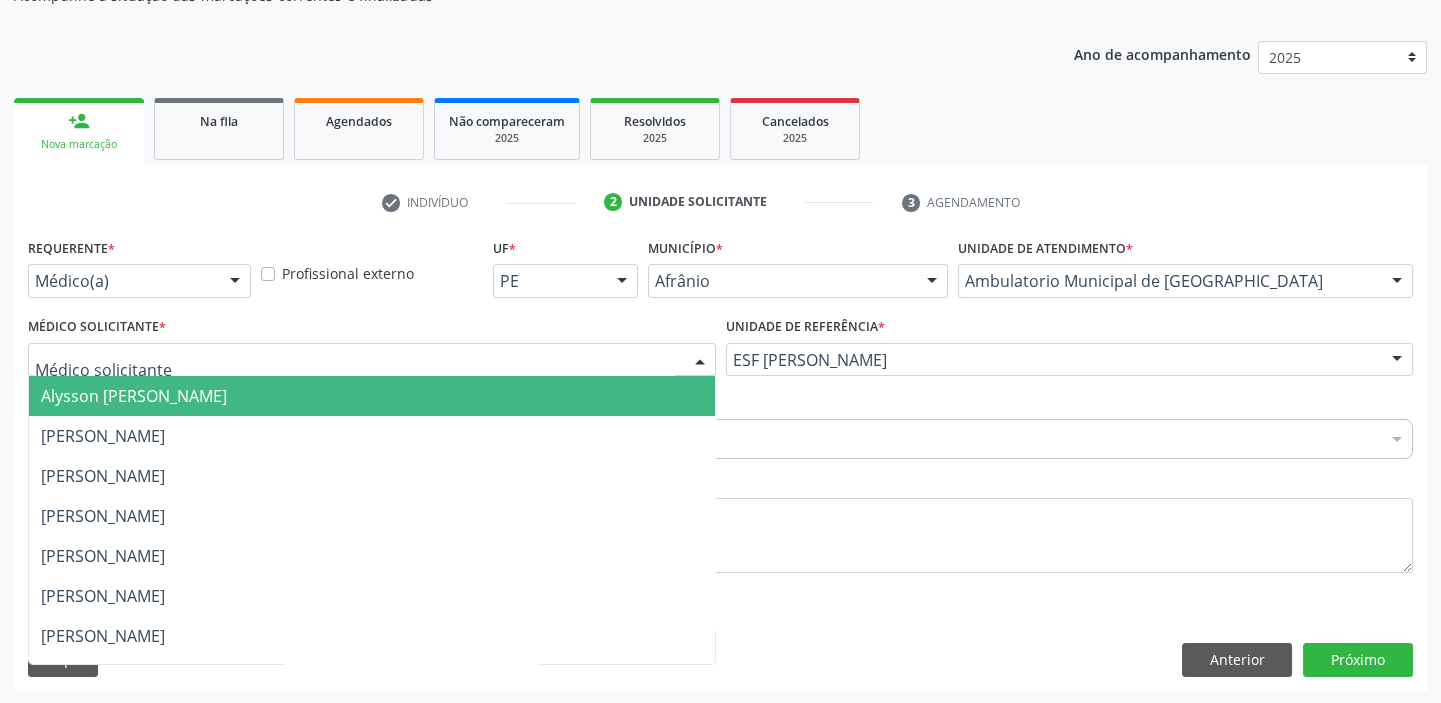 drag, startPoint x: 119, startPoint y: 373, endPoint x: 120, endPoint y: 389, distance: 16.03122 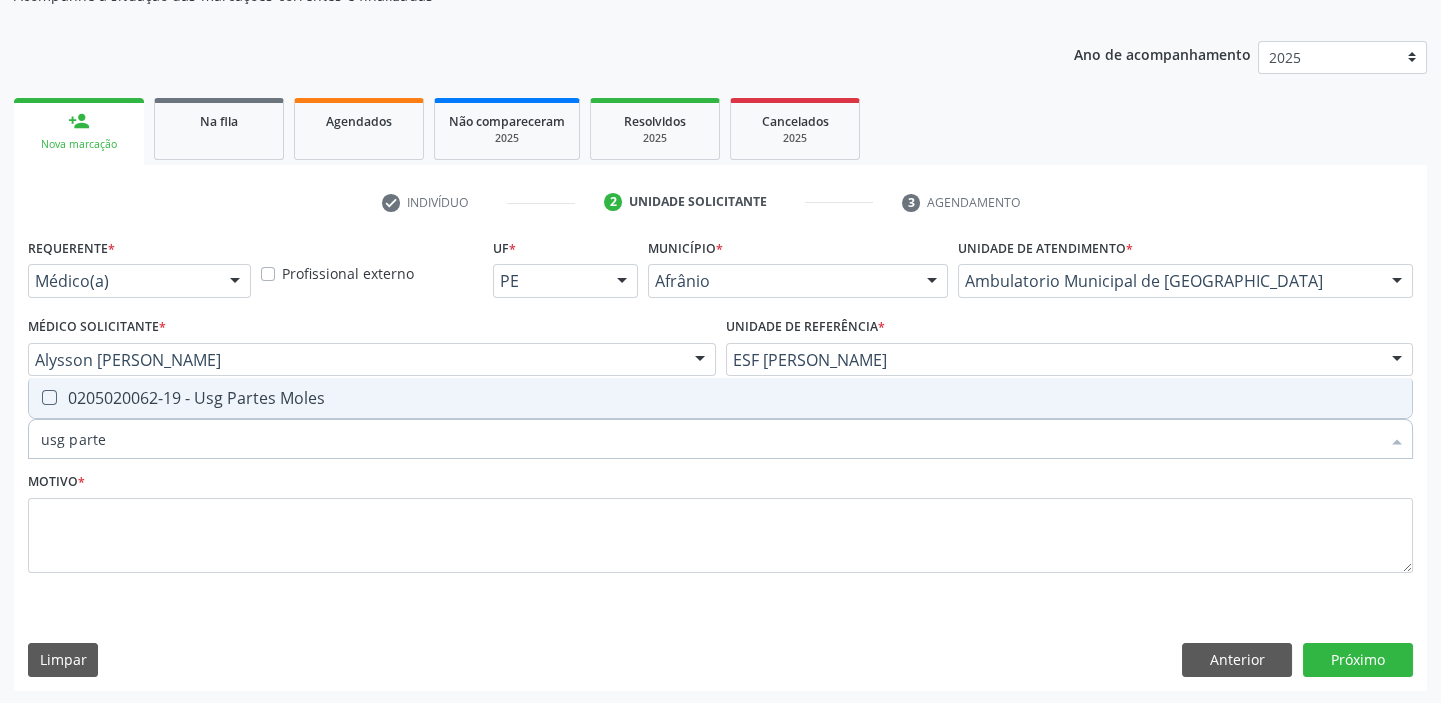 type on "usg partes" 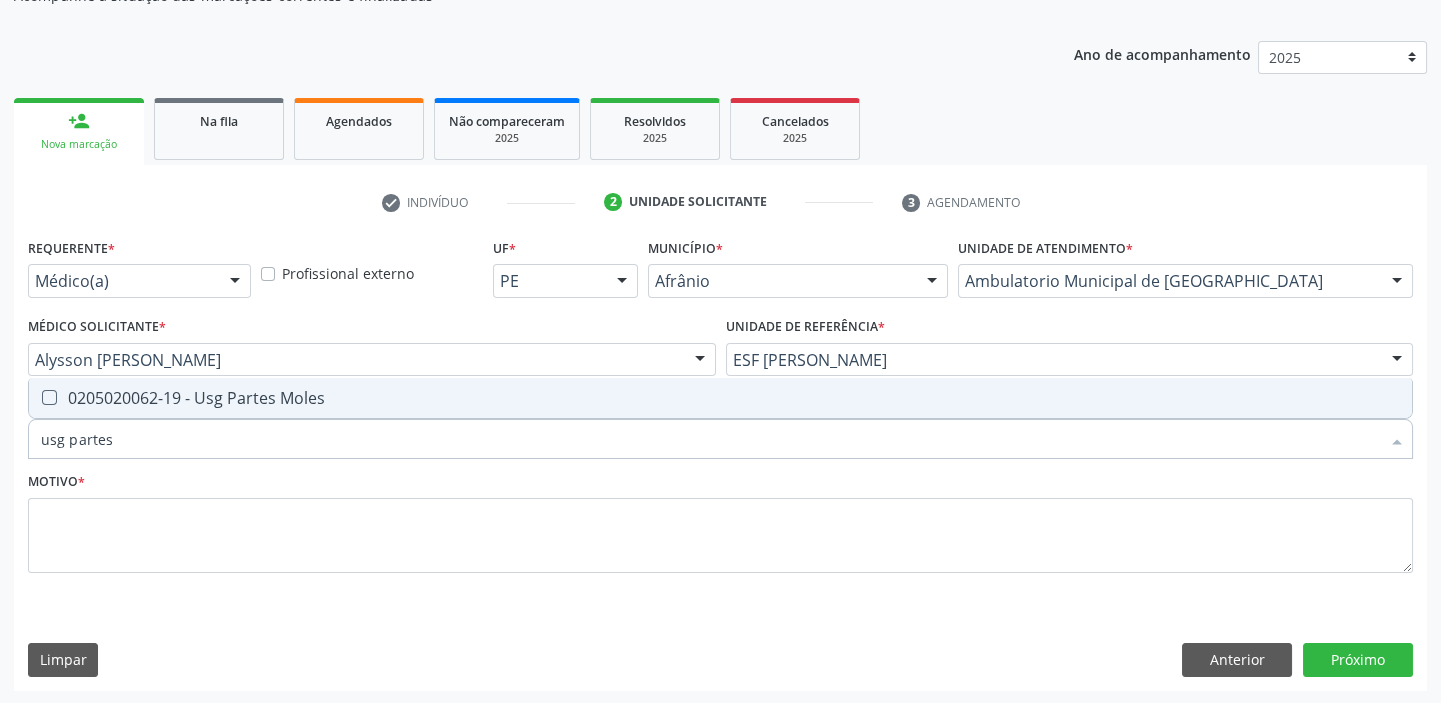 click on "0205020062-19 - Usg Partes Moles" at bounding box center (720, 398) 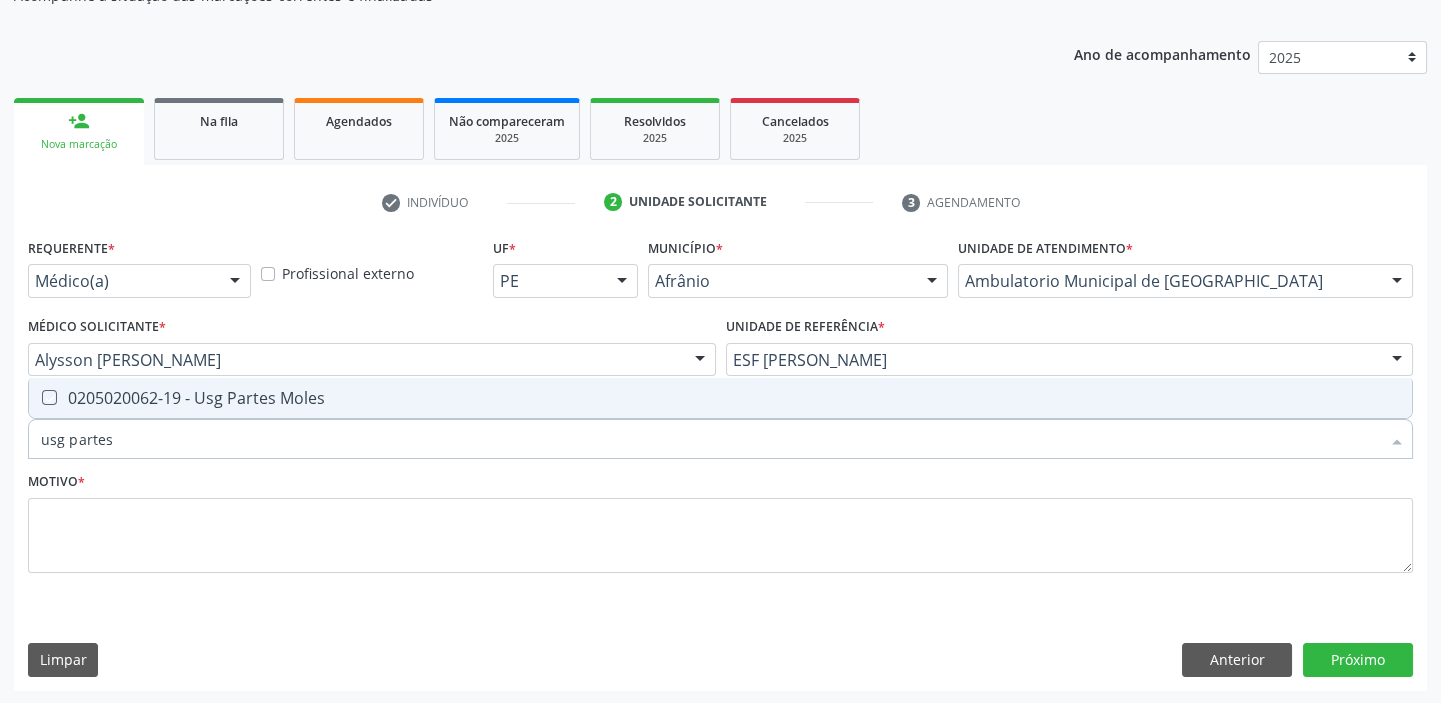 checkbox on "true" 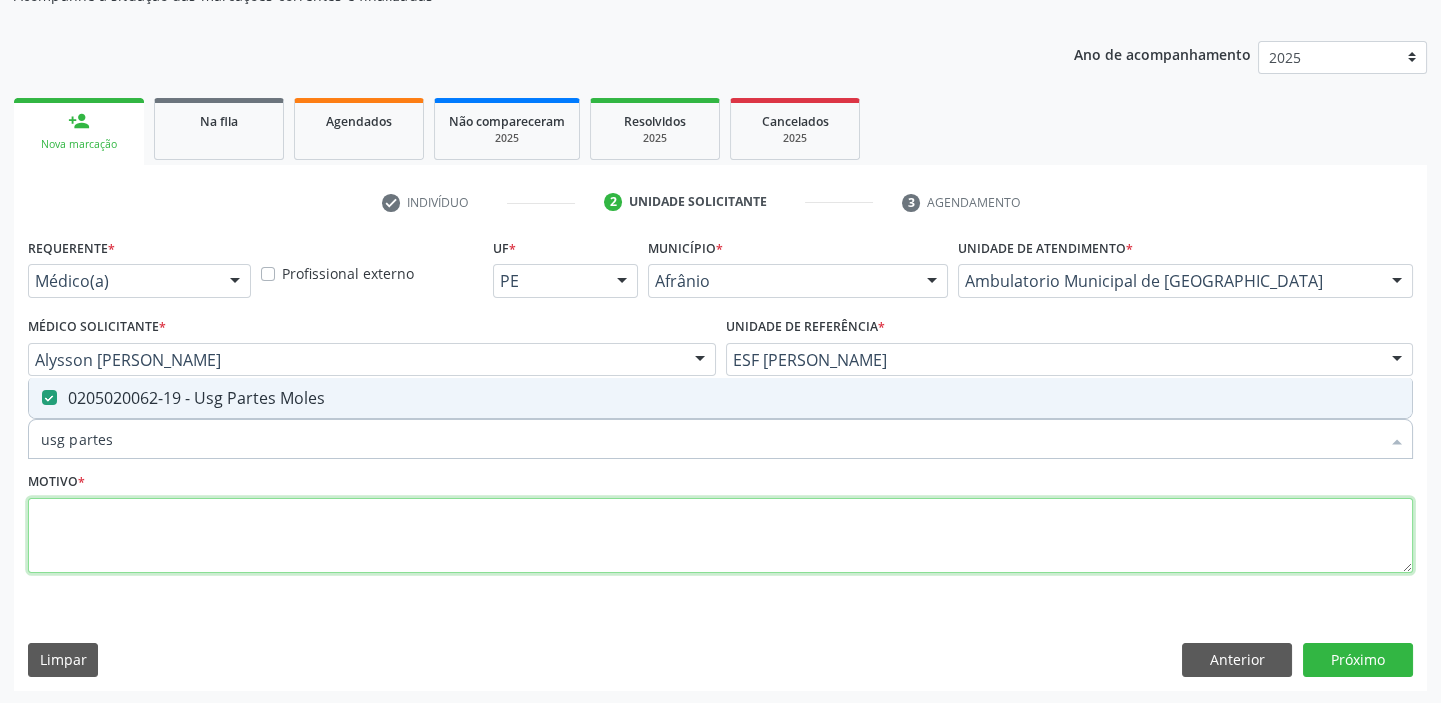 click at bounding box center (720, 536) 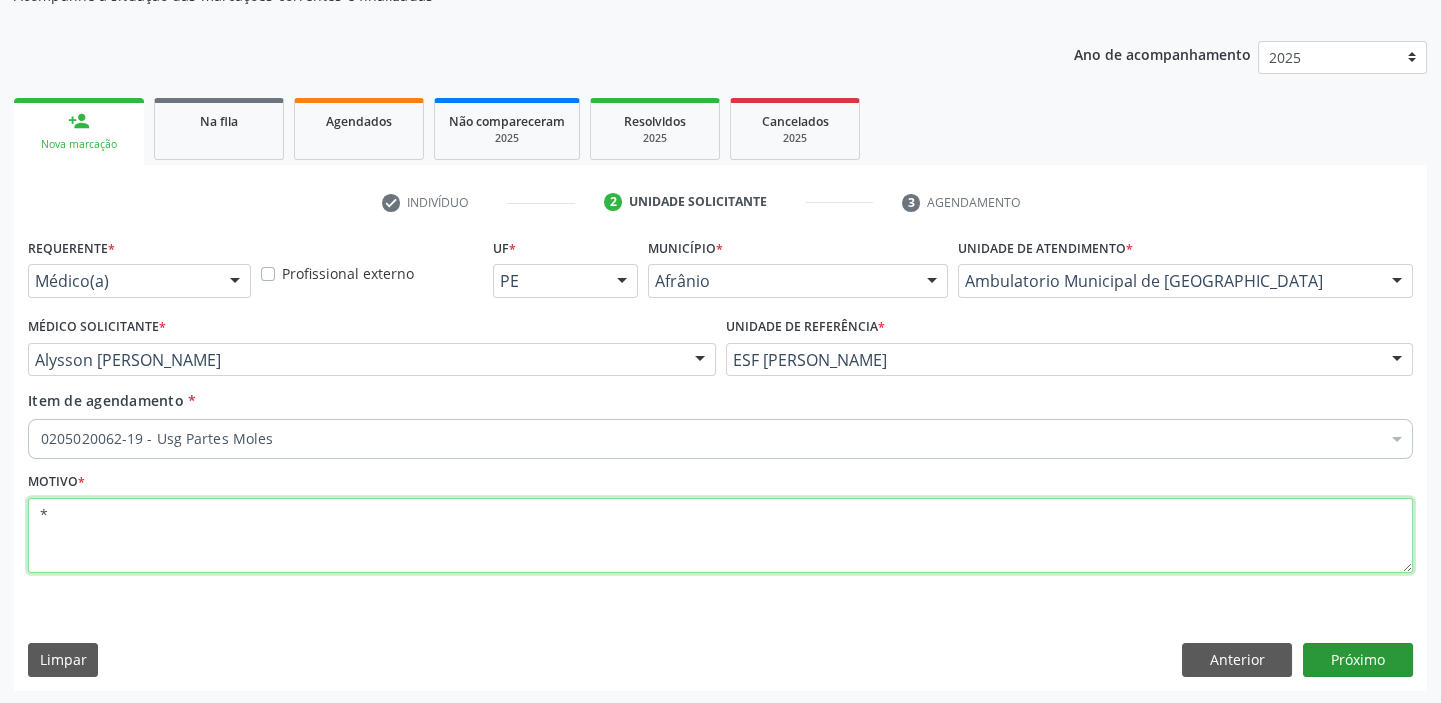 type on "*" 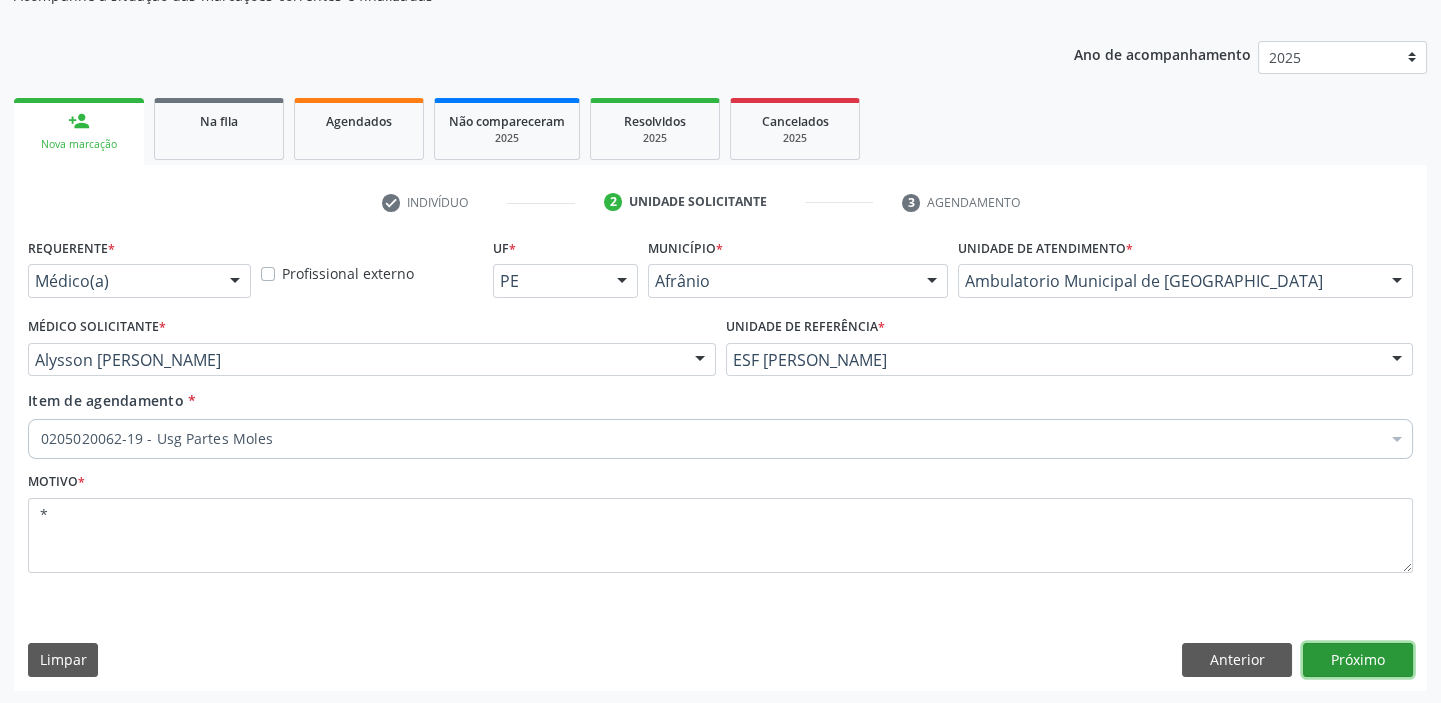 click on "Próximo" at bounding box center [1358, 660] 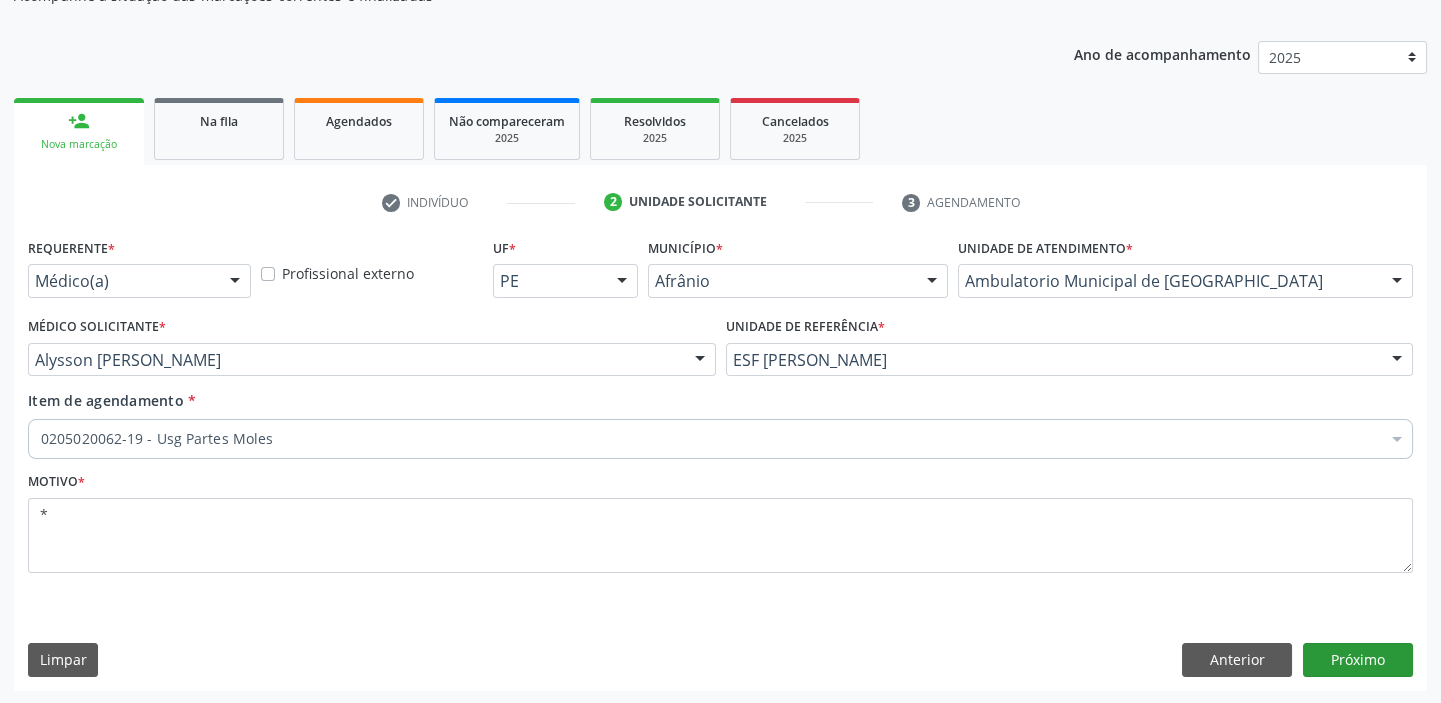 scroll, scrollTop: 166, scrollLeft: 0, axis: vertical 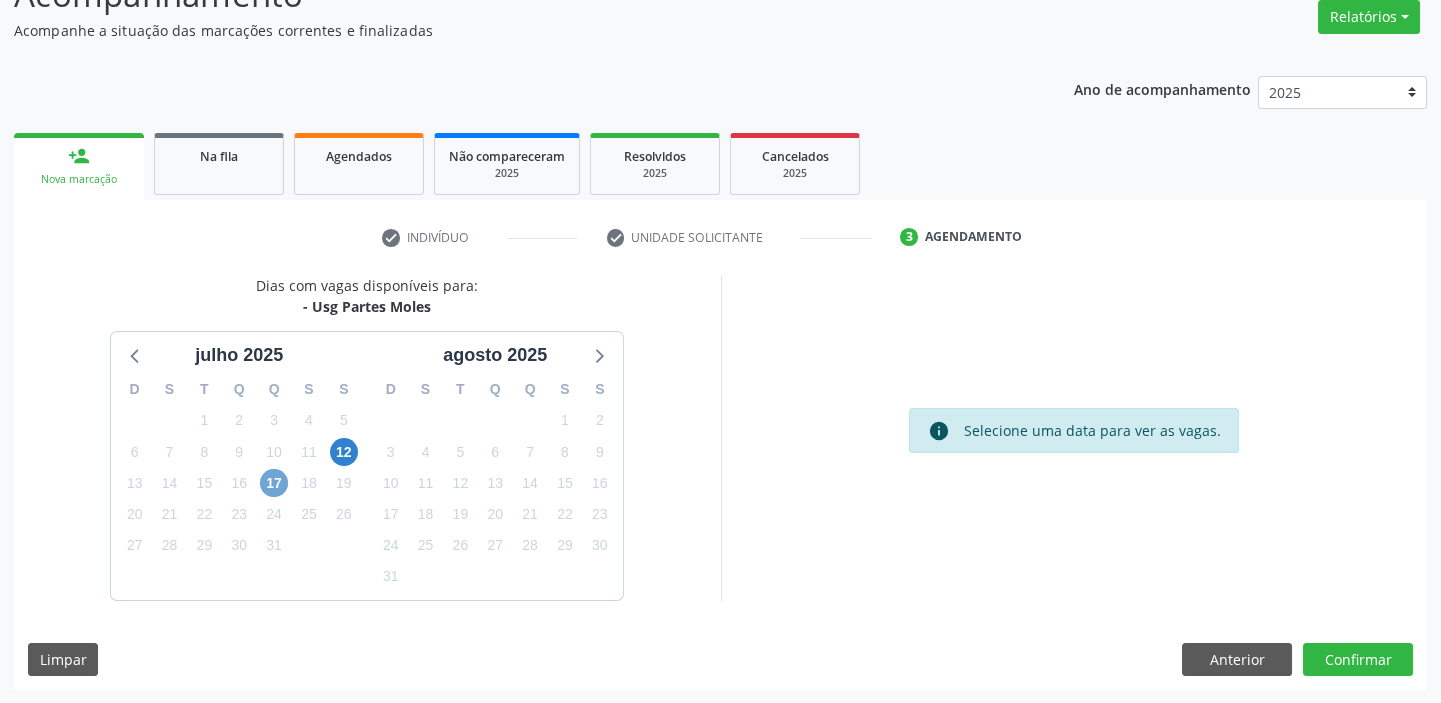 click on "17" at bounding box center (274, 483) 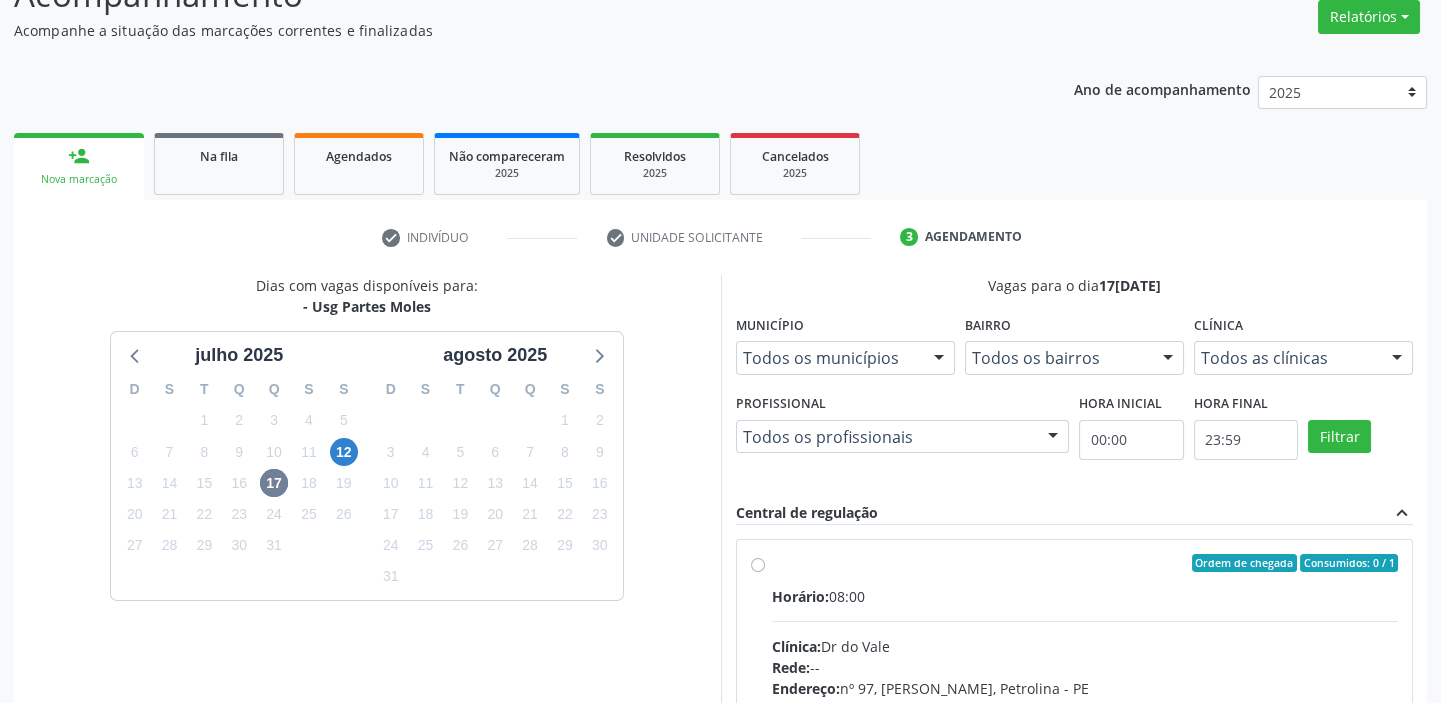 click on "Horário:   08:00
Clínica:  Dr do Vale
Rede:
--
Endereço:   nº 97, Gercino Coelho, Petrolina - PE
Telefone:   (74) 91113157
Profissional:
--
Informações adicionais sobre o atendimento
Idade de atendimento:
Sem restrição
Gênero(s) atendido(s):
Sem restrição
Informações adicionais:
--" at bounding box center (1085, 723) 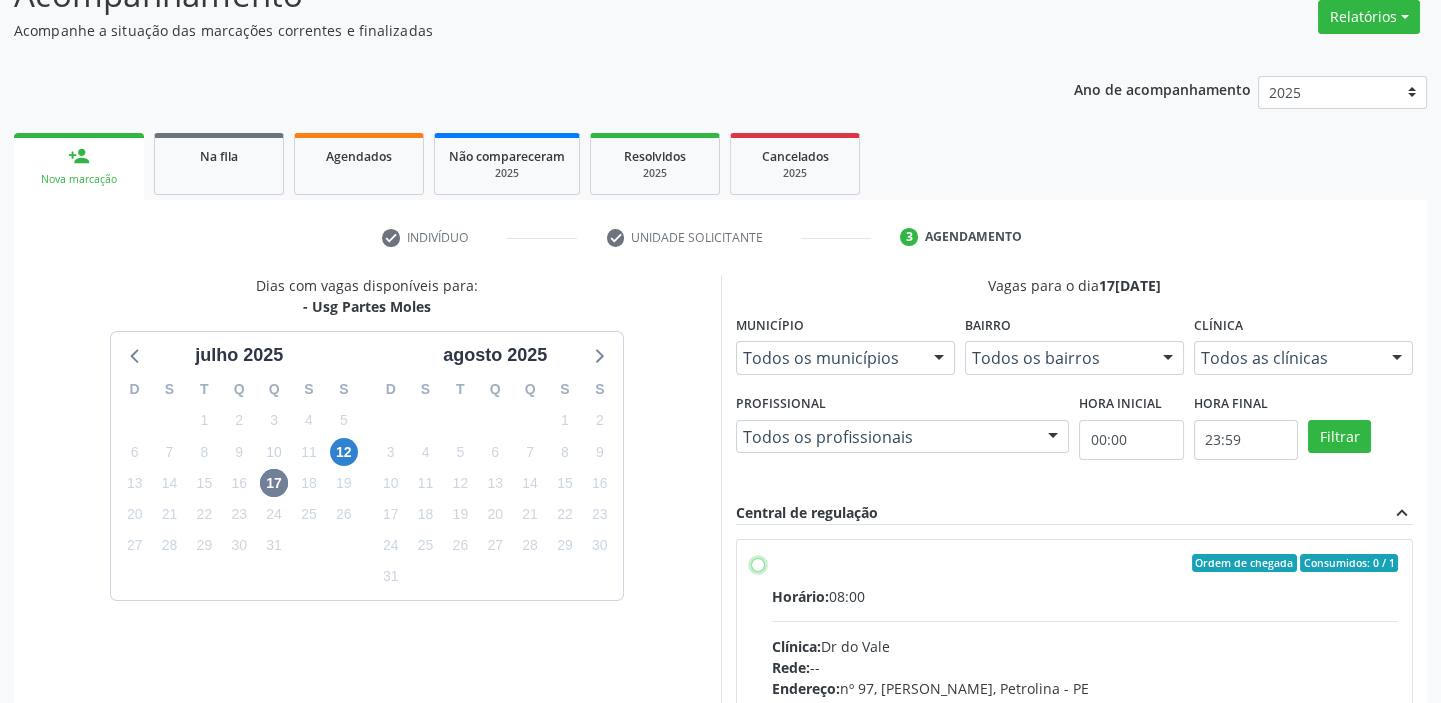 click on "Ordem de chegada
Consumidos: 0 / 1
Horário:   08:00
Clínica:  Dr do Vale
Rede:
--
Endereço:   nº 97, Gercino Coelho, Petrolina - PE
Telefone:   (74) 91113157
Profissional:
--
Informações adicionais sobre o atendimento
Idade de atendimento:
Sem restrição
Gênero(s) atendido(s):
Sem restrição
Informações adicionais:
--" at bounding box center [758, 563] 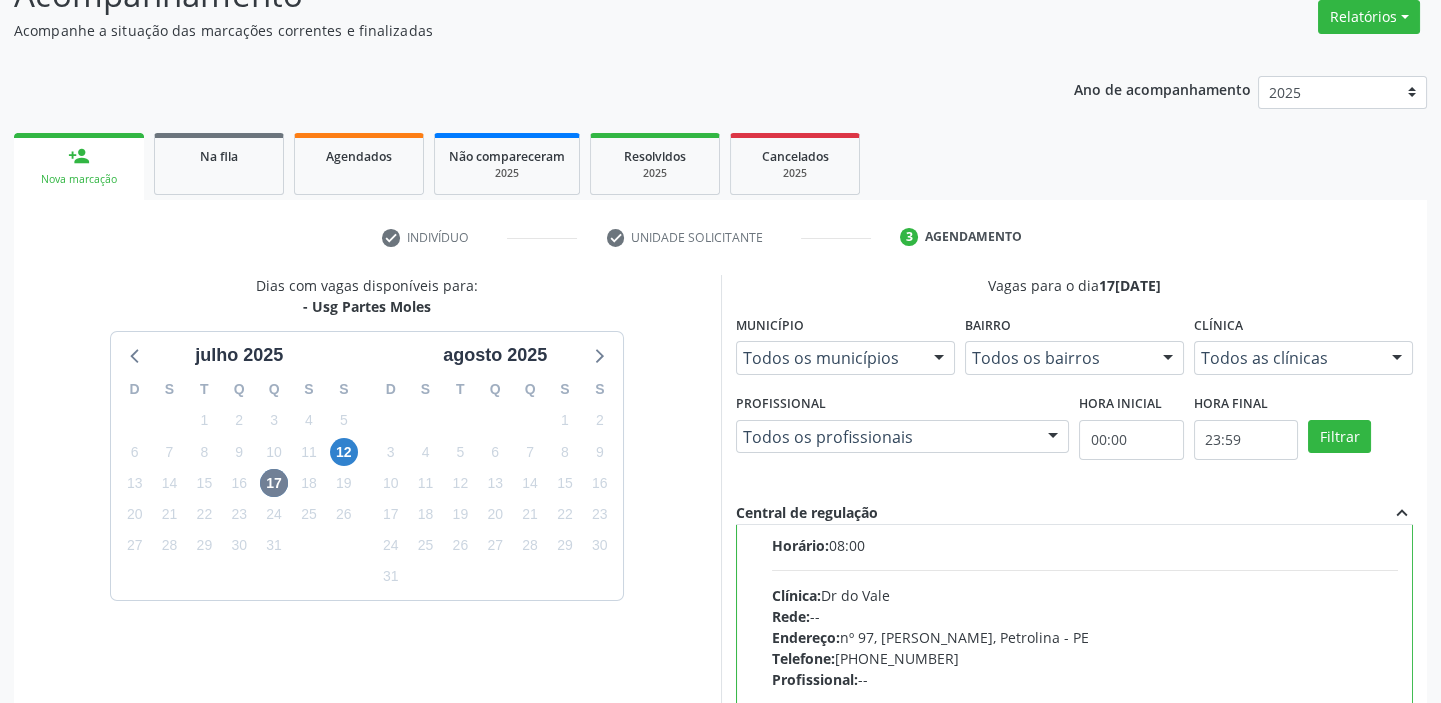 scroll, scrollTop: 99, scrollLeft: 0, axis: vertical 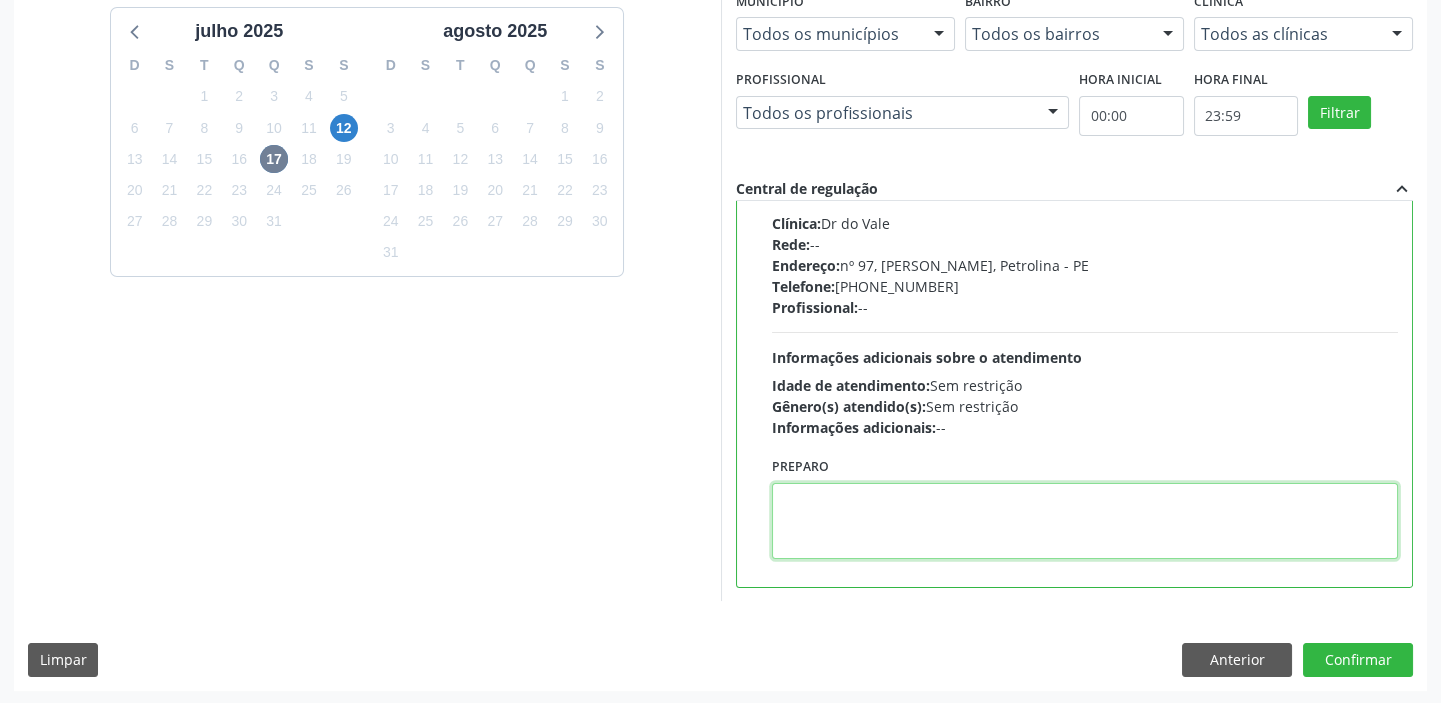 click at bounding box center [1085, 521] 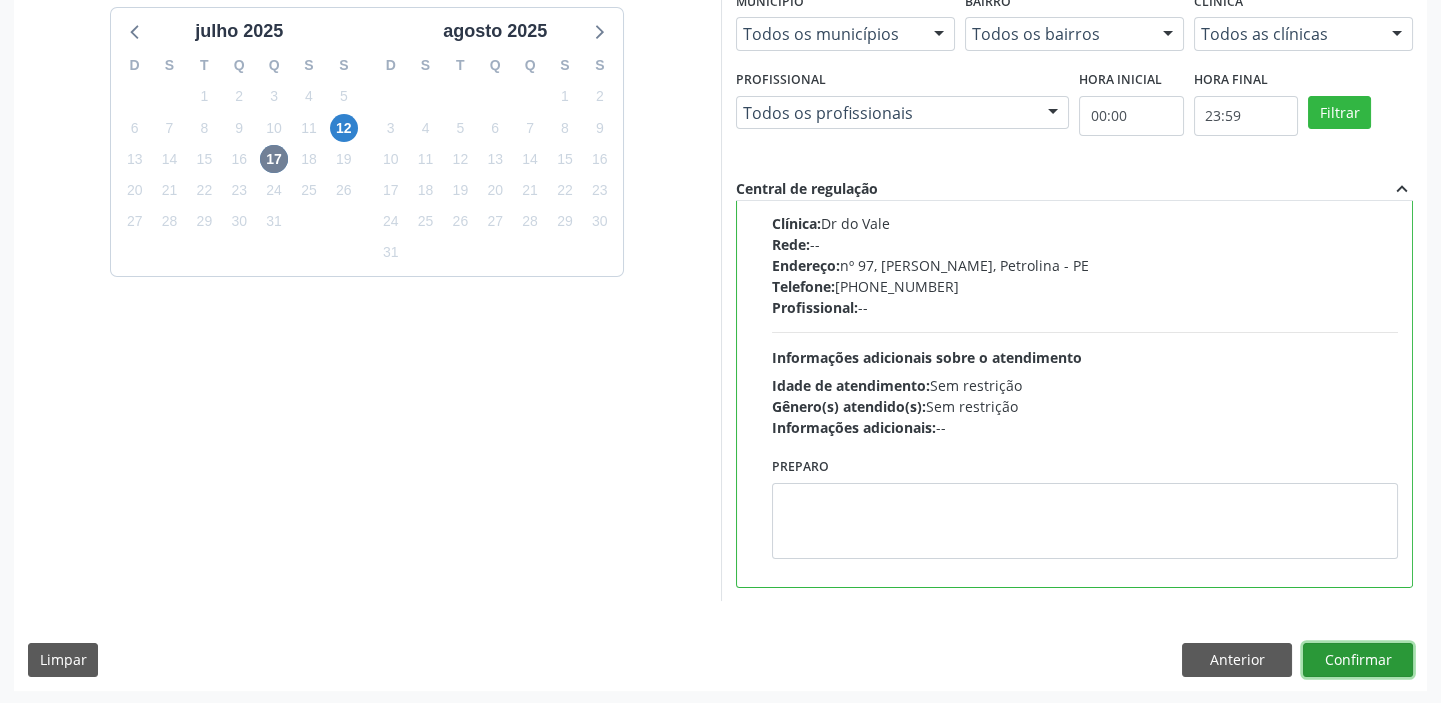 click on "Confirmar" at bounding box center (1358, 660) 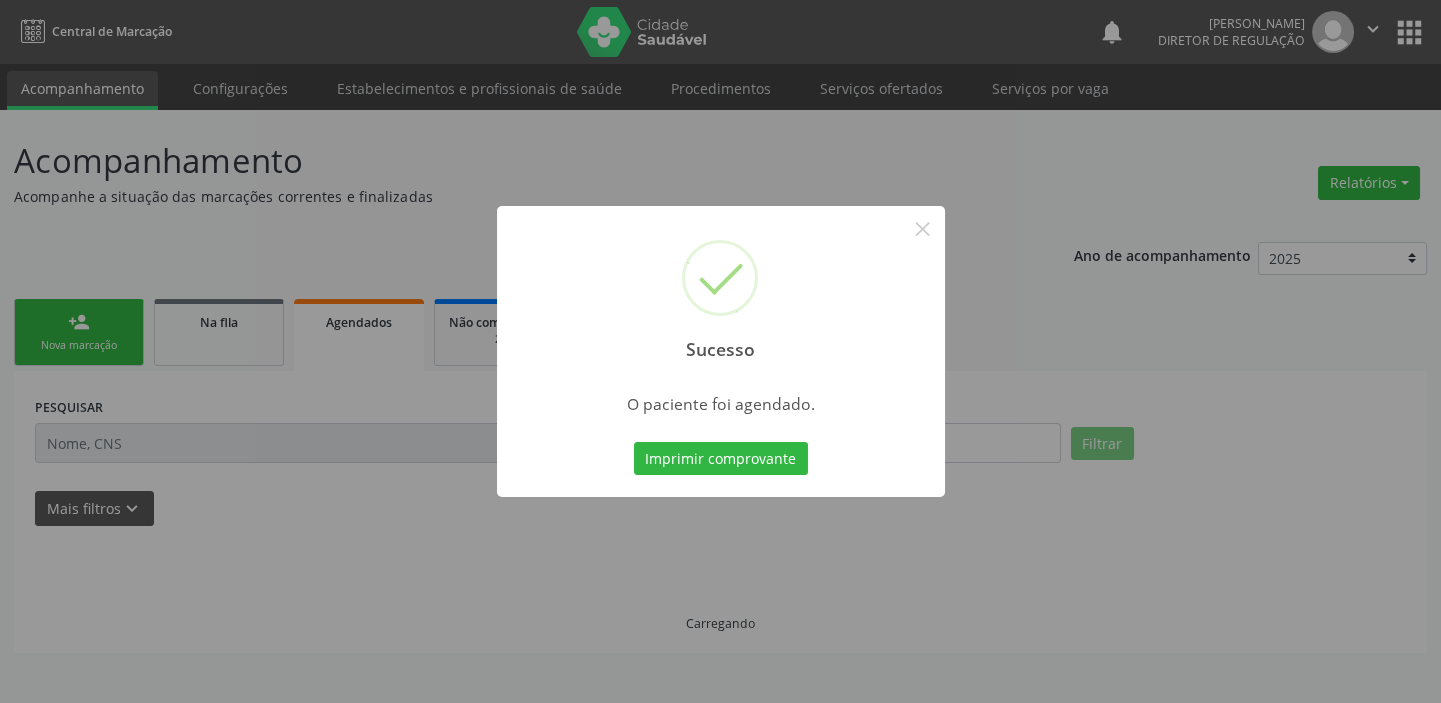 scroll, scrollTop: 0, scrollLeft: 0, axis: both 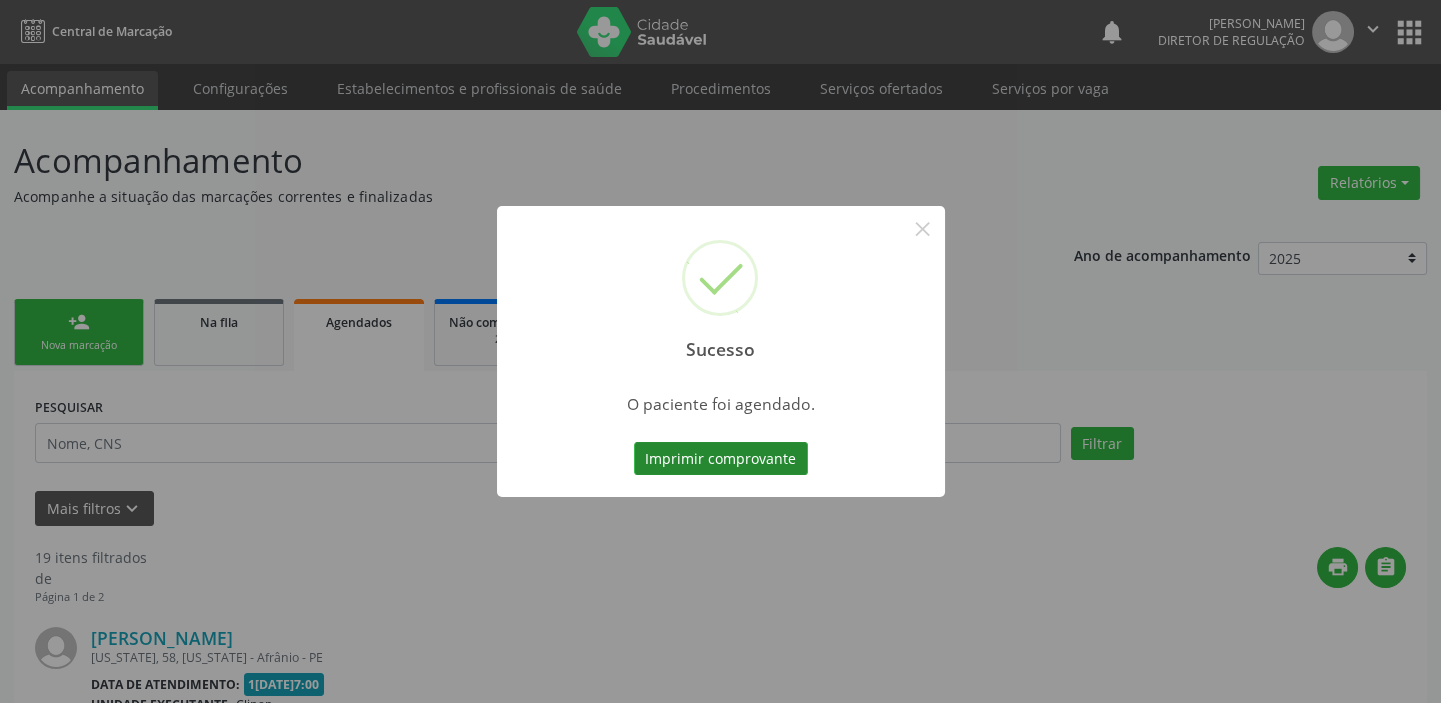 click on "Imprimir comprovante" at bounding box center [721, 459] 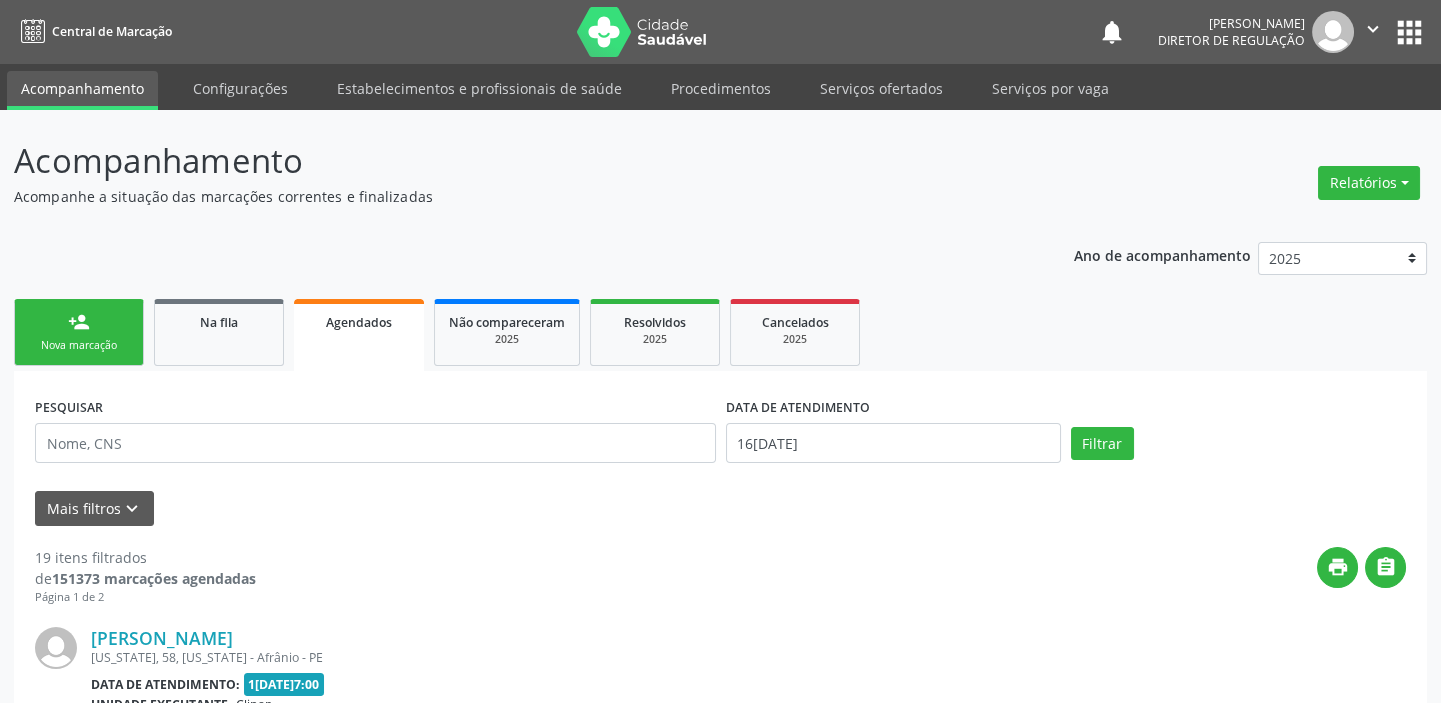 click on "person_add
Nova marcação" at bounding box center (79, 332) 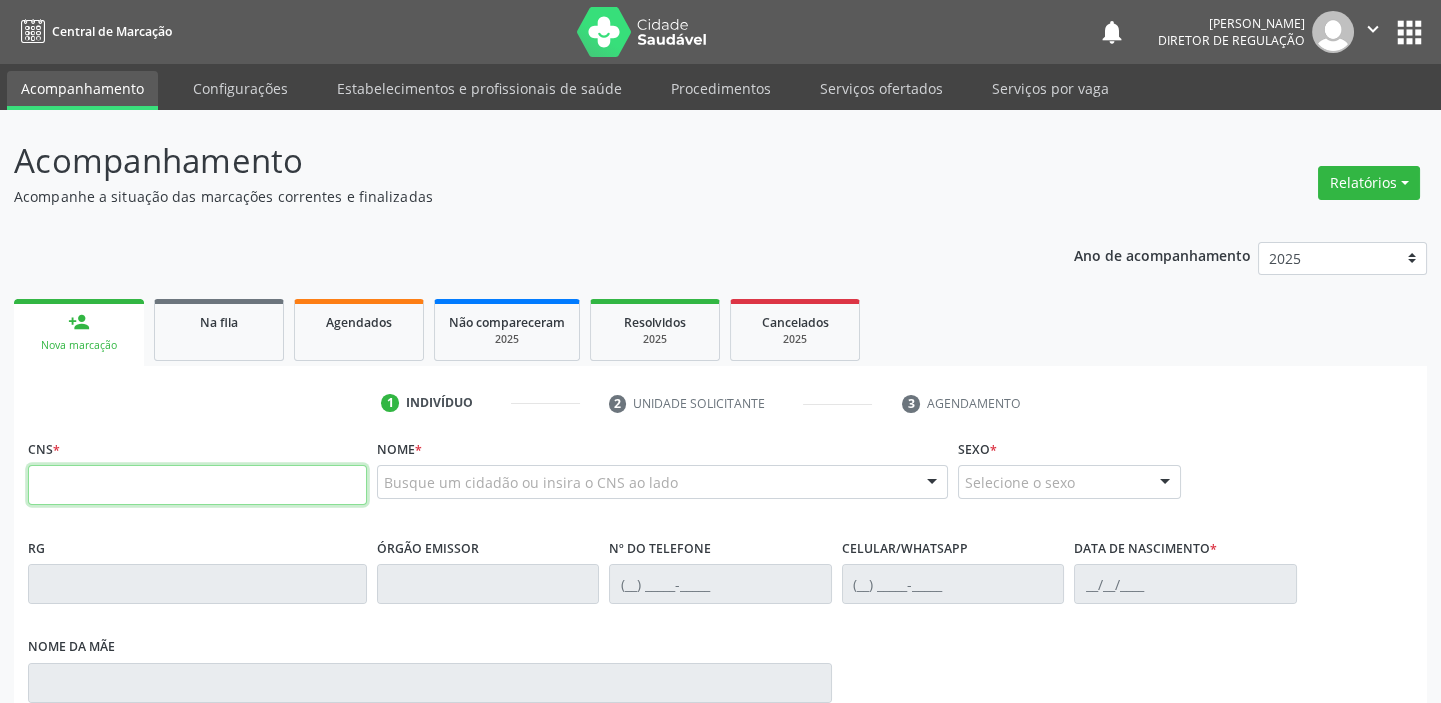 click at bounding box center (197, 485) 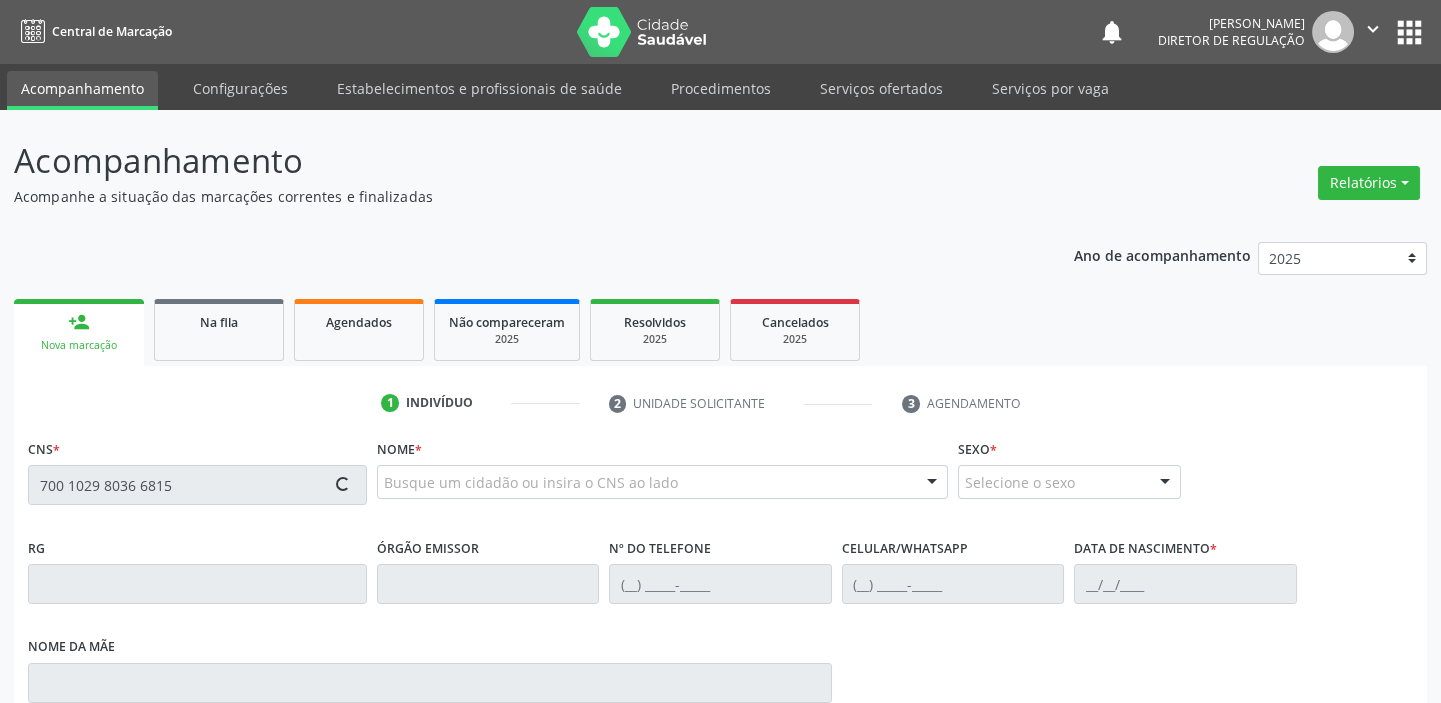 type on "700 1029 8036 6815" 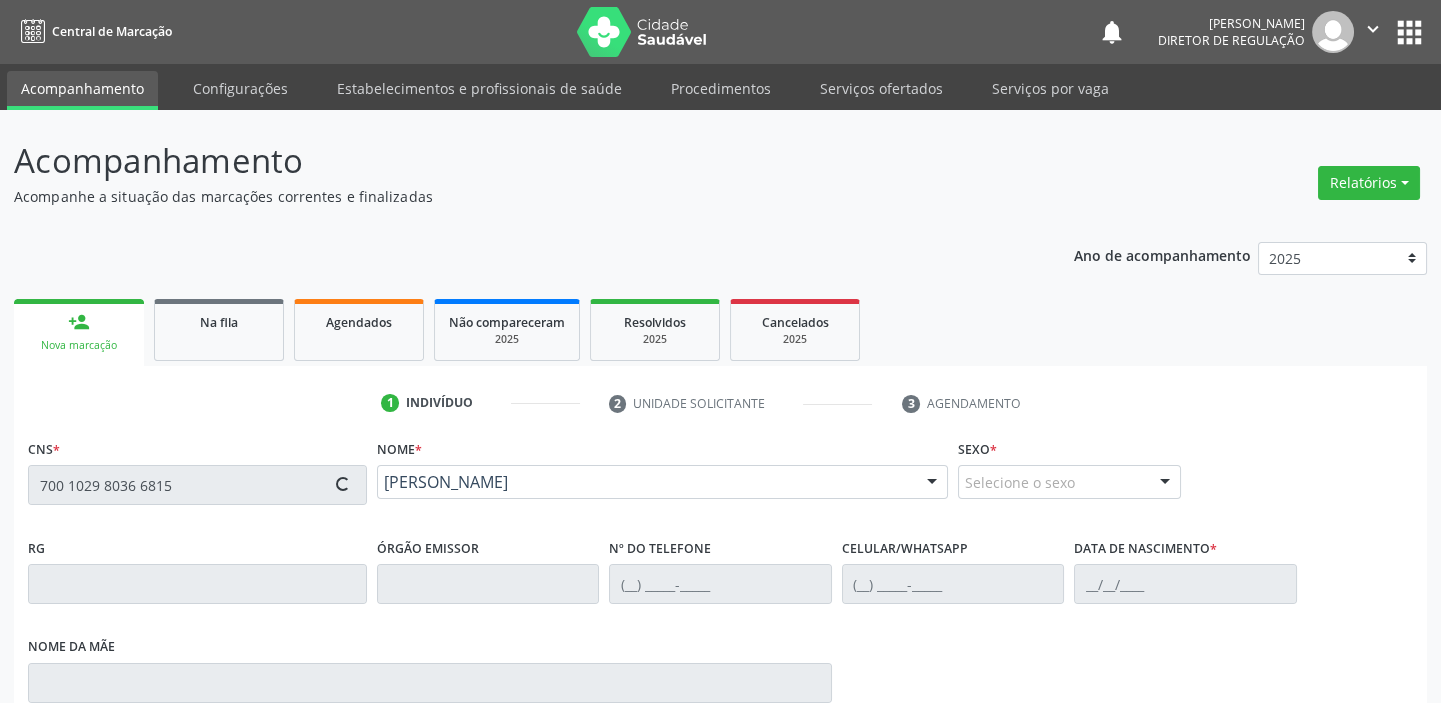 type on "(87) 98857-9769" 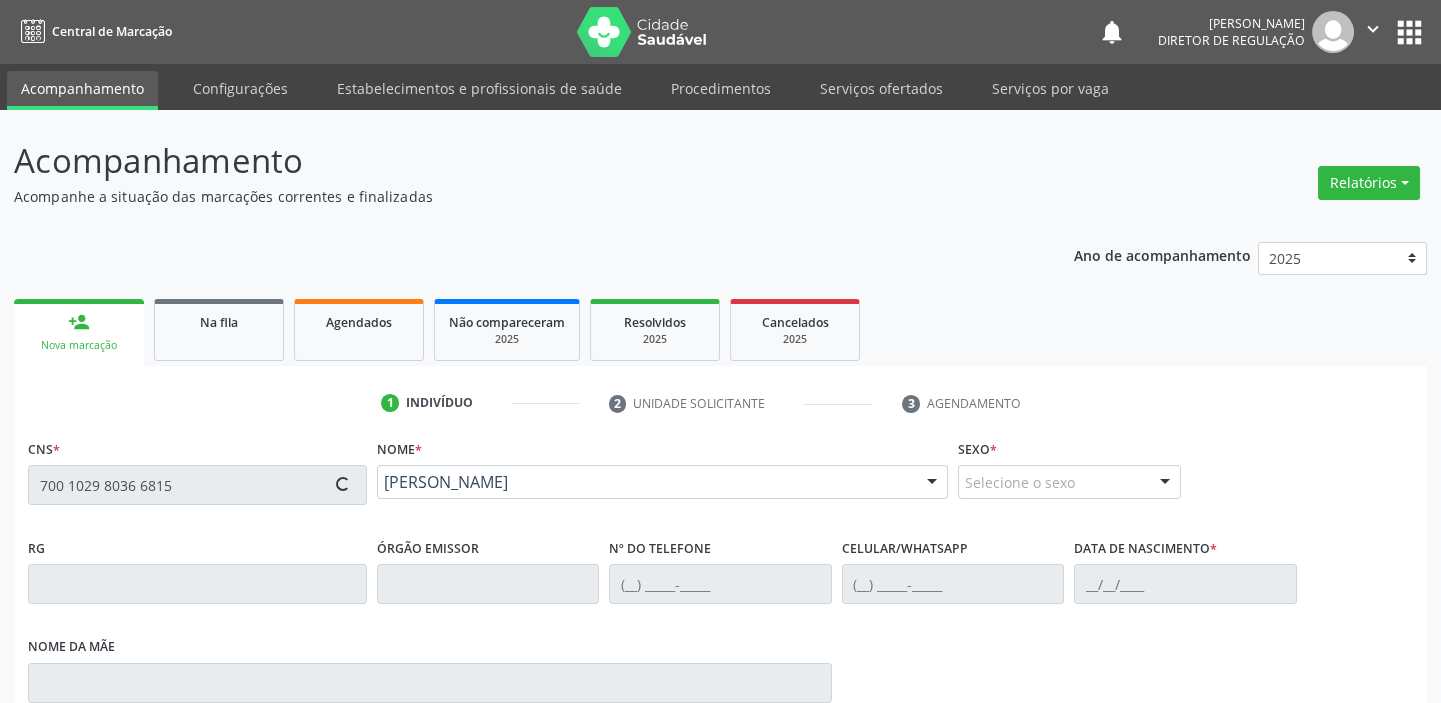 type on "08/10/1965" 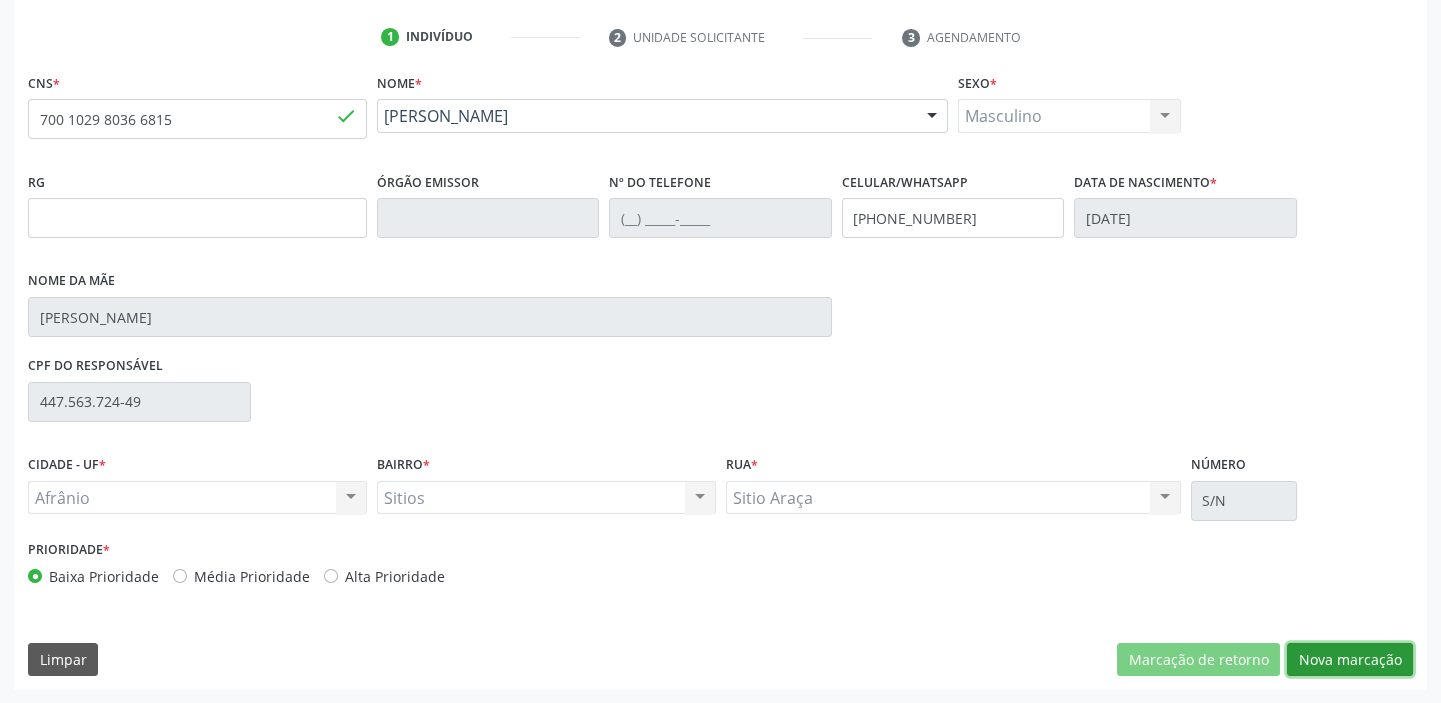 click on "Nova marcação" at bounding box center [1350, 660] 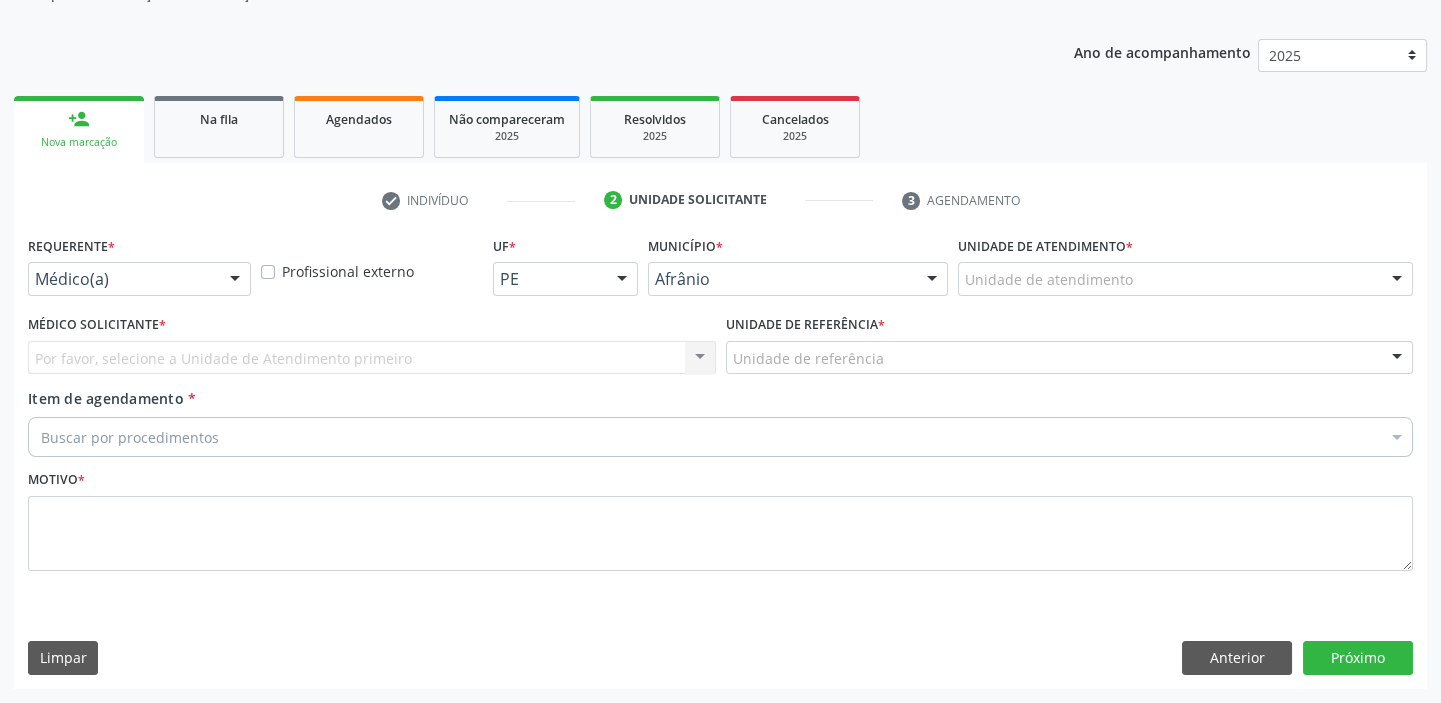 scroll, scrollTop: 201, scrollLeft: 0, axis: vertical 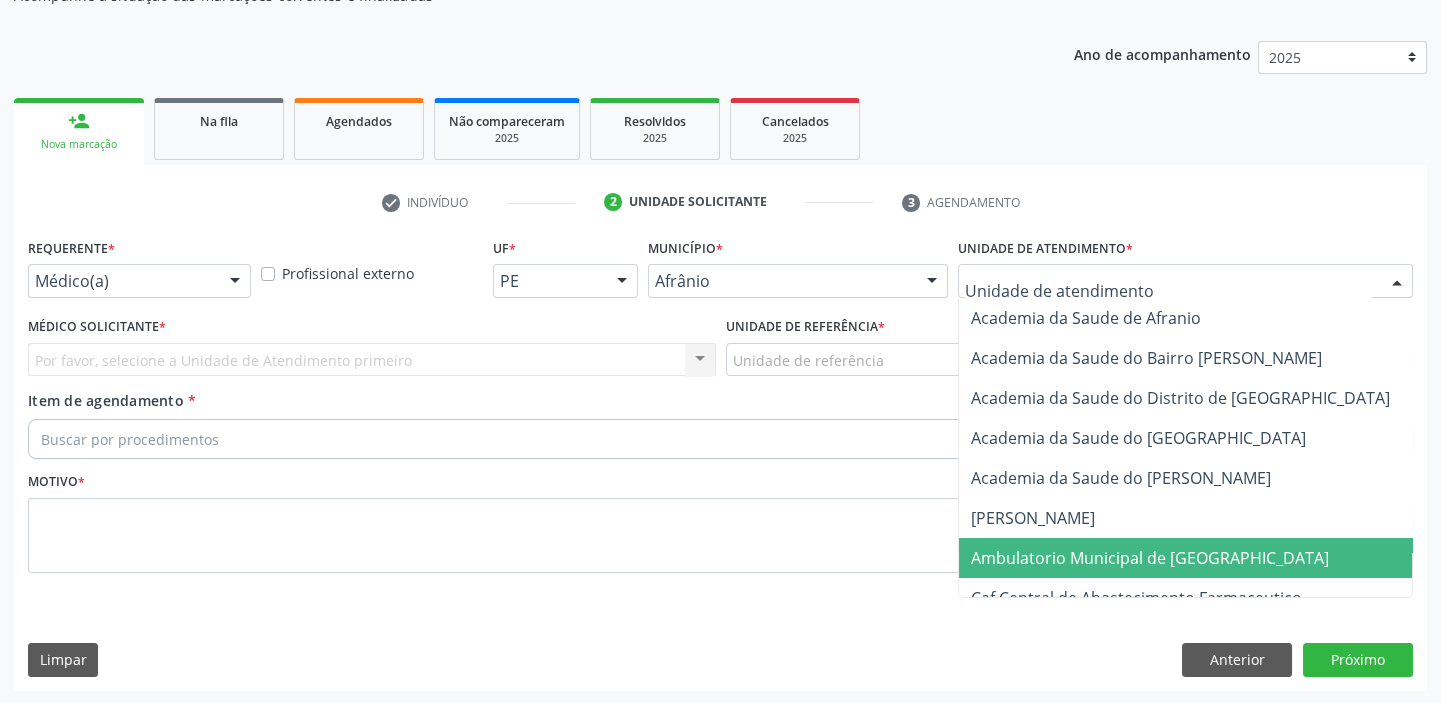 click on "Ambulatorio Municipal de [GEOGRAPHIC_DATA]" at bounding box center (1150, 558) 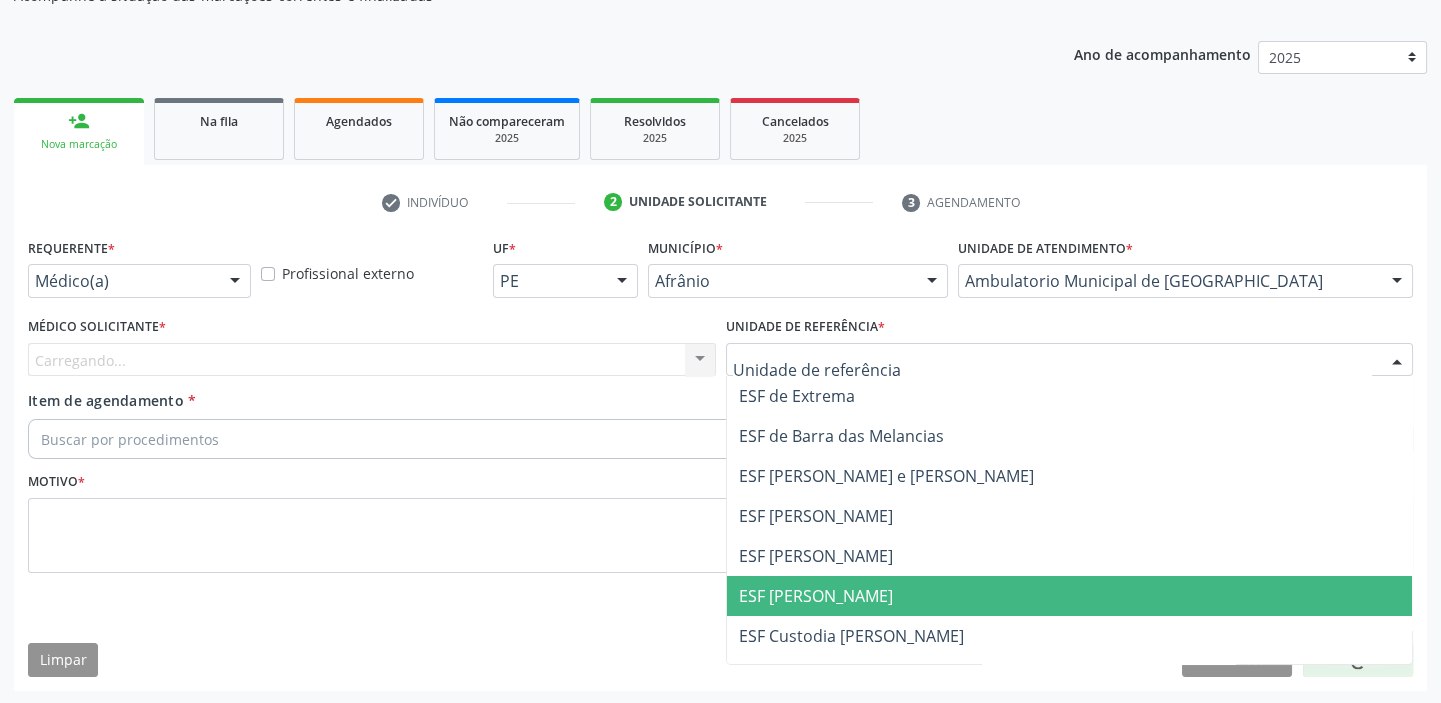click on "ESF [PERSON_NAME]" at bounding box center [816, 596] 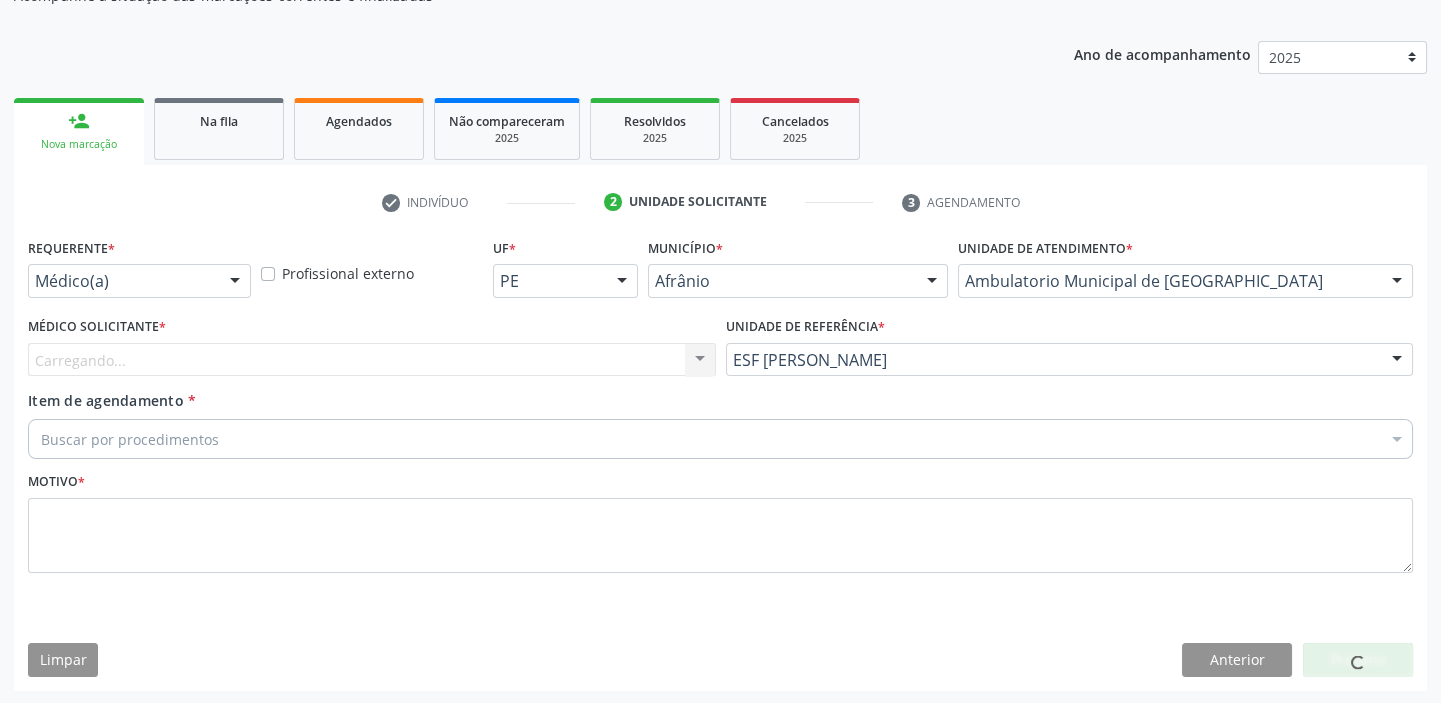 click on "Carregando...
Nenhum resultado encontrado para: "   "
Não há nenhuma opção para ser exibida." at bounding box center (372, 360) 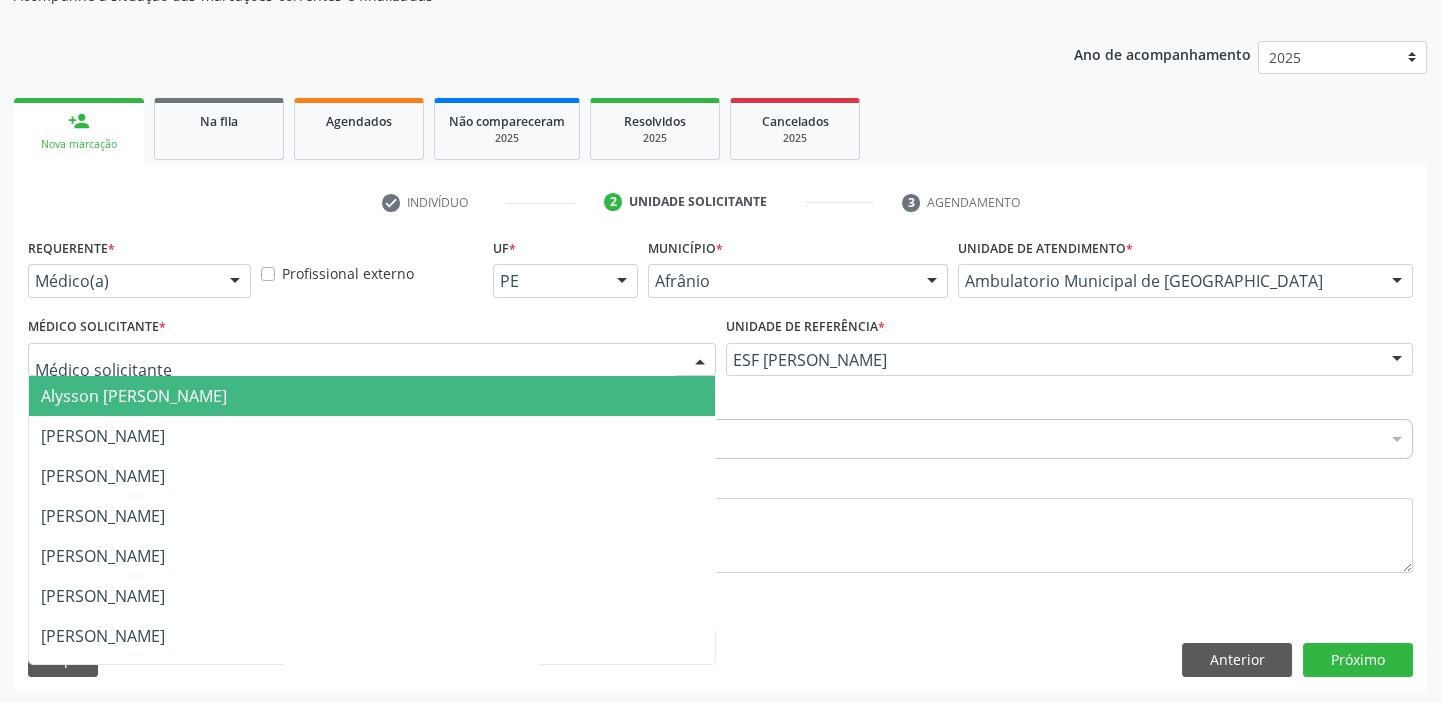 click on "Alysson [PERSON_NAME]" at bounding box center (134, 396) 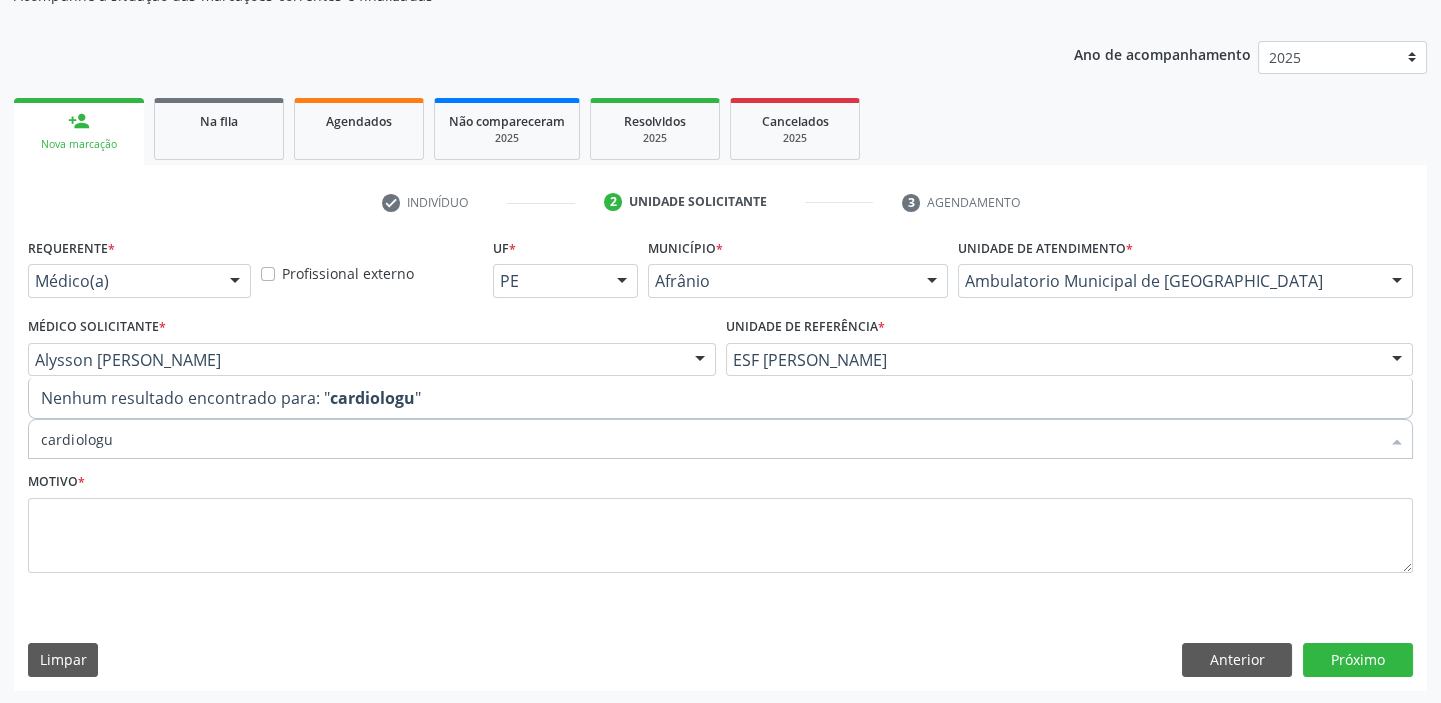 type on "cardiolog" 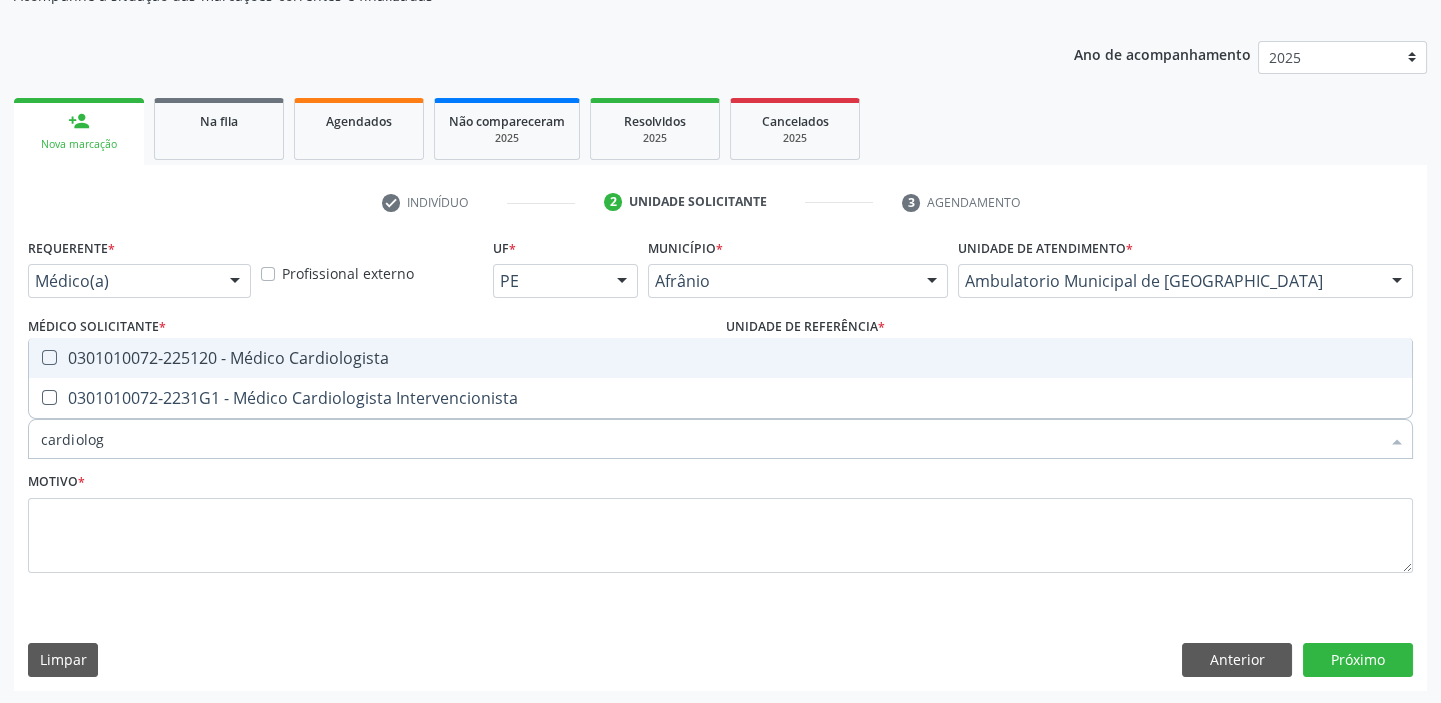 click on "0301010072-225120 - Médico Cardiologista" at bounding box center (720, 358) 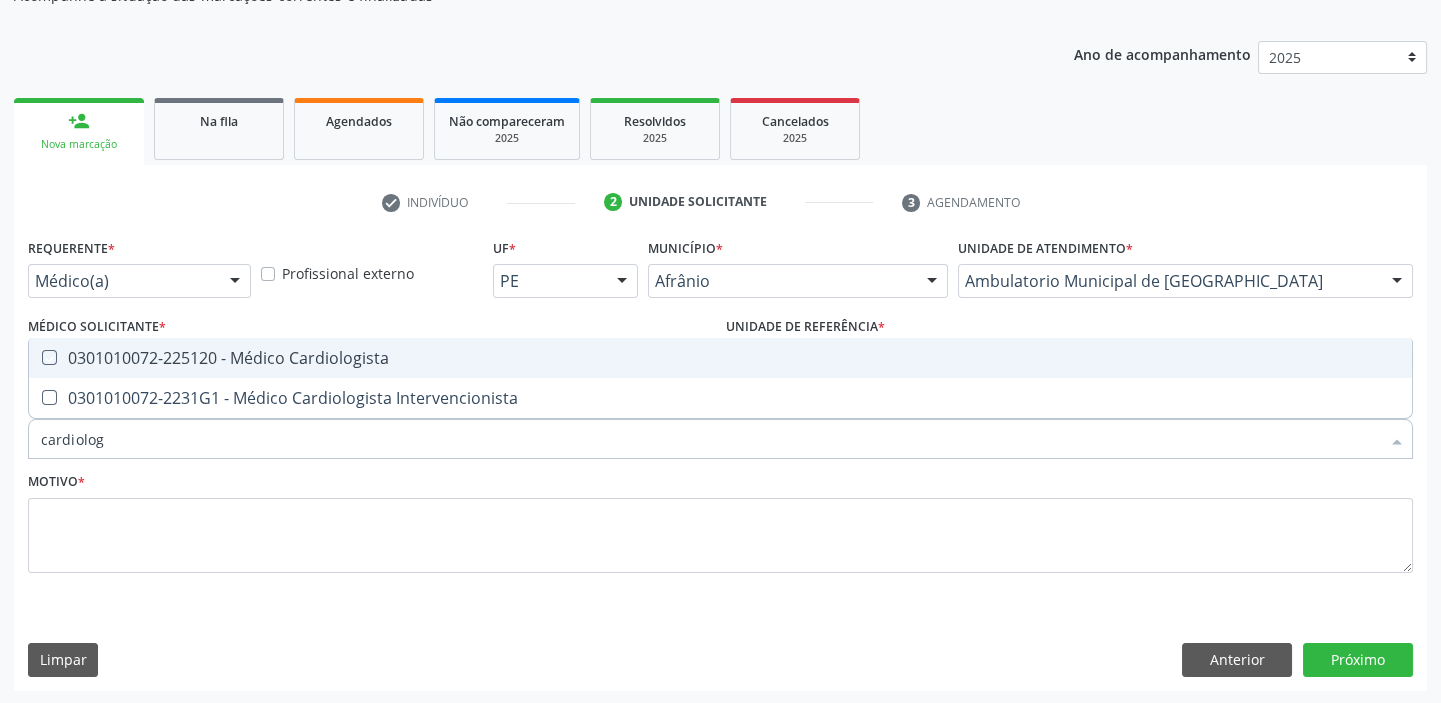 checkbox on "true" 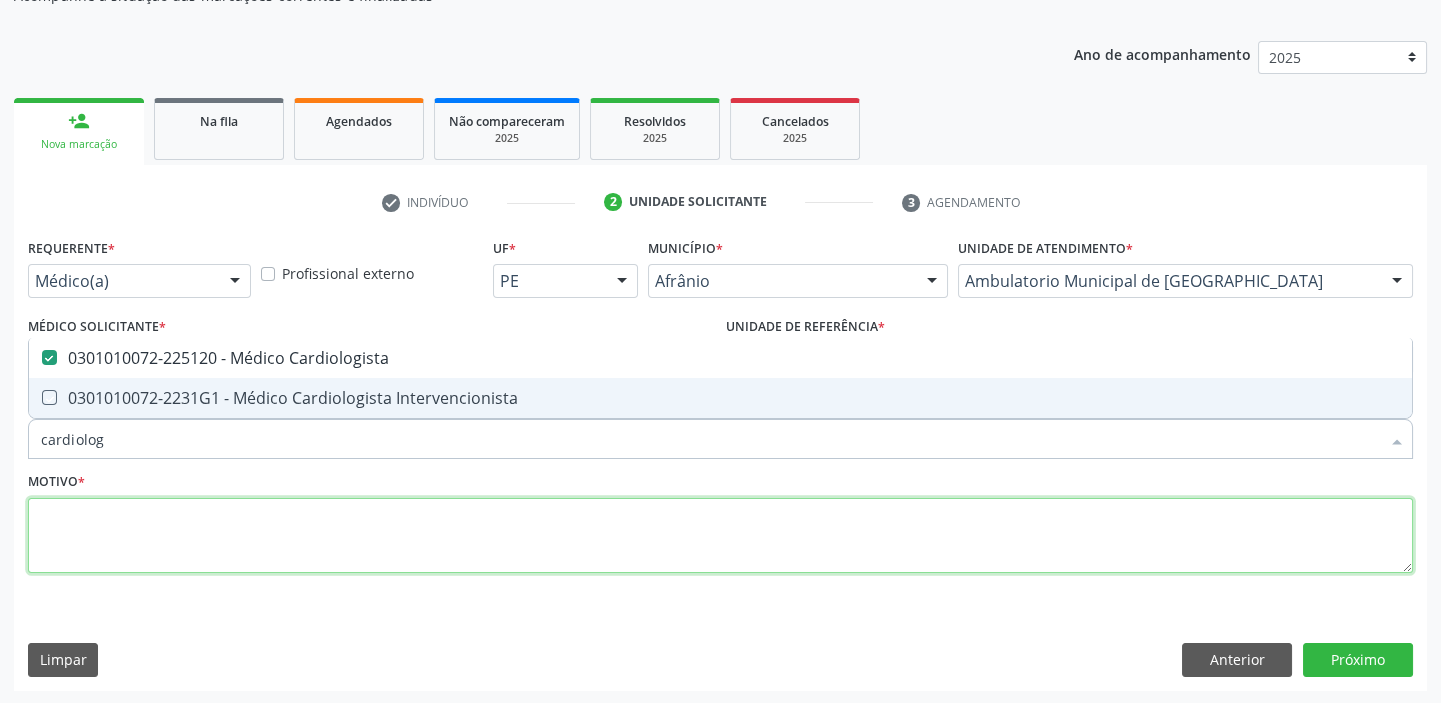 click at bounding box center [720, 536] 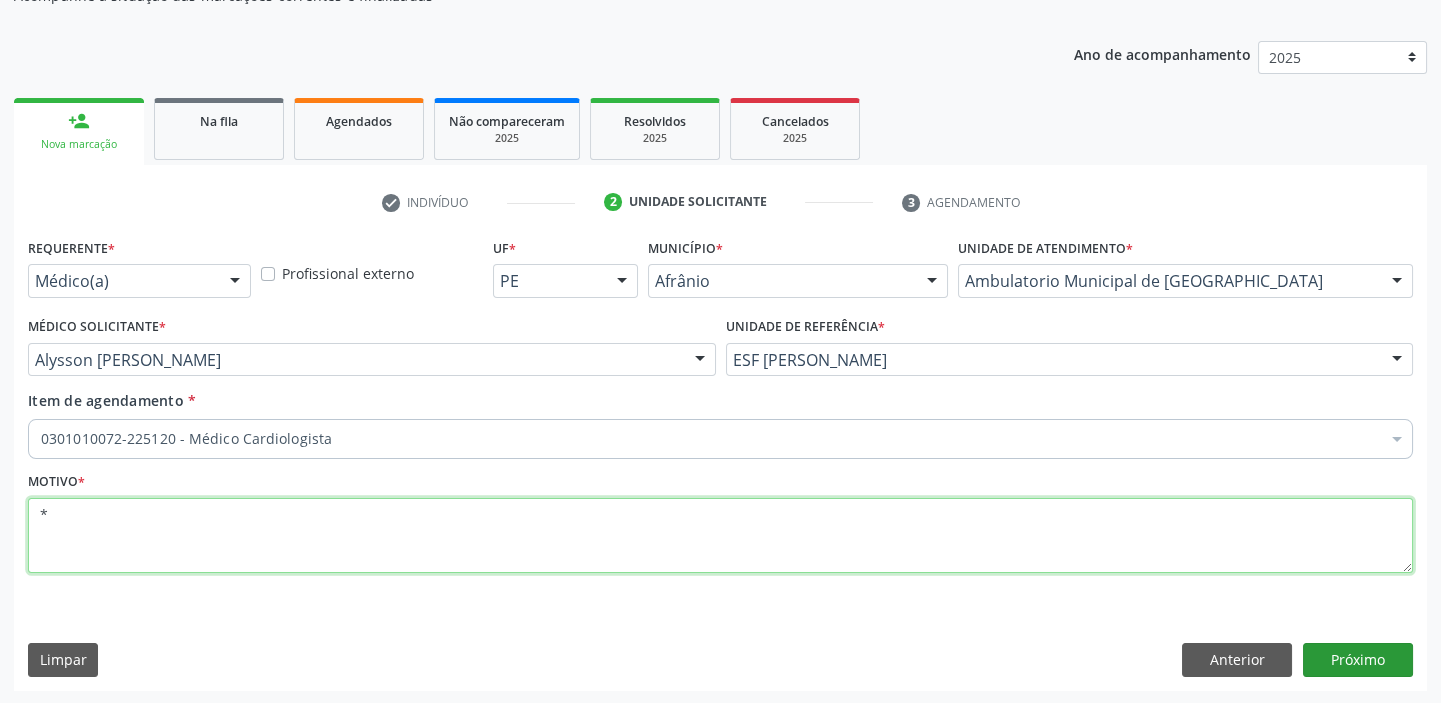type on "*" 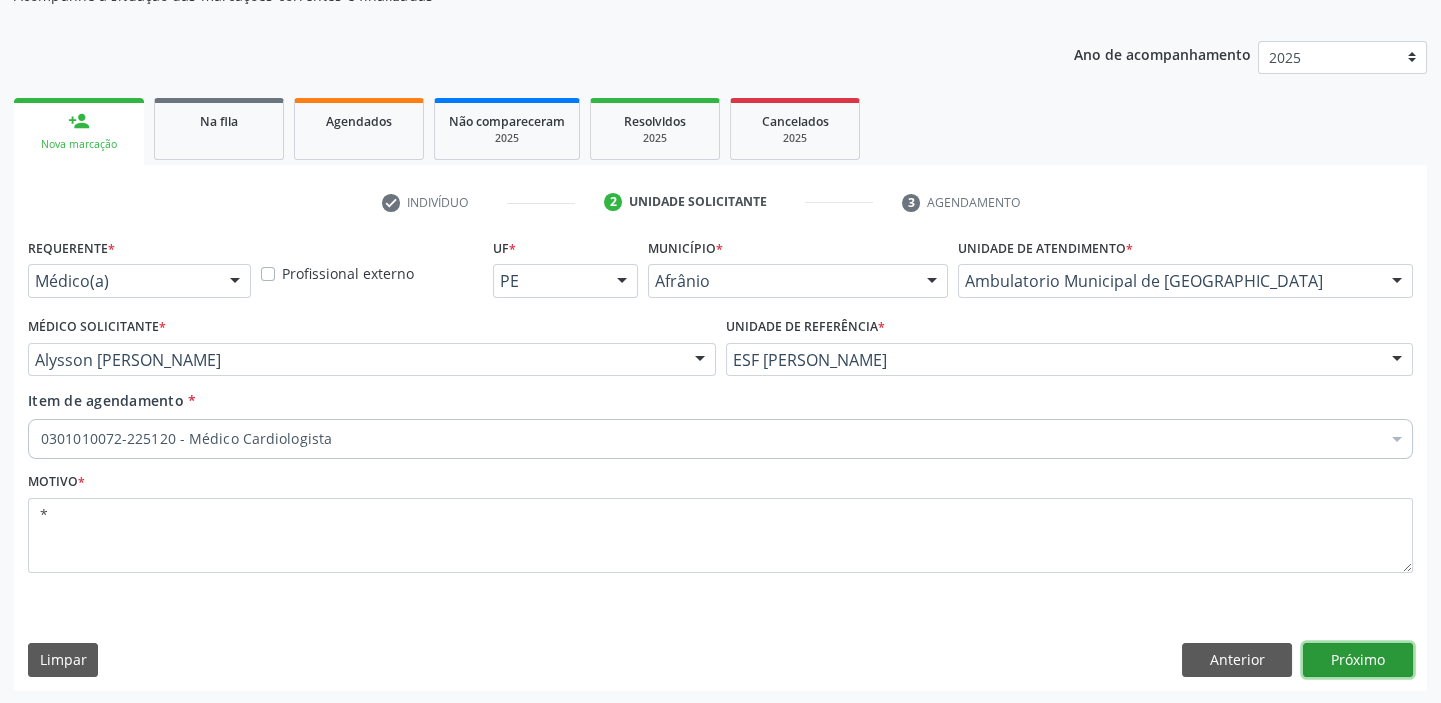 click on "Próximo" at bounding box center (1358, 660) 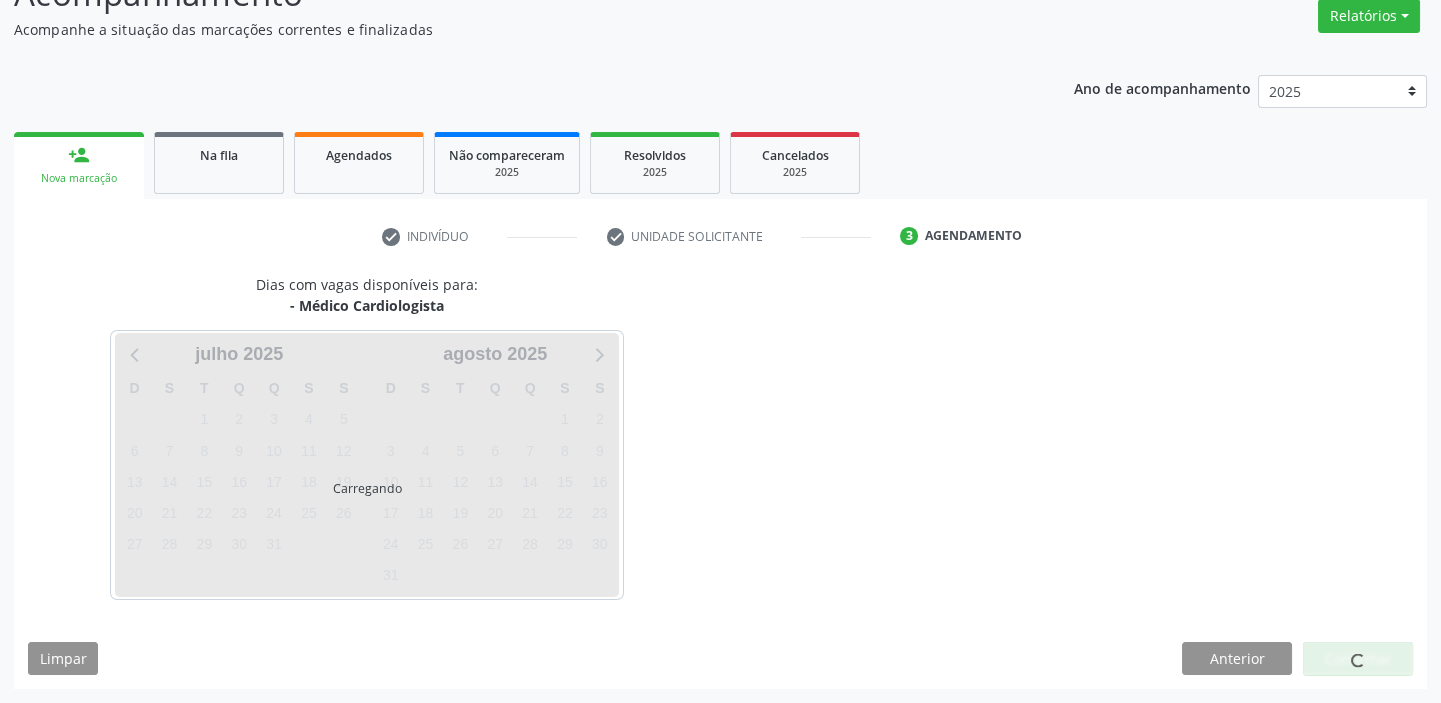scroll, scrollTop: 166, scrollLeft: 0, axis: vertical 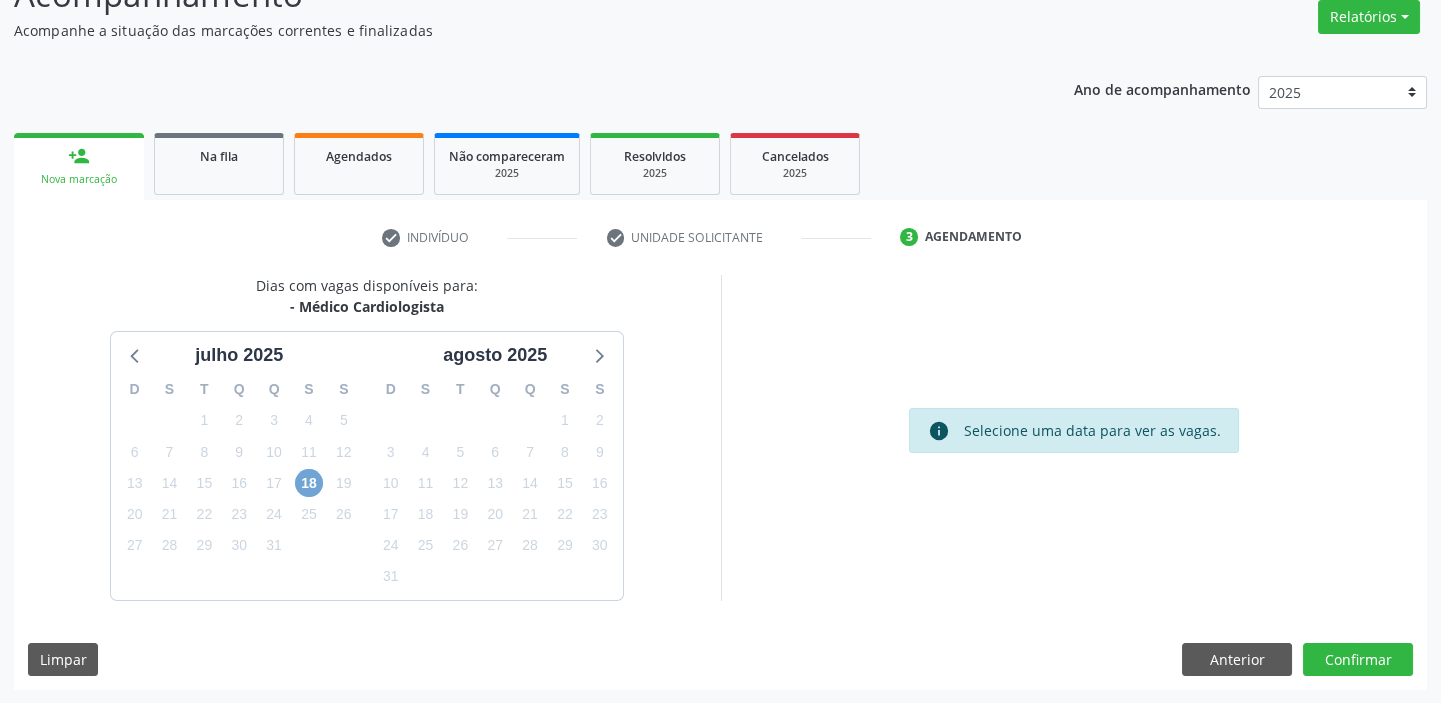 click on "18" at bounding box center (309, 483) 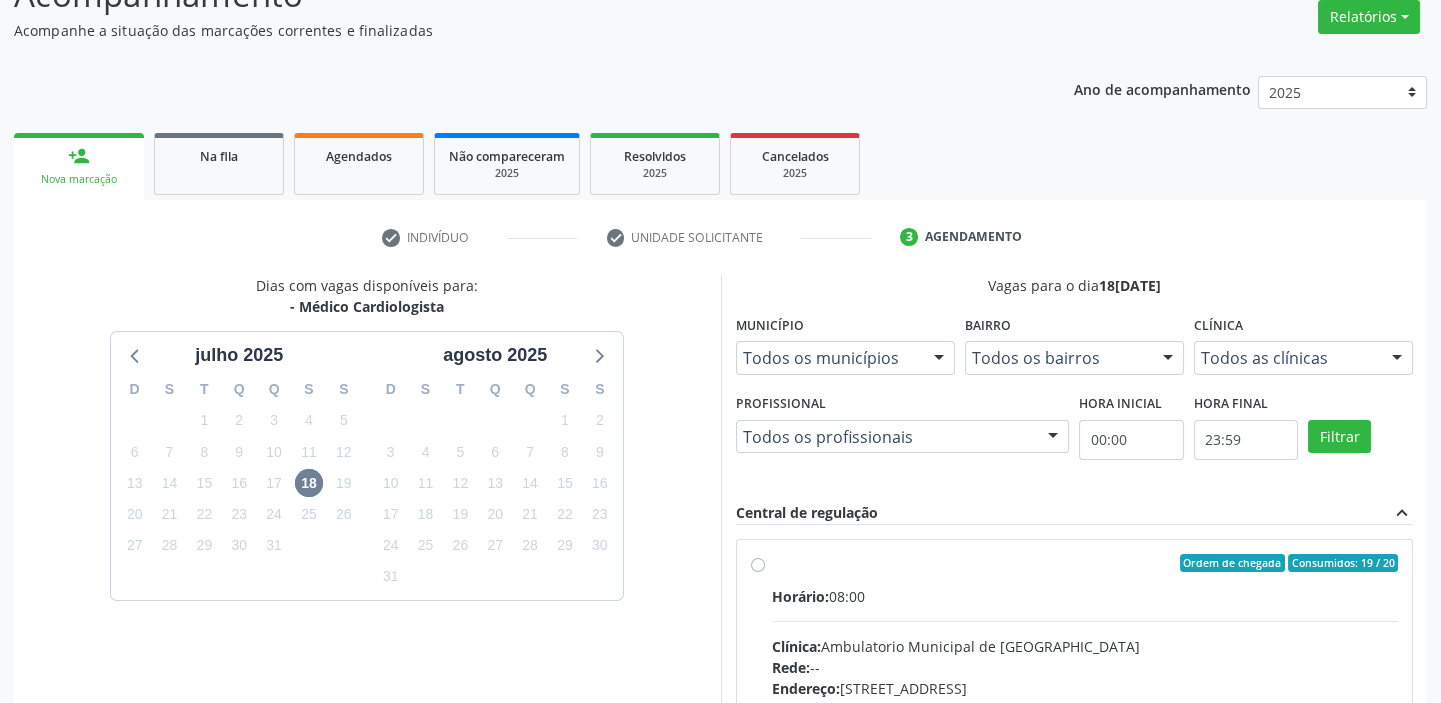 click on "Horário:   08:00" at bounding box center (1085, 596) 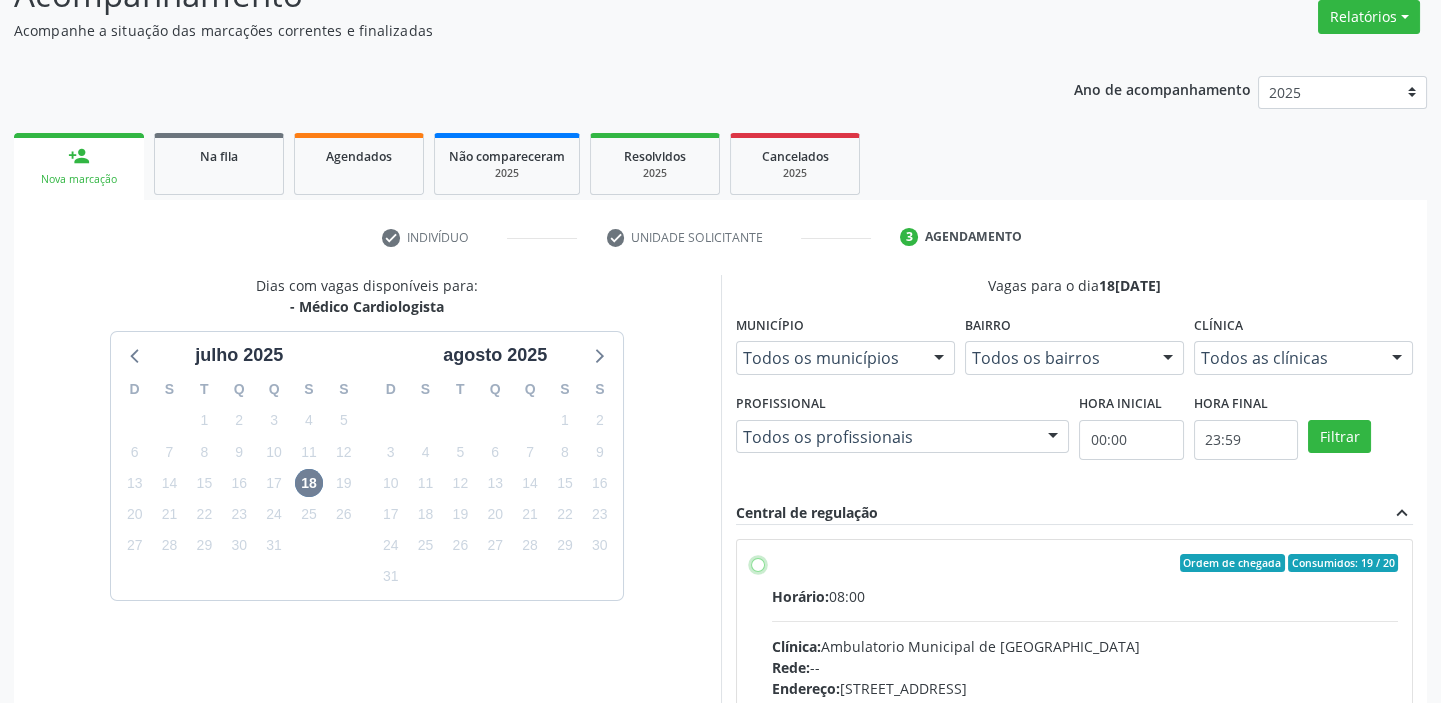 click on "Ordem de chegada
Consumidos: 19 / 20
Horário:   08:00
Clínica:  Ambulatorio Municipal de Saude
Rede:
--
Endereço:   A, nº 78, Centro, Afrânio - PE
Telefone:   --
Profissional:
--
Informações adicionais sobre o atendimento
Idade de atendimento:
Sem restrição
Gênero(s) atendido(s):
Sem restrição
Informações adicionais:
--" at bounding box center [758, 563] 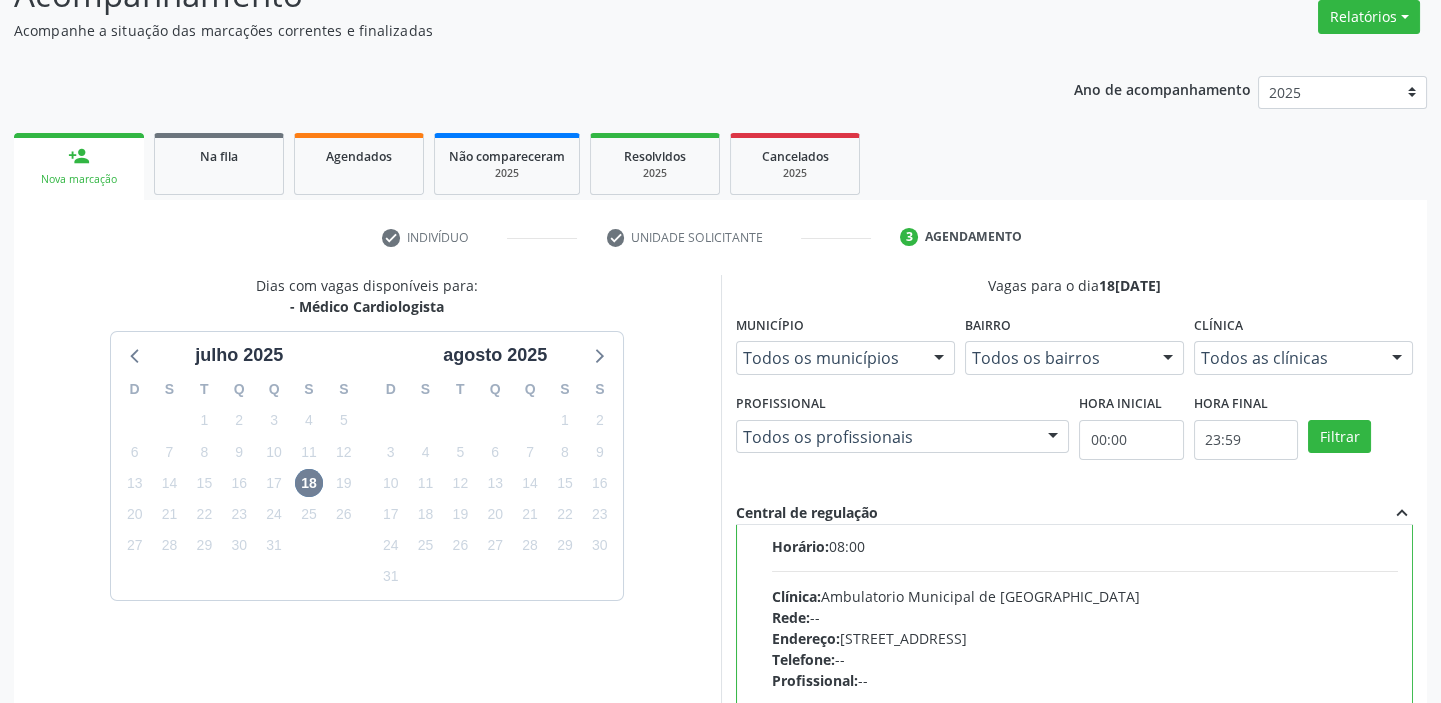 scroll, scrollTop: 99, scrollLeft: 0, axis: vertical 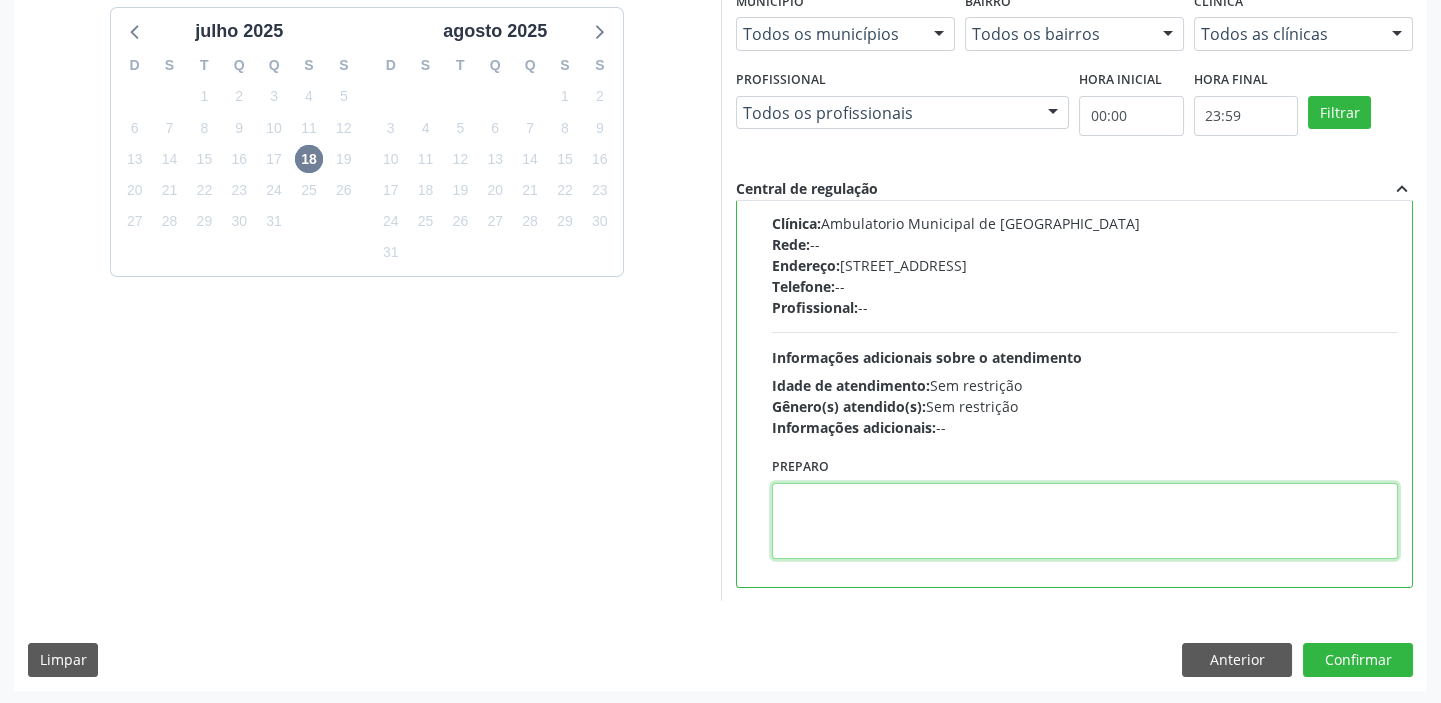 click at bounding box center (1085, 521) 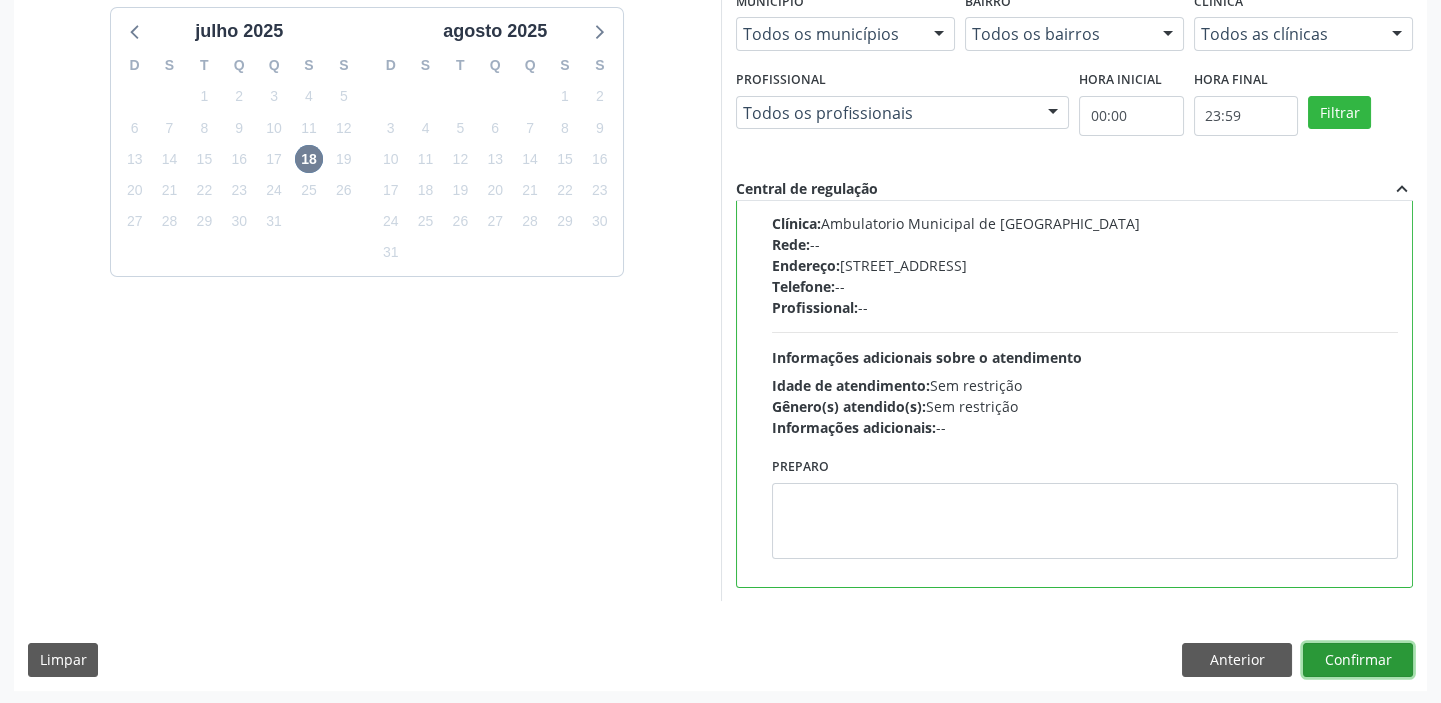 click on "Confirmar" at bounding box center (1358, 660) 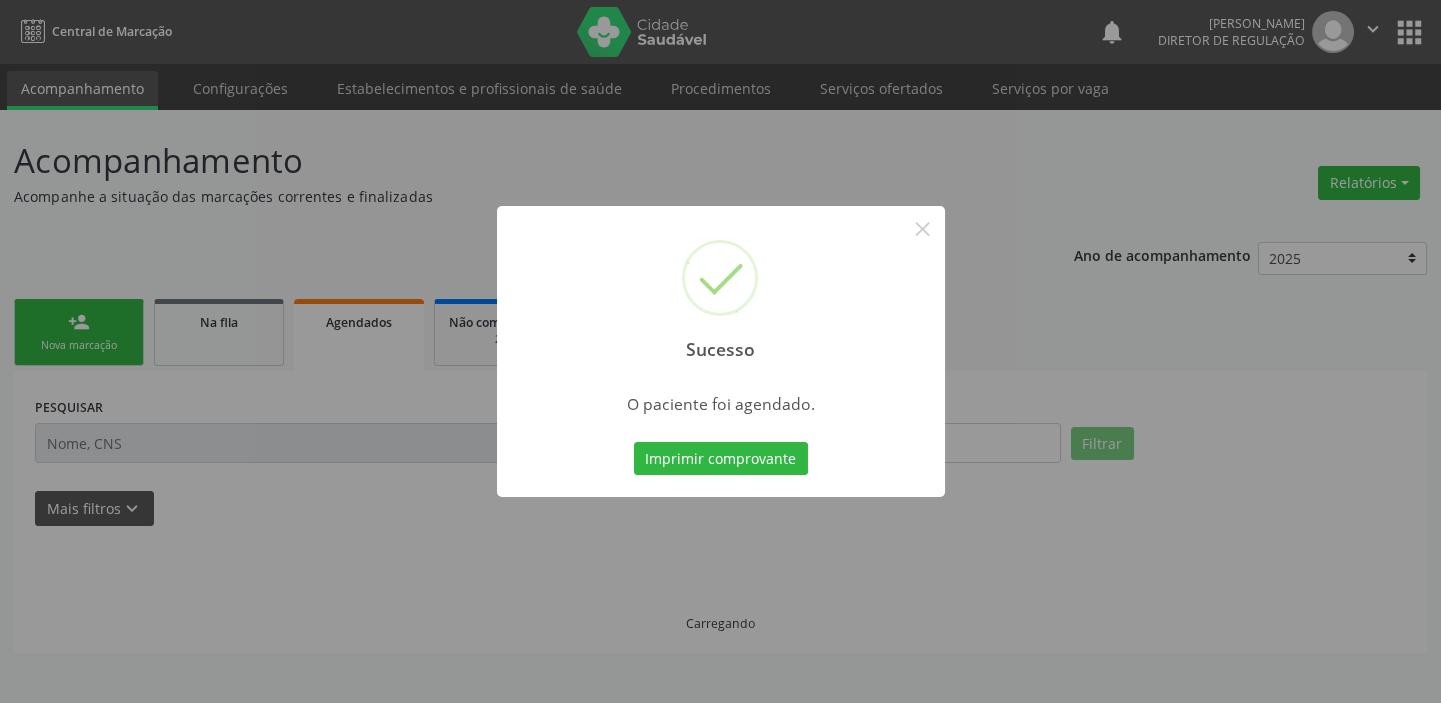 scroll, scrollTop: 0, scrollLeft: 0, axis: both 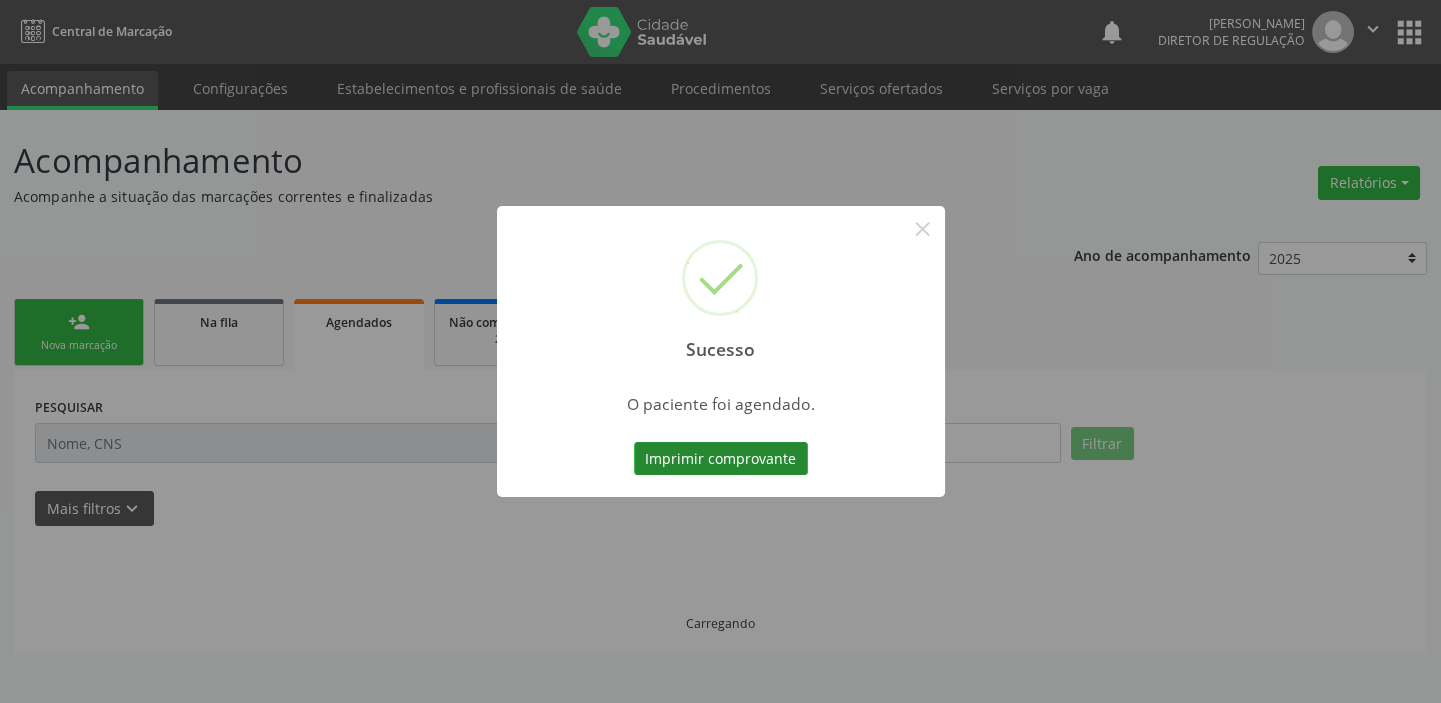 click on "Imprimir comprovante" at bounding box center (721, 459) 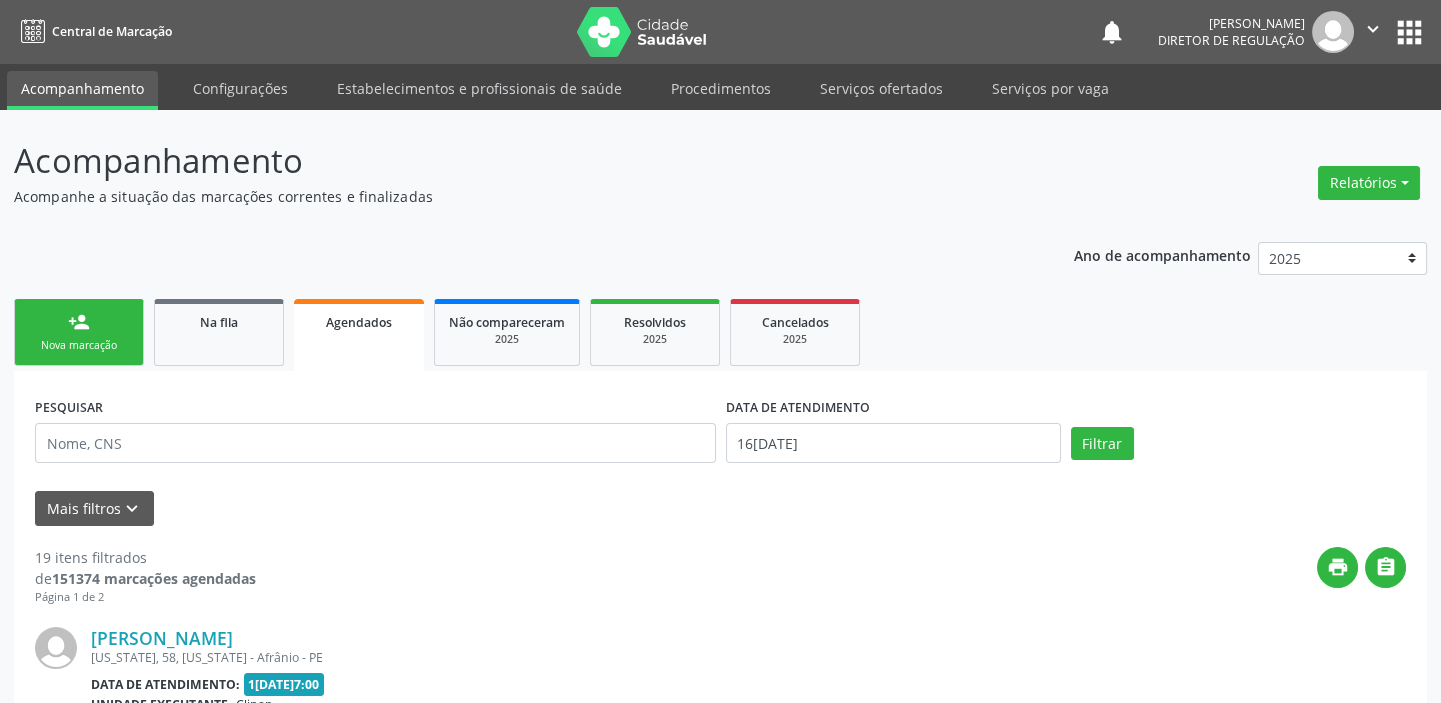 click on "Nova marcação" at bounding box center (79, 345) 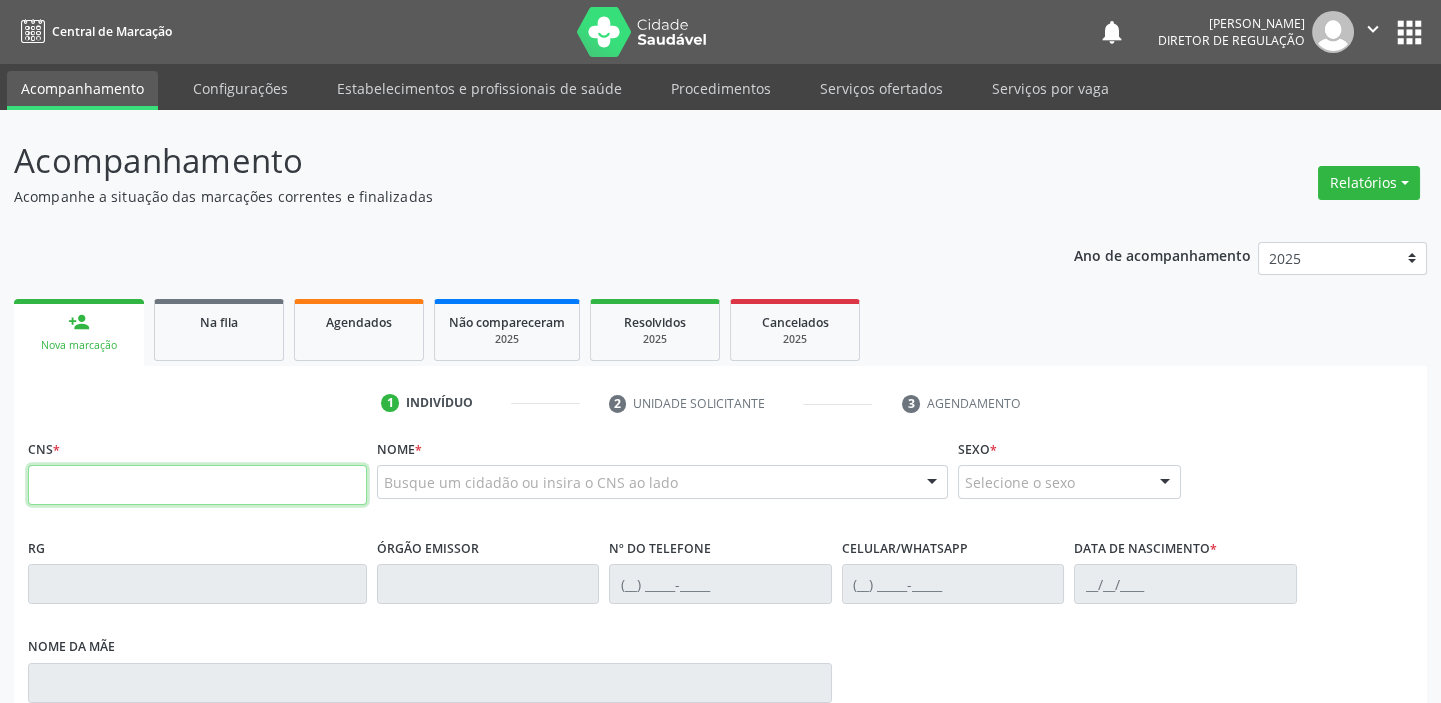 click at bounding box center [197, 485] 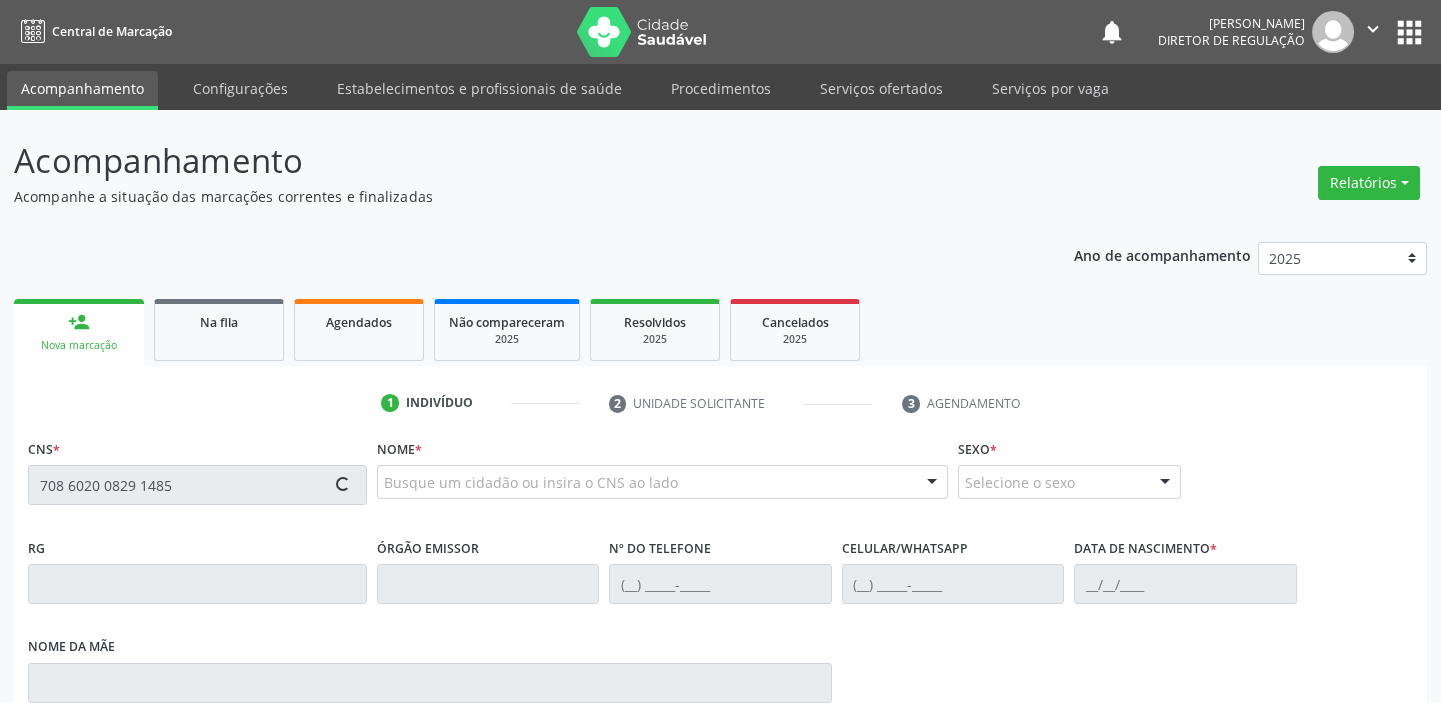 type on "708 6020 0829 1485" 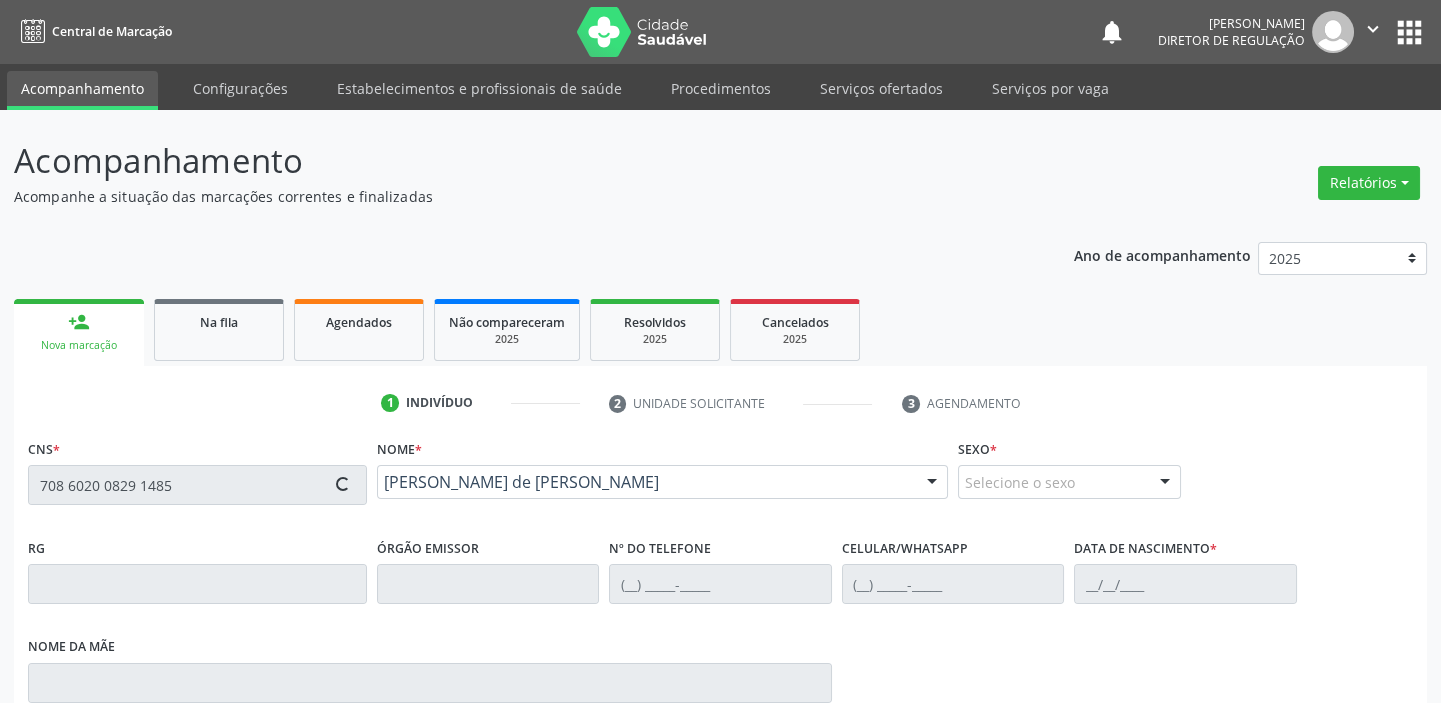 type on "(87) 98875-3019" 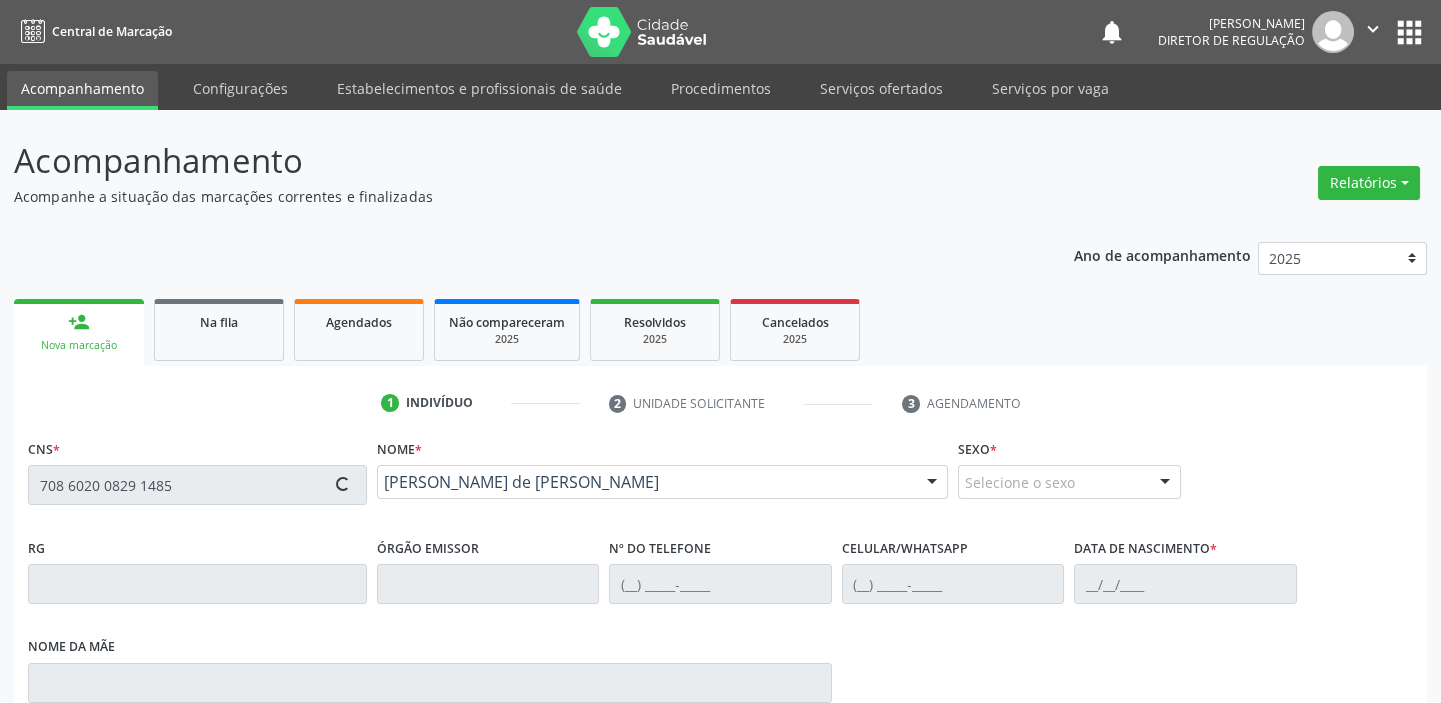 type on "(87) 98875-3019" 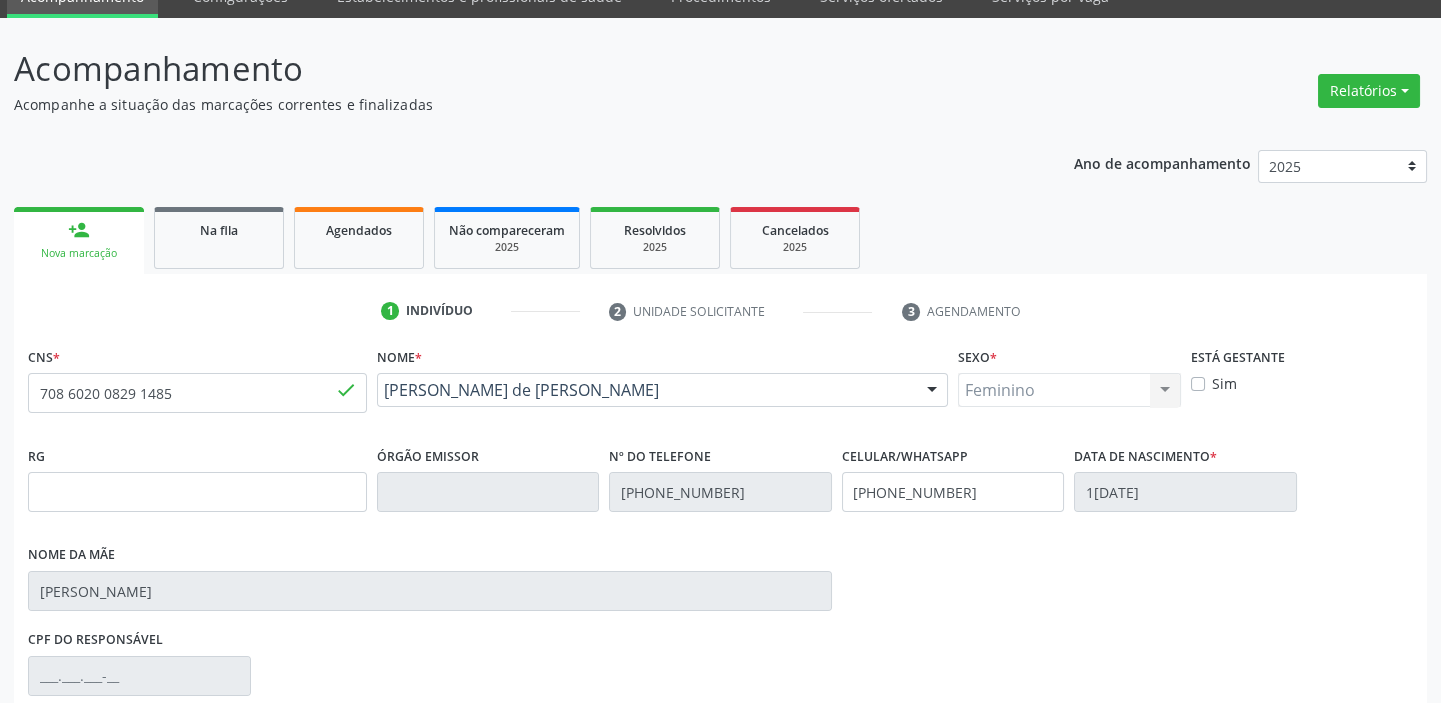 scroll, scrollTop: 366, scrollLeft: 0, axis: vertical 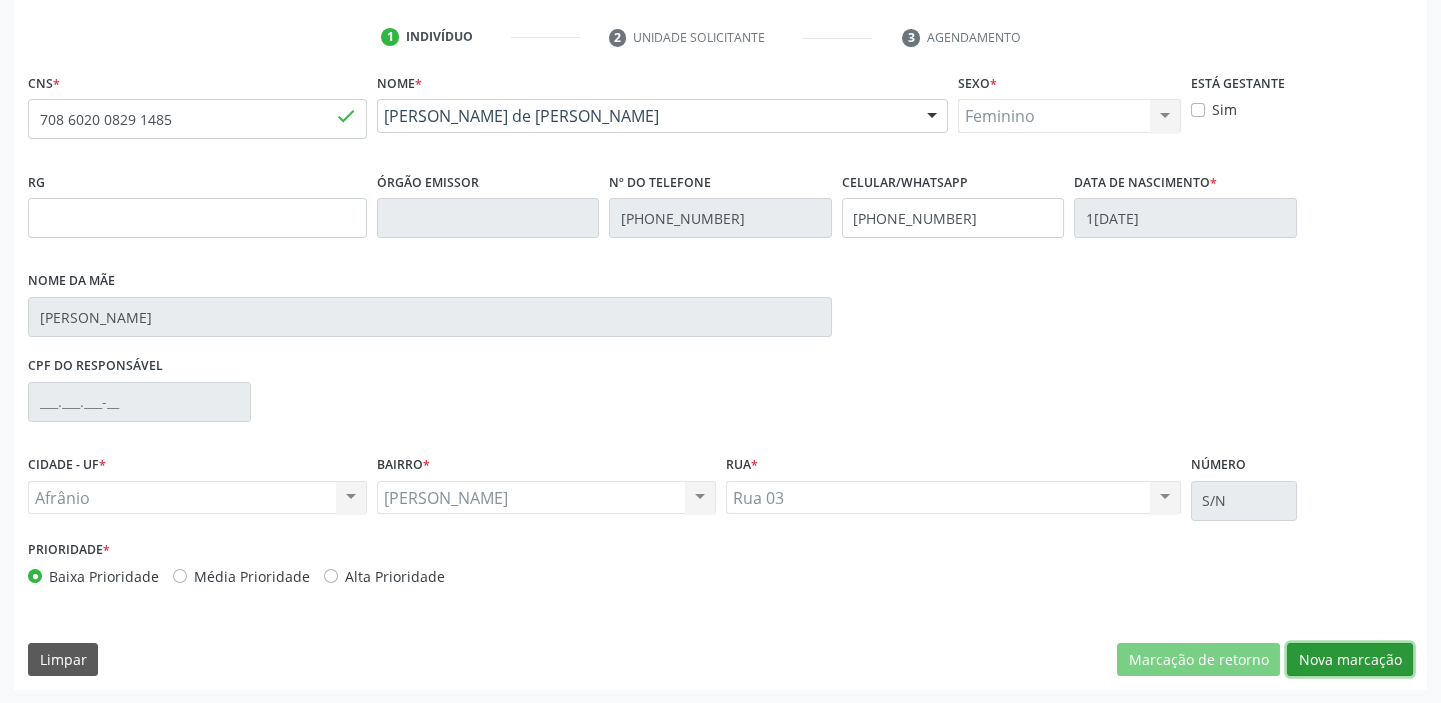 click on "Nova marcação" at bounding box center [1350, 660] 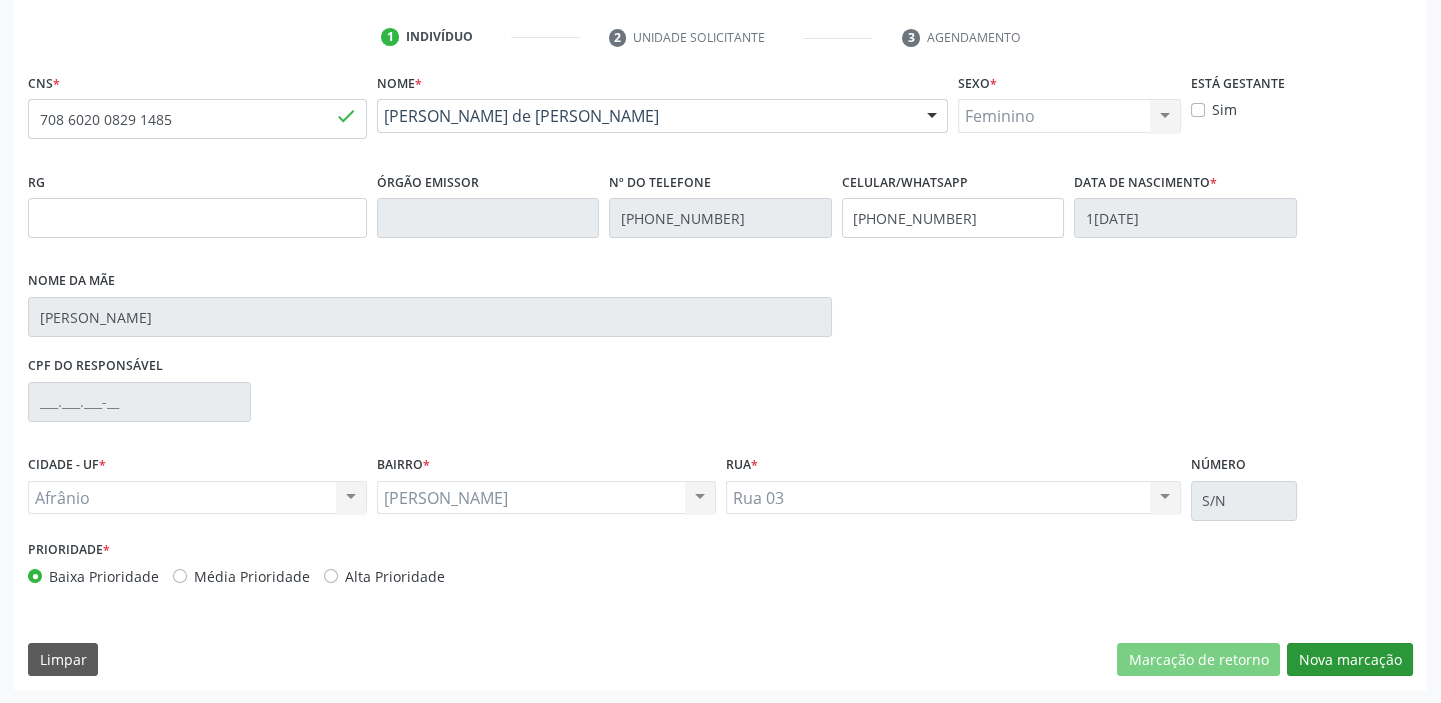 scroll, scrollTop: 201, scrollLeft: 0, axis: vertical 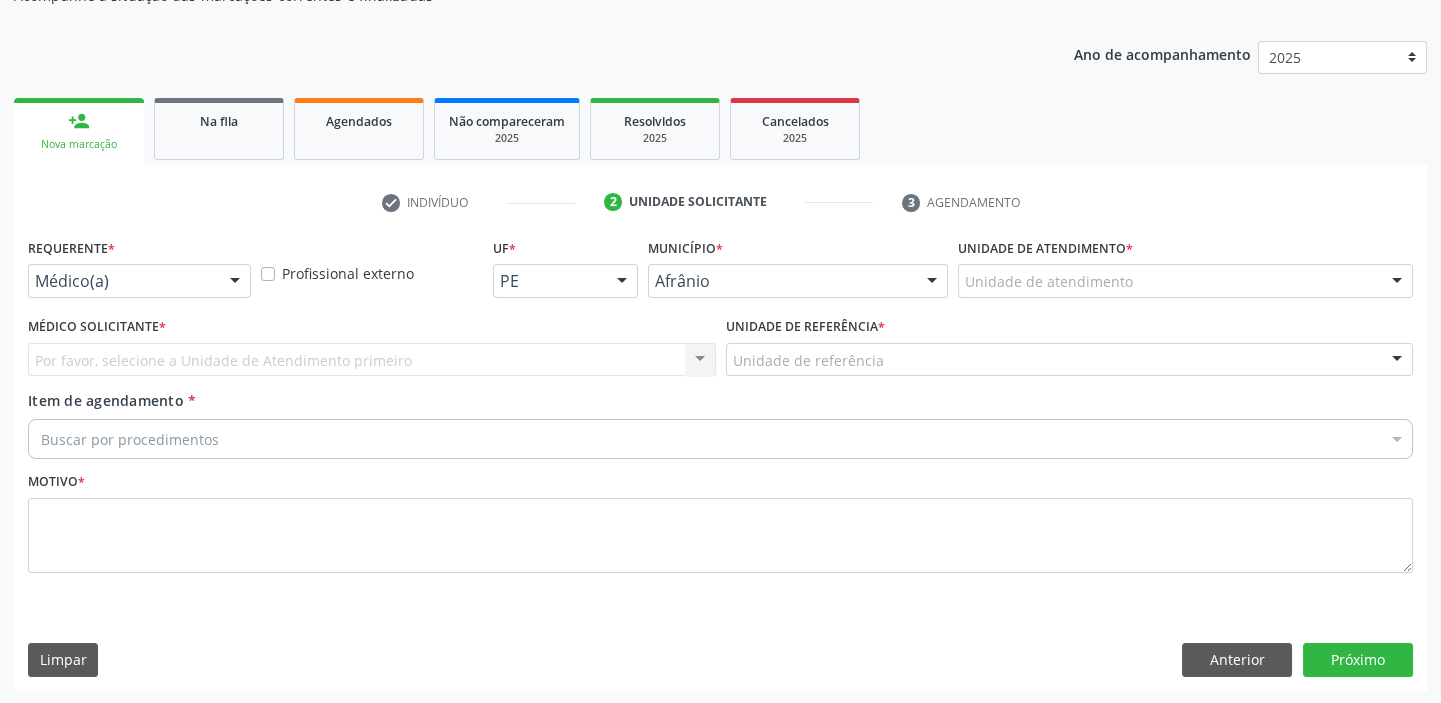 drag, startPoint x: 991, startPoint y: 285, endPoint x: 1010, endPoint y: 368, distance: 85.146935 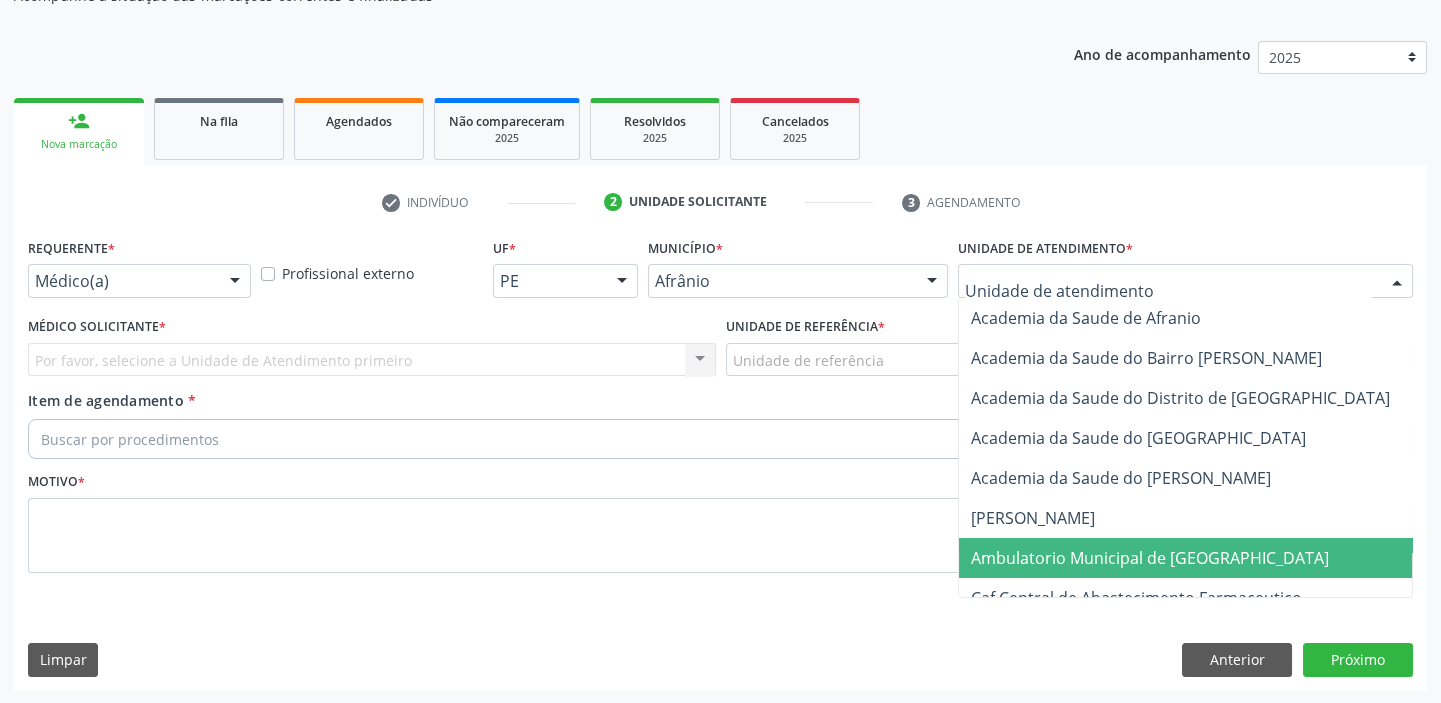 drag, startPoint x: 1034, startPoint y: 554, endPoint x: 896, endPoint y: 465, distance: 164.21024 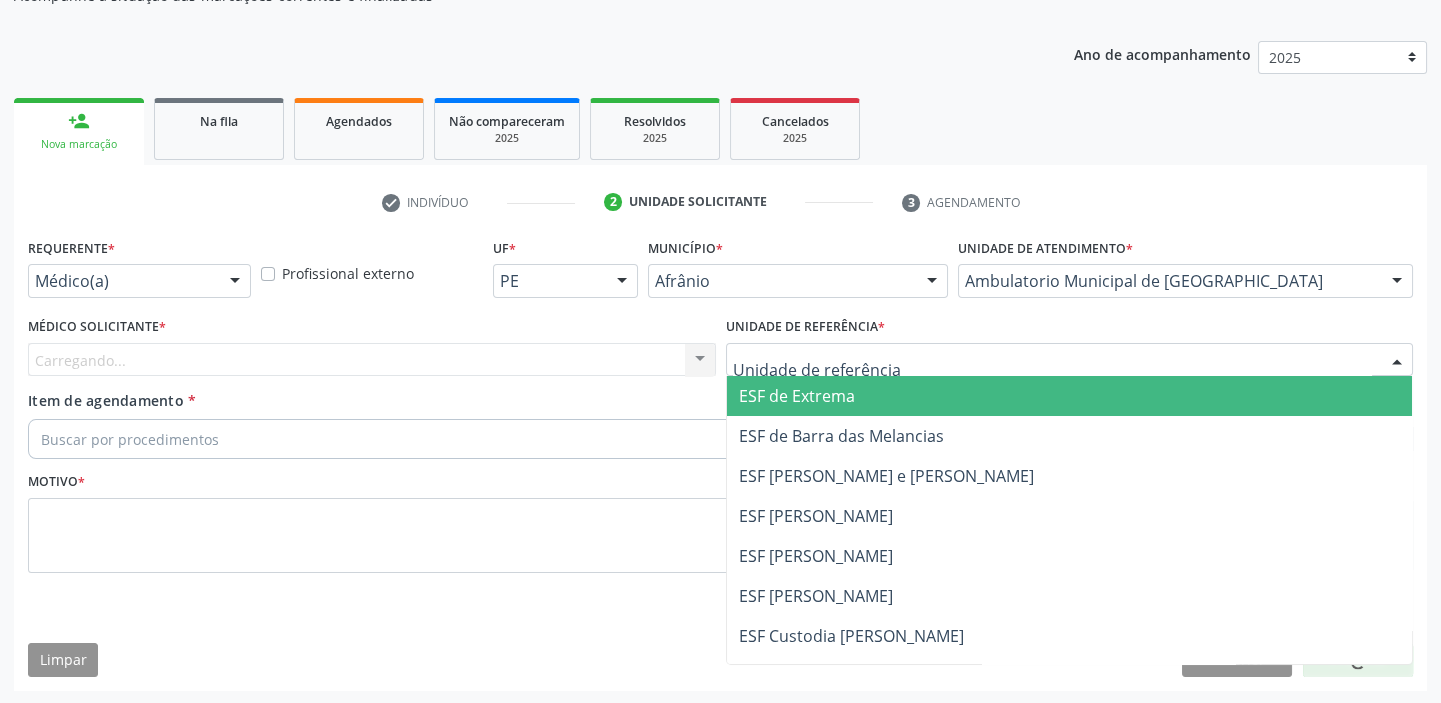 drag, startPoint x: 768, startPoint y: 356, endPoint x: 827, endPoint y: 513, distance: 167.72 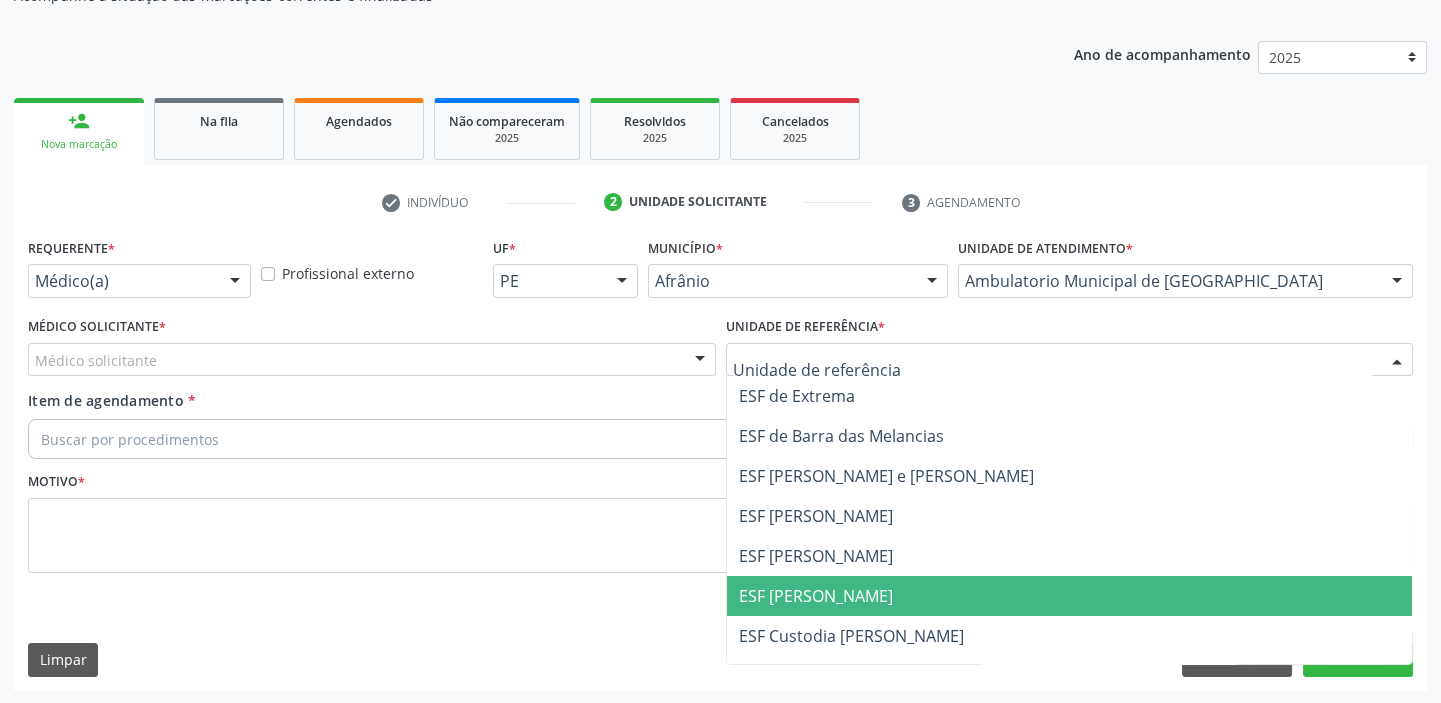click on "ESF [PERSON_NAME]" at bounding box center (816, 596) 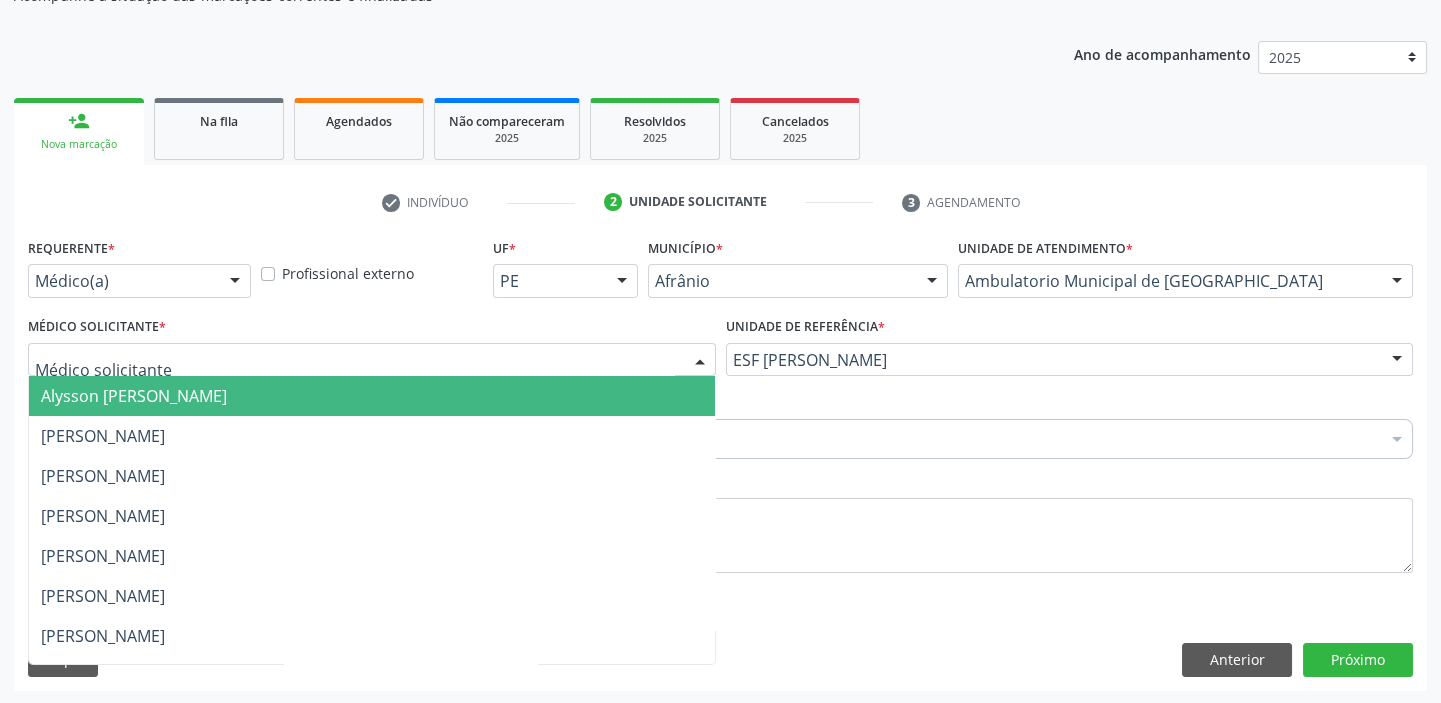 click on "Alysson [PERSON_NAME]" at bounding box center [134, 396] 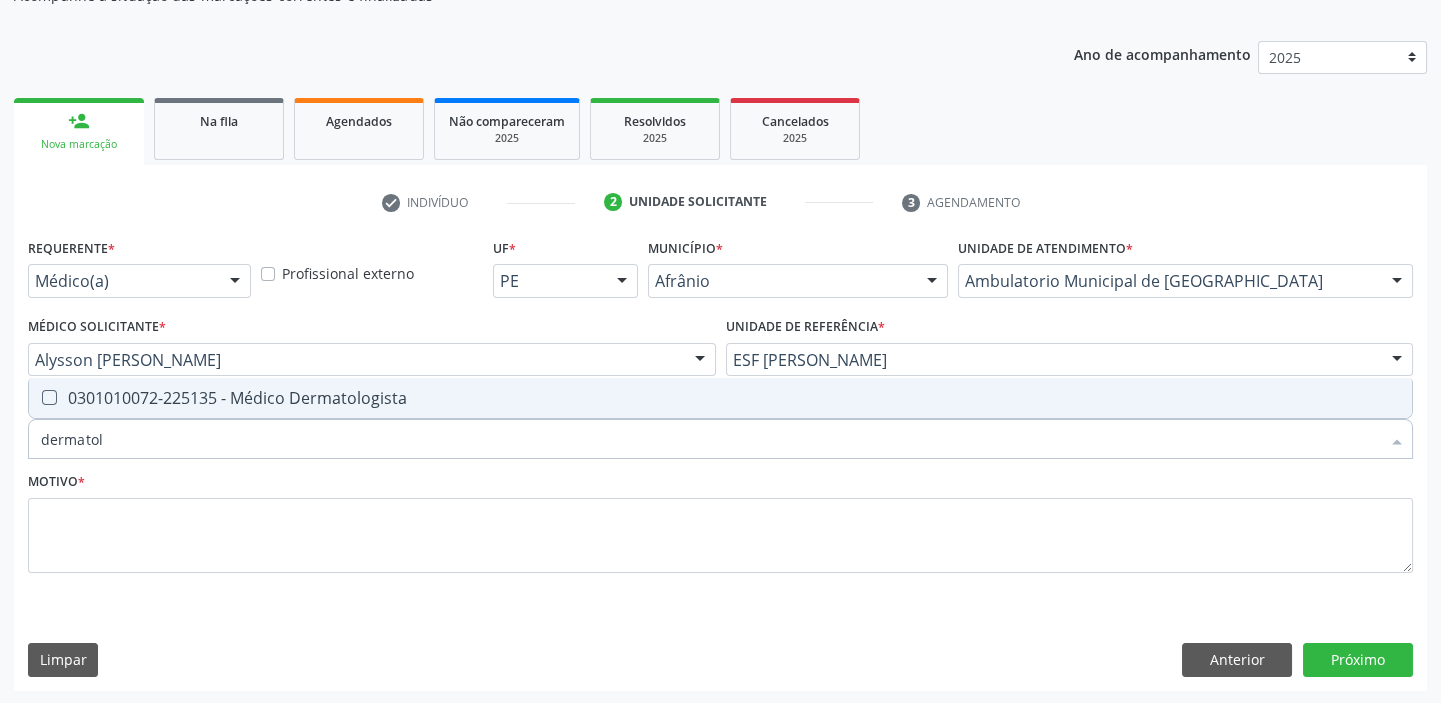 type on "dermatolo" 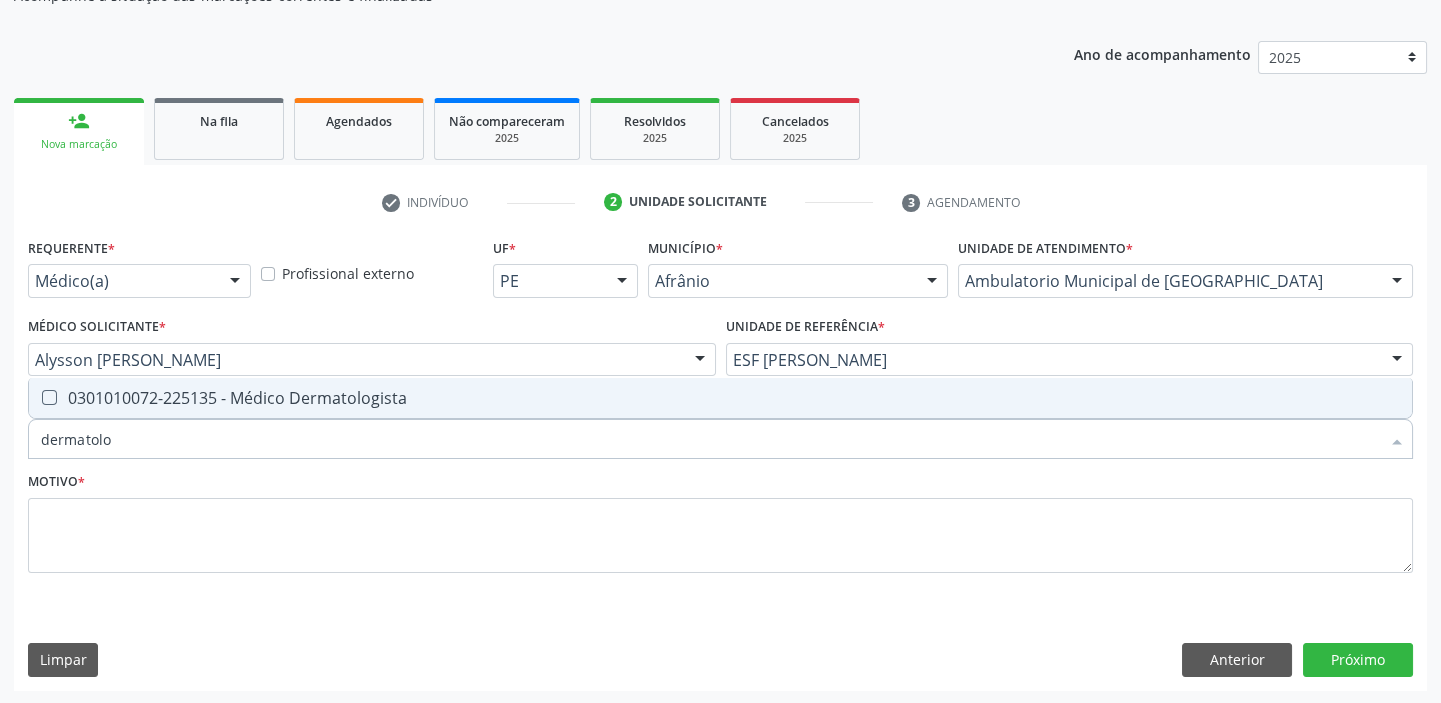 click on "0301010072-225135 - Médico Dermatologista" at bounding box center (720, 398) 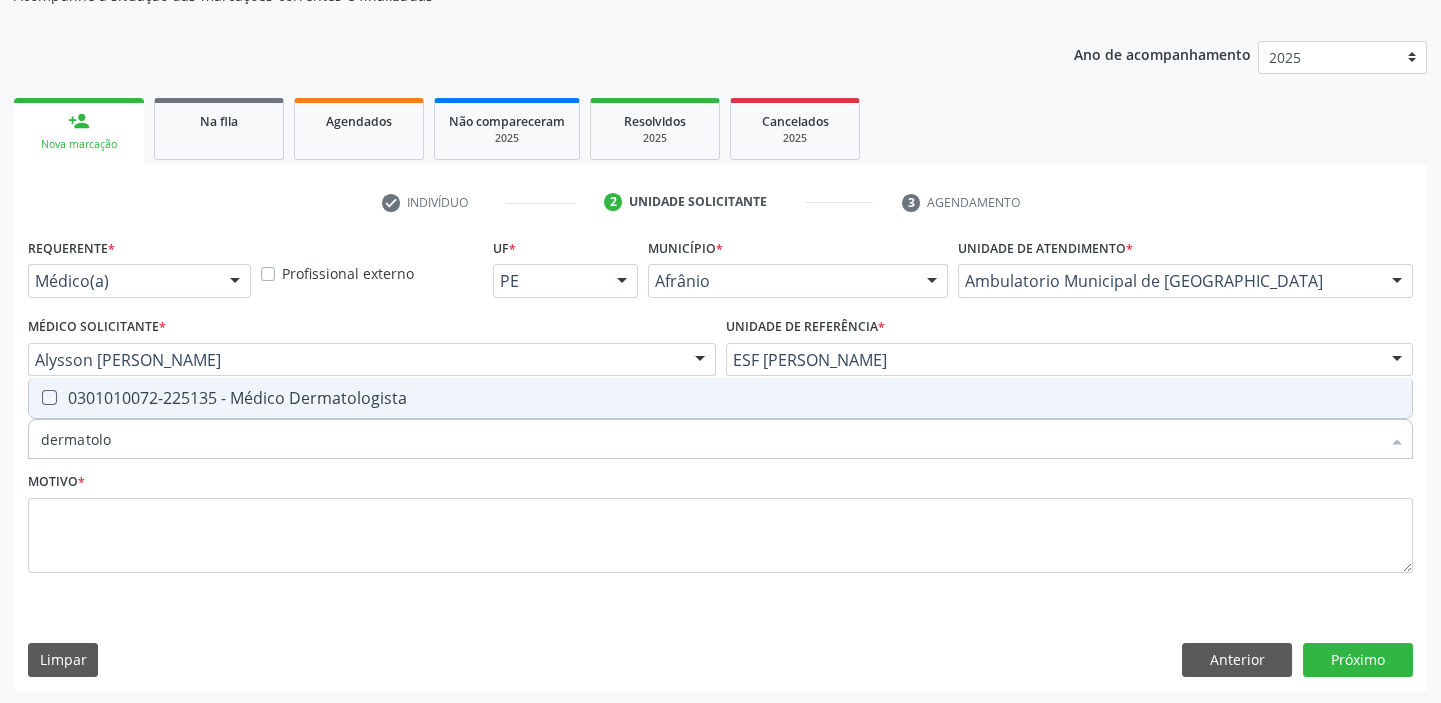 checkbox on "true" 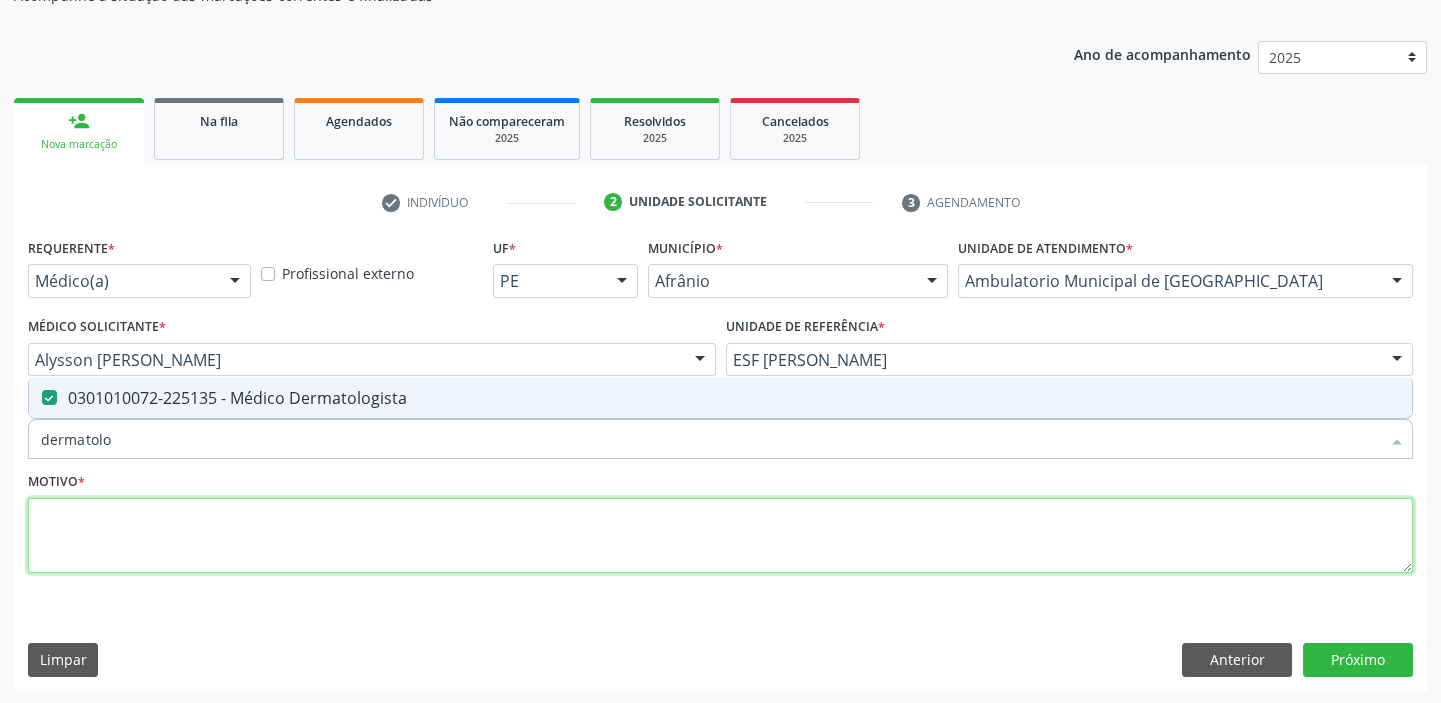 click at bounding box center [720, 536] 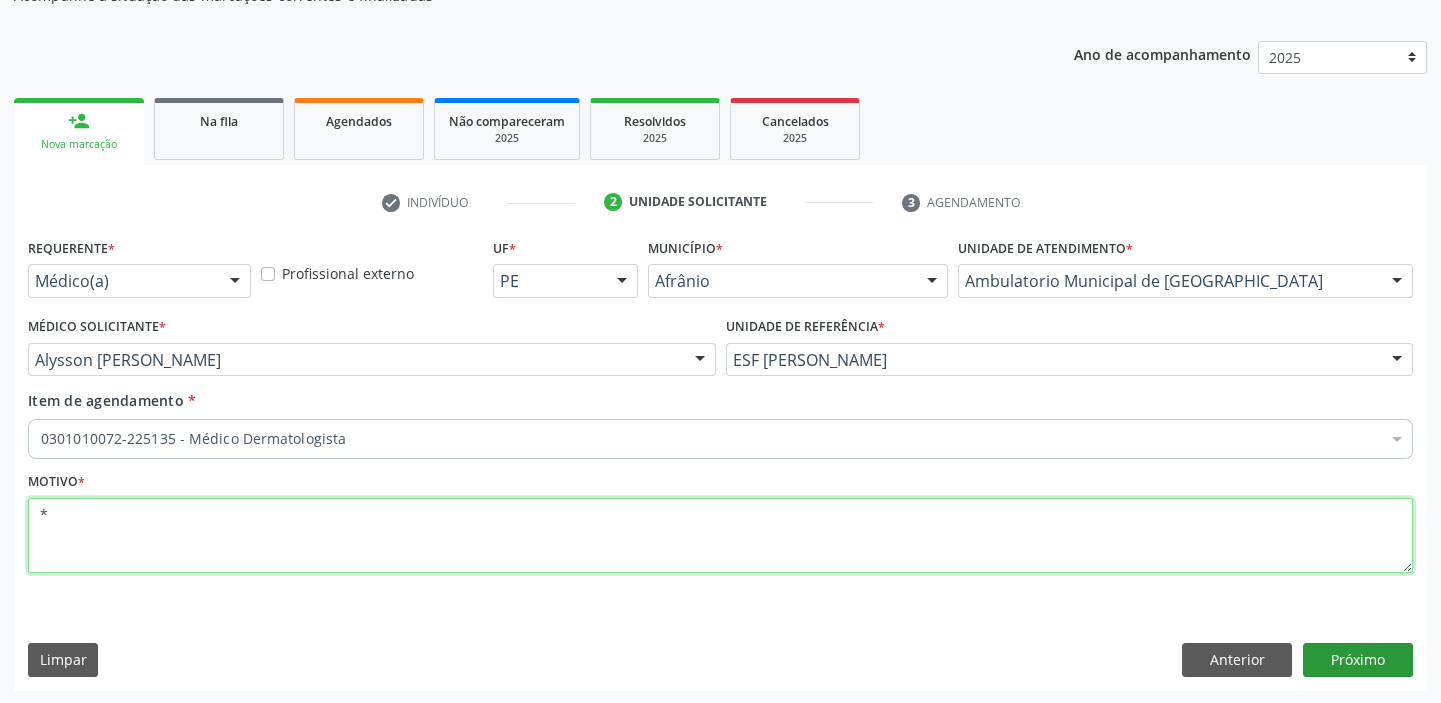 type on "*" 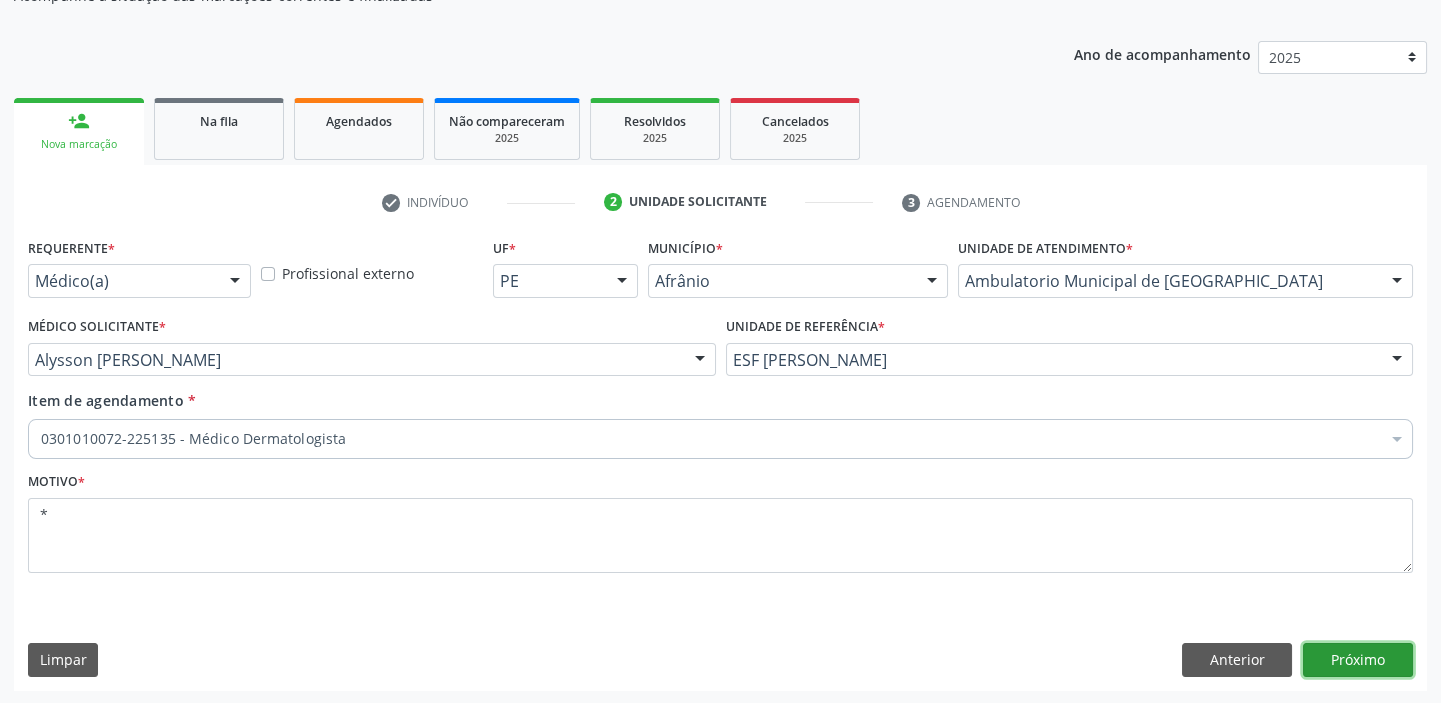 click on "Próximo" at bounding box center (1358, 660) 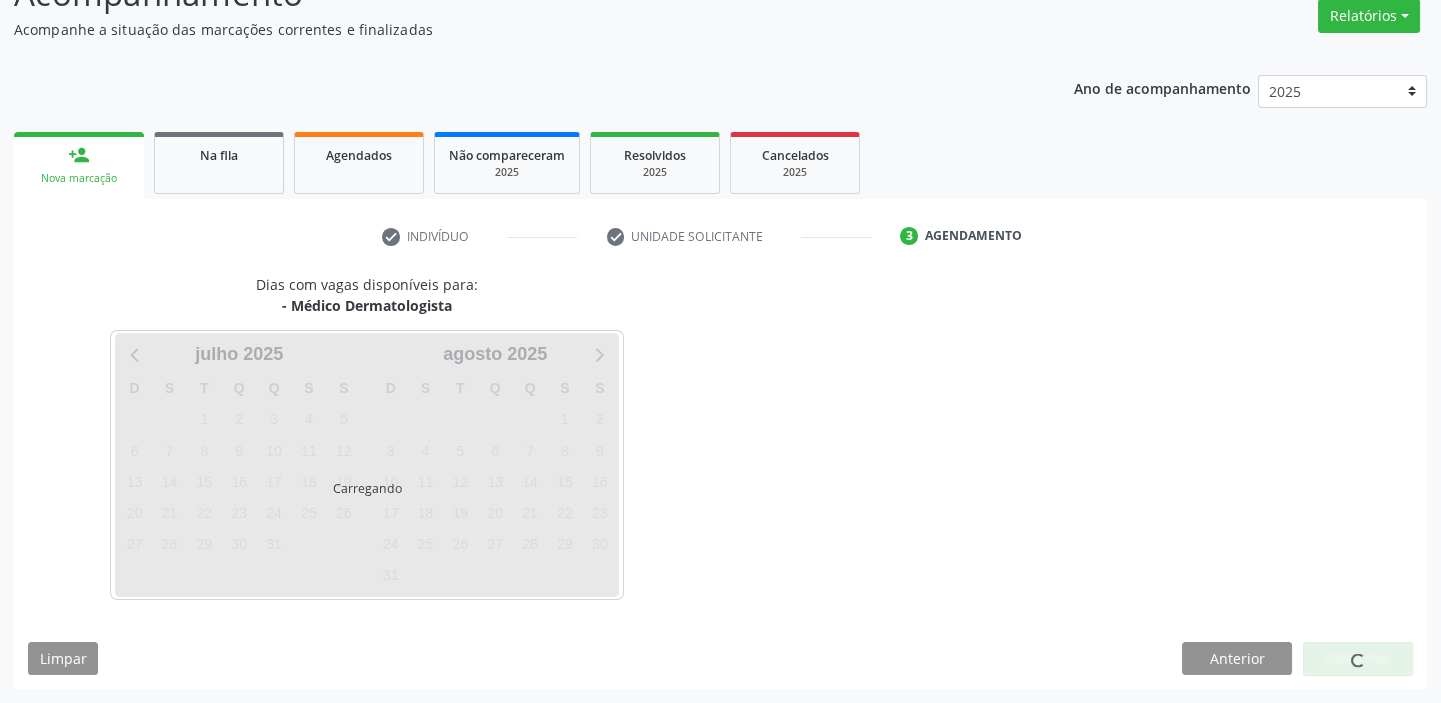 scroll, scrollTop: 166, scrollLeft: 0, axis: vertical 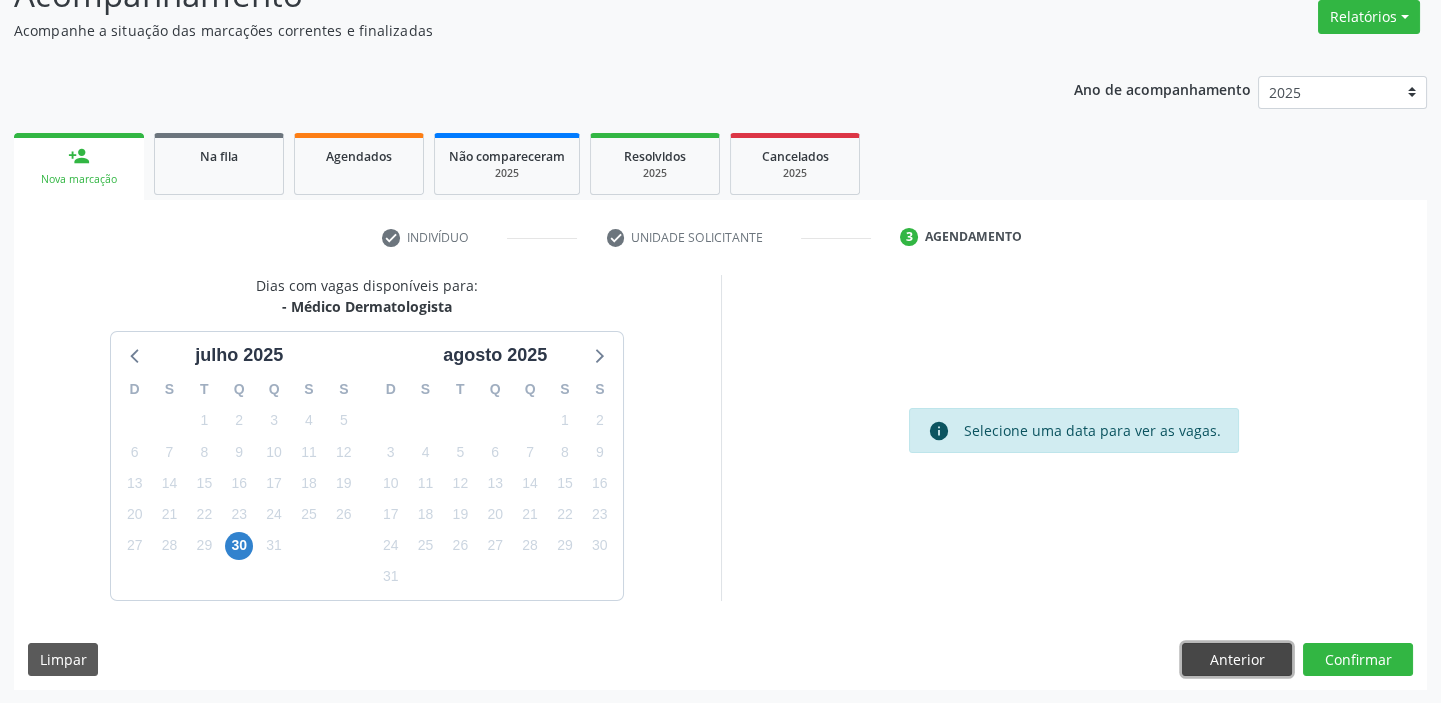 click on "Anterior" at bounding box center [1237, 660] 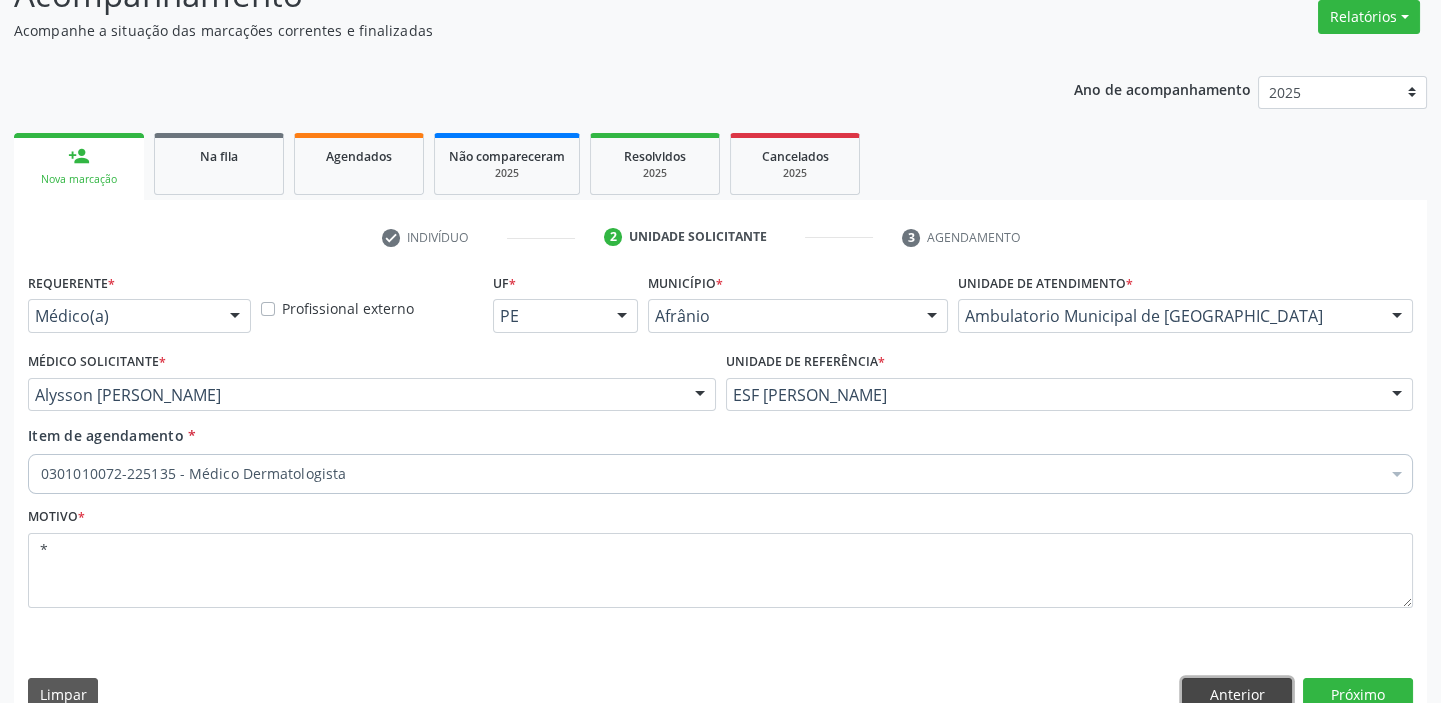 click on "Anterior" at bounding box center [1237, 695] 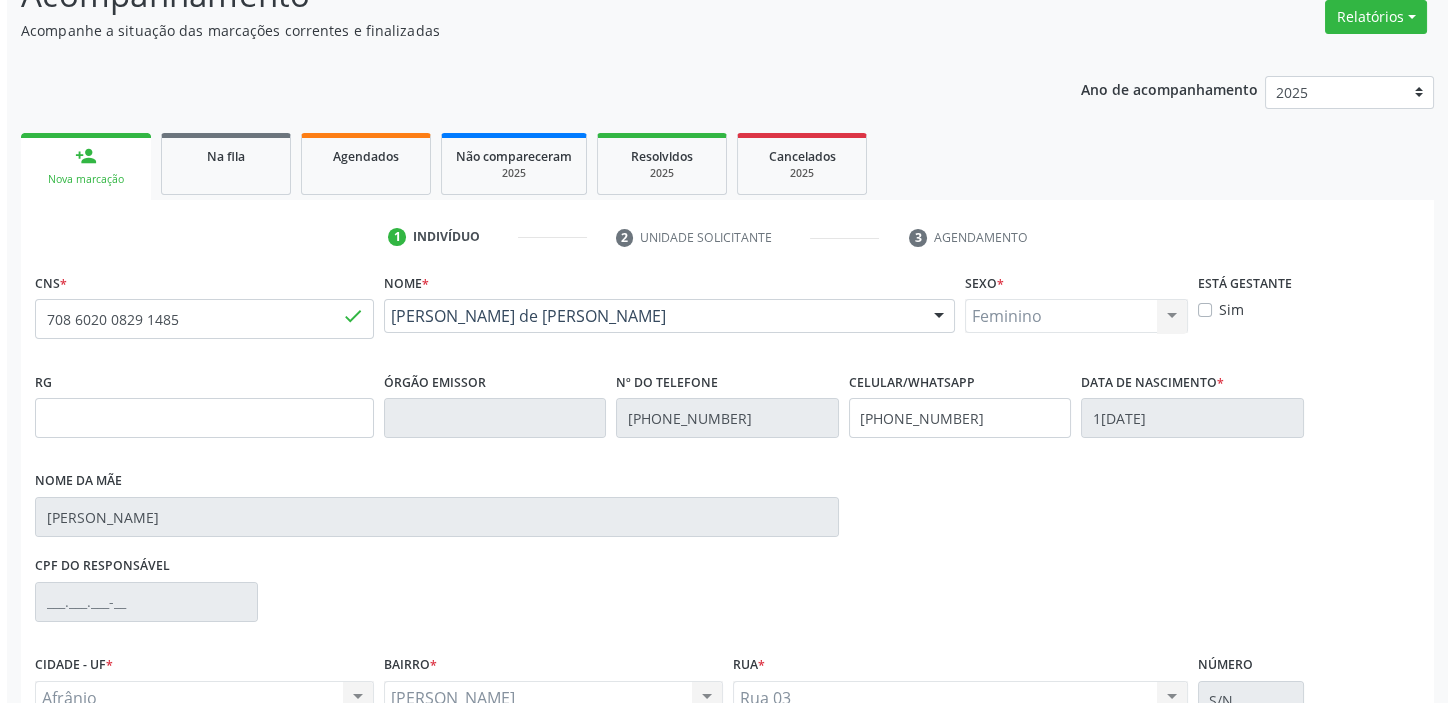 scroll, scrollTop: 0, scrollLeft: 0, axis: both 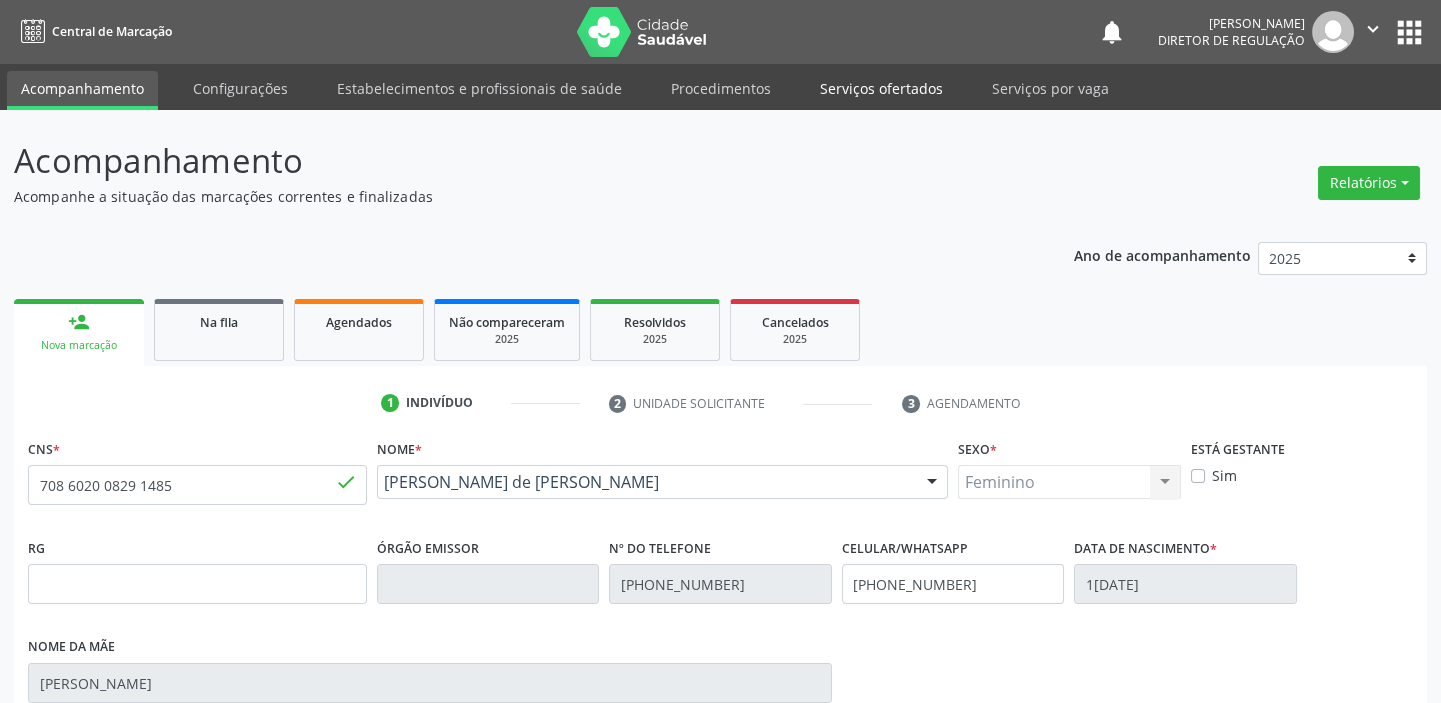click on "Serviços ofertados" at bounding box center [881, 88] 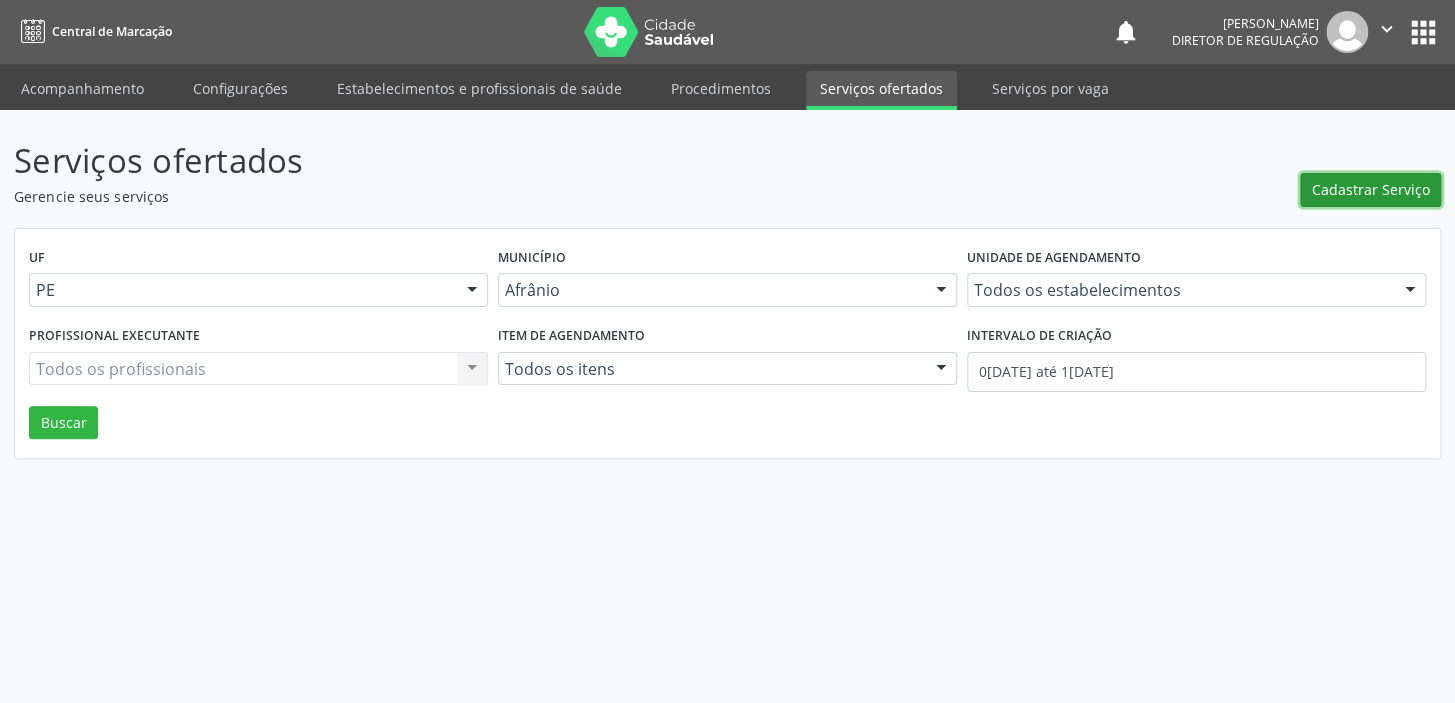 click on "Cadastrar Serviço" at bounding box center (1371, 189) 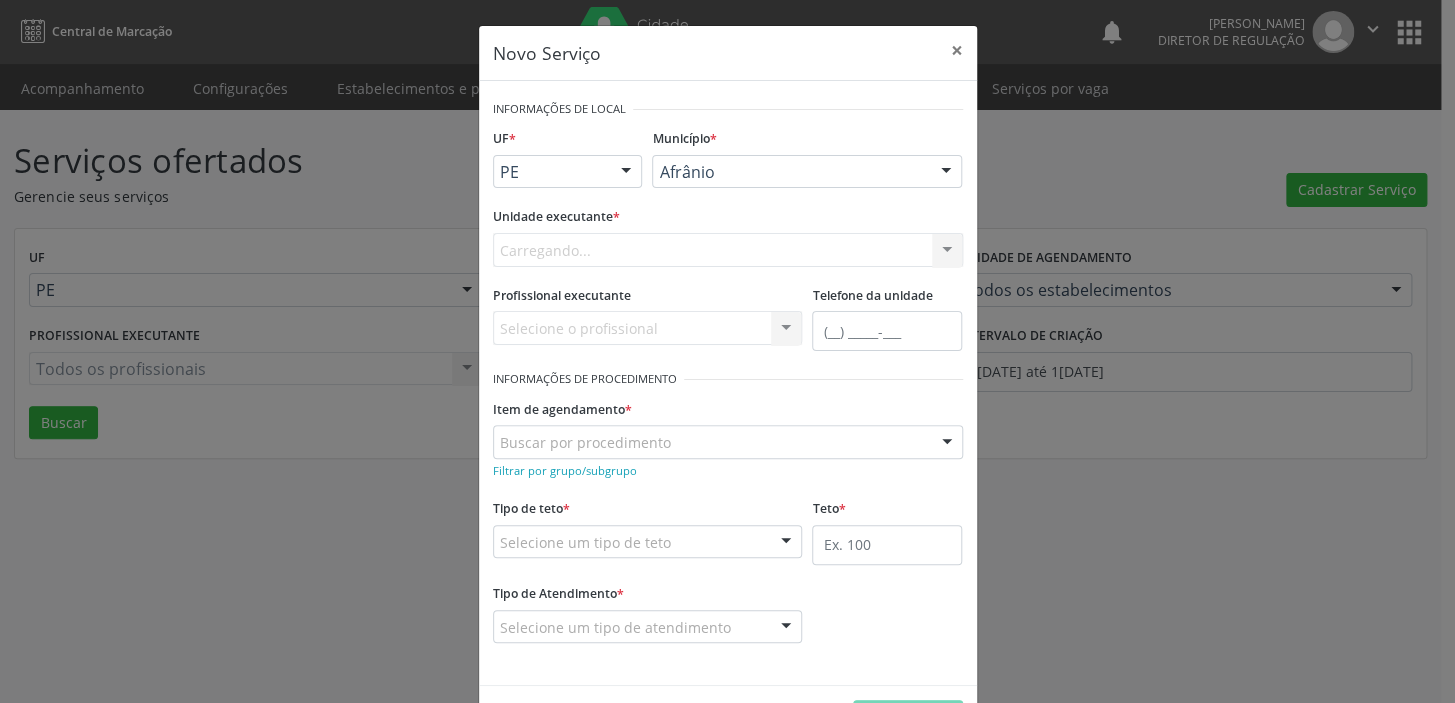 scroll, scrollTop: 0, scrollLeft: 0, axis: both 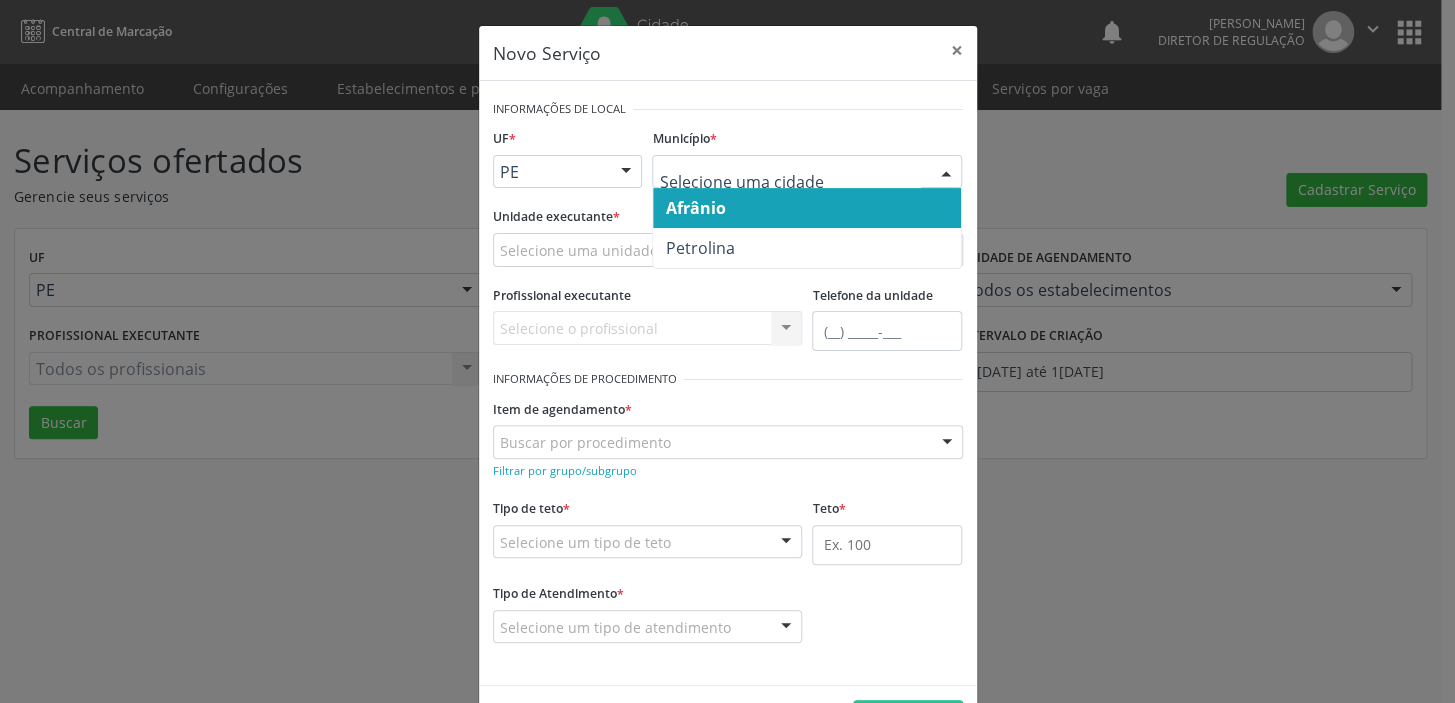 click on "Afrânio" at bounding box center [695, 208] 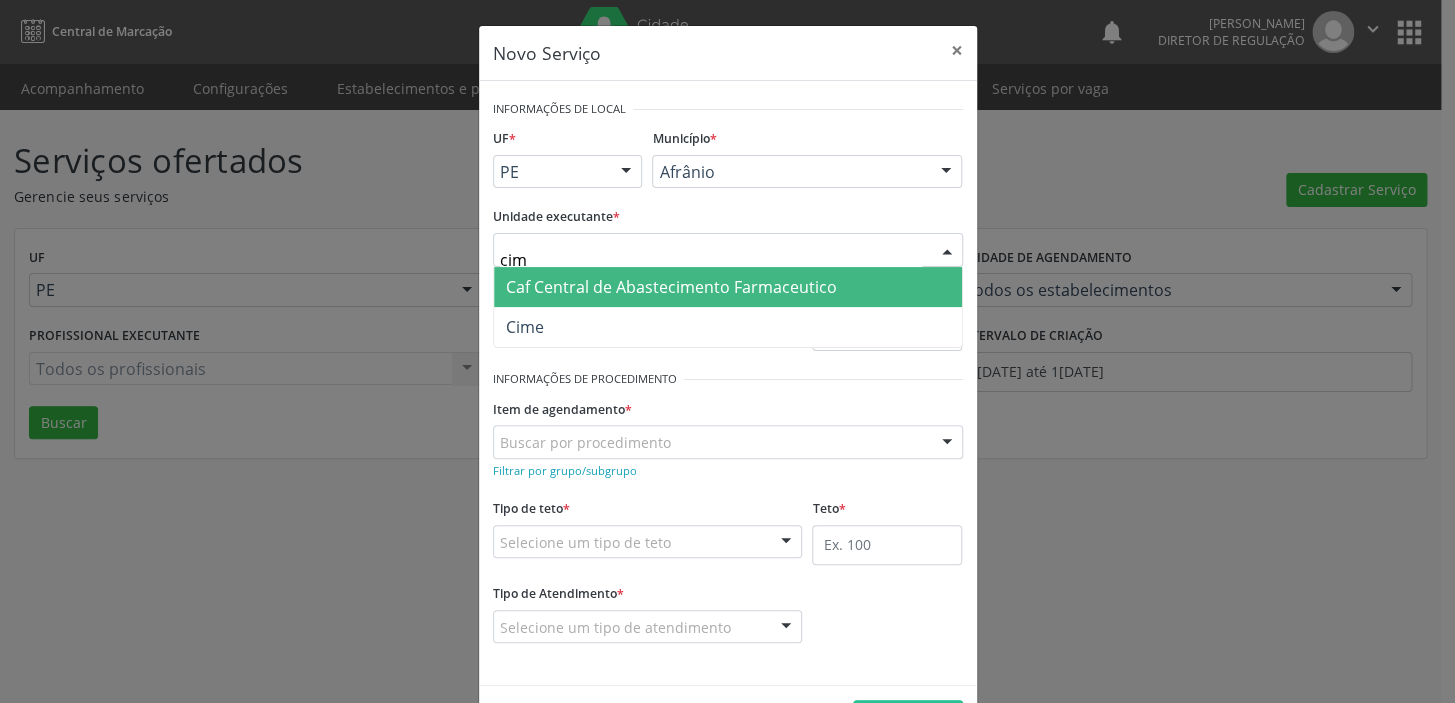 type on "cime" 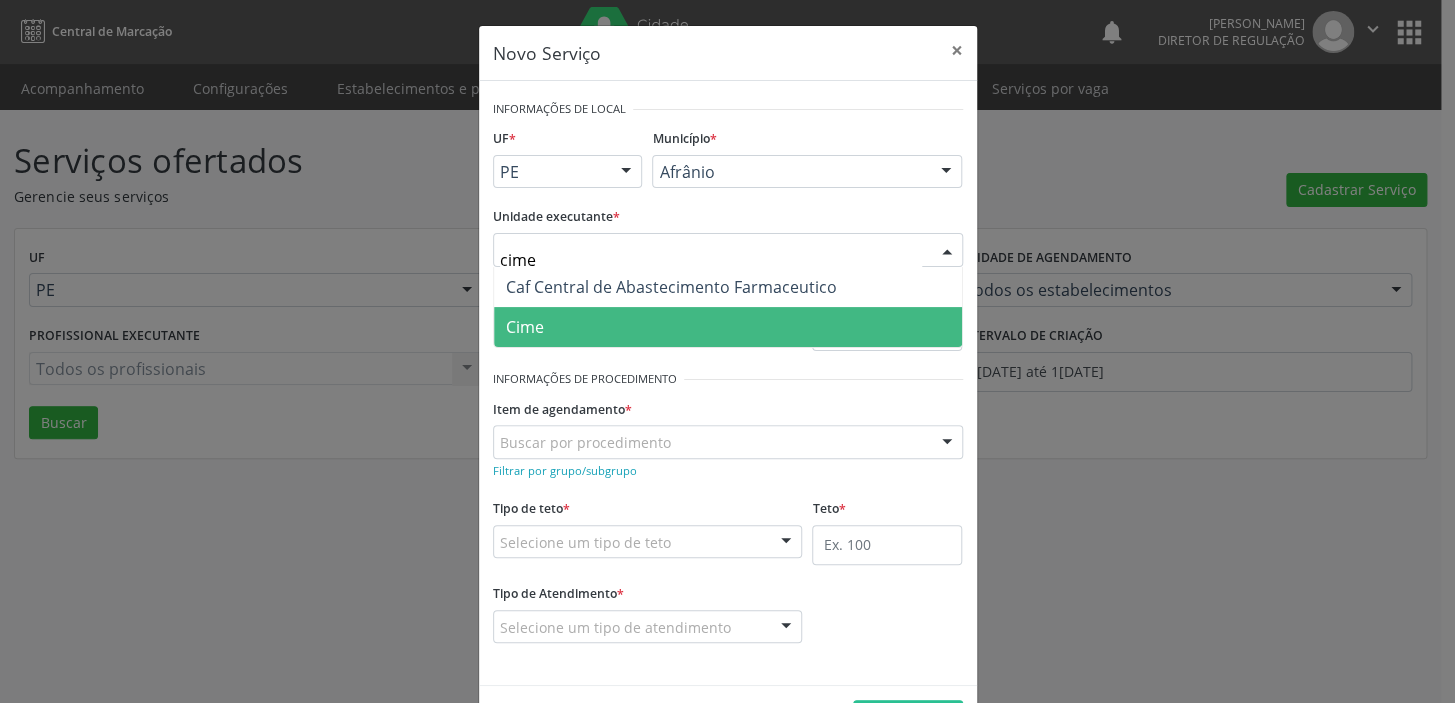 click on "Cime" at bounding box center (728, 327) 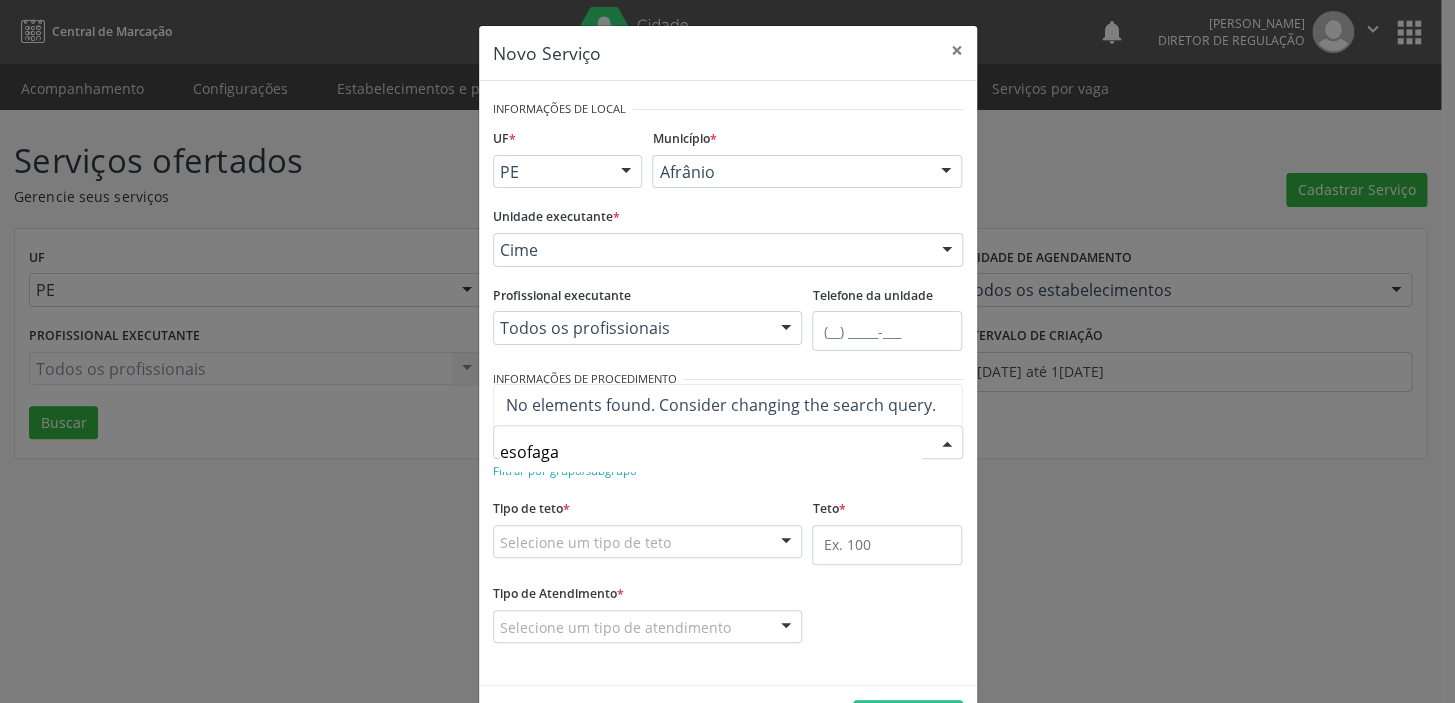 type on "esofag" 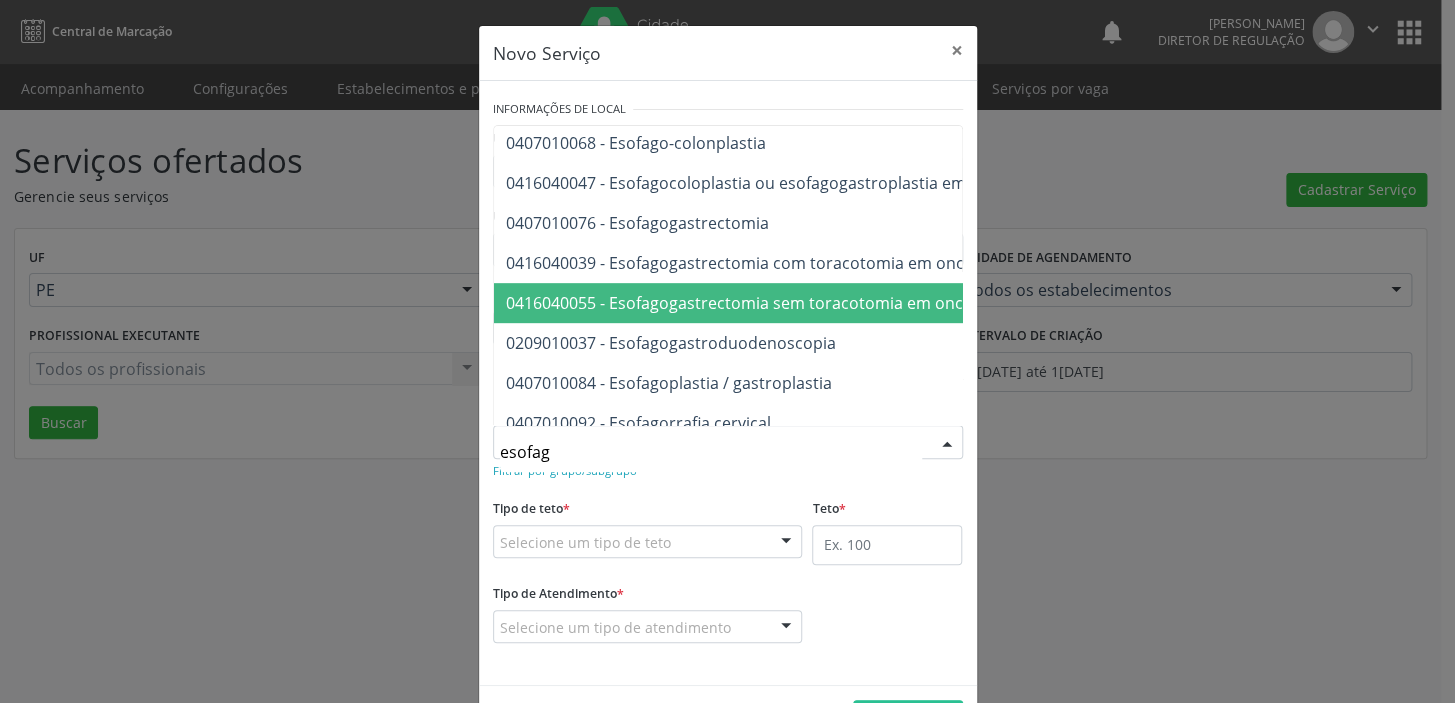 scroll, scrollTop: 454, scrollLeft: 0, axis: vertical 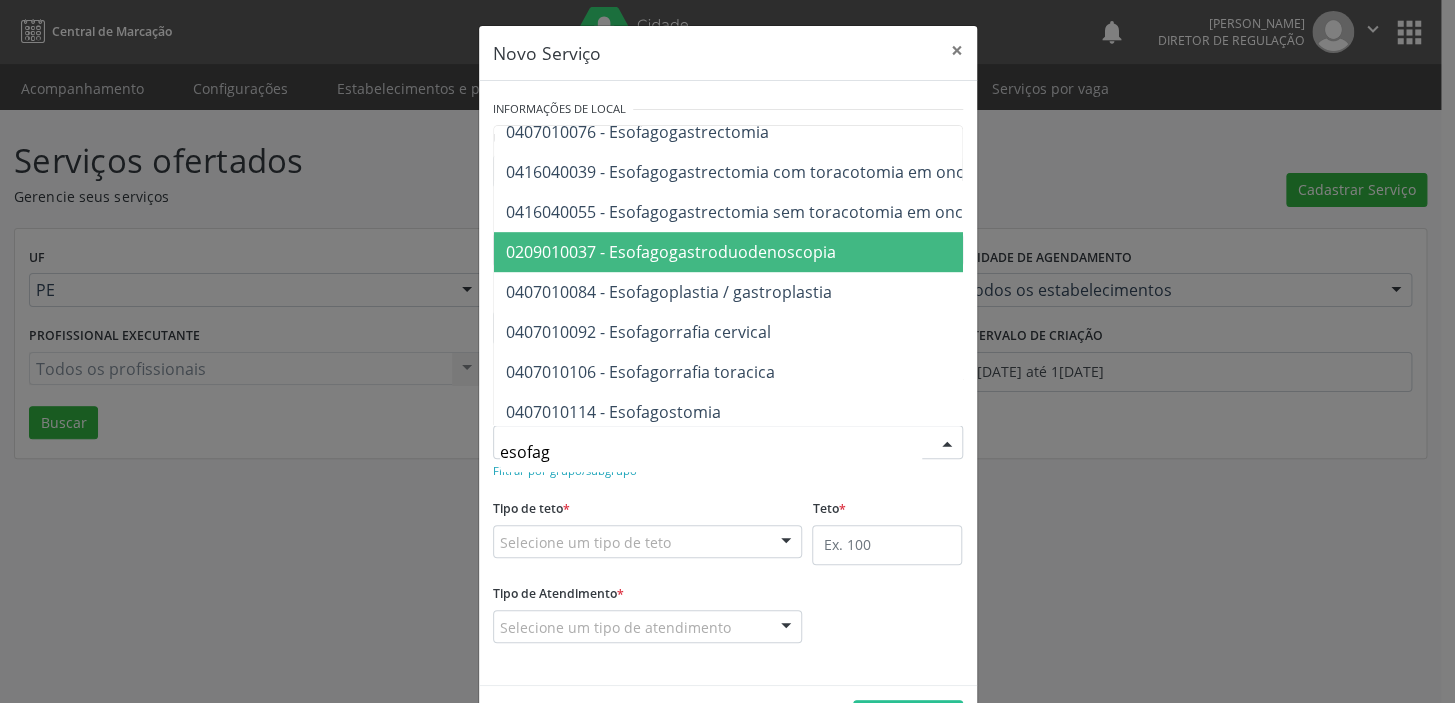 click on "0209010037 - Esofagogastroduodenoscopia" at bounding box center (820, 252) 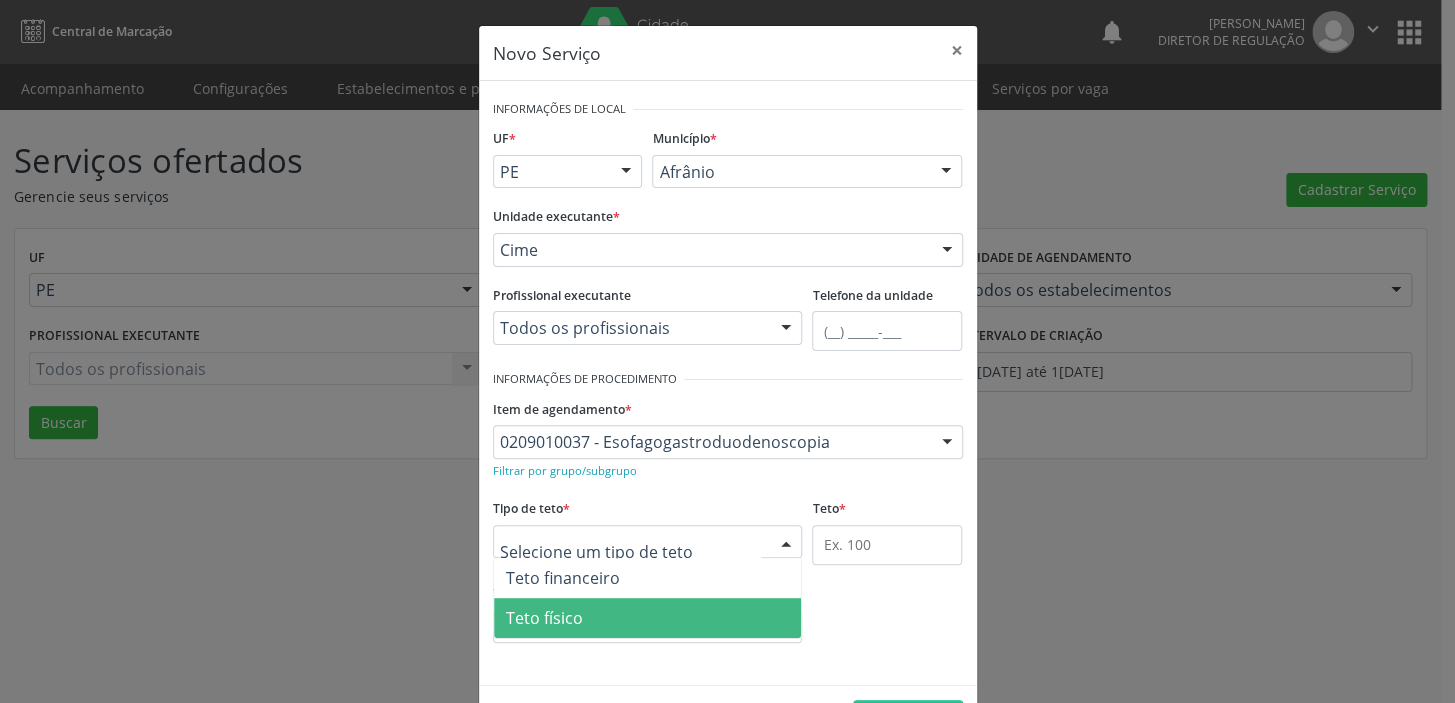 drag, startPoint x: 568, startPoint y: 602, endPoint x: 749, endPoint y: 570, distance: 183.80696 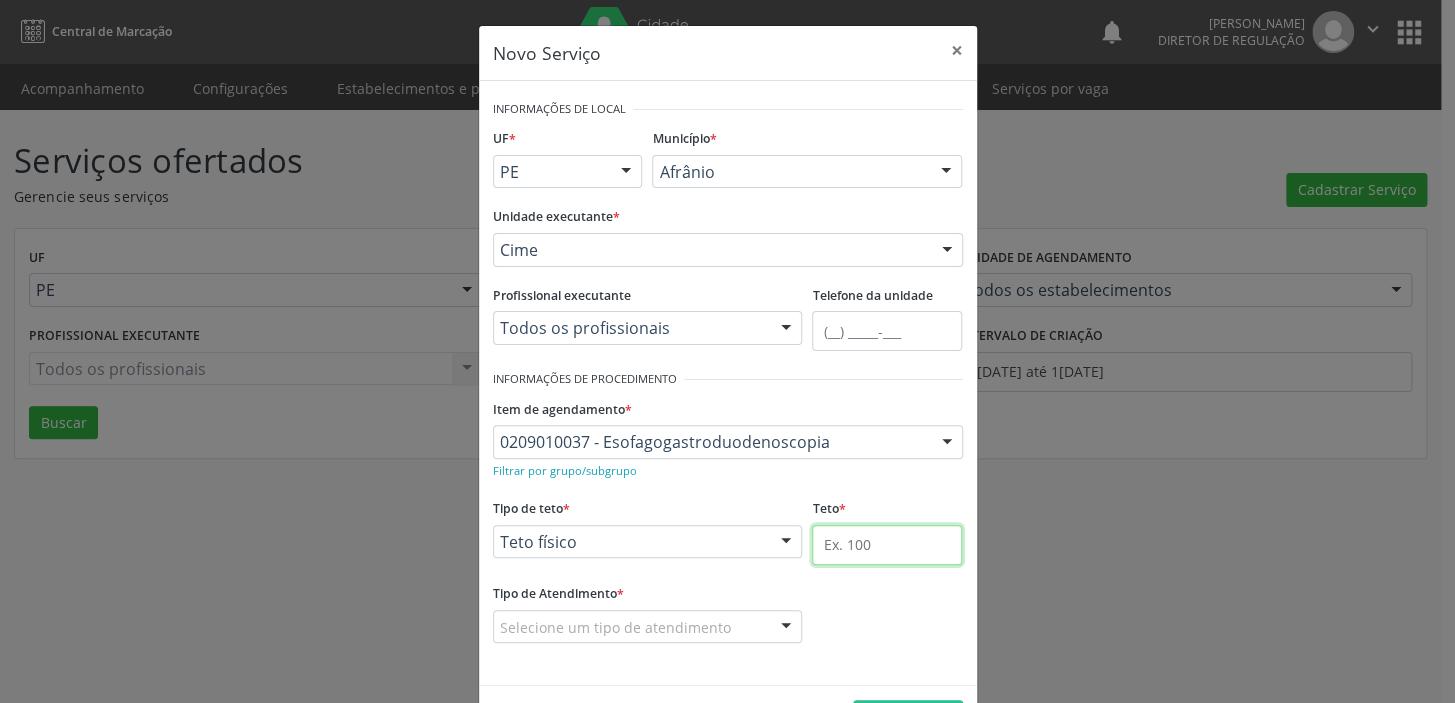 click at bounding box center [887, 545] 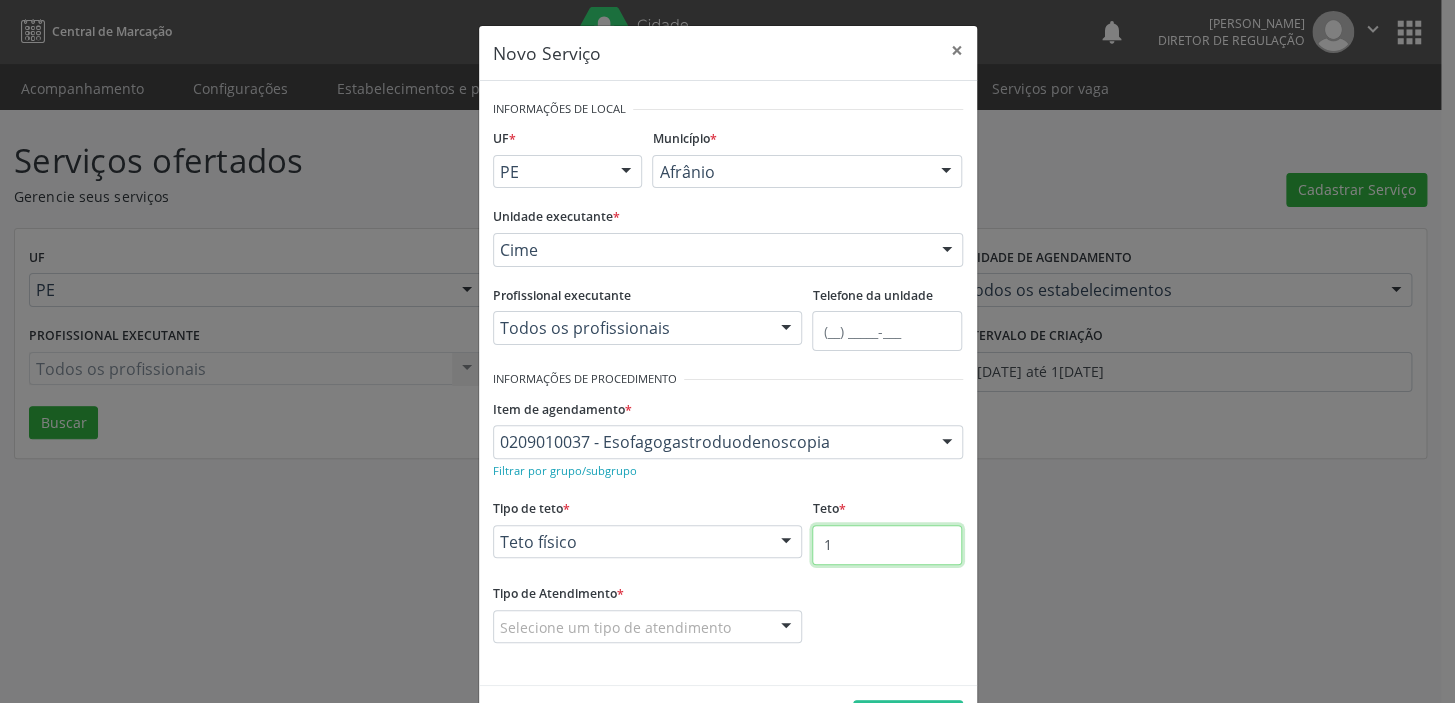 type on "1" 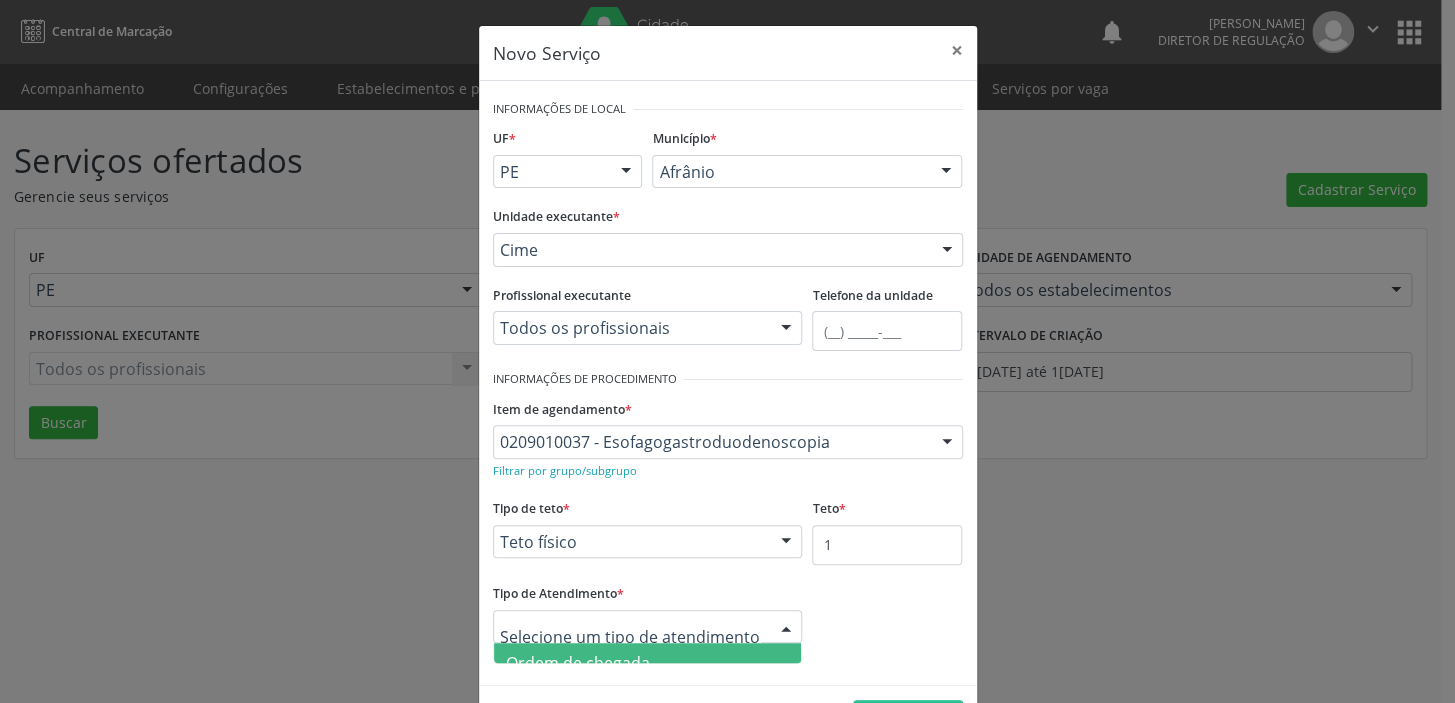 click on "Ordem de chegada" at bounding box center (648, 663) 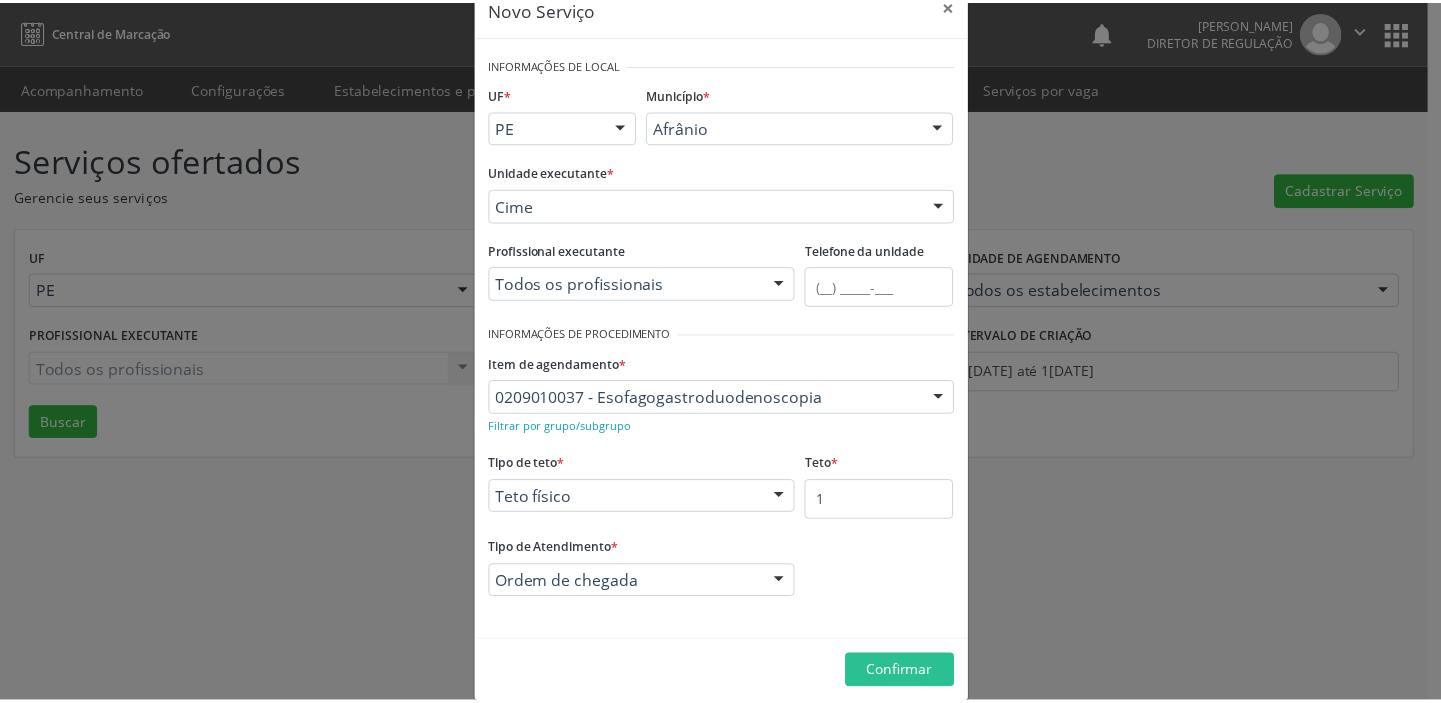 scroll, scrollTop: 69, scrollLeft: 0, axis: vertical 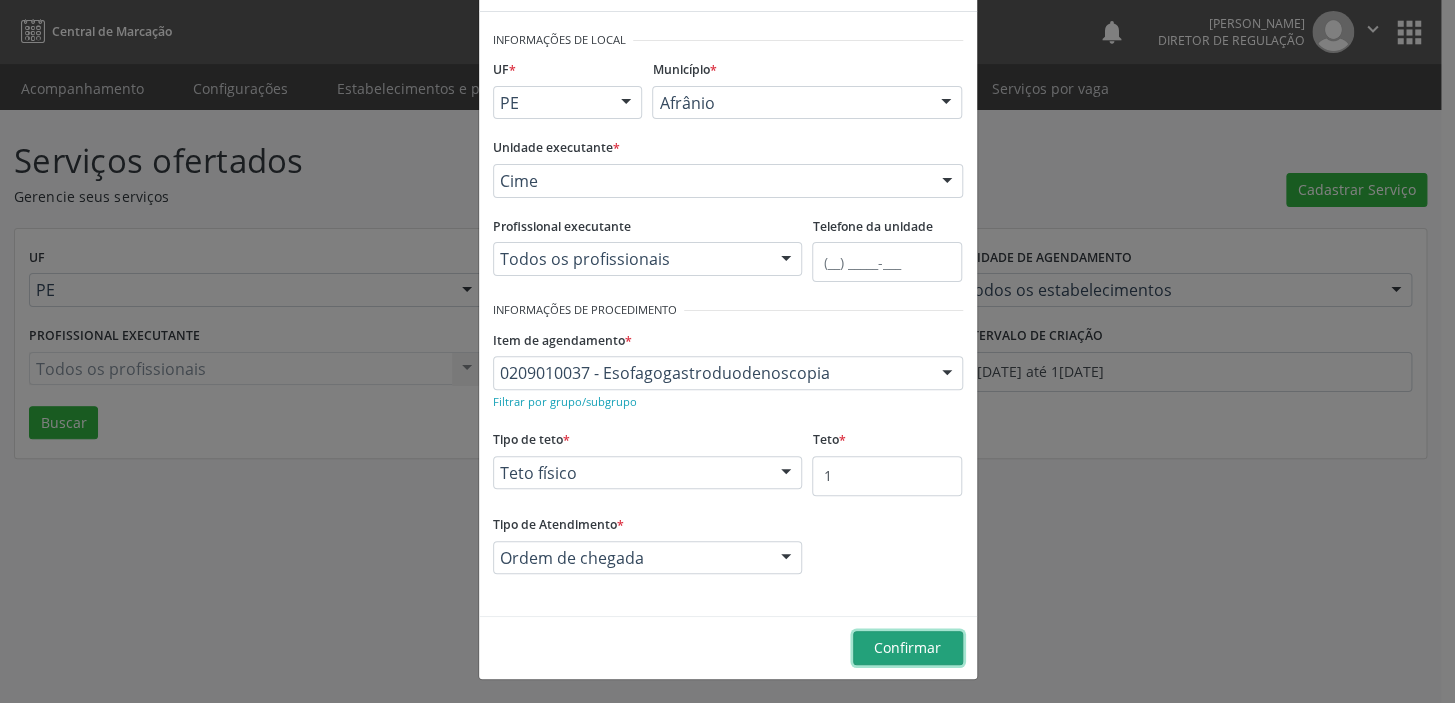click on "Confirmar" at bounding box center [907, 647] 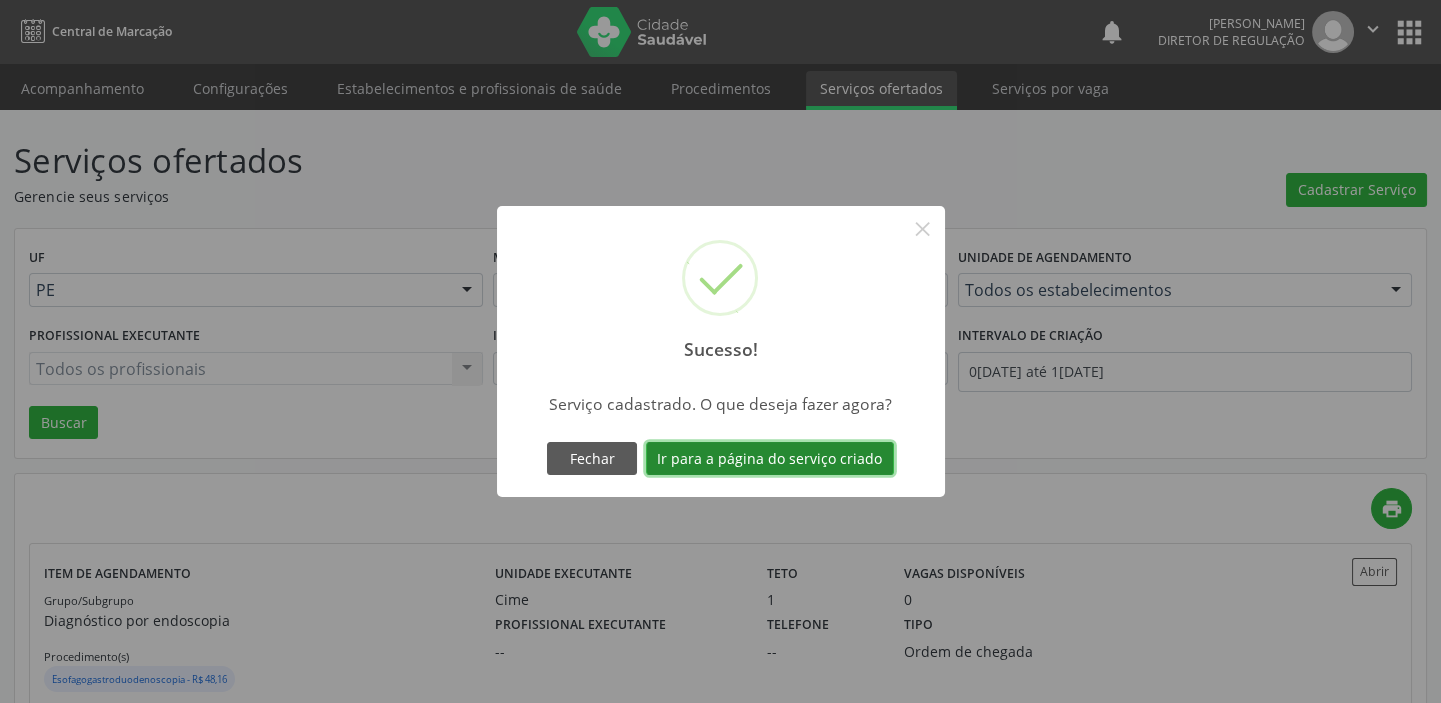 click on "Ir para a página do serviço criado" at bounding box center [770, 459] 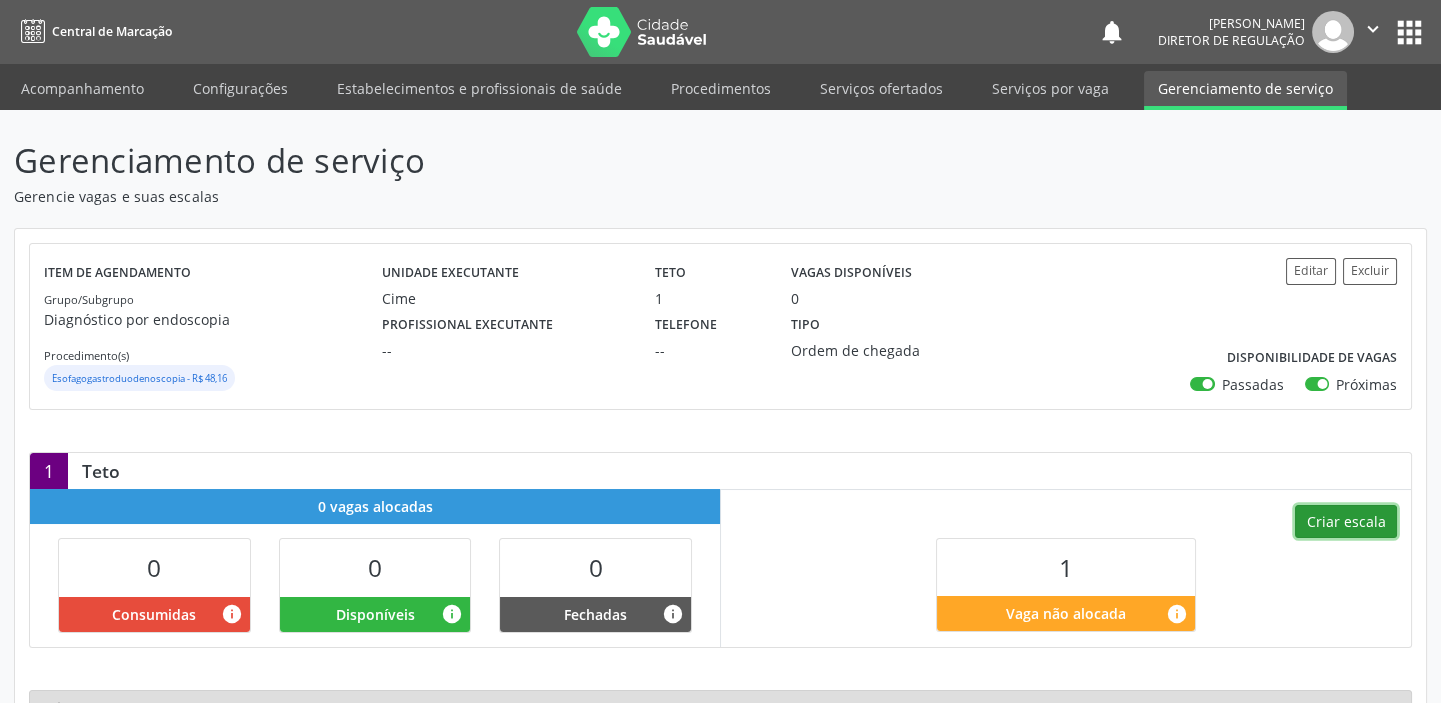 click on "Criar escala" at bounding box center (1346, 522) 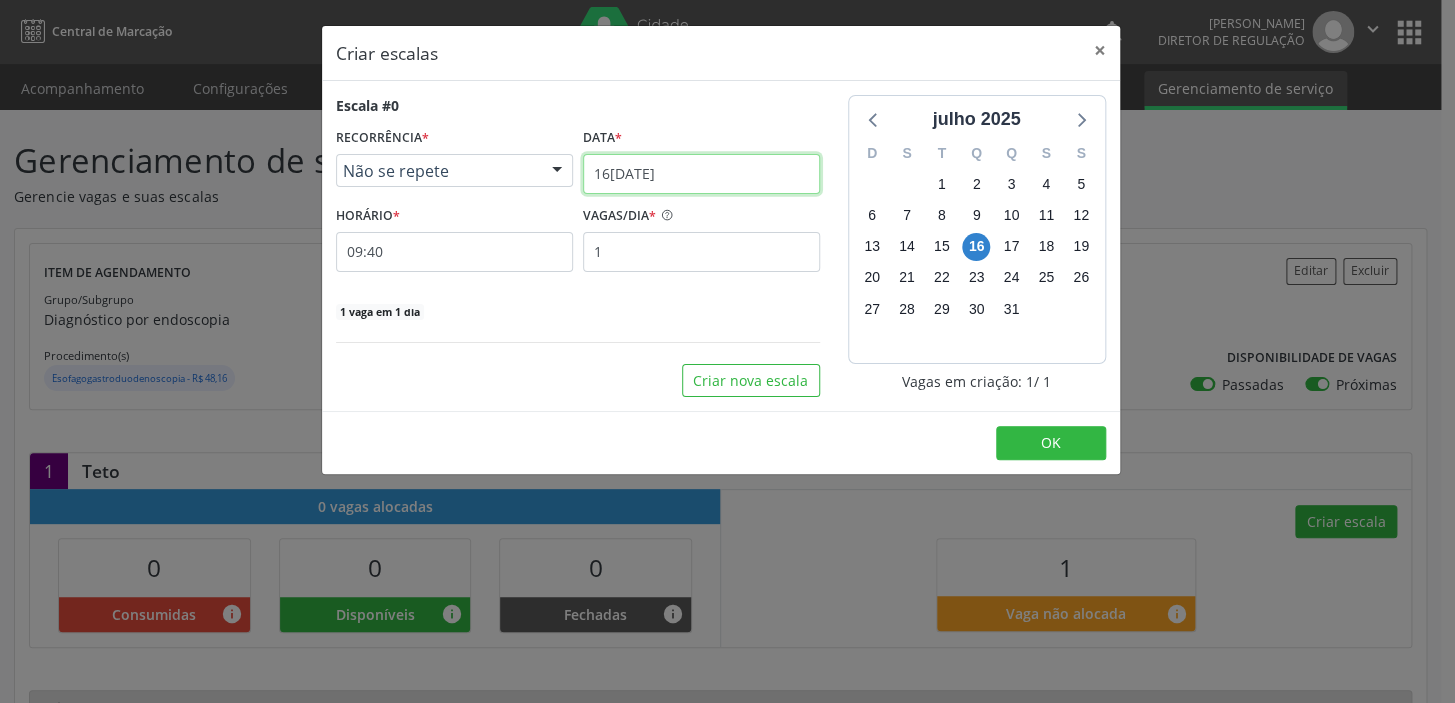 click on "[DATE]" at bounding box center [701, 174] 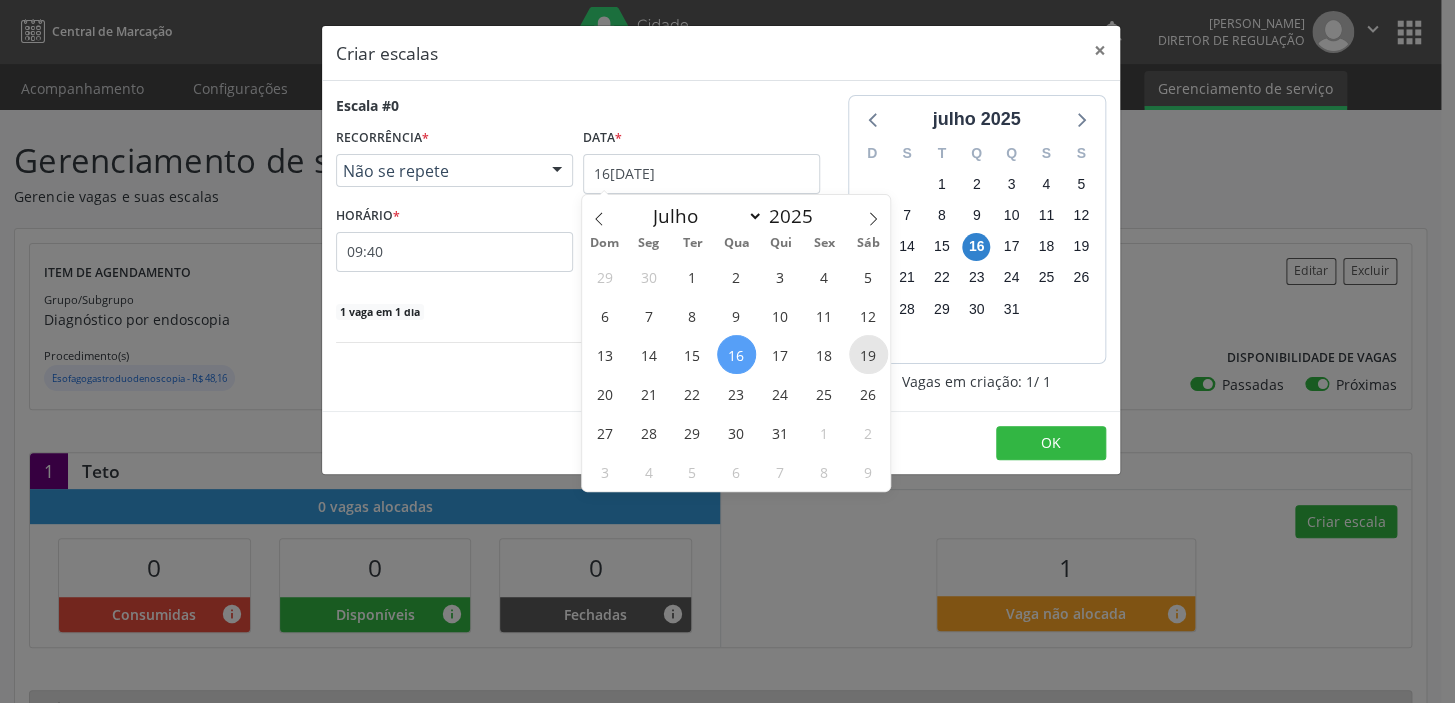 click on "19" at bounding box center (868, 354) 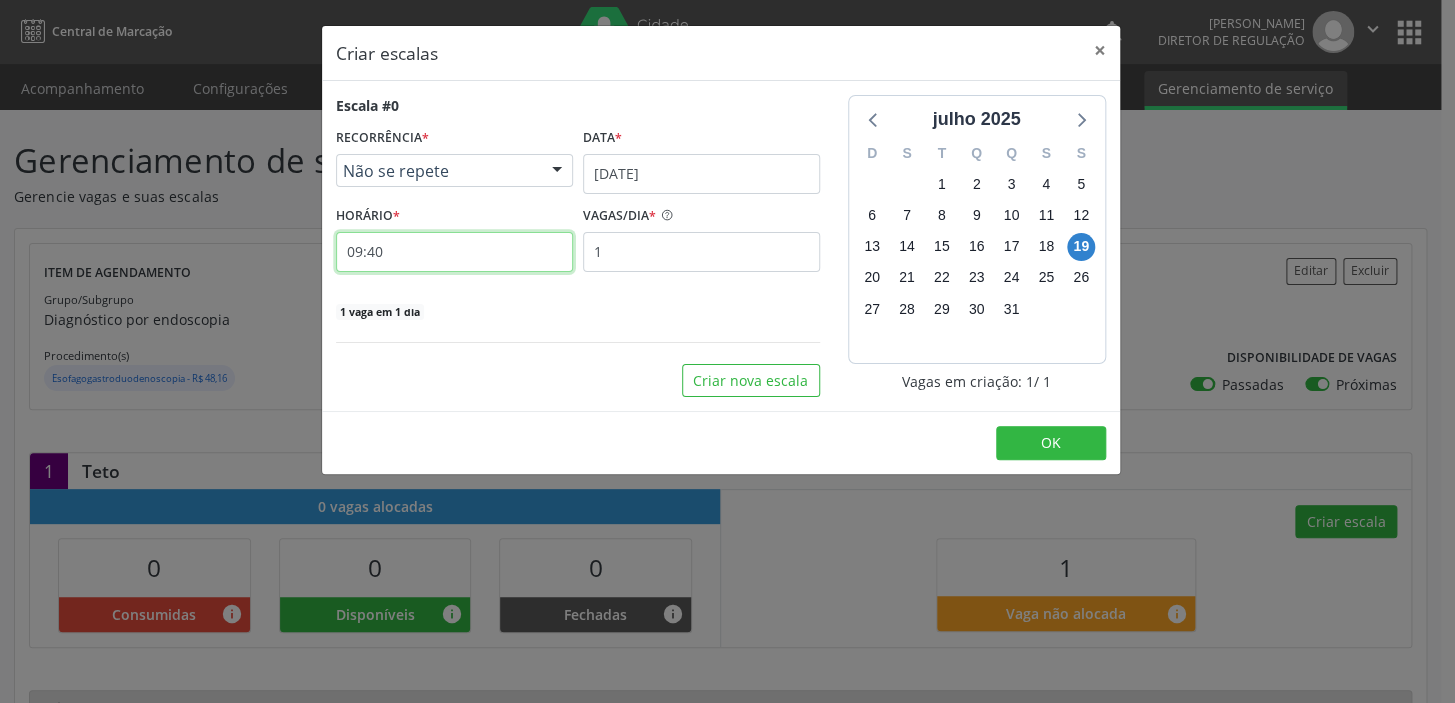 click on "09:40" at bounding box center [454, 252] 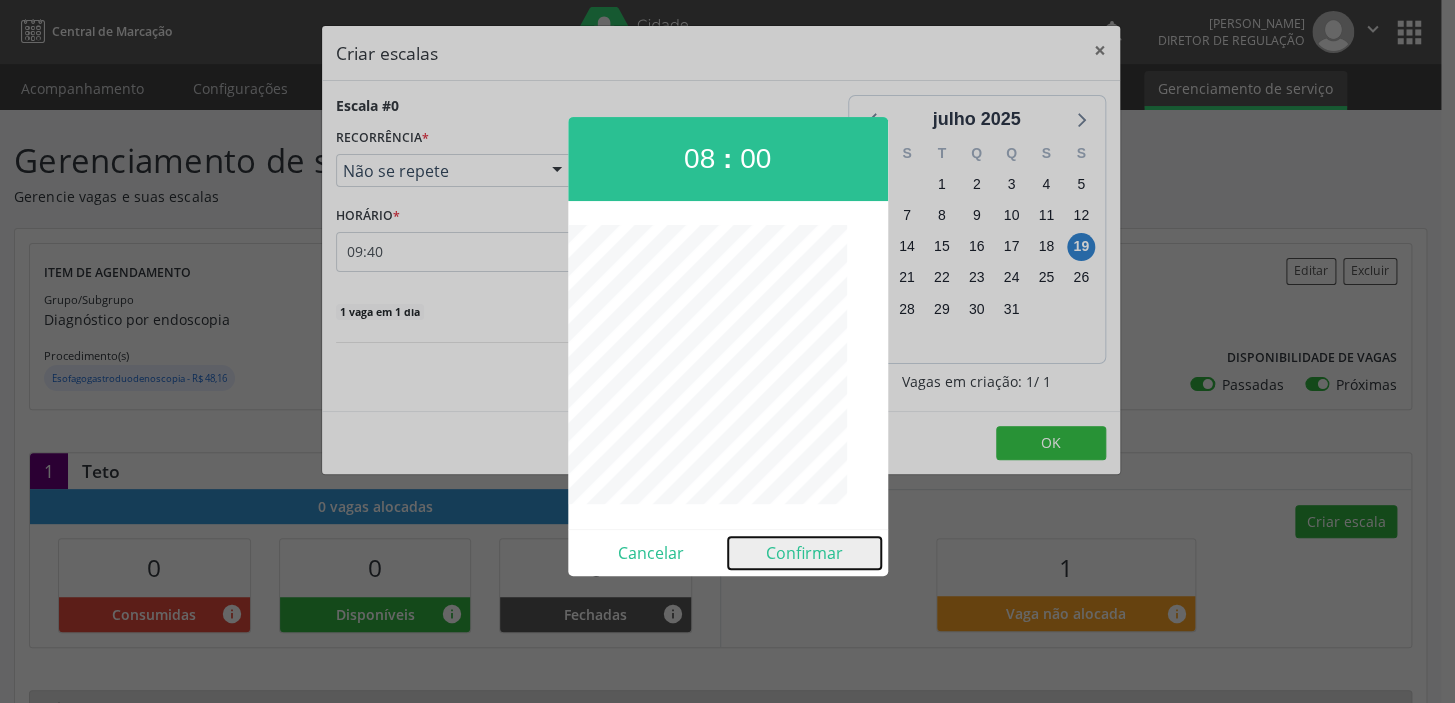 click on "Confirmar" at bounding box center [804, 553] 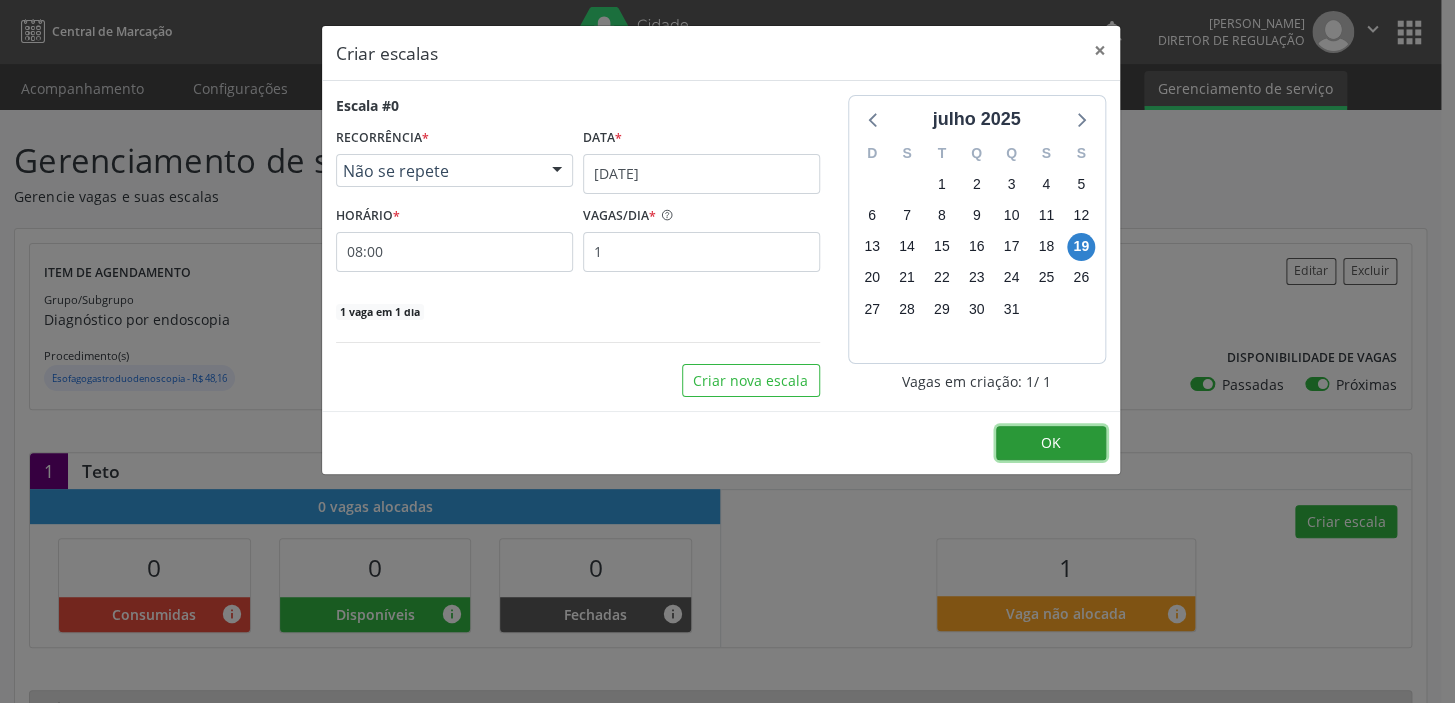 click on "OK" at bounding box center (1051, 442) 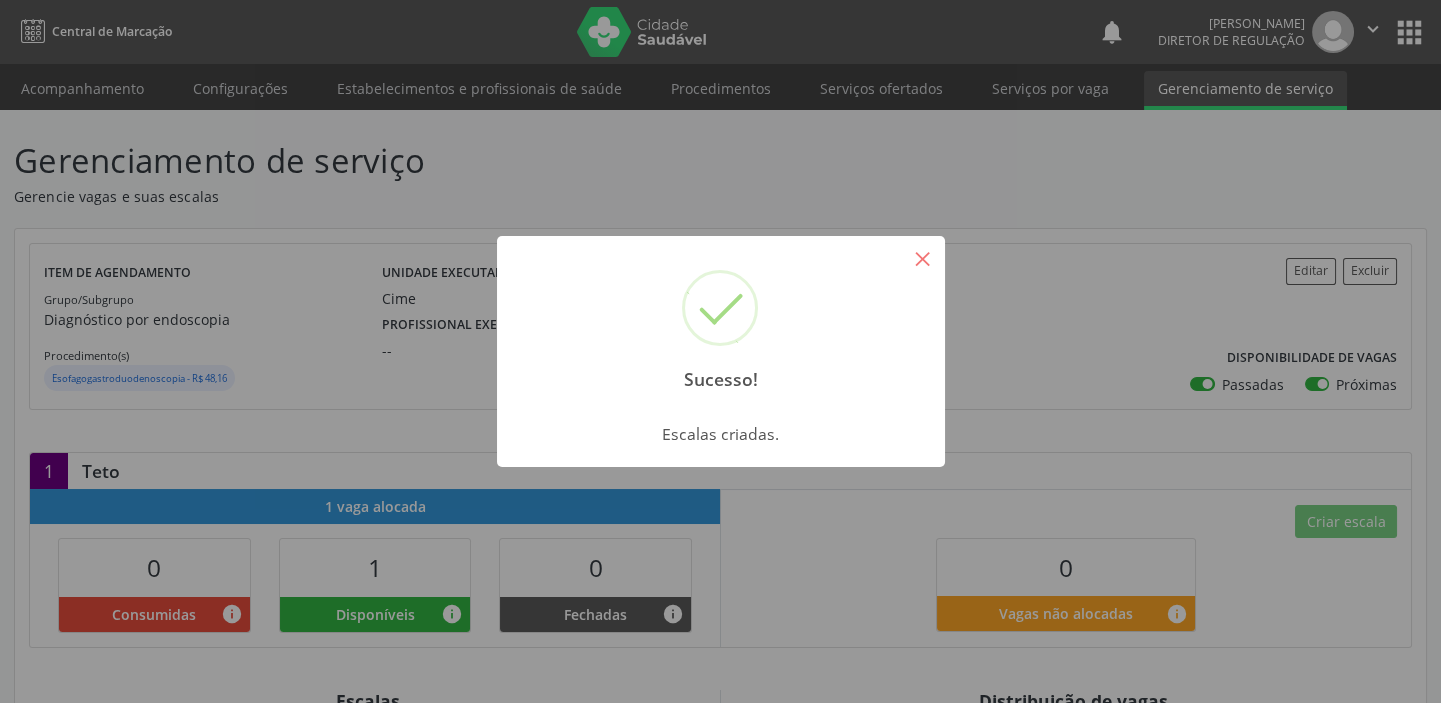 click on "×" at bounding box center [923, 258] 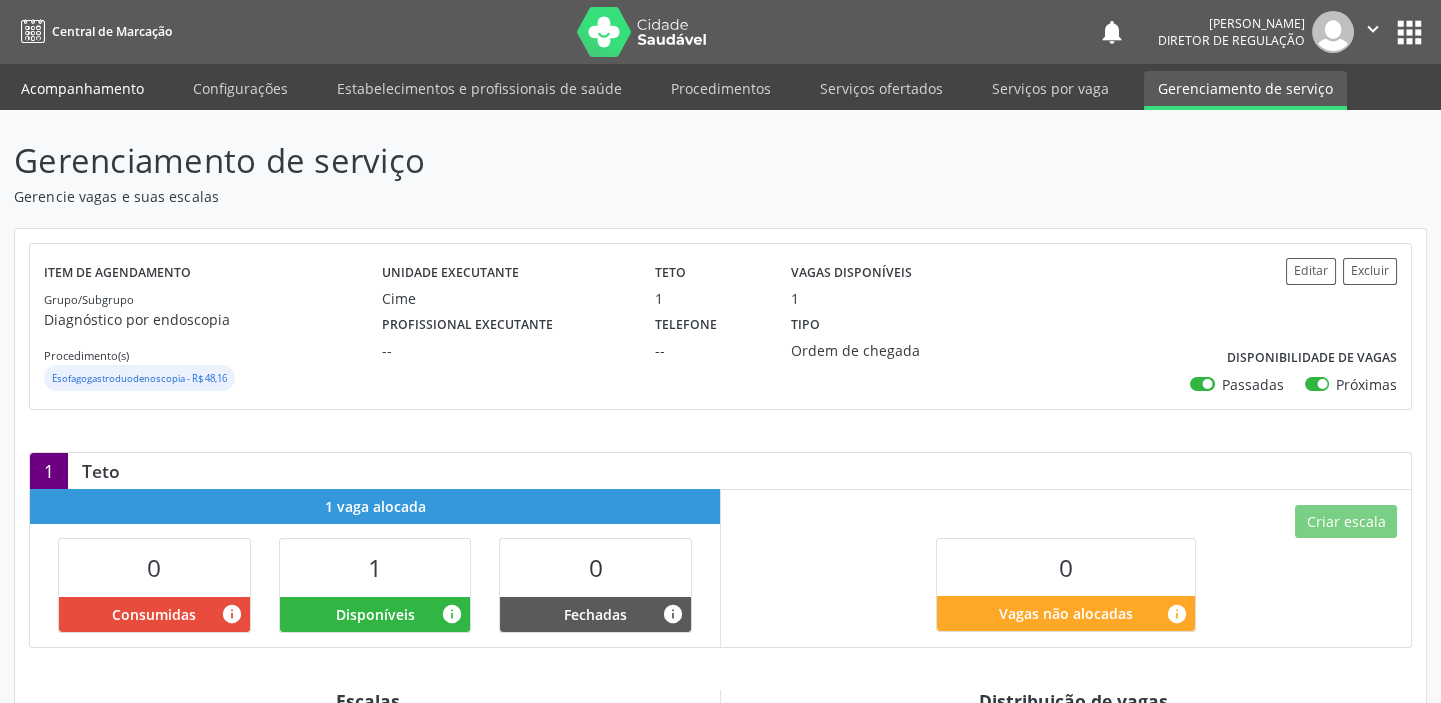 click on "Acompanhamento" at bounding box center [82, 88] 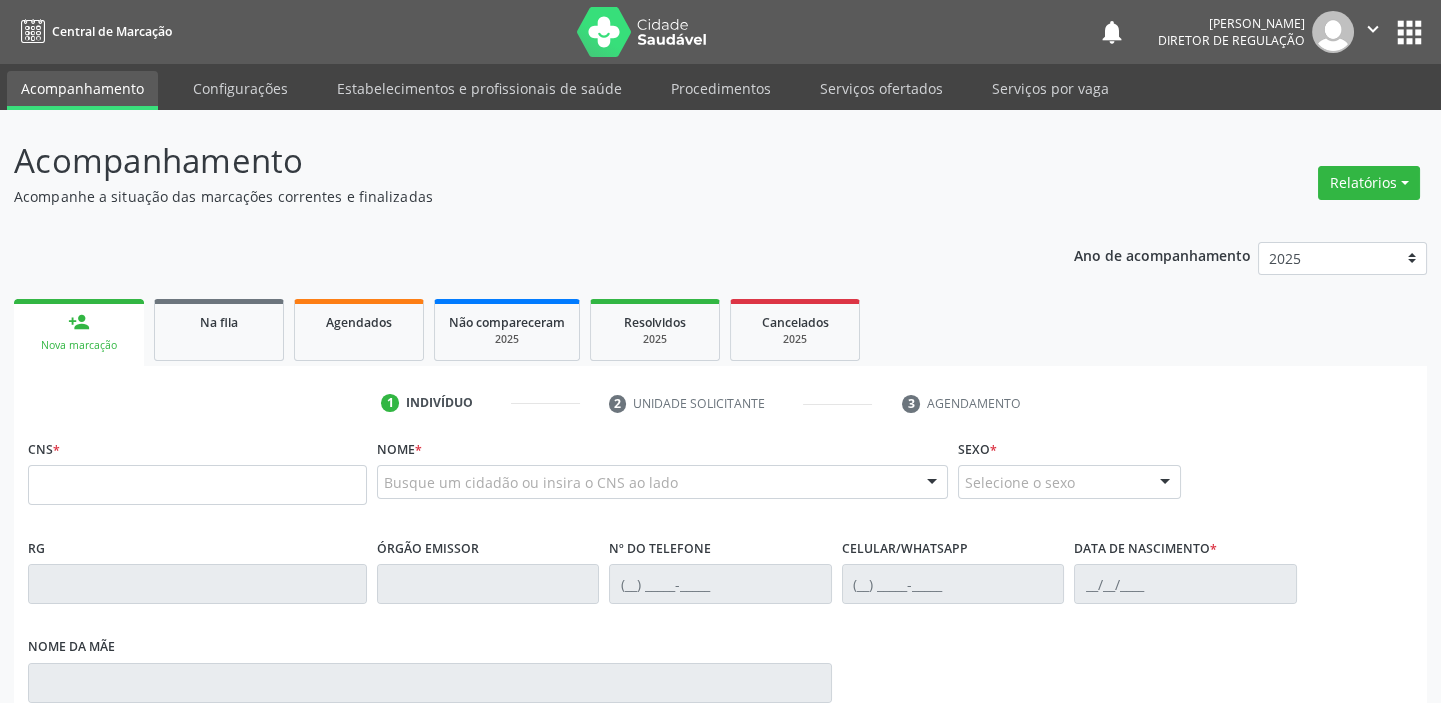 click on "Busque um cidadão ou insira o CNS ao lado" at bounding box center (662, 482) 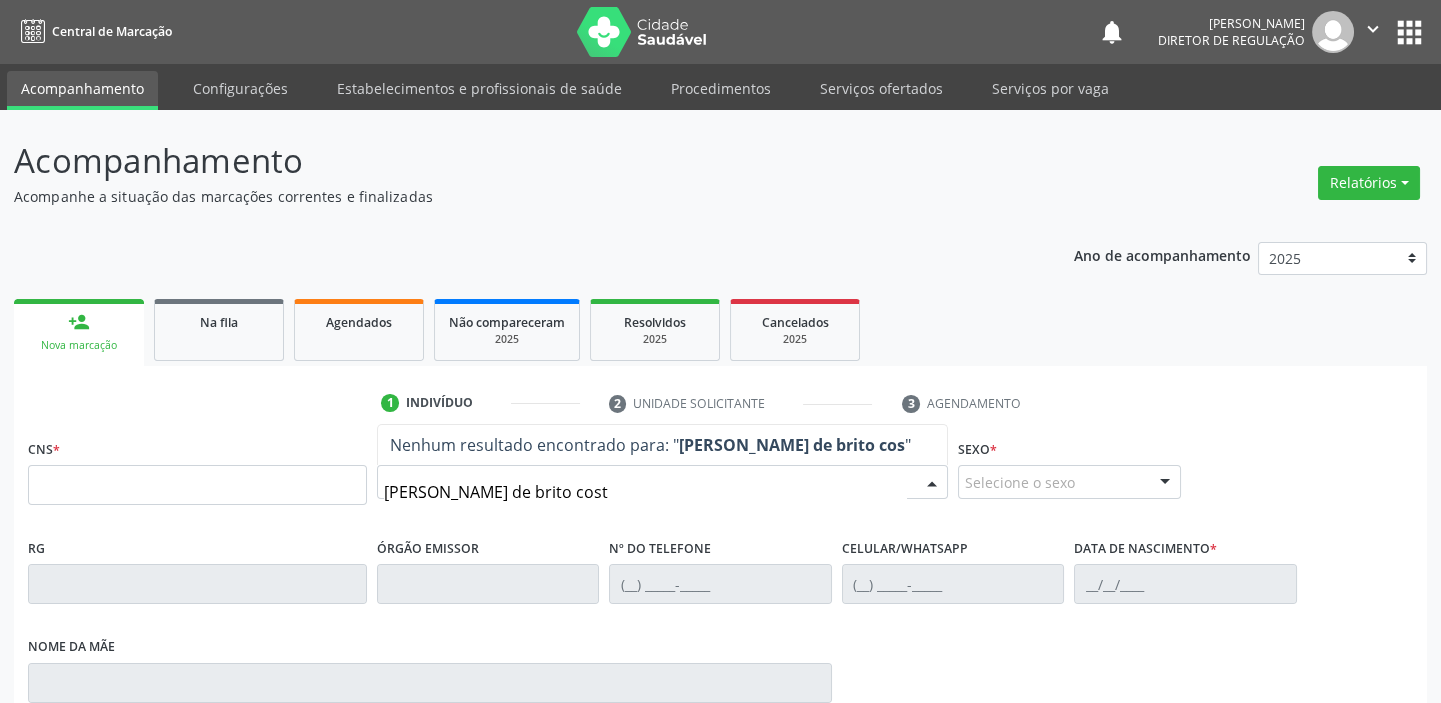 type on "maria gorete de brito costa" 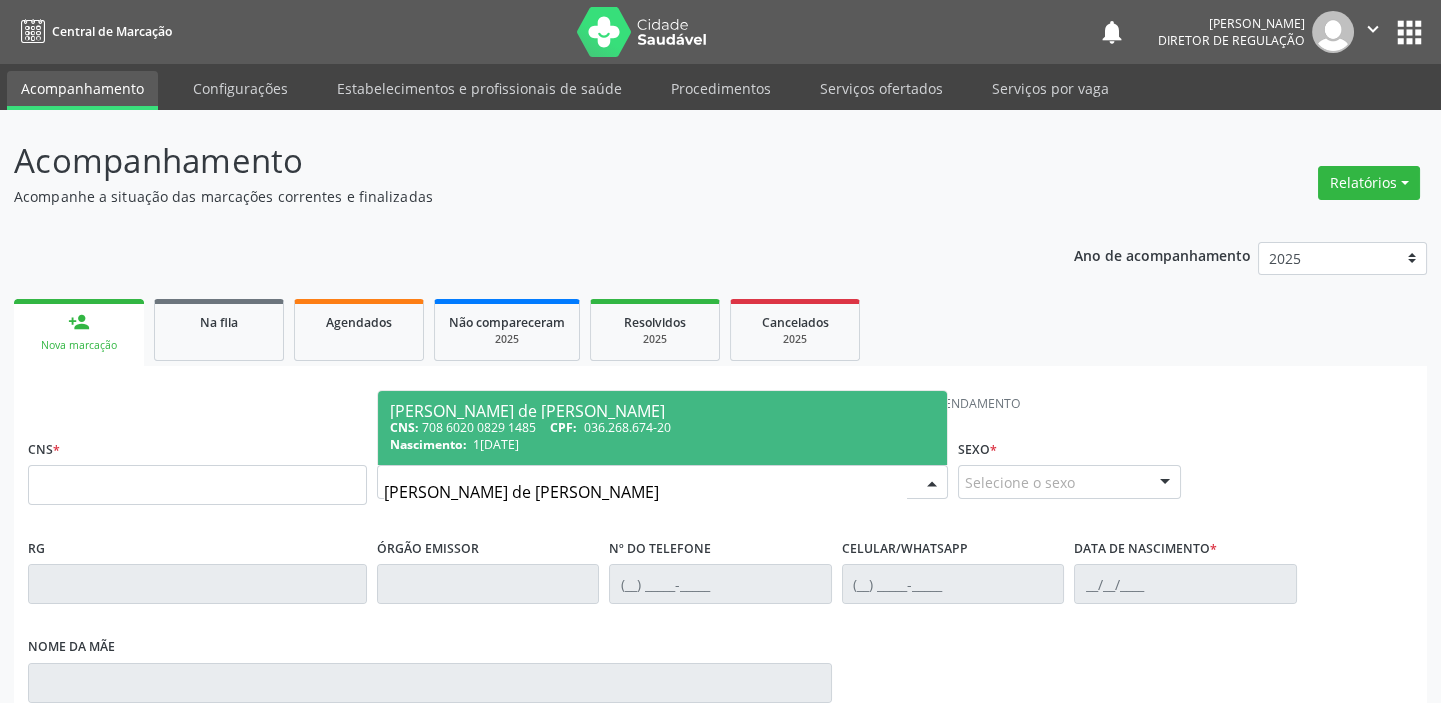click on "Maria Gorete de Brito Costa" at bounding box center [662, 411] 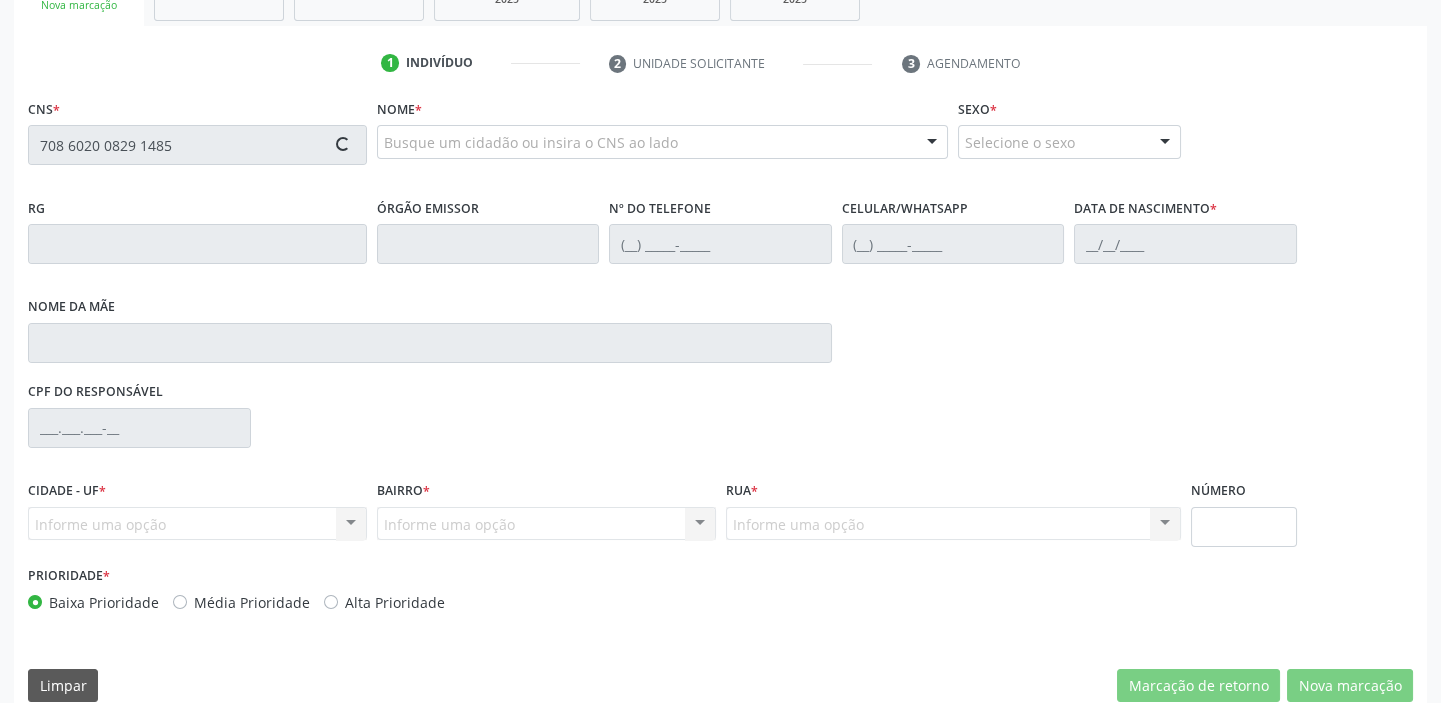 type on "708 6020 0829 1485" 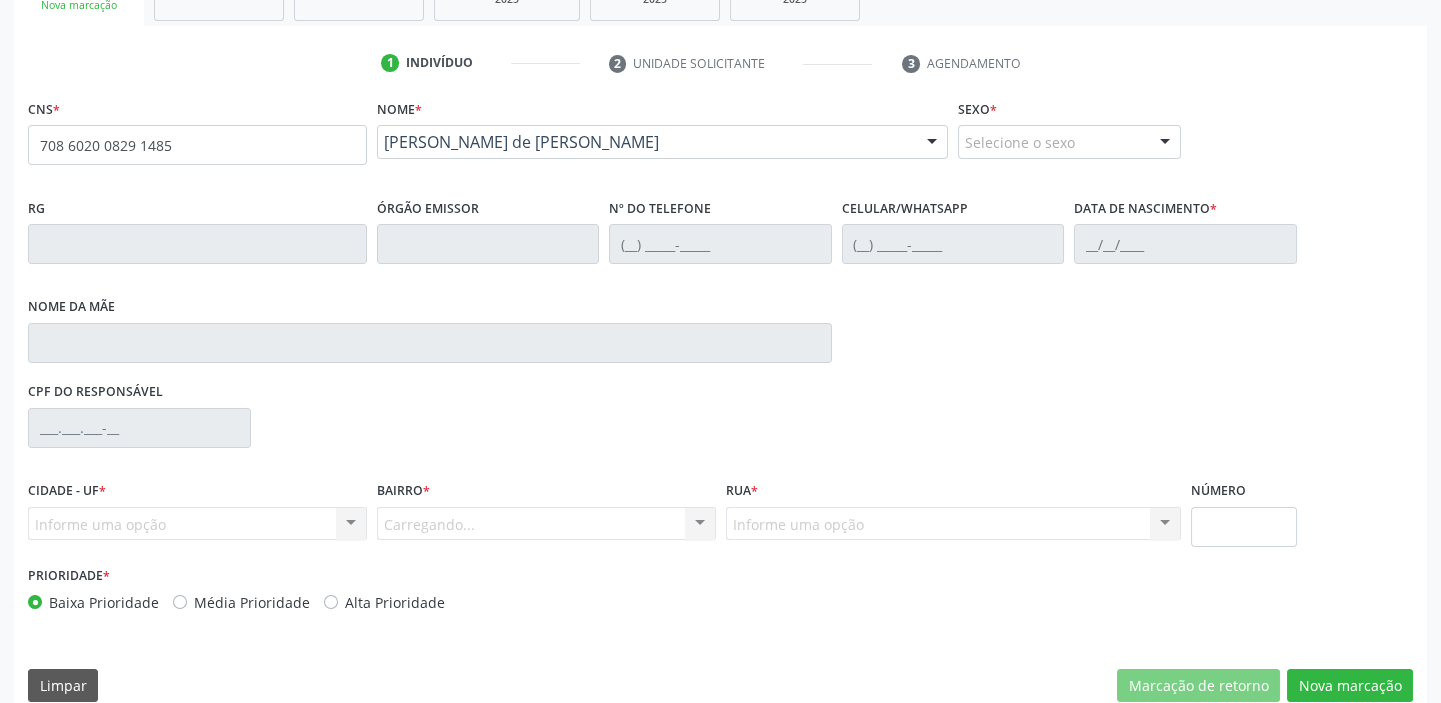 scroll, scrollTop: 366, scrollLeft: 0, axis: vertical 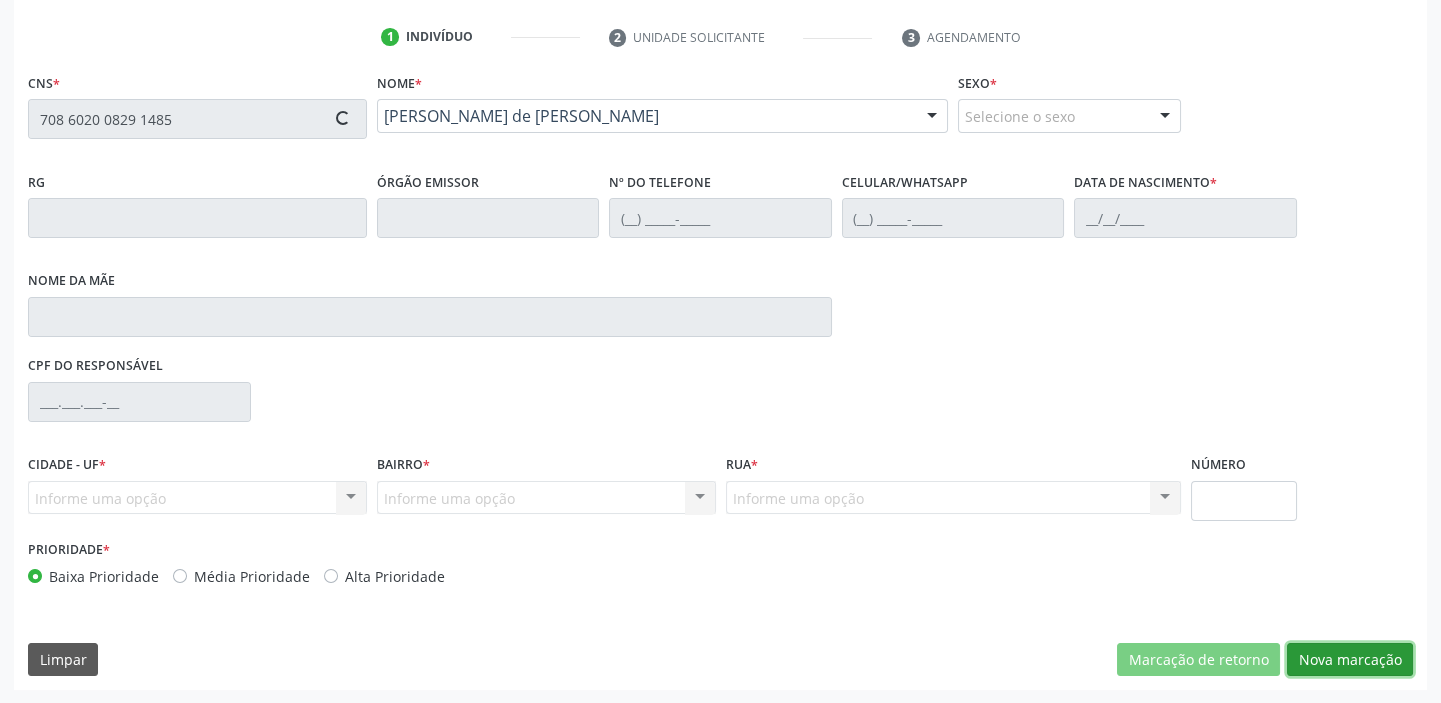 click on "Nova marcação" at bounding box center (1350, 660) 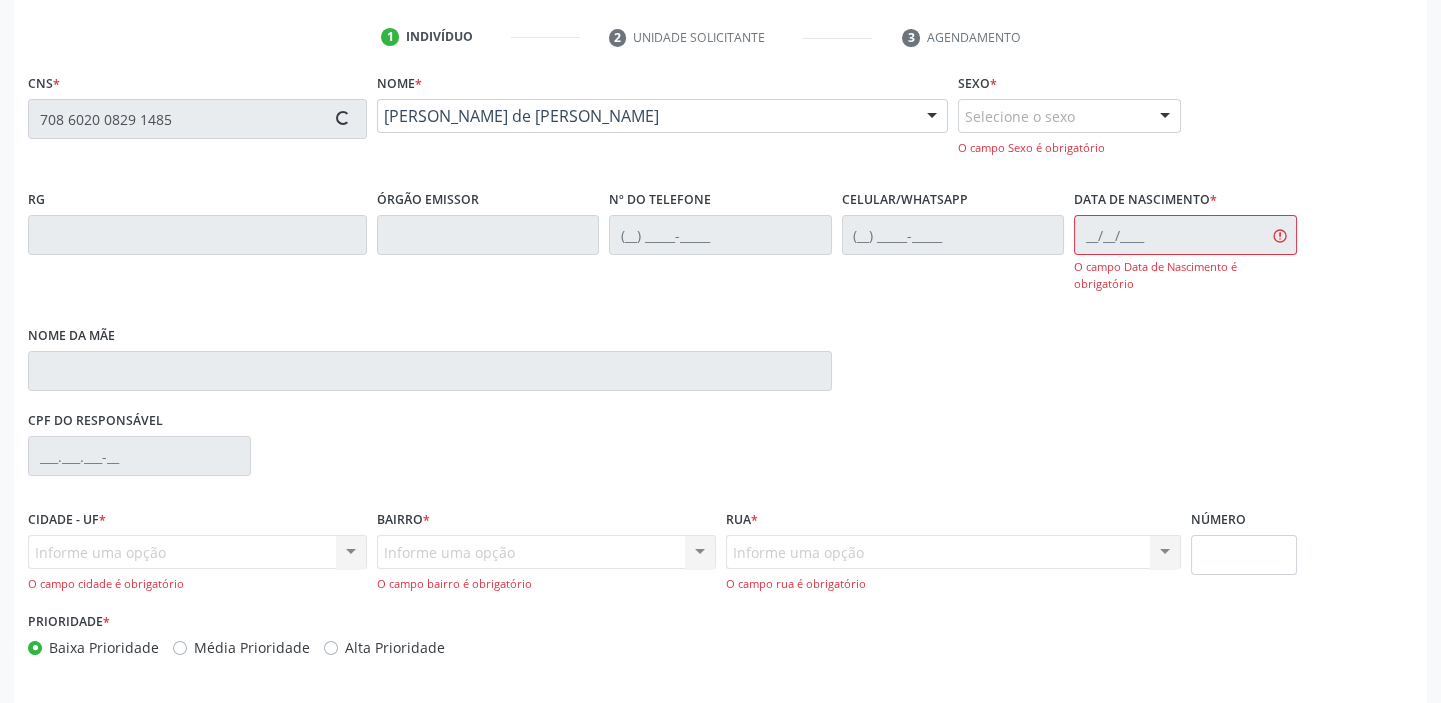 type on "(87) 98875-3019" 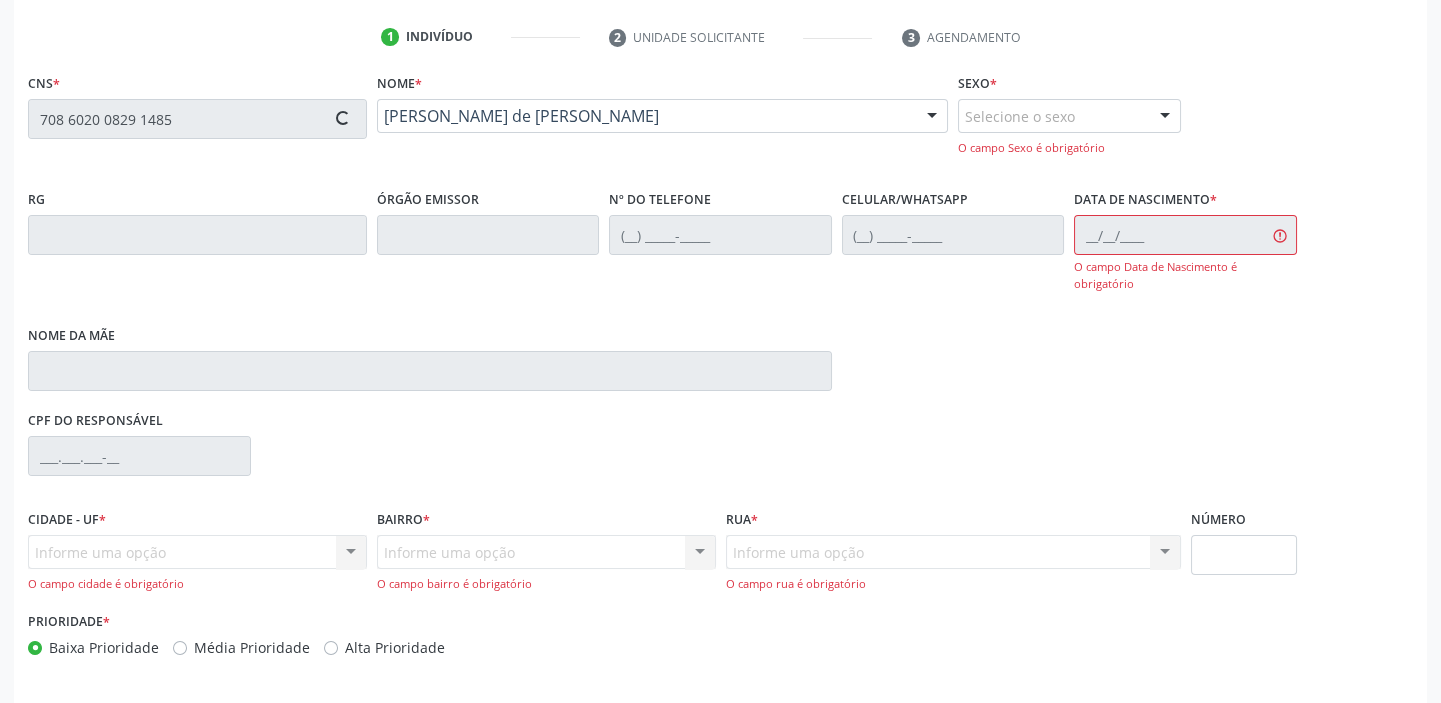 type on "(87) 98875-3019" 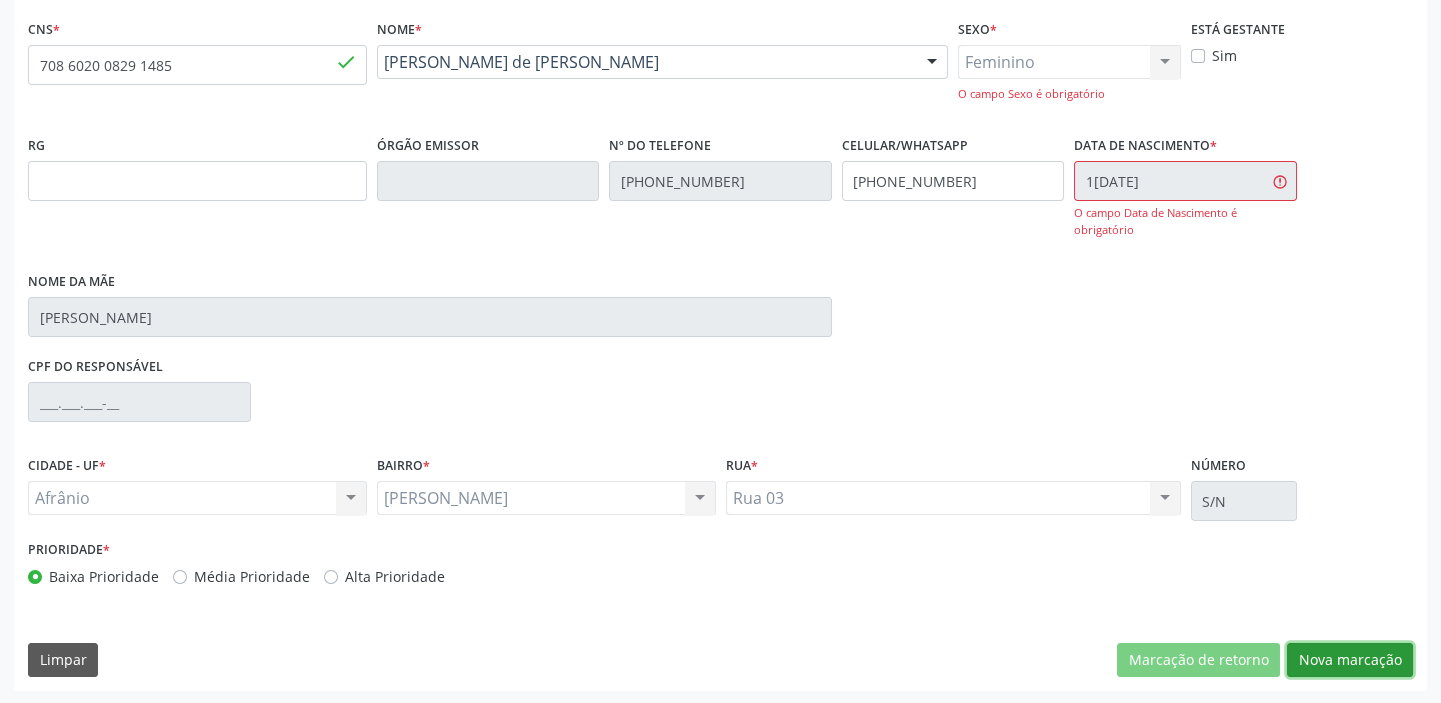 click on "Nova marcação" at bounding box center (1350, 660) 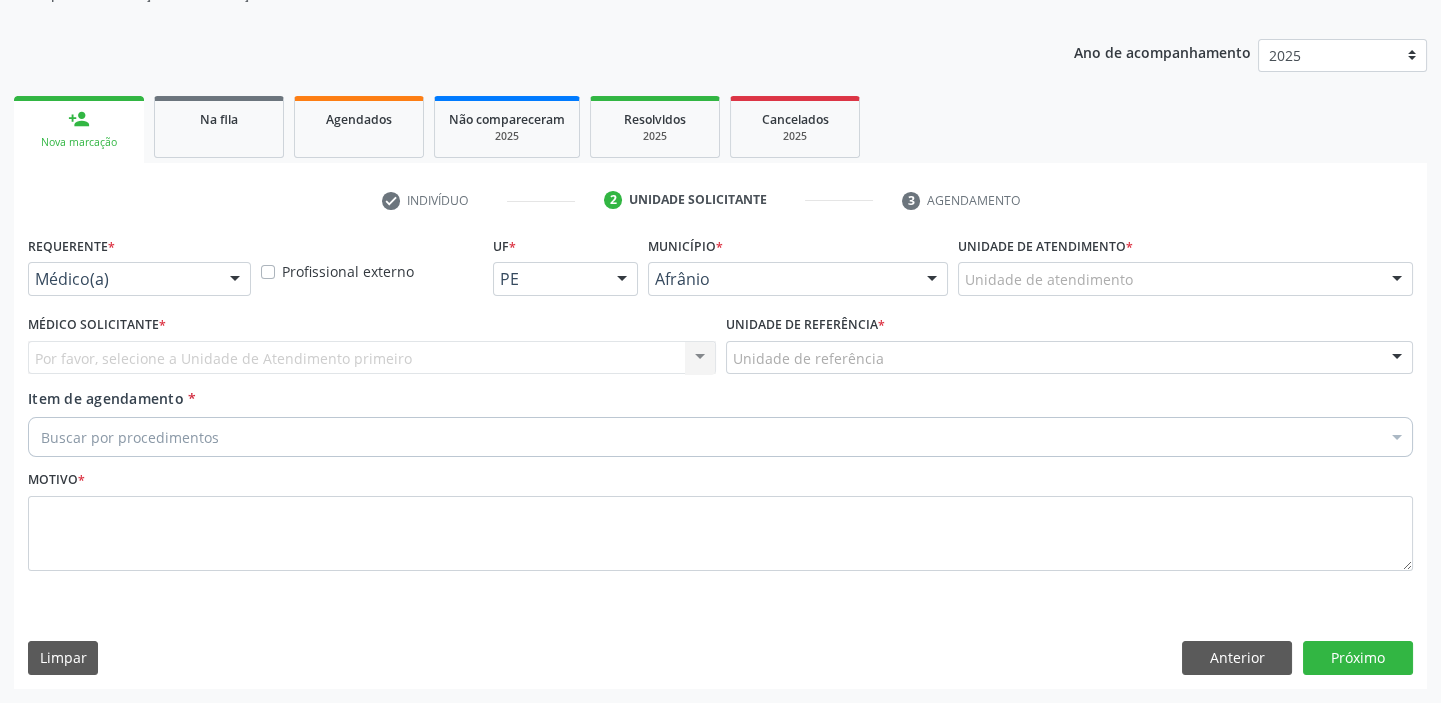 scroll, scrollTop: 201, scrollLeft: 0, axis: vertical 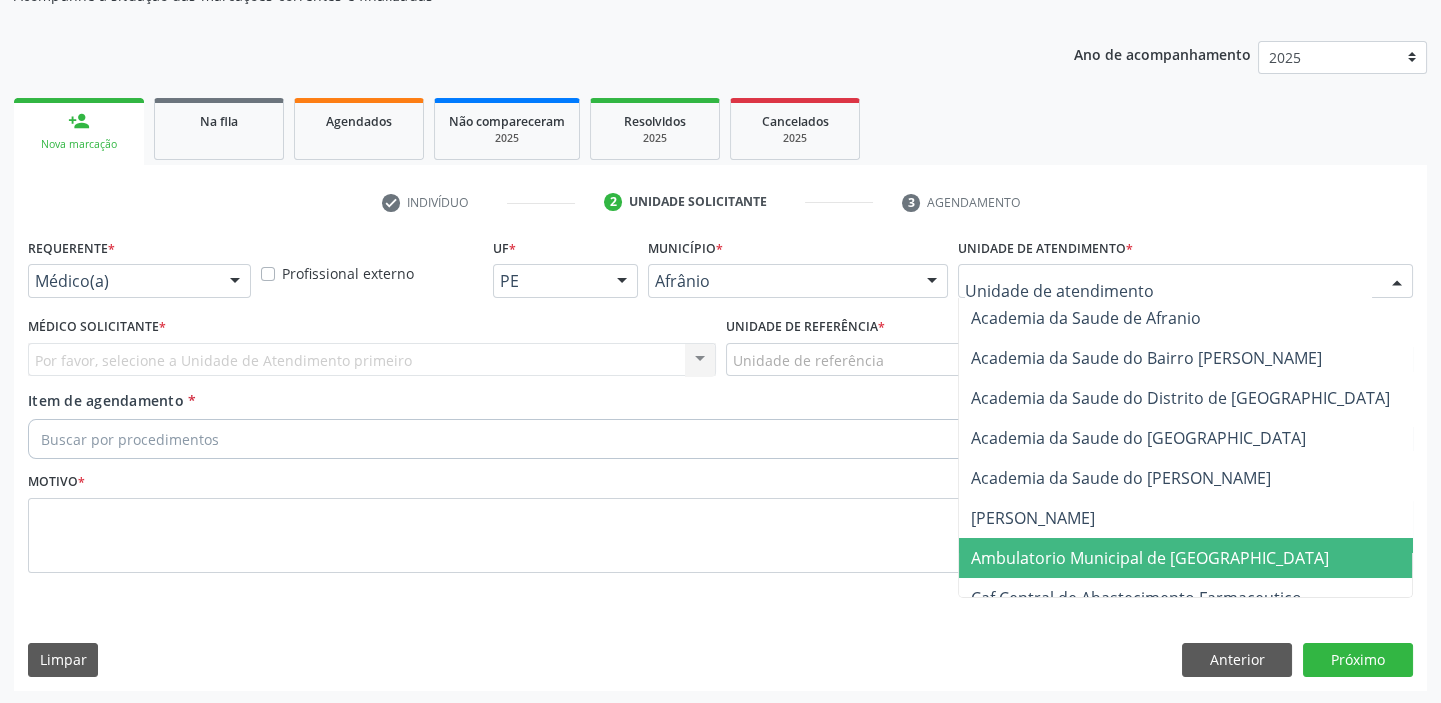 click on "Ambulatorio Municipal de [GEOGRAPHIC_DATA]" at bounding box center [1203, 558] 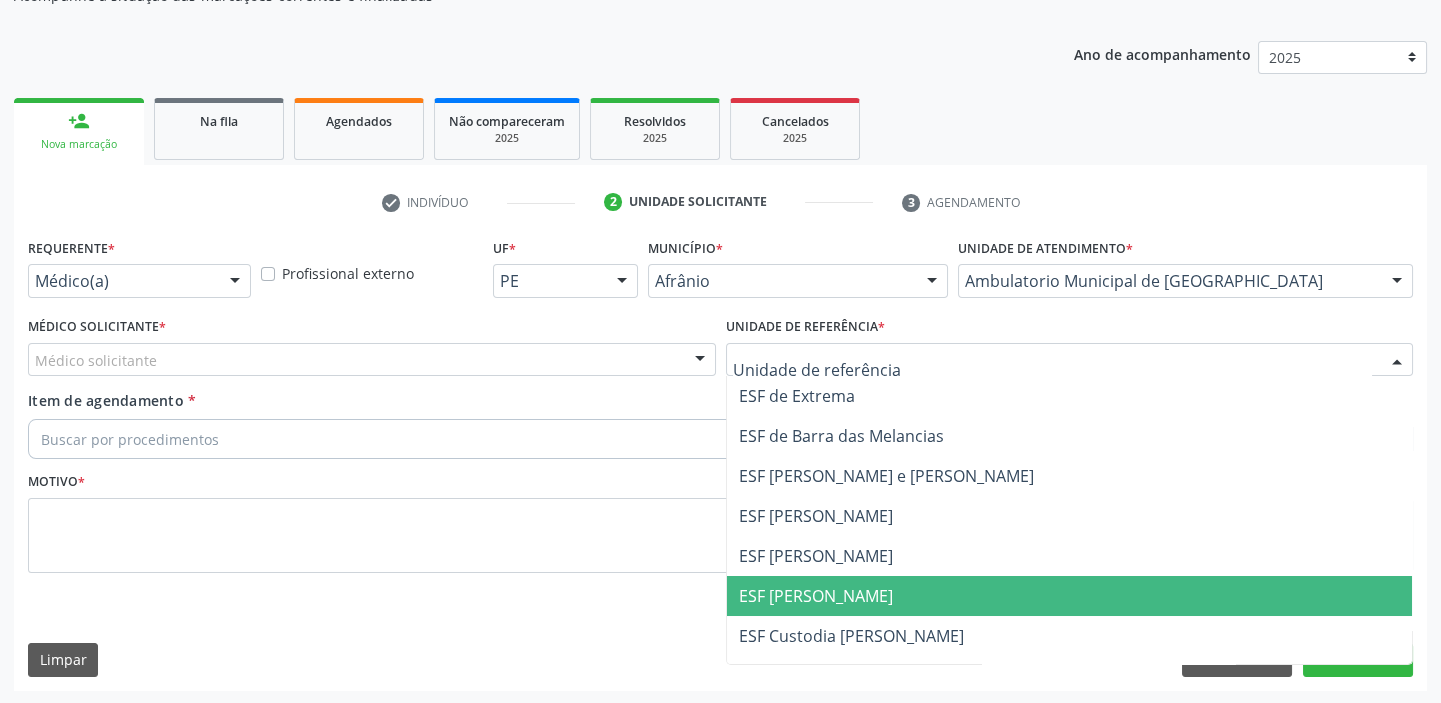 click on "ESF [PERSON_NAME]" at bounding box center (816, 596) 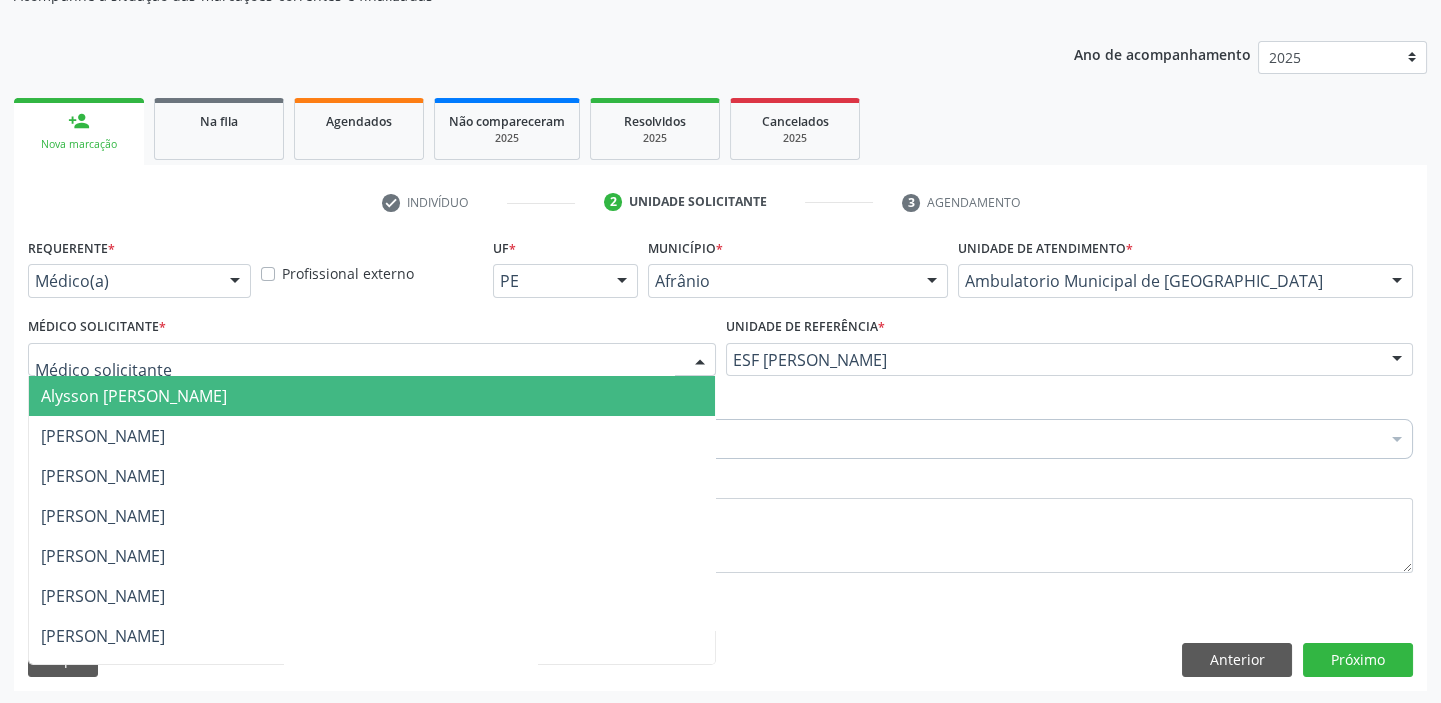 click on "Alysson [PERSON_NAME]" at bounding box center [134, 396] 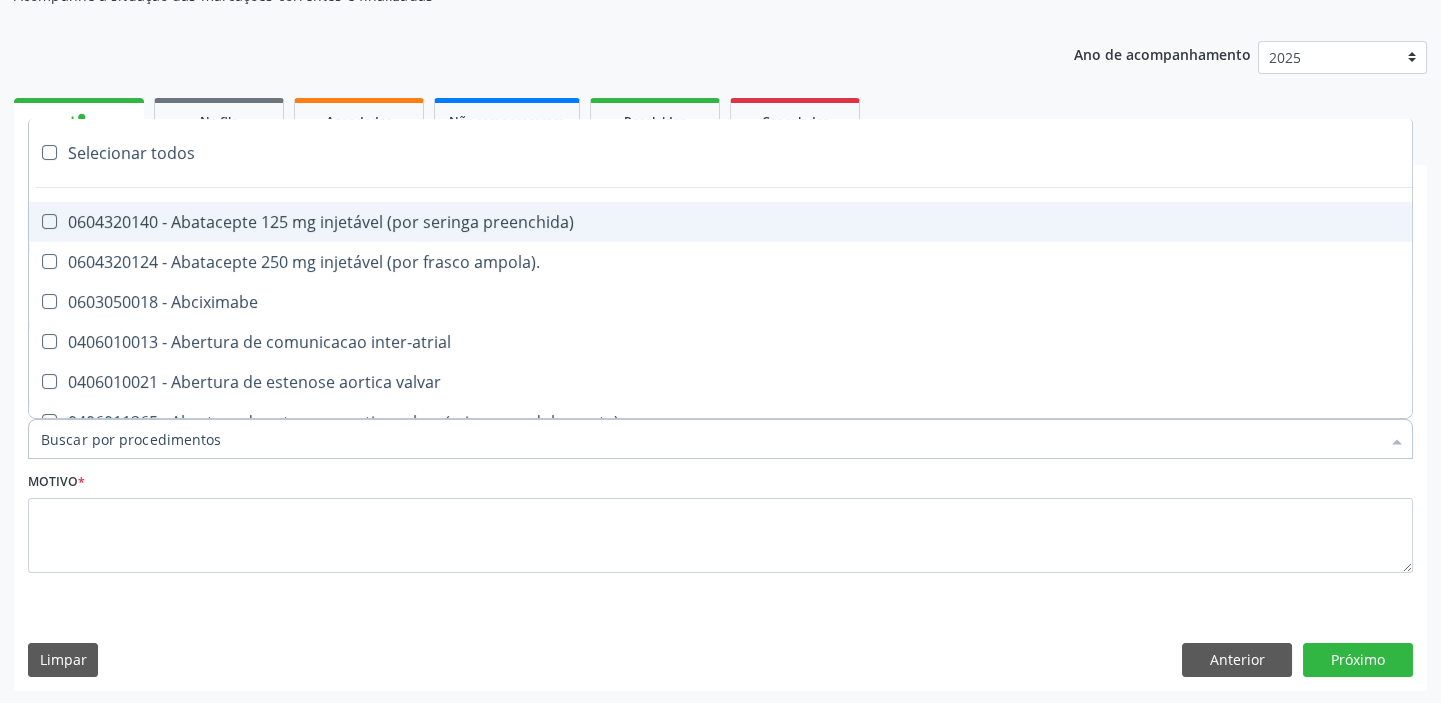 type on "u" 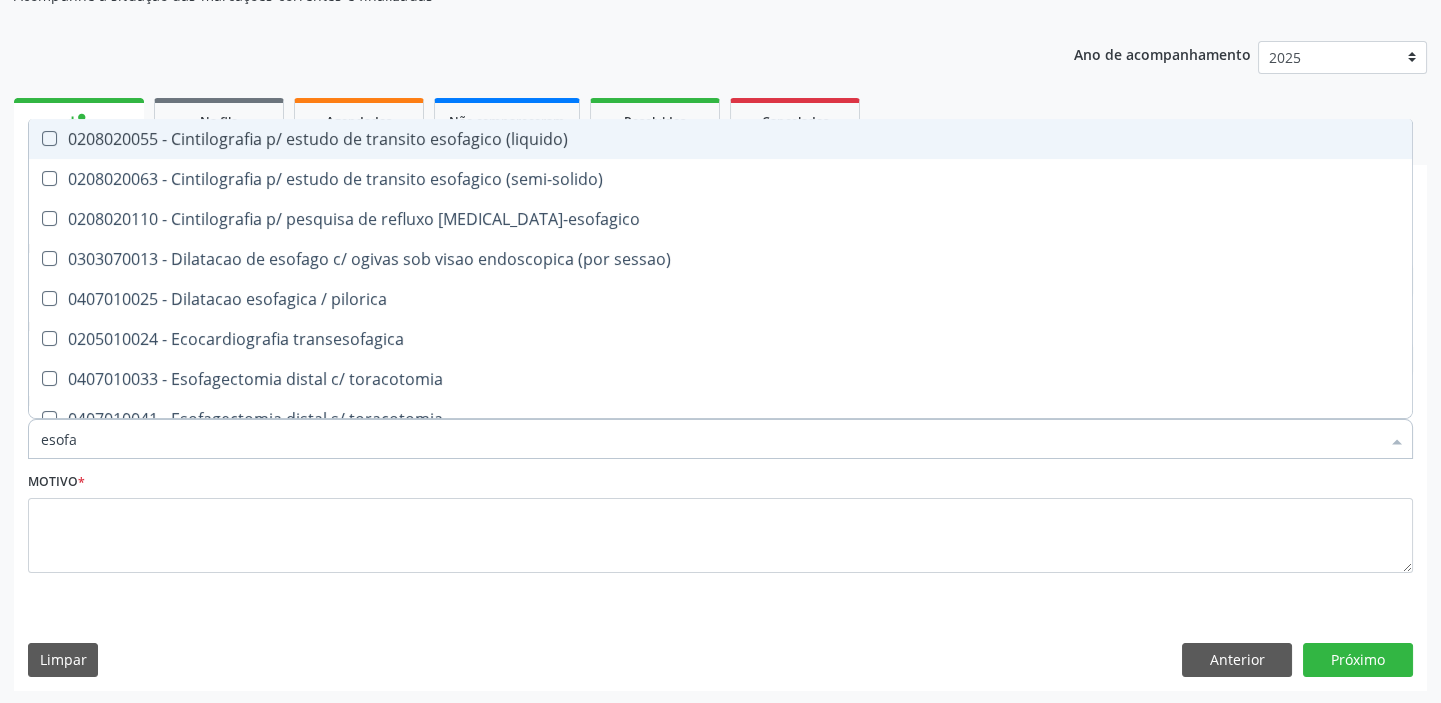 type on "esofag" 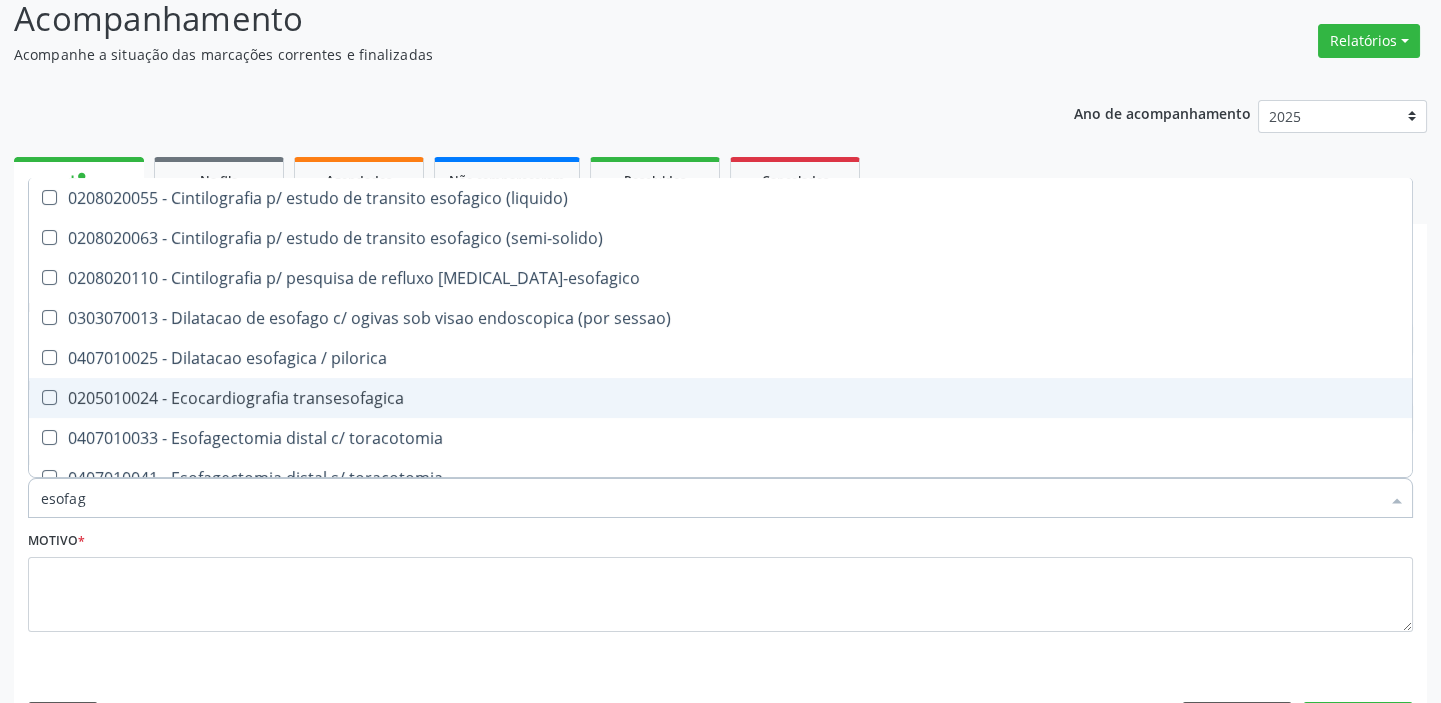 scroll, scrollTop: 110, scrollLeft: 0, axis: vertical 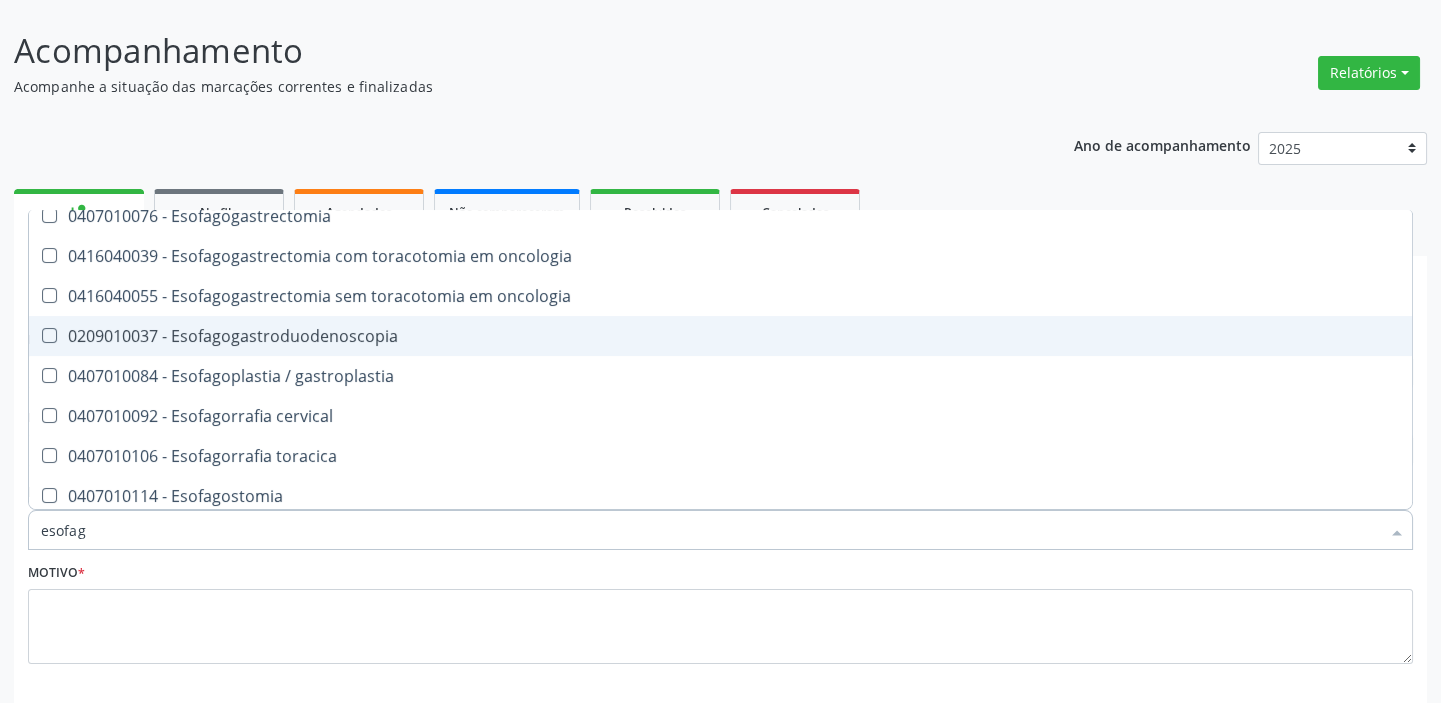 click on "0209010037 - Esofagogastroduodenoscopia" at bounding box center (720, 336) 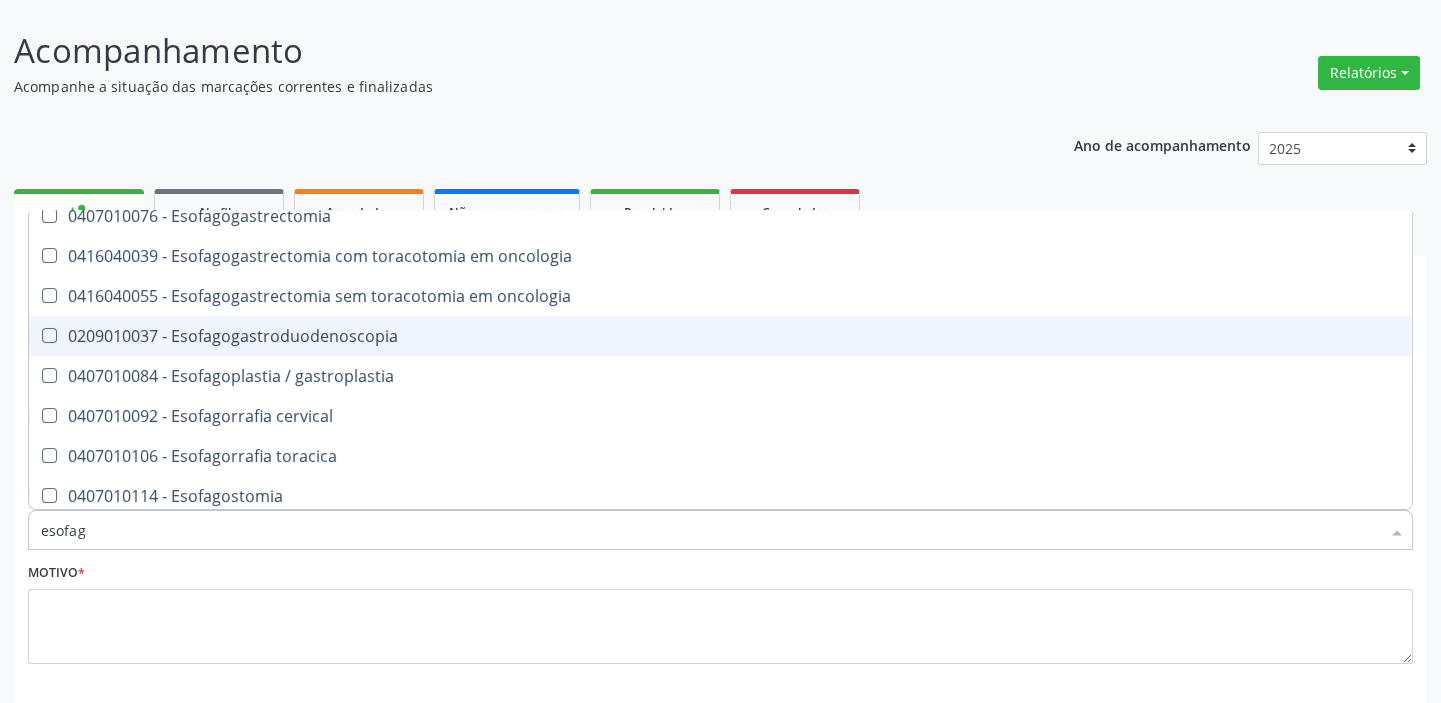 checkbox on "true" 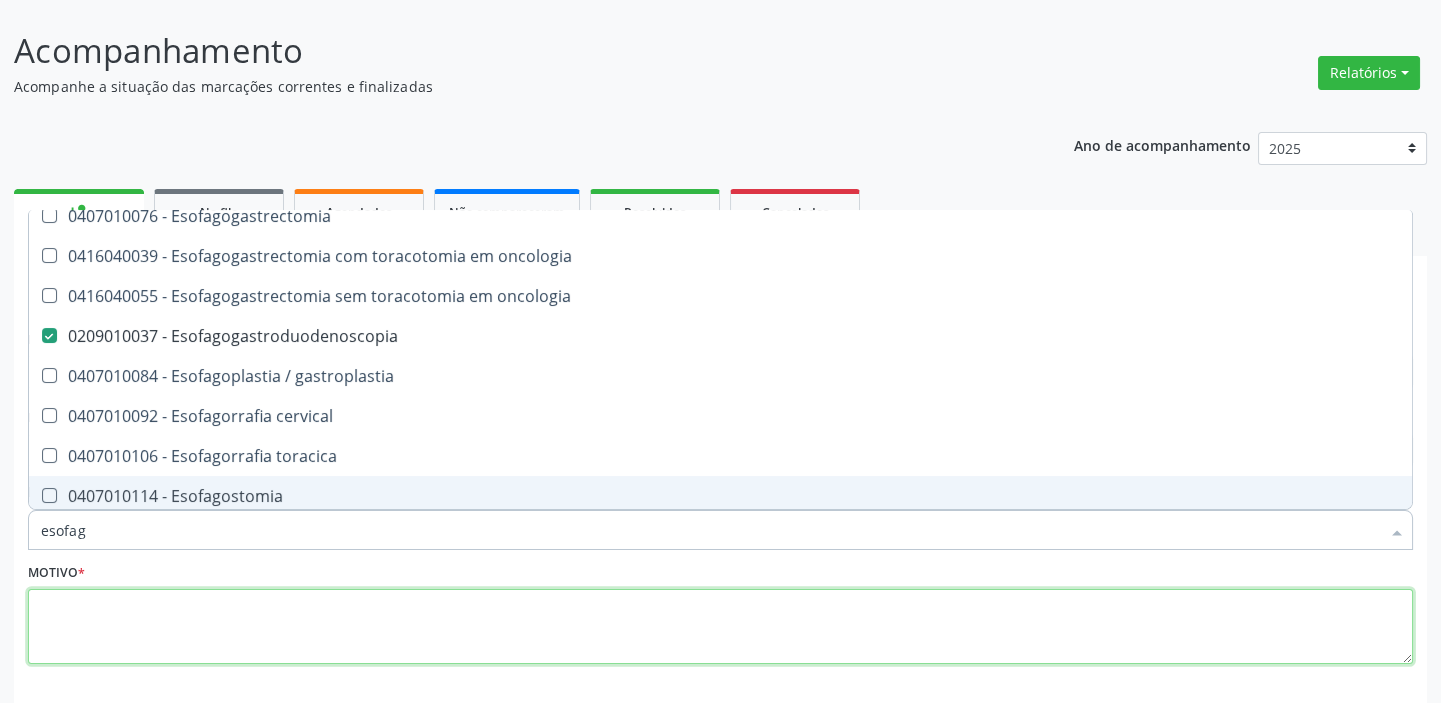 click at bounding box center (720, 627) 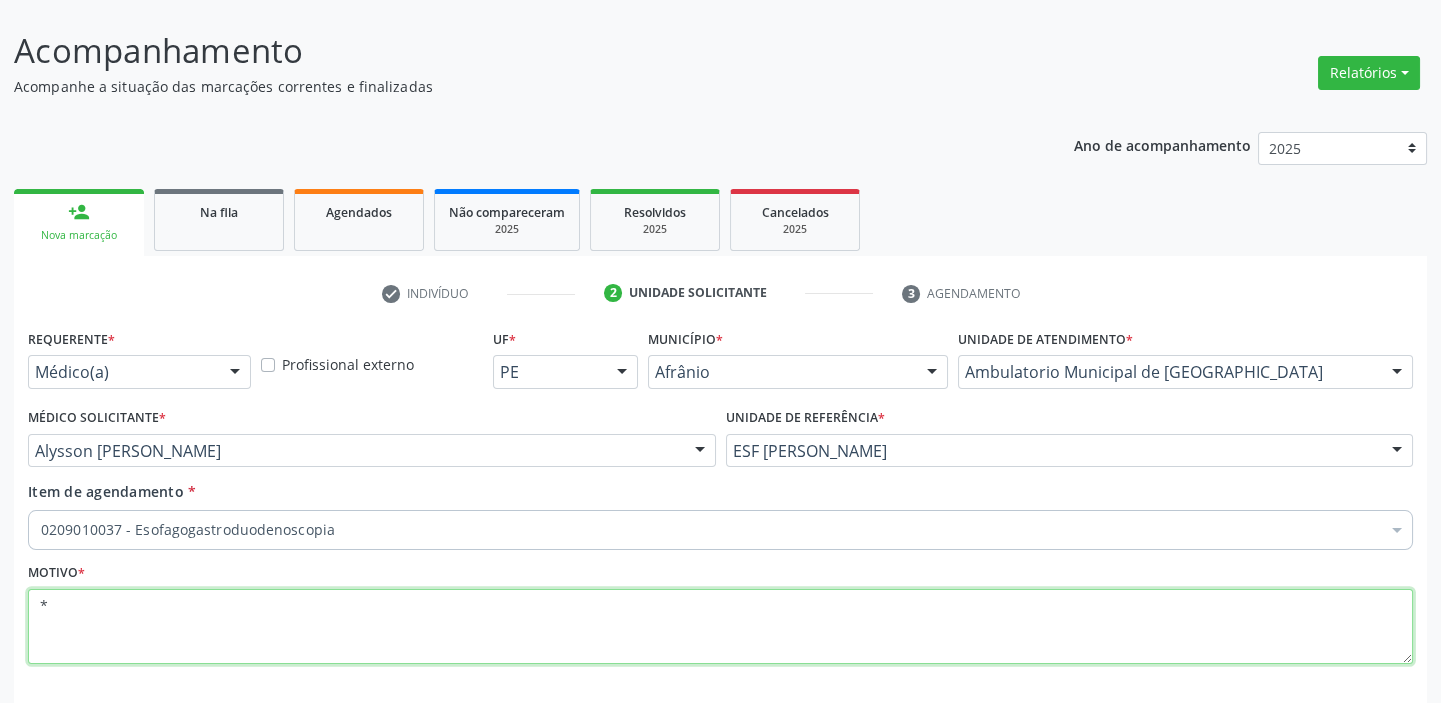 scroll, scrollTop: 0, scrollLeft: 0, axis: both 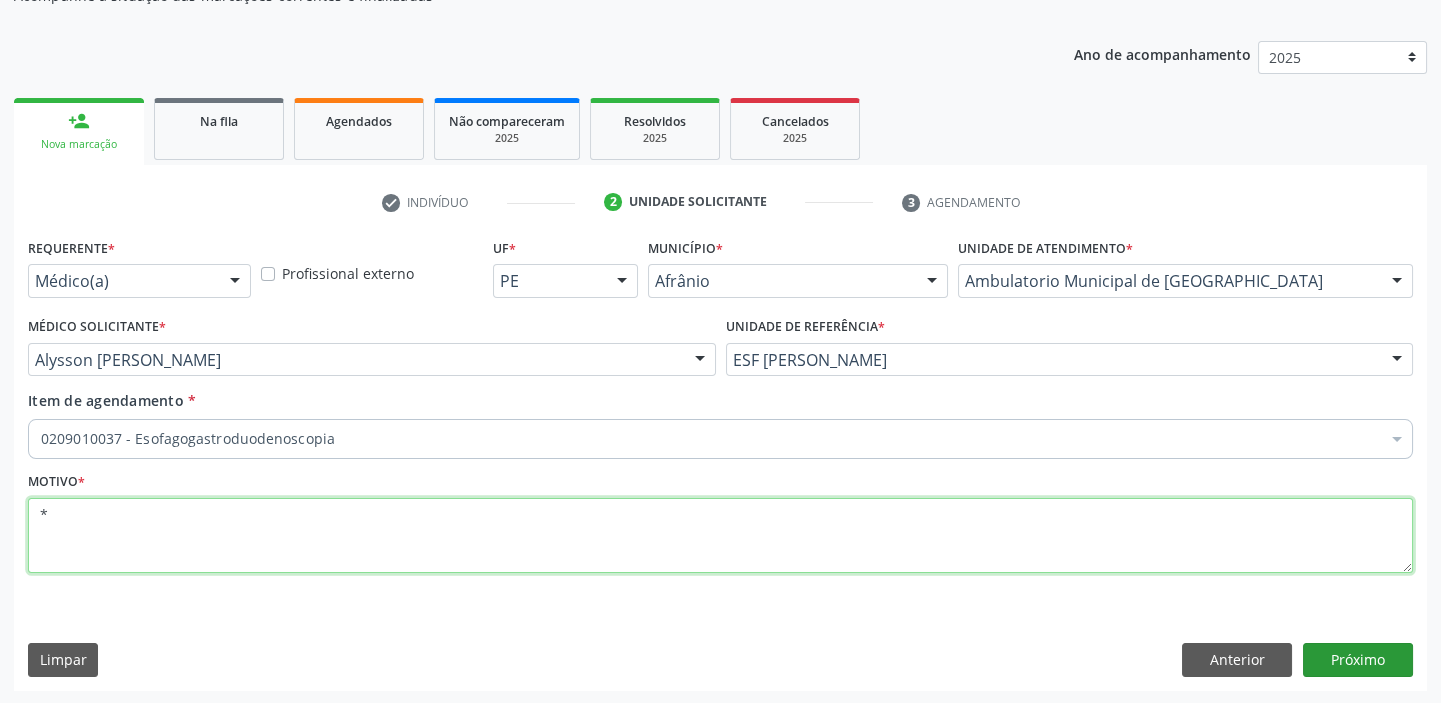 type on "*" 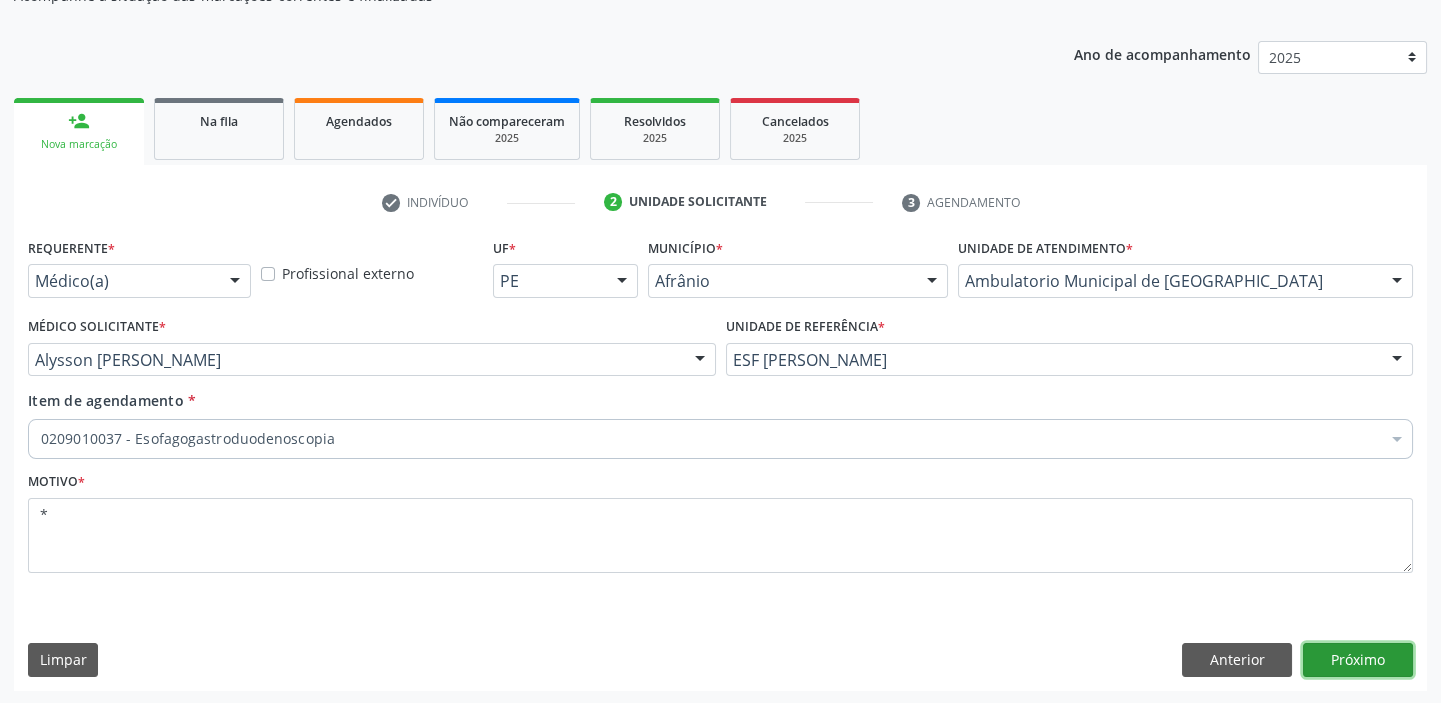 click on "Próximo" at bounding box center (1358, 660) 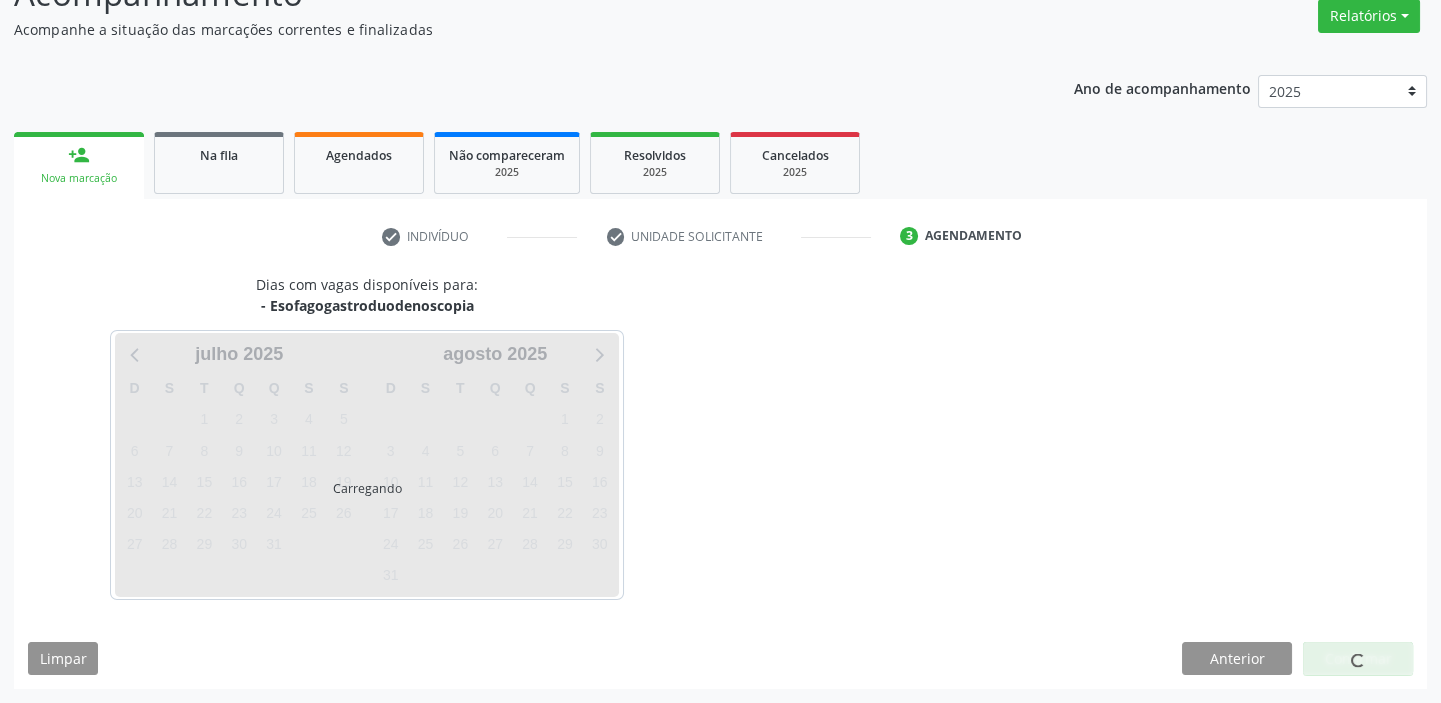 scroll, scrollTop: 166, scrollLeft: 0, axis: vertical 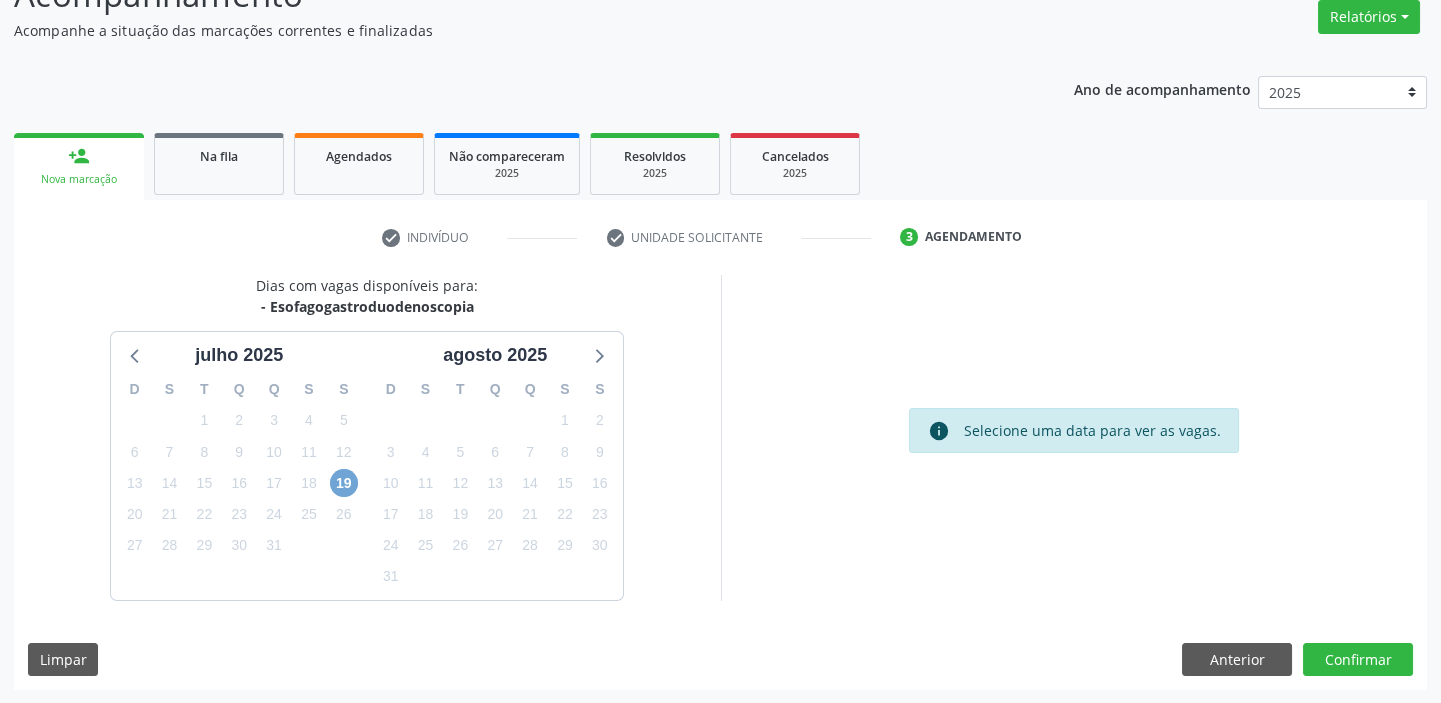 click on "19" at bounding box center [344, 483] 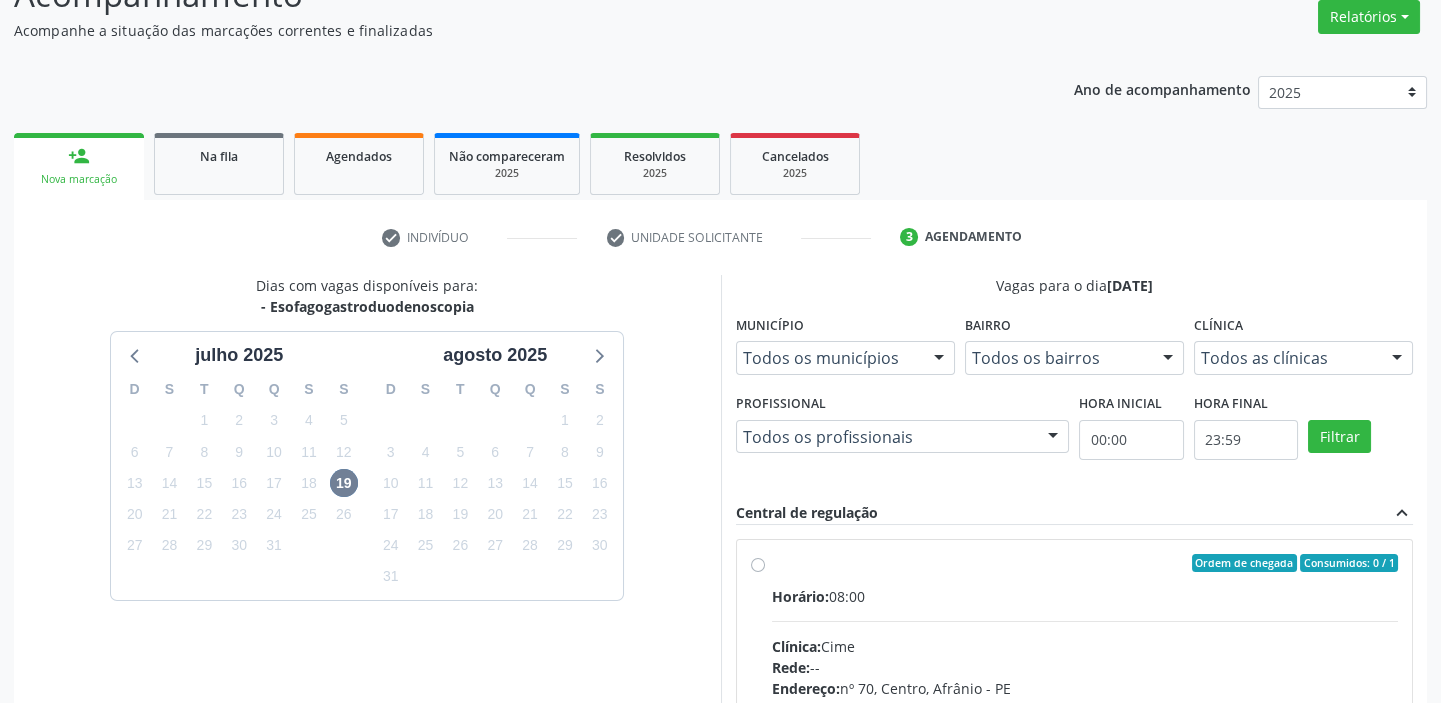 click on "Clínica:  Cime" at bounding box center [1085, 646] 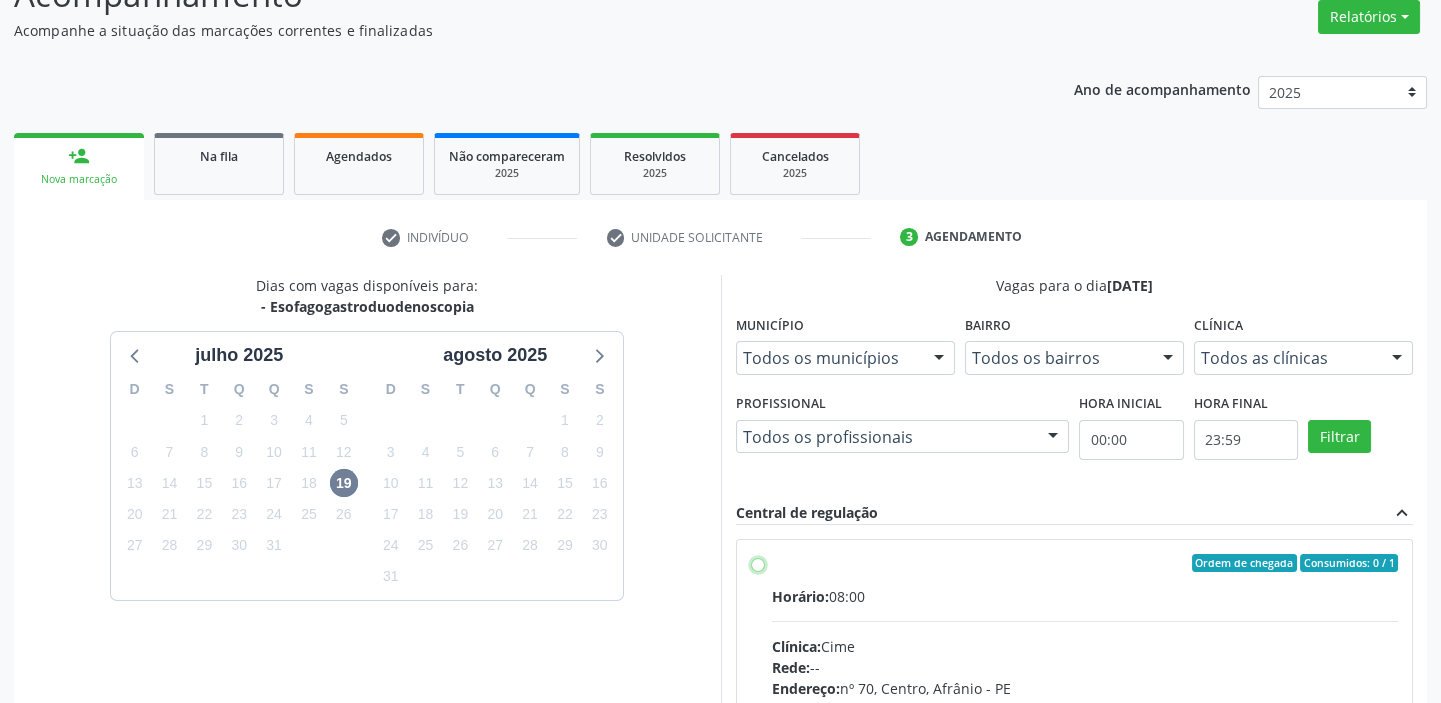 click on "Ordem de chegada
Consumidos: 0 / 1
Horário:   08:00
Clínica:  Cime
Rede:
--
Endereço:   [STREET_ADDRESS]
Telefone:   [PHONE_NUMBER]
Profissional:
--
Informações adicionais sobre o atendimento
Idade de atendimento:
Sem restrição
Gênero(s) atendido(s):
Sem restrição
Informações adicionais:
--" at bounding box center [758, 563] 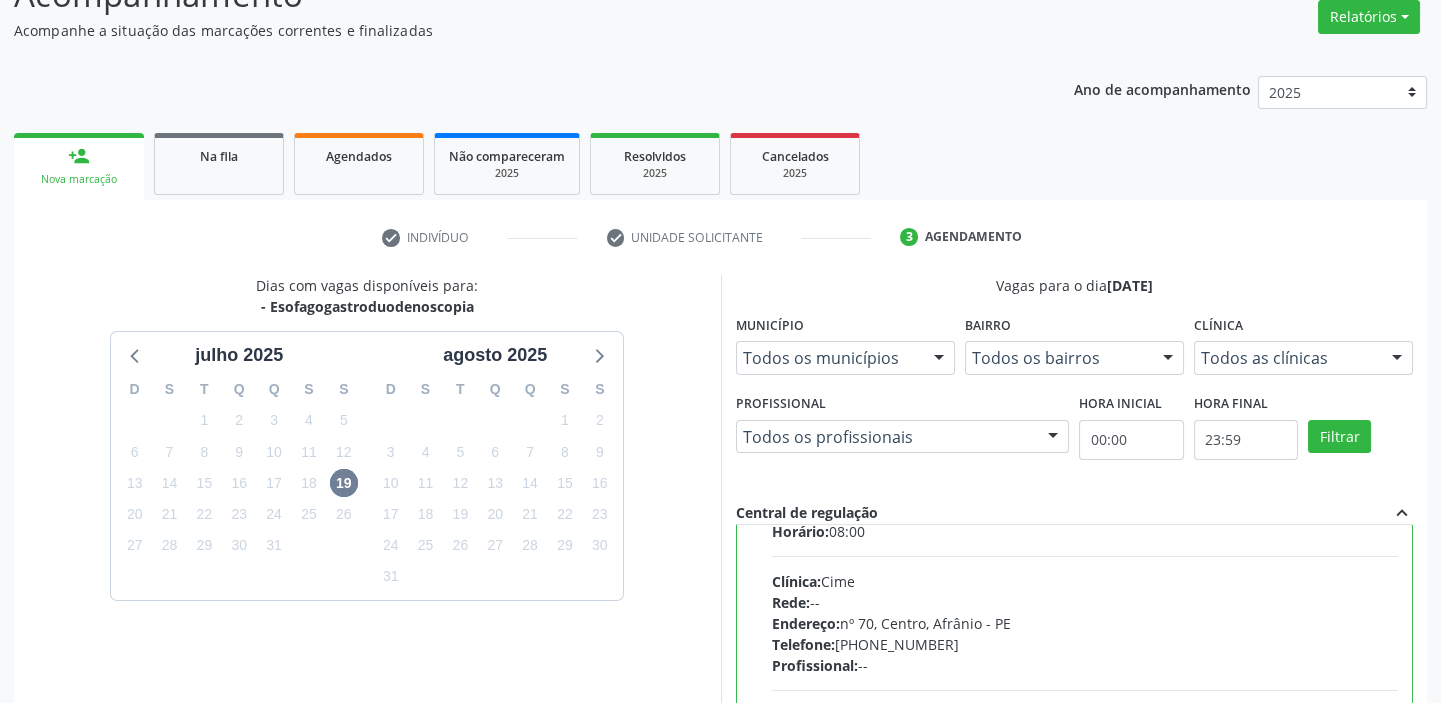 scroll, scrollTop: 99, scrollLeft: 0, axis: vertical 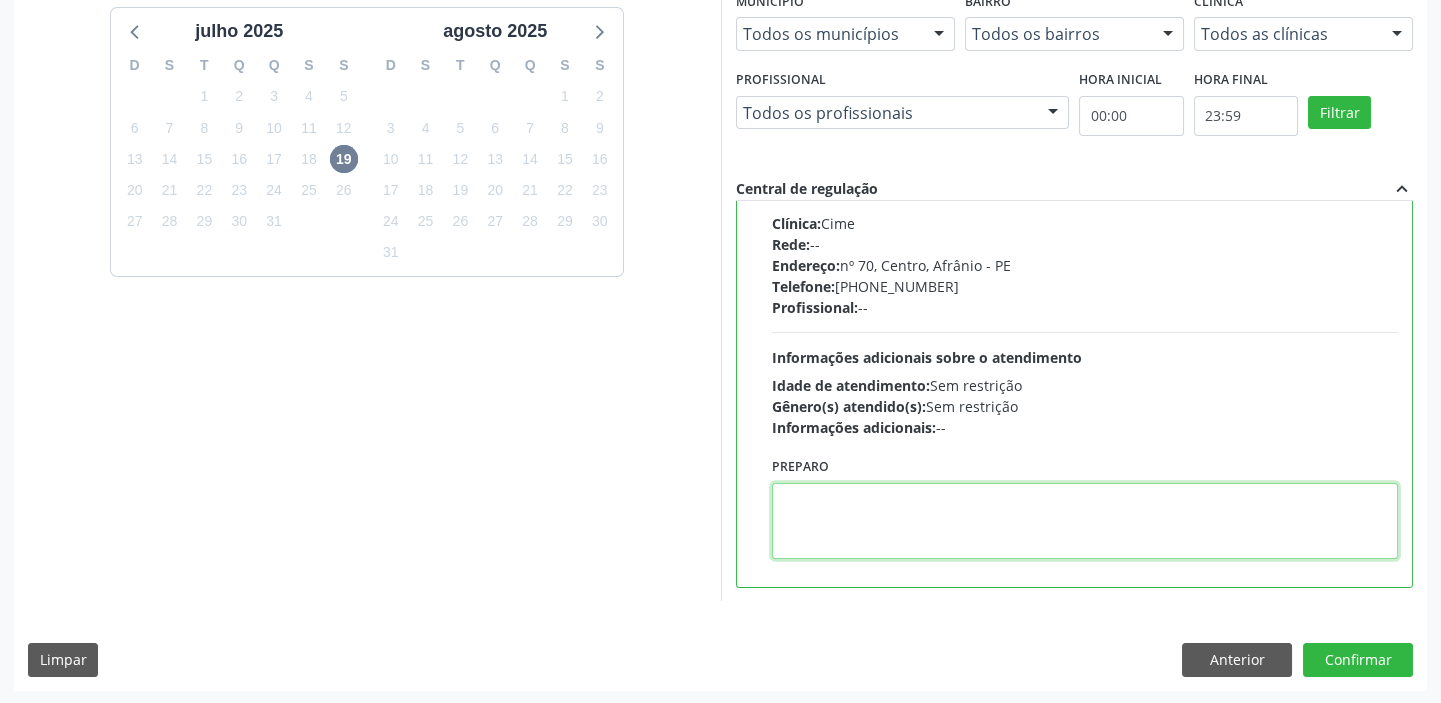 click at bounding box center (1085, 521) 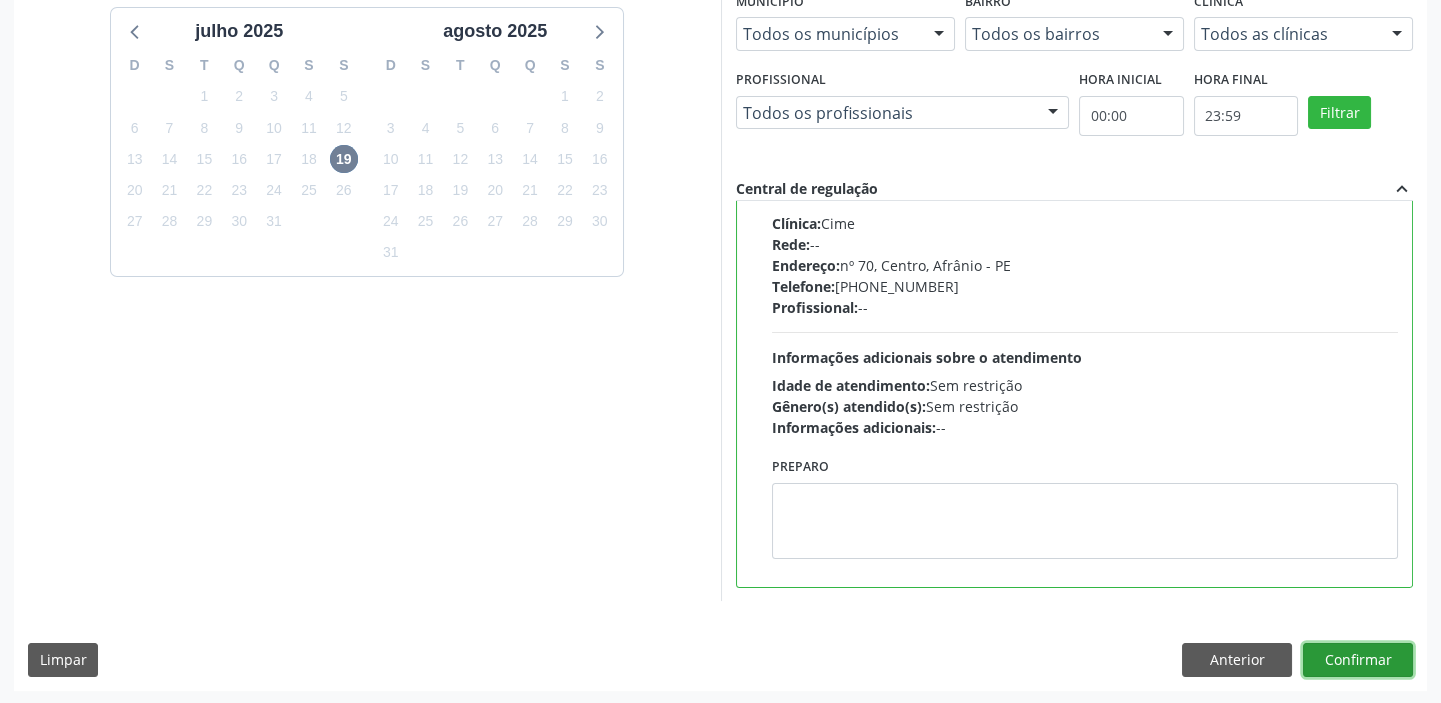 click on "Confirmar" at bounding box center (1358, 660) 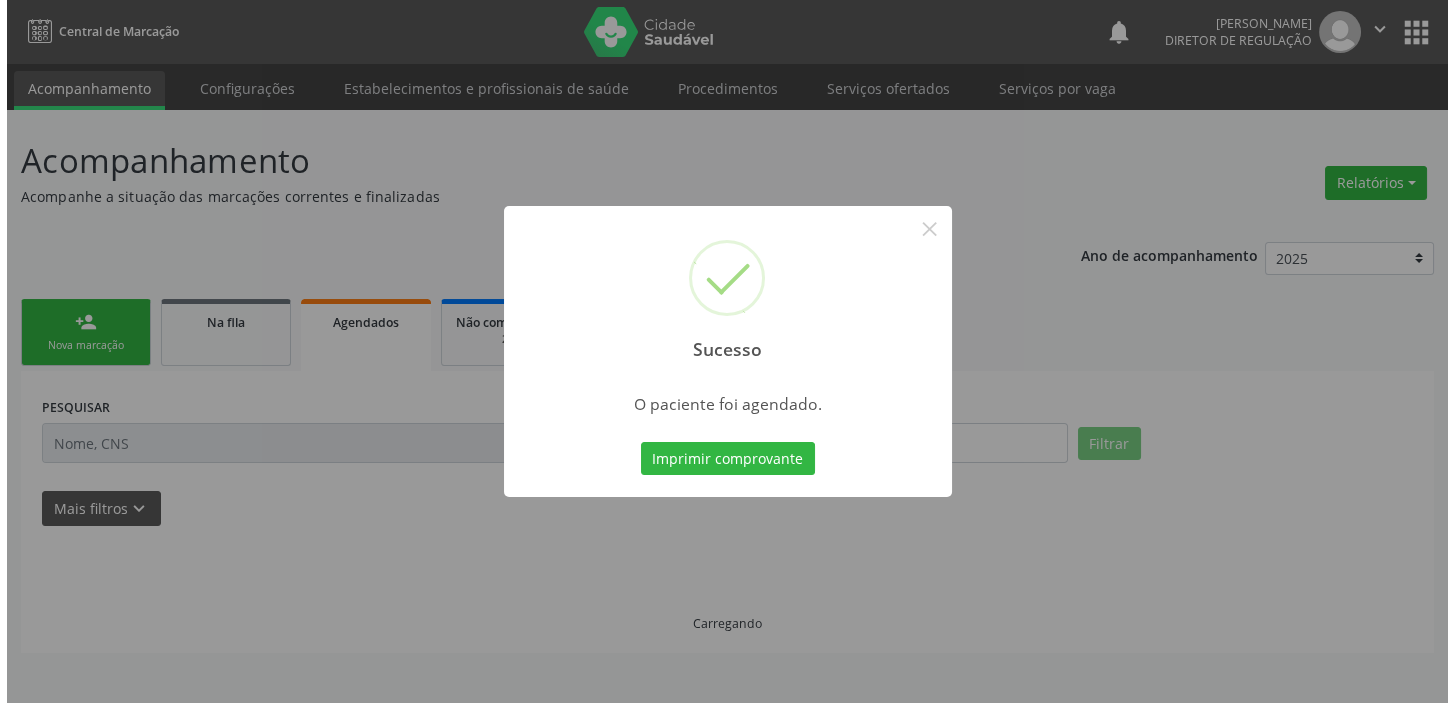 scroll, scrollTop: 0, scrollLeft: 0, axis: both 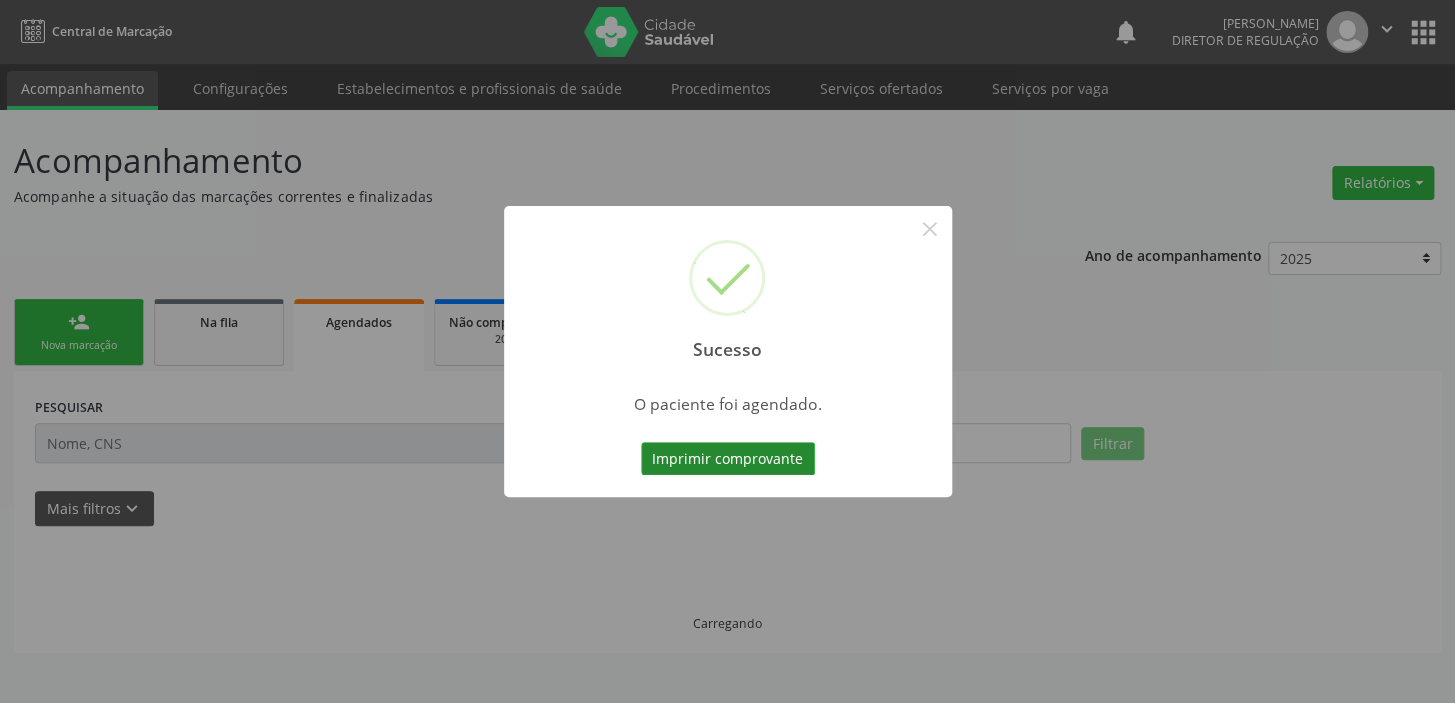 click on "Imprimir comprovante" at bounding box center (728, 459) 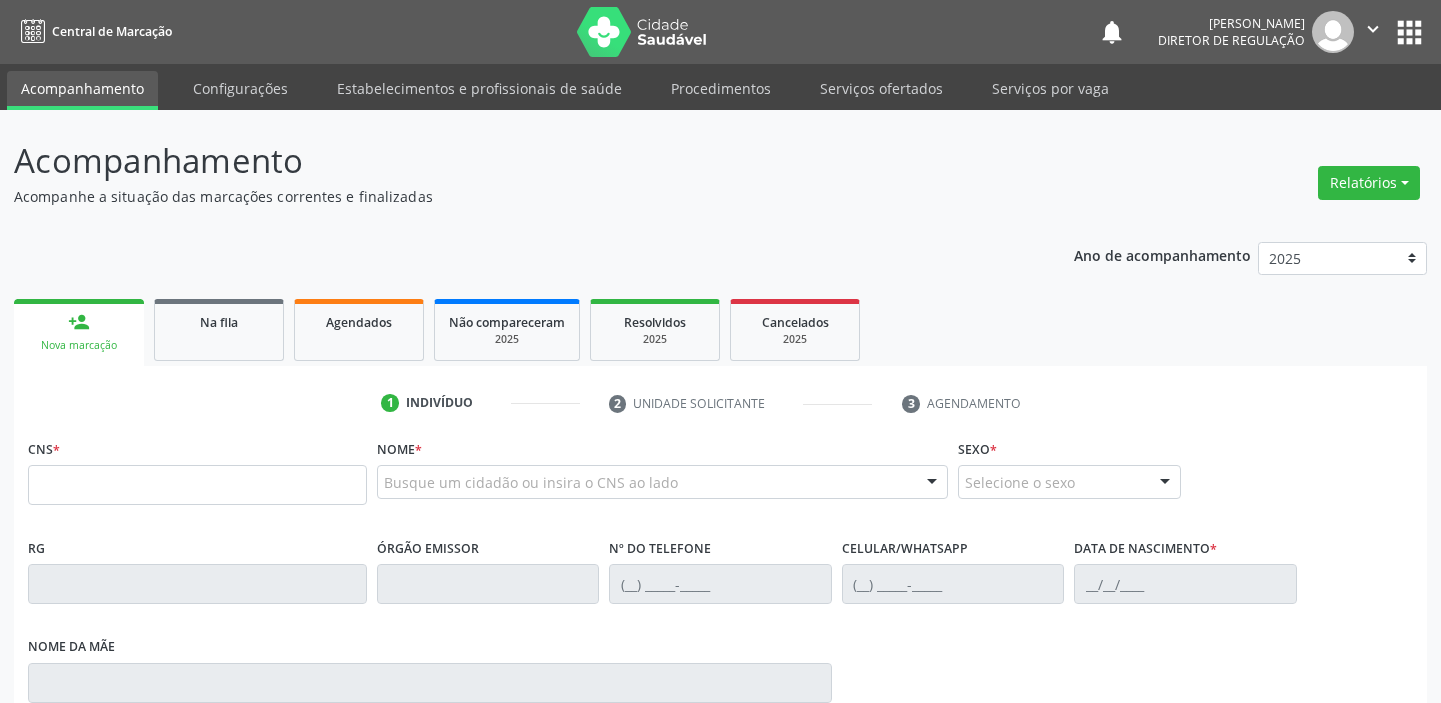 scroll, scrollTop: 0, scrollLeft: 0, axis: both 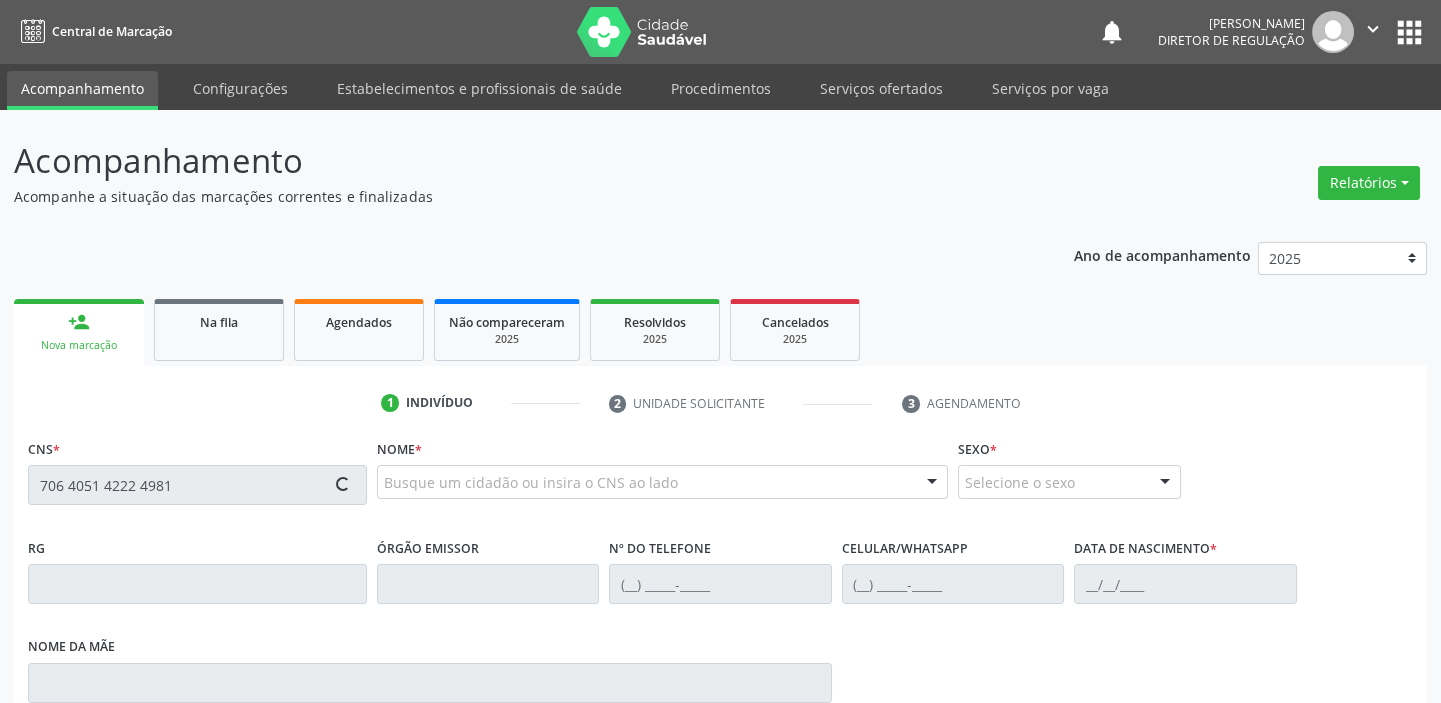 type on "706 4051 4222 4981" 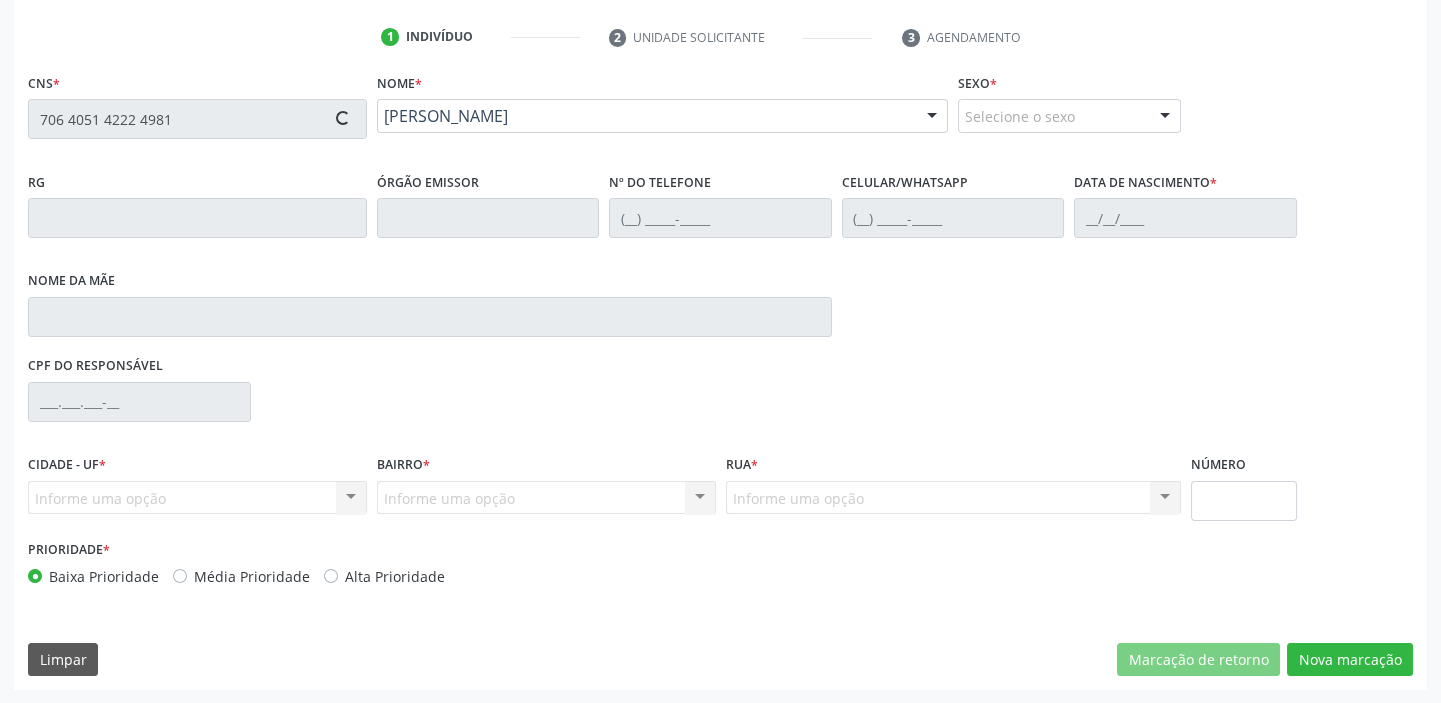 type on "[PHONE_NUMBER]" 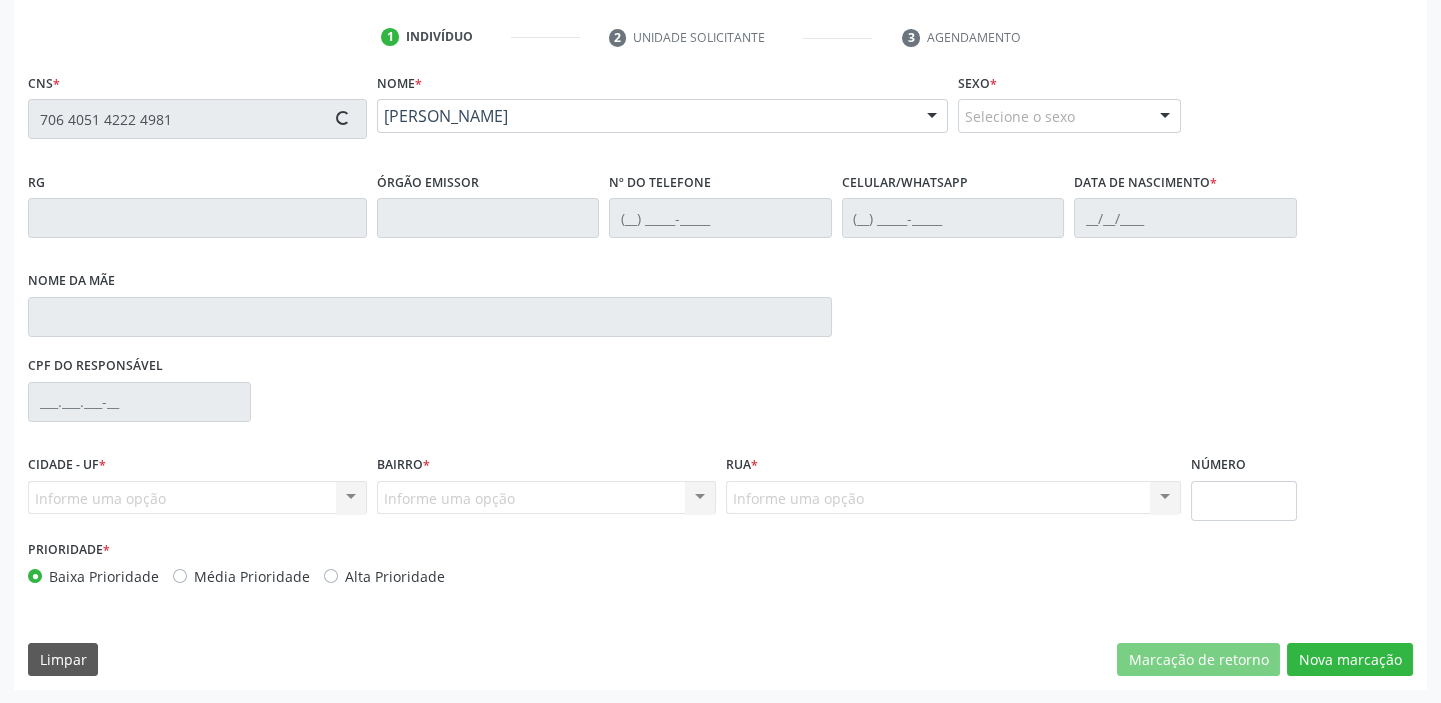 type on "[PHONE_NUMBER]" 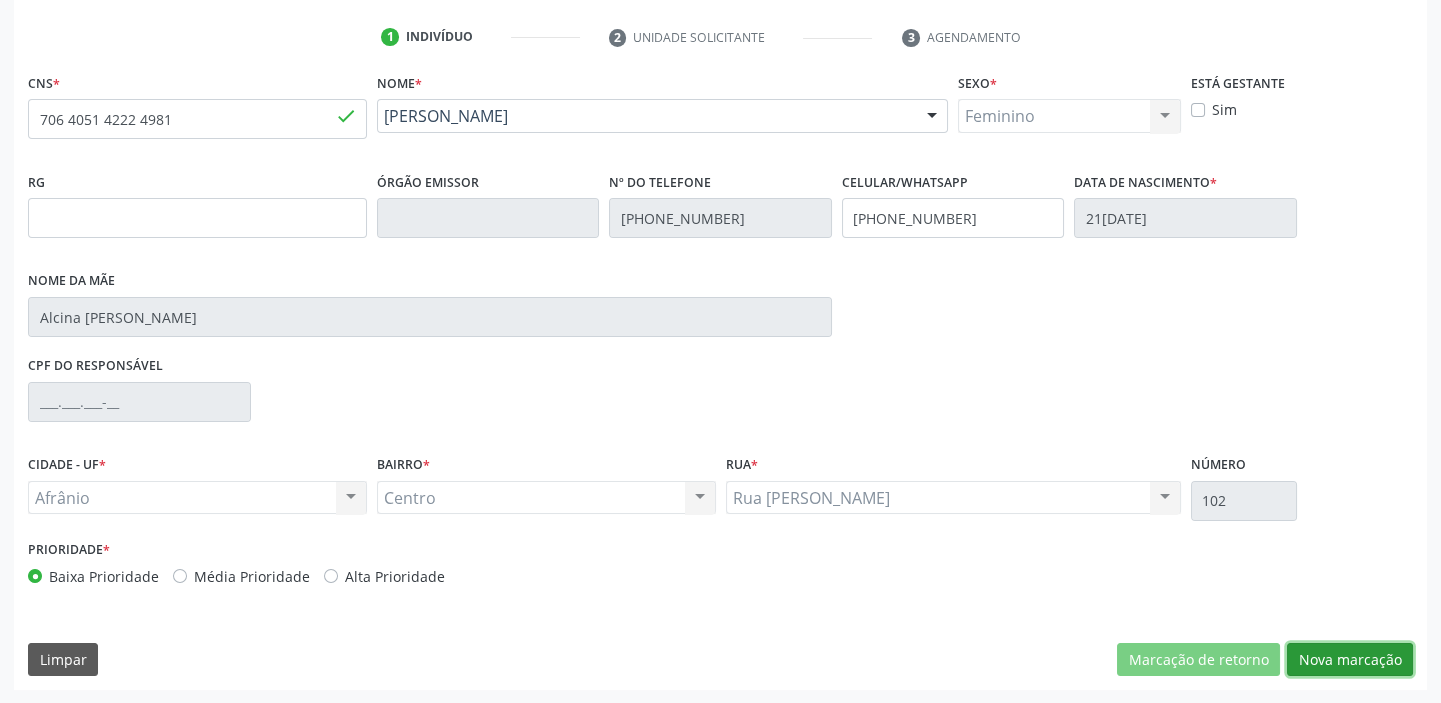 click on "Nova marcação" at bounding box center (1350, 660) 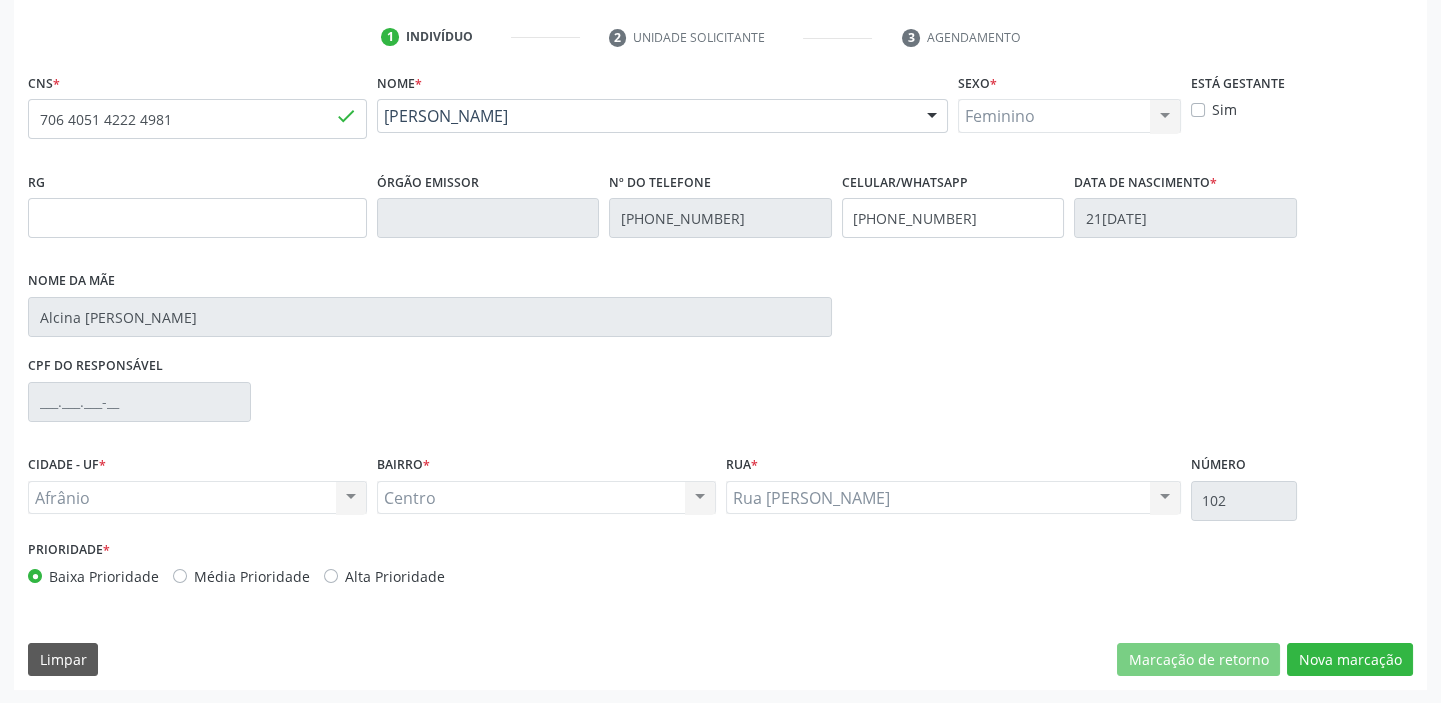 scroll, scrollTop: 201, scrollLeft: 0, axis: vertical 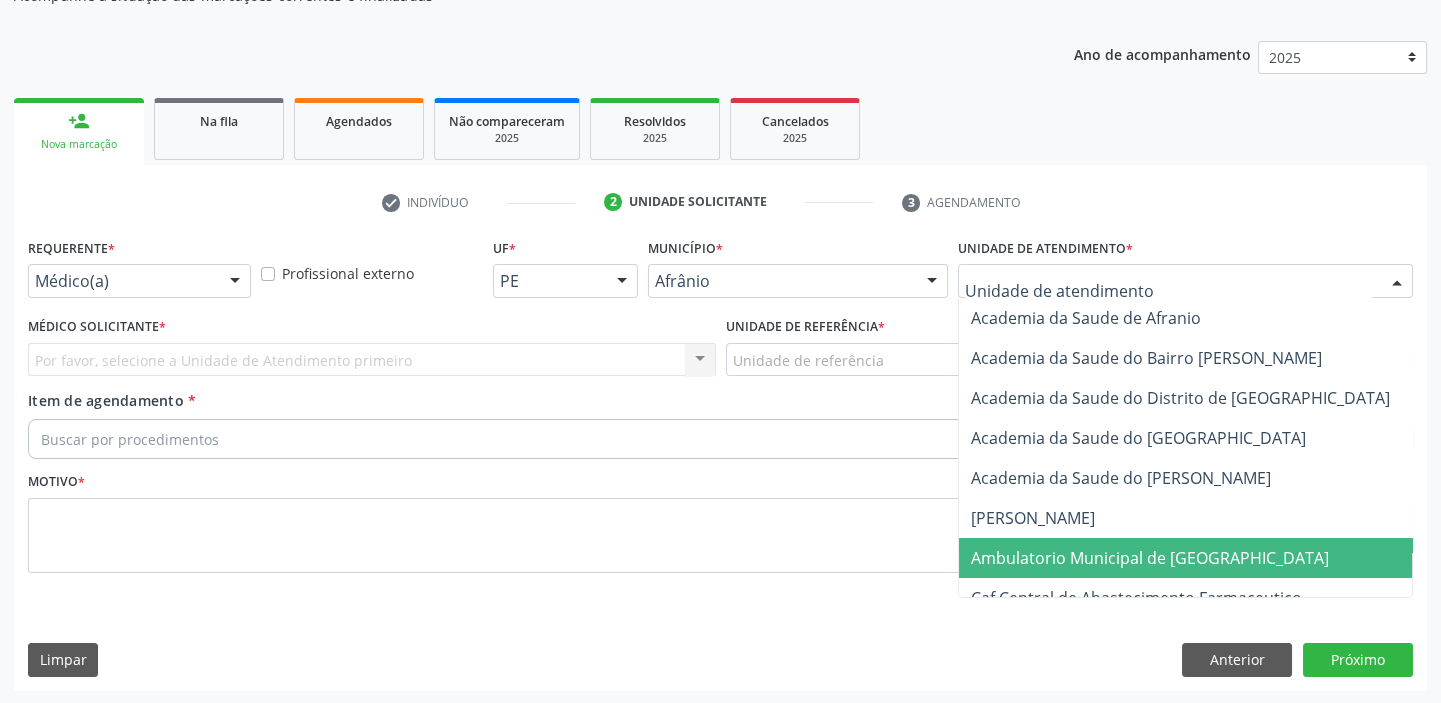 click on "Ambulatorio Municipal de [GEOGRAPHIC_DATA]" at bounding box center (1150, 558) 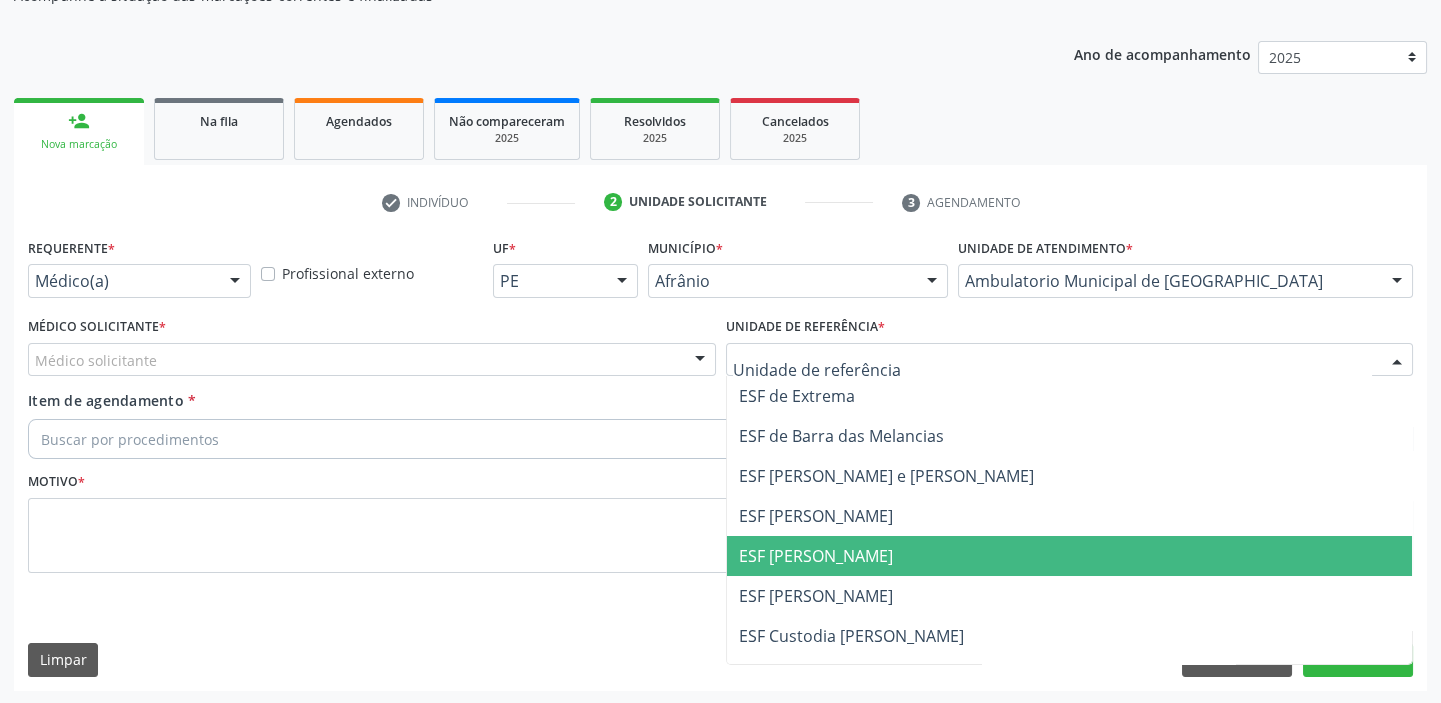 click on "ESF [PERSON_NAME]" at bounding box center (816, 556) 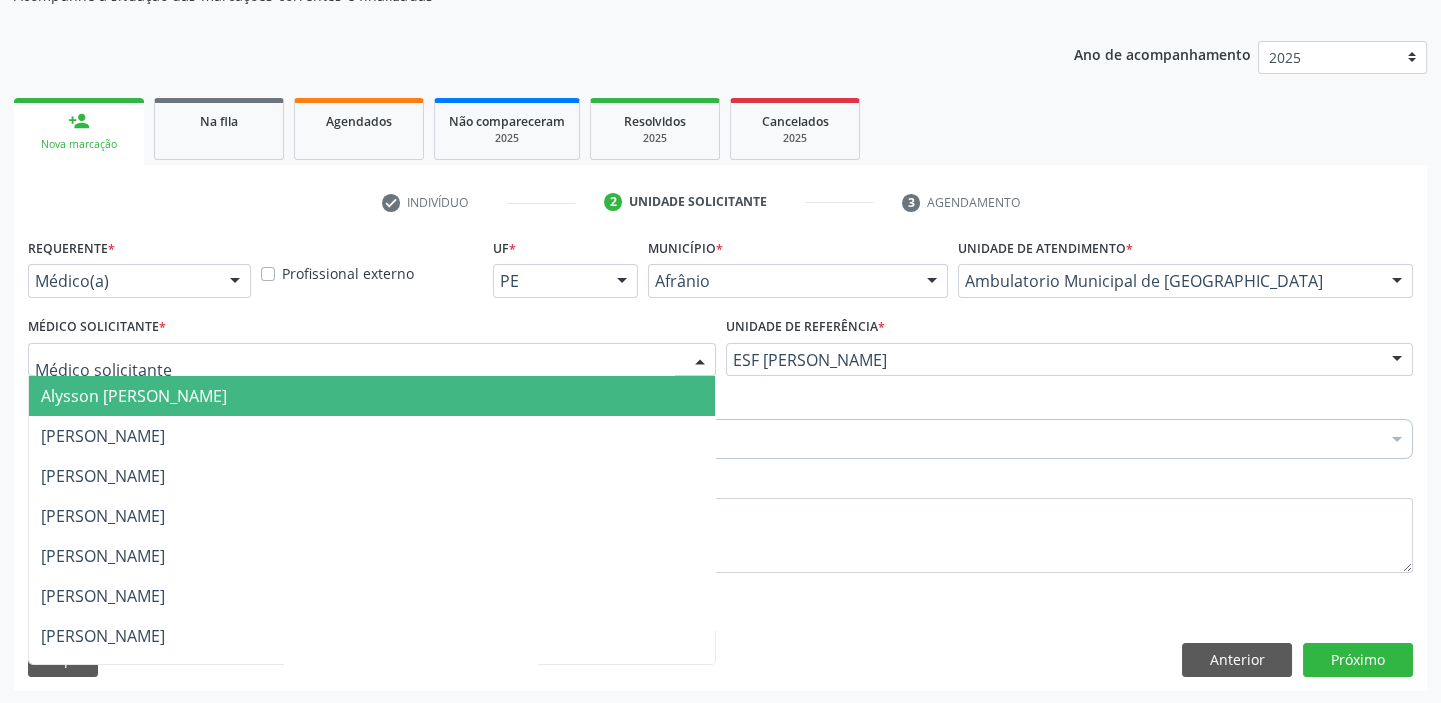 click on "Alysson [PERSON_NAME]" at bounding box center (134, 396) 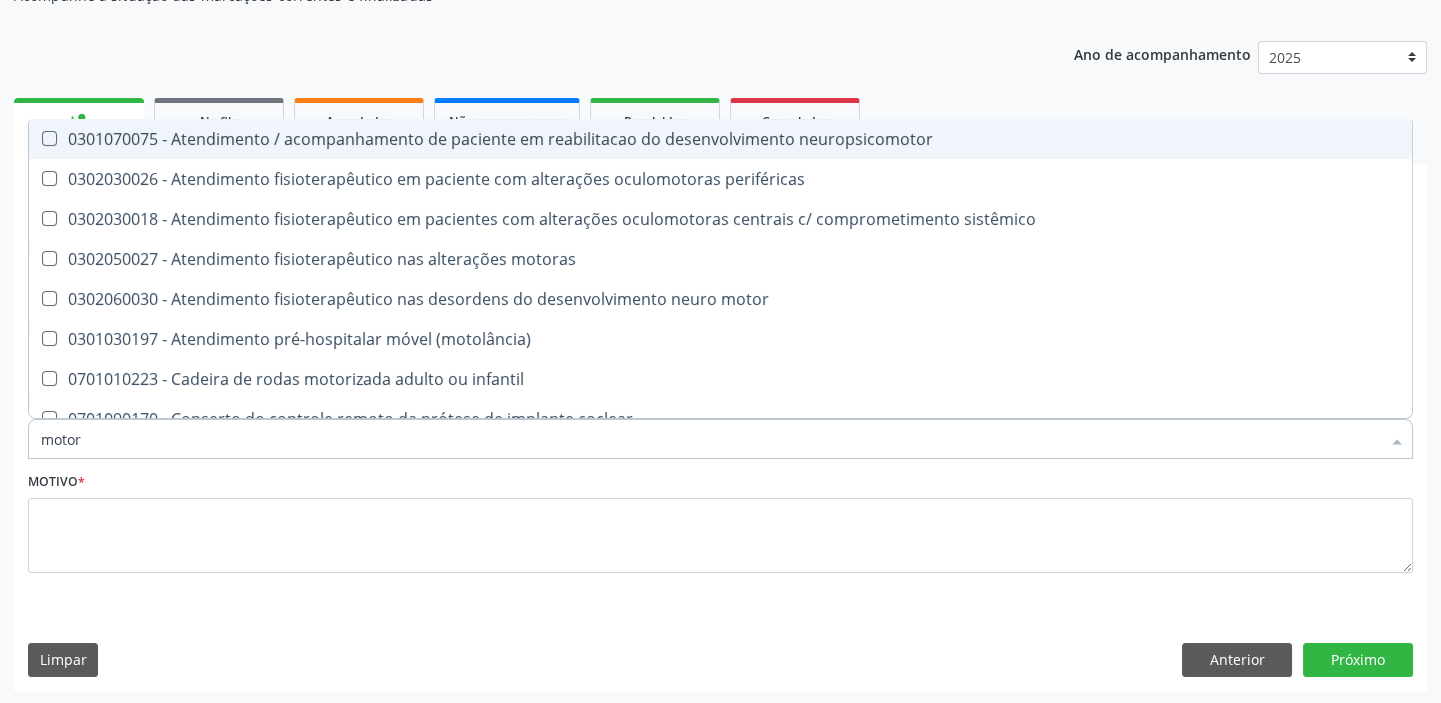 type on "motora" 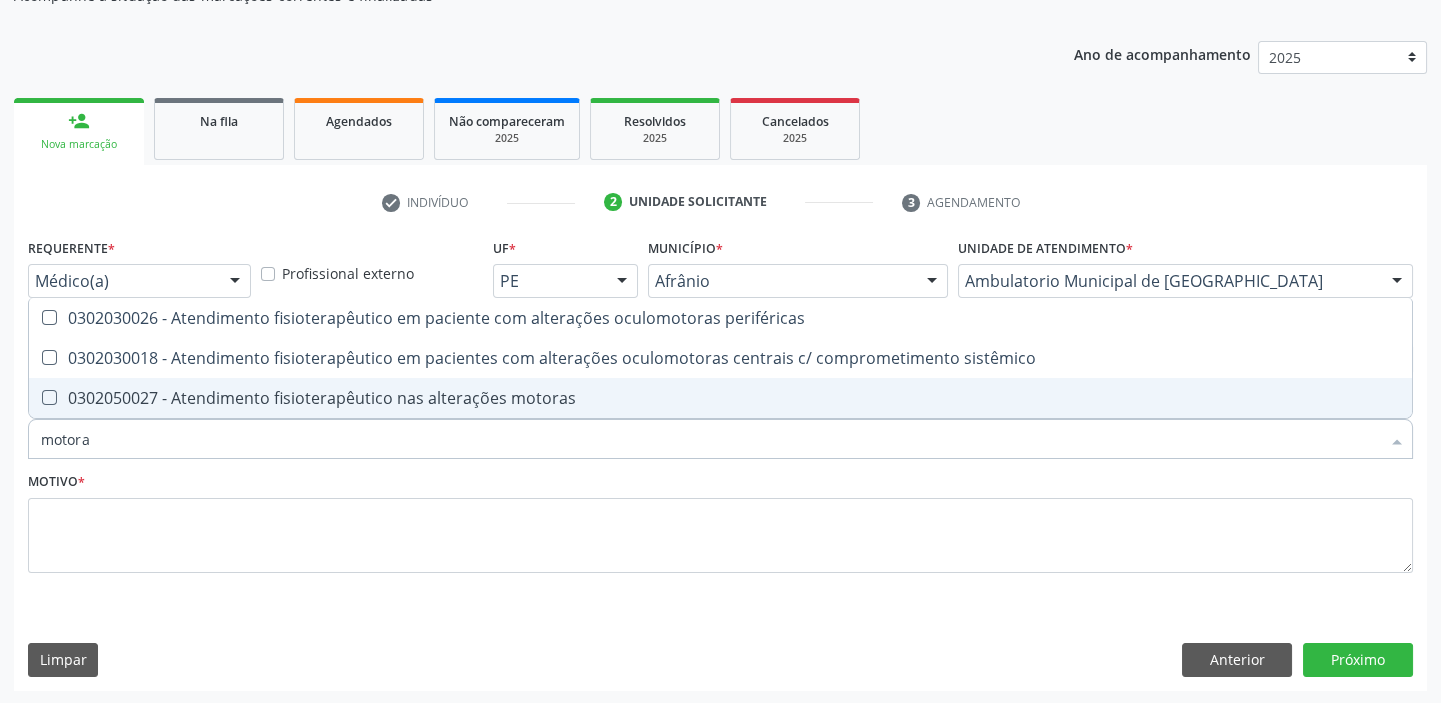 click on "0302050027 - Atendimento fisioterapêutico nas alterações motoras" at bounding box center [720, 398] 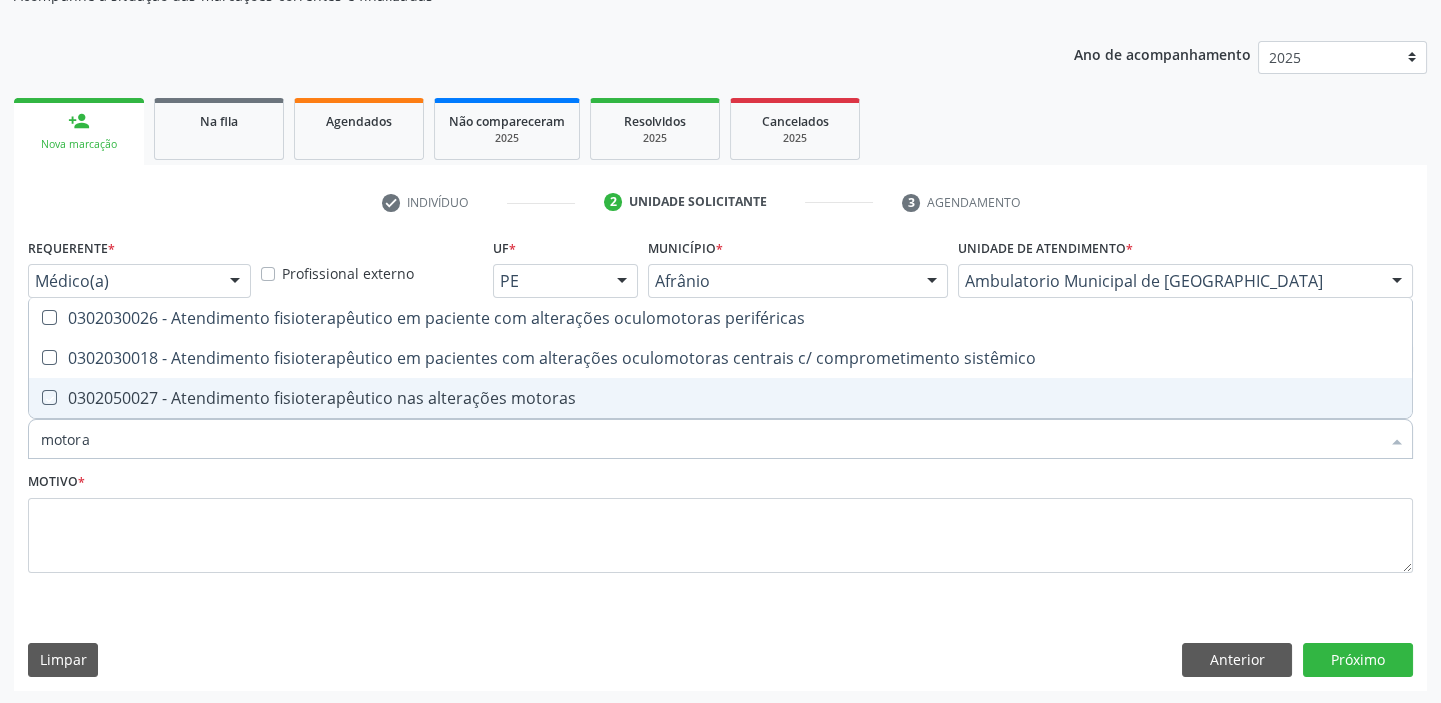 checkbox on "true" 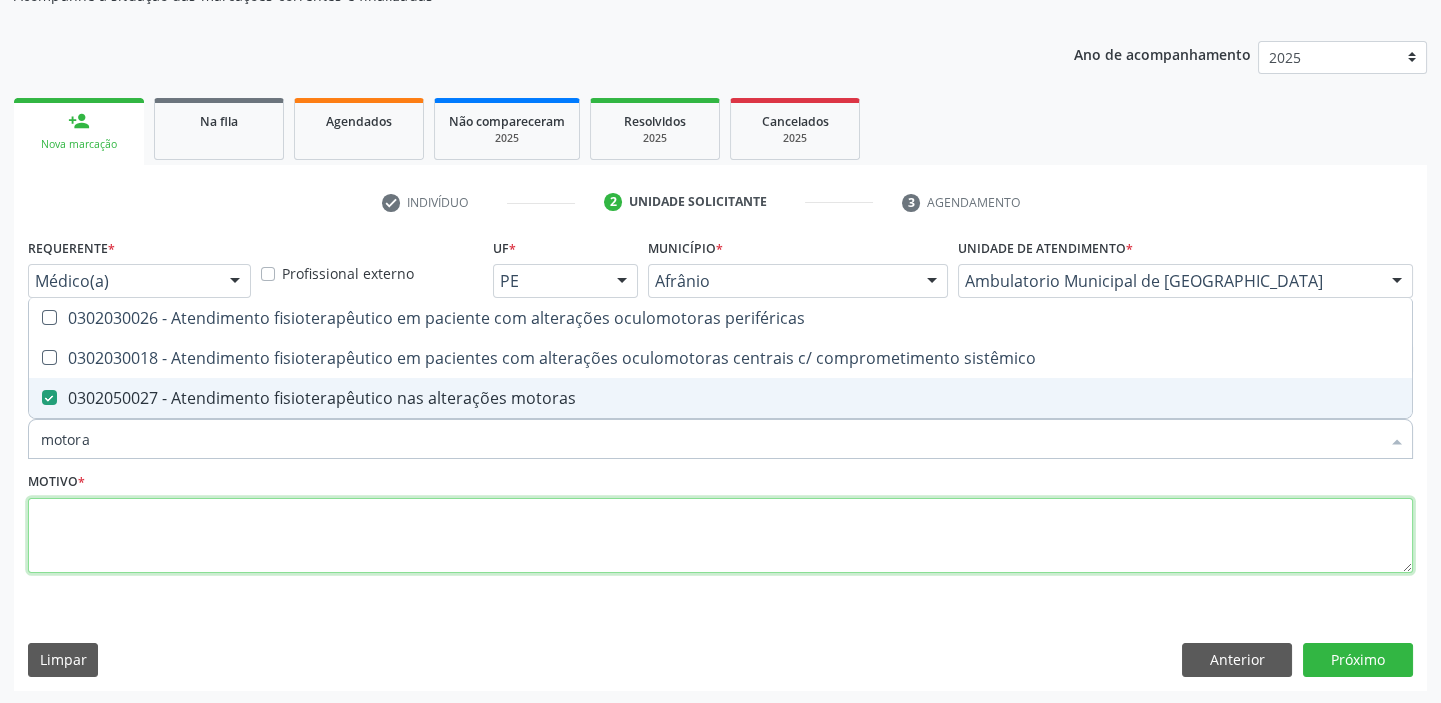 click at bounding box center [720, 536] 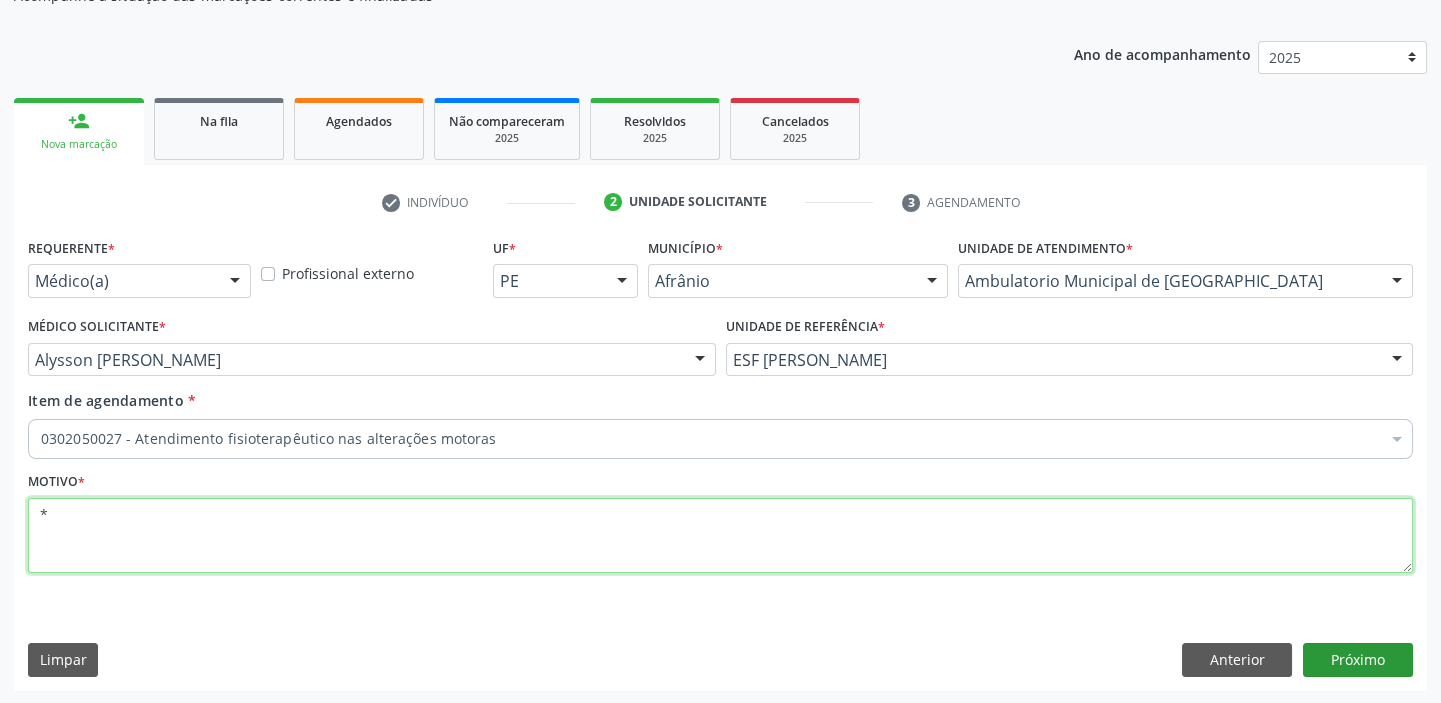 type on "*" 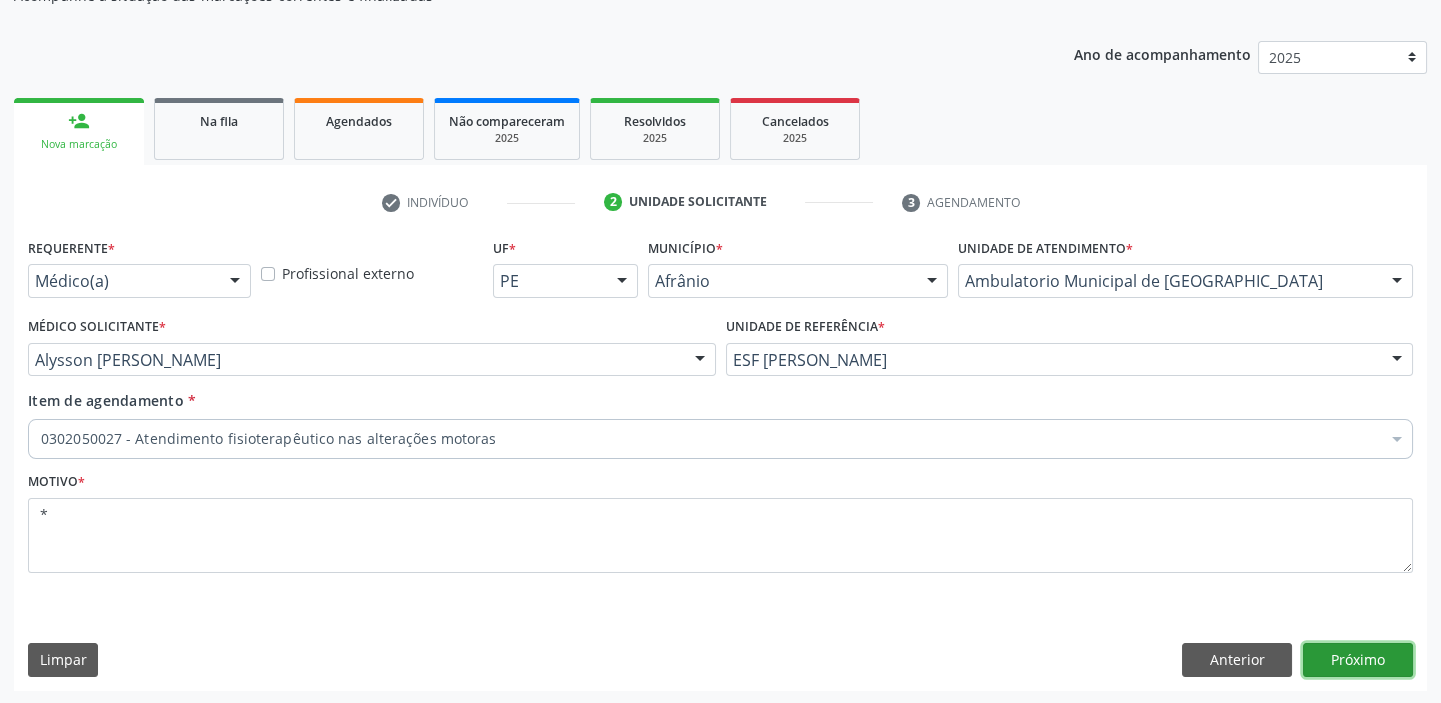 click on "Próximo" at bounding box center [1358, 660] 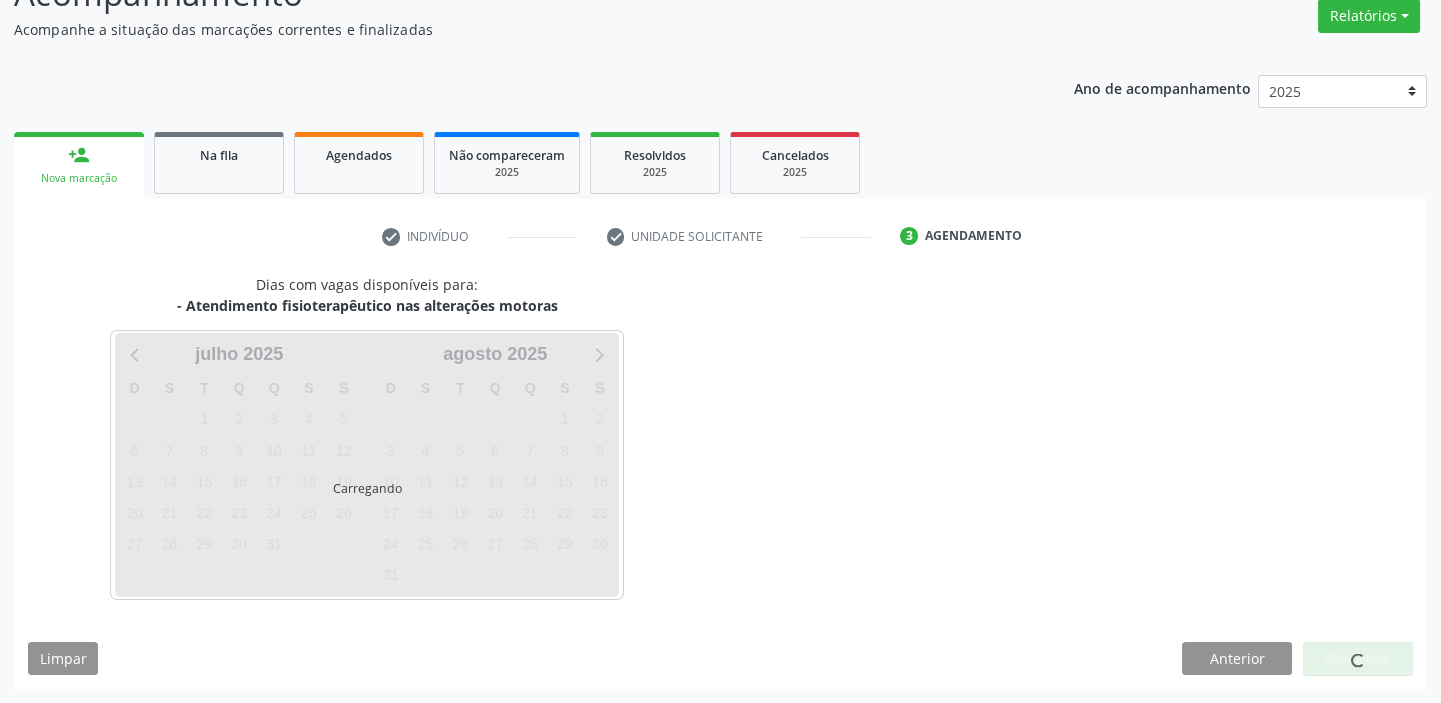 scroll, scrollTop: 166, scrollLeft: 0, axis: vertical 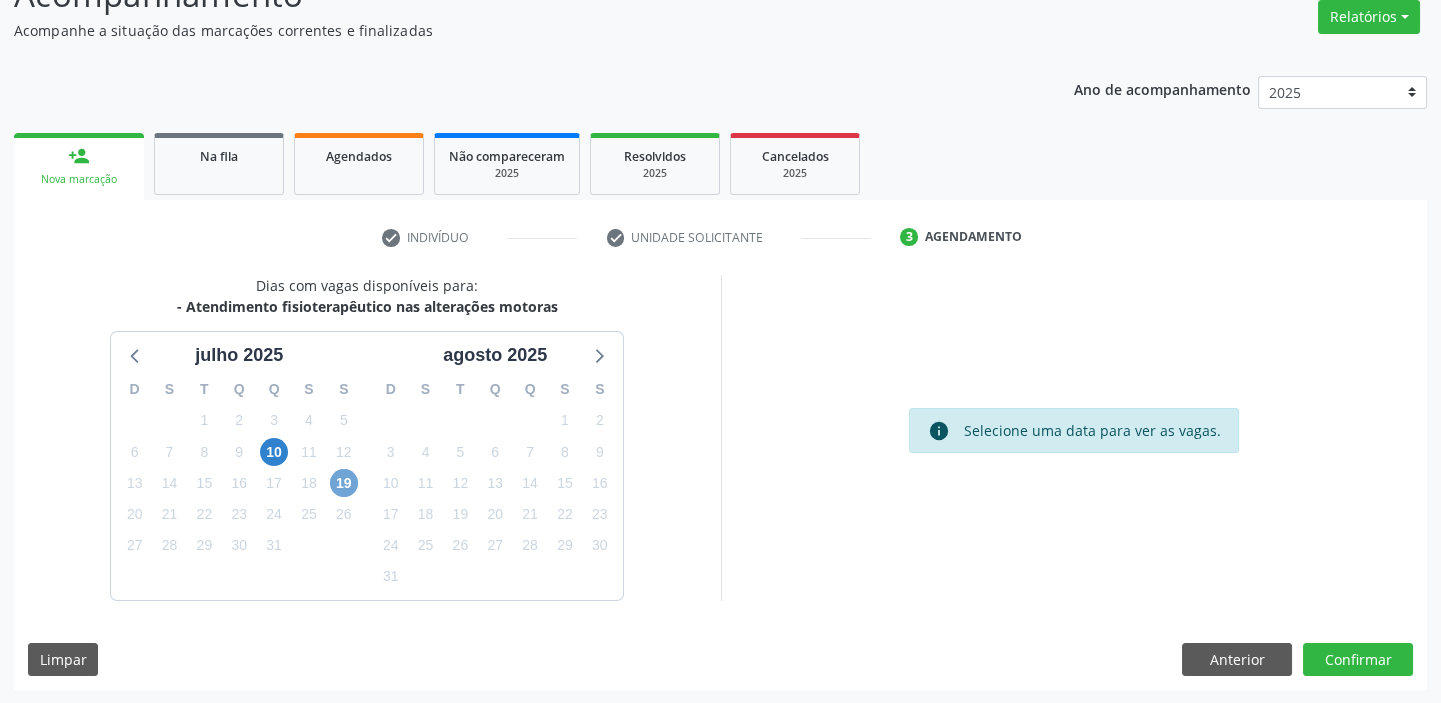 click on "19" at bounding box center [344, 483] 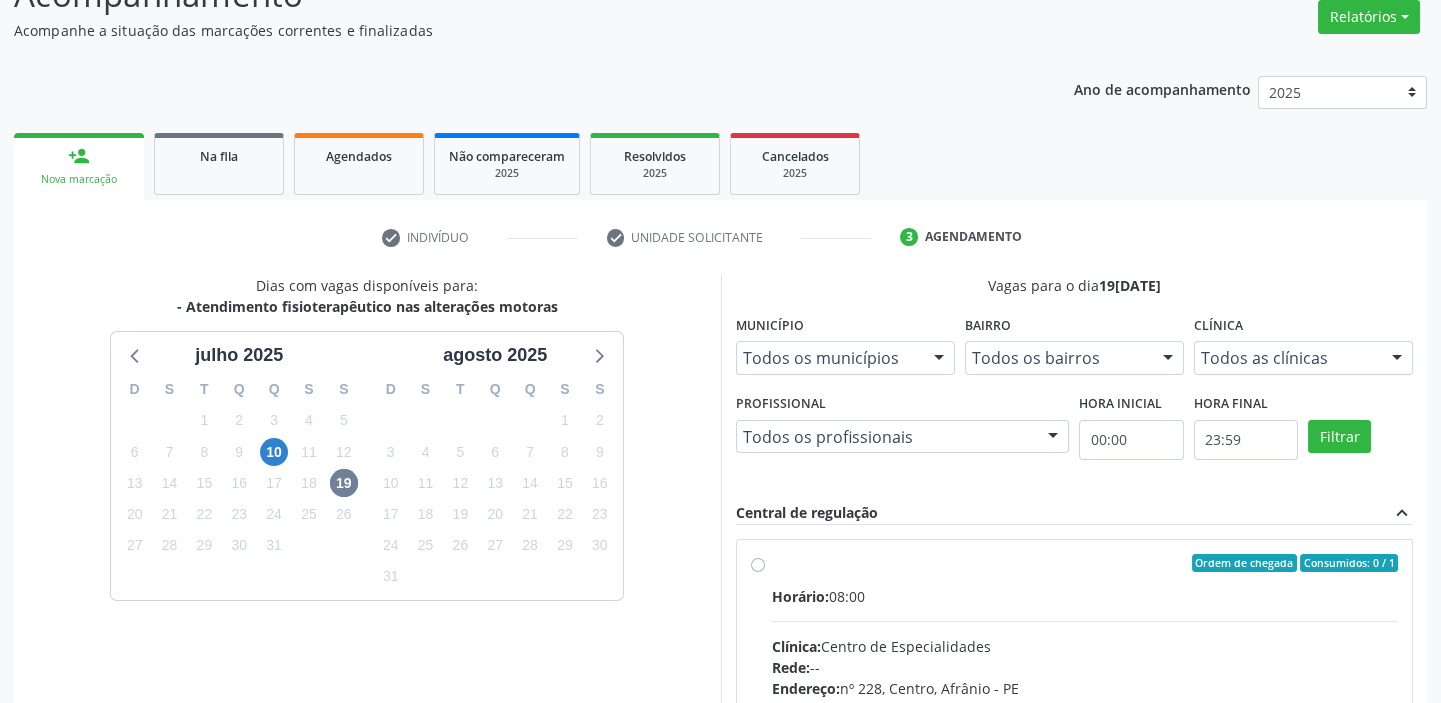 click on "Horário:   08:00
Clínica:  Centro de Especialidades
Rede:
--
Endereço:   [STREET_ADDRESS]
Telefone:   --
Profissional:
--
Informações adicionais sobre o atendimento
Idade de atendimento:
Sem restrição
Gênero(s) atendido(s):
Sem restrição
Informações adicionais:
--" at bounding box center (1085, 723) 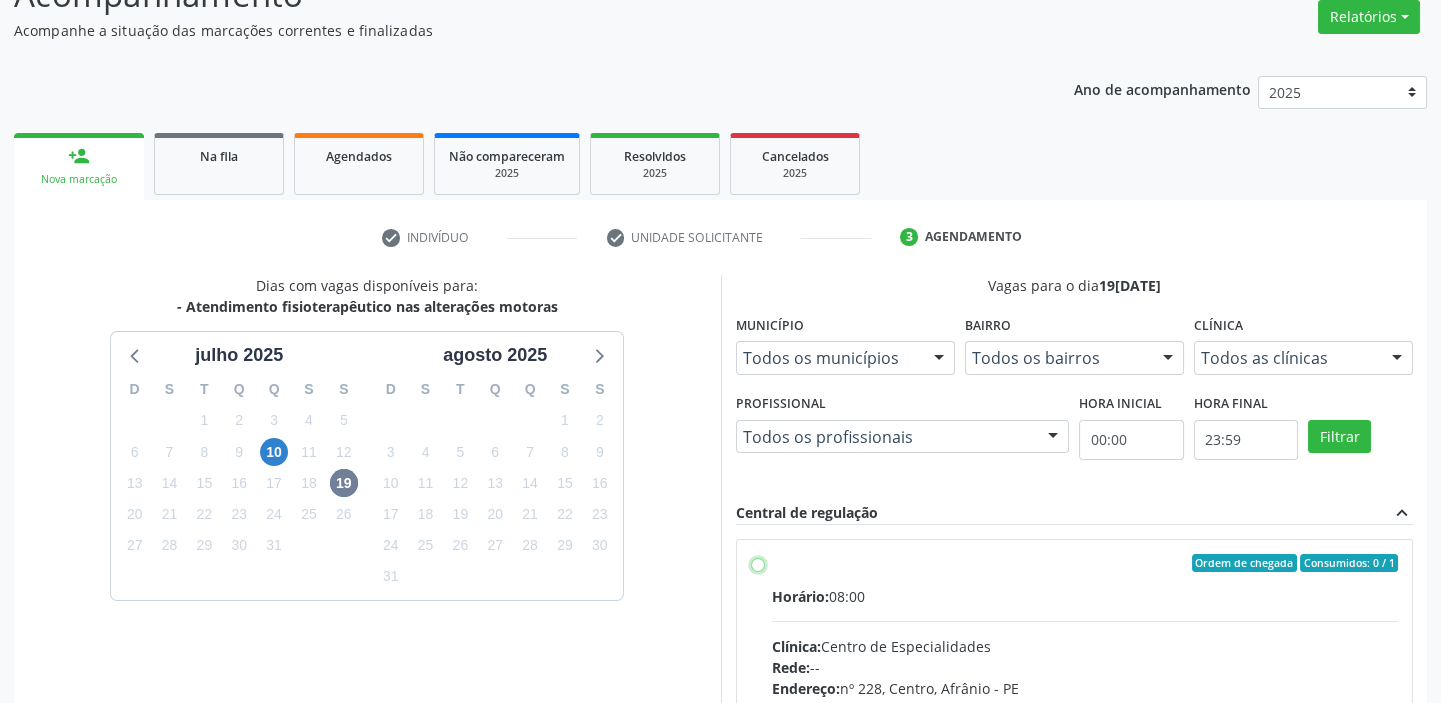 click on "Ordem de chegada
Consumidos: 0 / 1
Horário:   08:00
Clínica:  Centro de Especialidades
Rede:
--
Endereço:   [STREET_ADDRESS]
Telefone:   --
Profissional:
--
Informações adicionais sobre o atendimento
Idade de atendimento:
Sem restrição
Gênero(s) atendido(s):
Sem restrição
Informações adicionais:
--" at bounding box center (758, 563) 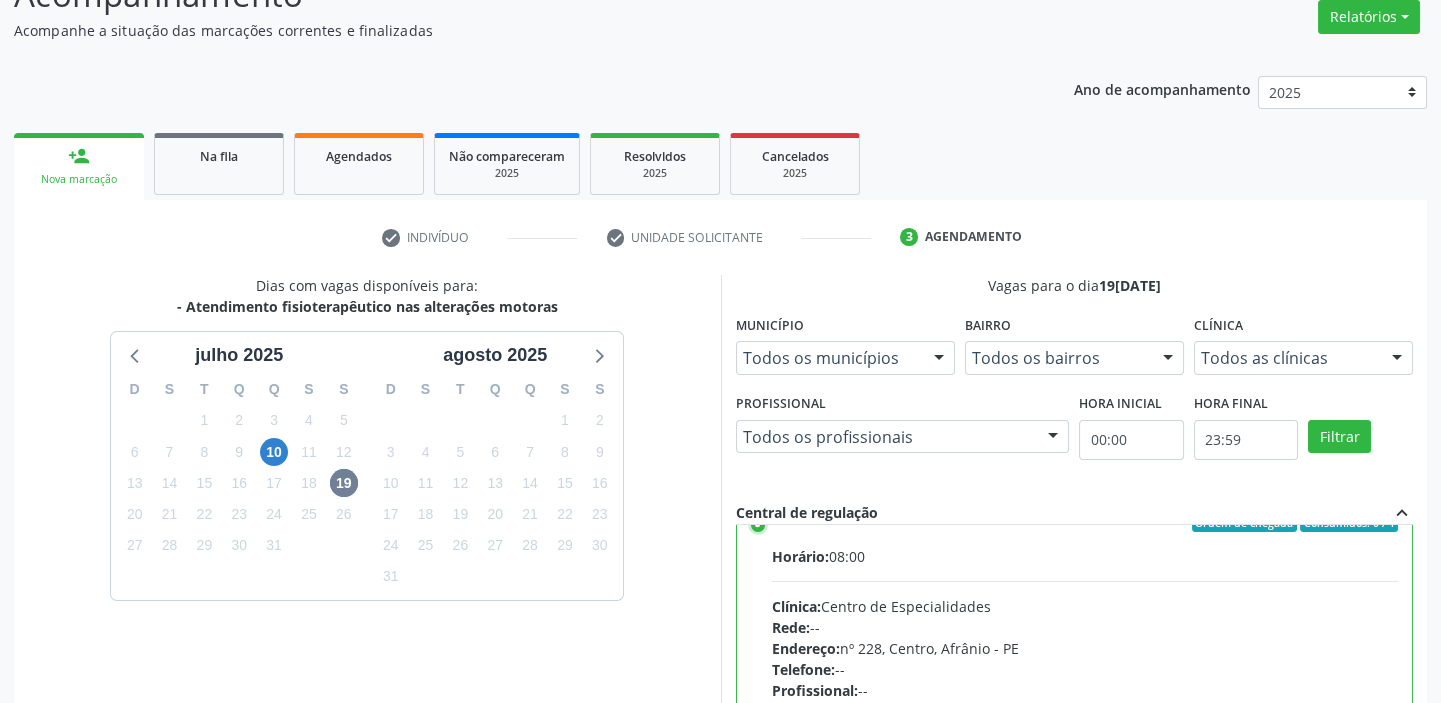 scroll, scrollTop: 99, scrollLeft: 0, axis: vertical 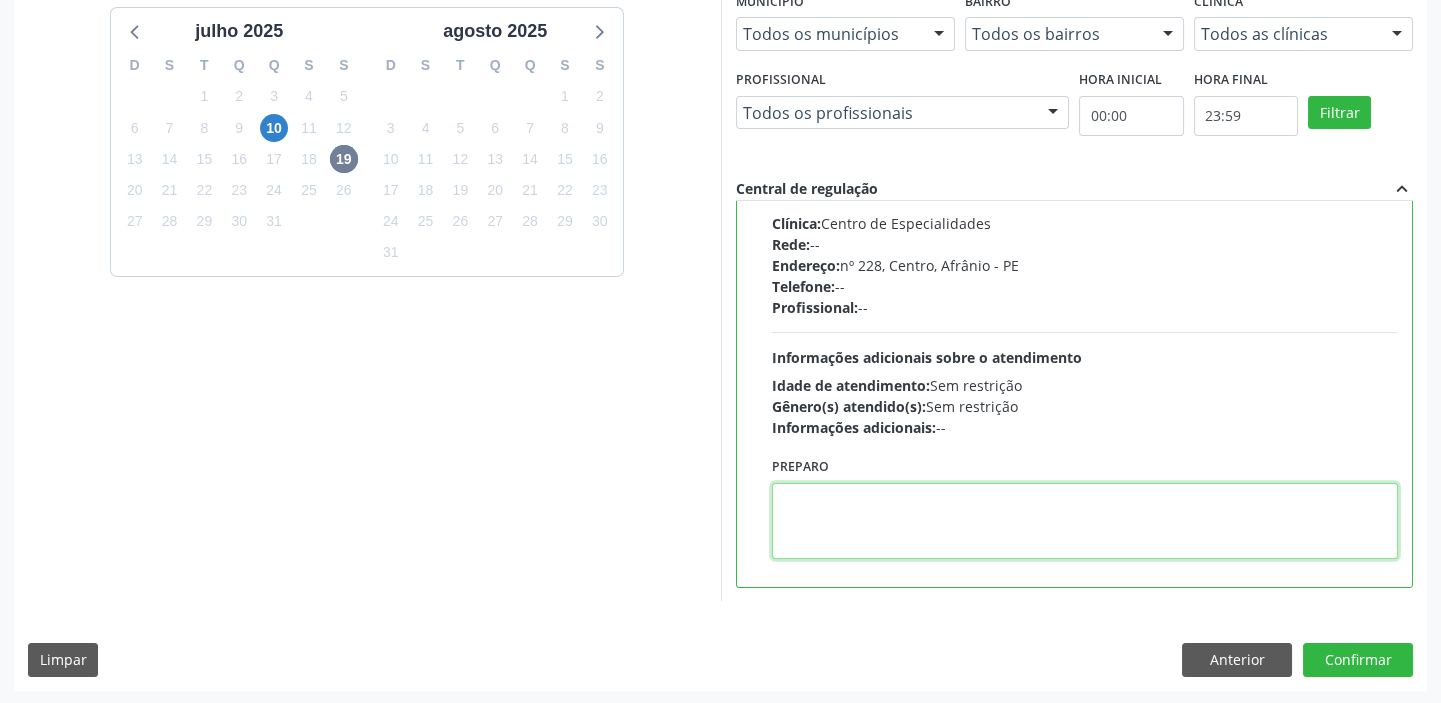 click at bounding box center (1085, 521) 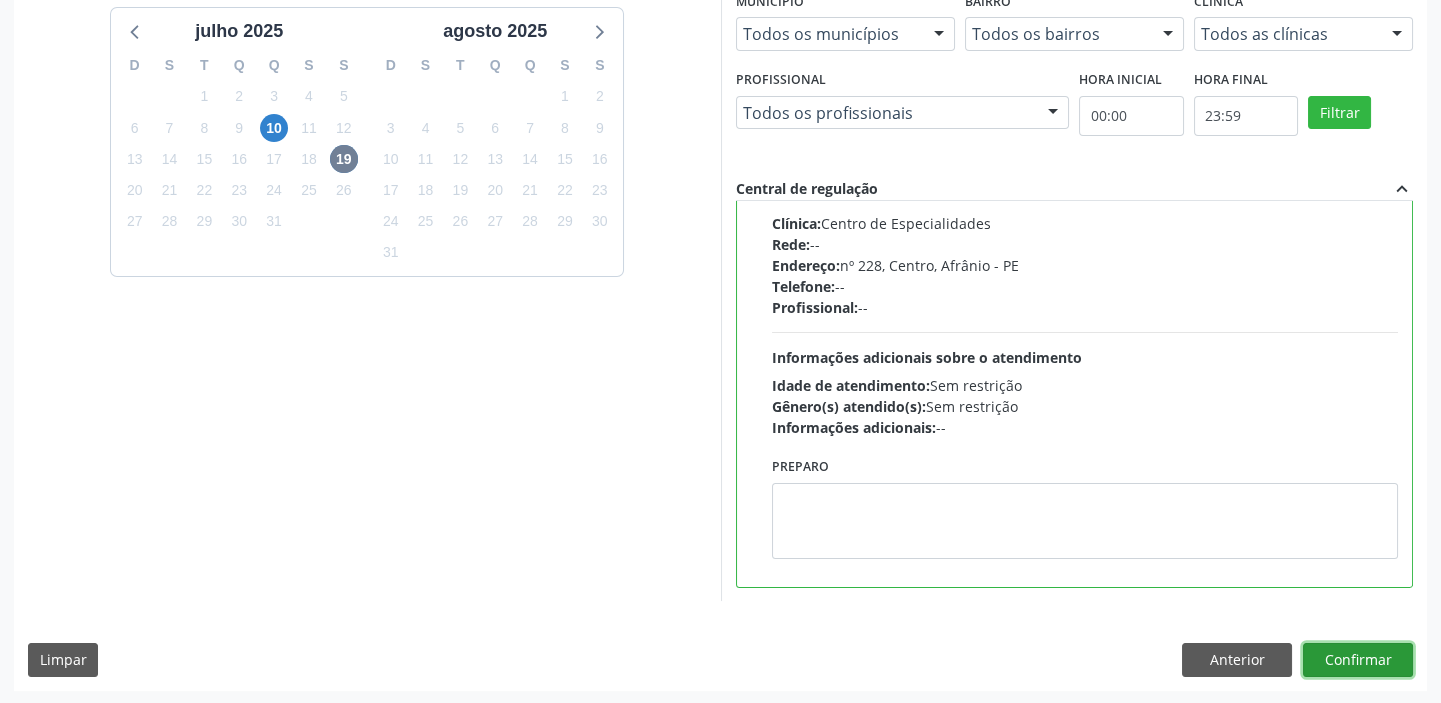 click on "Confirmar" at bounding box center (1358, 660) 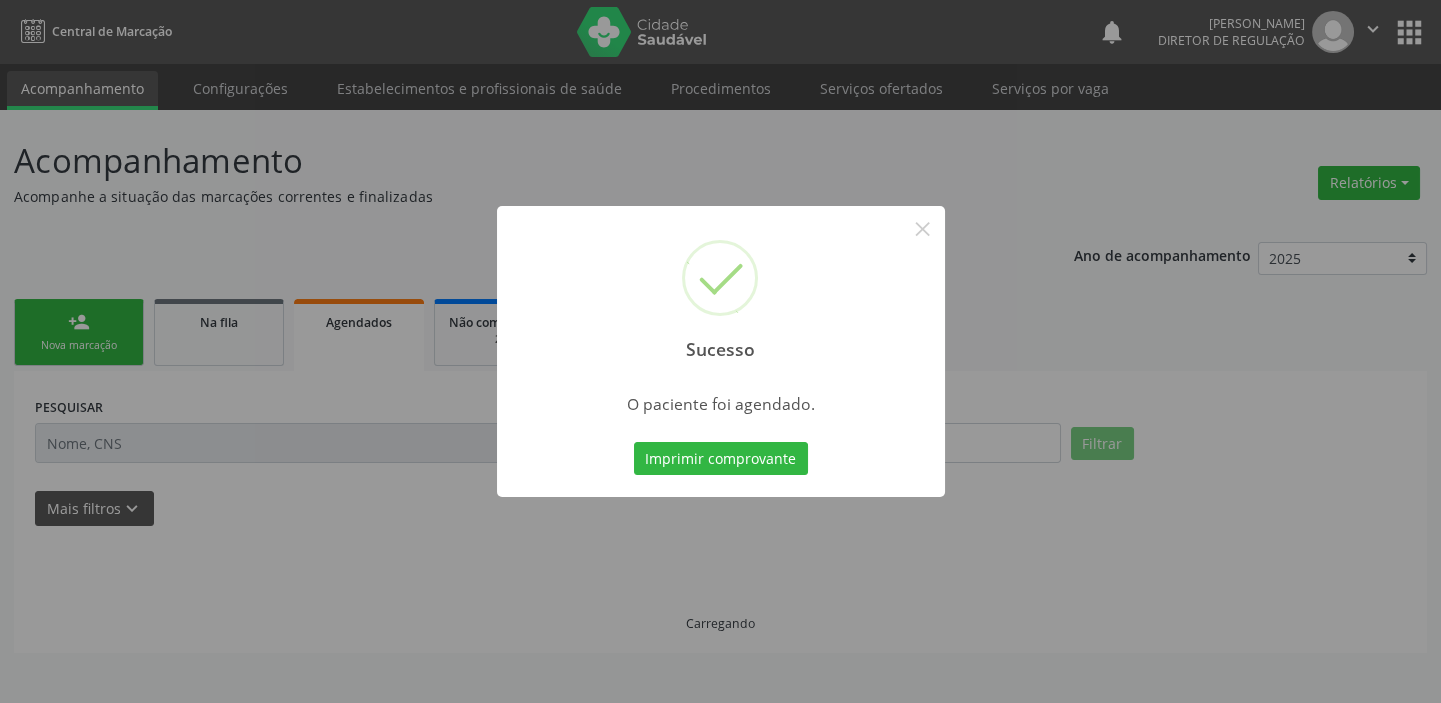 scroll, scrollTop: 0, scrollLeft: 0, axis: both 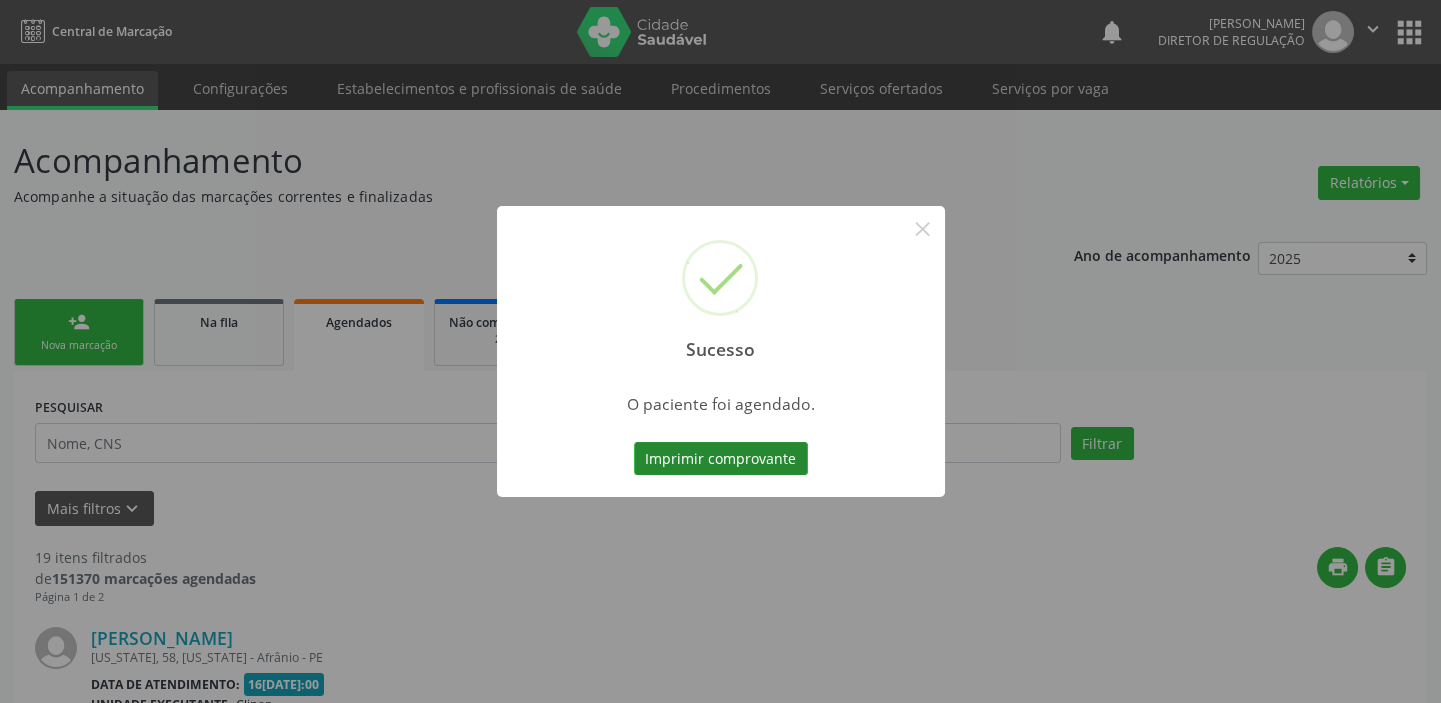 click on "Imprimir comprovante" at bounding box center (721, 459) 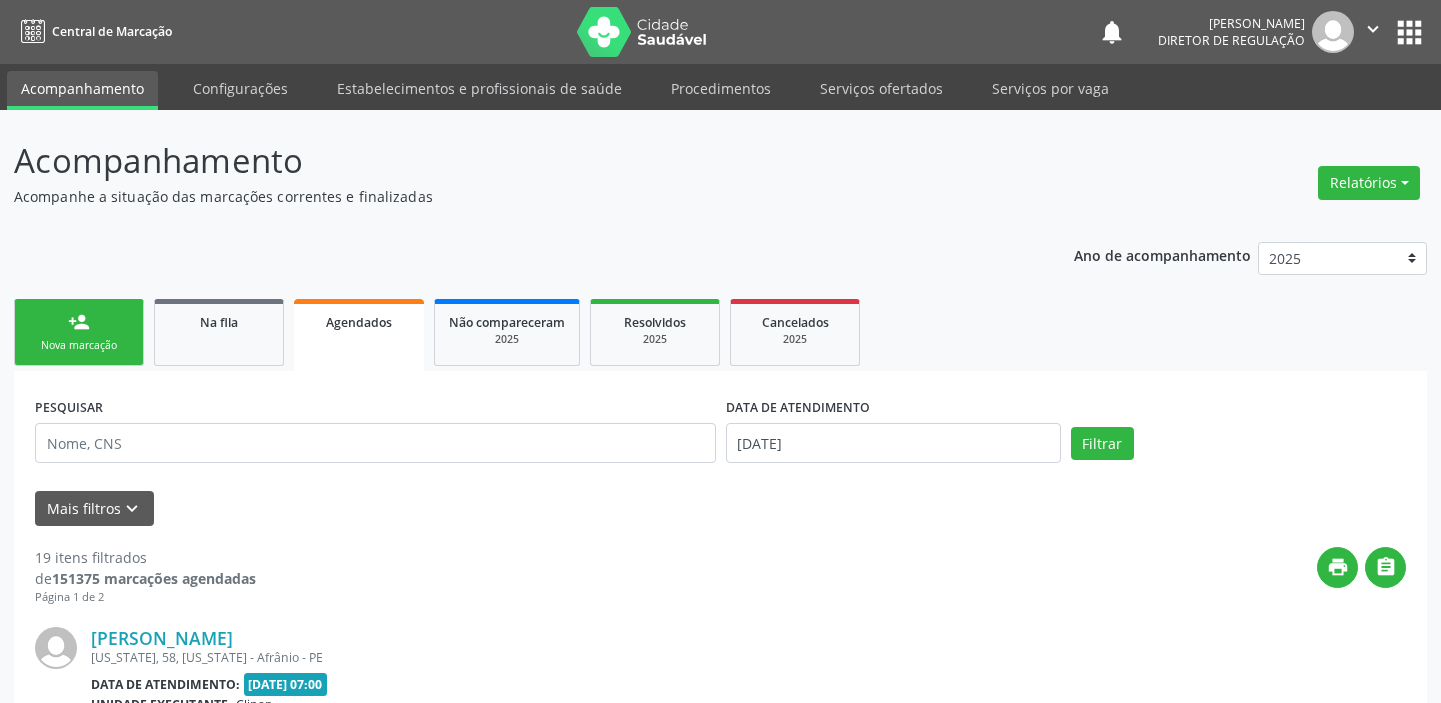 scroll, scrollTop: 0, scrollLeft: 0, axis: both 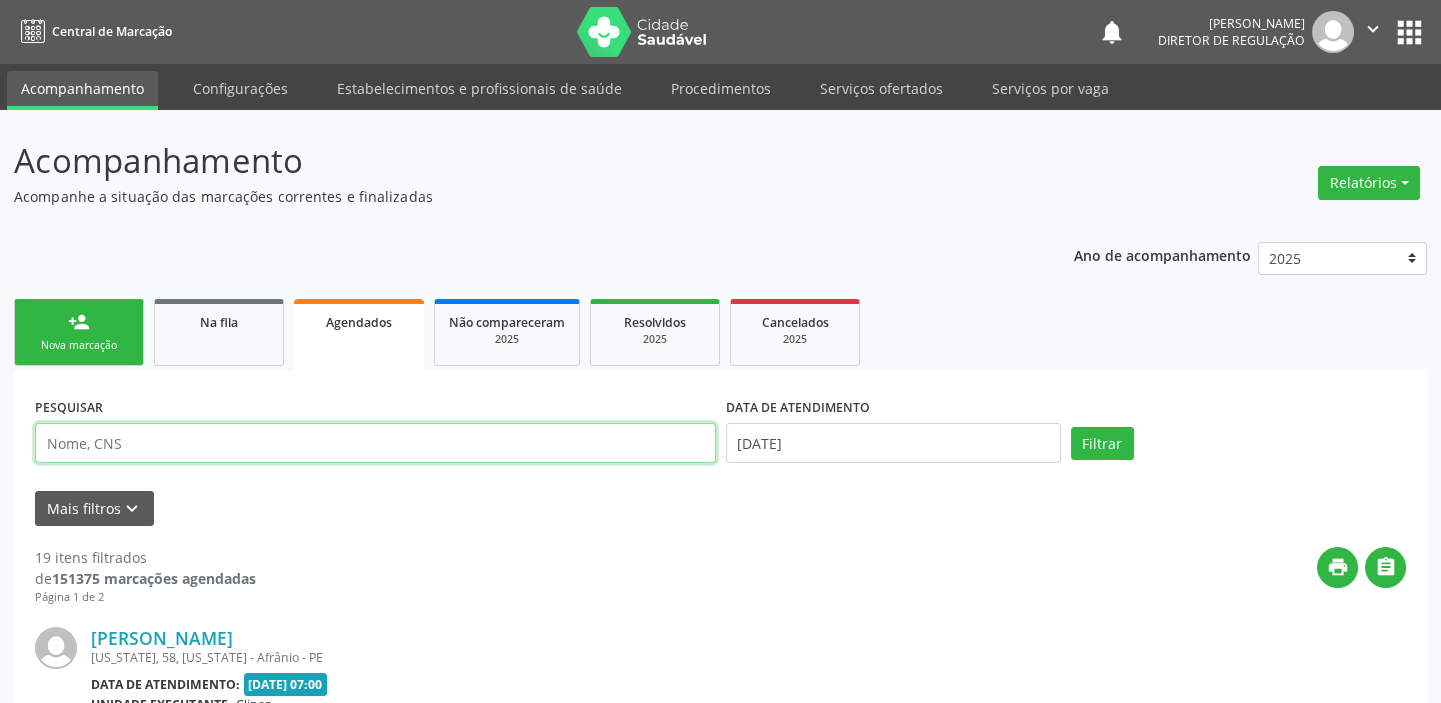 click at bounding box center [375, 443] 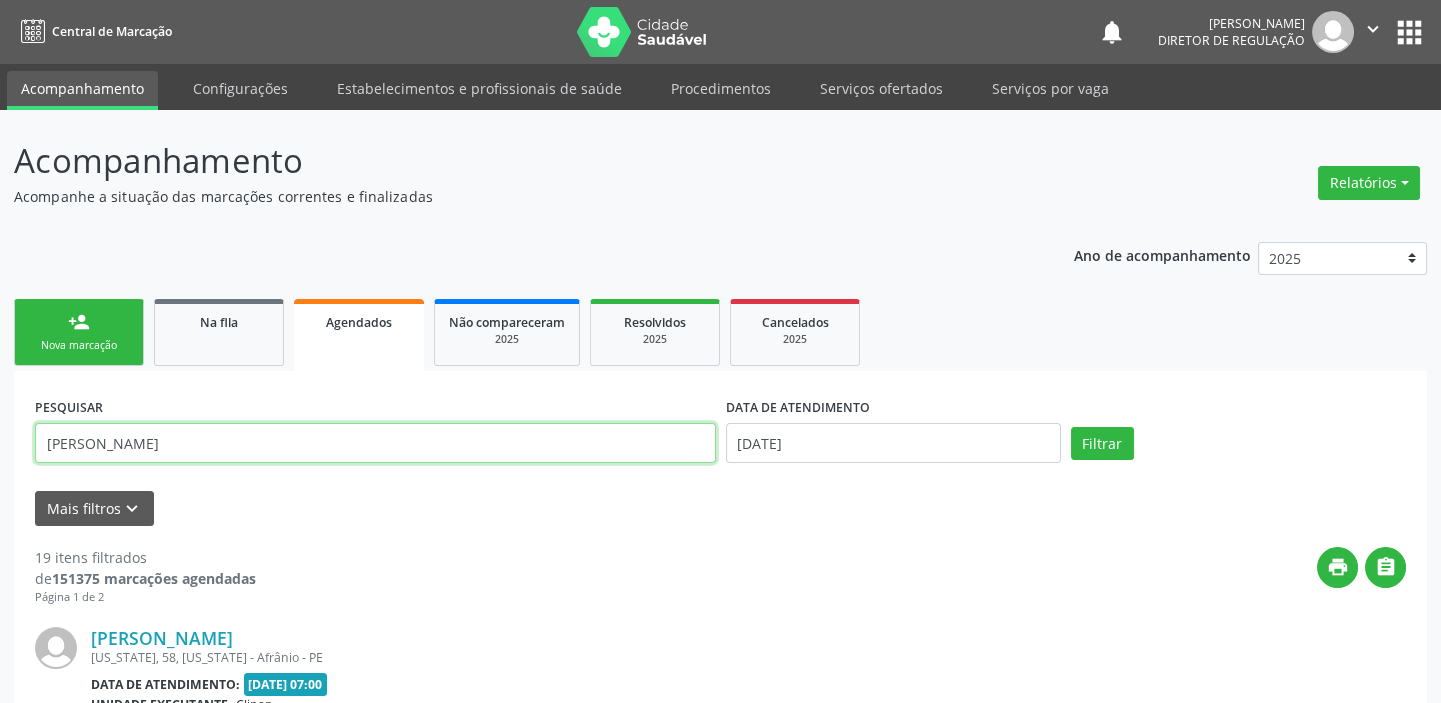 type on "[PERSON_NAME]" 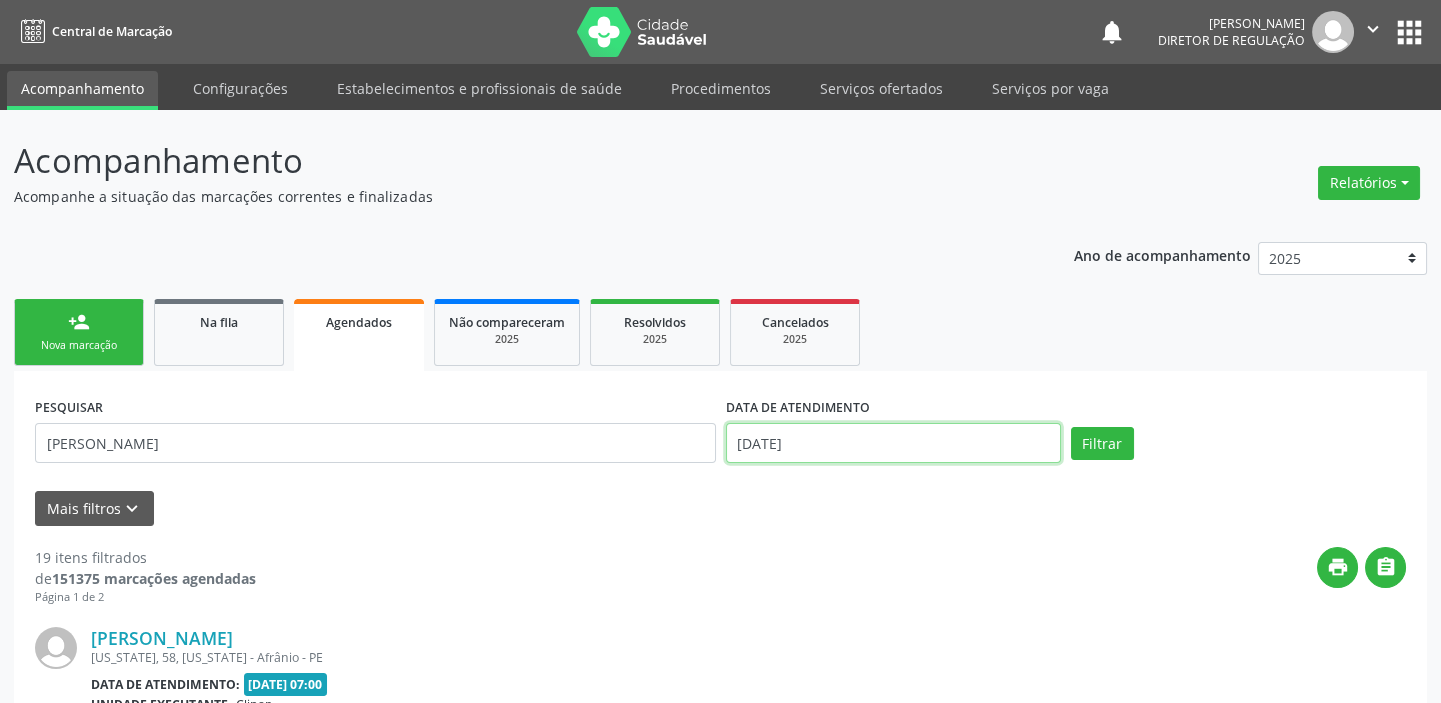 click on "[DATE]" at bounding box center (893, 443) 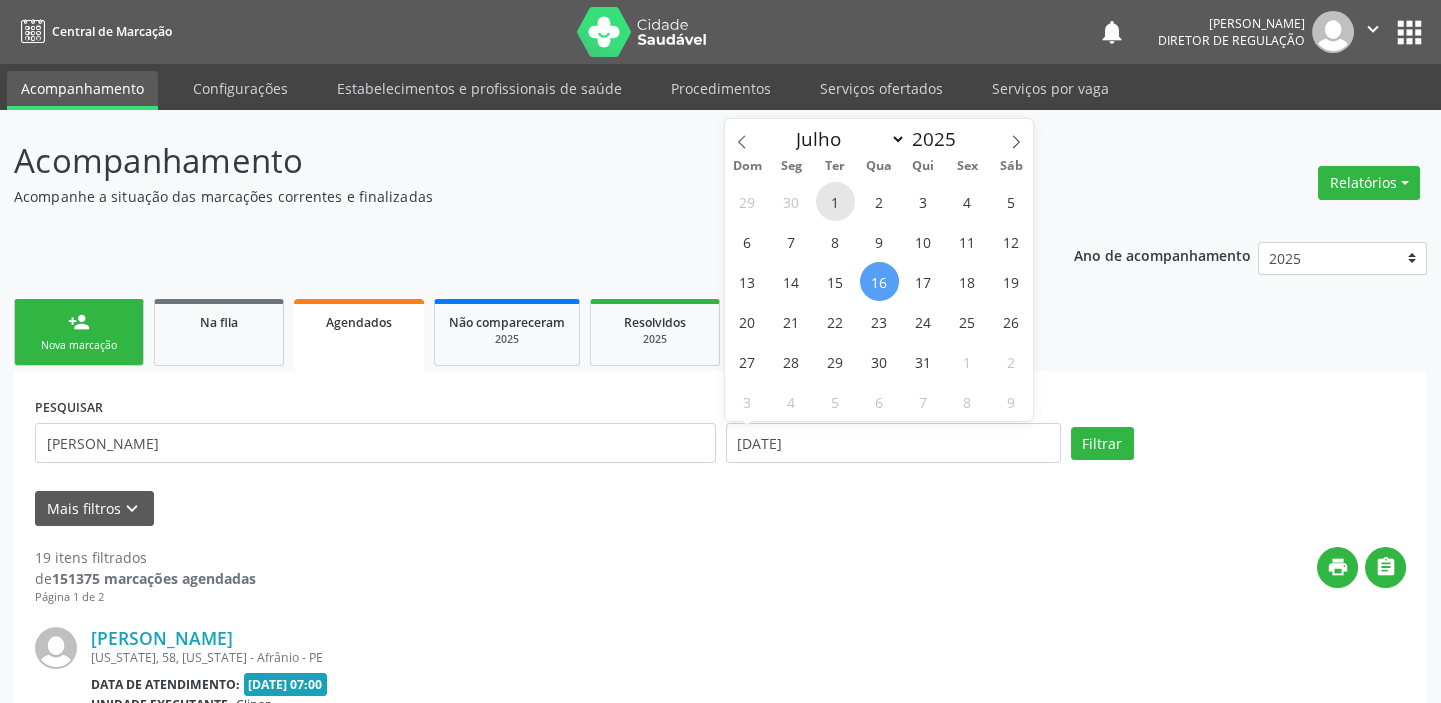 click on "1" at bounding box center (835, 201) 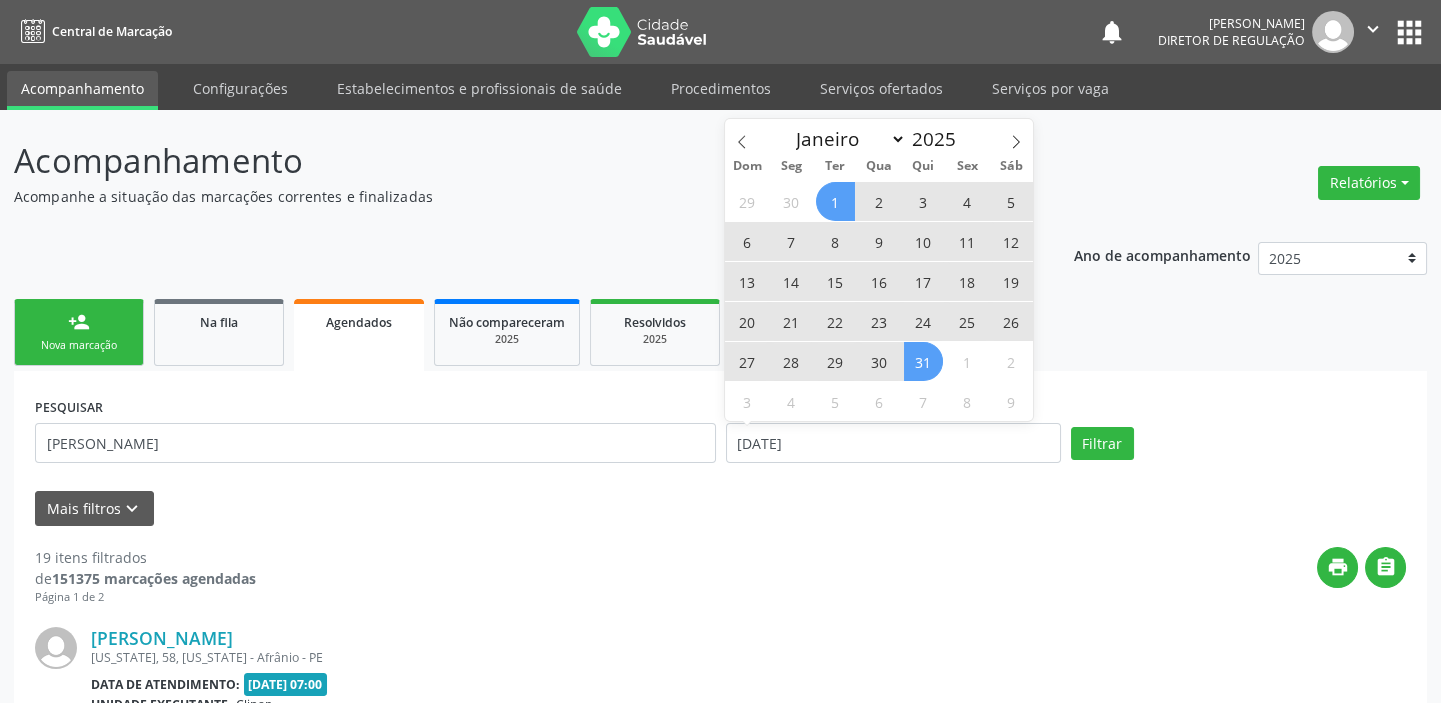 click on "31" at bounding box center [923, 361] 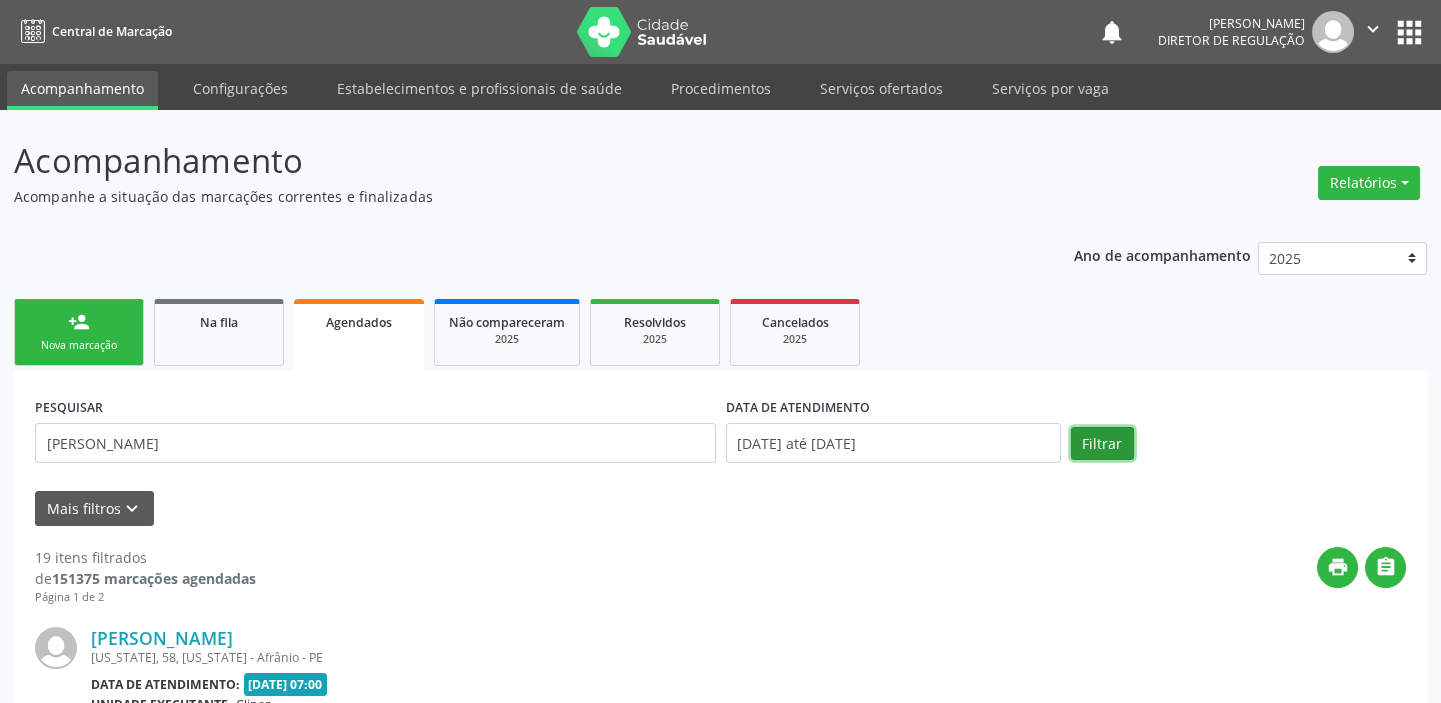 click on "Filtrar" at bounding box center (1102, 444) 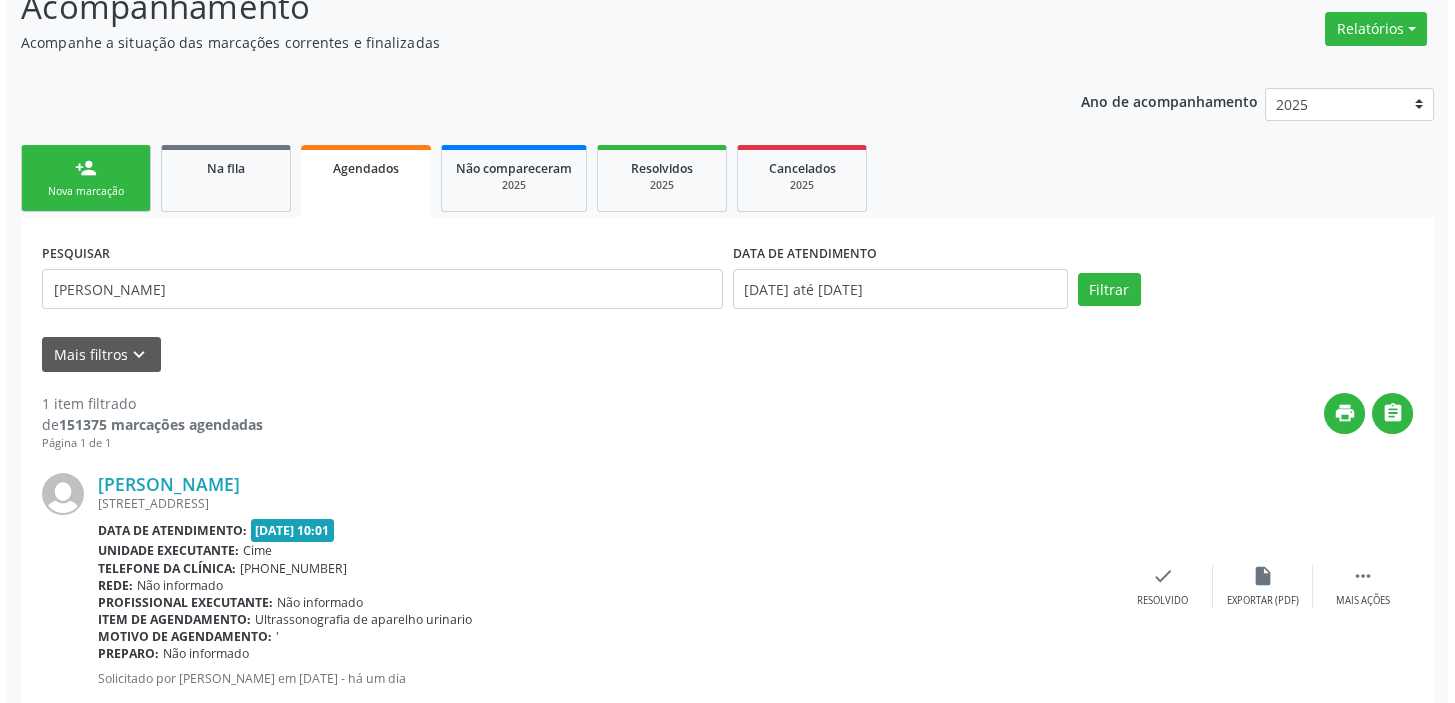 scroll, scrollTop: 0, scrollLeft: 0, axis: both 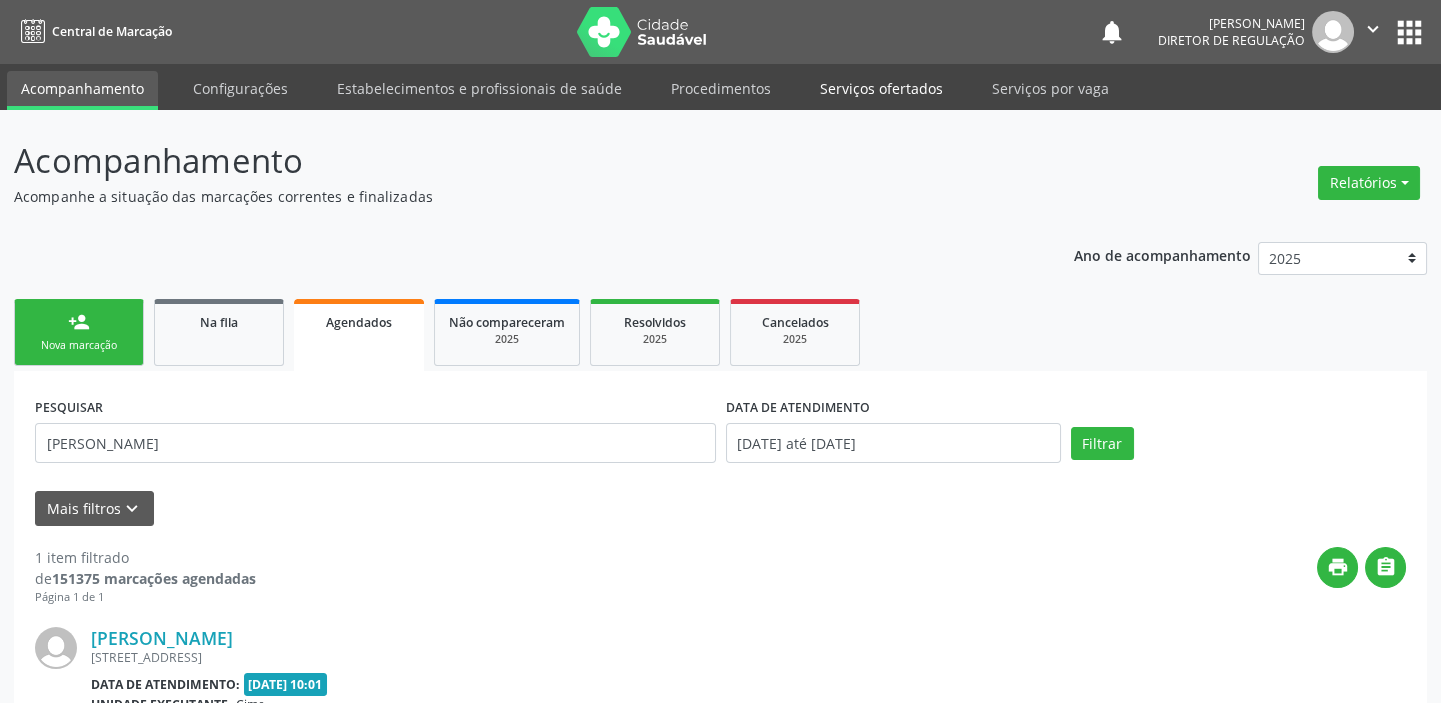 click on "Serviços ofertados" at bounding box center [881, 88] 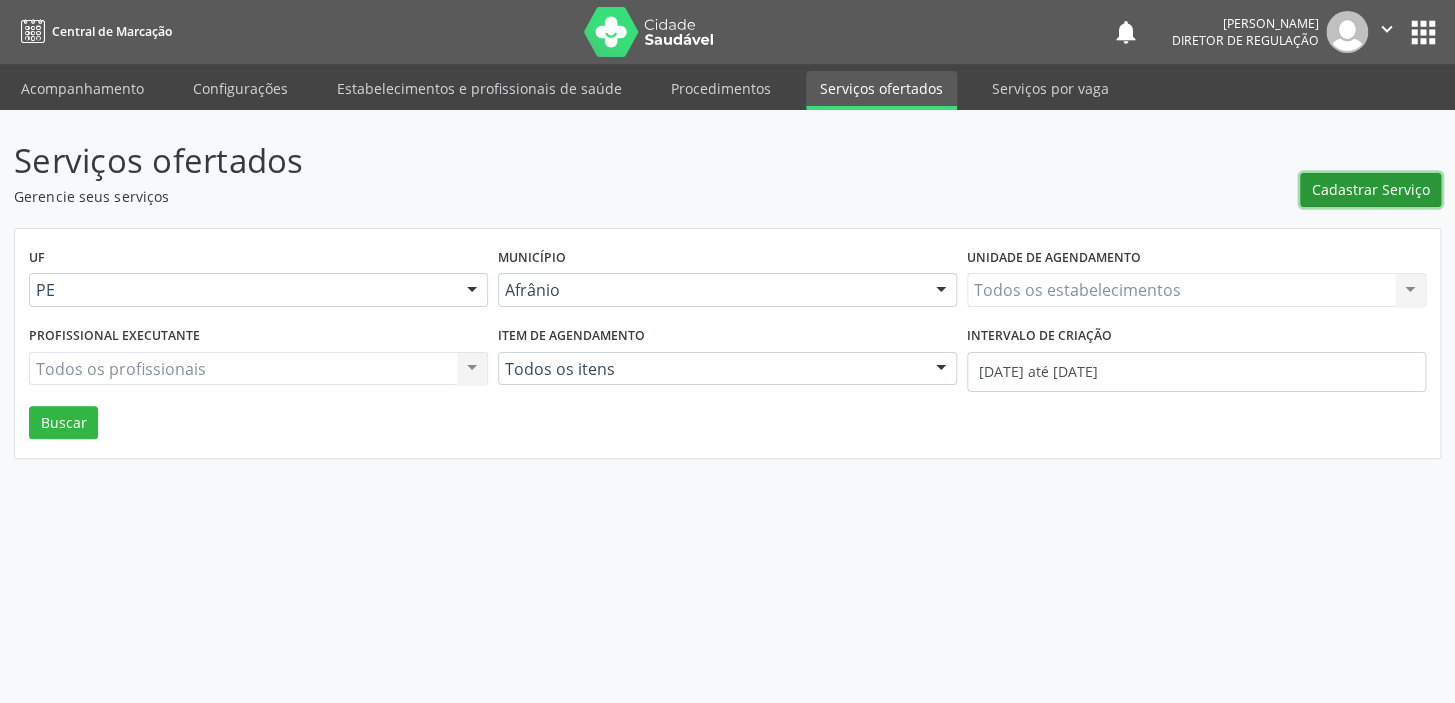 click on "Cadastrar Serviço" at bounding box center (1371, 189) 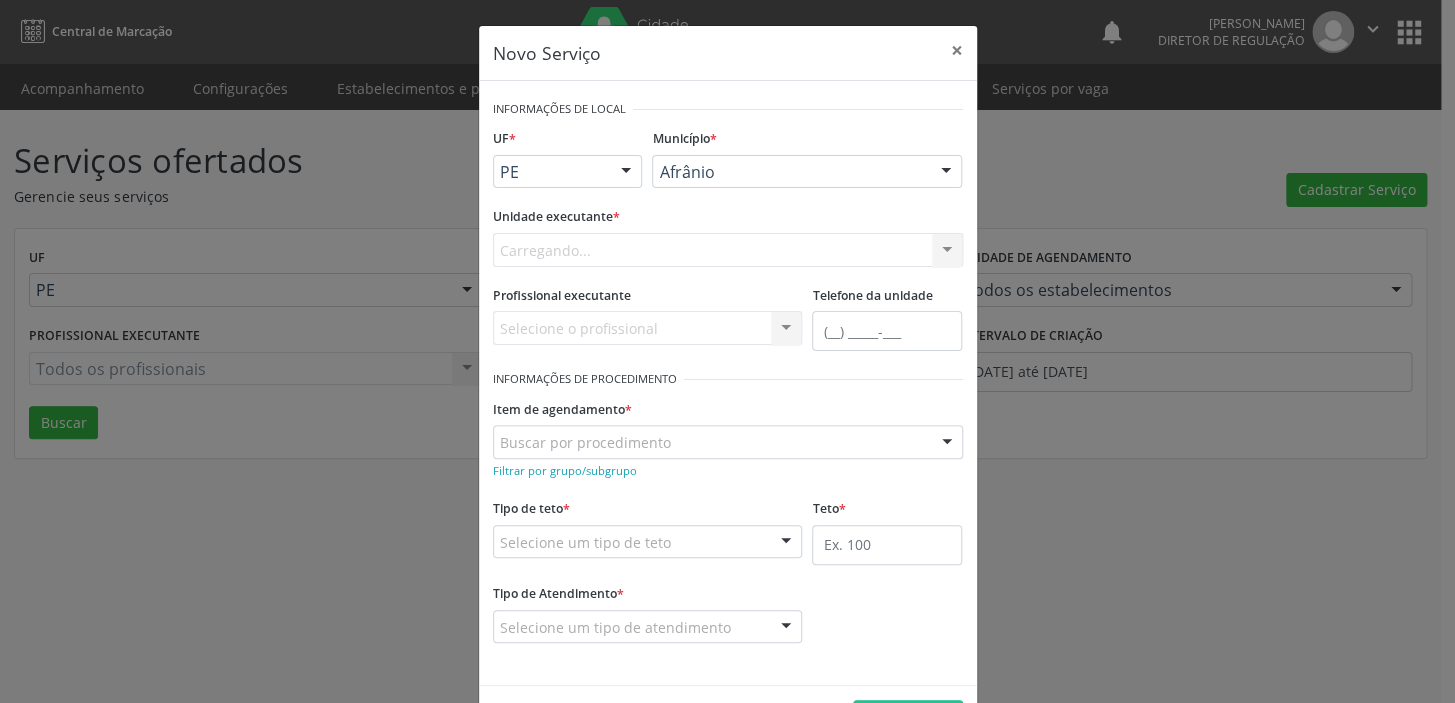 scroll, scrollTop: 0, scrollLeft: 0, axis: both 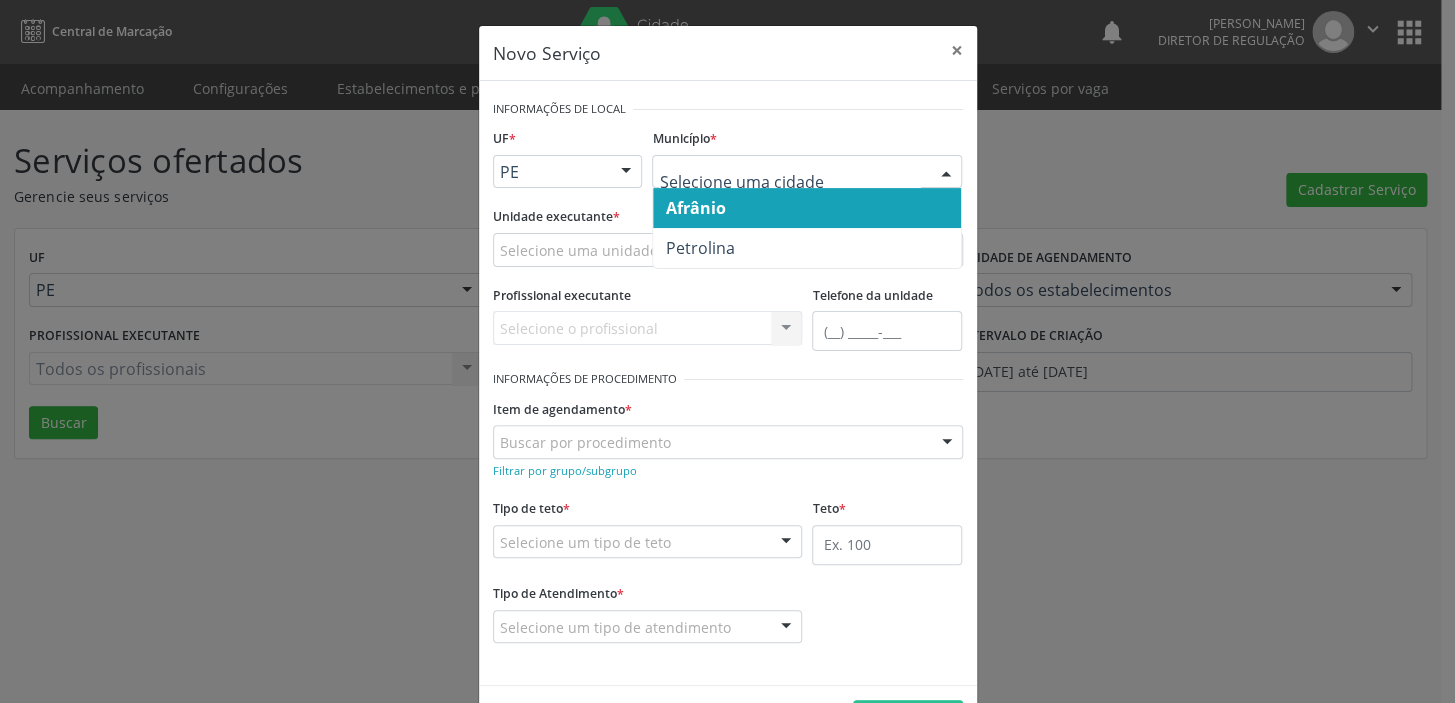 click on "Afrânio" at bounding box center [807, 208] 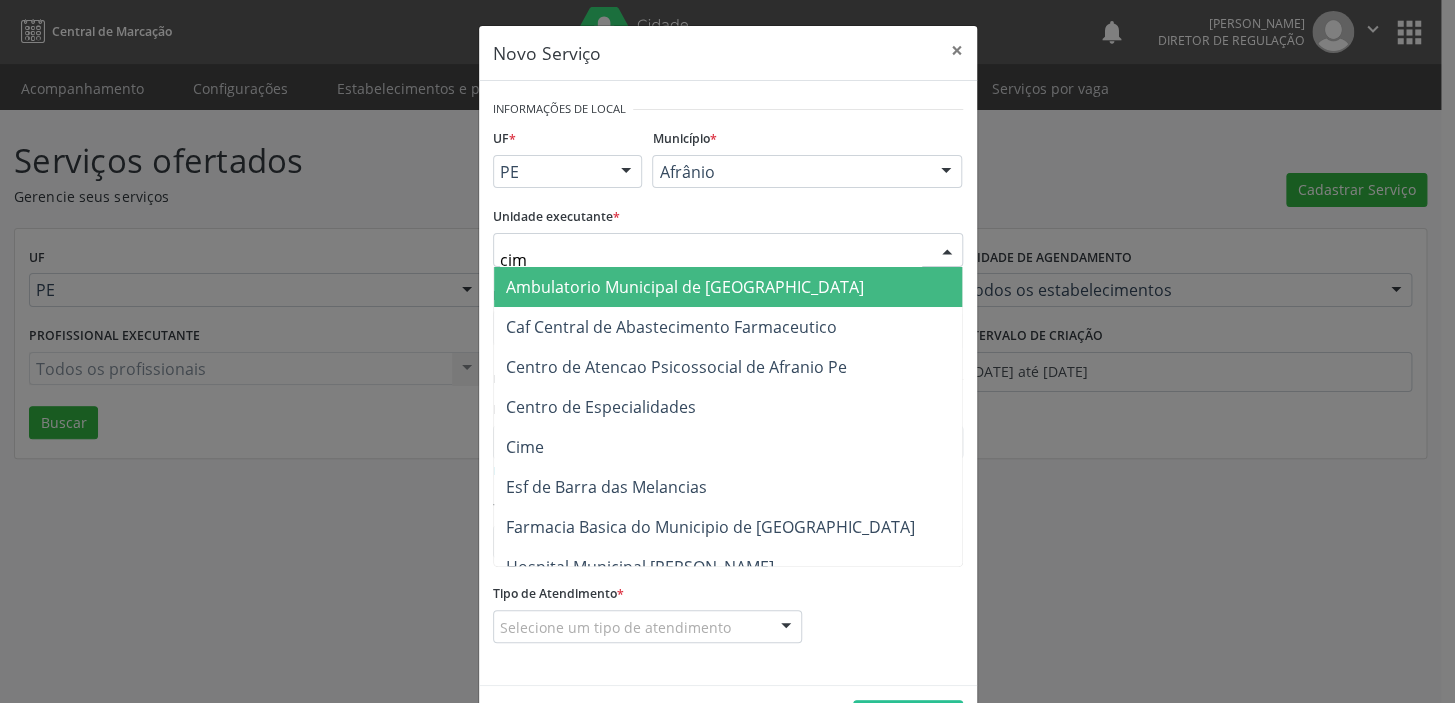 type on "cime" 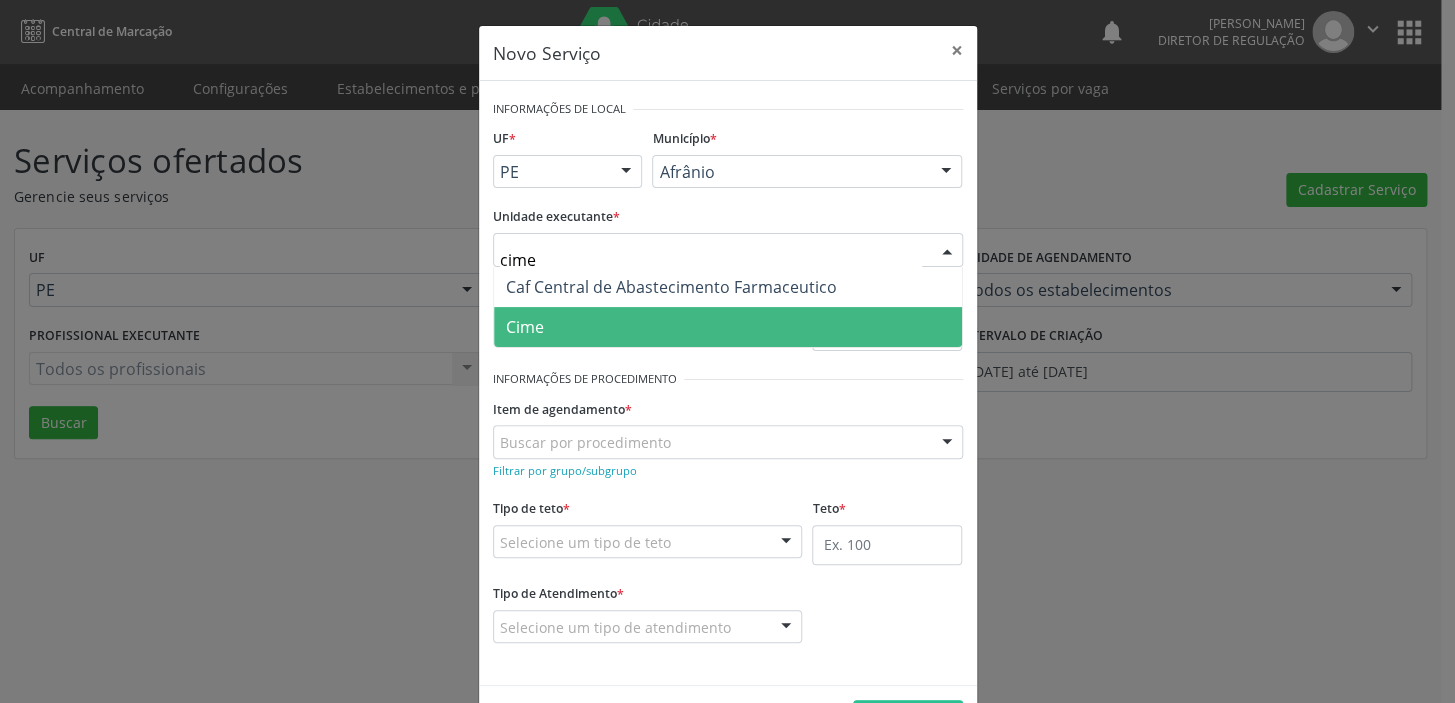 click on "Cime" at bounding box center [728, 327] 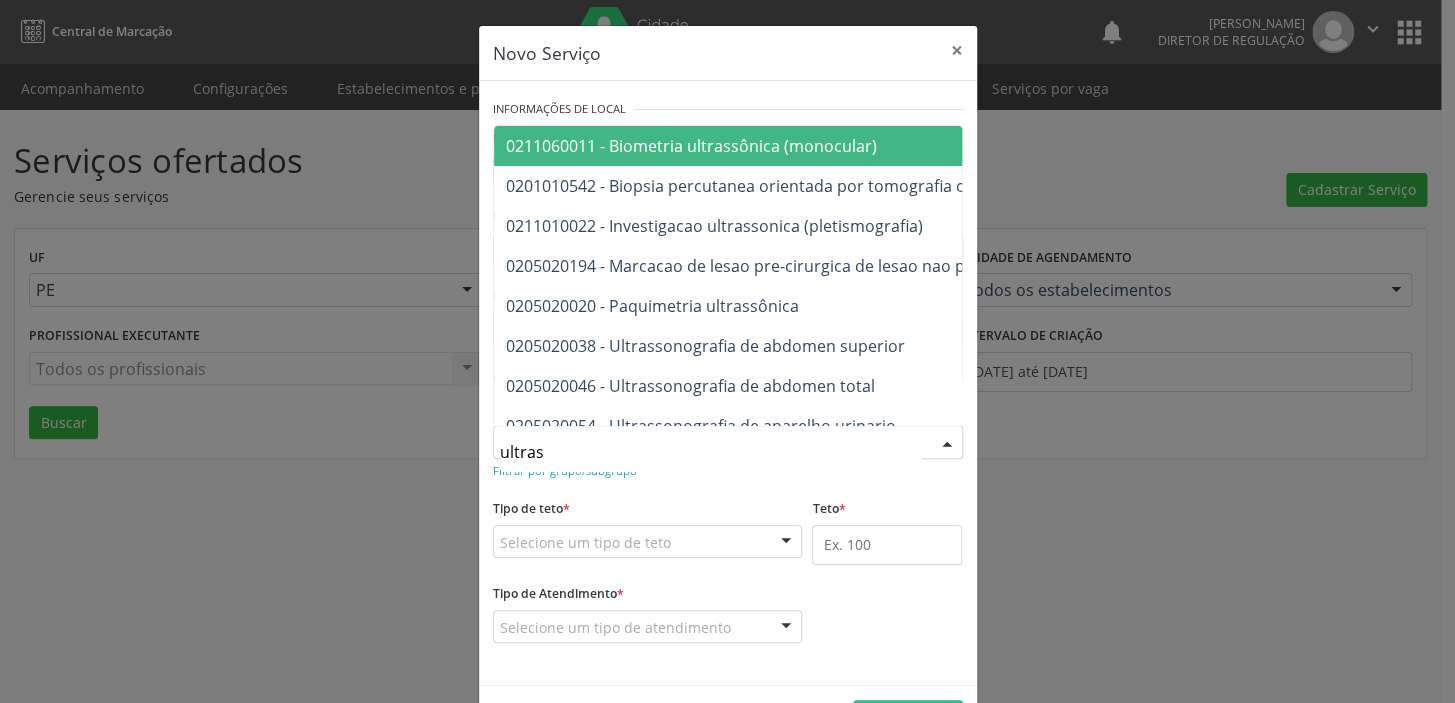 type on "ultrass" 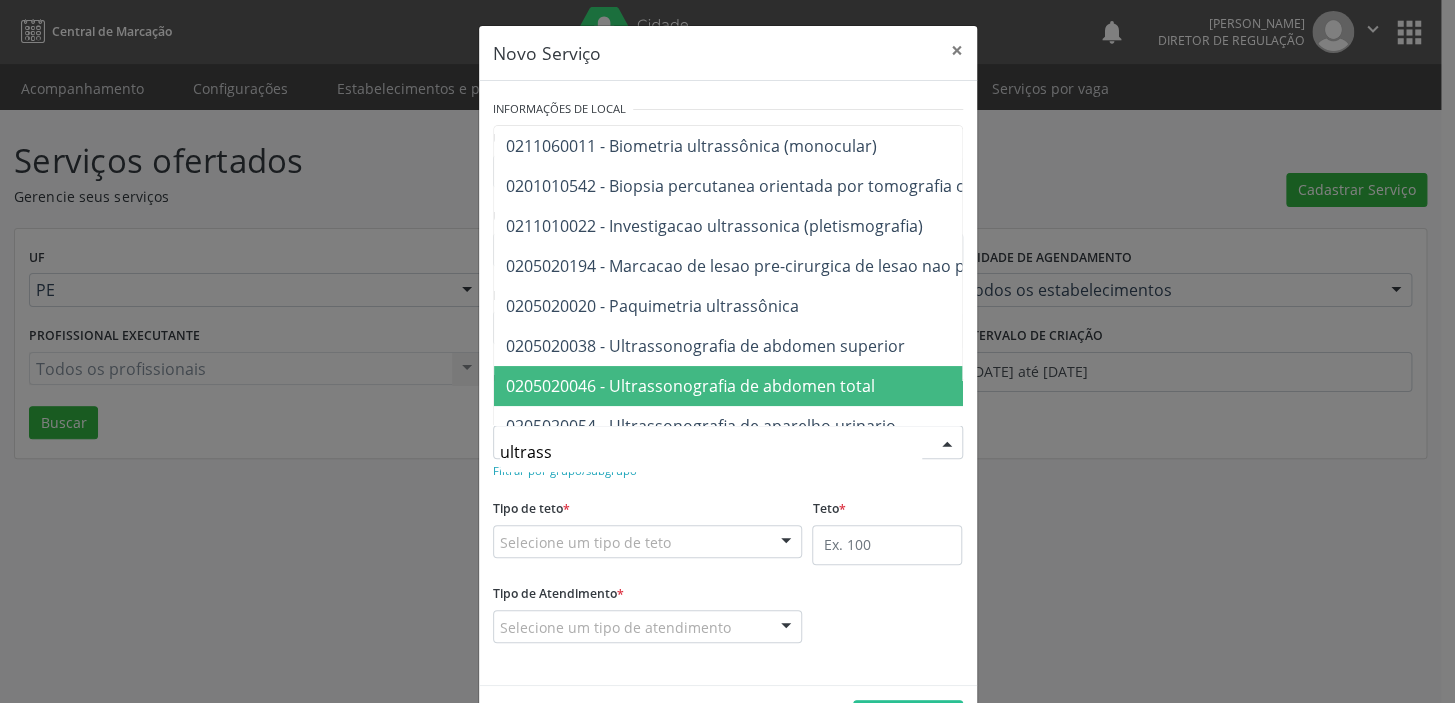drag, startPoint x: 697, startPoint y: 394, endPoint x: 645, endPoint y: 421, distance: 58.59181 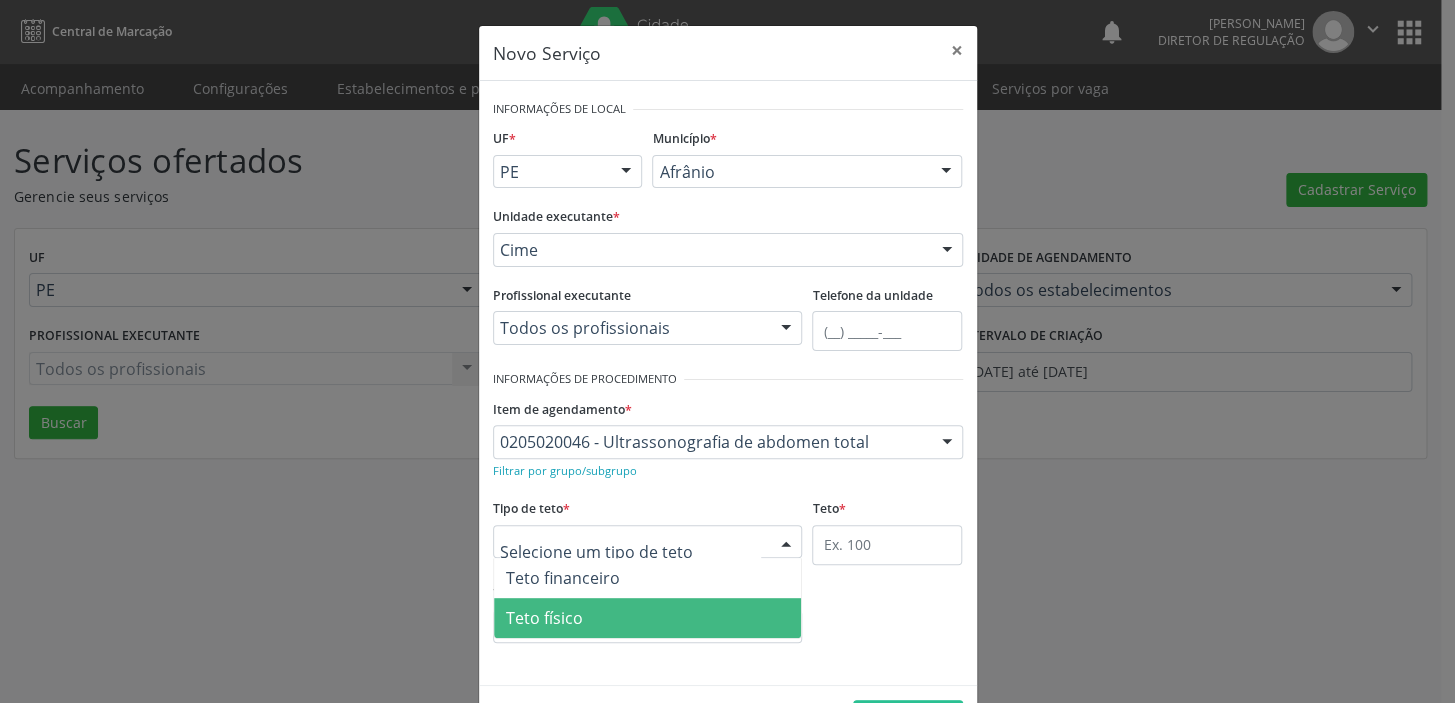click on "Teto físico" at bounding box center [544, 618] 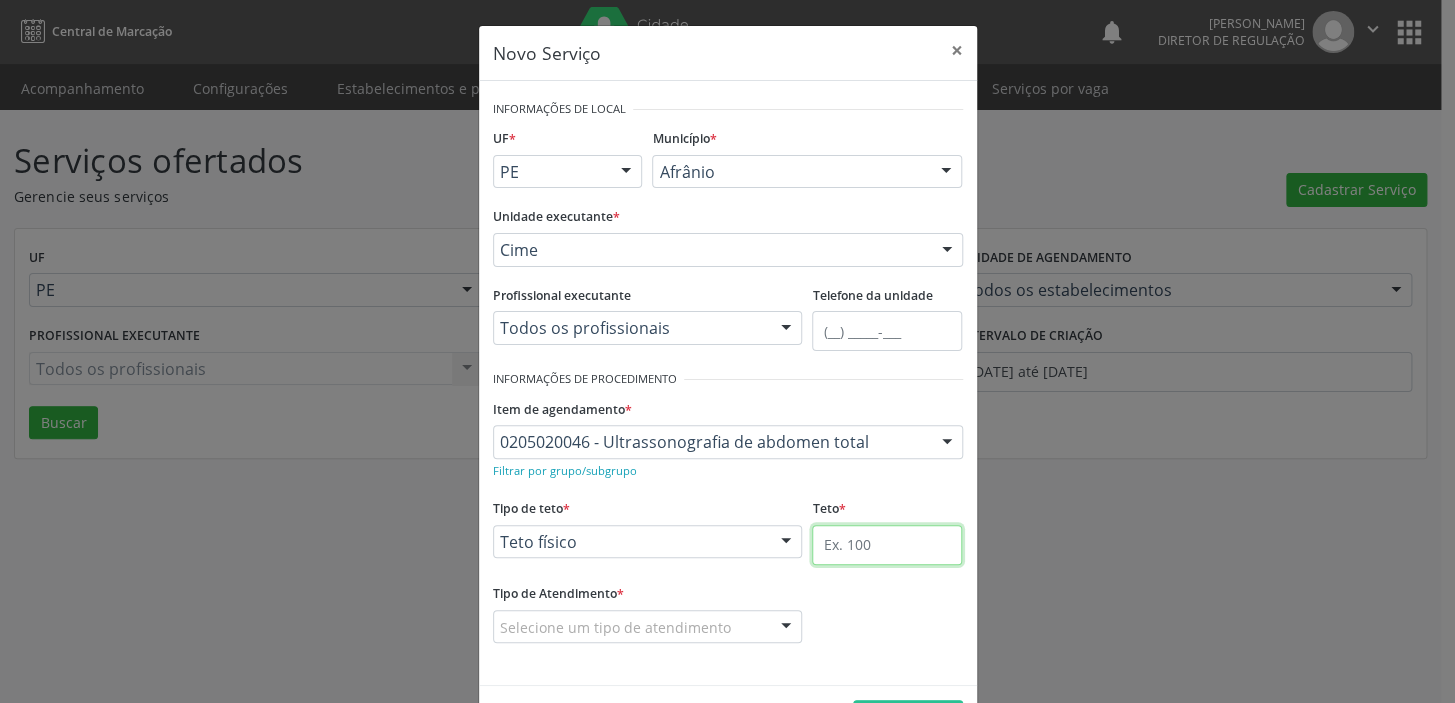 click at bounding box center (887, 545) 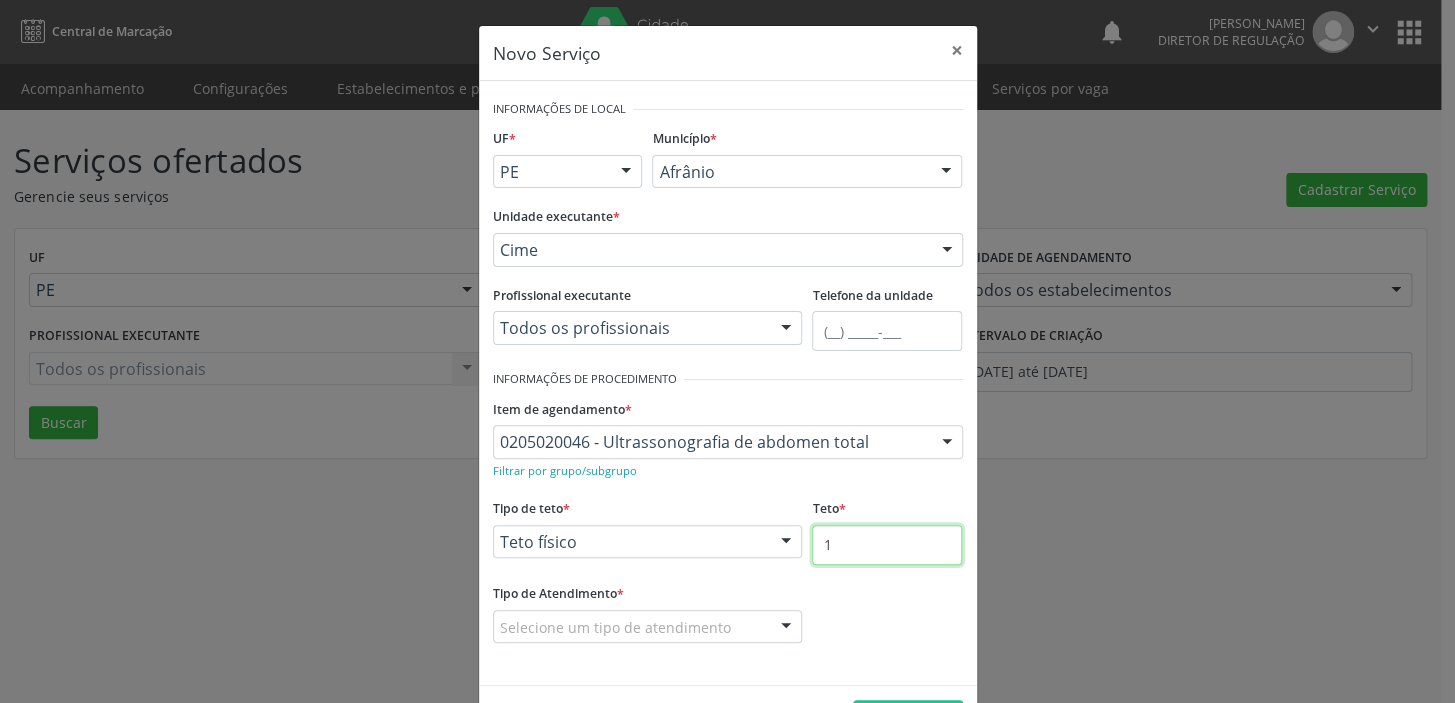 type on "1" 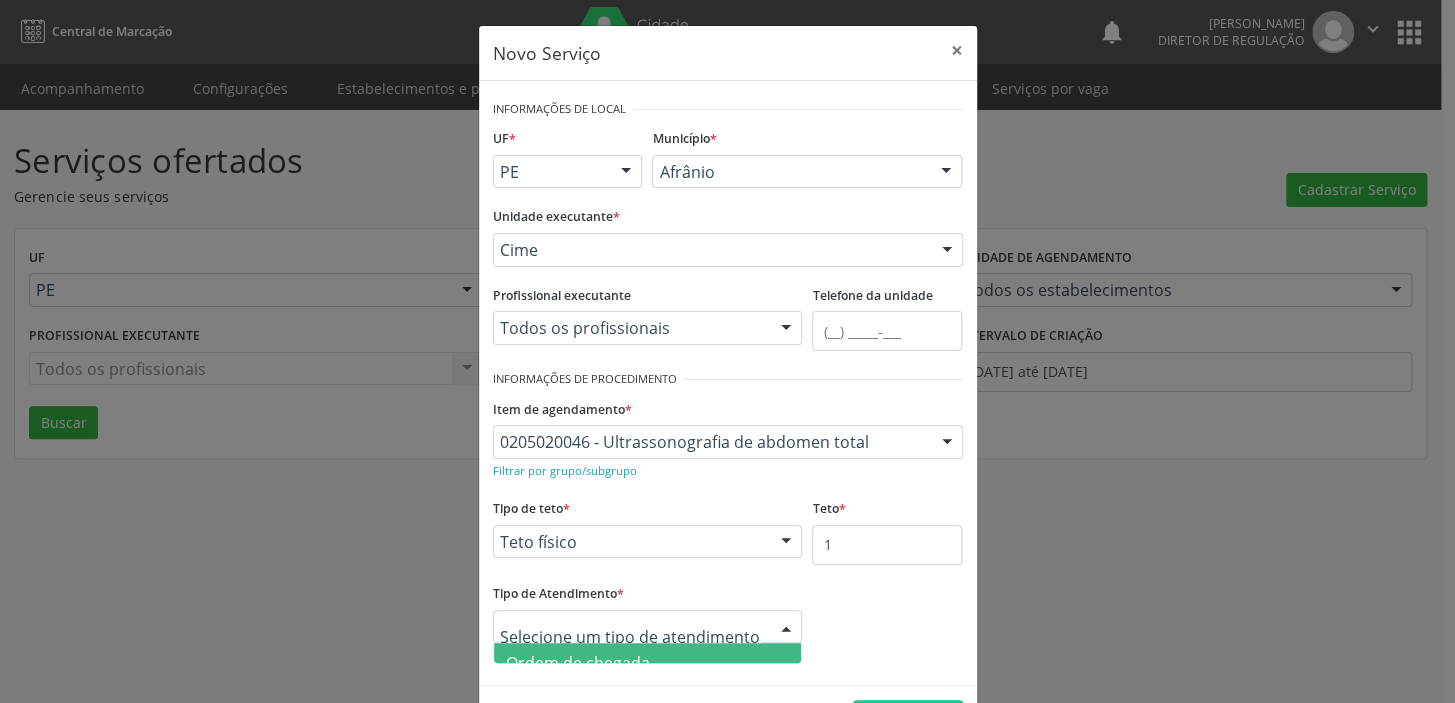 click on "Ordem de chegada" at bounding box center [578, 663] 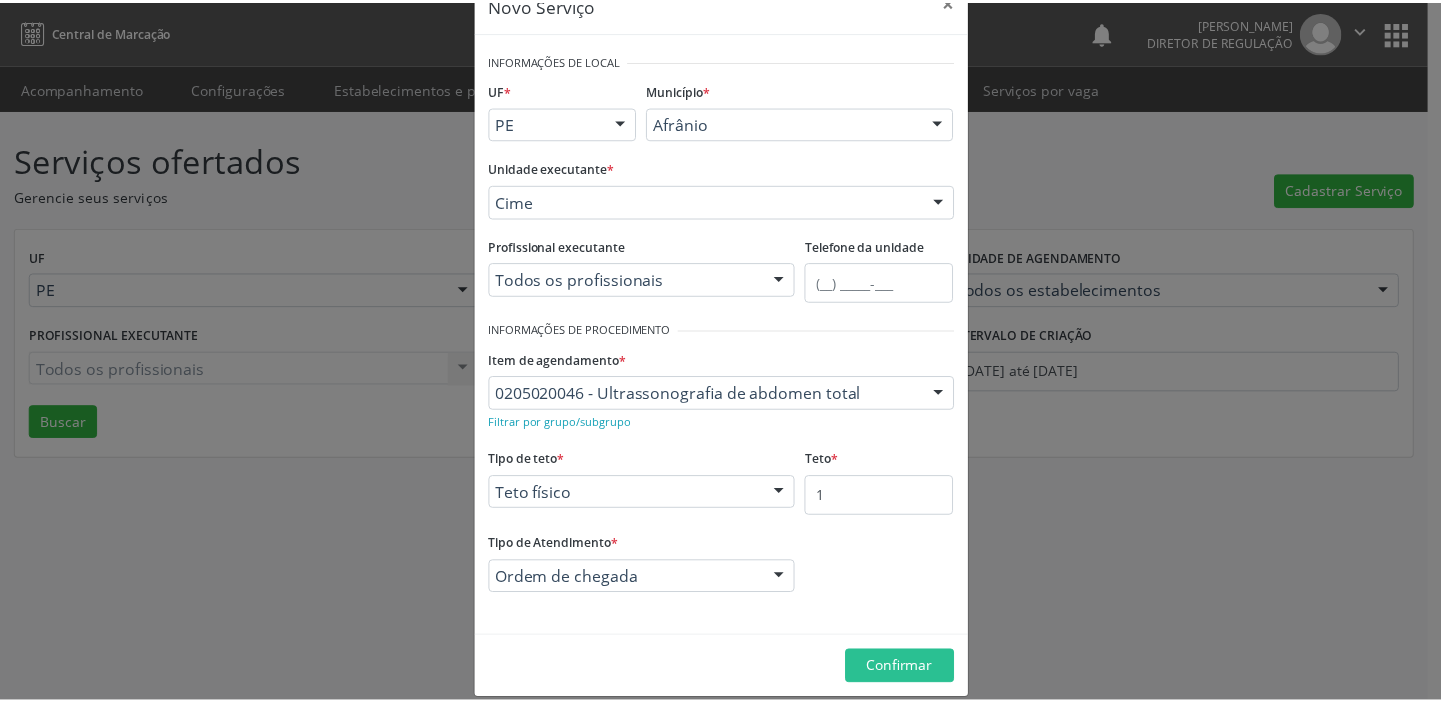 scroll, scrollTop: 69, scrollLeft: 0, axis: vertical 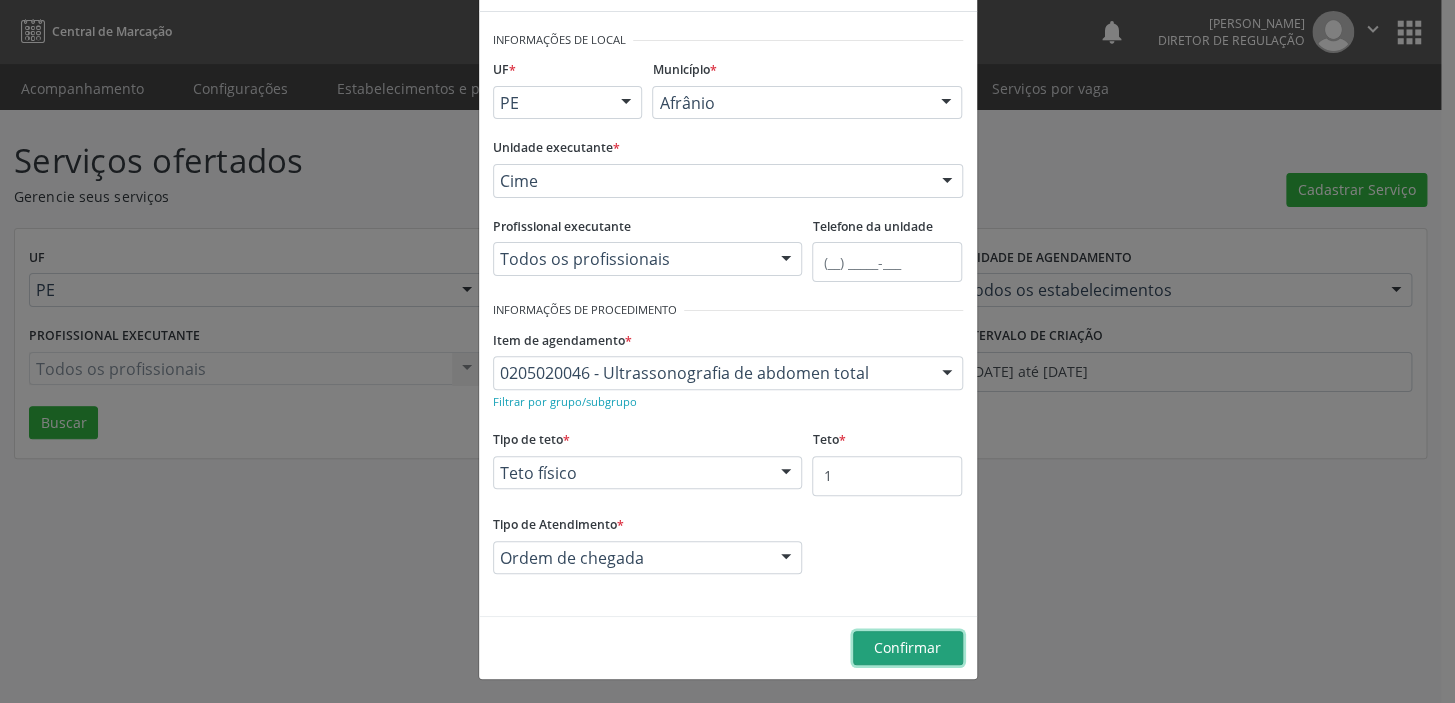 click on "Confirmar" at bounding box center (907, 647) 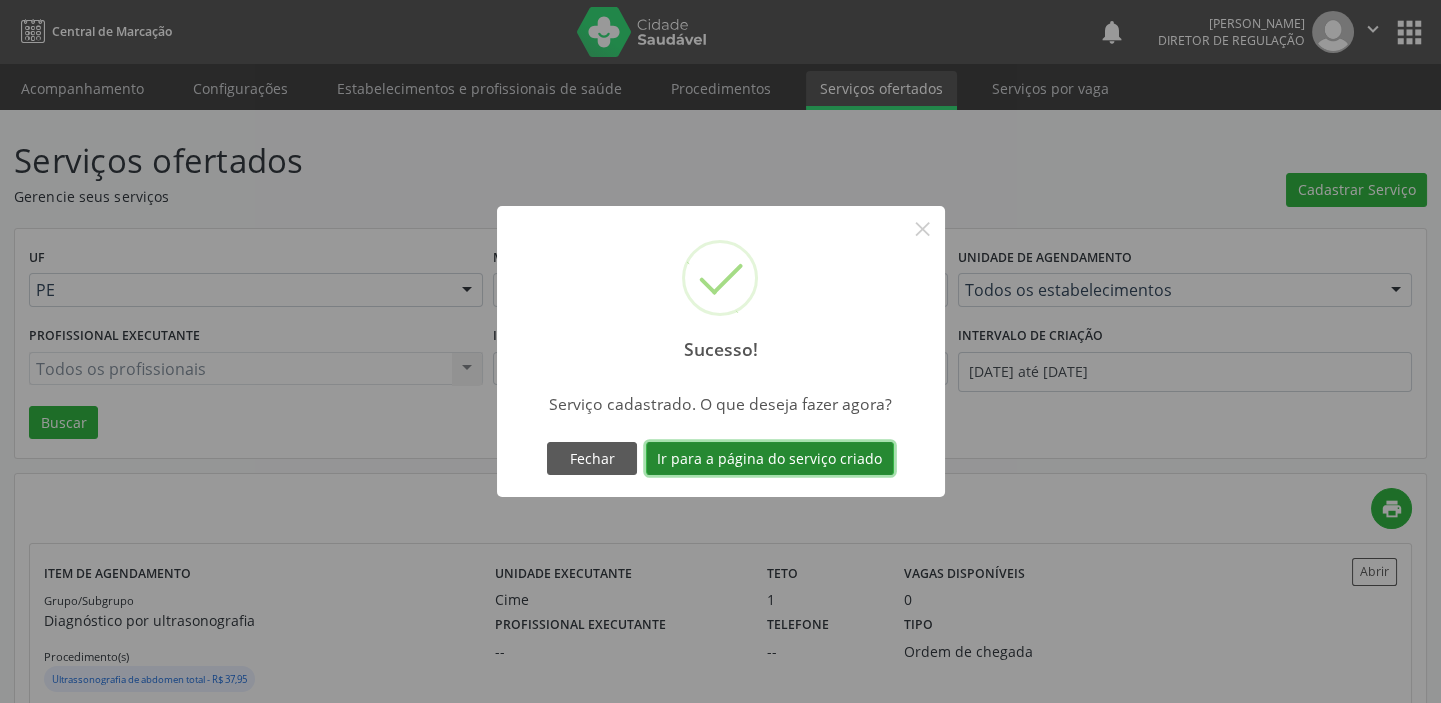 click on "Ir para a página do serviço criado" at bounding box center [770, 459] 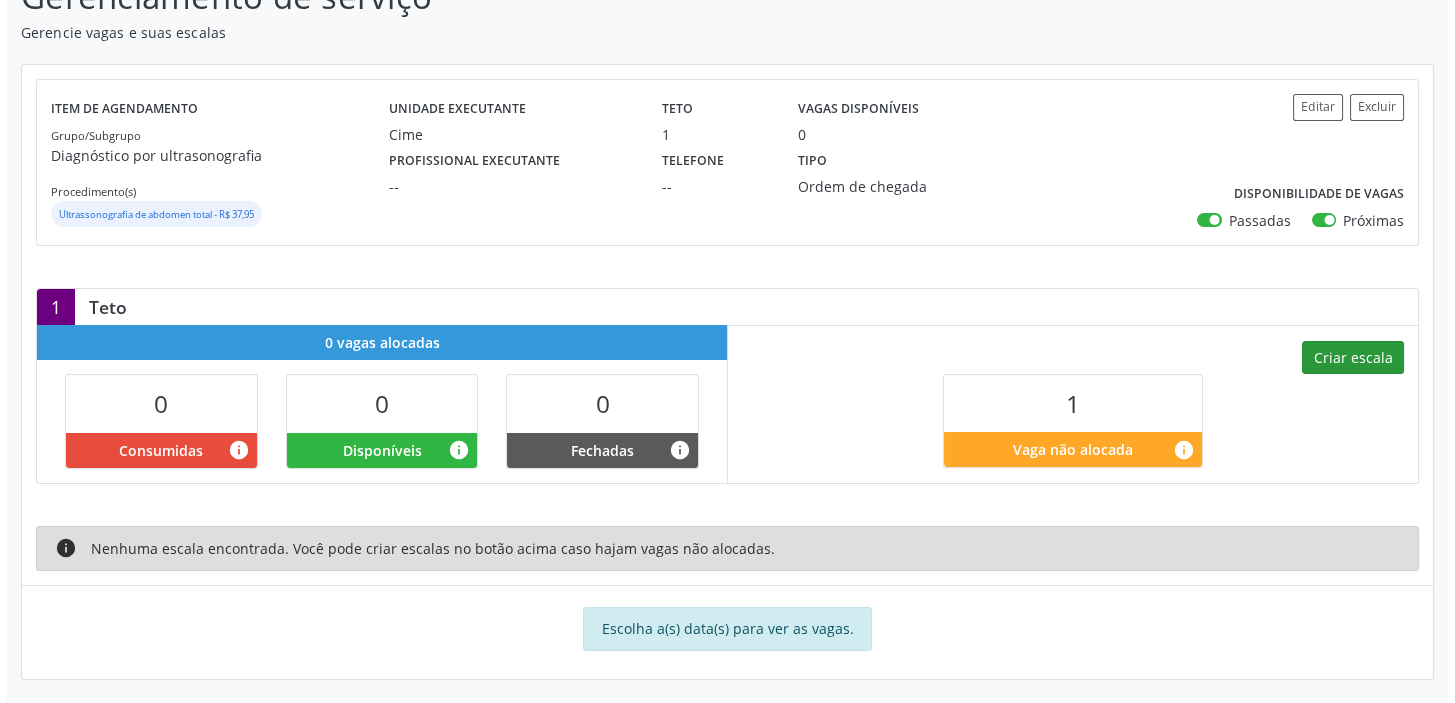 scroll, scrollTop: 167, scrollLeft: 0, axis: vertical 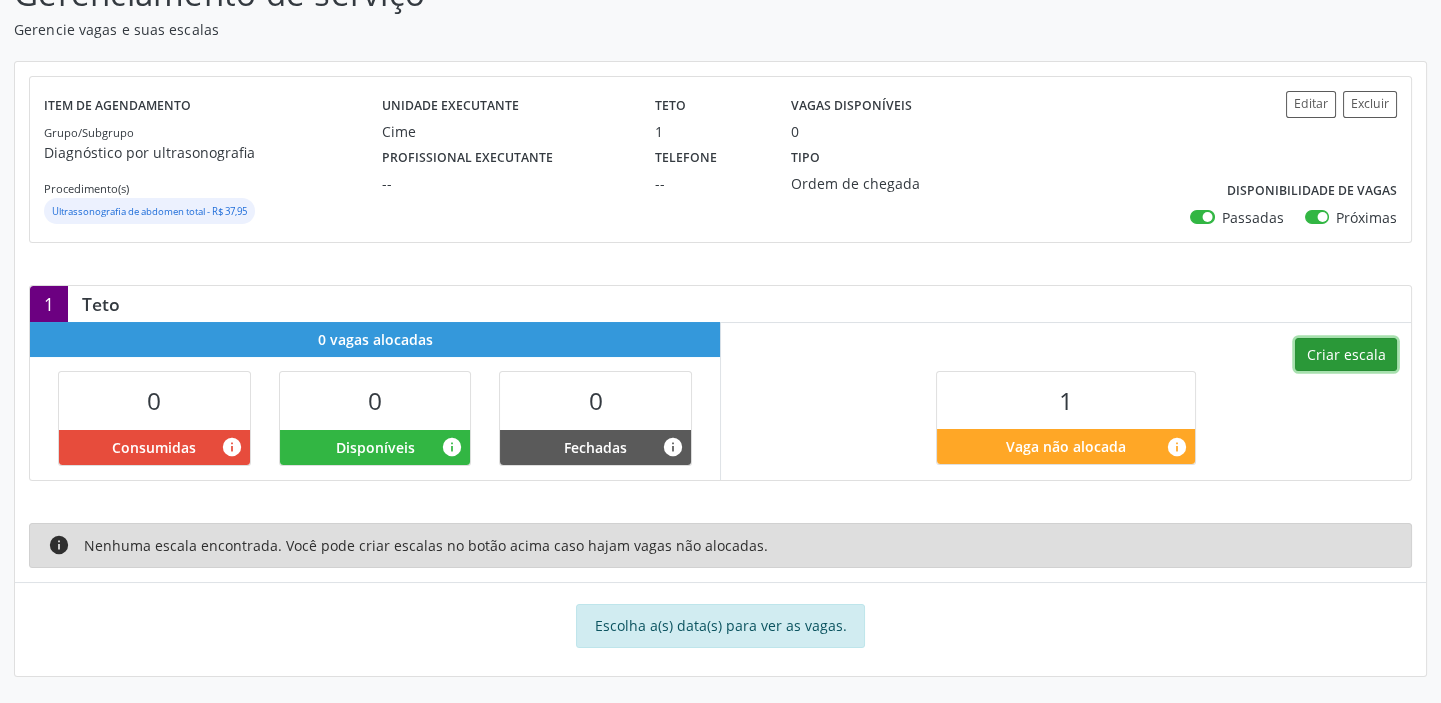 click on "Criar escala" at bounding box center [1346, 355] 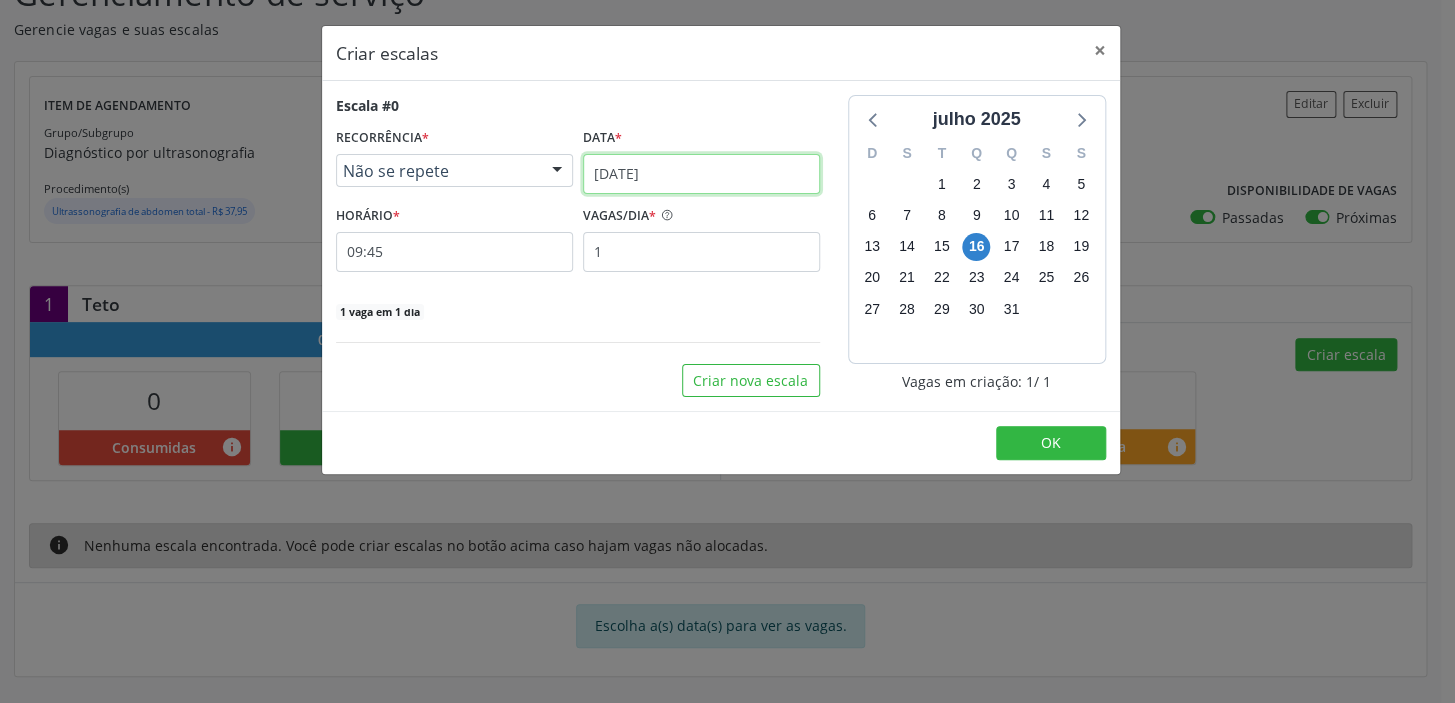 click on "[DATE]" at bounding box center (701, 174) 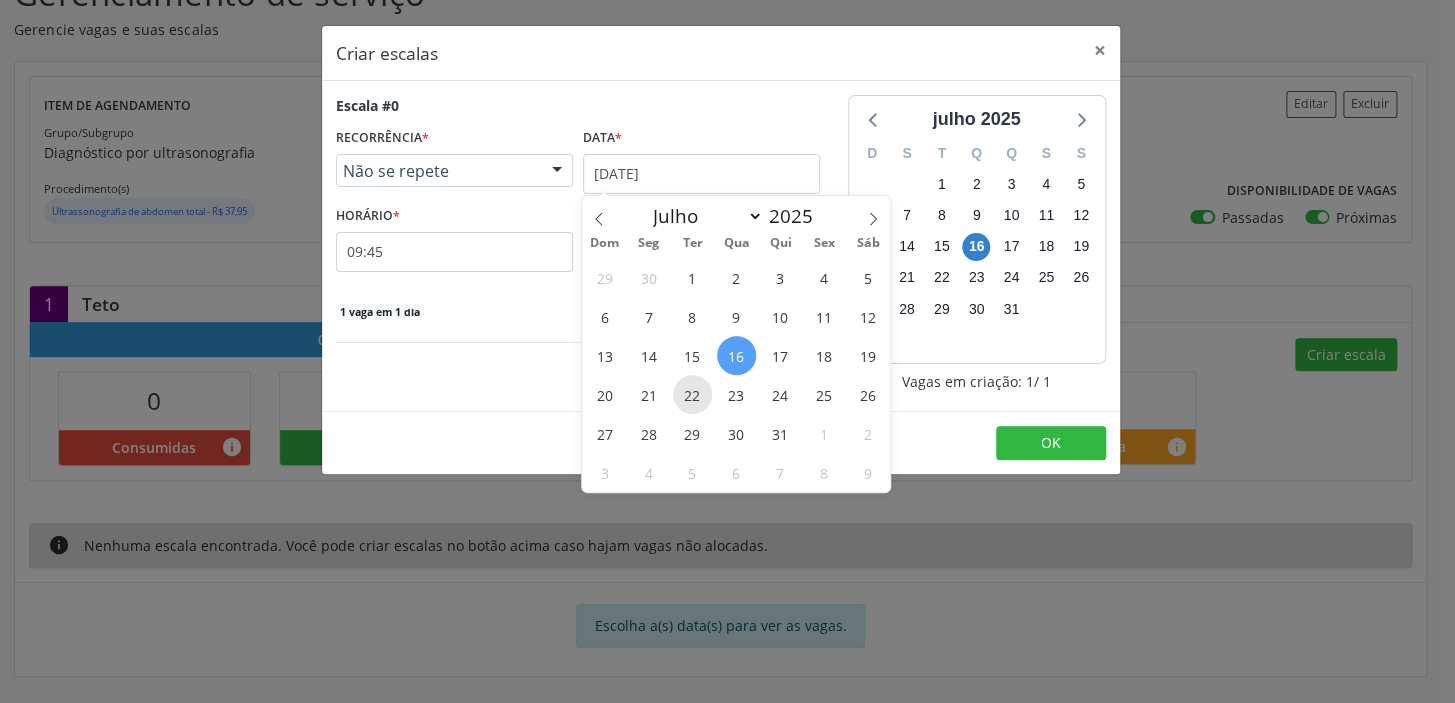 click on "22" at bounding box center (692, 394) 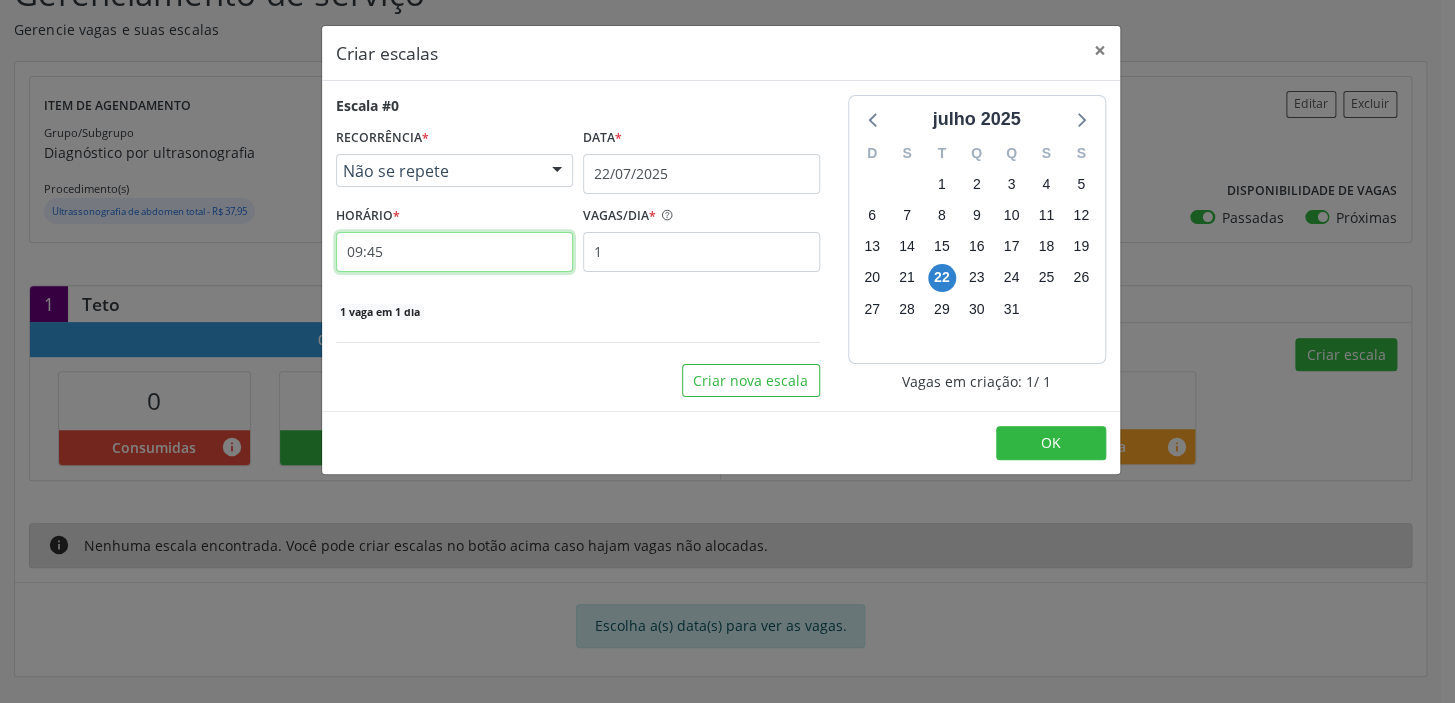 click on "09:45" at bounding box center [454, 252] 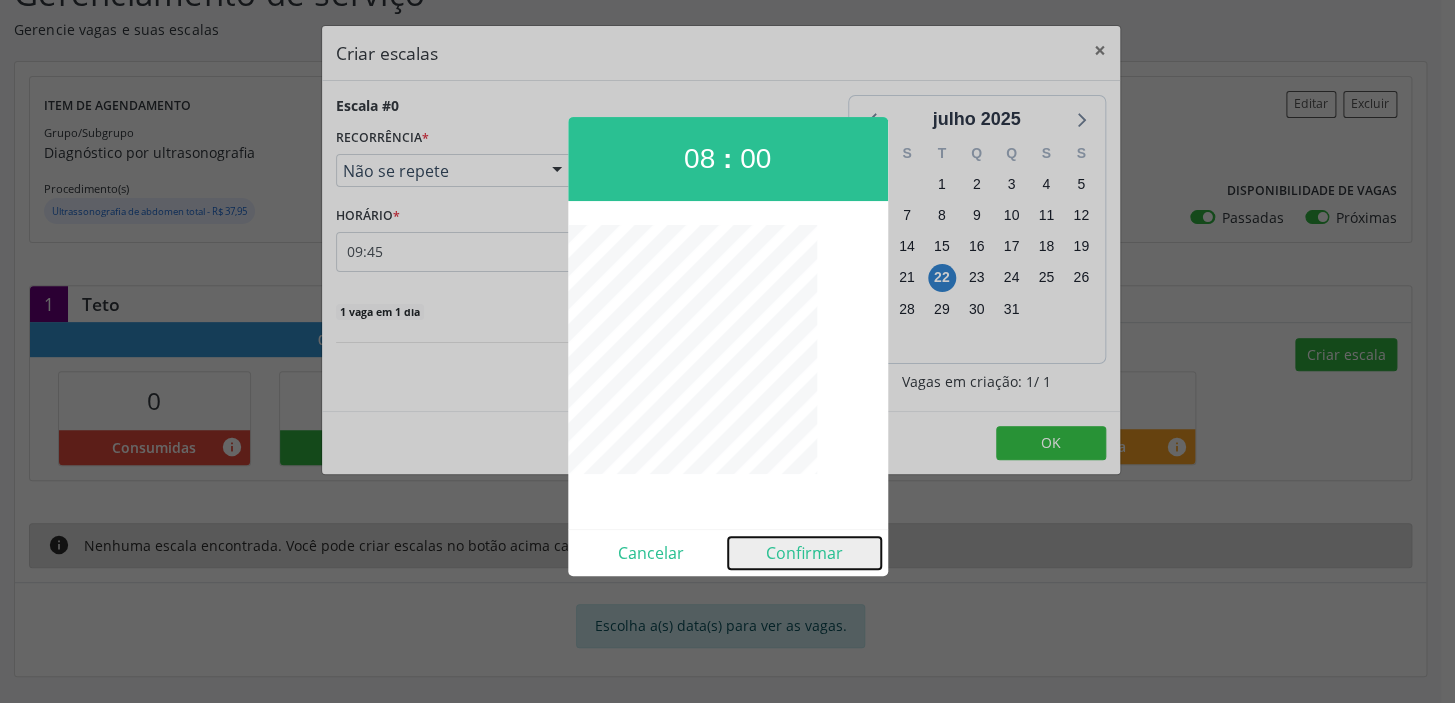 click on "Confirmar" at bounding box center (804, 553) 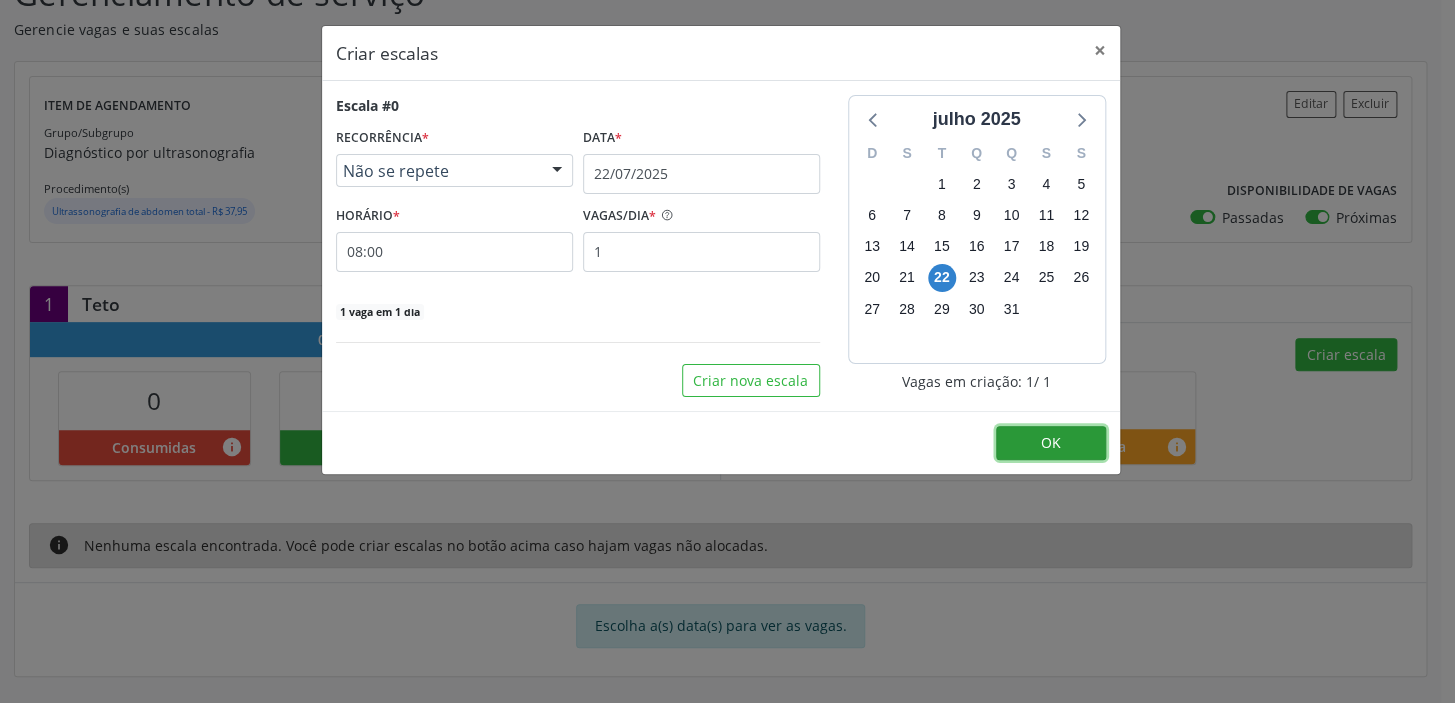 click on "OK" at bounding box center [1051, 443] 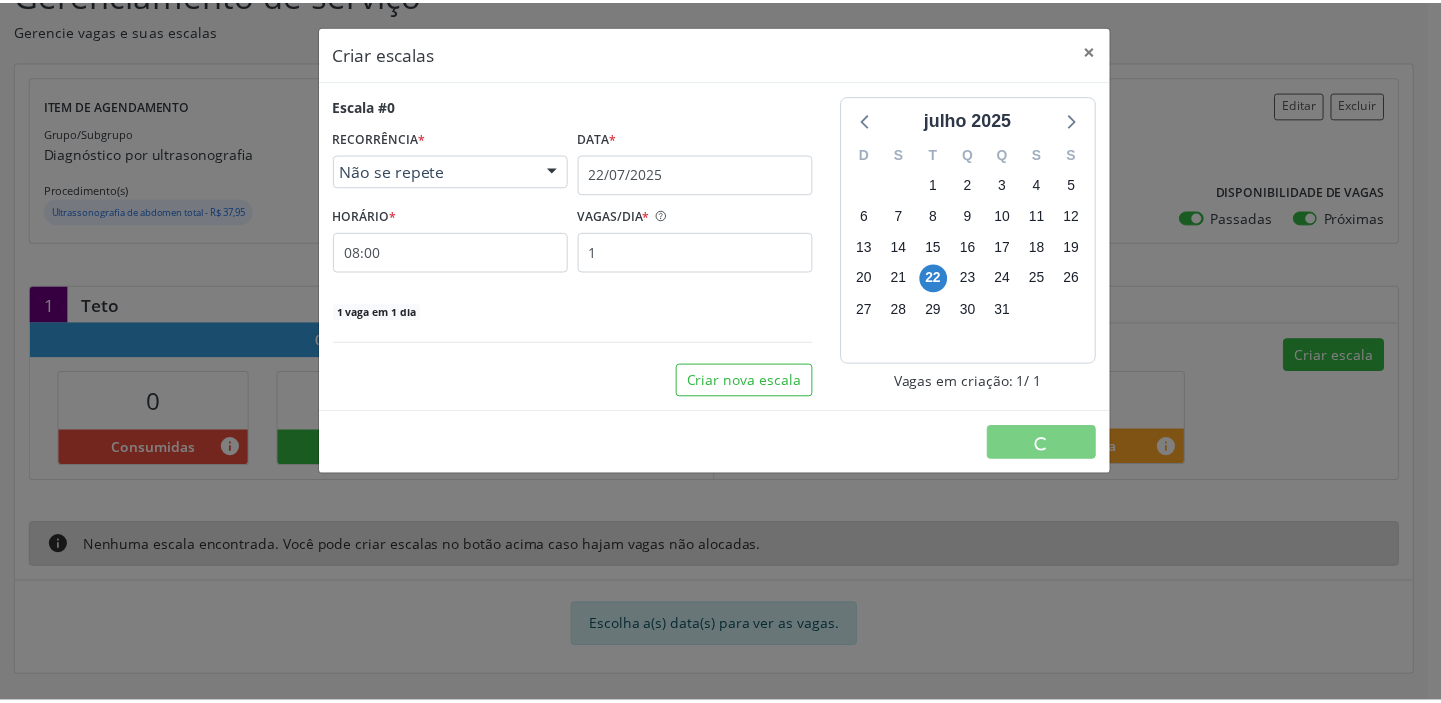 scroll, scrollTop: 0, scrollLeft: 0, axis: both 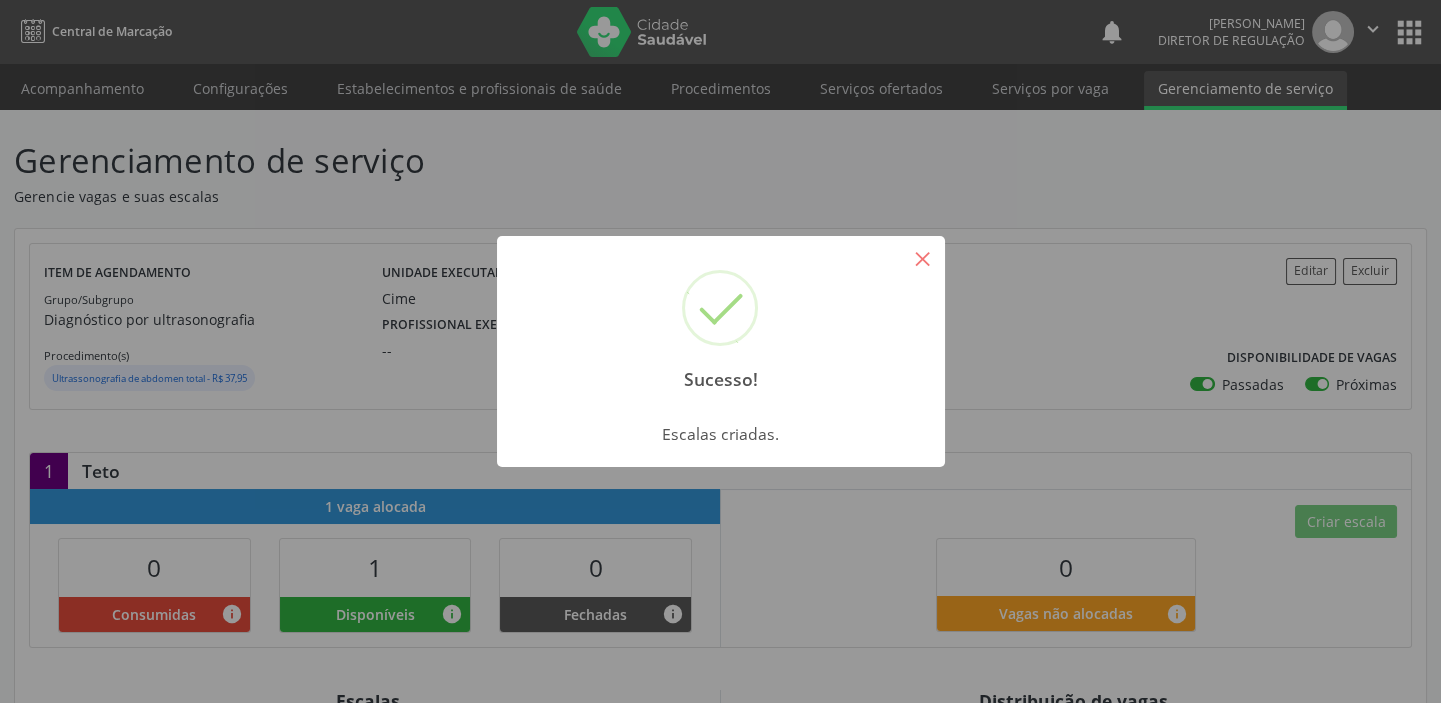 click on "×" at bounding box center [923, 258] 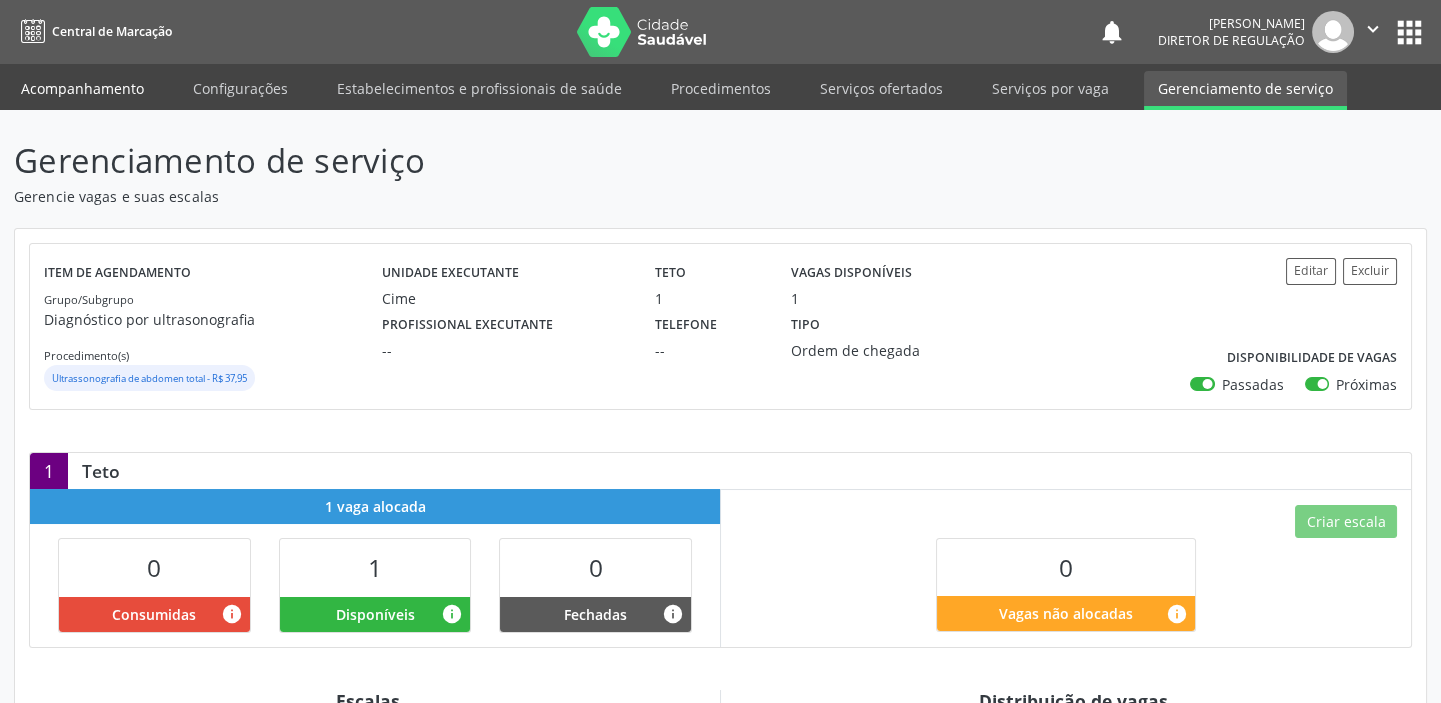 click on "Acompanhamento" at bounding box center [82, 88] 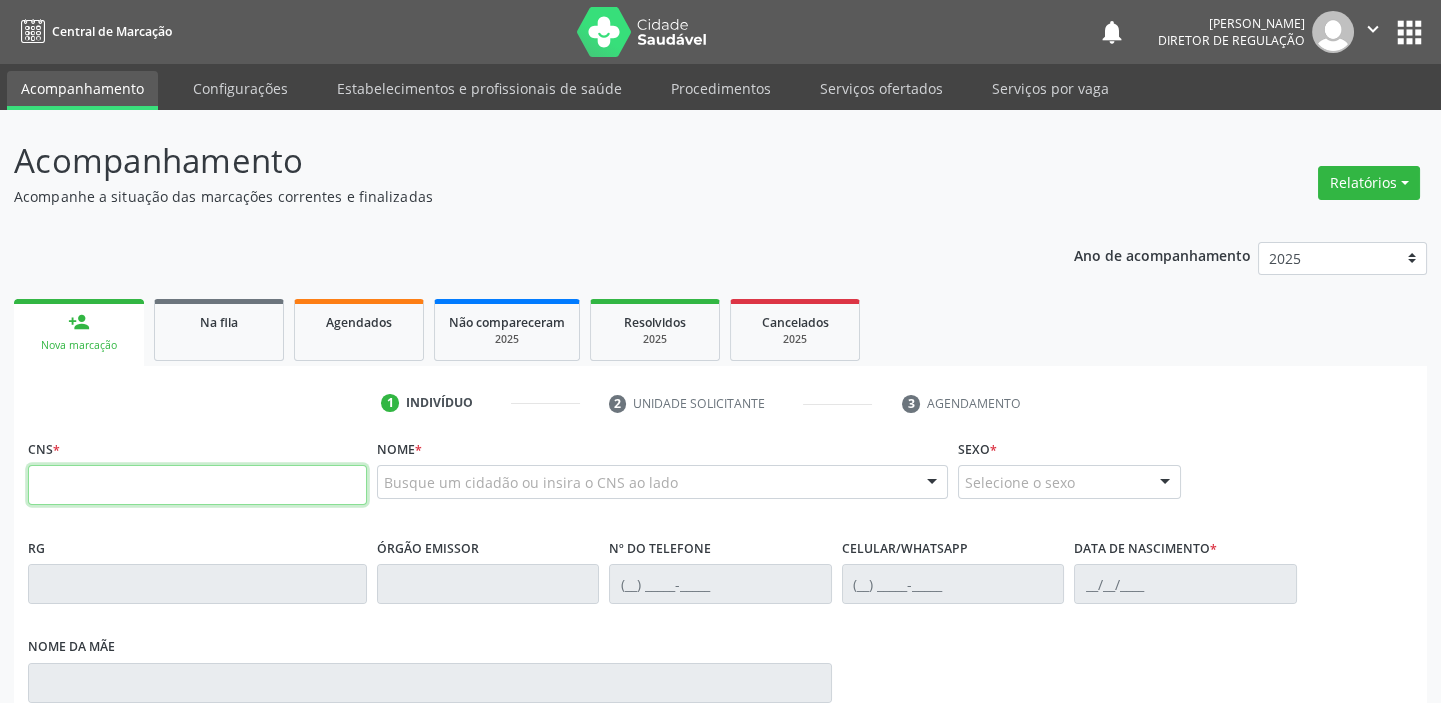click at bounding box center [197, 485] 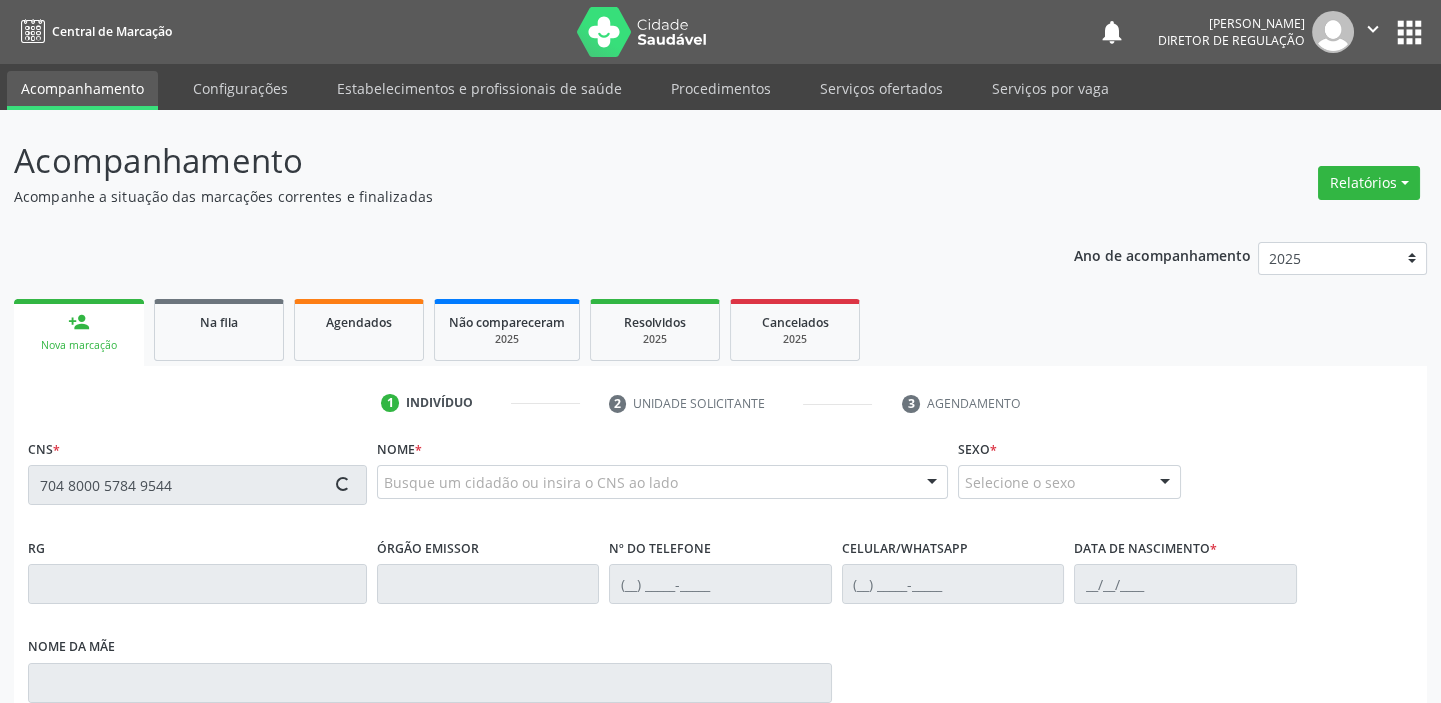 type on "704 8000 5784 9544" 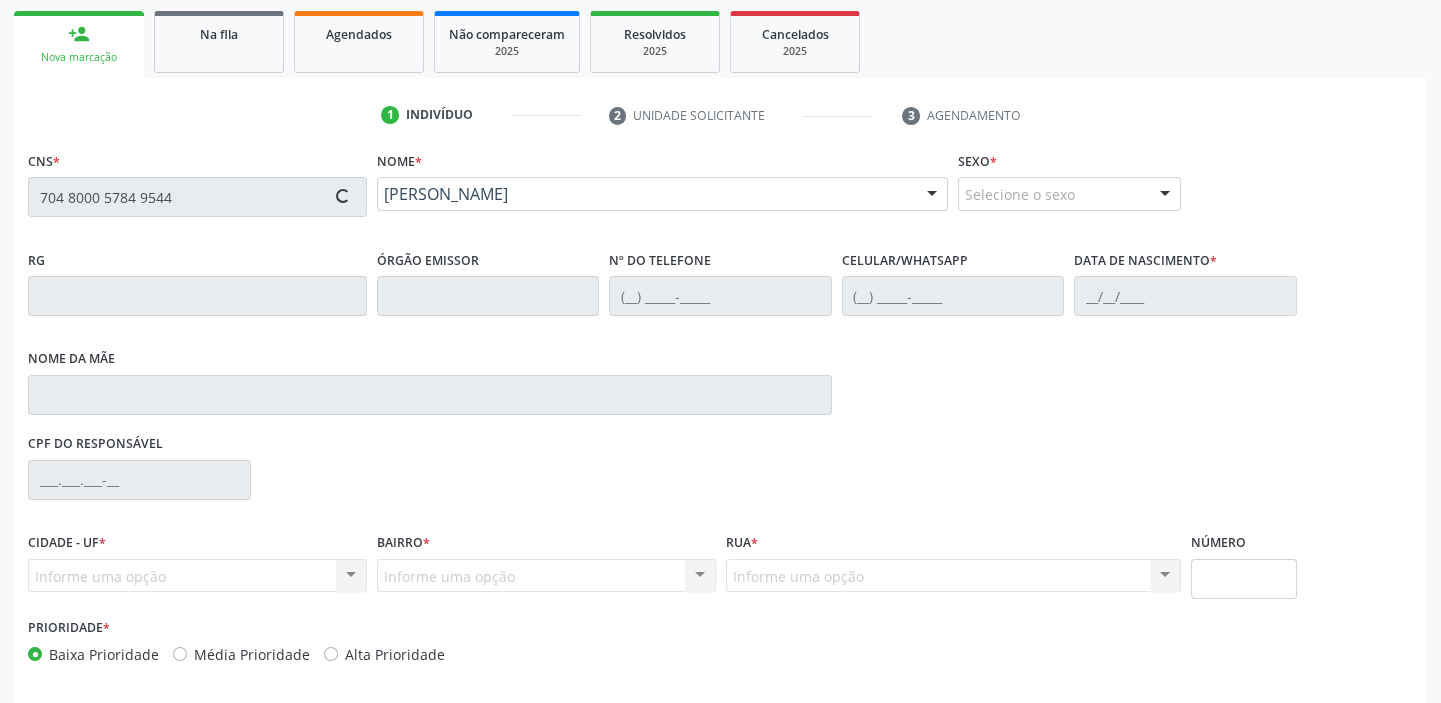 scroll, scrollTop: 366, scrollLeft: 0, axis: vertical 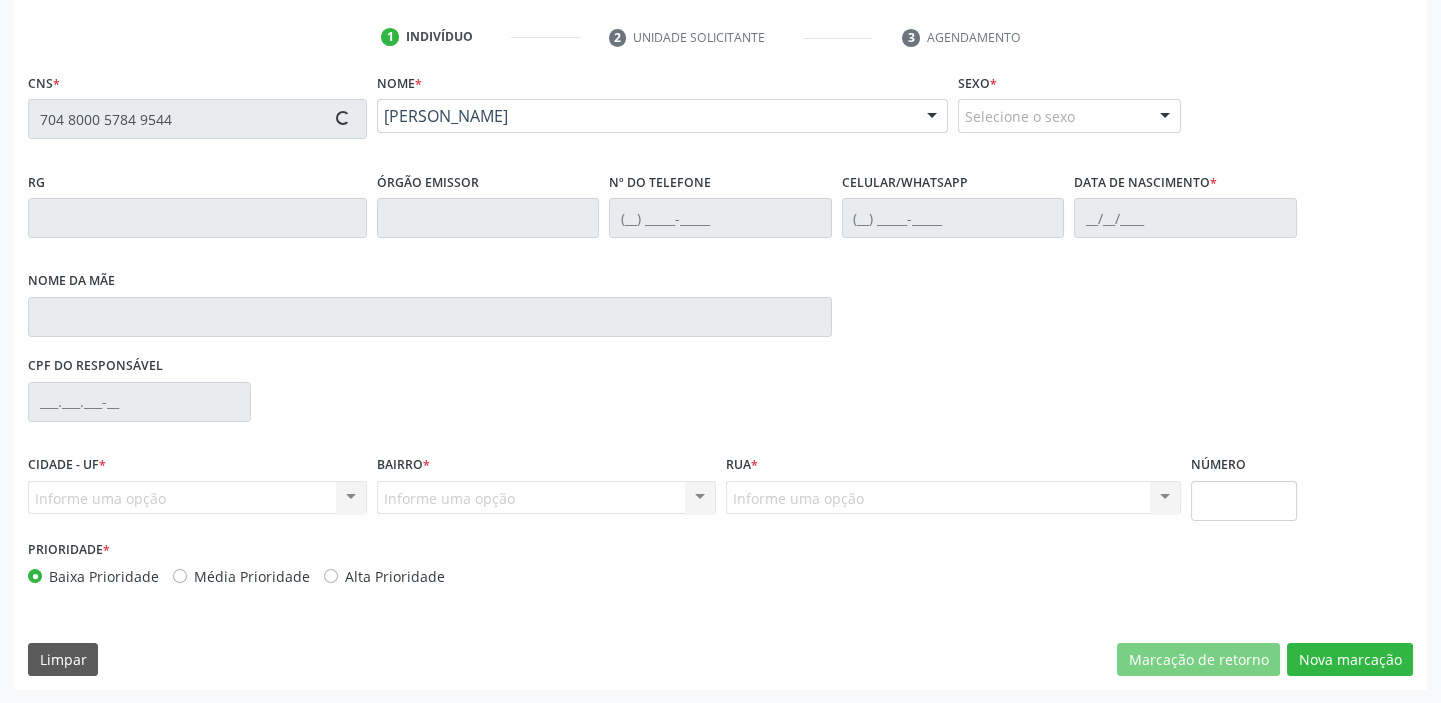 type on "[PHONE_NUMBER]" 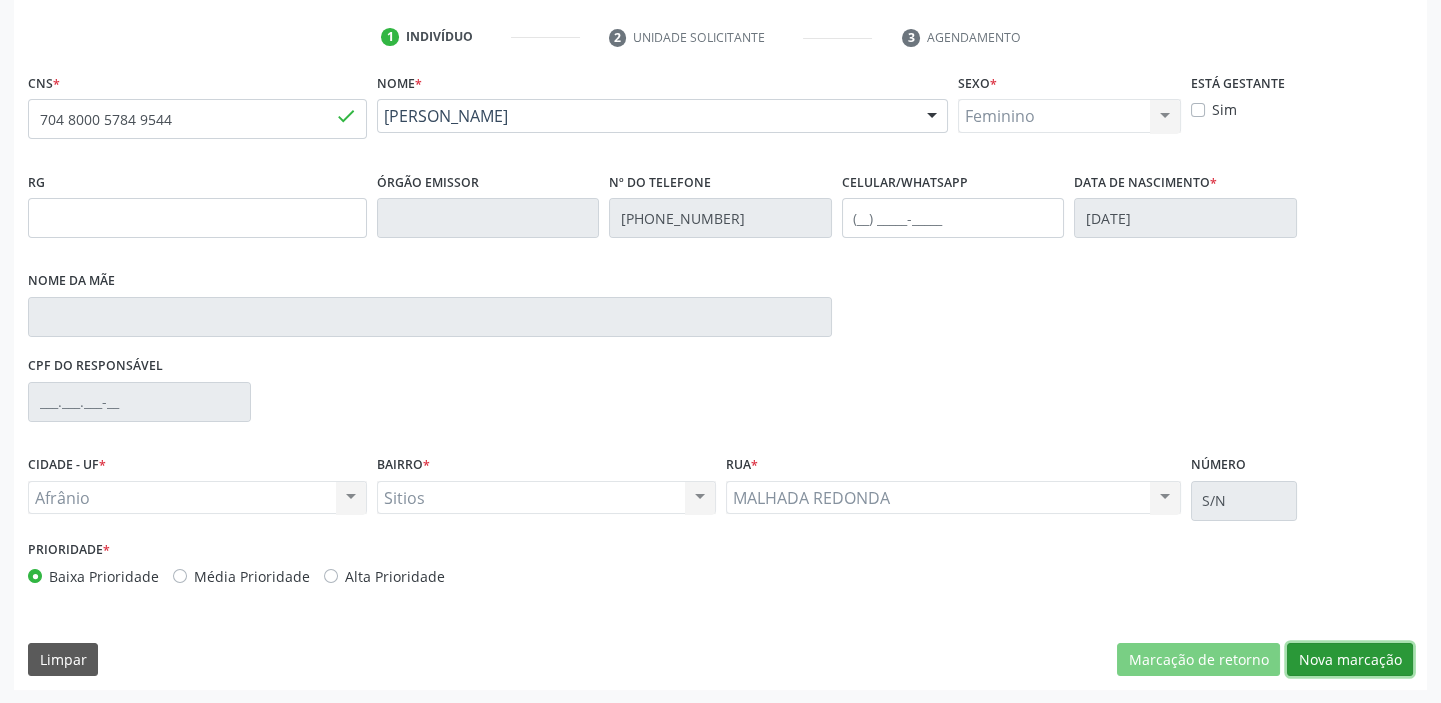click on "Nova marcação" at bounding box center (1350, 660) 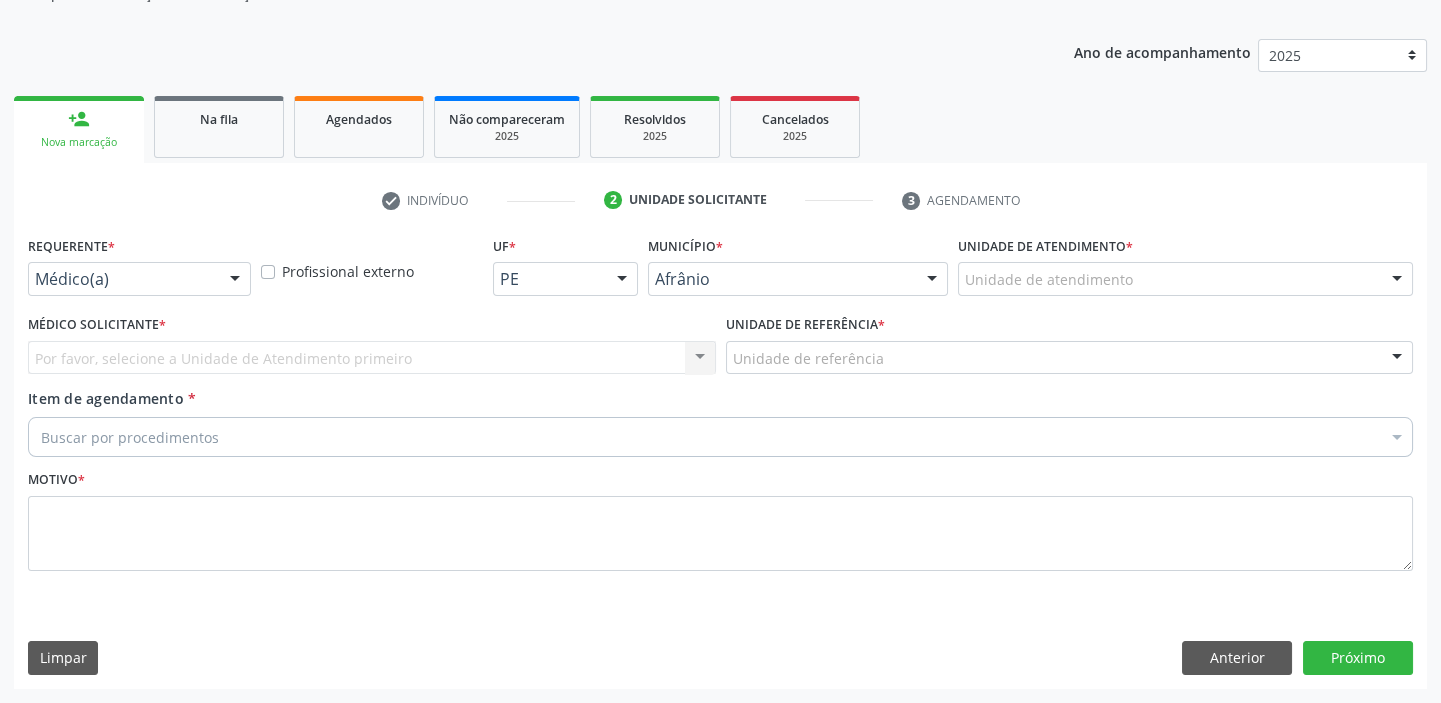 scroll, scrollTop: 201, scrollLeft: 0, axis: vertical 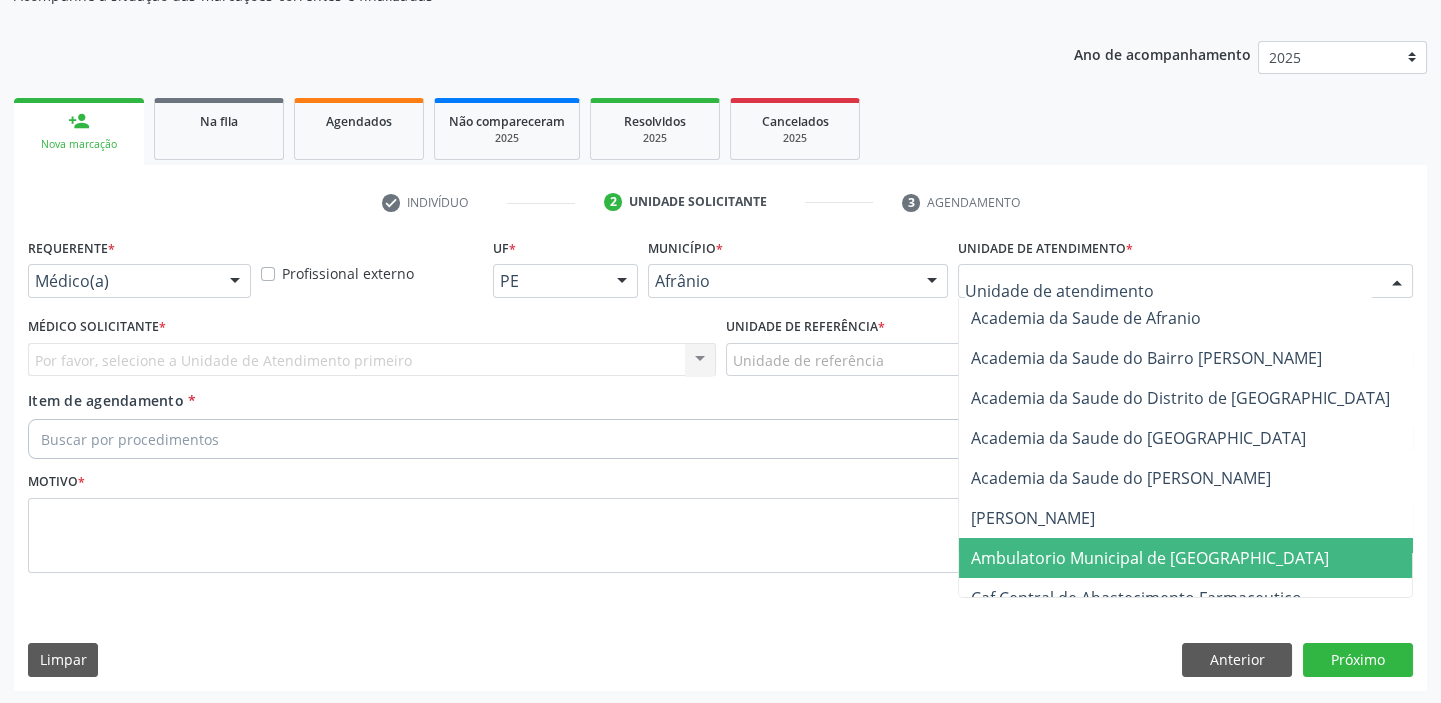 drag, startPoint x: 1060, startPoint y: 556, endPoint x: 894, endPoint y: 433, distance: 206.60349 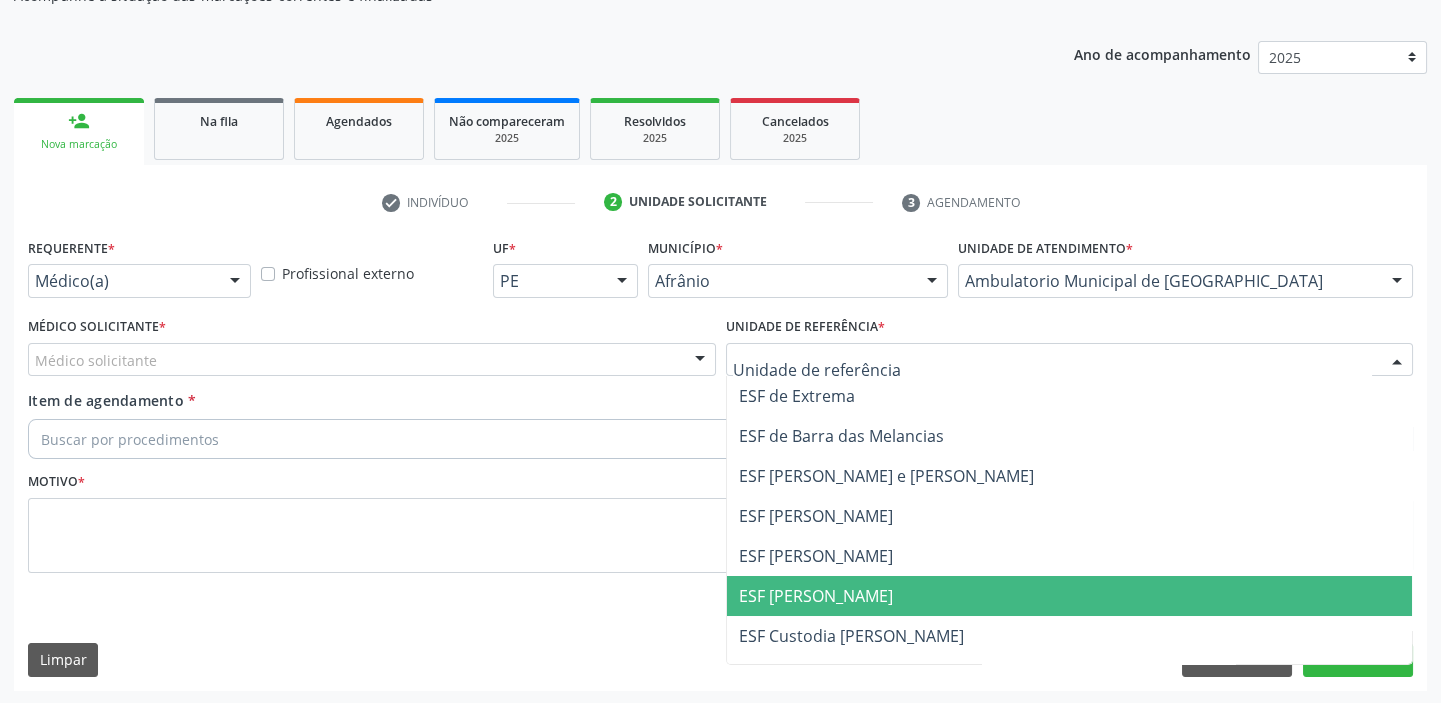 click on "ESF [PERSON_NAME]" at bounding box center (1070, 596) 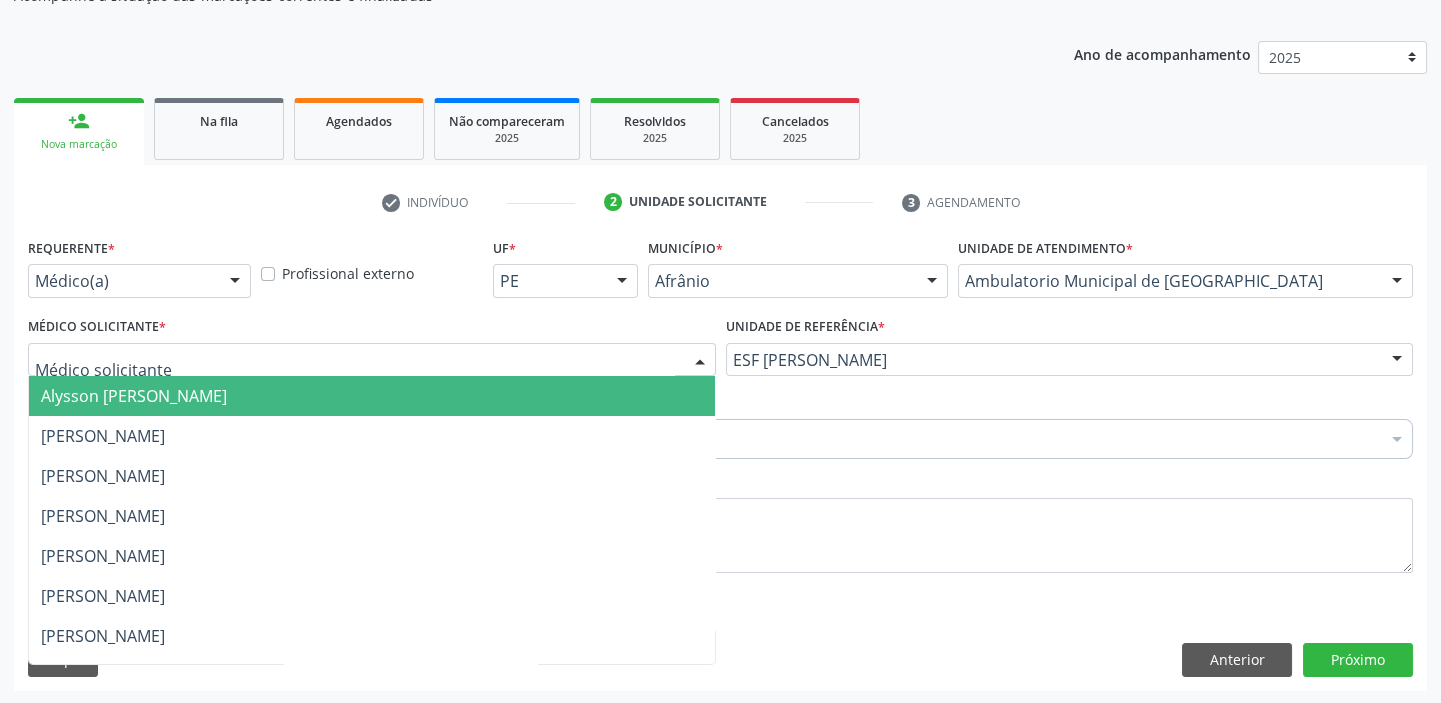 click on "Alysson [PERSON_NAME]" at bounding box center (134, 396) 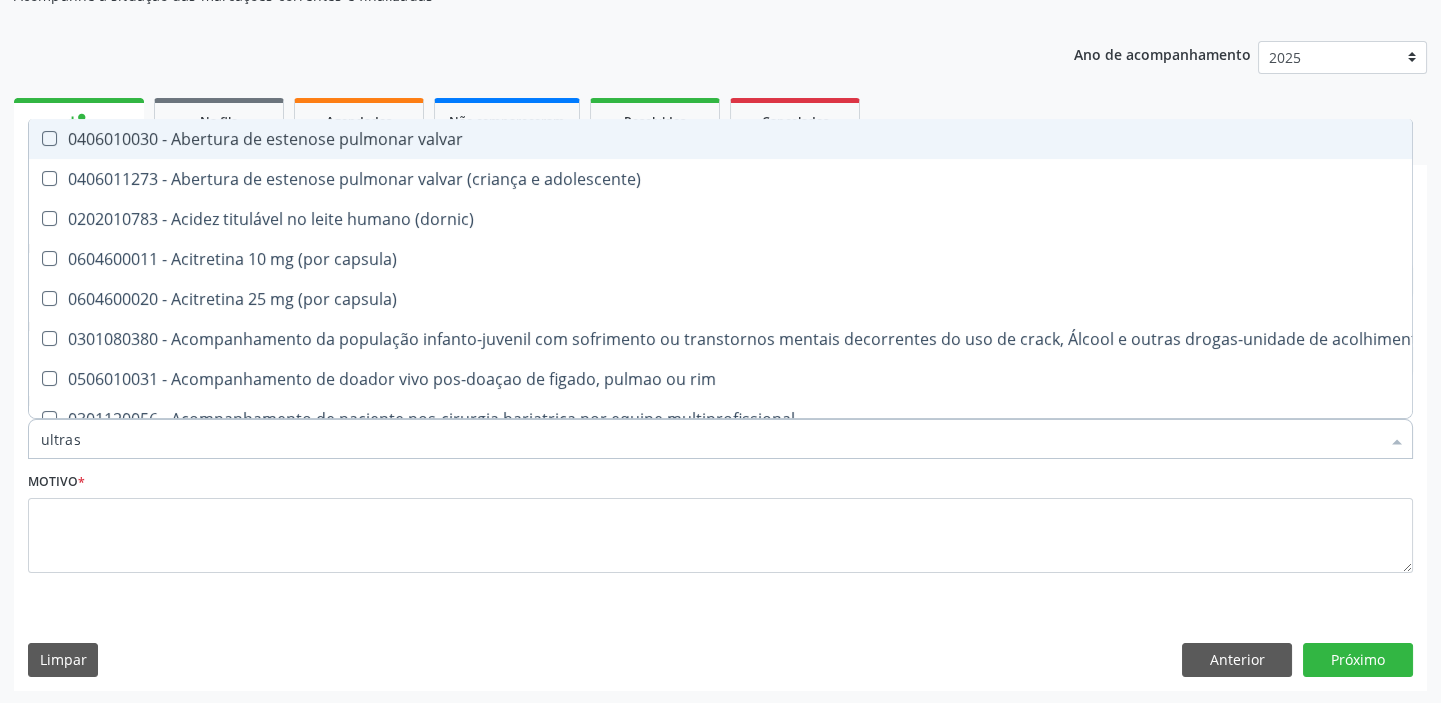 type on "ultrass" 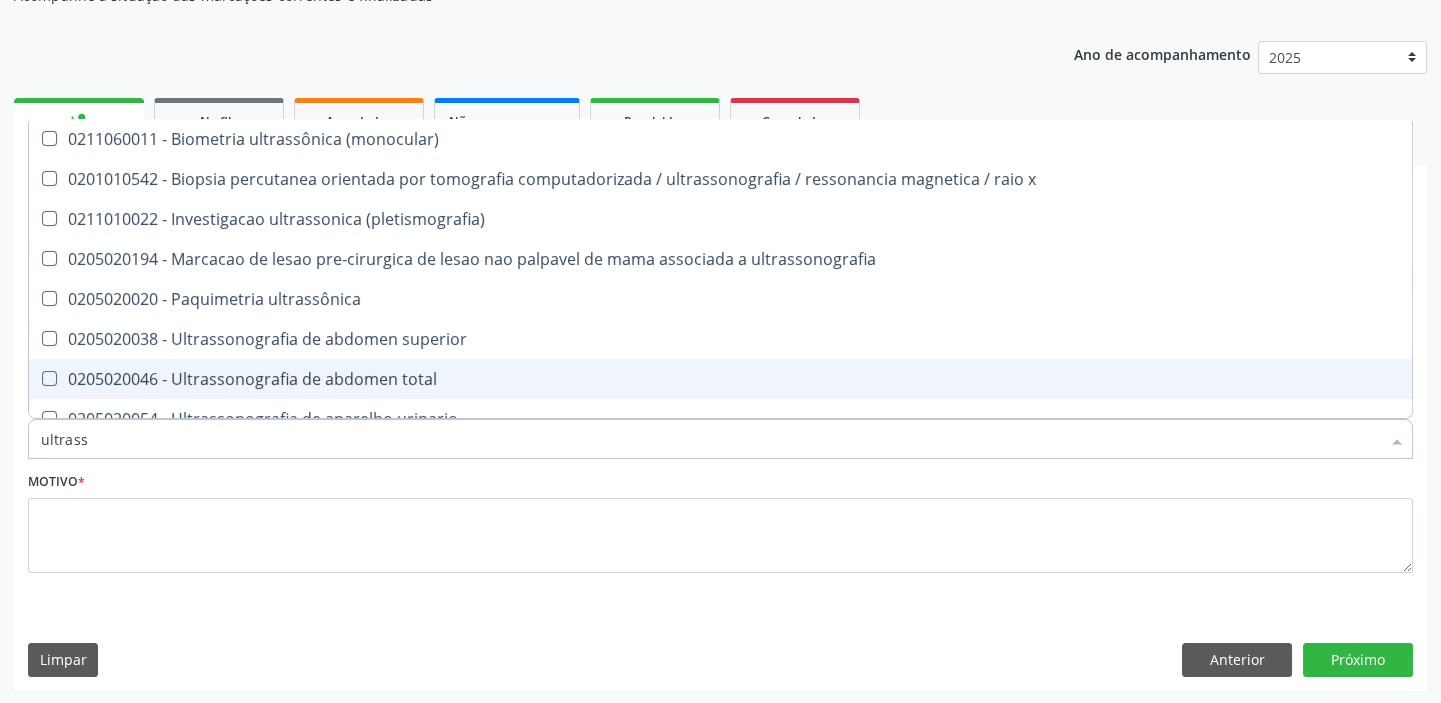click on "0205020046 - Ultrassonografia de abdomen total" at bounding box center [720, 379] 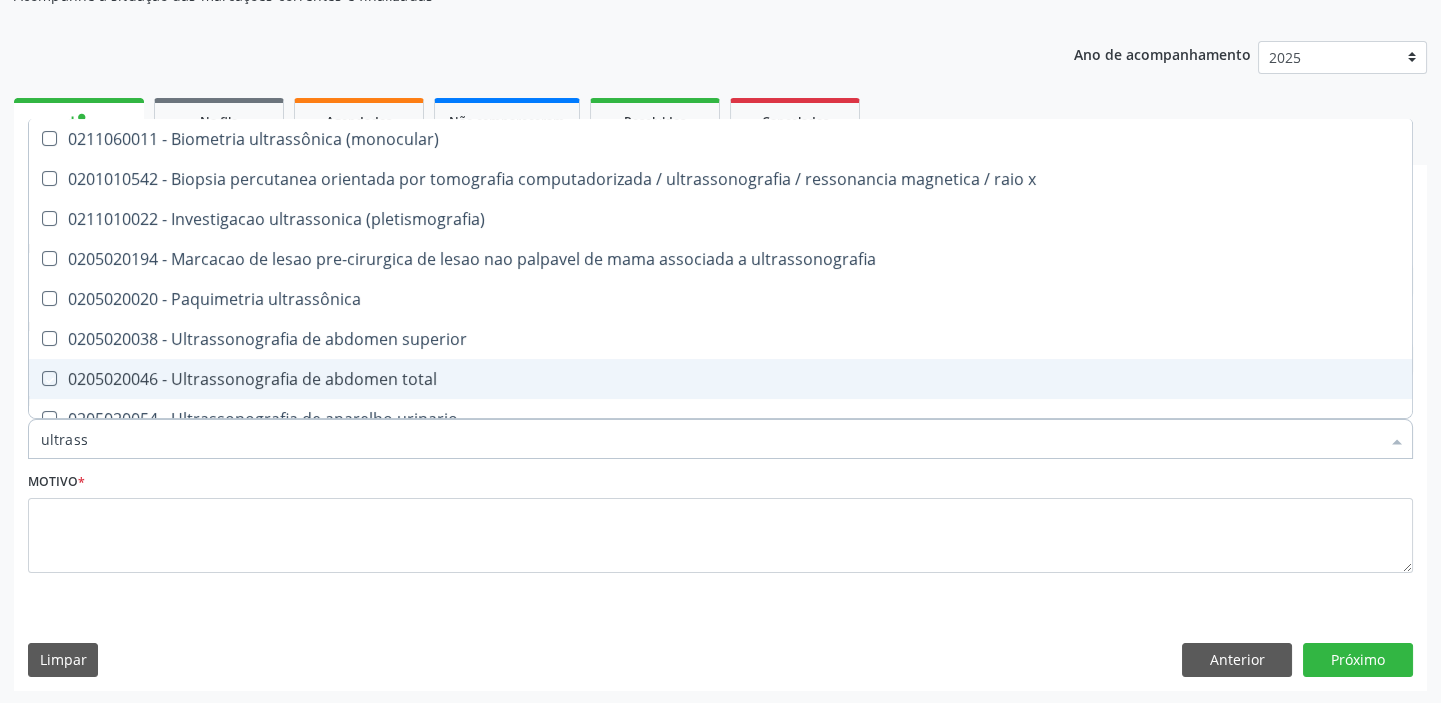 checkbox on "true" 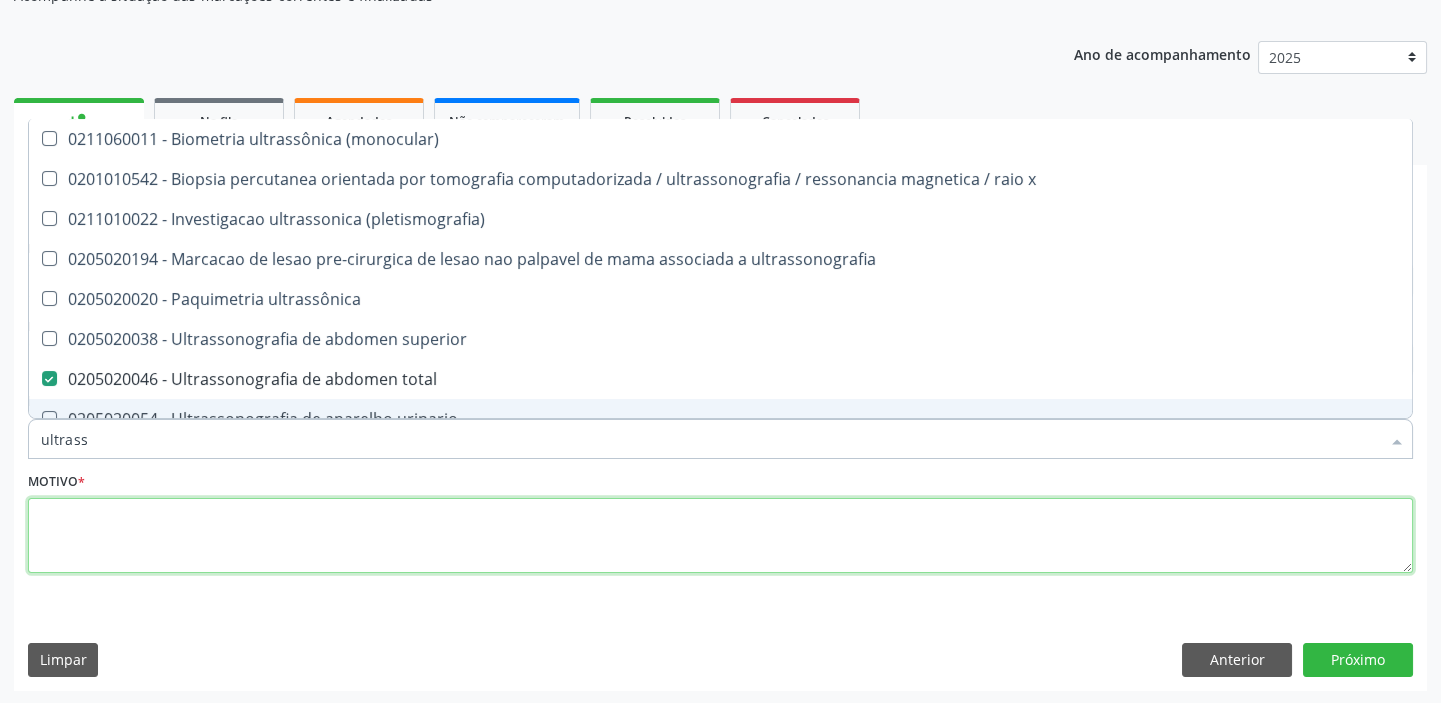 click at bounding box center (720, 536) 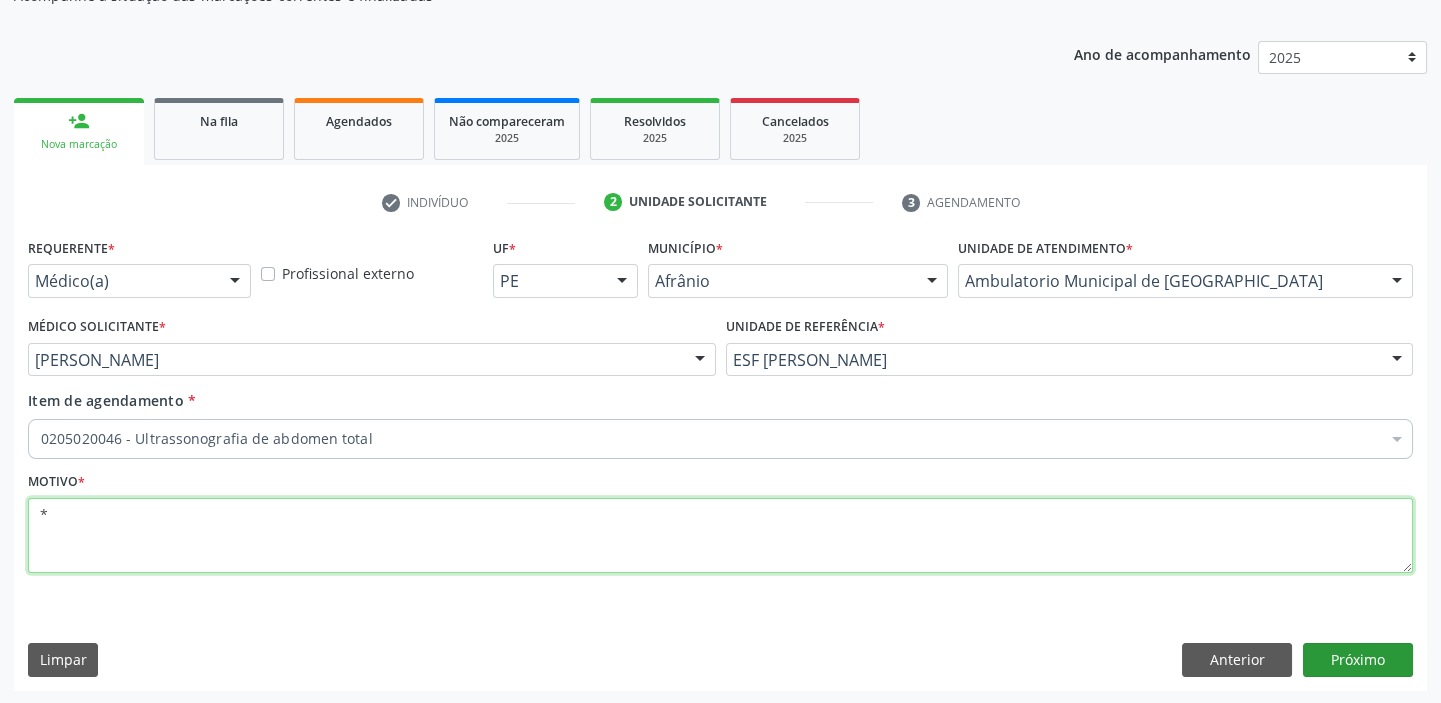 type on "*" 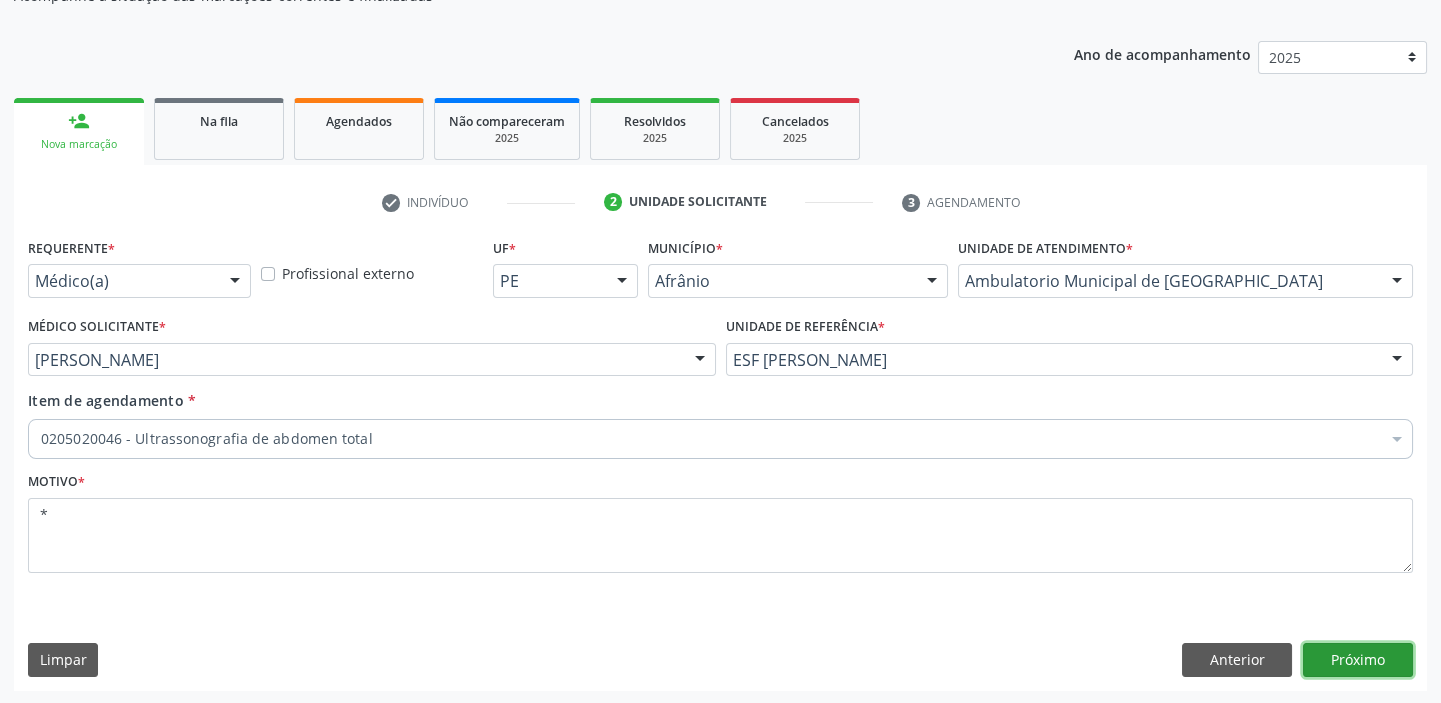 click on "Próximo" at bounding box center [1358, 660] 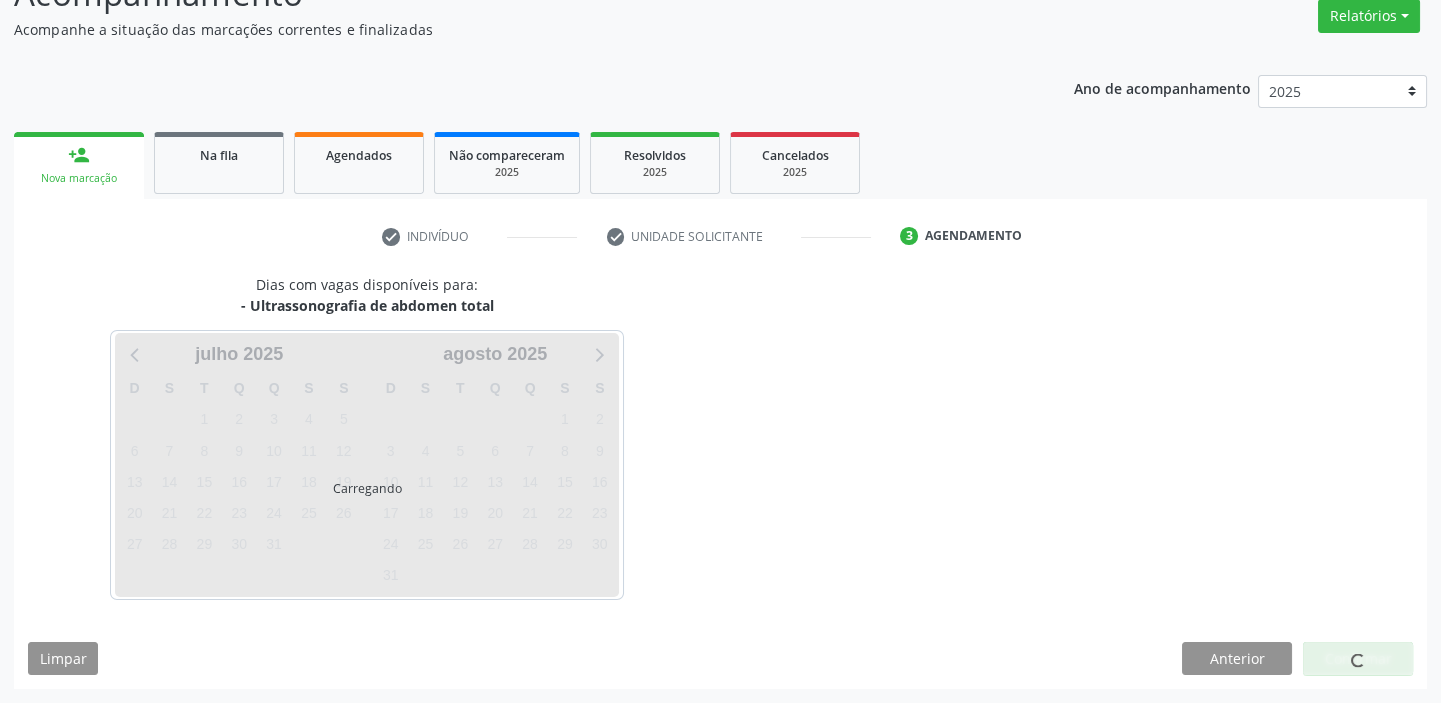 scroll, scrollTop: 166, scrollLeft: 0, axis: vertical 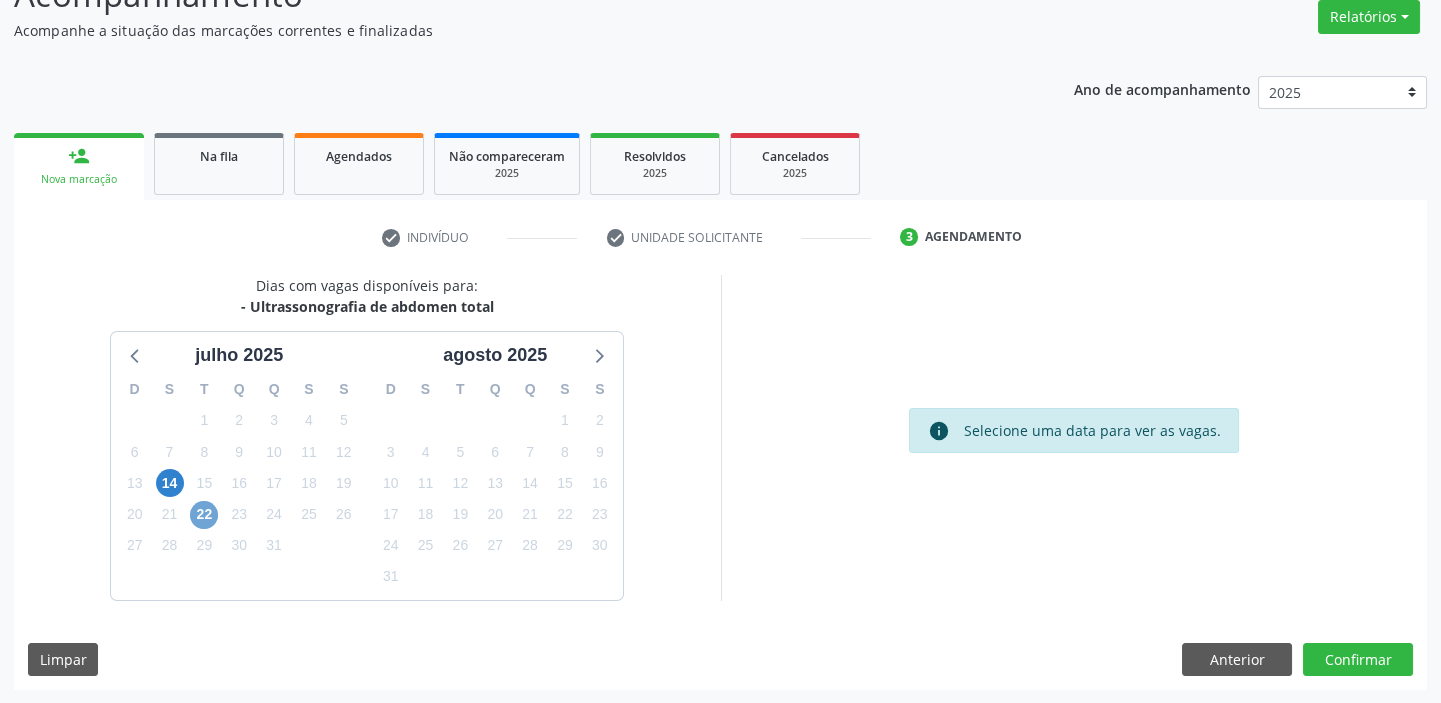 click on "22" at bounding box center [204, 515] 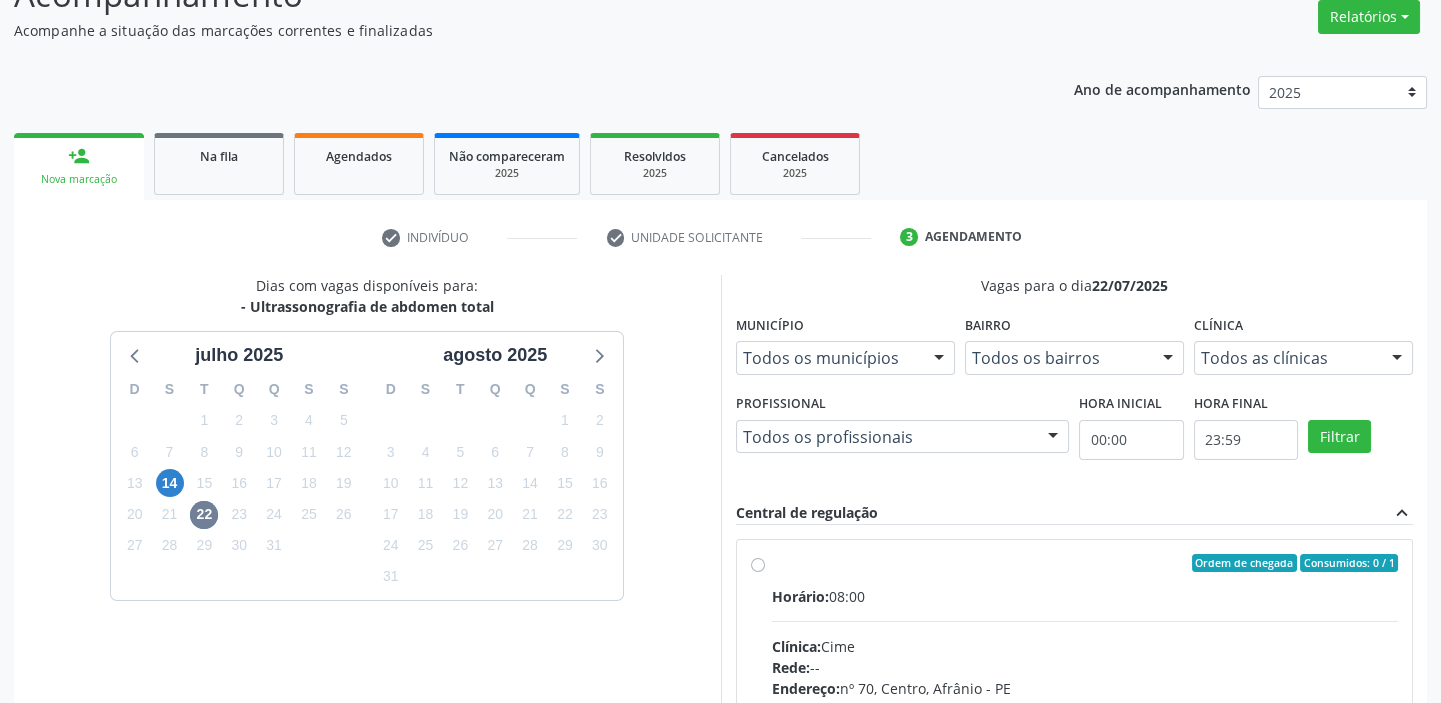 click on "Clínica:  Cime" at bounding box center (1085, 646) 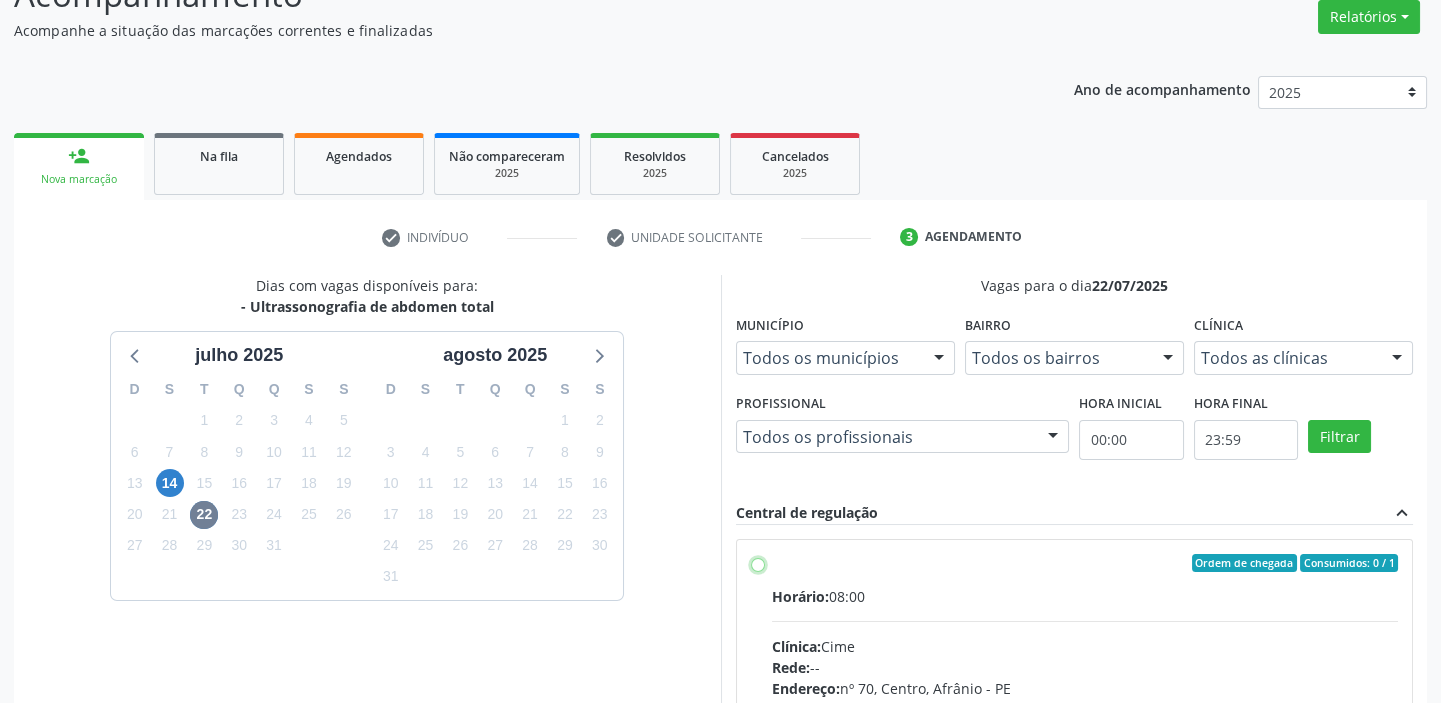 click on "Ordem de chegada
Consumidos: 0 / 1
Horário:   08:00
Clínica:  Cime
Rede:
--
Endereço:   [STREET_ADDRESS]
Telefone:   [PHONE_NUMBER]
Profissional:
--
Informações adicionais sobre o atendimento
Idade de atendimento:
Sem restrição
Gênero(s) atendido(s):
Sem restrição
Informações adicionais:
--" at bounding box center [758, 563] 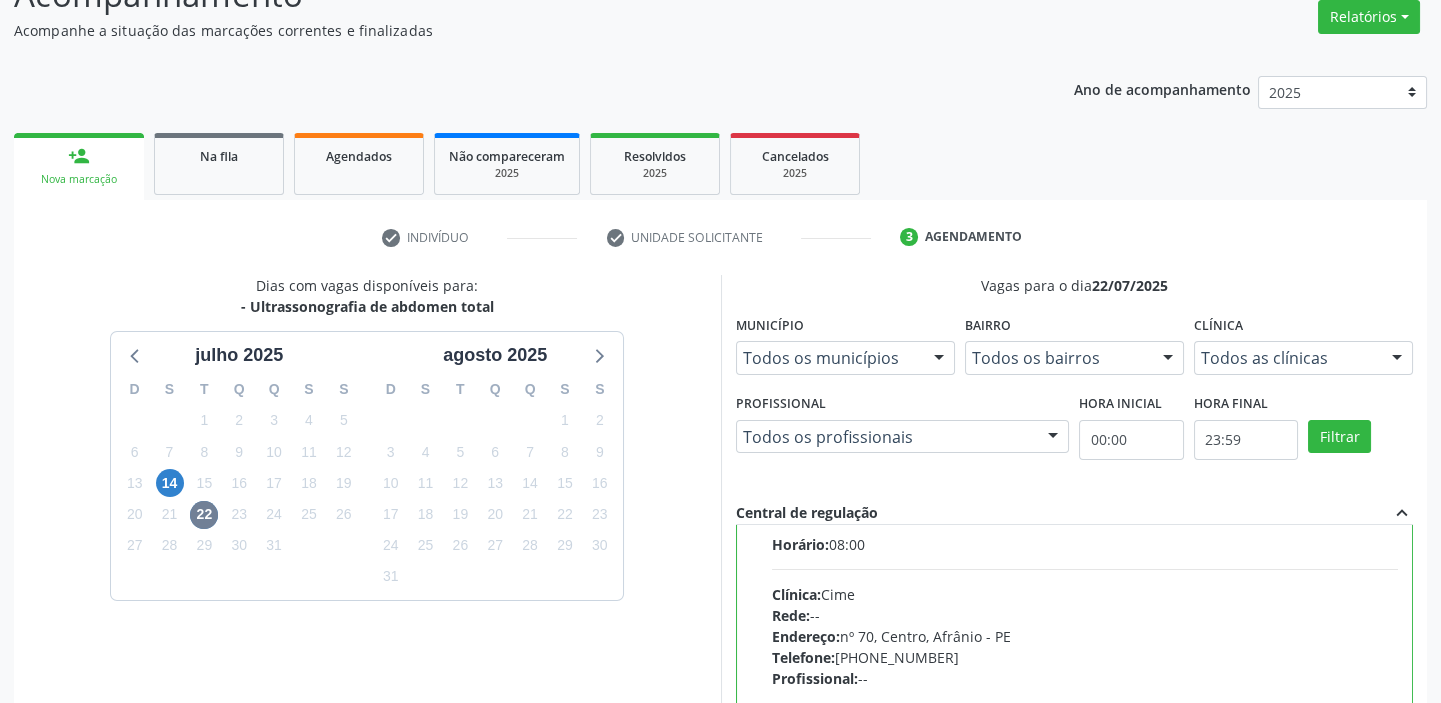 scroll, scrollTop: 99, scrollLeft: 0, axis: vertical 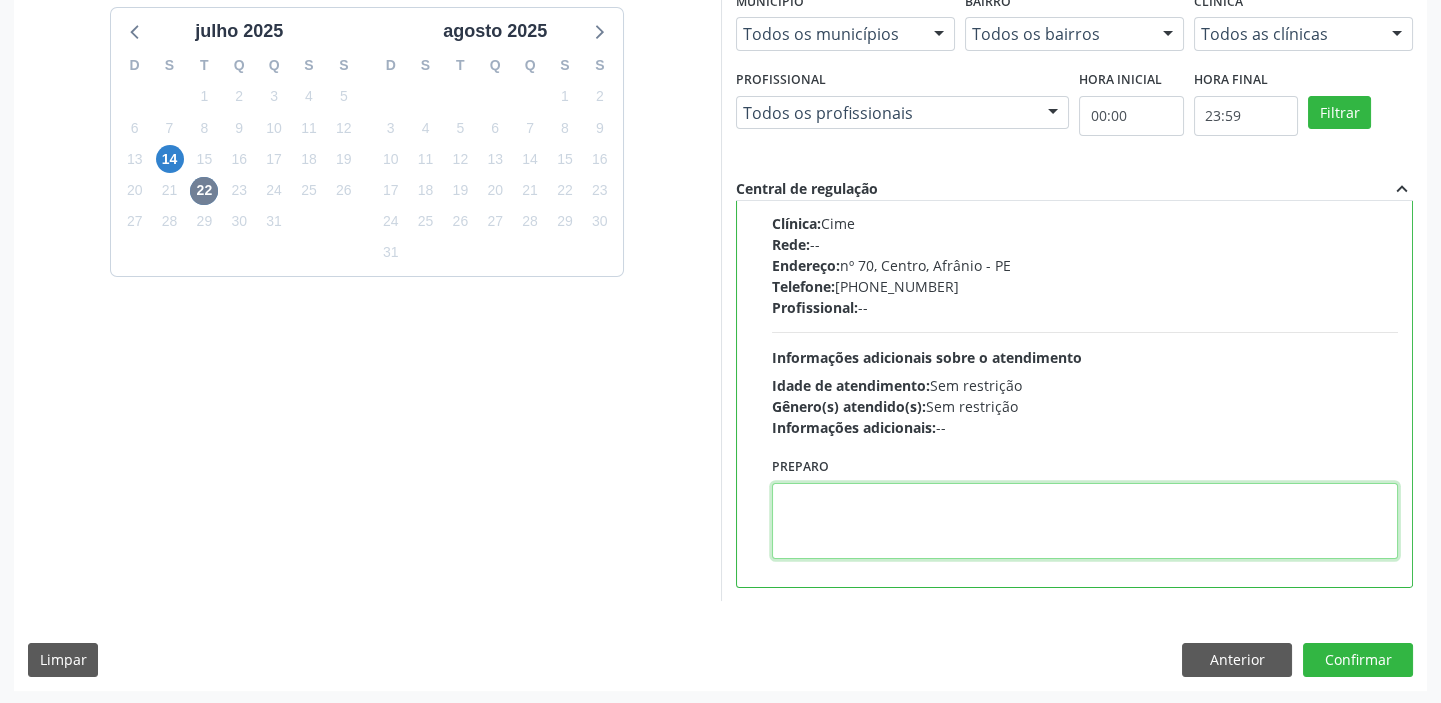 click at bounding box center (1085, 521) 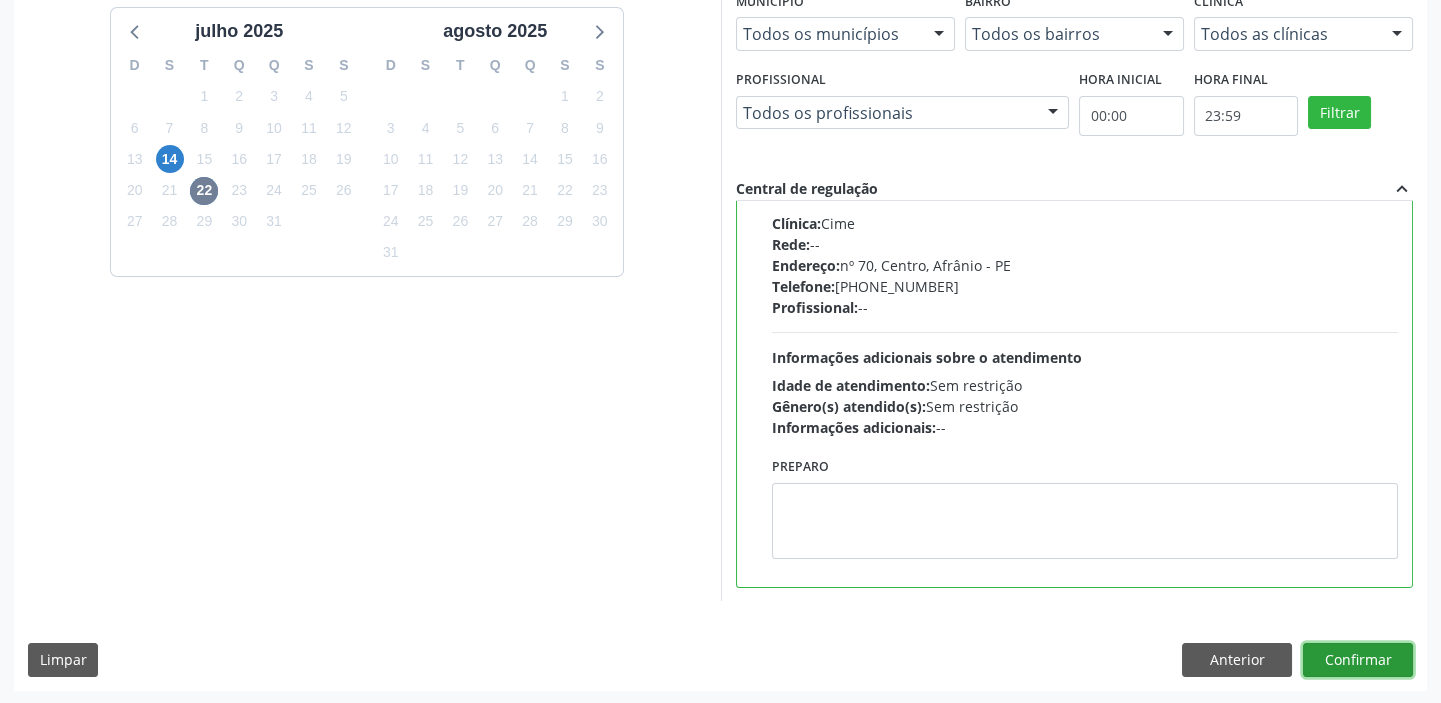 click on "Confirmar" at bounding box center (1358, 660) 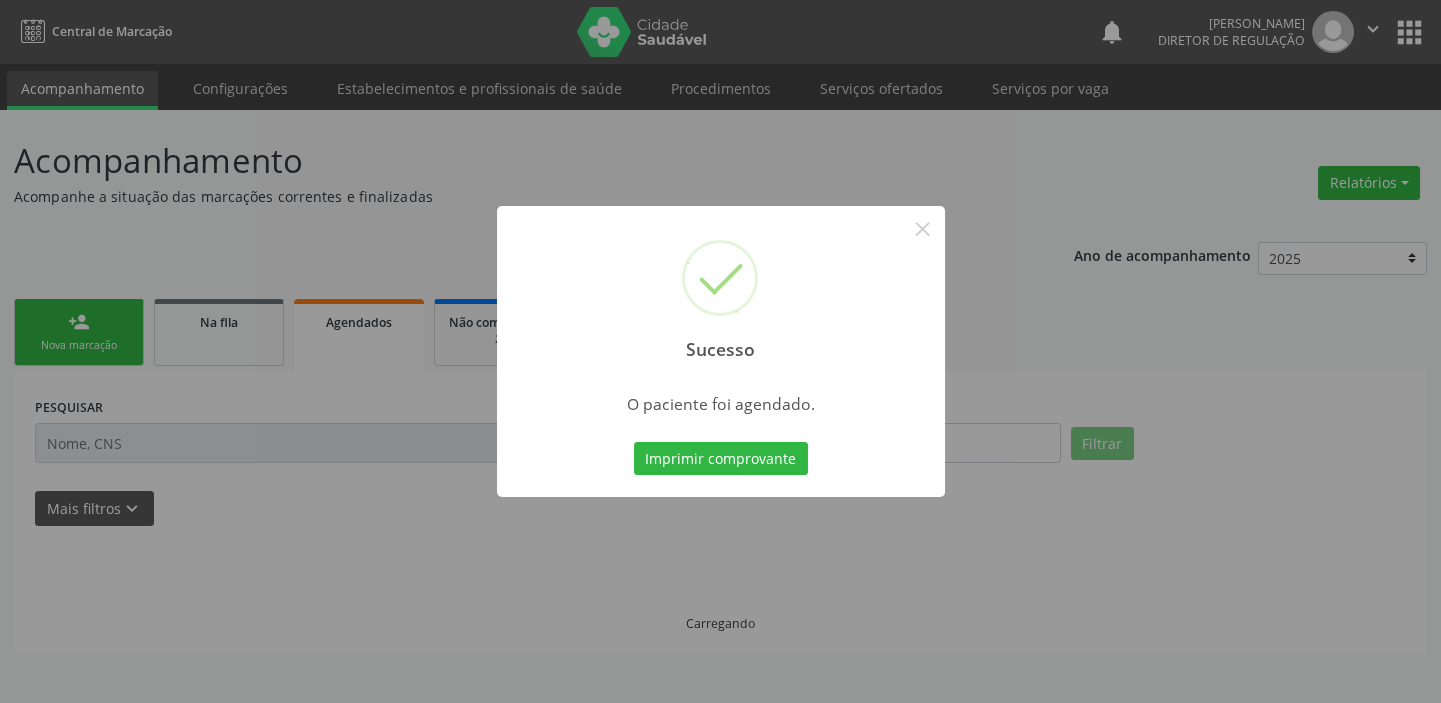 scroll, scrollTop: 0, scrollLeft: 0, axis: both 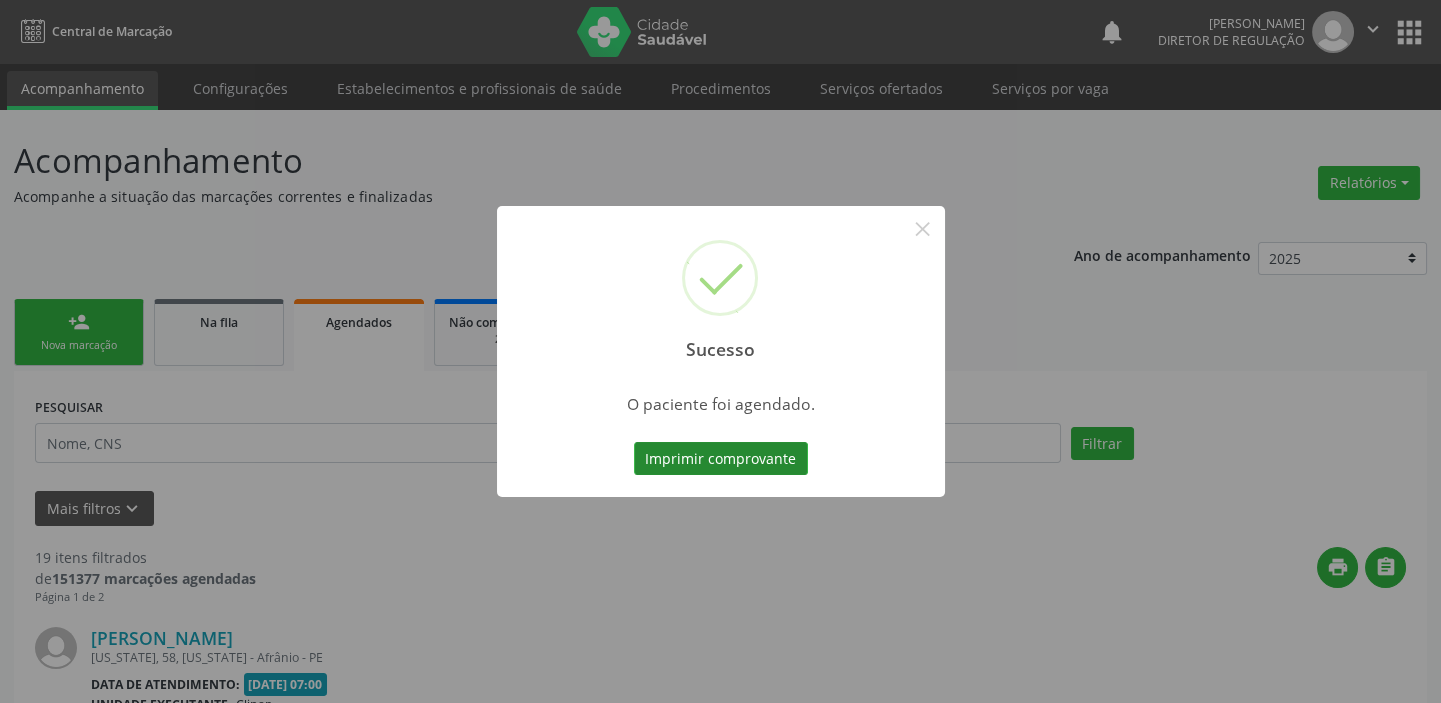 click on "Imprimir comprovante" at bounding box center [721, 459] 